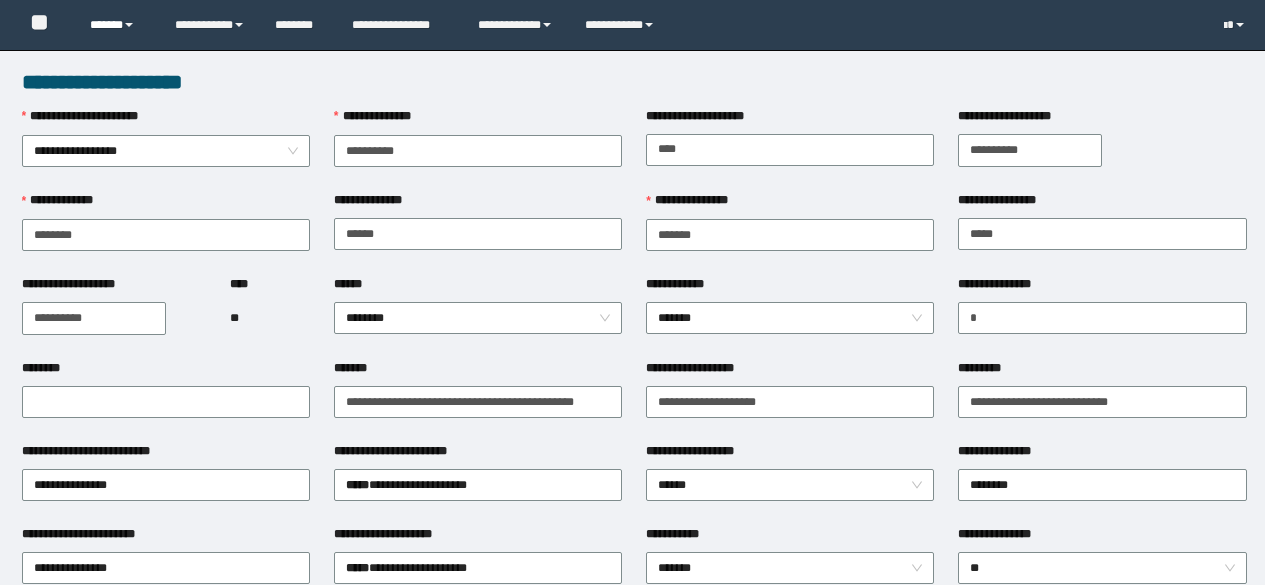 scroll, scrollTop: 400, scrollLeft: 0, axis: vertical 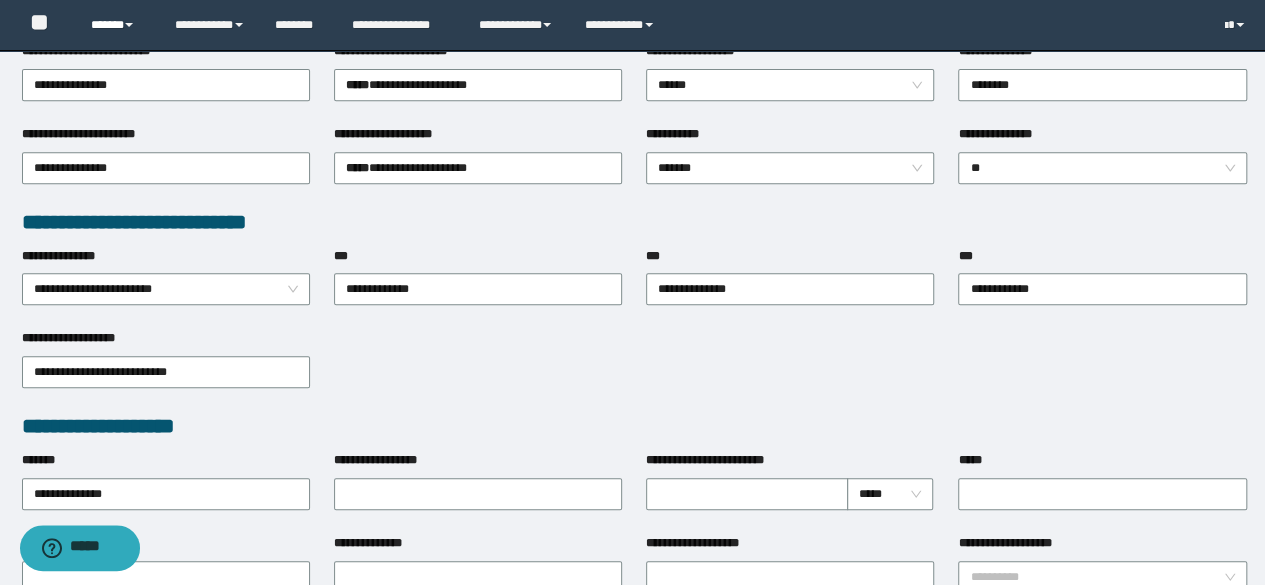 click on "******" at bounding box center (117, 25) 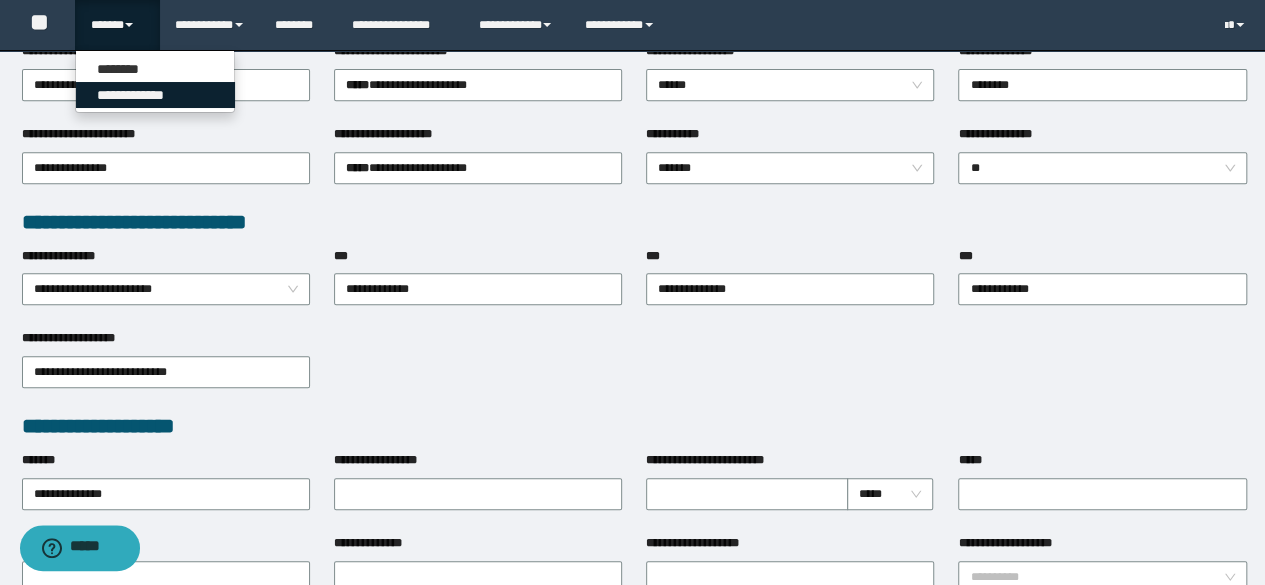 click on "**********" at bounding box center [155, 95] 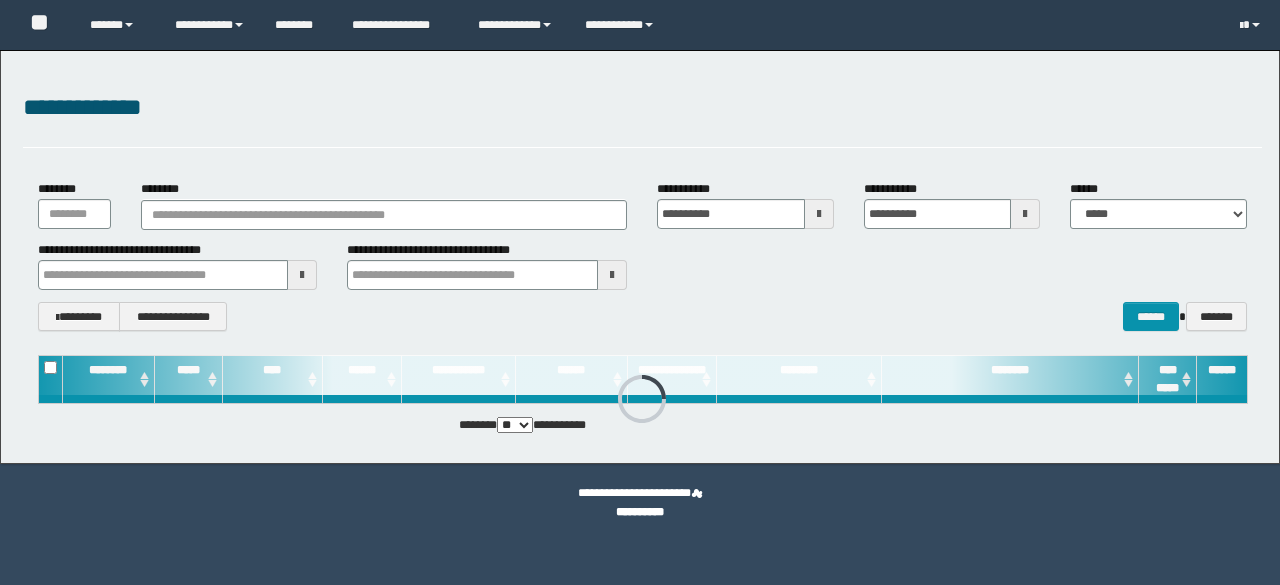 scroll, scrollTop: 0, scrollLeft: 0, axis: both 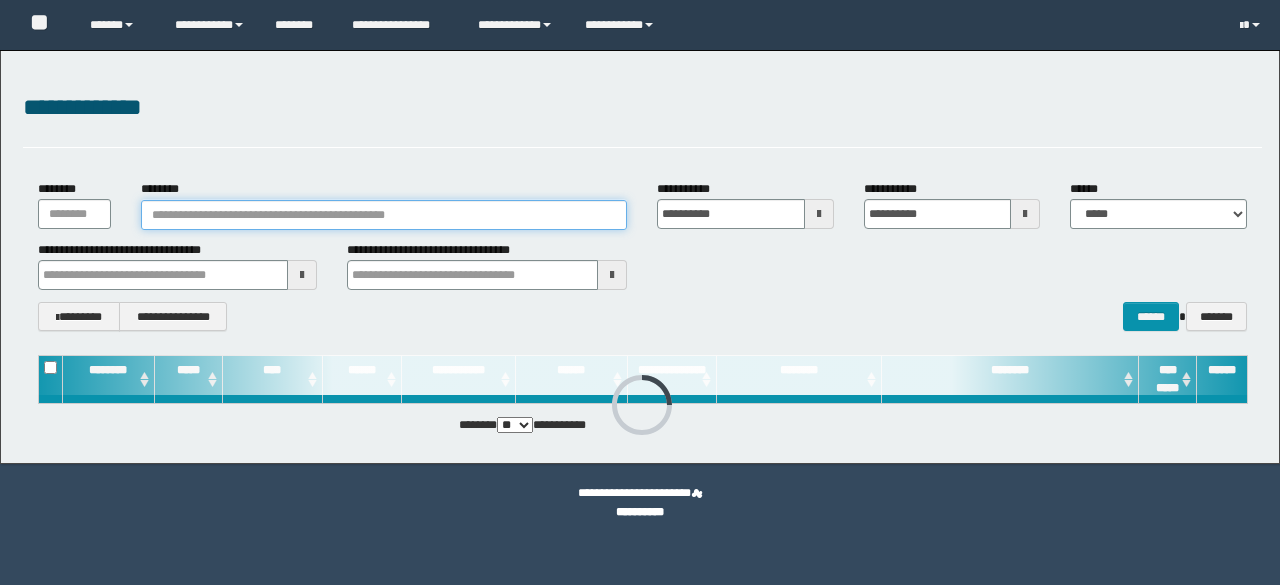 click on "********" at bounding box center (384, 215) 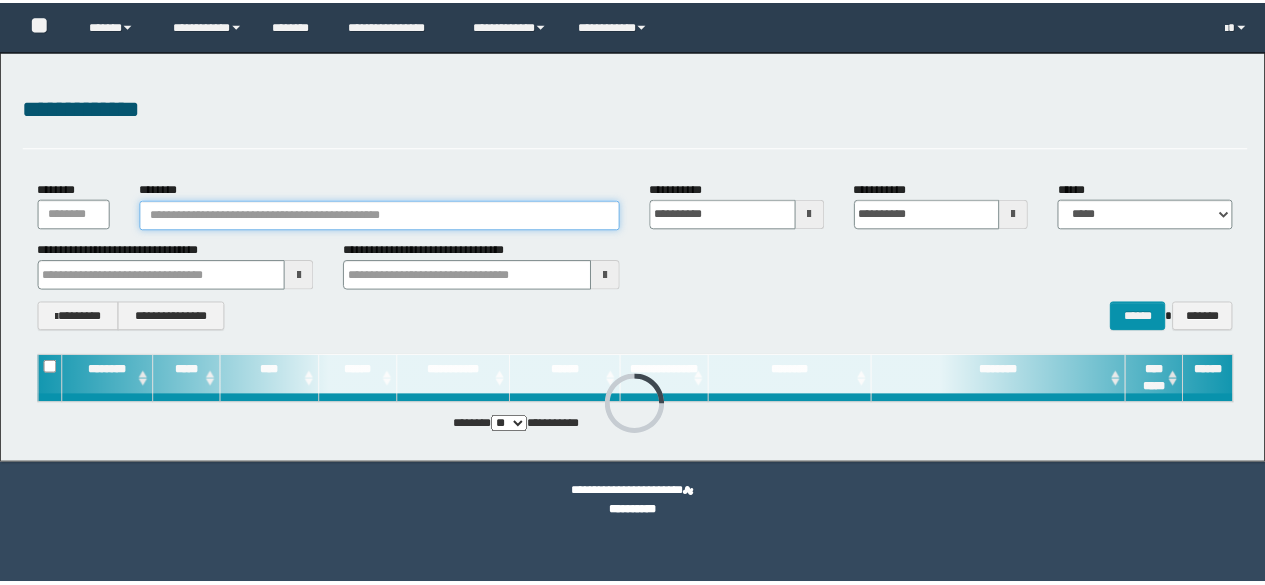 scroll, scrollTop: 0, scrollLeft: 0, axis: both 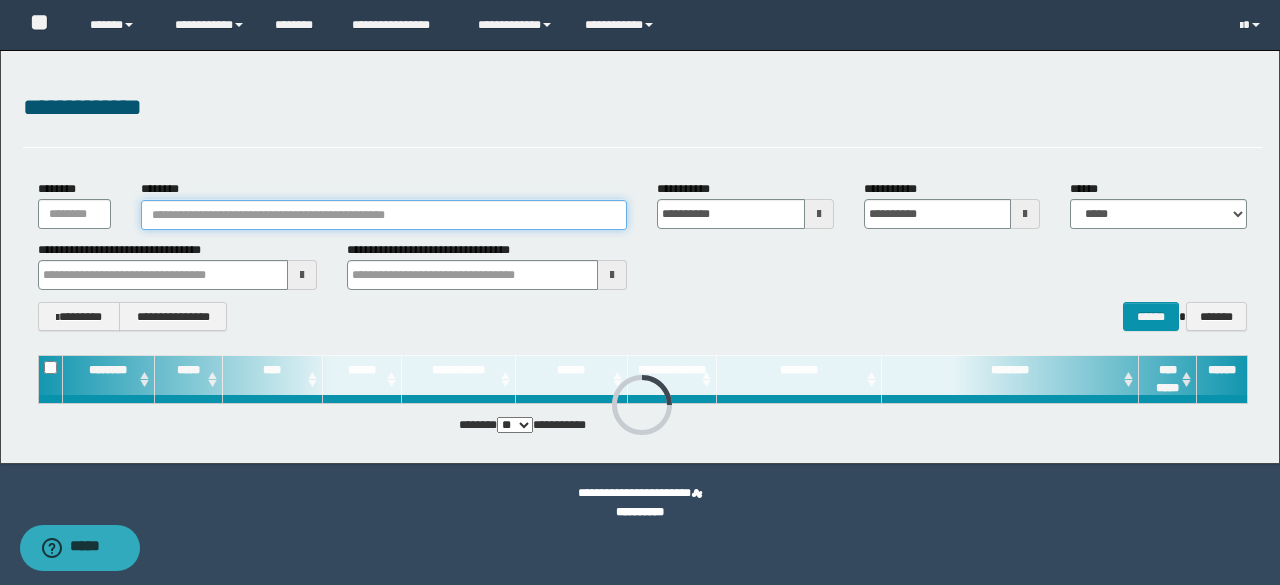 paste on "**********" 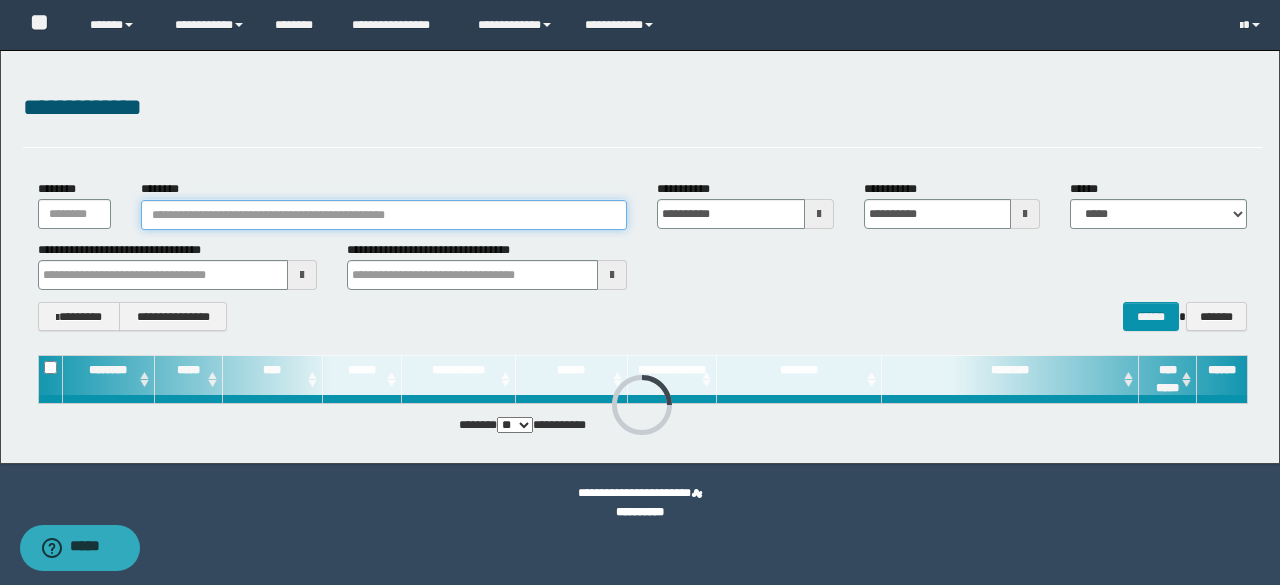 type on "**********" 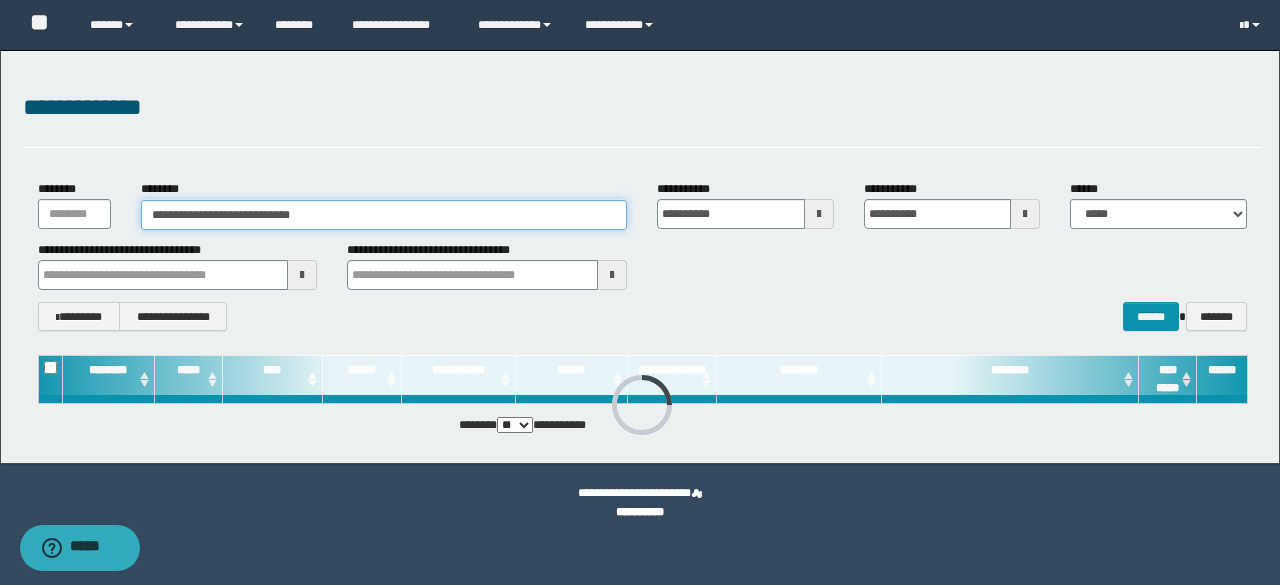 type on "**********" 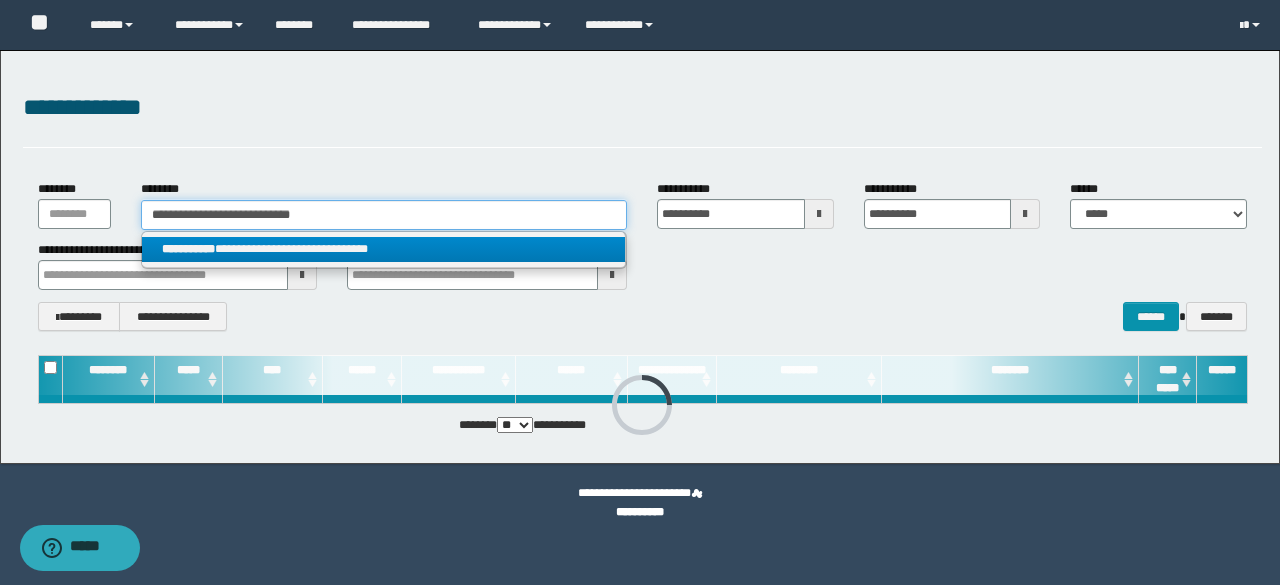 type on "**********" 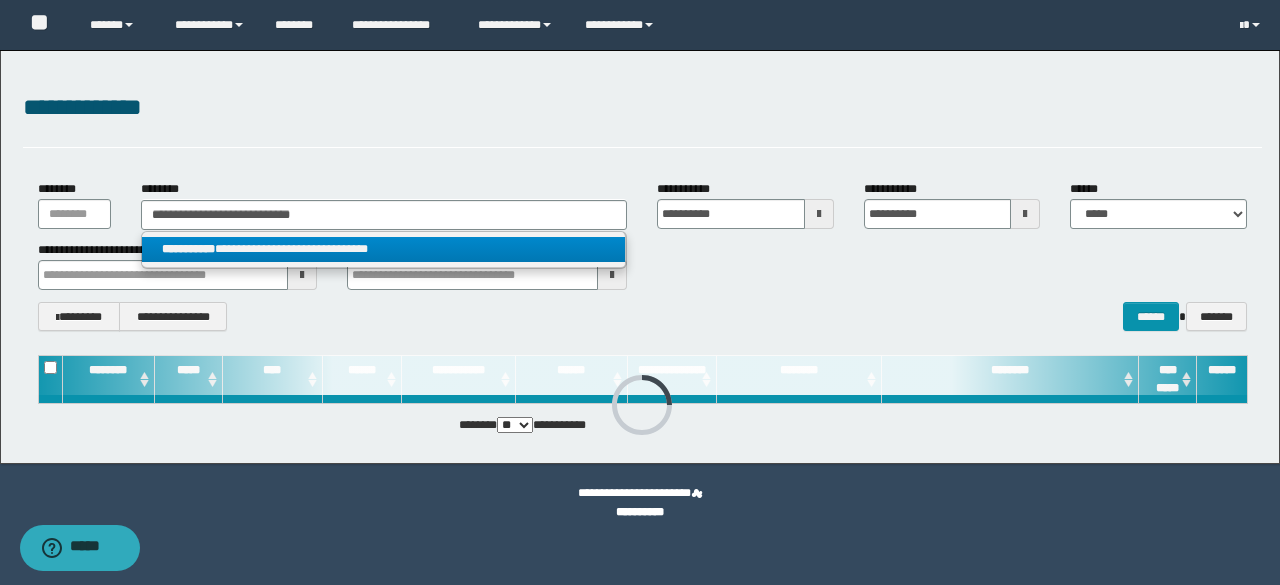 click on "**********" at bounding box center [384, 249] 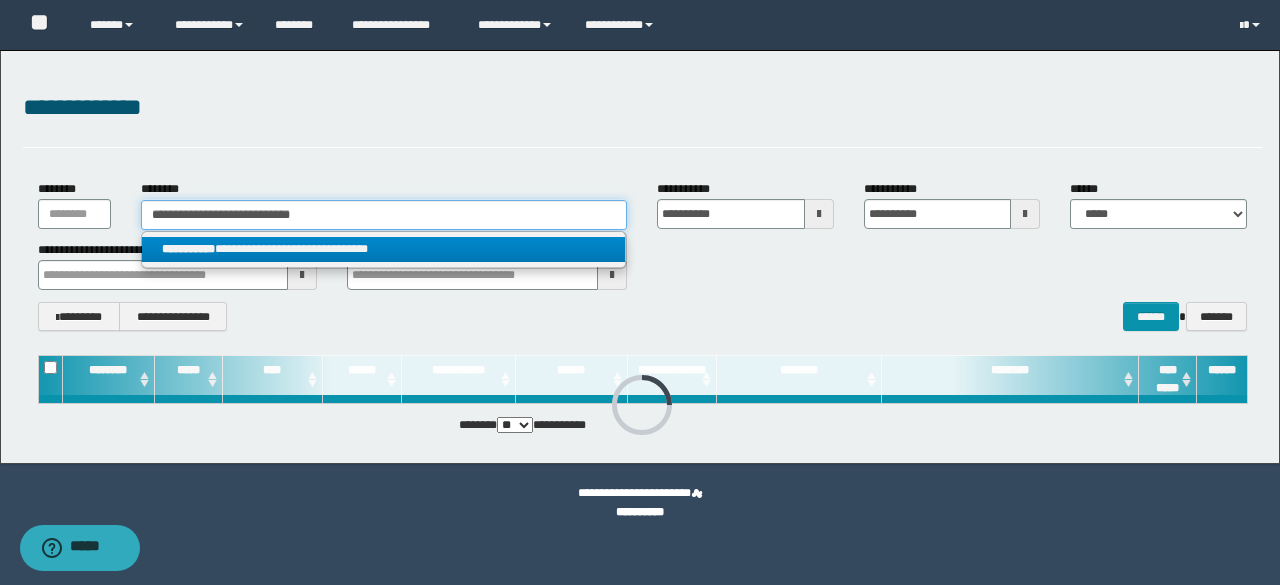 type 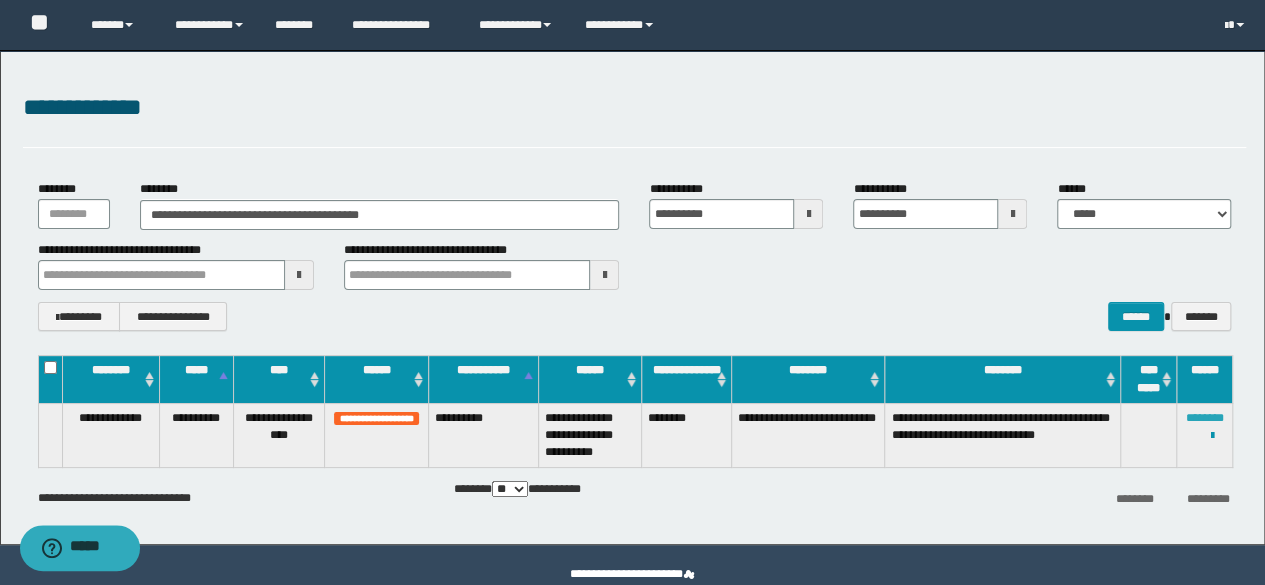 click on "********" at bounding box center [1205, 418] 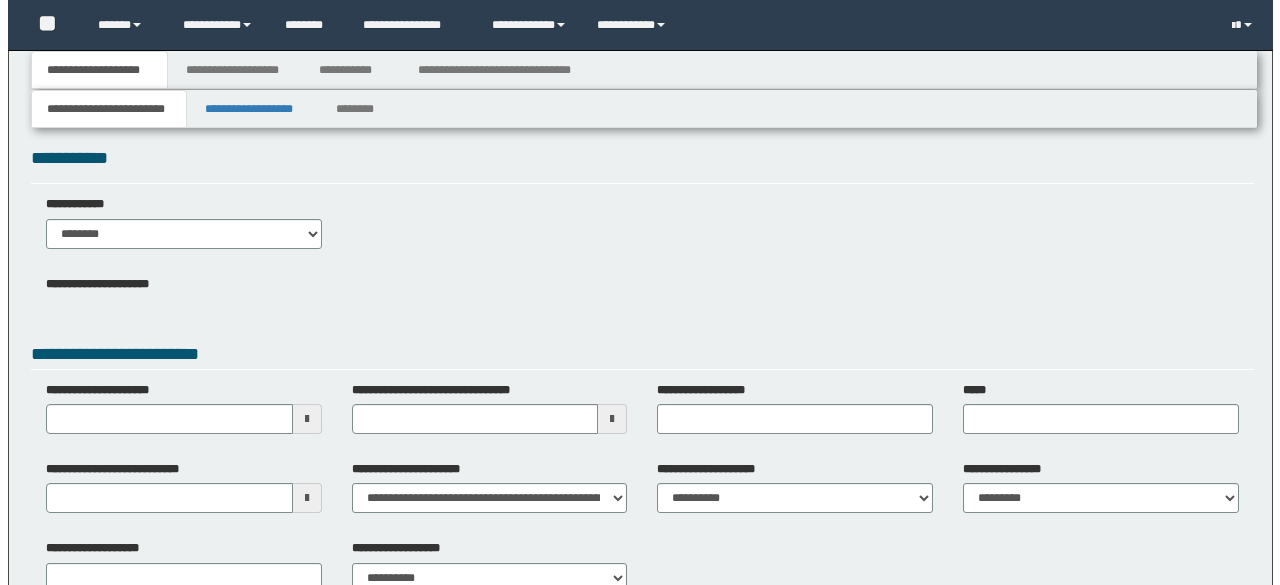 scroll, scrollTop: 0, scrollLeft: 0, axis: both 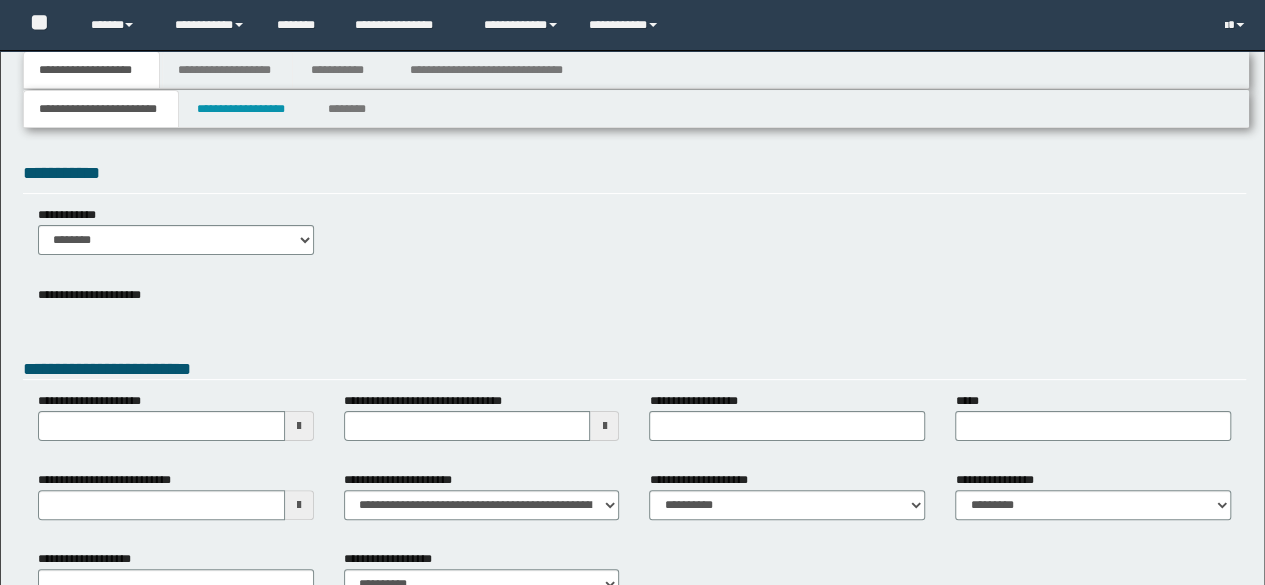 type 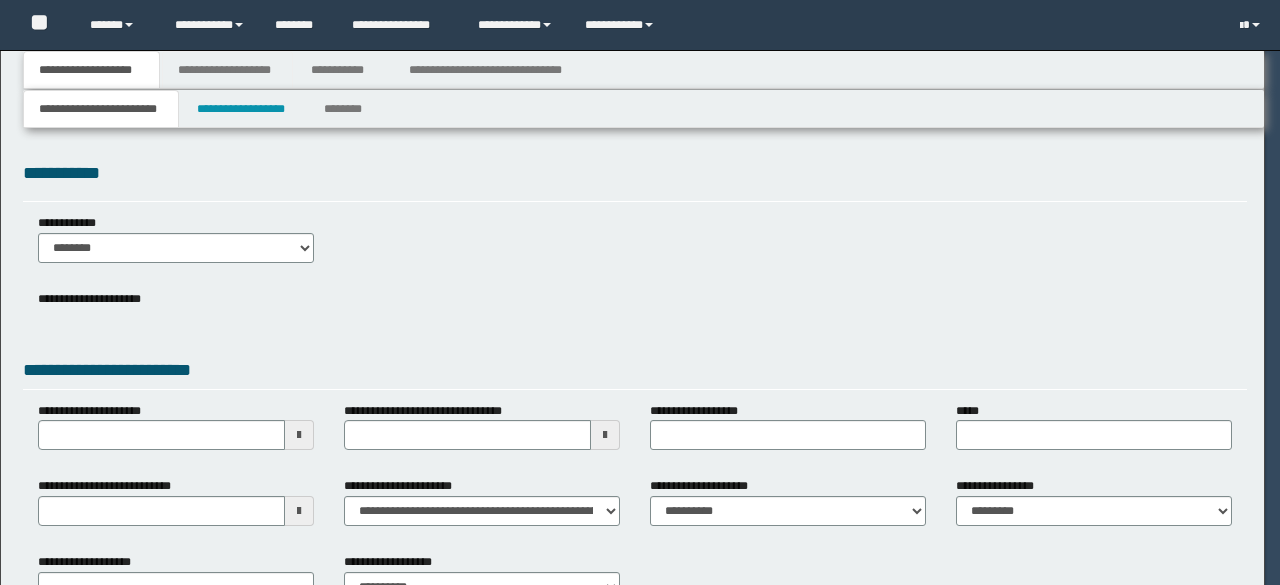 scroll, scrollTop: 0, scrollLeft: 0, axis: both 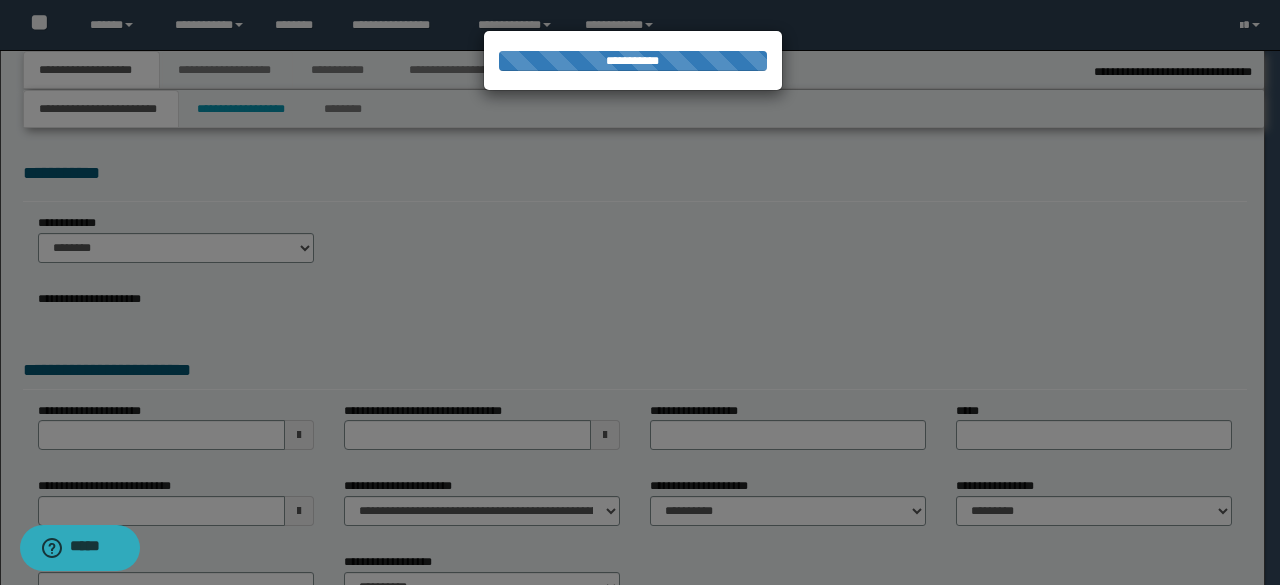 click at bounding box center (640, 292) 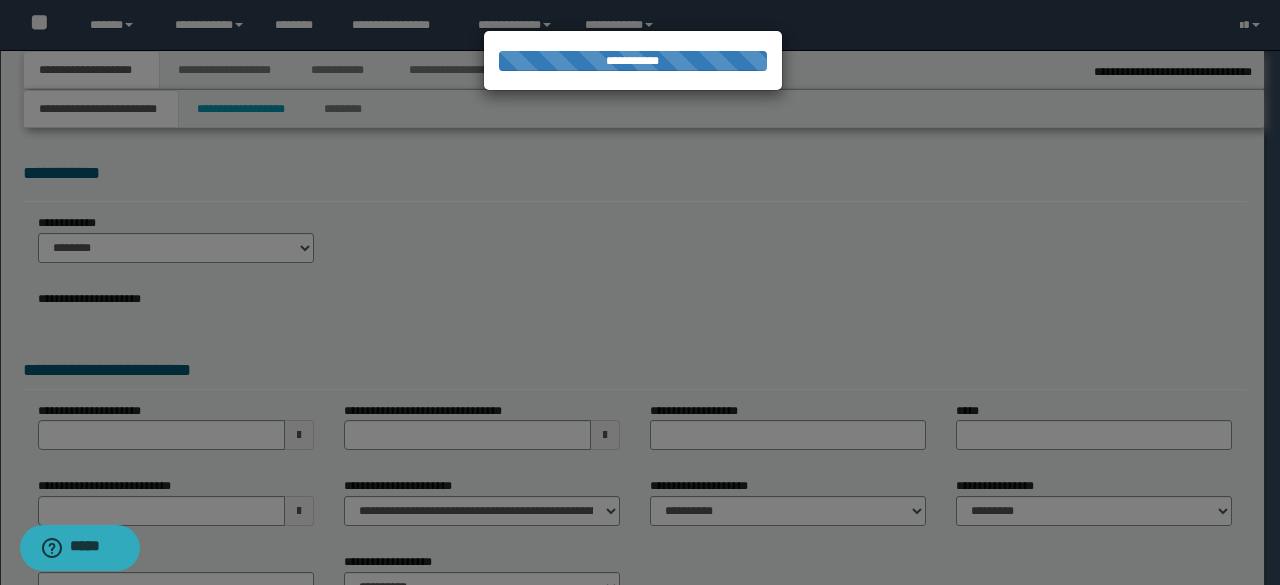 type on "**********" 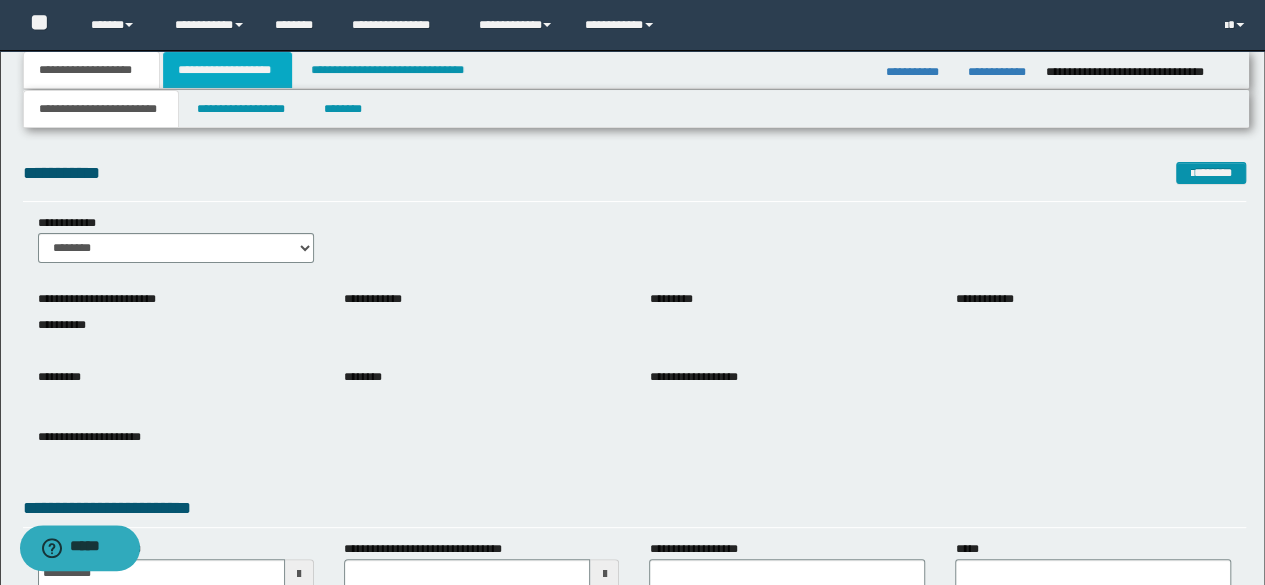 click on "**********" at bounding box center [227, 70] 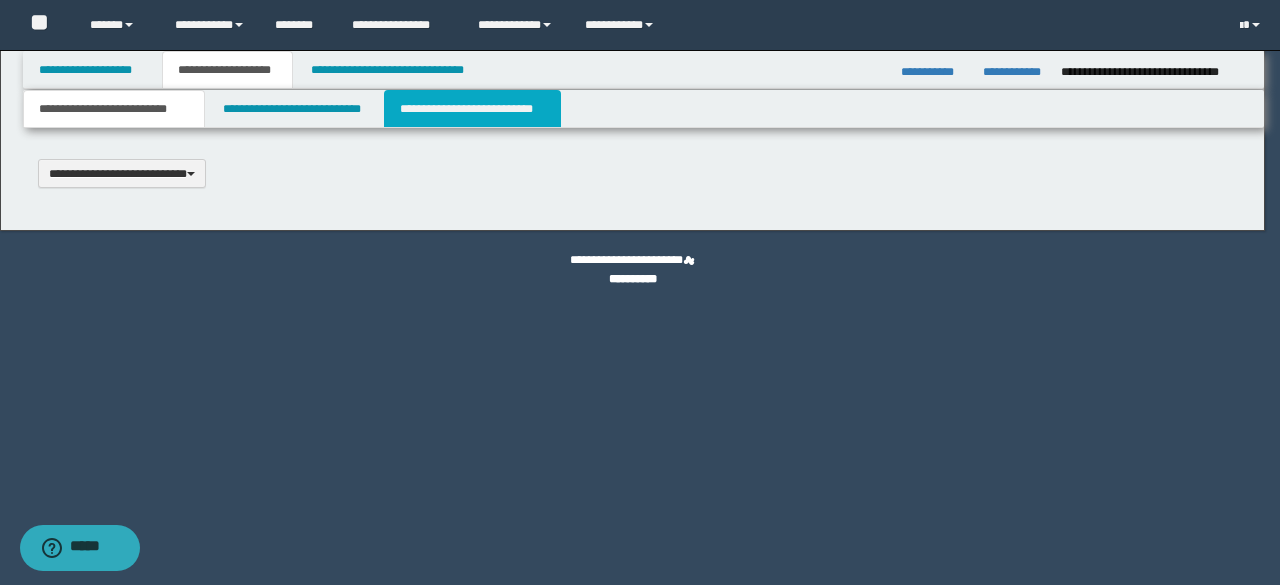 scroll, scrollTop: 0, scrollLeft: 0, axis: both 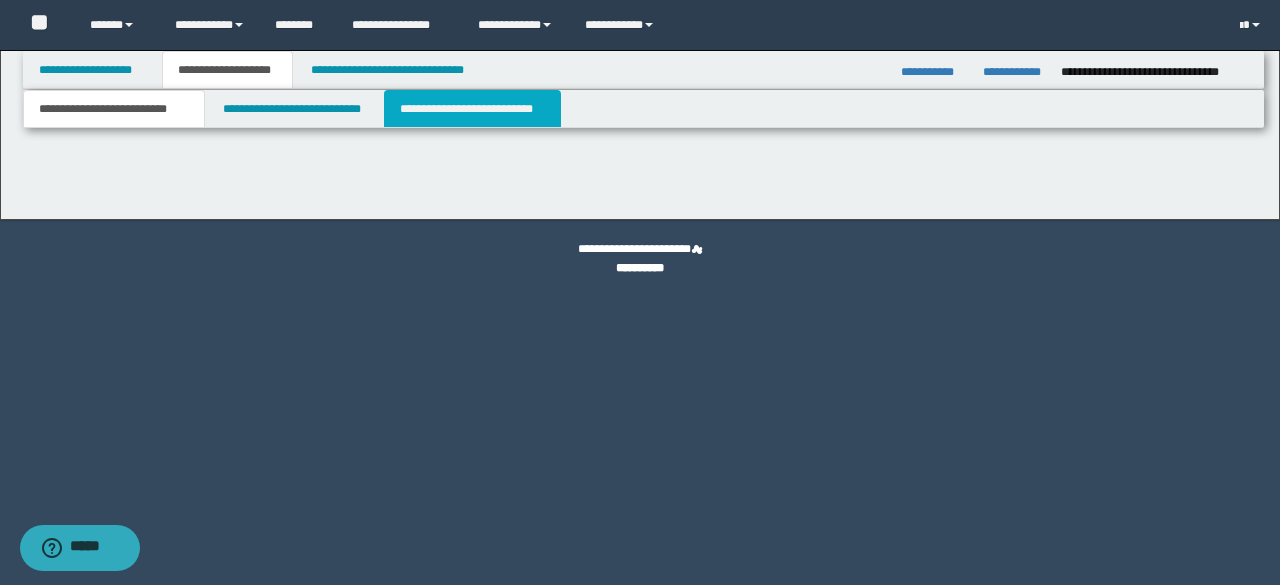 click on "**********" at bounding box center (472, 109) 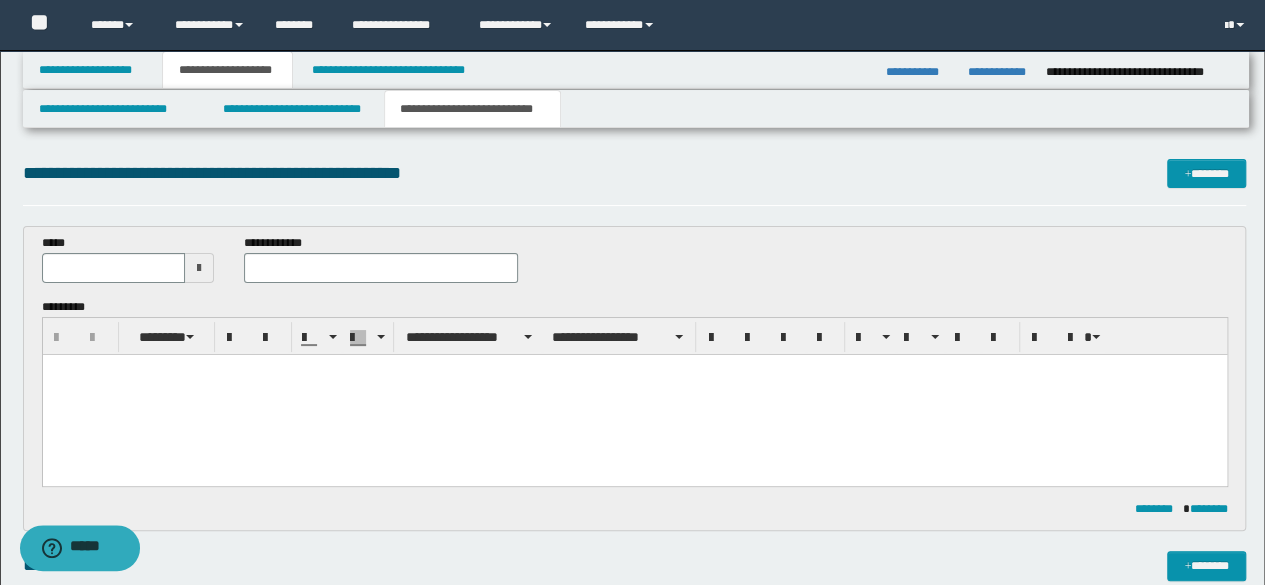 scroll, scrollTop: 0, scrollLeft: 0, axis: both 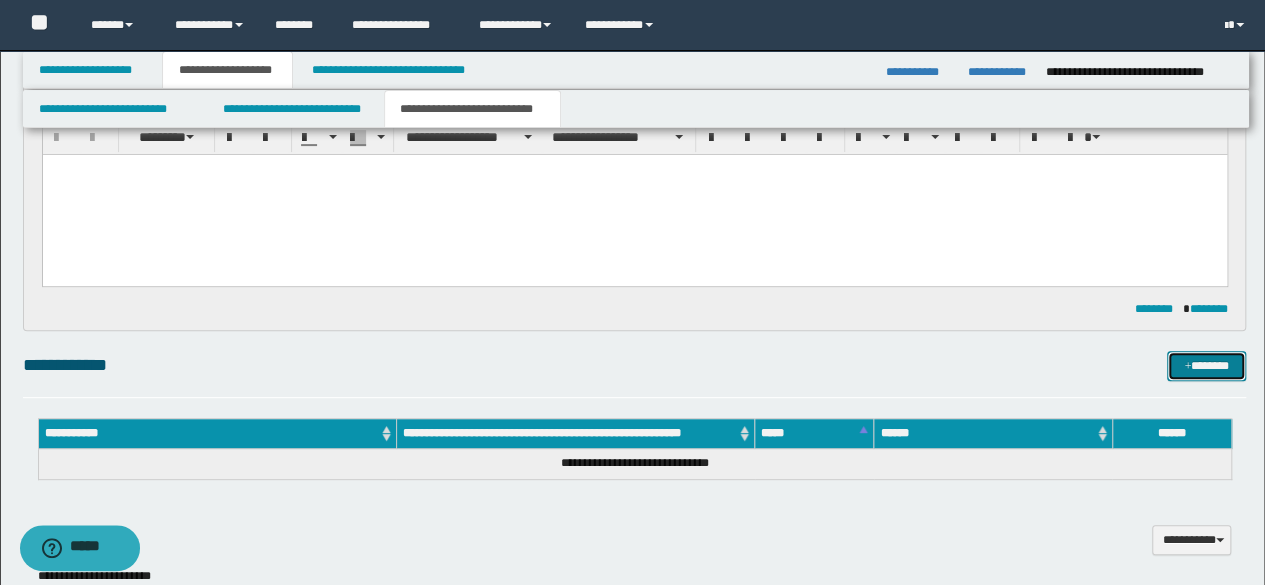 click on "*******" at bounding box center [1206, 365] 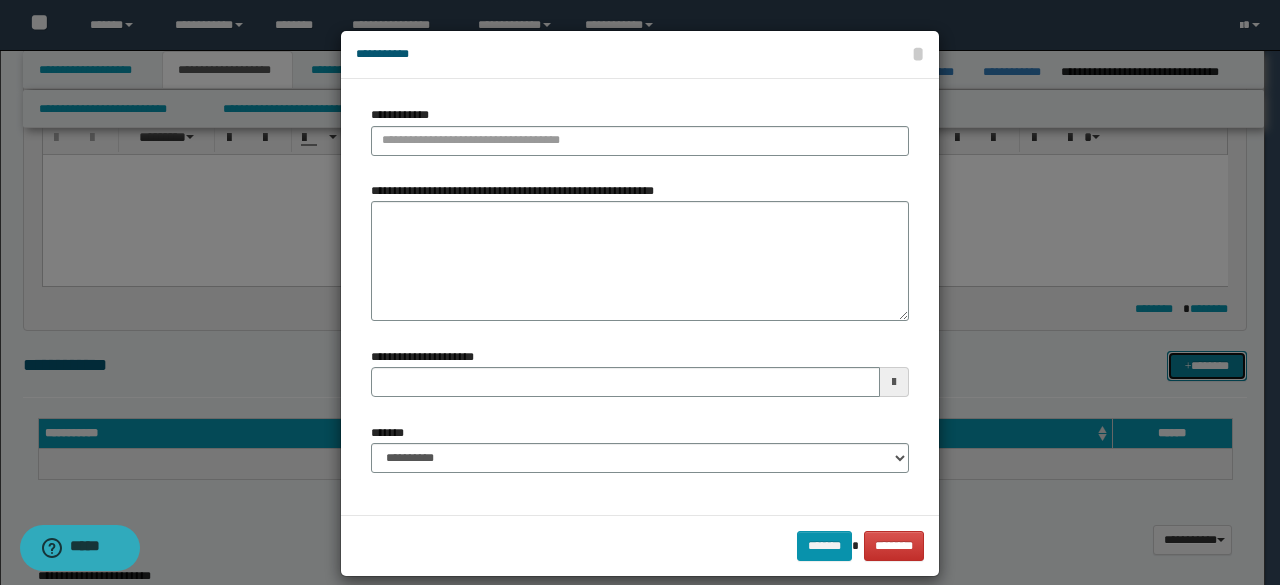type 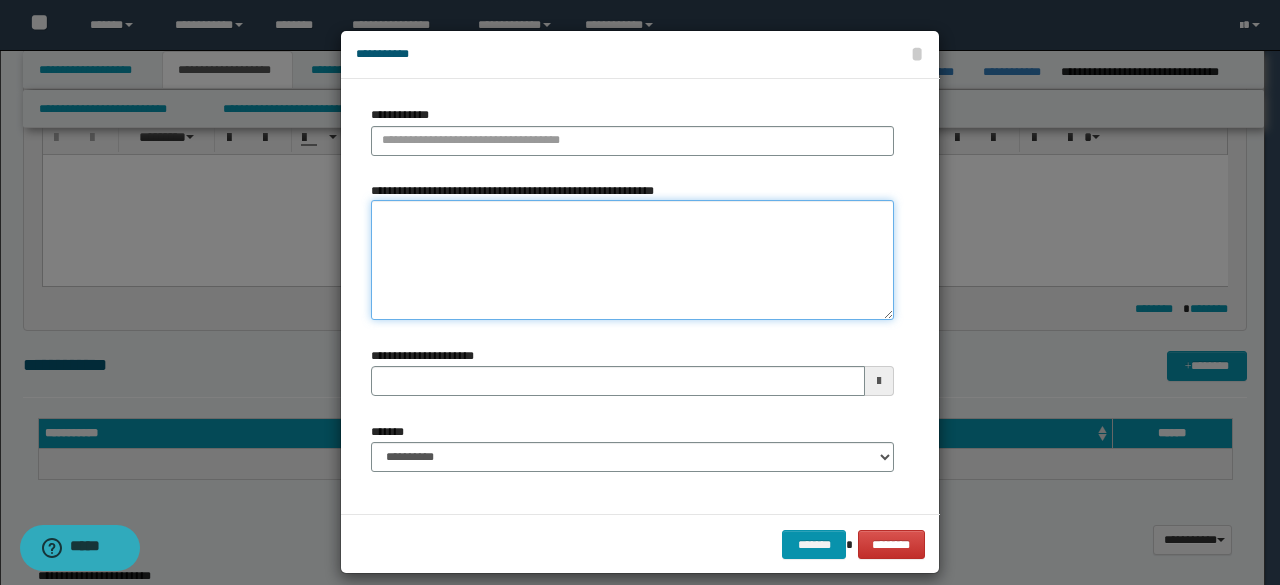 click on "**********" at bounding box center (632, 260) 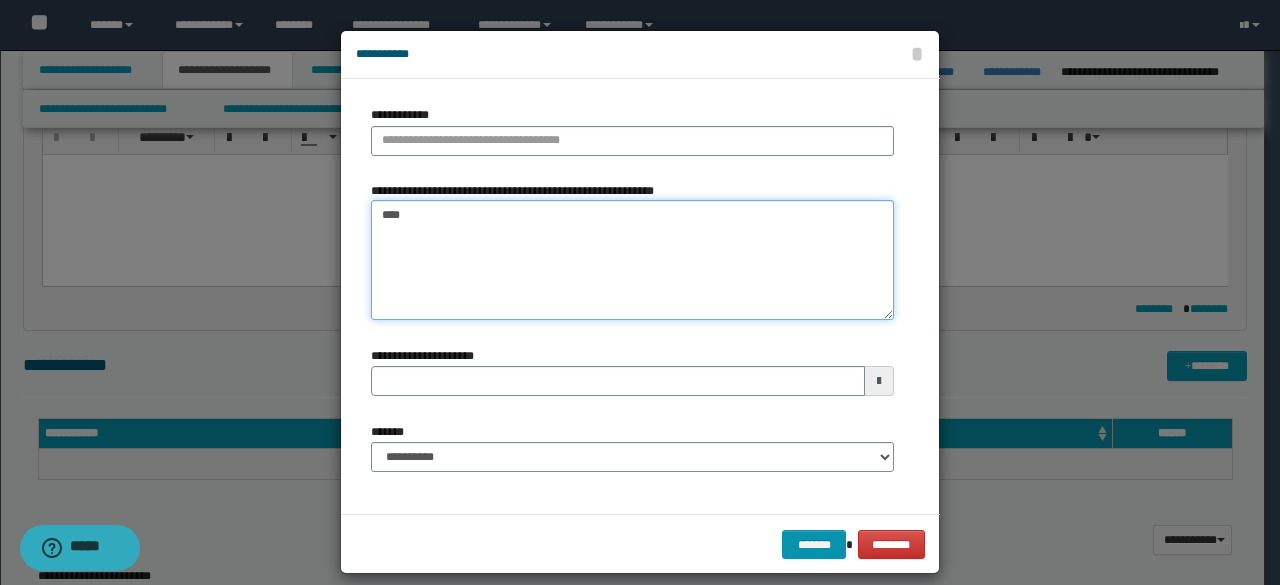type 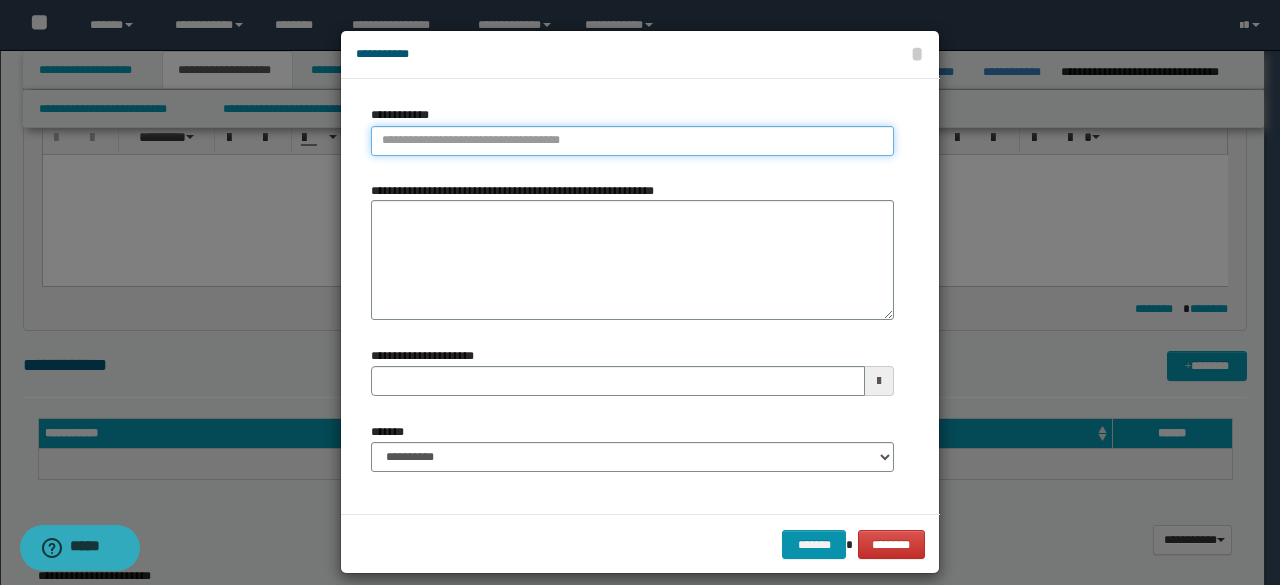 click on "**********" at bounding box center [632, 141] 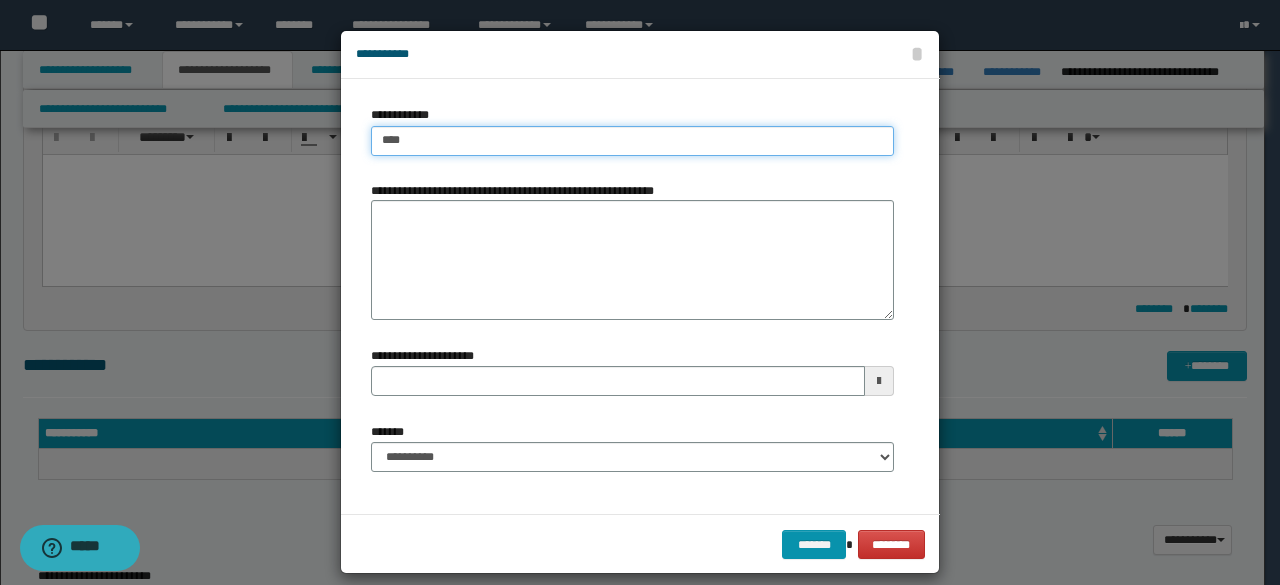 type on "****" 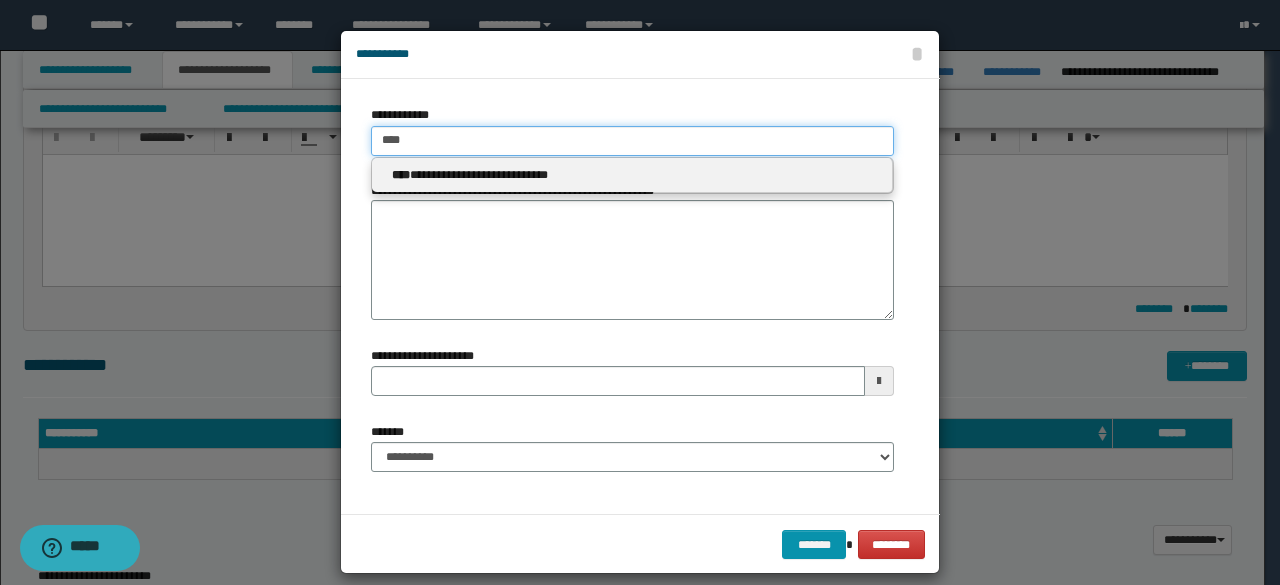 type on "****" 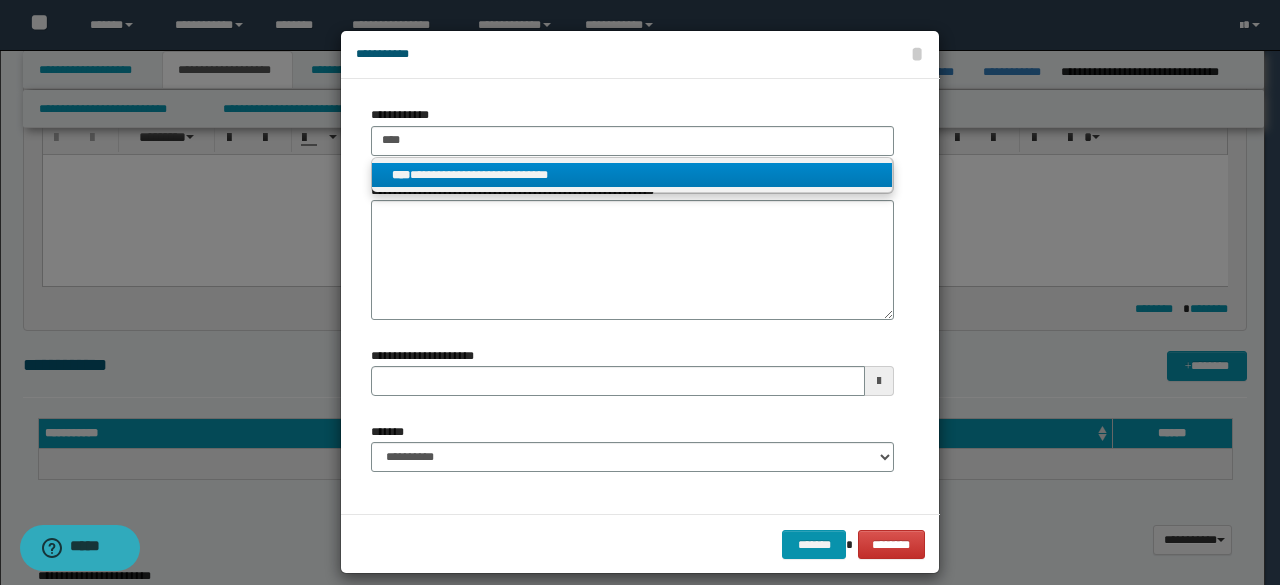 click on "**********" at bounding box center [632, 175] 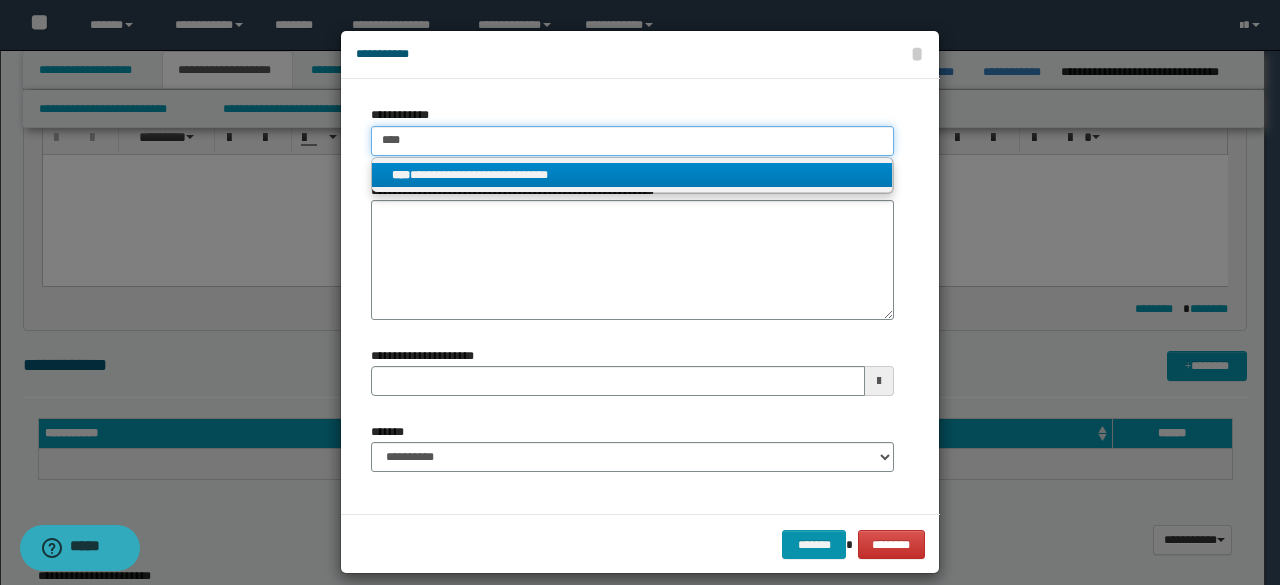 type 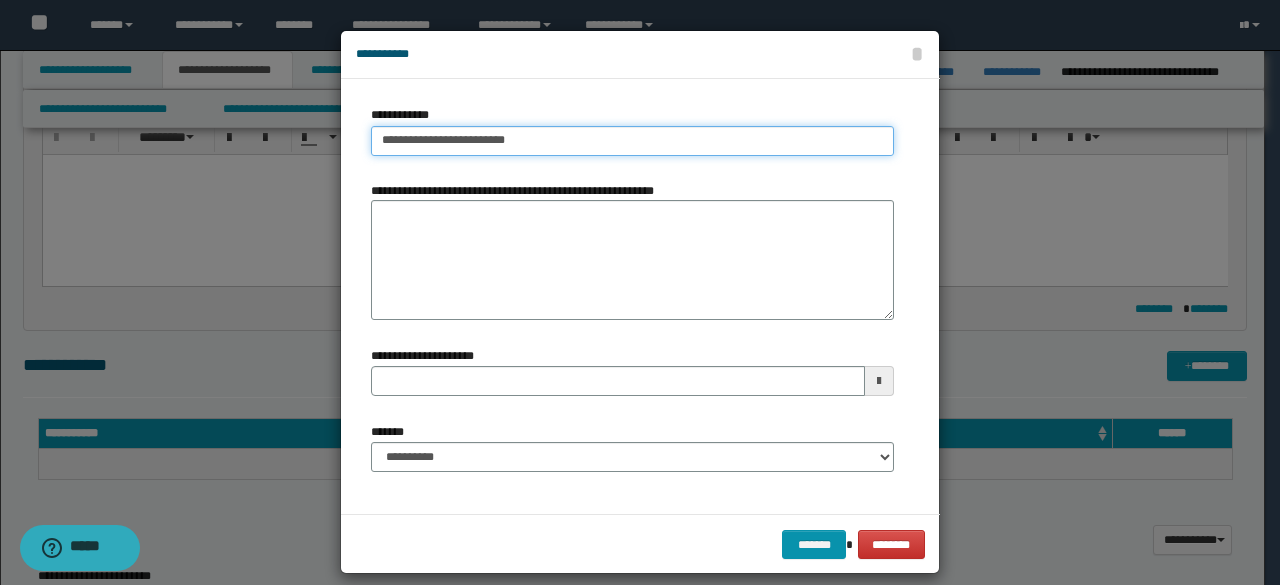 type 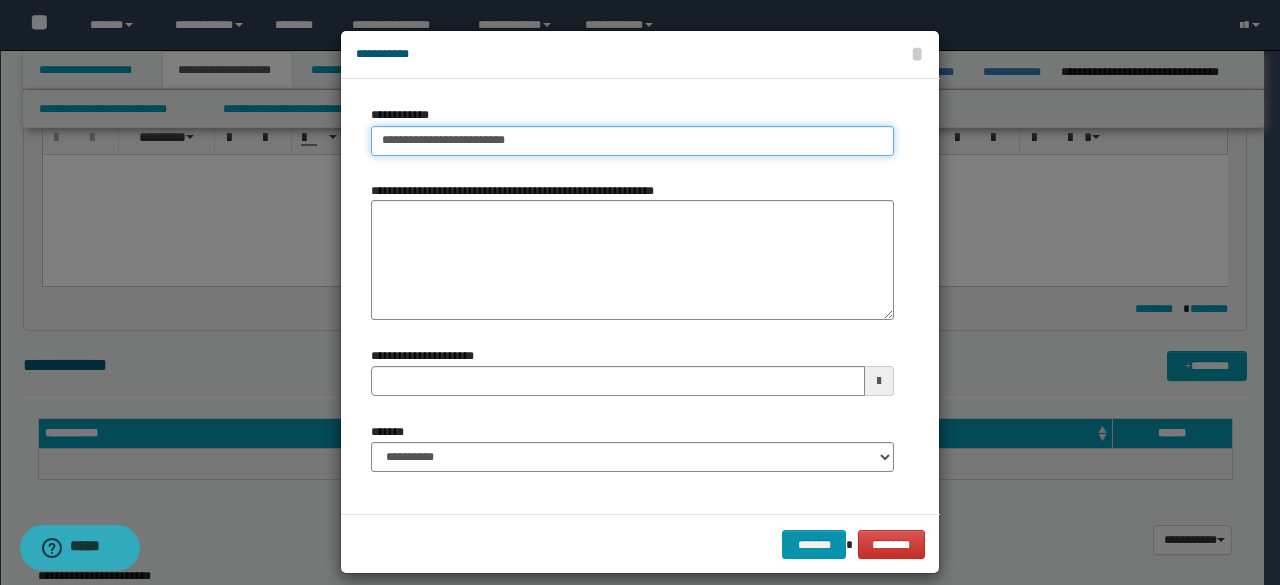 type on "**********" 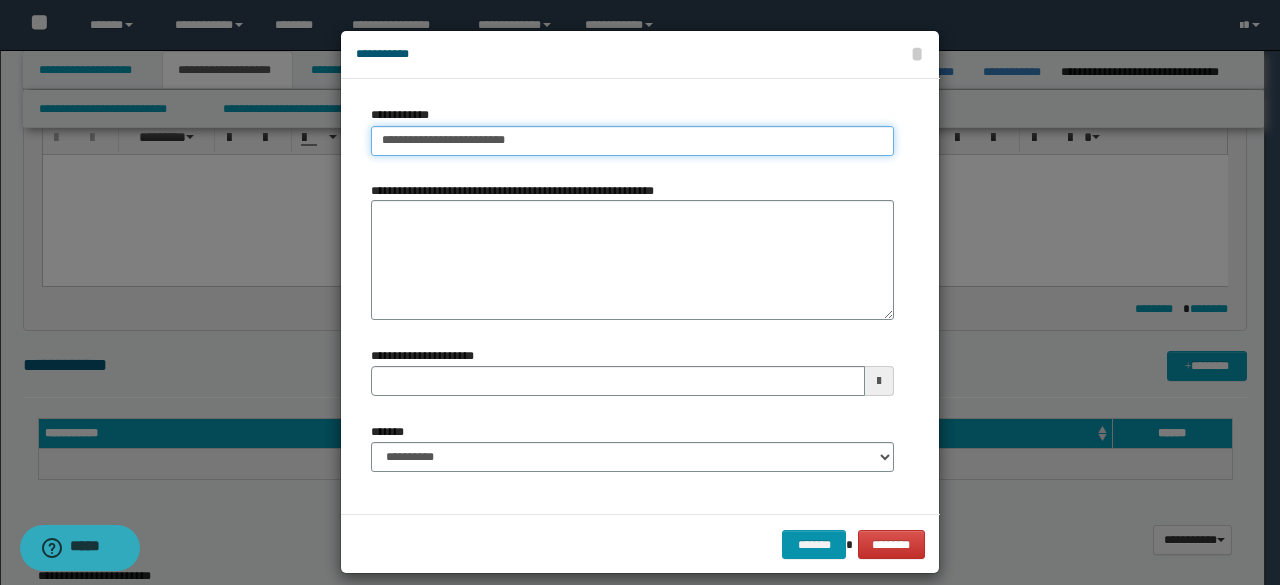 type 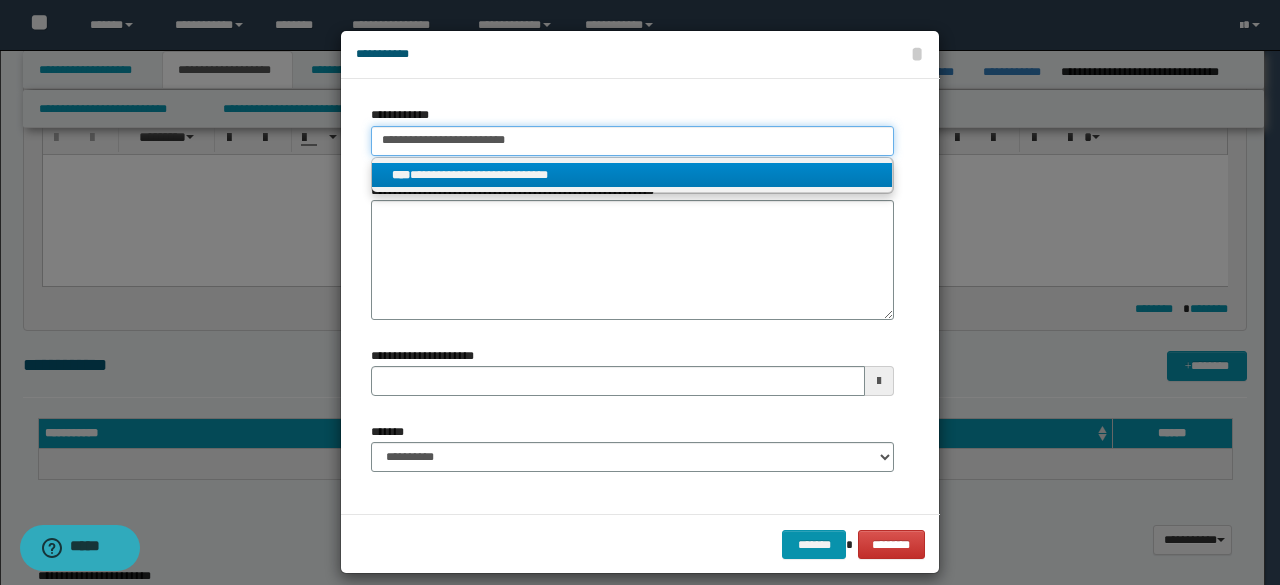 drag, startPoint x: 525, startPoint y: 139, endPoint x: 366, endPoint y: 151, distance: 159.4522 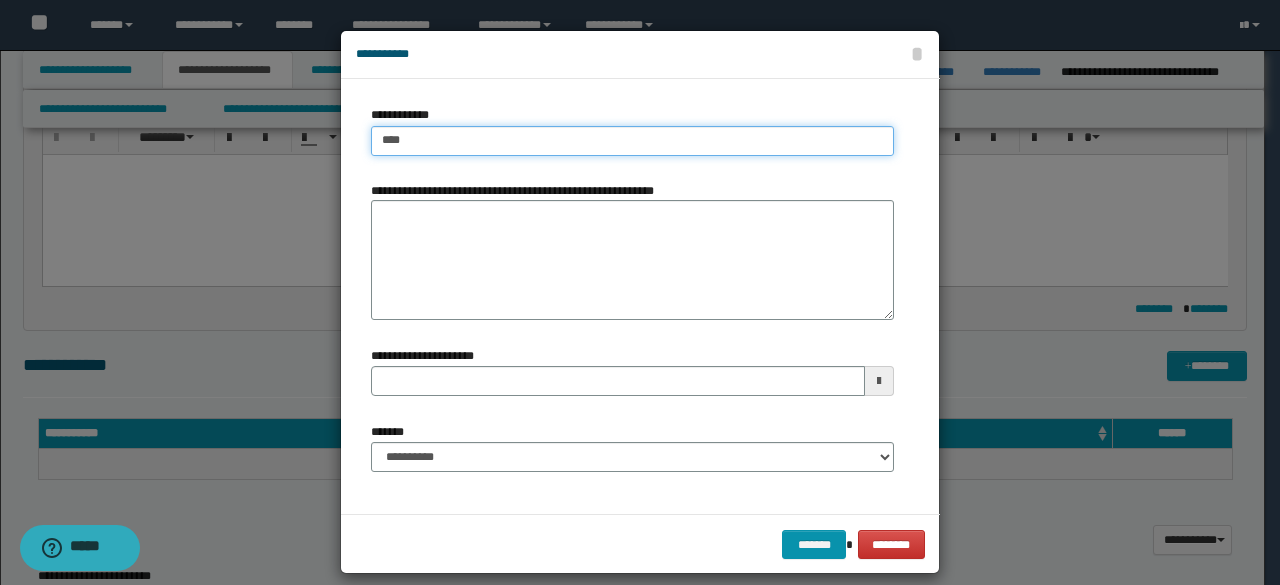 type on "****" 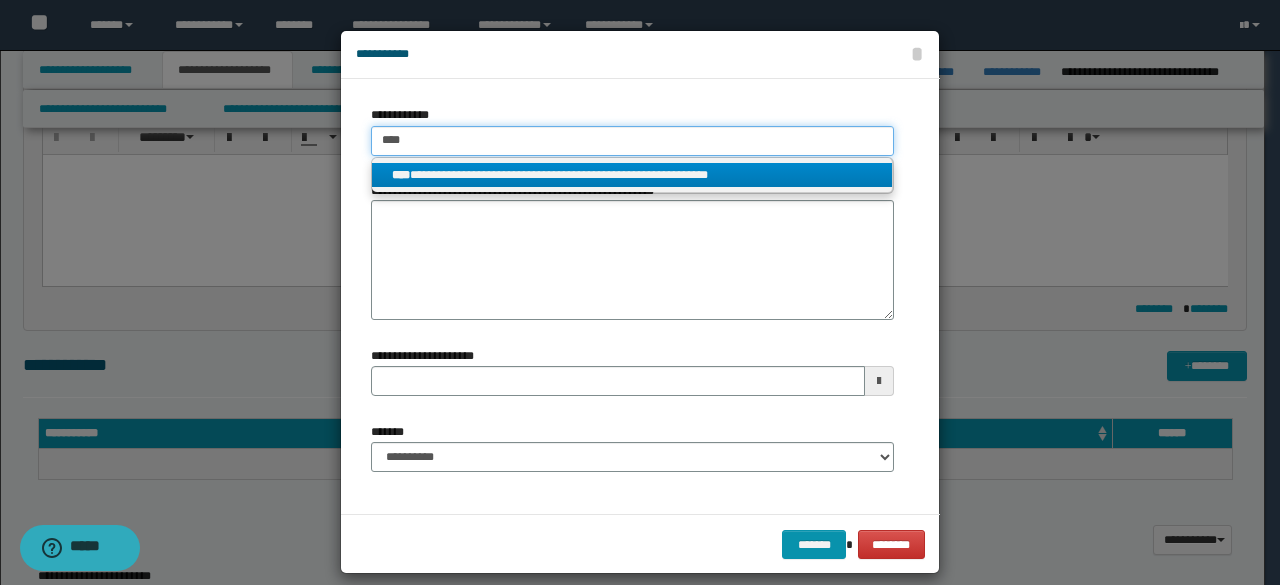 type on "****" 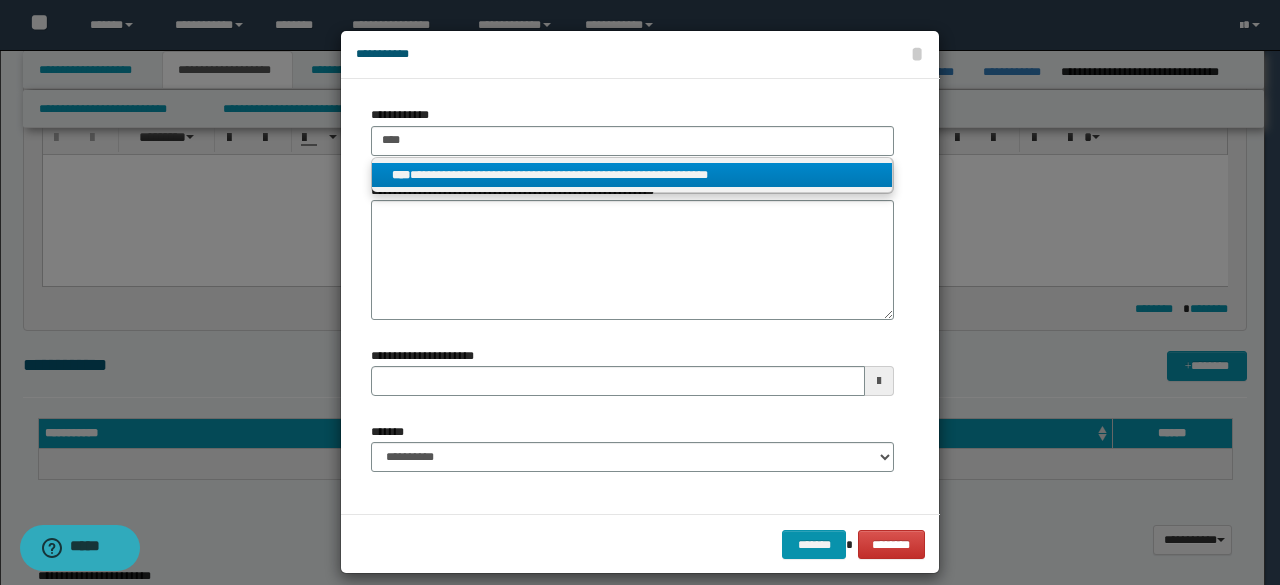 click on "**********" at bounding box center [632, 175] 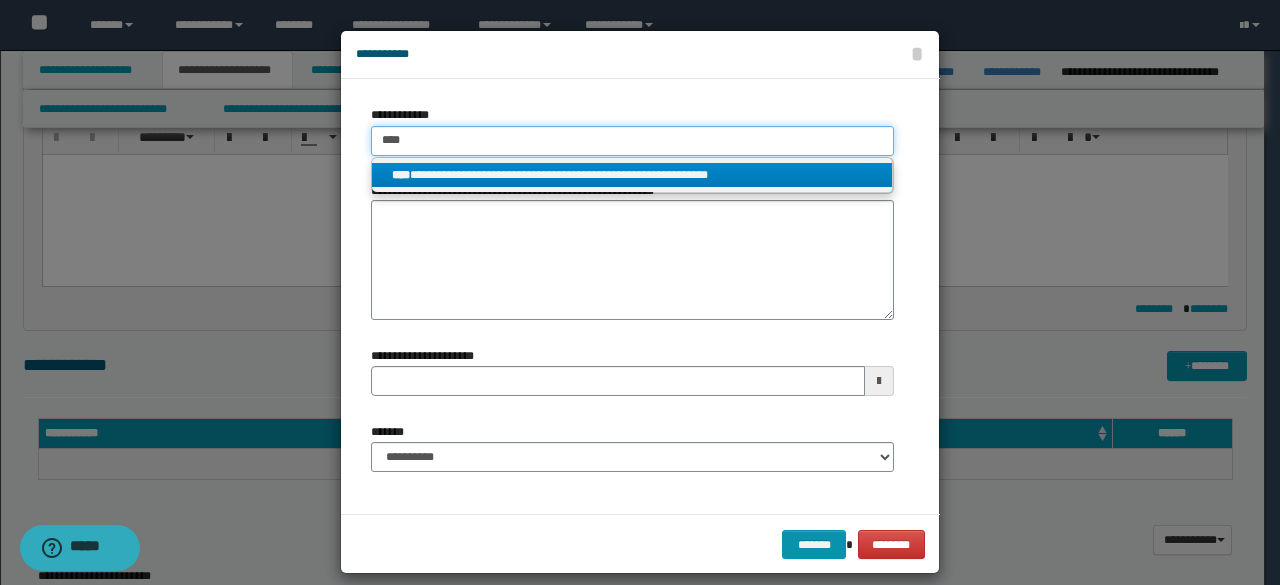 type 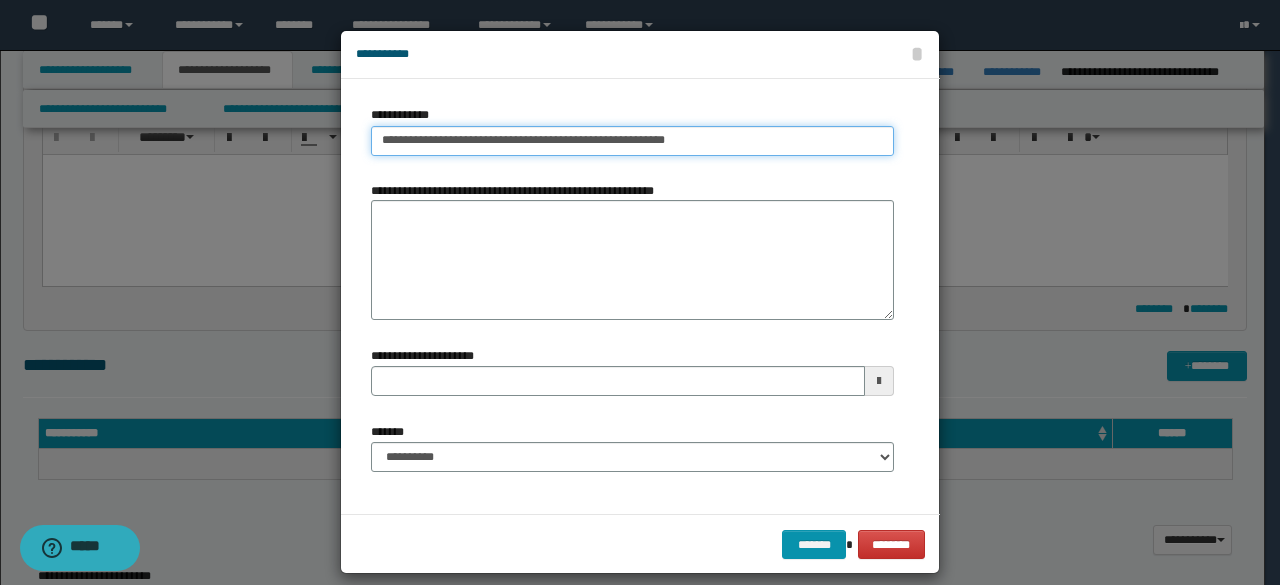 drag, startPoint x: 690, startPoint y: 136, endPoint x: 366, endPoint y: 151, distance: 324.34705 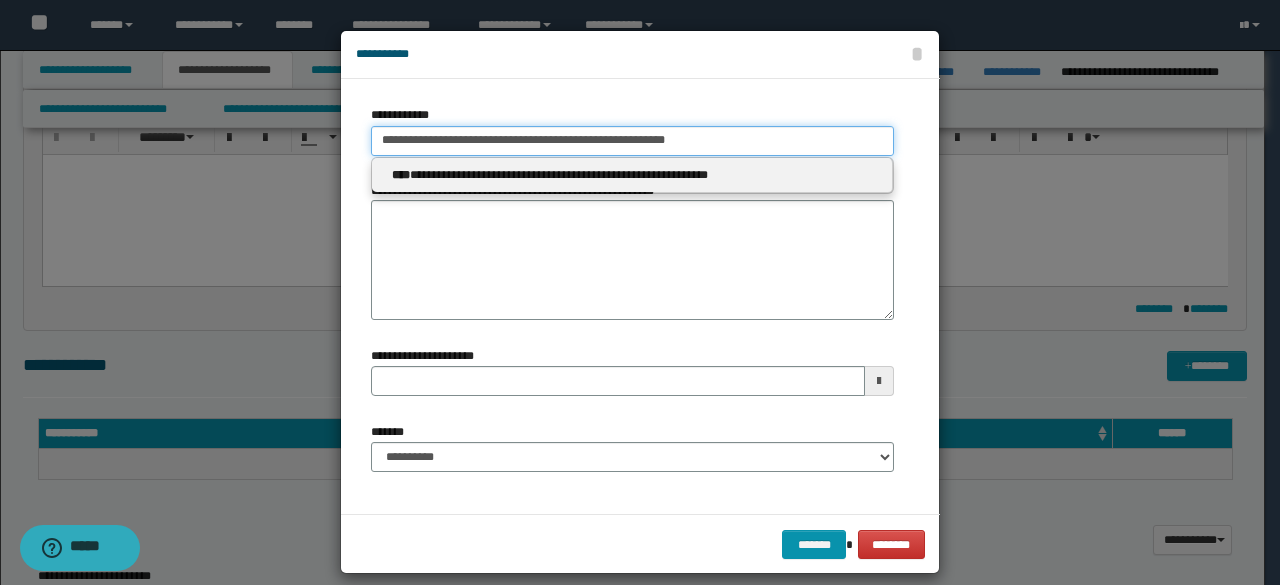 type 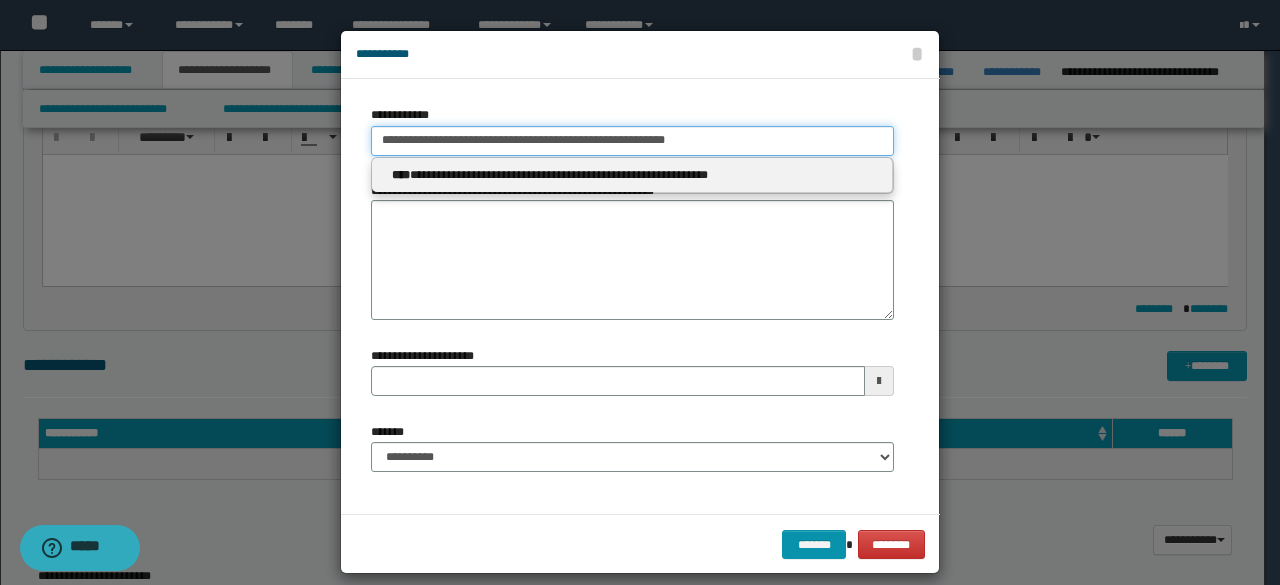 paste 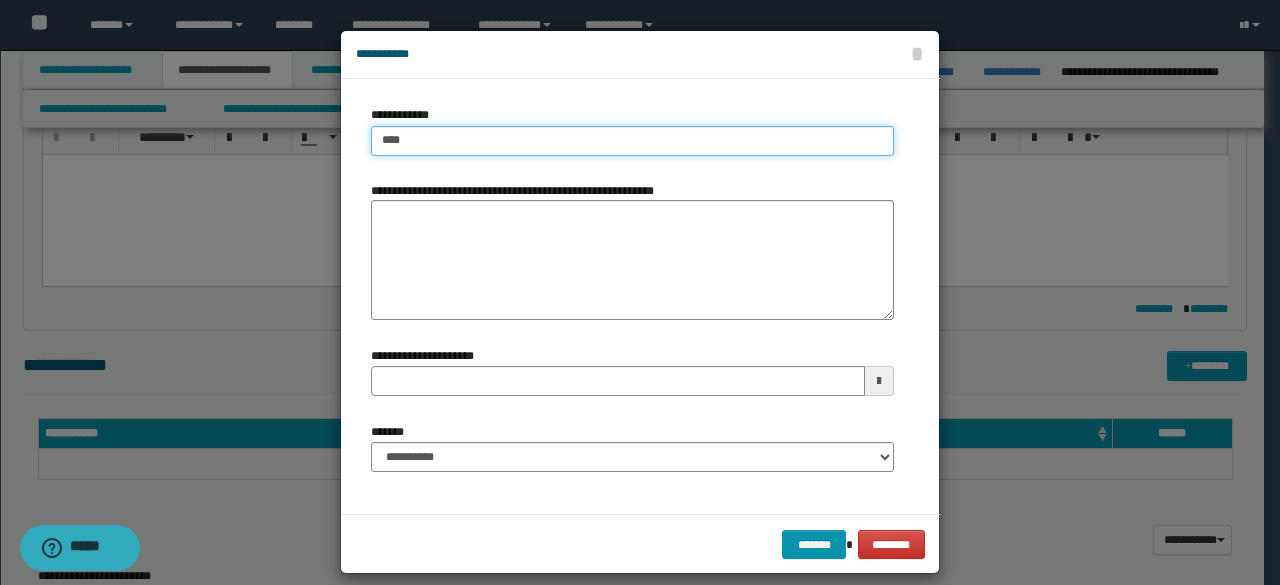 type on "****" 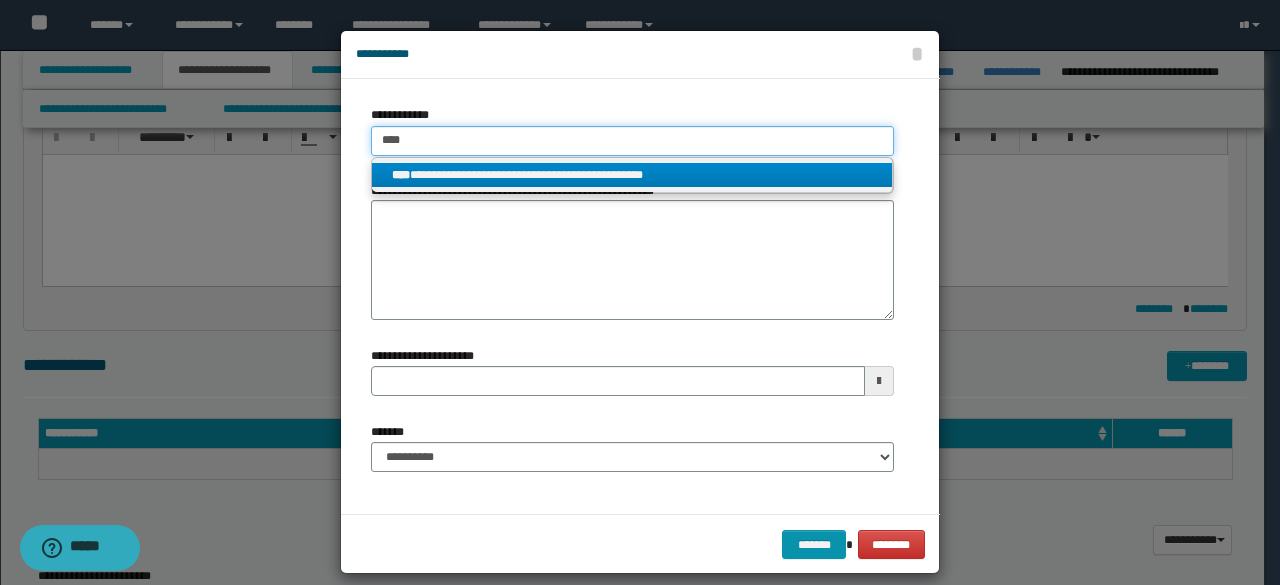 type on "****" 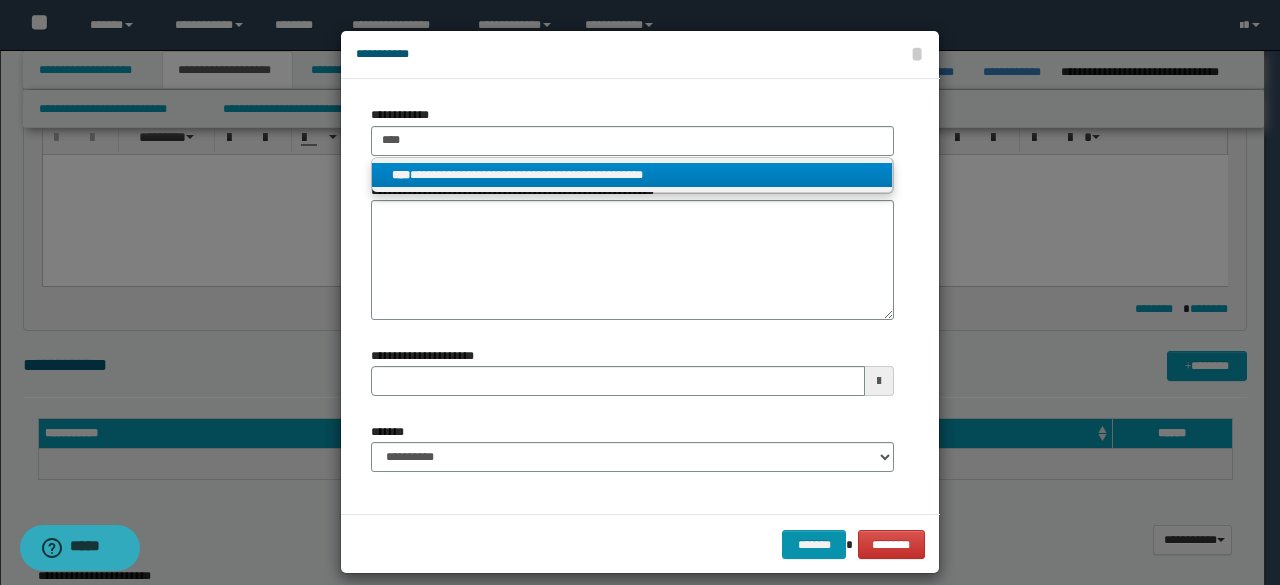 click on "**********" at bounding box center (632, 175) 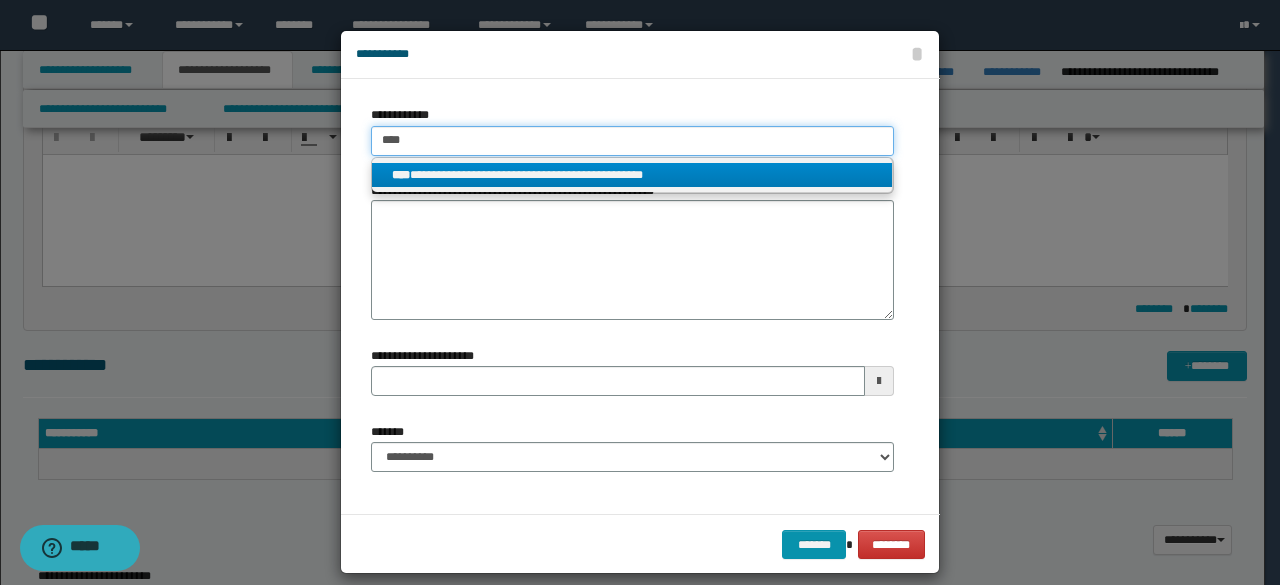 type 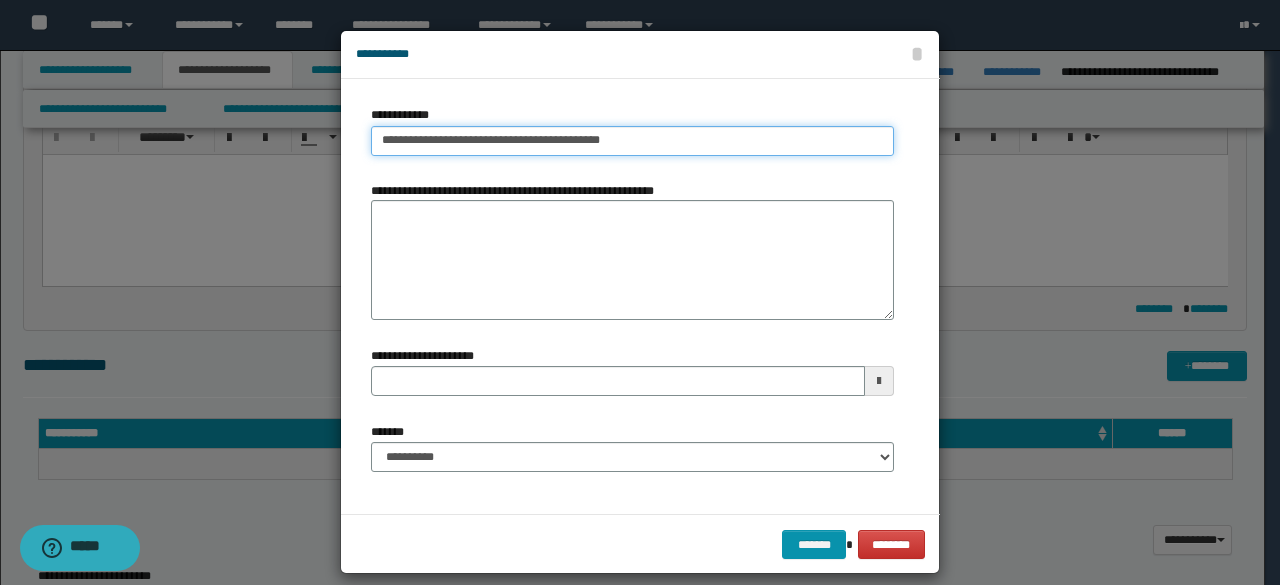 drag, startPoint x: 604, startPoint y: 141, endPoint x: 368, endPoint y: 147, distance: 236.07626 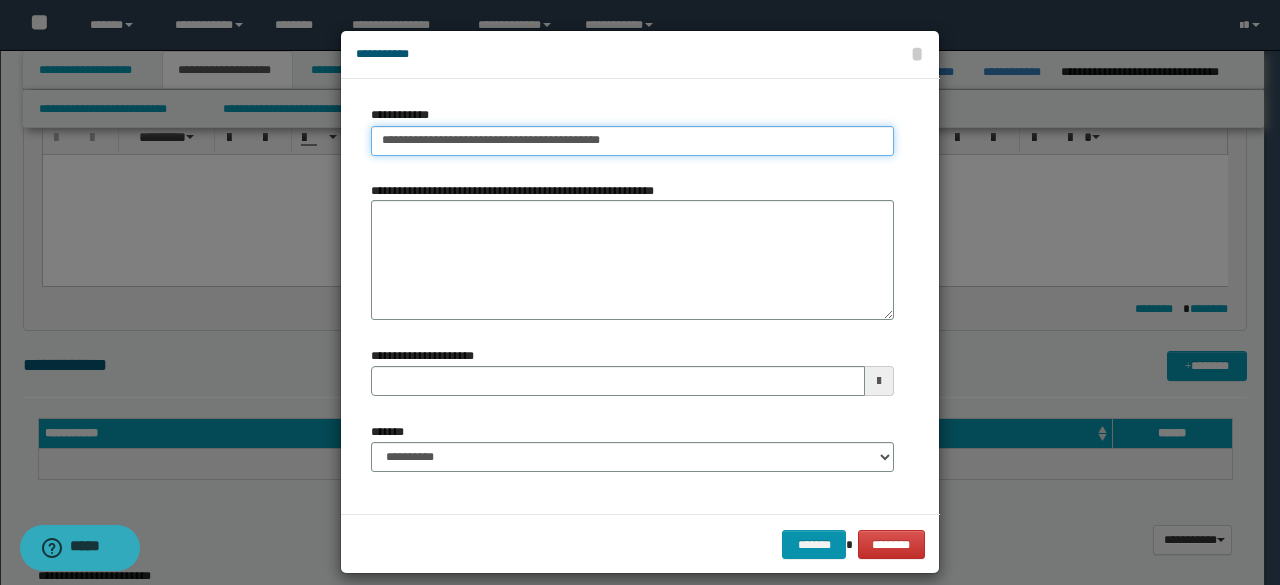 type on "**********" 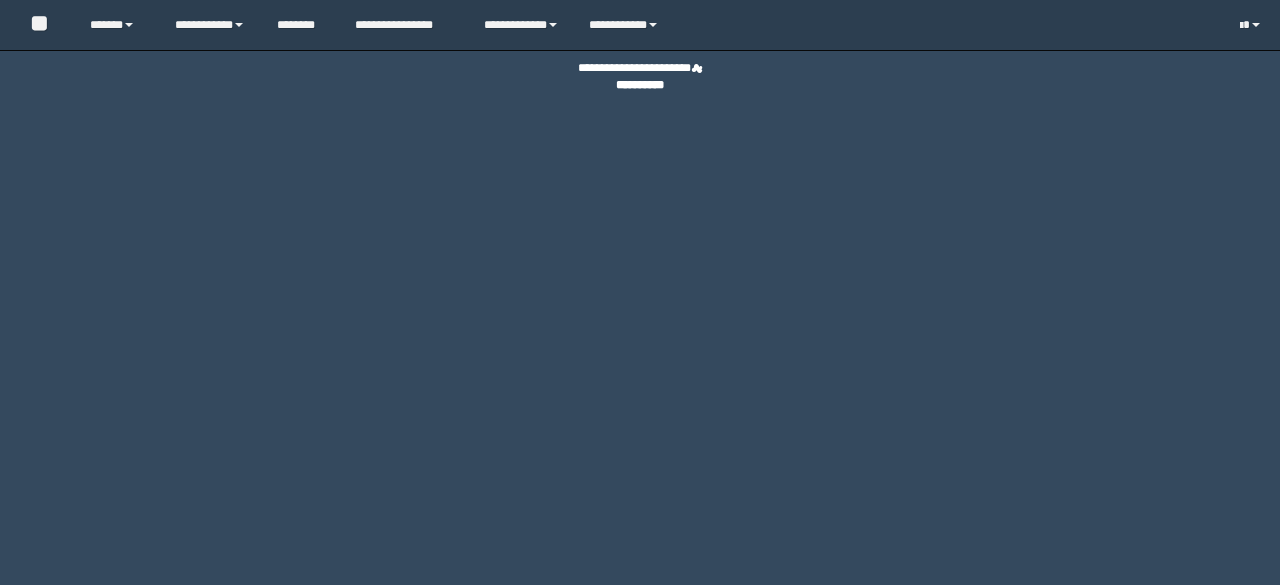 scroll, scrollTop: 0, scrollLeft: 0, axis: both 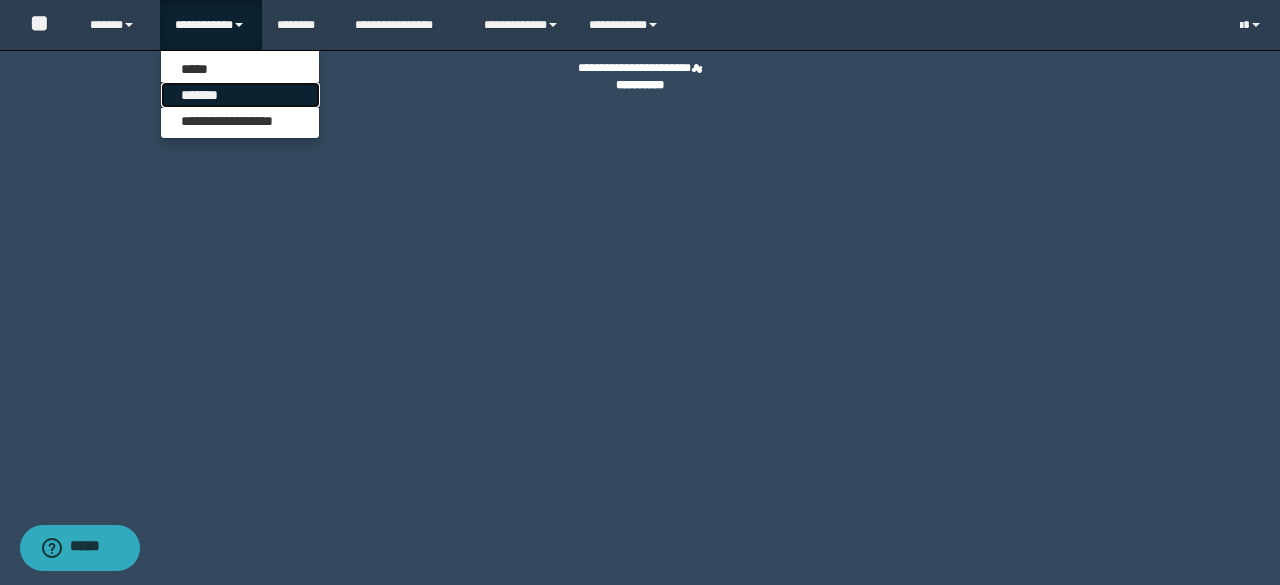 click on "*******" at bounding box center [240, 95] 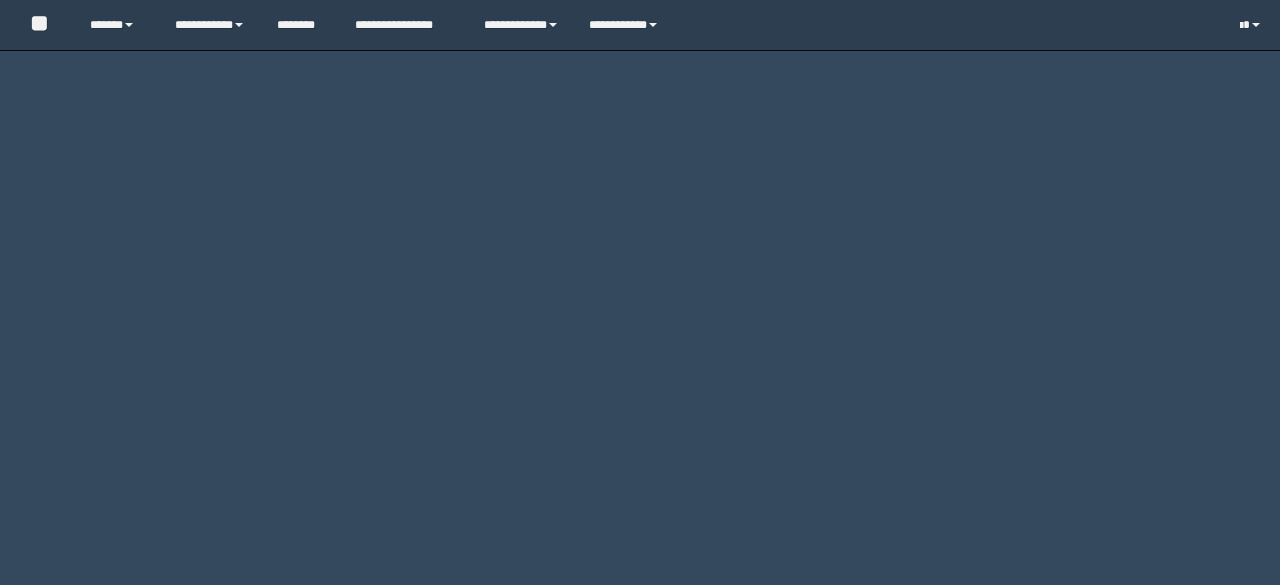 scroll, scrollTop: 0, scrollLeft: 0, axis: both 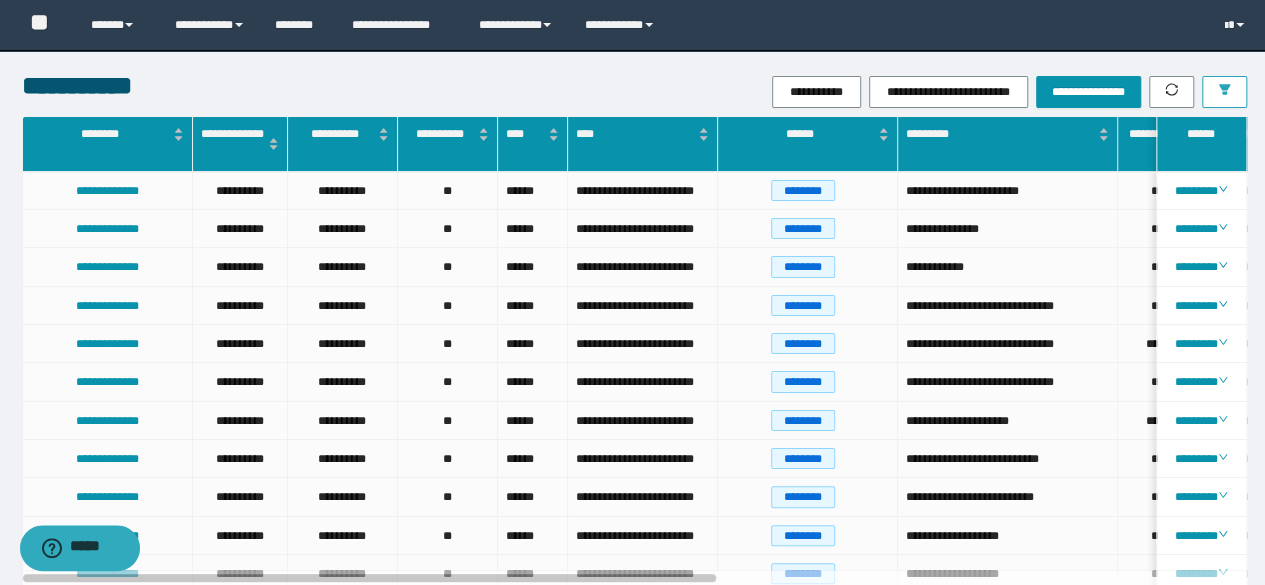 click 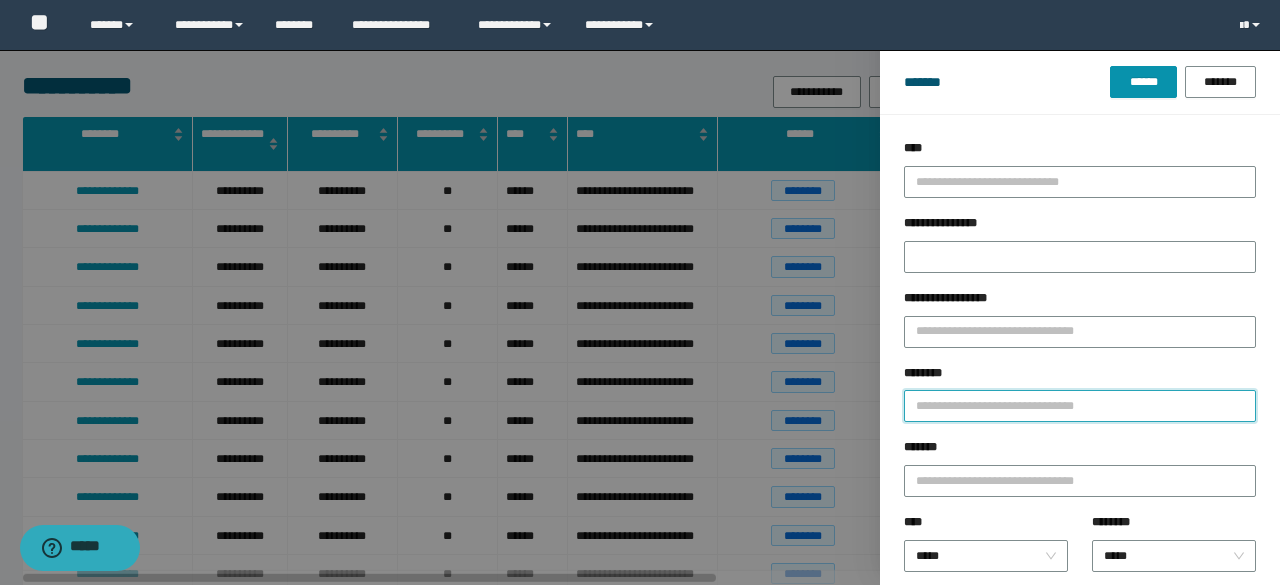 click on "********" at bounding box center (1080, 406) 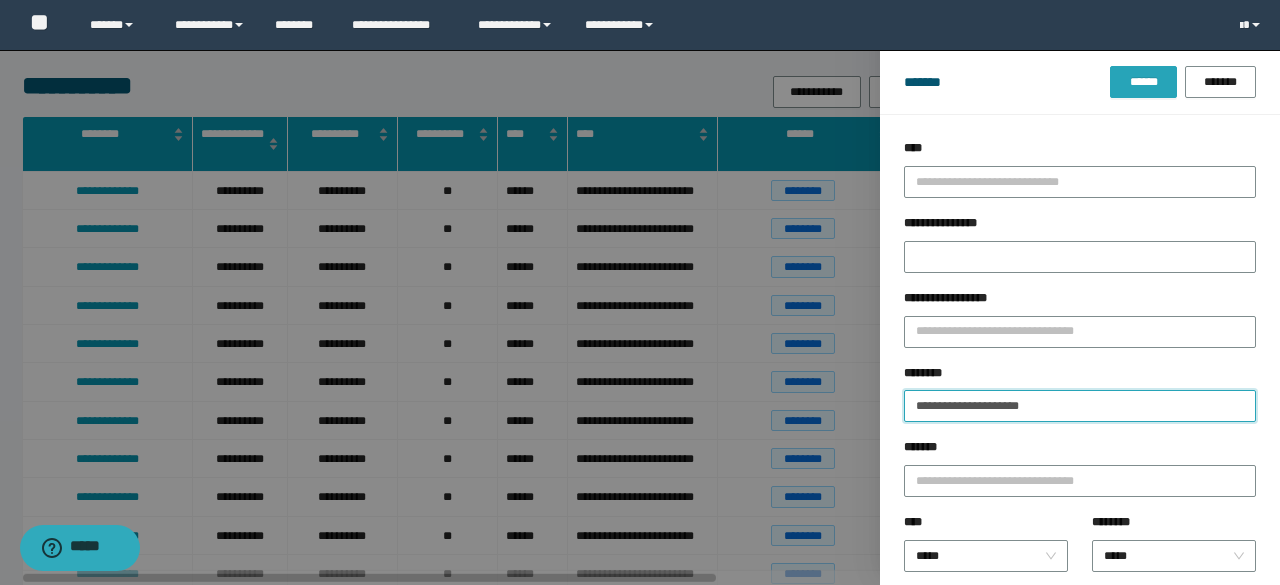 type on "**********" 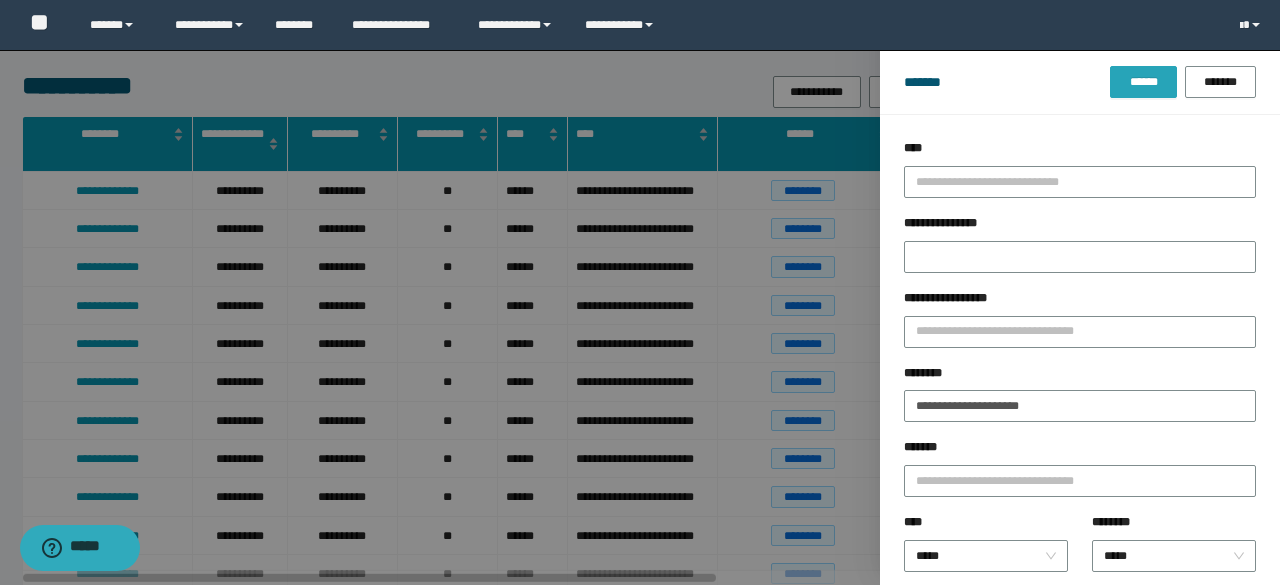 click on "******" at bounding box center [1143, 82] 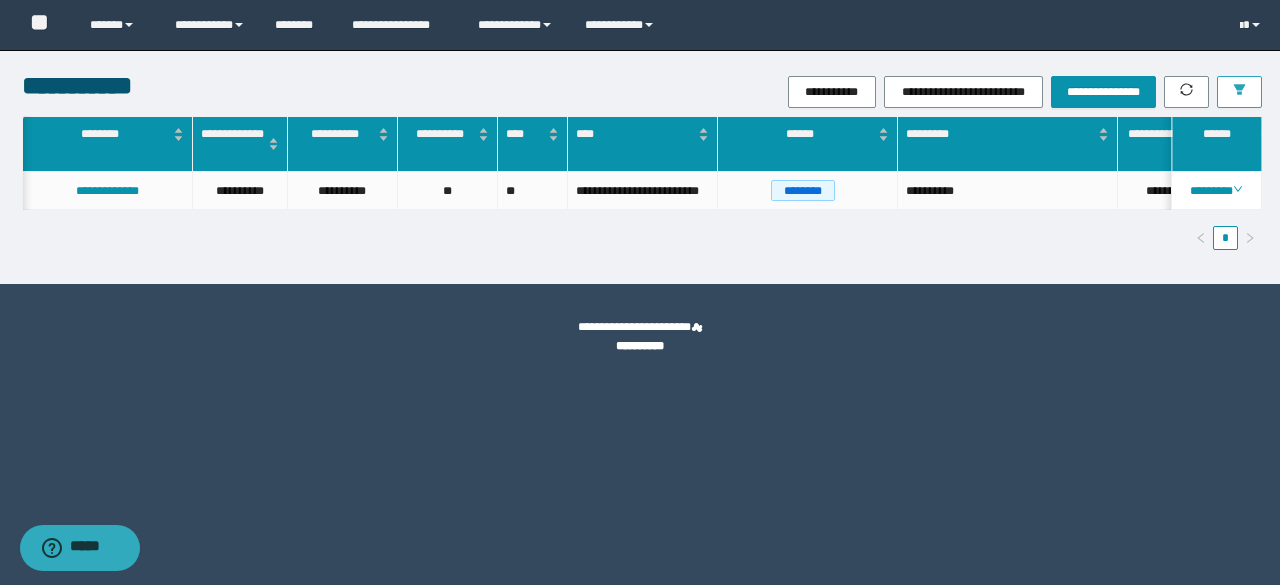 scroll, scrollTop: 0, scrollLeft: 287, axis: horizontal 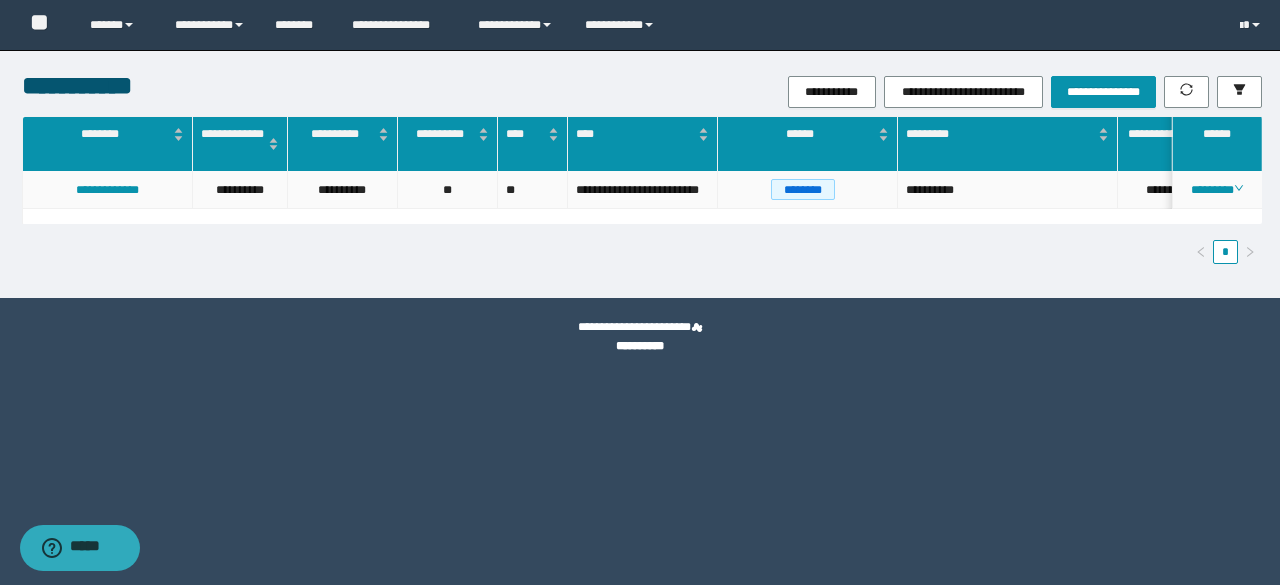 click on "********" at bounding box center (1217, 190) 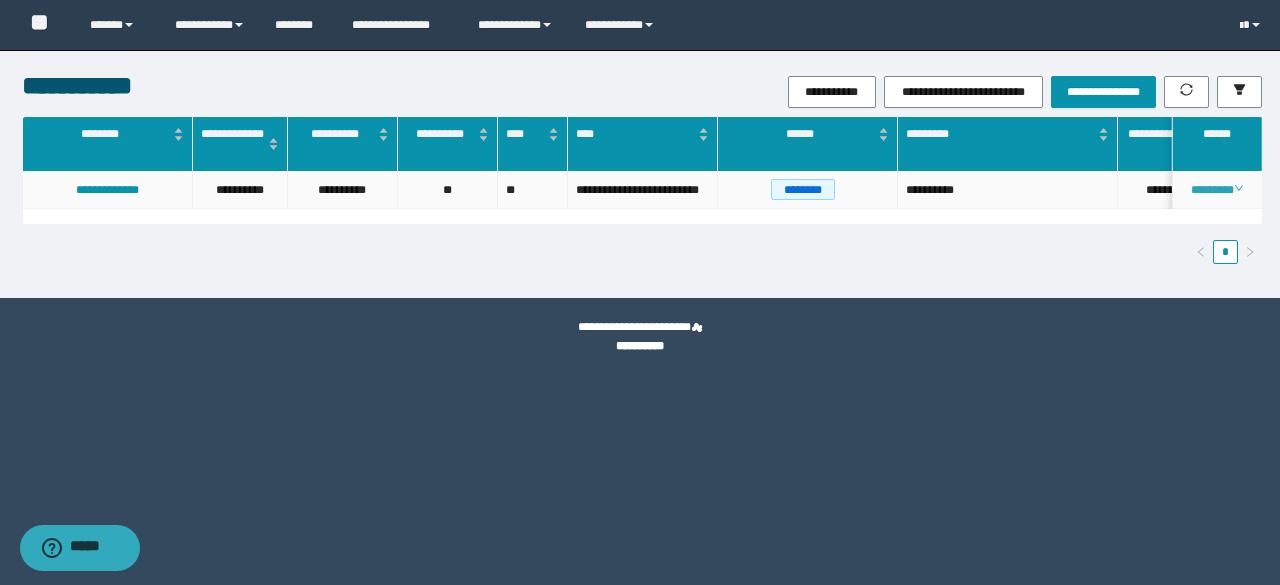 click on "********" at bounding box center [1216, 190] 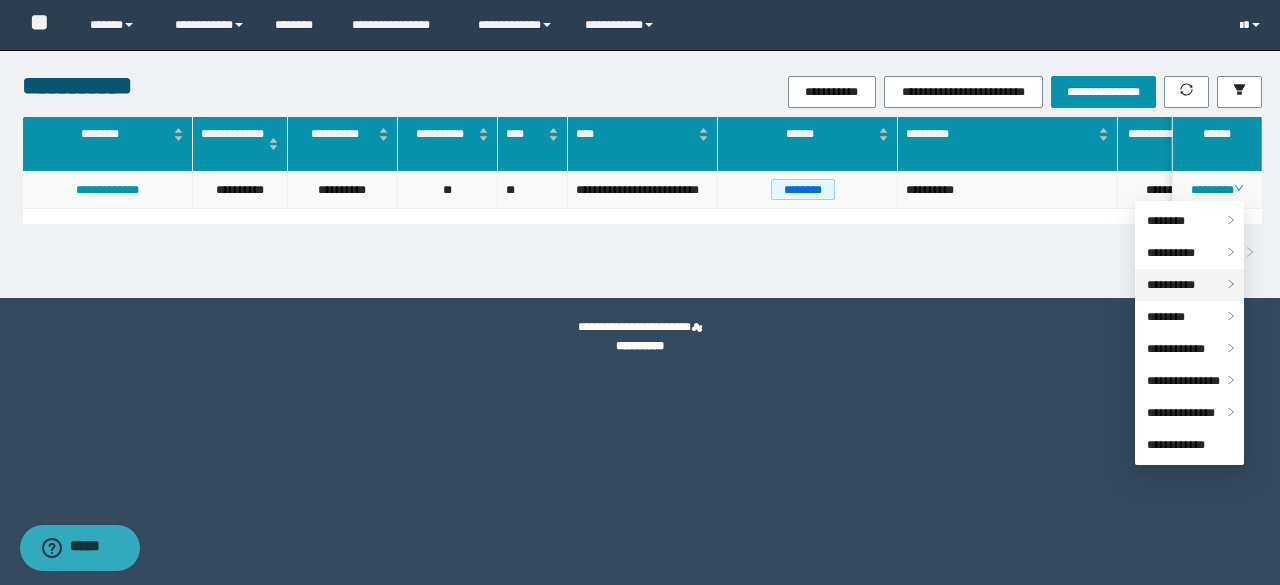 click on "**********" at bounding box center (1171, 285) 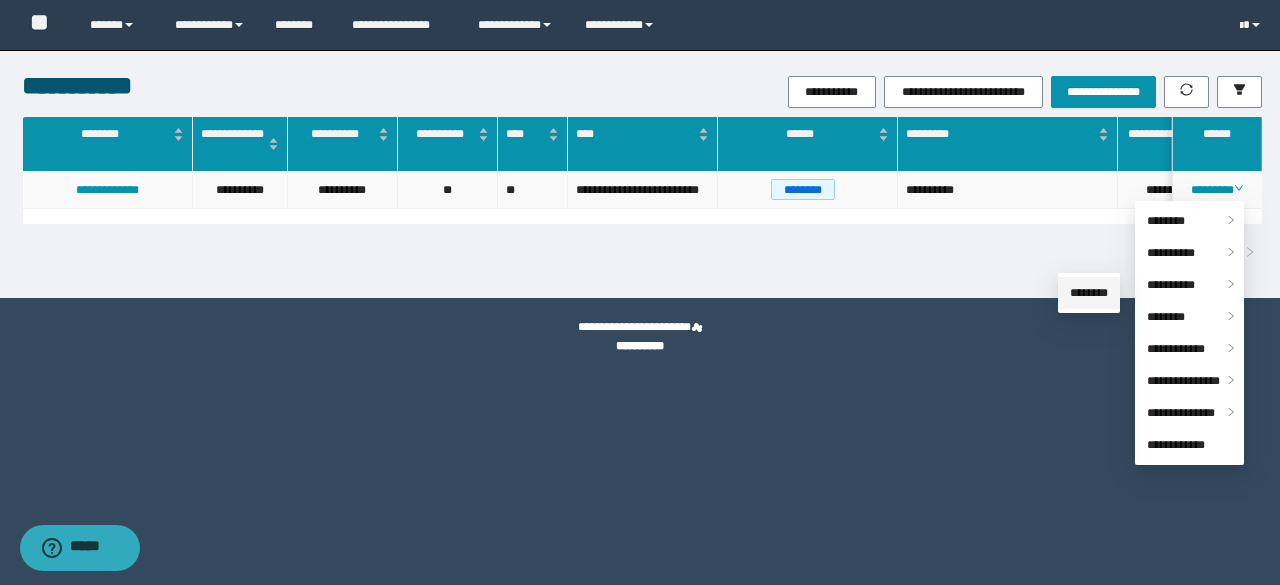 click on "********" at bounding box center [1089, 293] 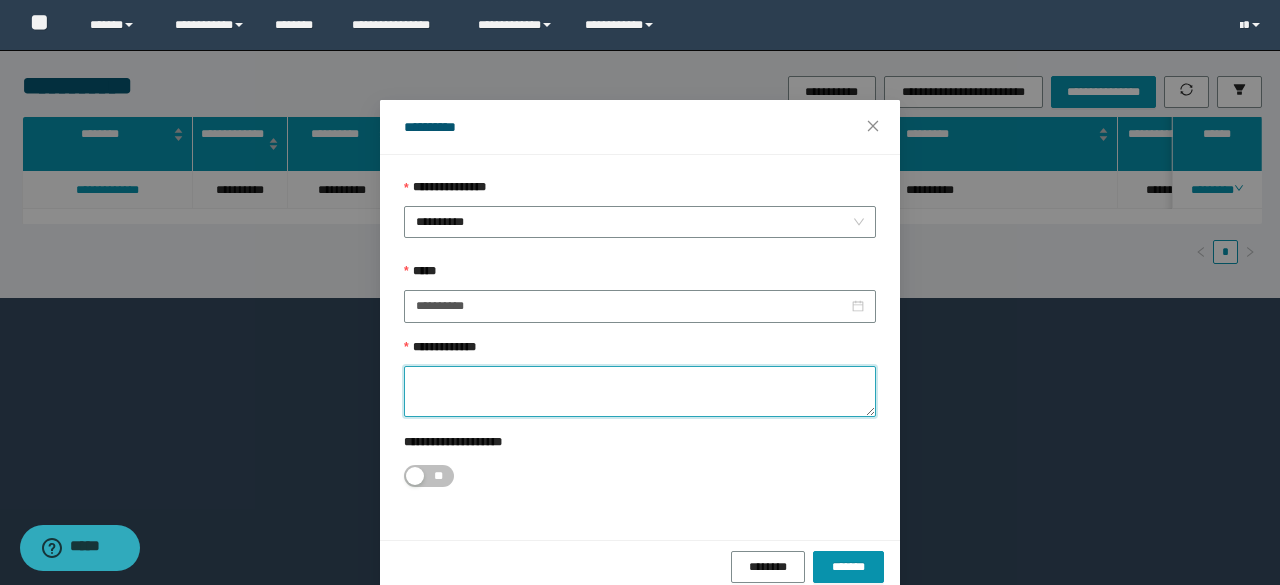click on "**********" at bounding box center [640, 391] 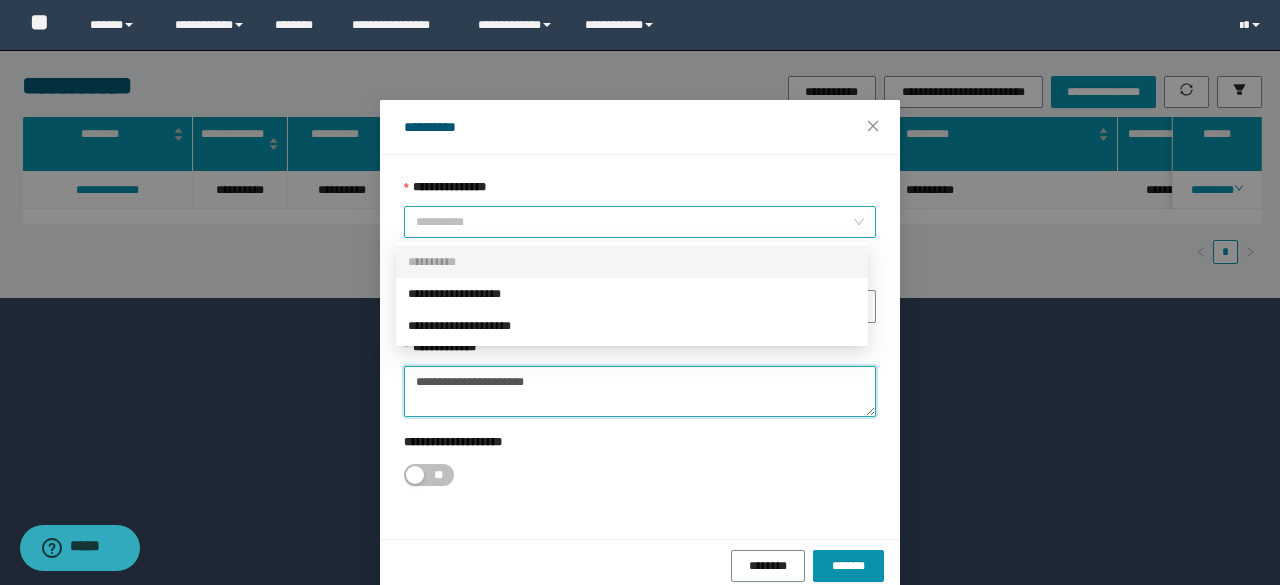 click on "**********" at bounding box center [640, 222] 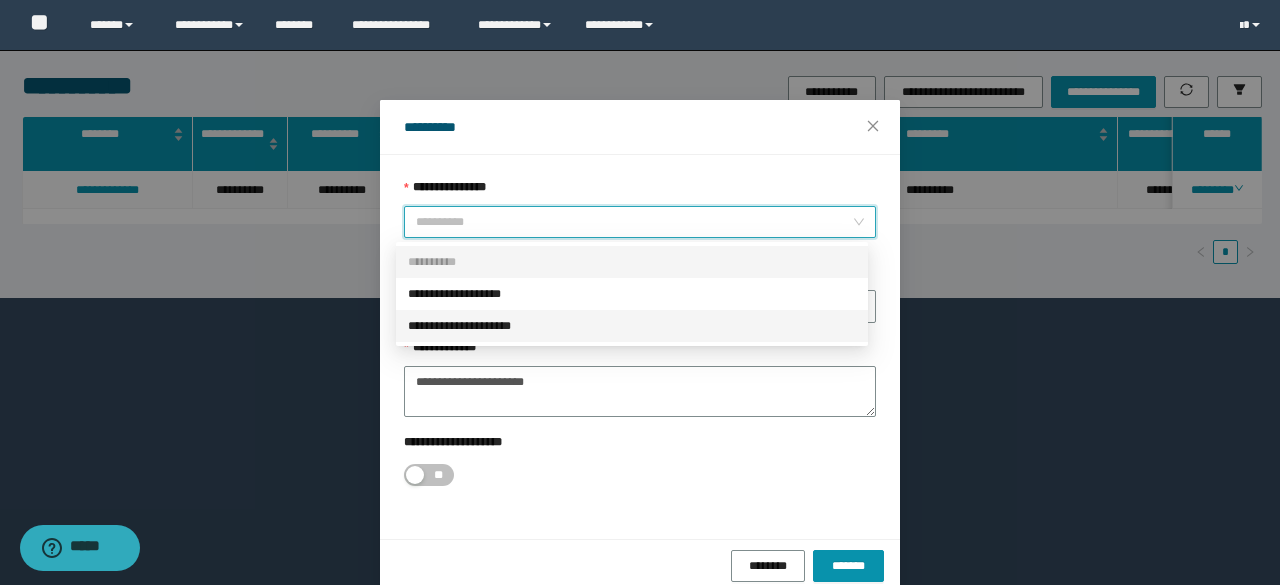 click on "**********" at bounding box center [632, 326] 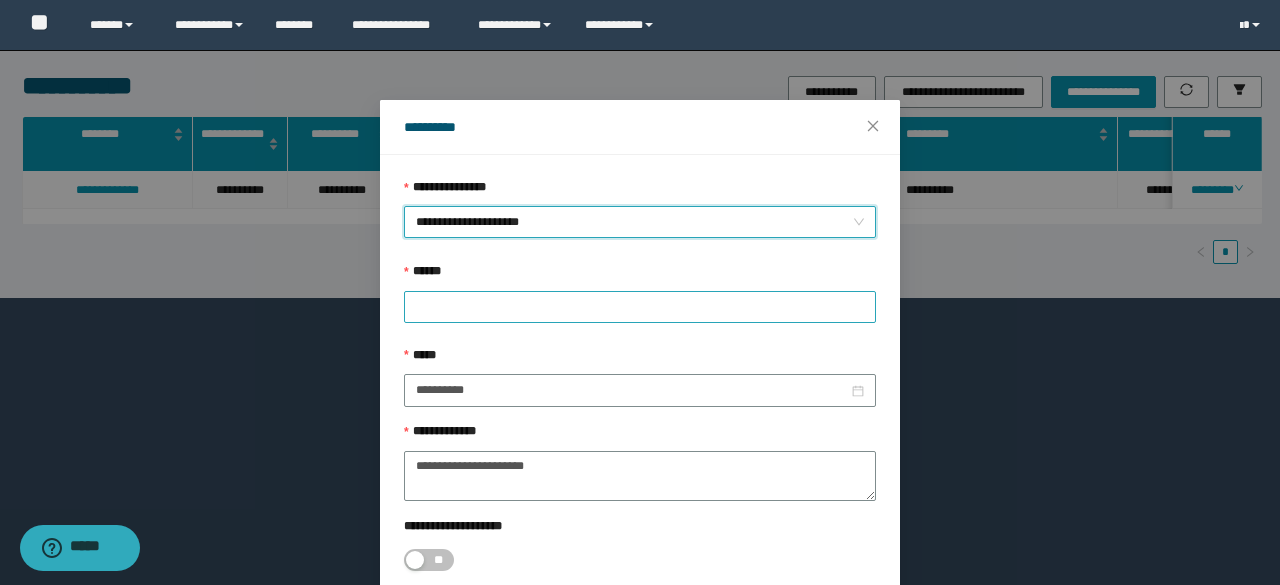 click at bounding box center (640, 306) 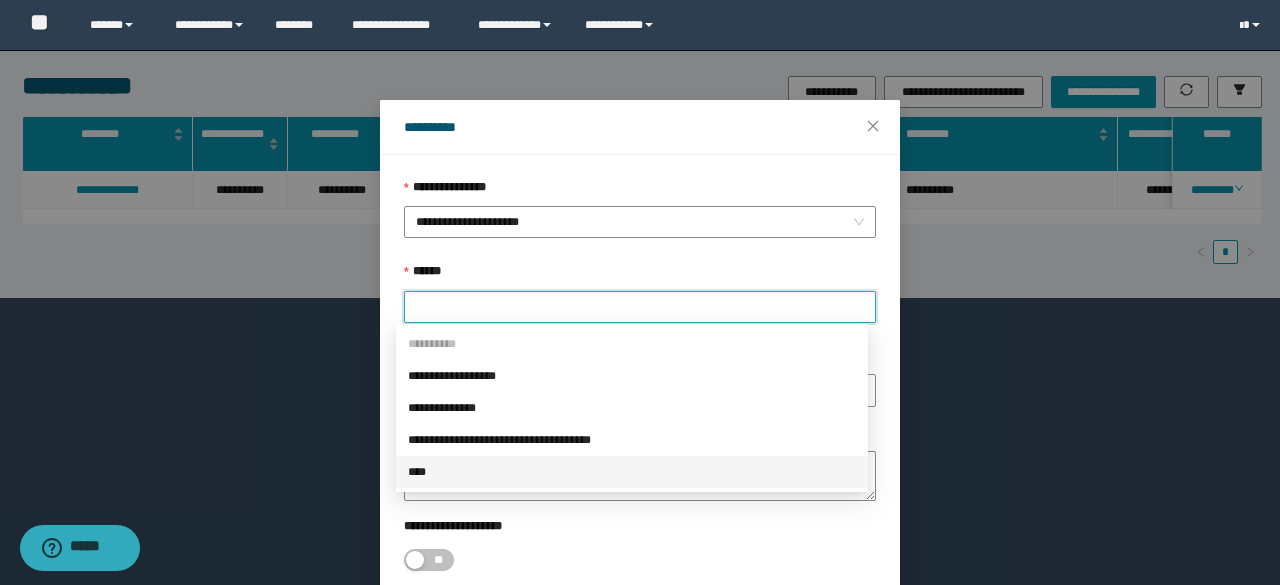 click on "****" at bounding box center (632, 472) 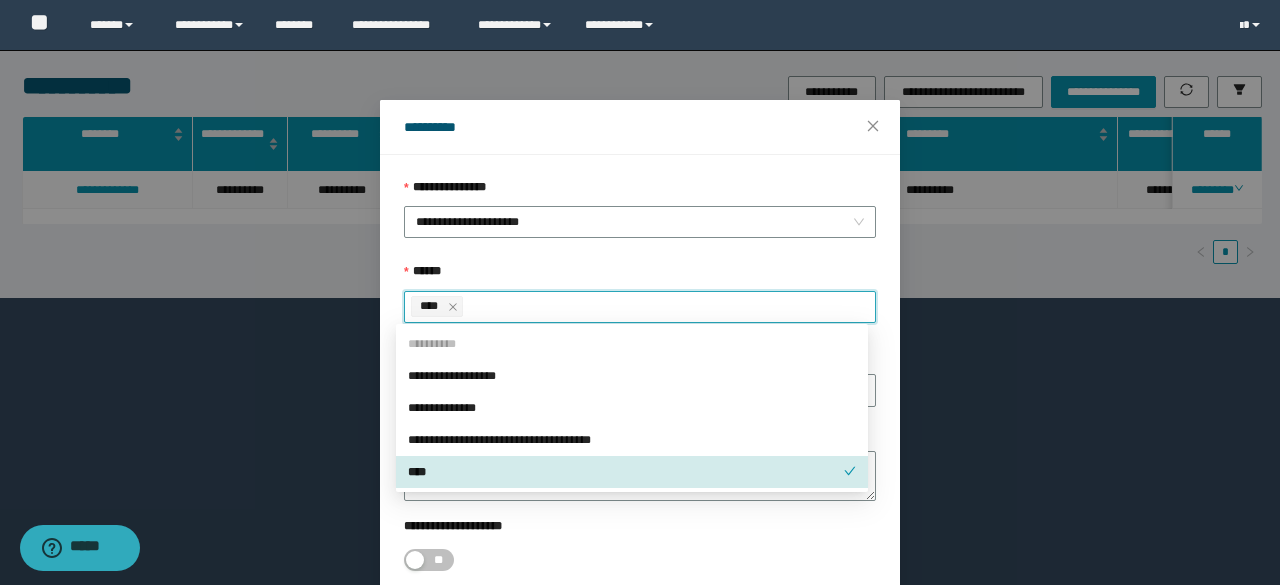 click on "**********" at bounding box center [640, 530] 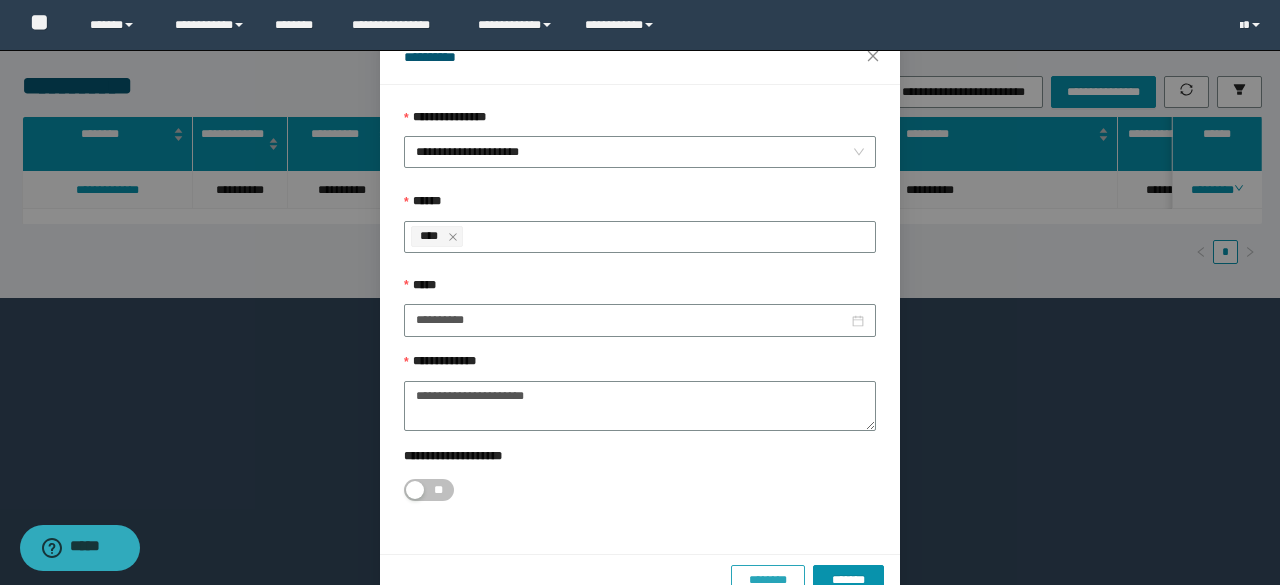 scroll, scrollTop: 112, scrollLeft: 0, axis: vertical 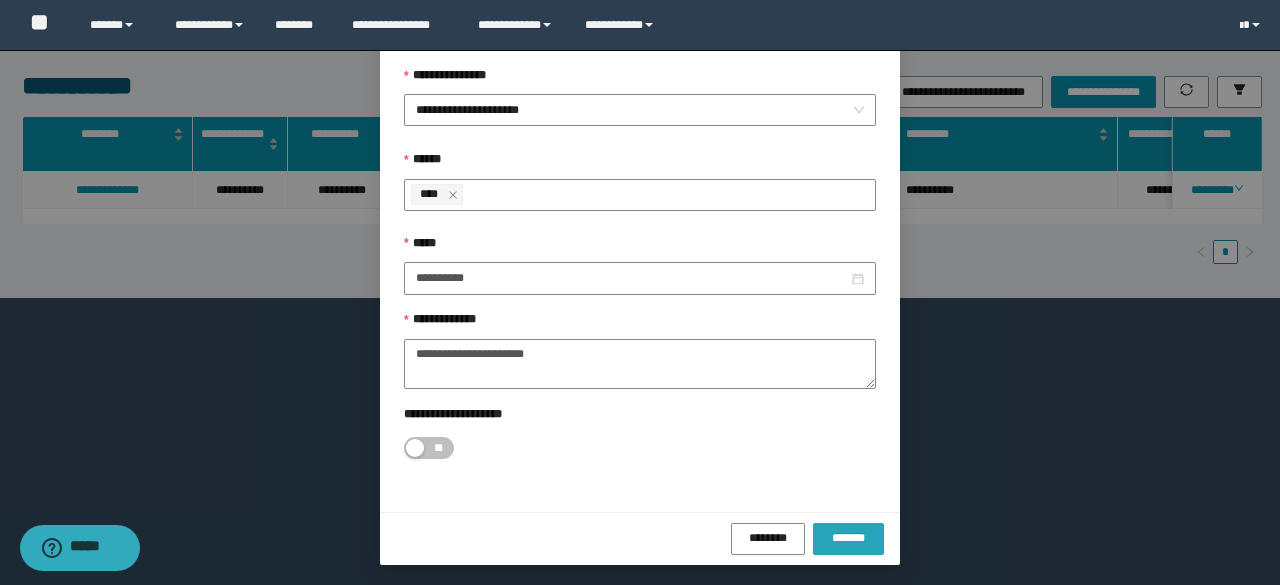 click on "*******" at bounding box center [848, 537] 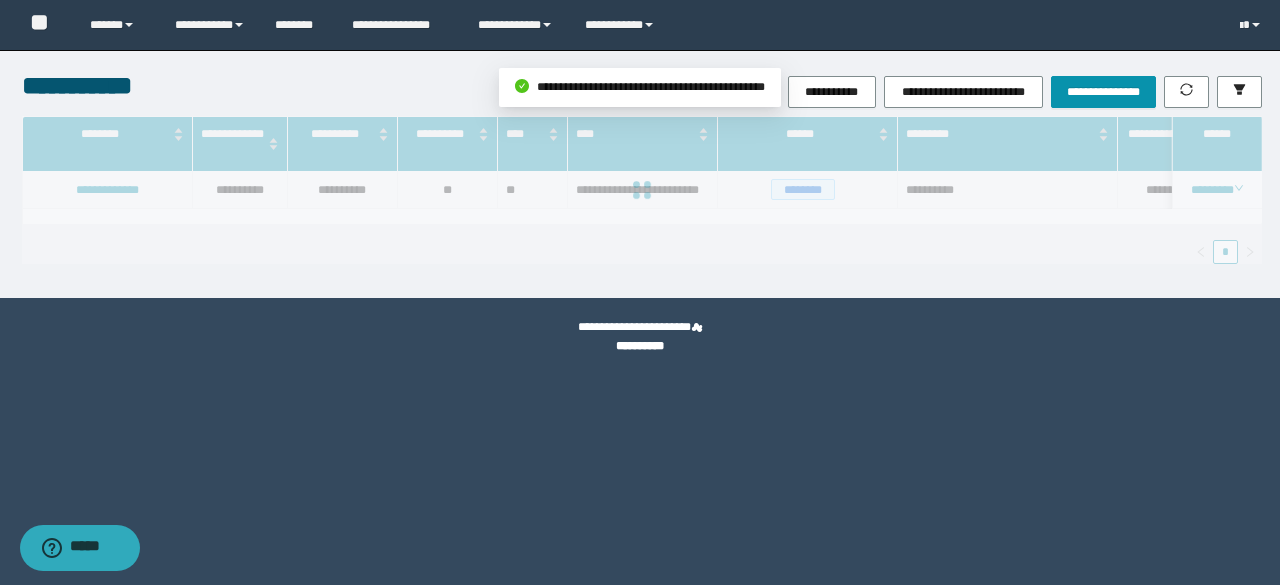 scroll, scrollTop: 0, scrollLeft: 0, axis: both 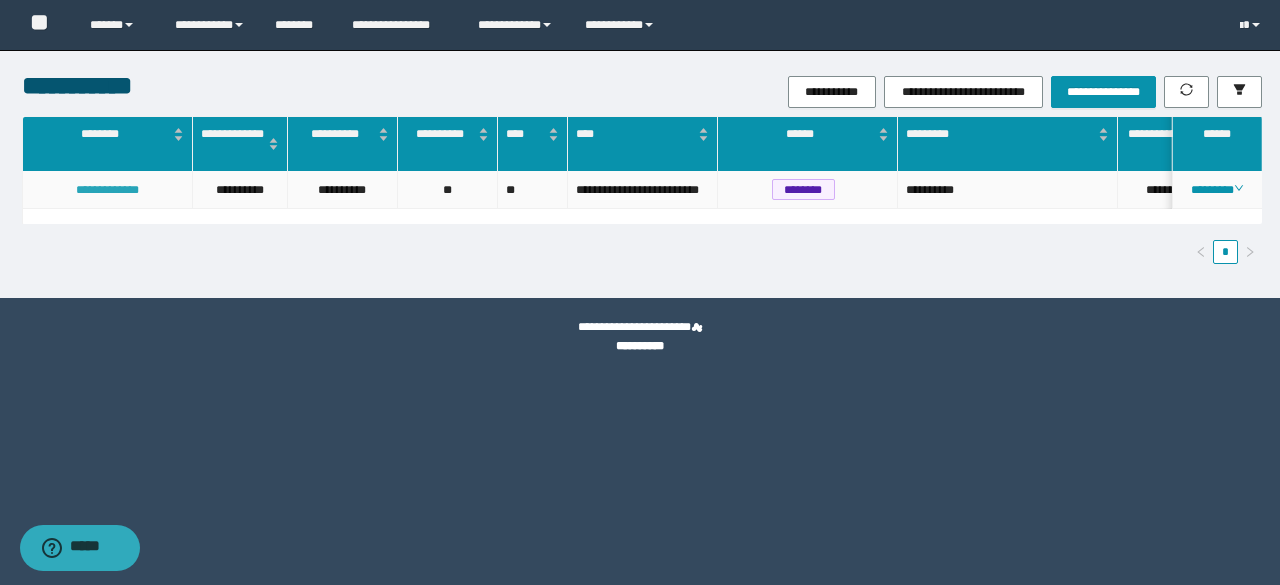 click on "**********" at bounding box center (107, 190) 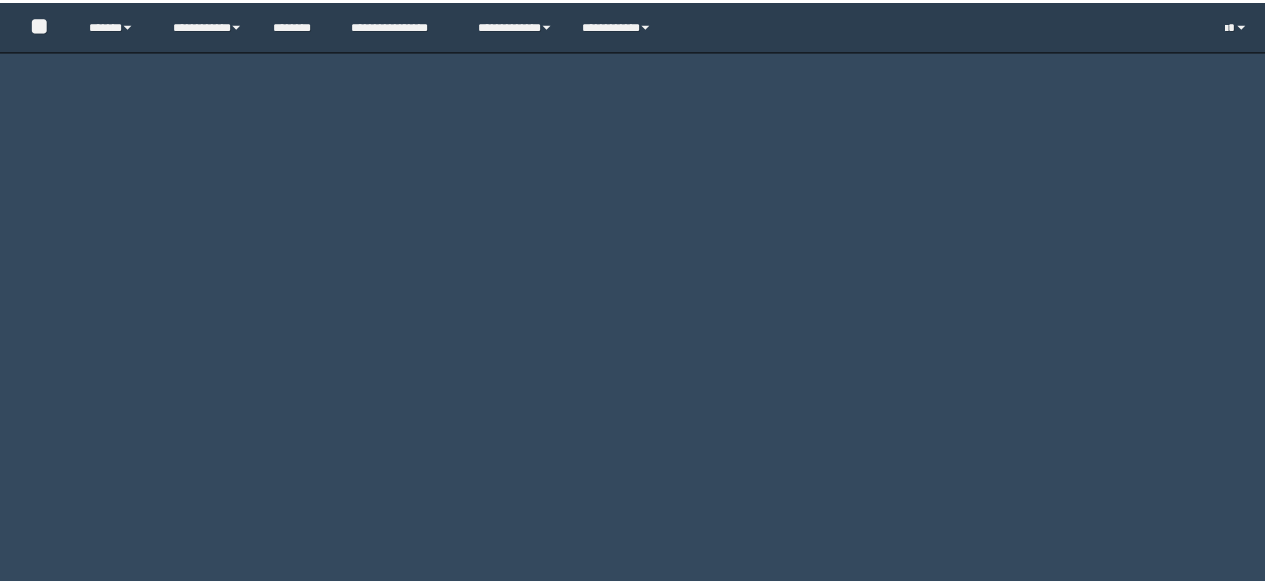 scroll, scrollTop: 0, scrollLeft: 0, axis: both 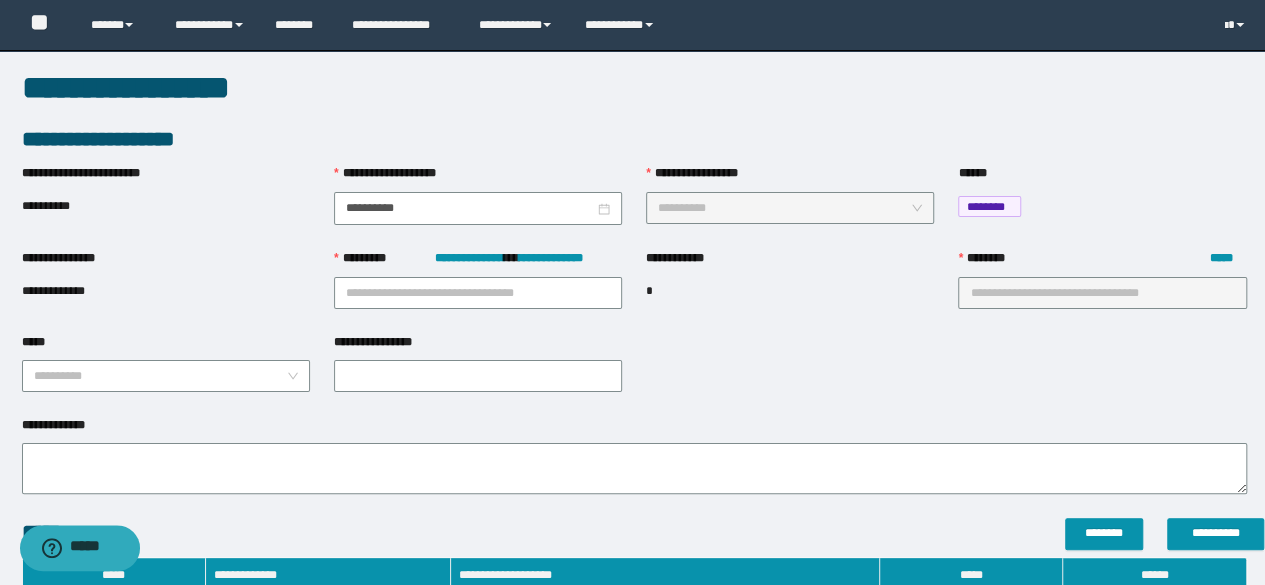 type on "**********" 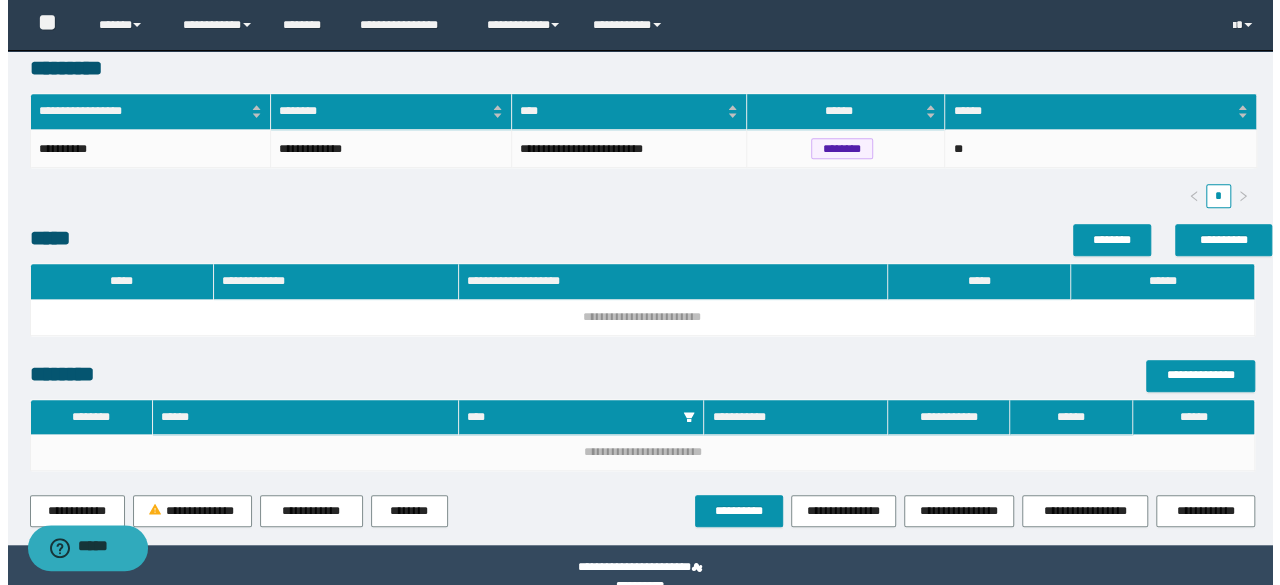 scroll, scrollTop: 578, scrollLeft: 0, axis: vertical 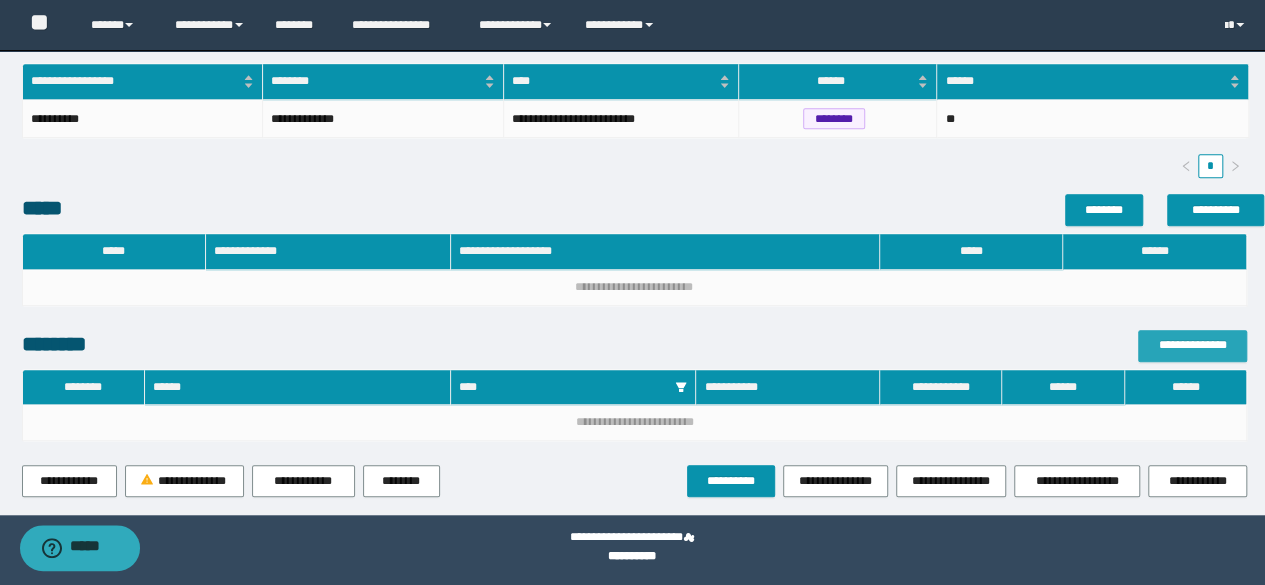 click on "**********" at bounding box center [1192, 345] 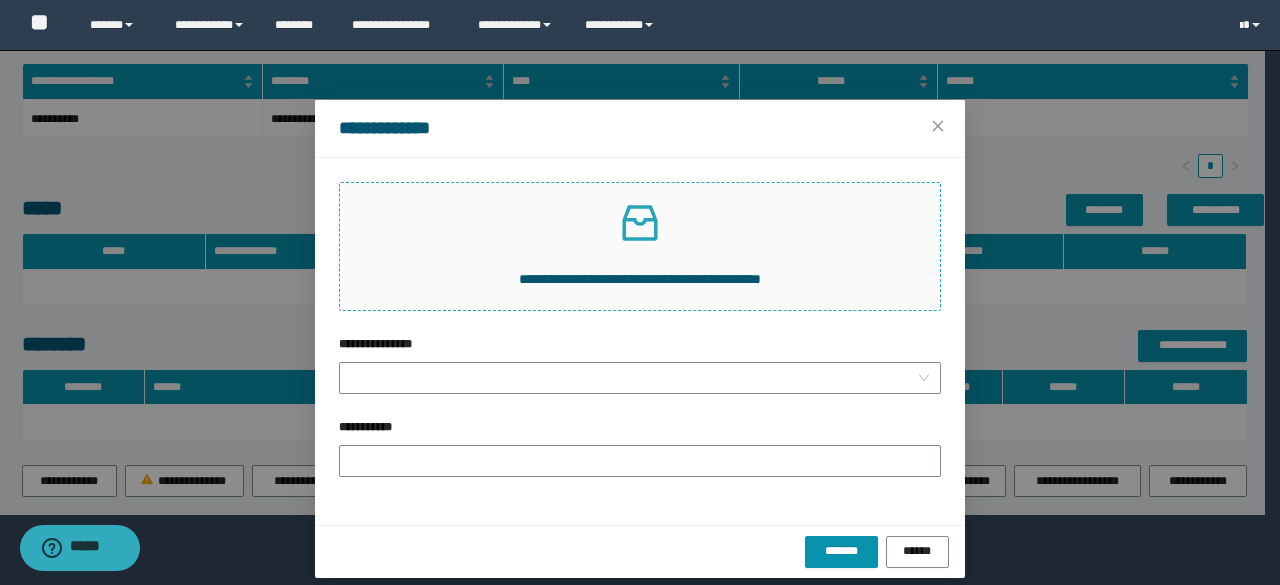 click at bounding box center [640, 223] 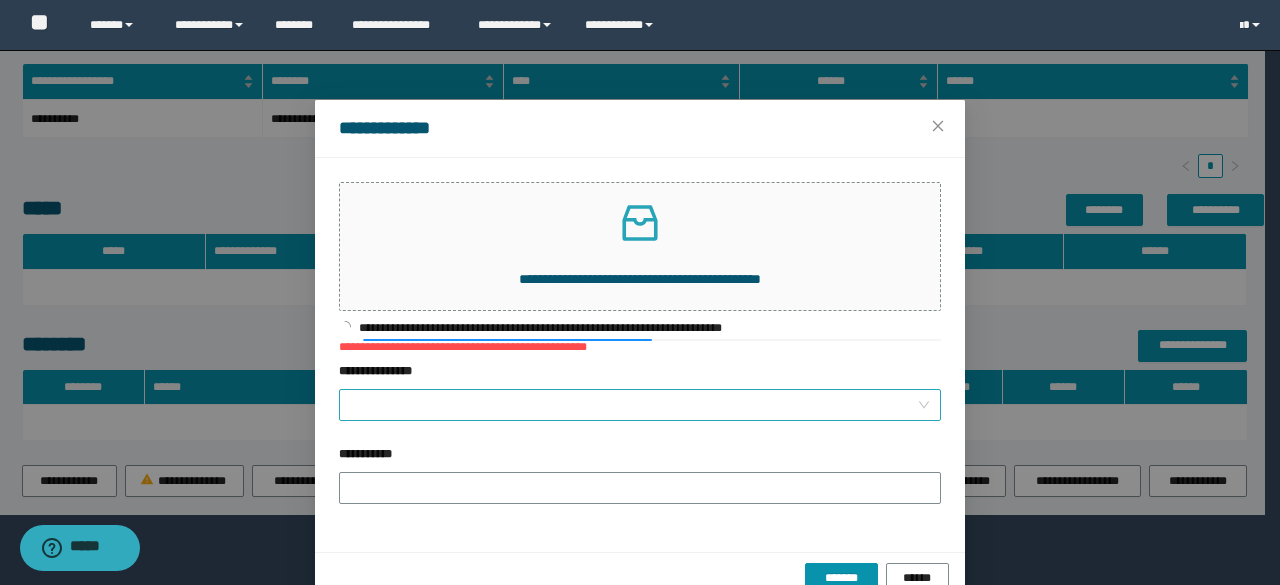 click on "**********" at bounding box center (634, 405) 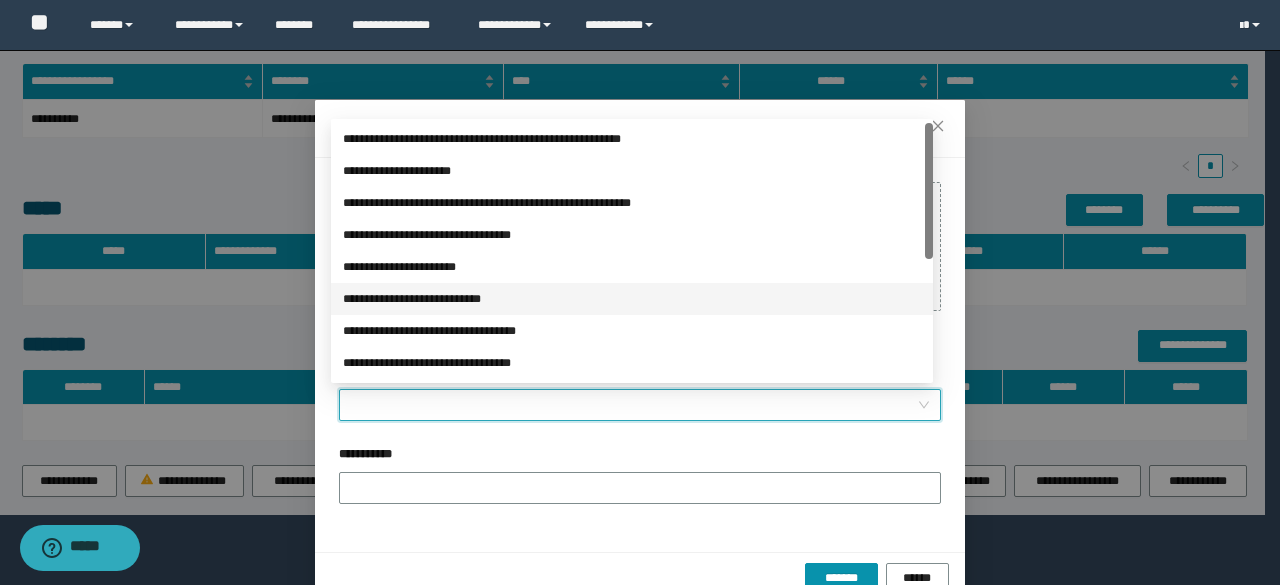 scroll, scrollTop: 200, scrollLeft: 0, axis: vertical 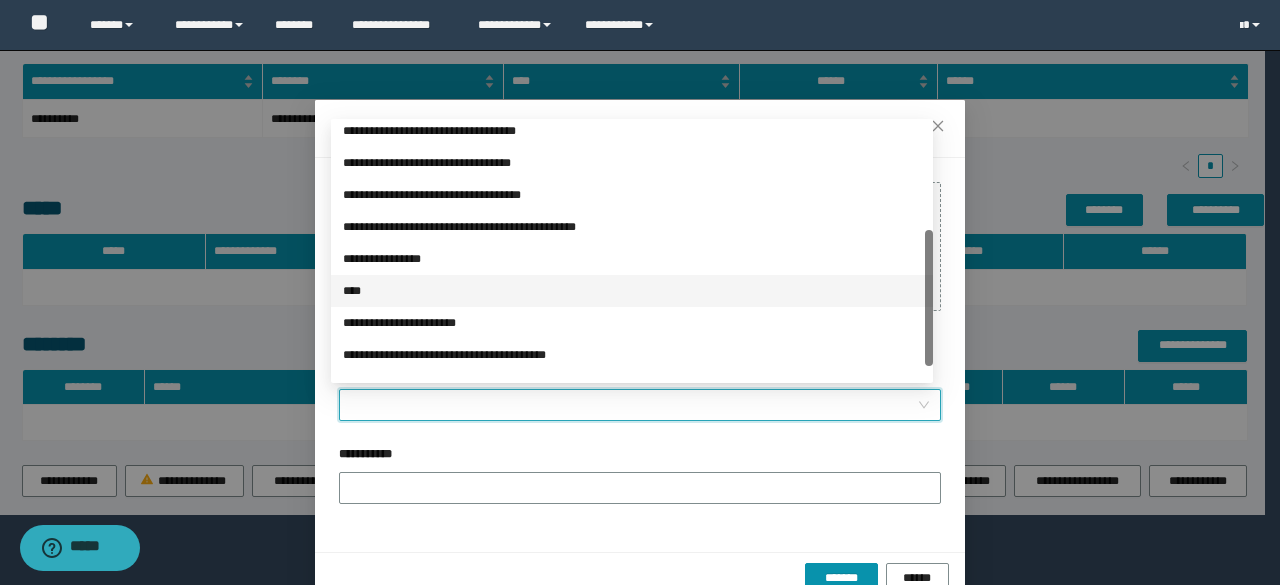click on "****" at bounding box center [632, 291] 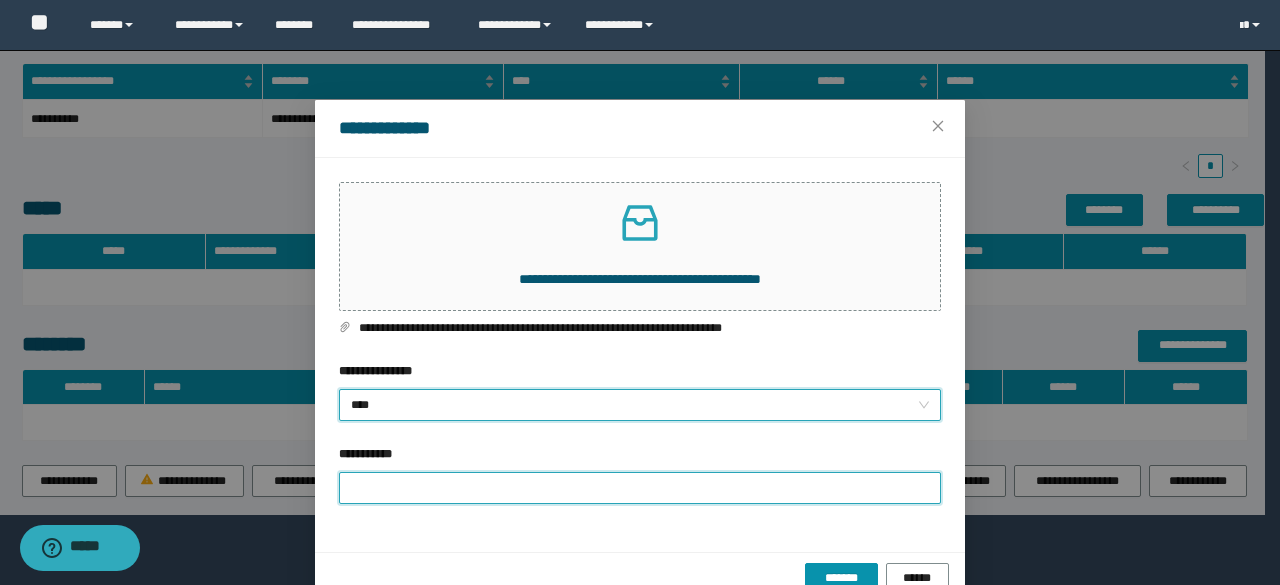 click on "**********" at bounding box center (640, 488) 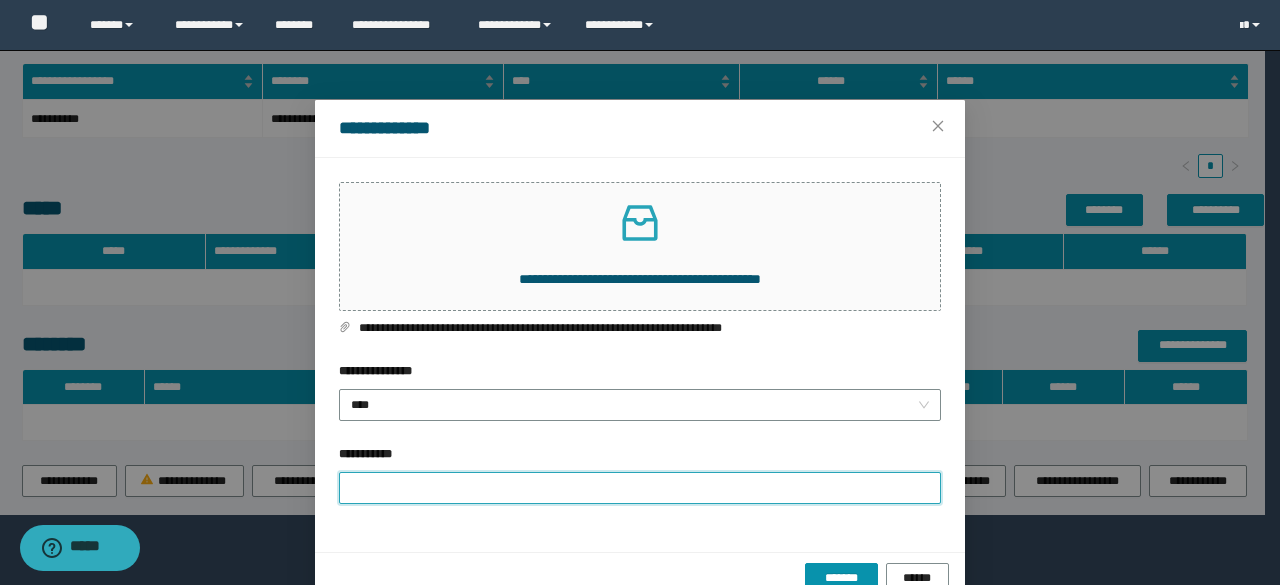 type on "**********" 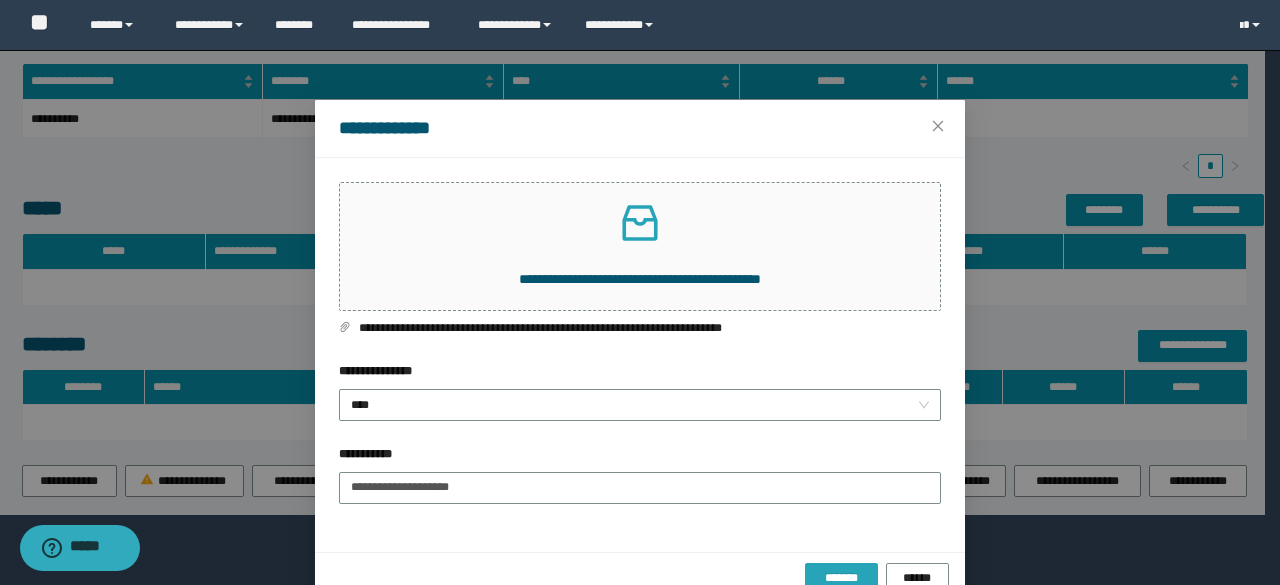 click on "*******" at bounding box center (841, 579) 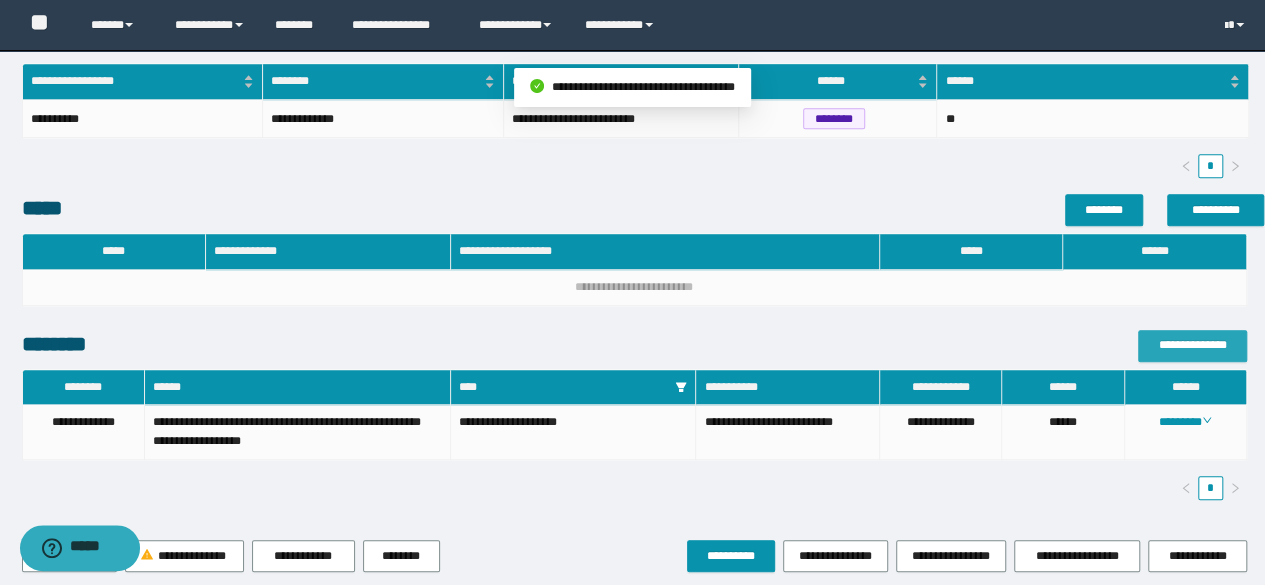 click on "**********" at bounding box center (1192, 345) 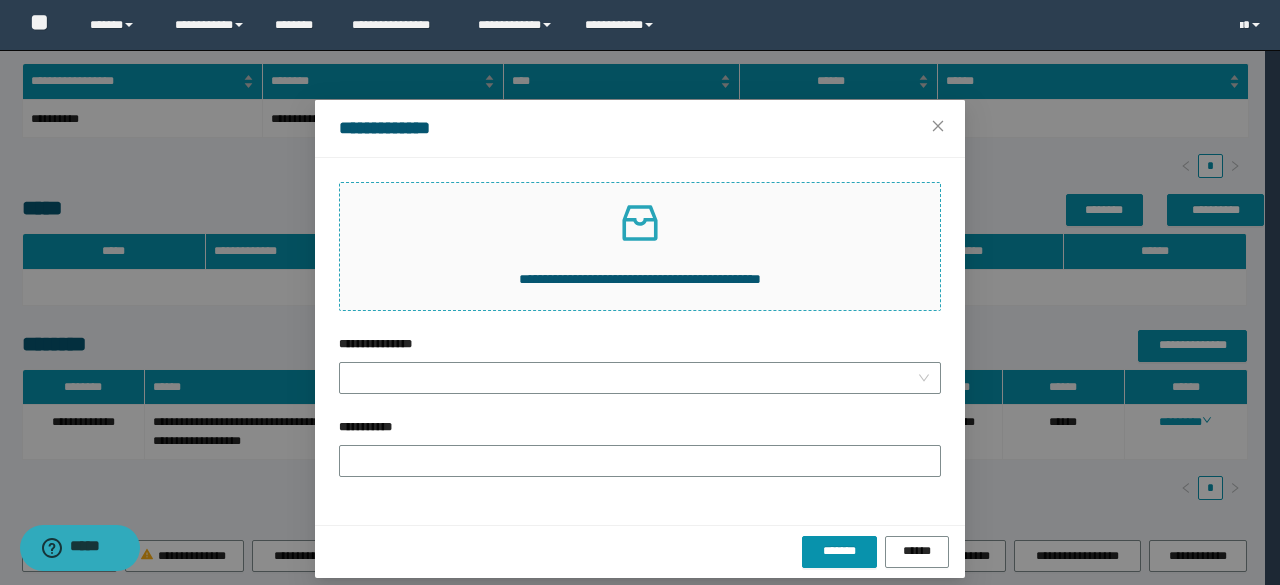 click on "**********" at bounding box center [640, 246] 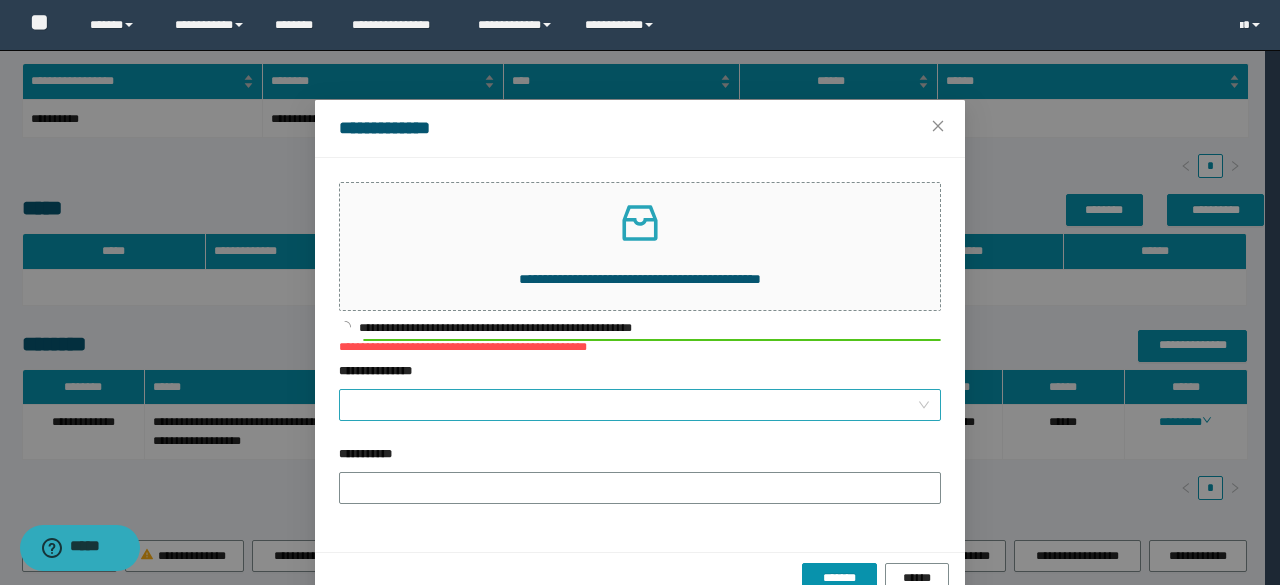 click on "**********" at bounding box center [634, 405] 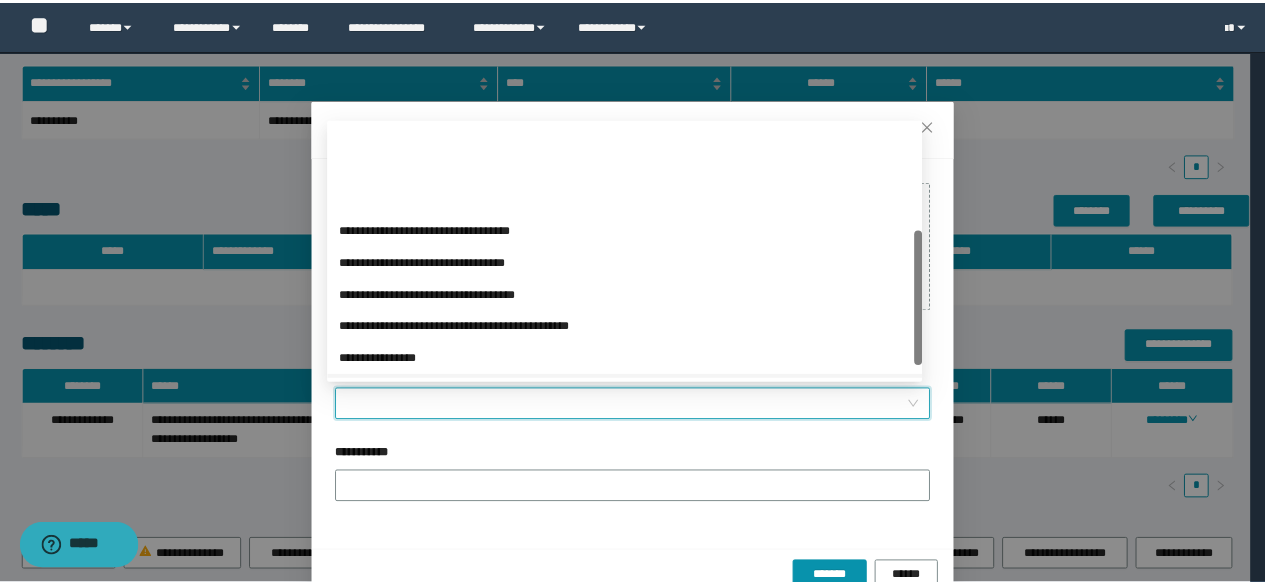 scroll, scrollTop: 200, scrollLeft: 0, axis: vertical 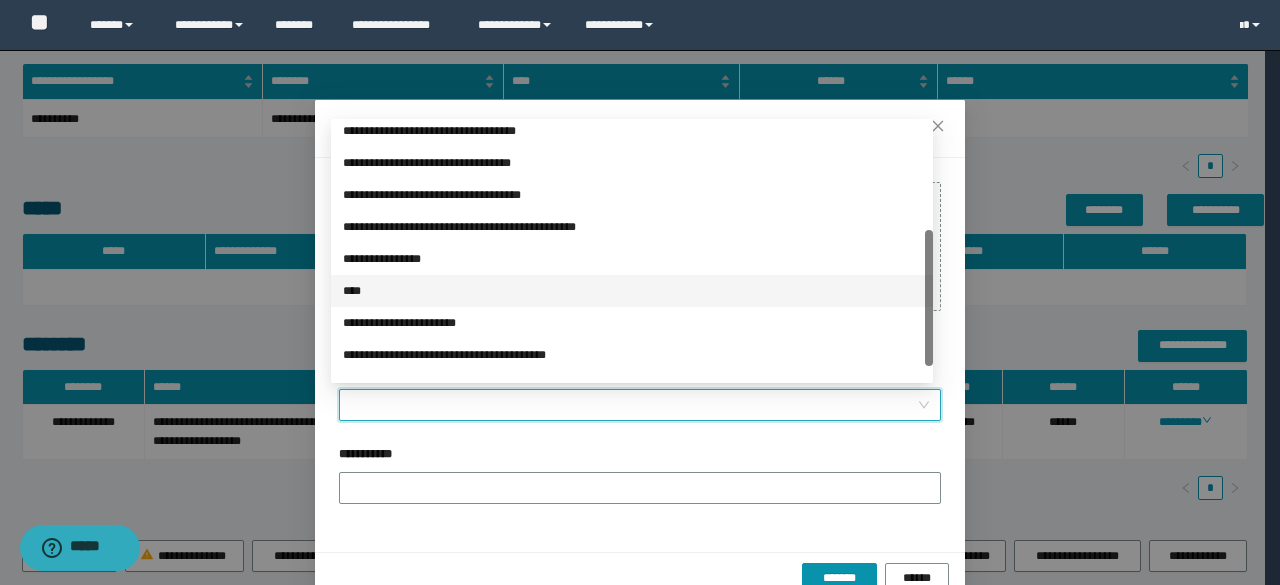 click on "****" at bounding box center [632, 291] 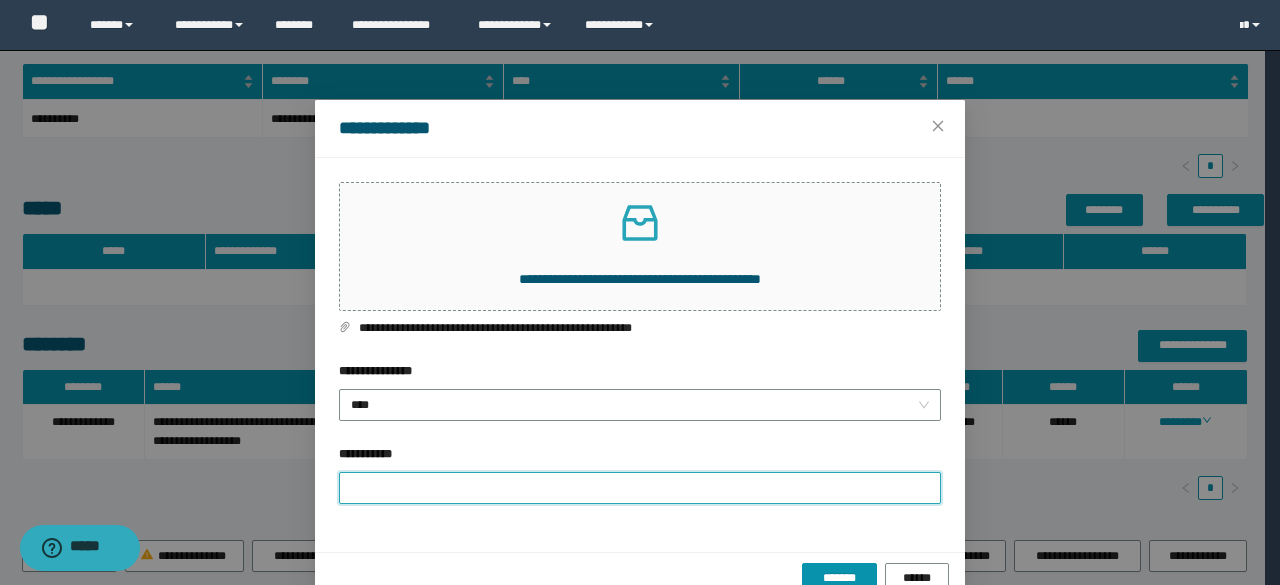 click on "**********" at bounding box center [640, 488] 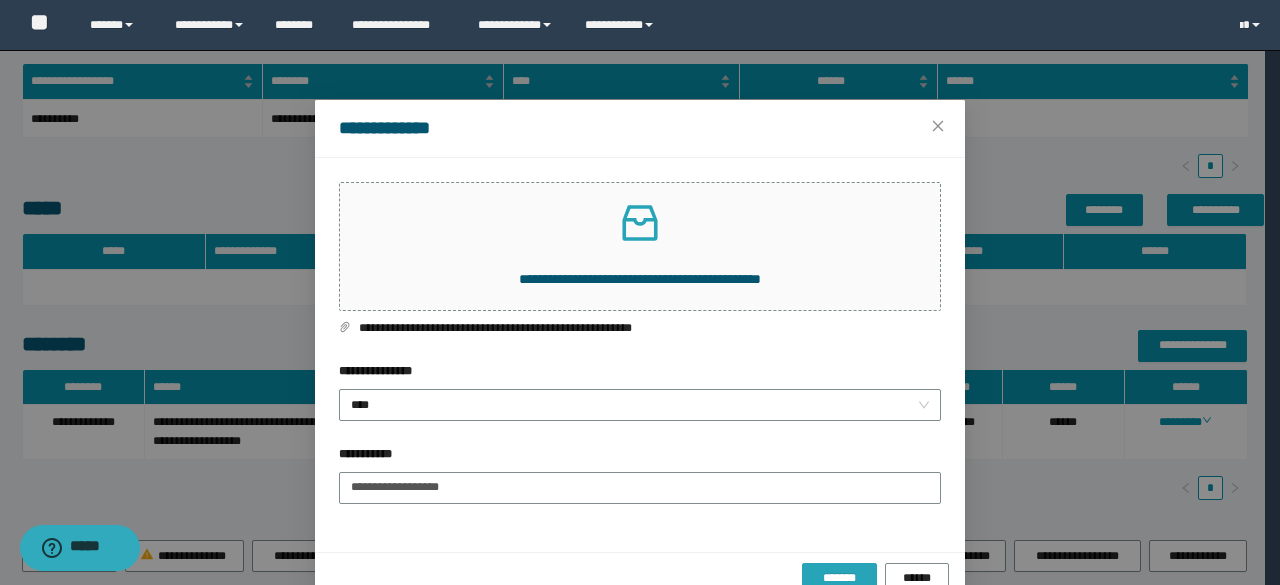 click on "*******" at bounding box center [839, 579] 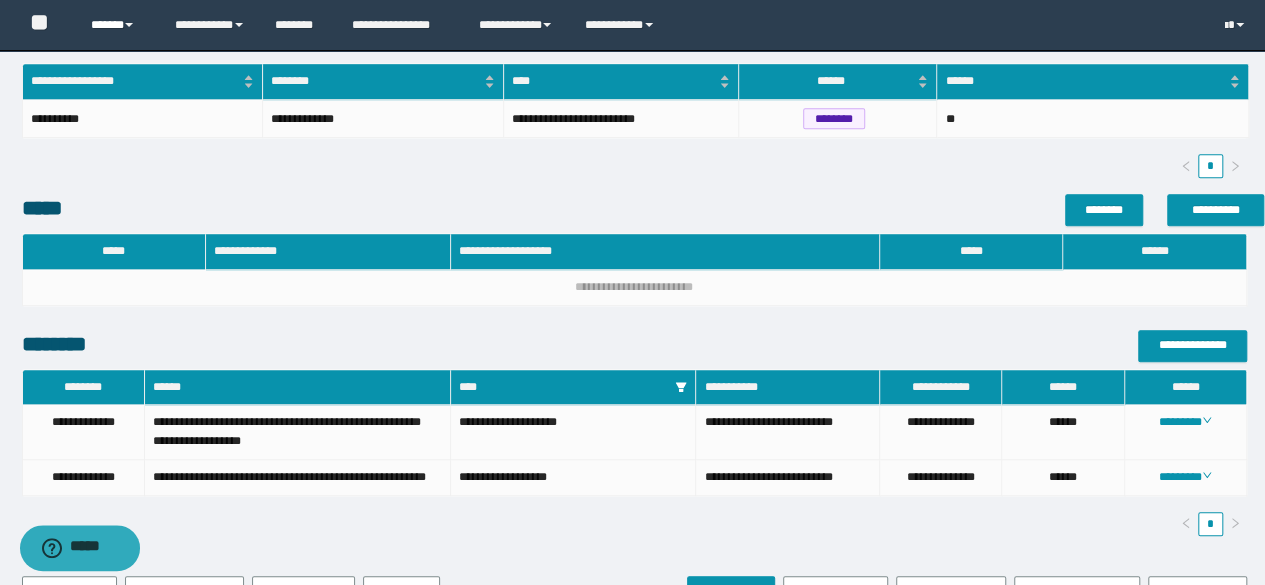 drag, startPoint x: 100, startPoint y: 29, endPoint x: 118, endPoint y: 42, distance: 22.203604 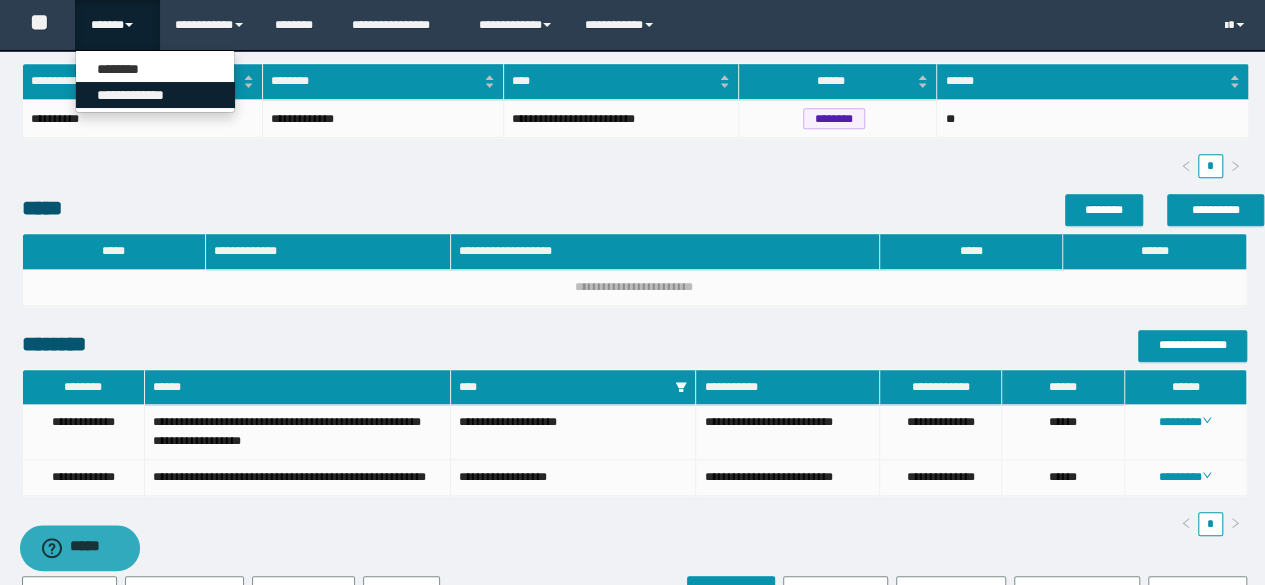 click on "**********" at bounding box center [155, 95] 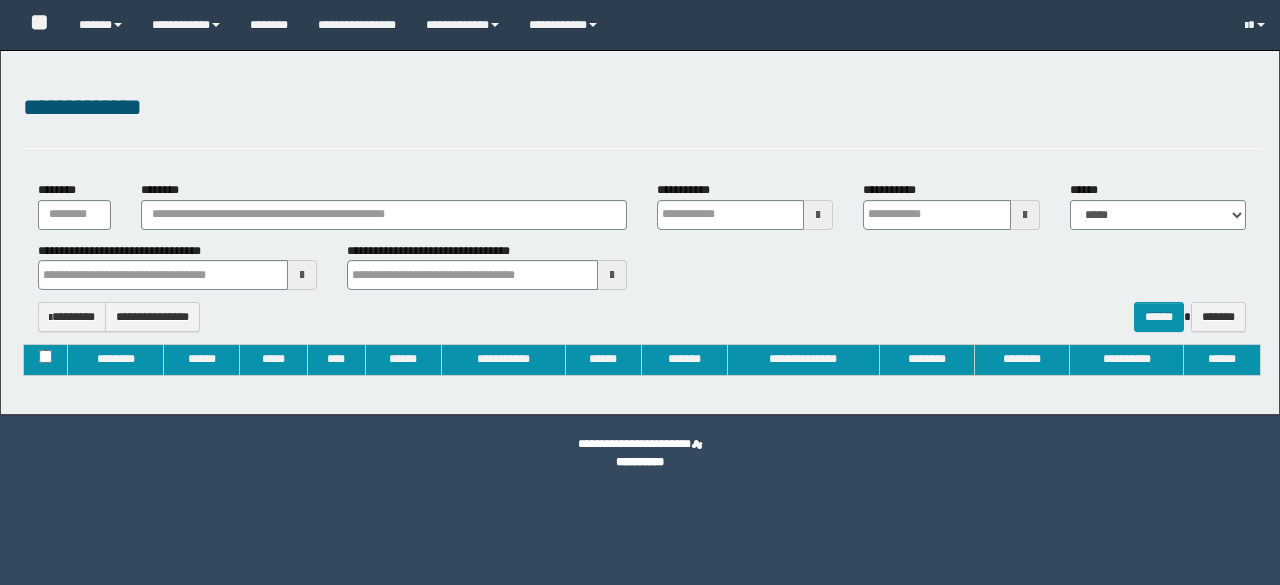 type on "**********" 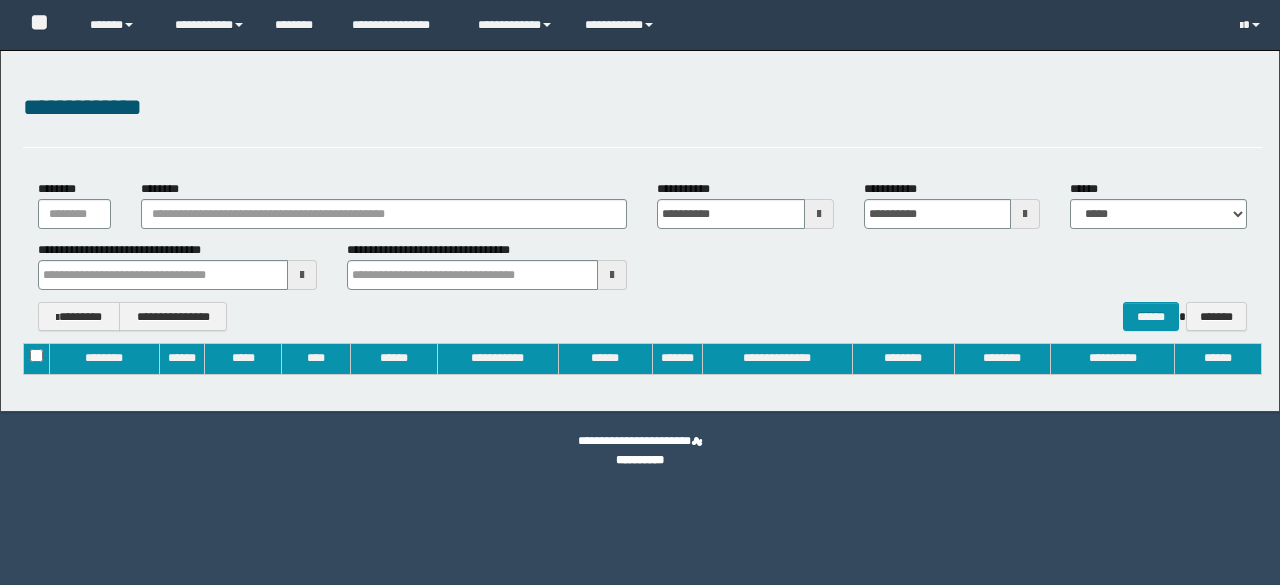scroll, scrollTop: 0, scrollLeft: 0, axis: both 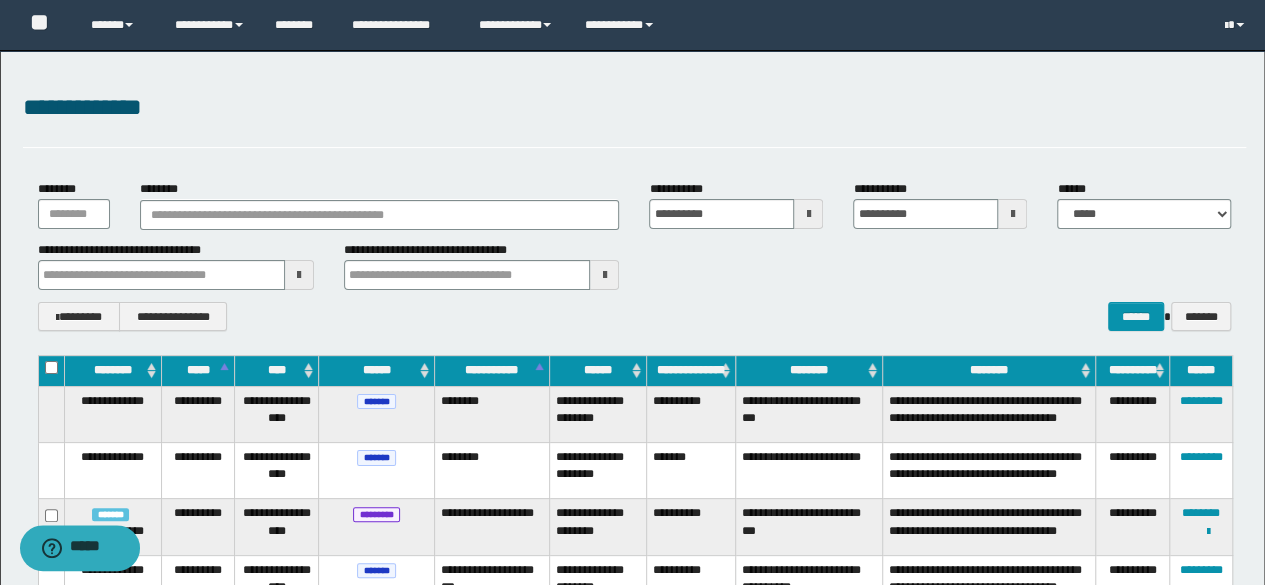 type 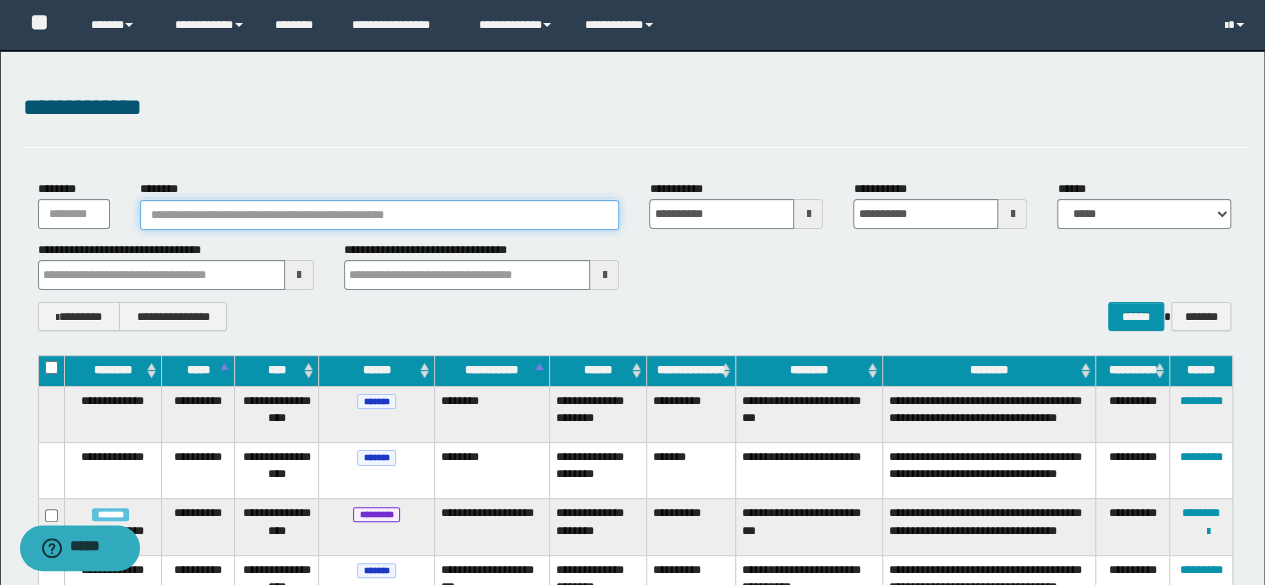 click on "********" at bounding box center (380, 215) 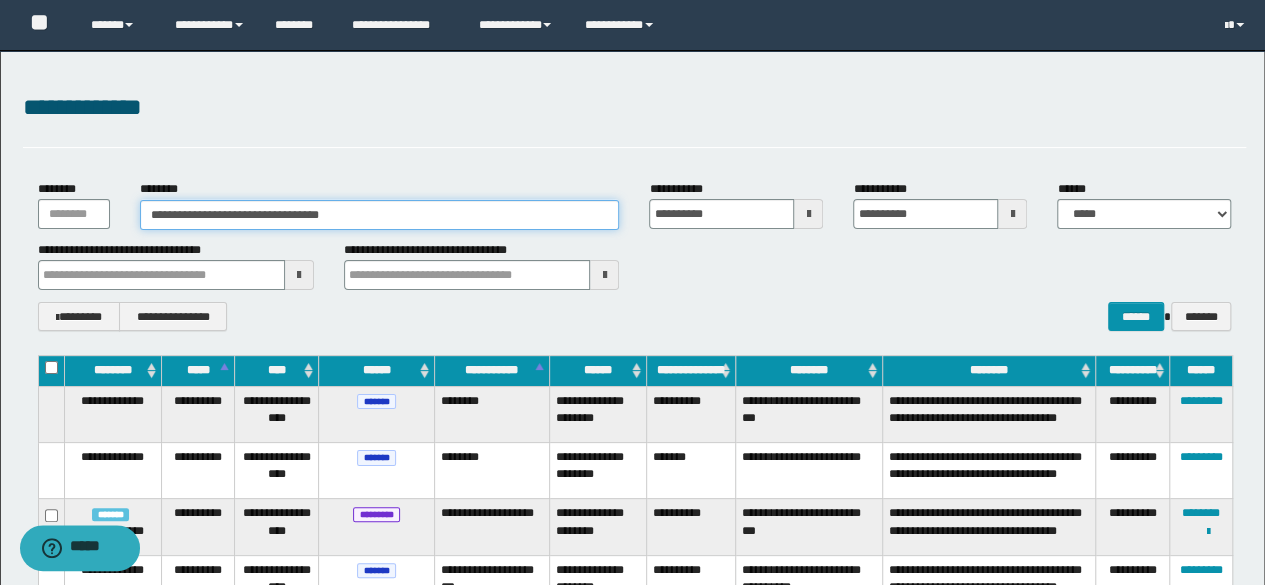 type on "**********" 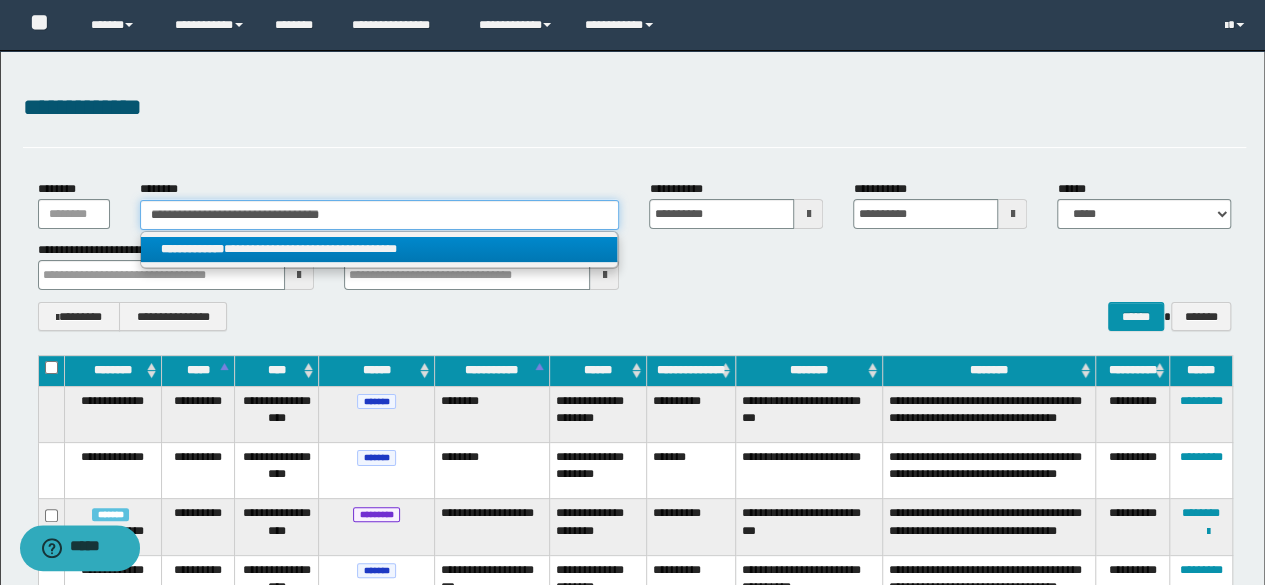 type on "**********" 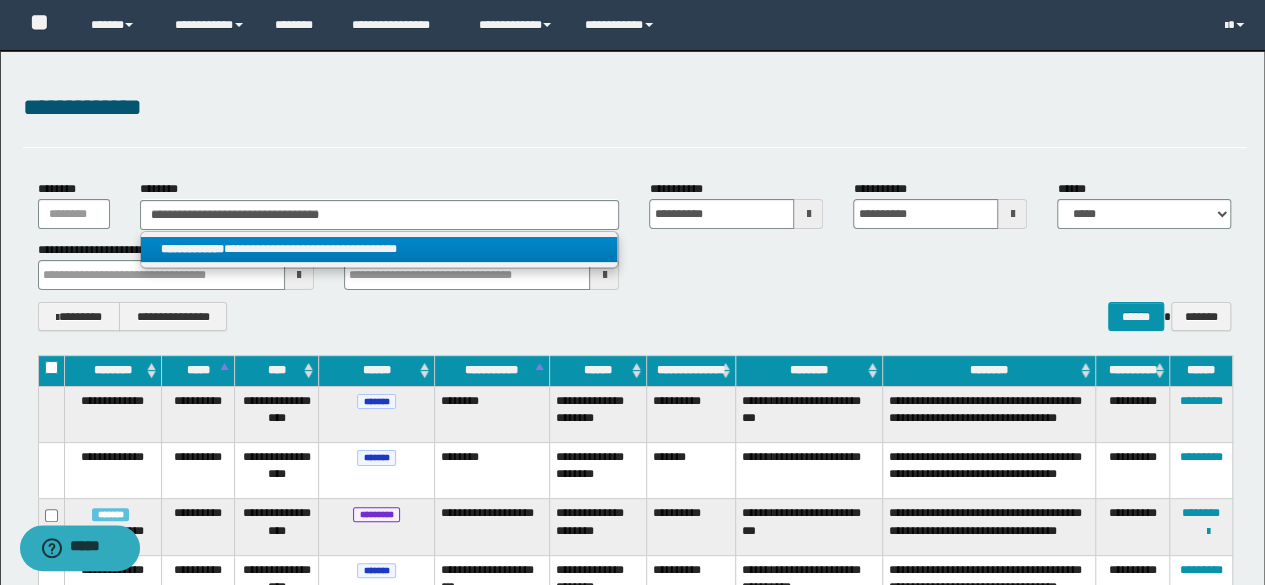 click on "**********" at bounding box center (379, 249) 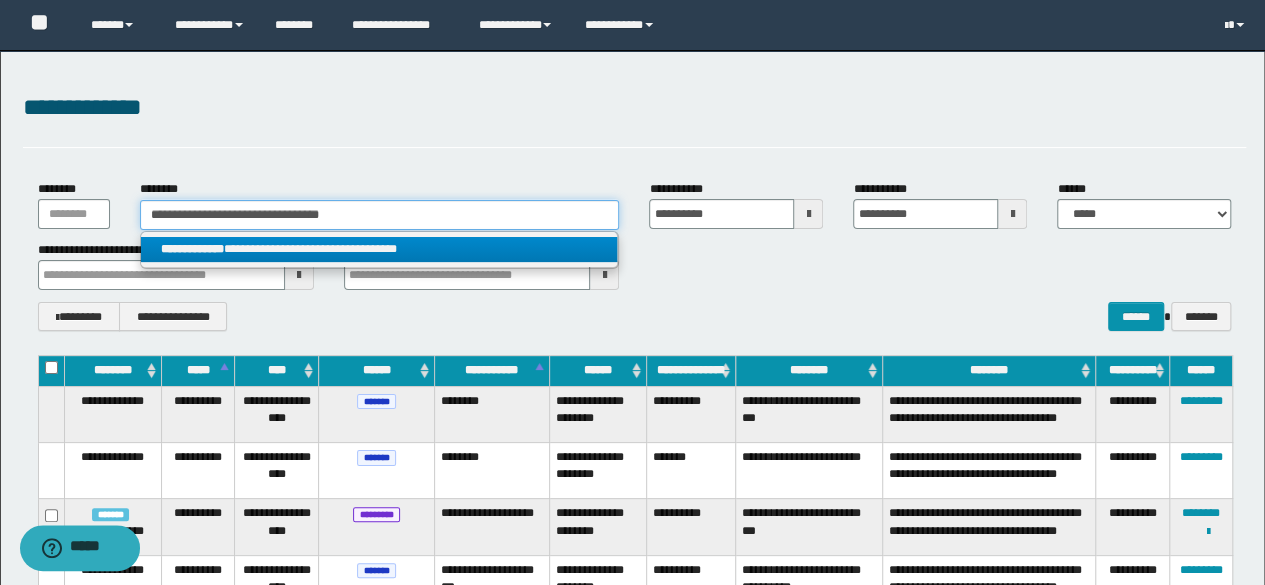 type 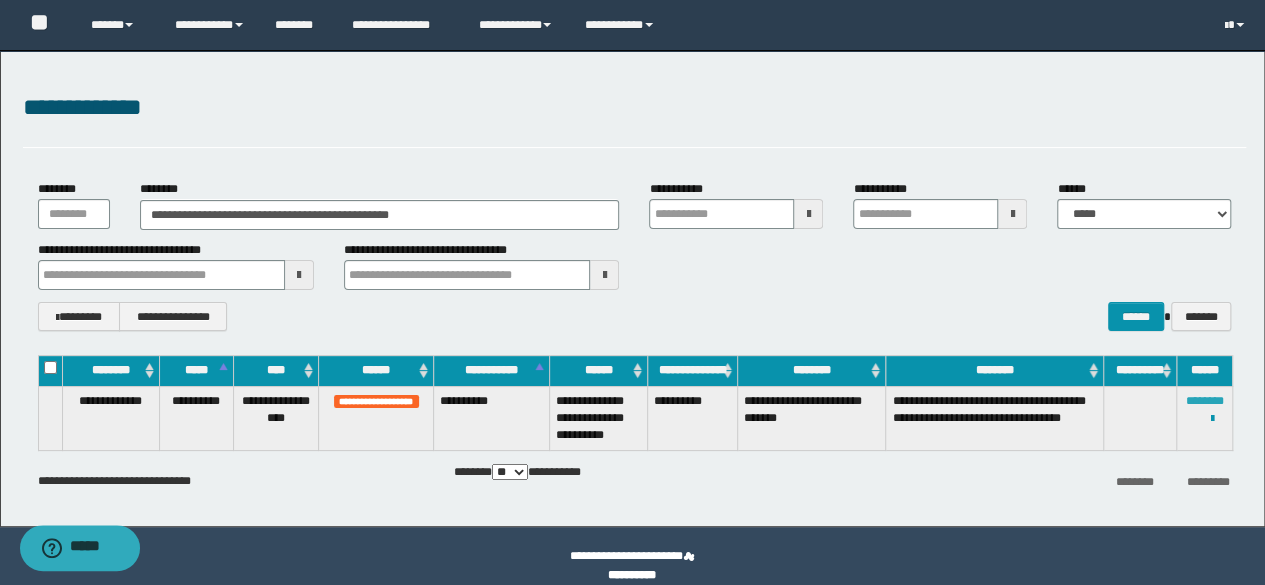 click on "********" at bounding box center [1205, 401] 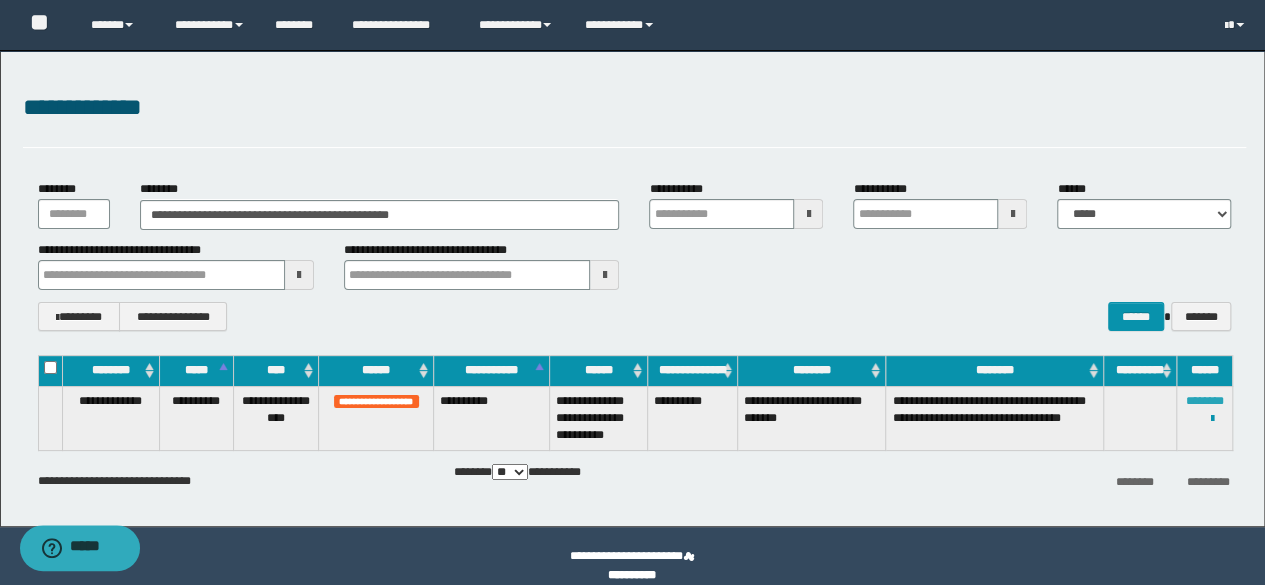 type 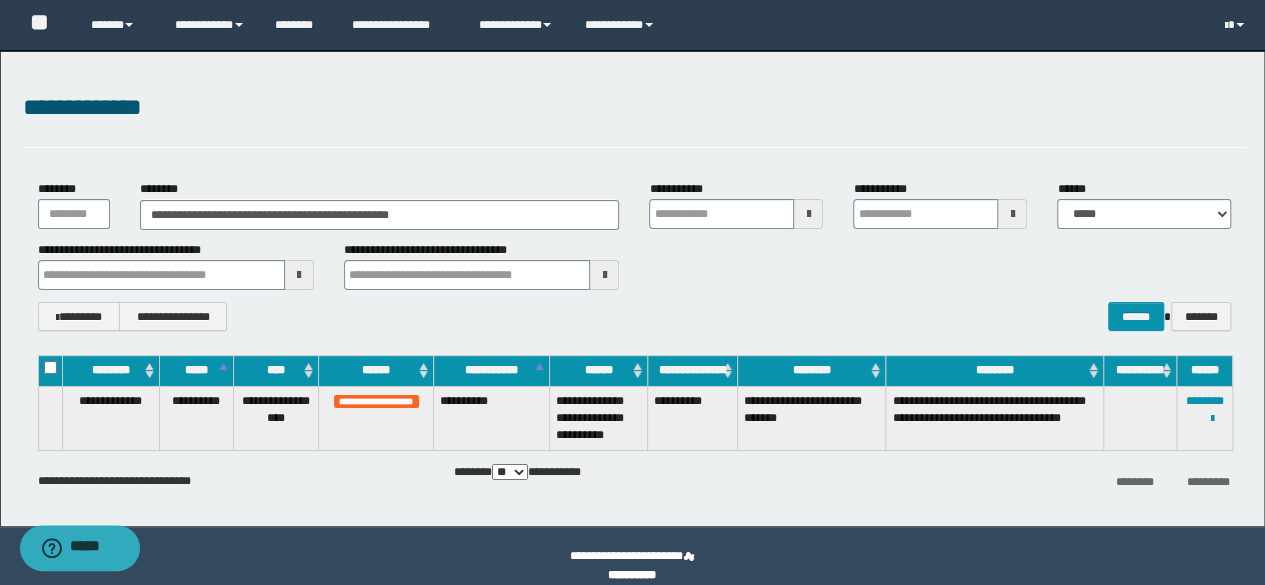 type 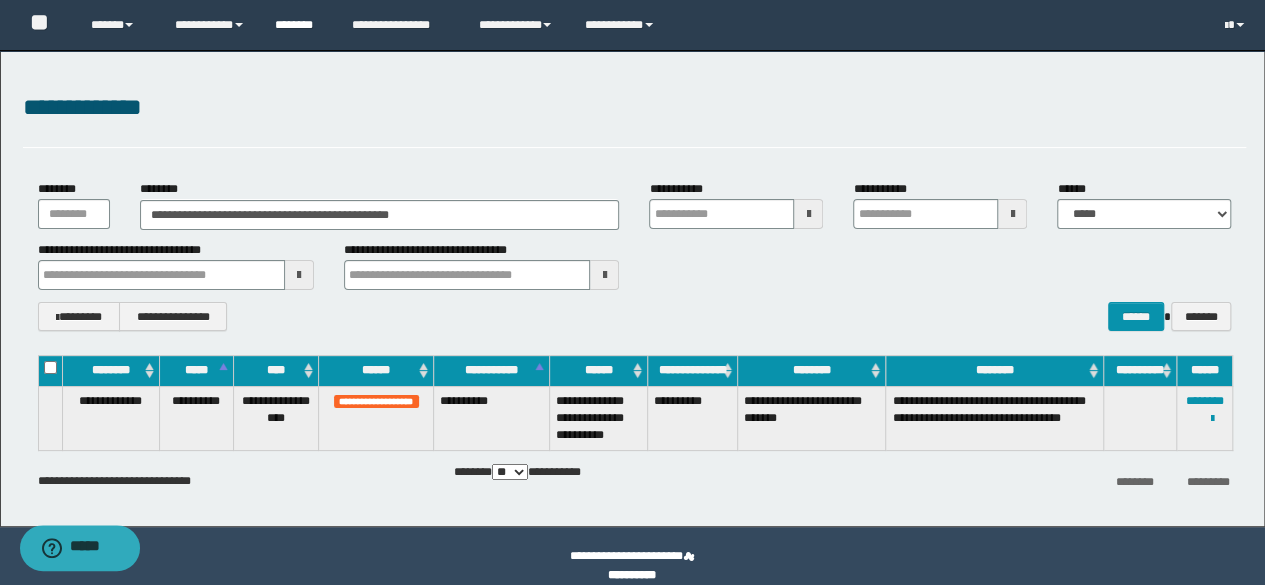type 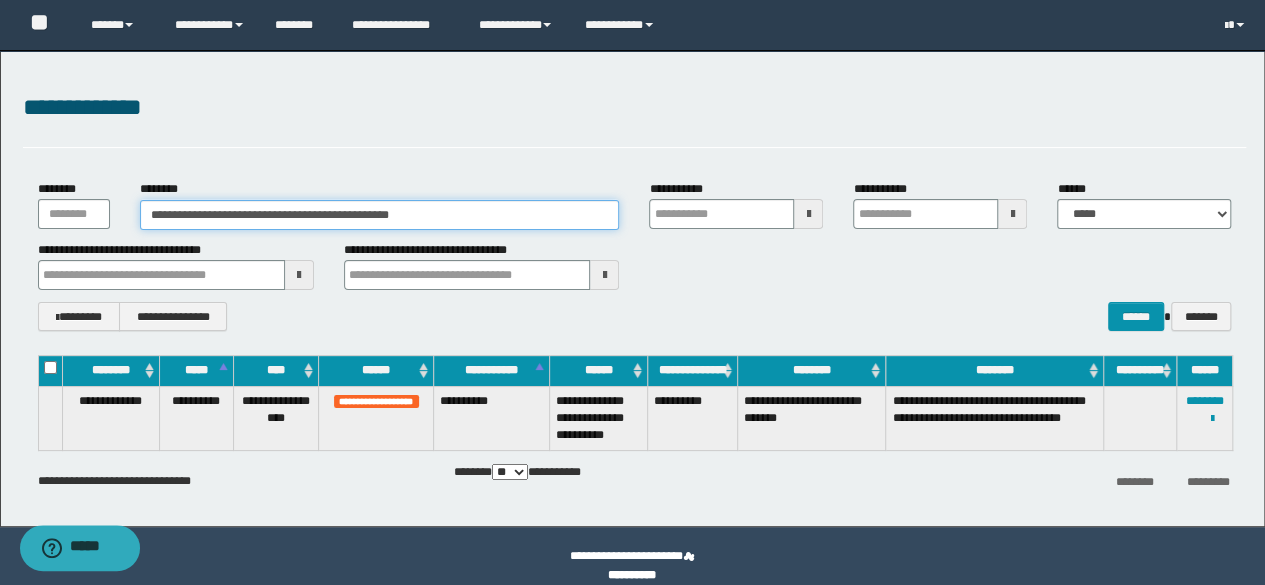 drag, startPoint x: 477, startPoint y: 216, endPoint x: 118, endPoint y: 221, distance: 359.03482 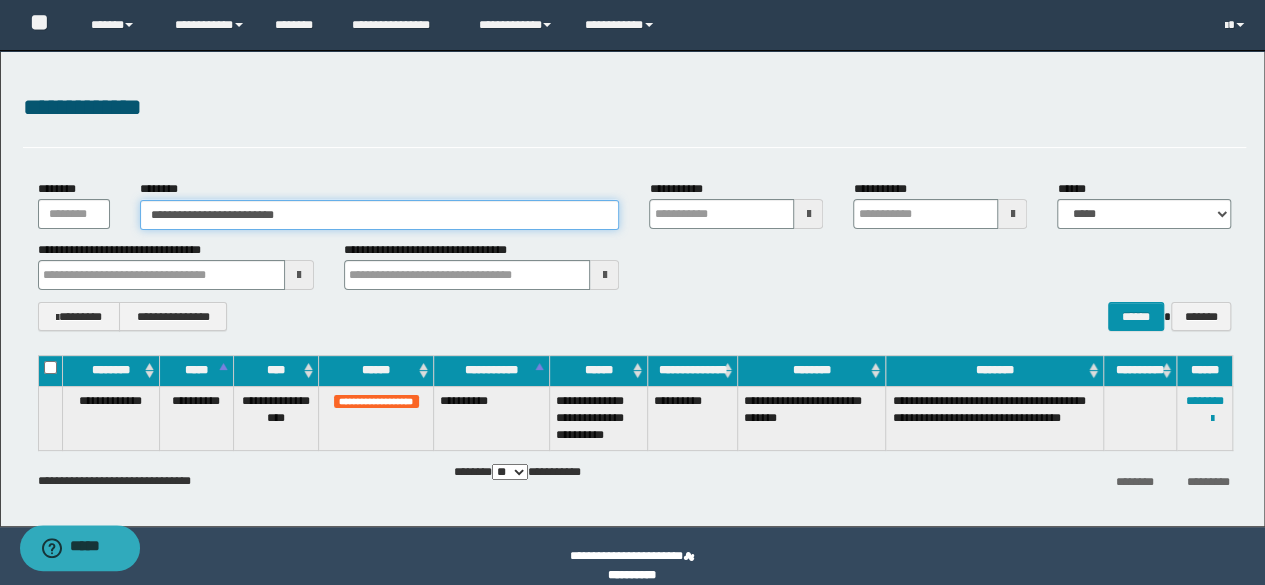 type on "**********" 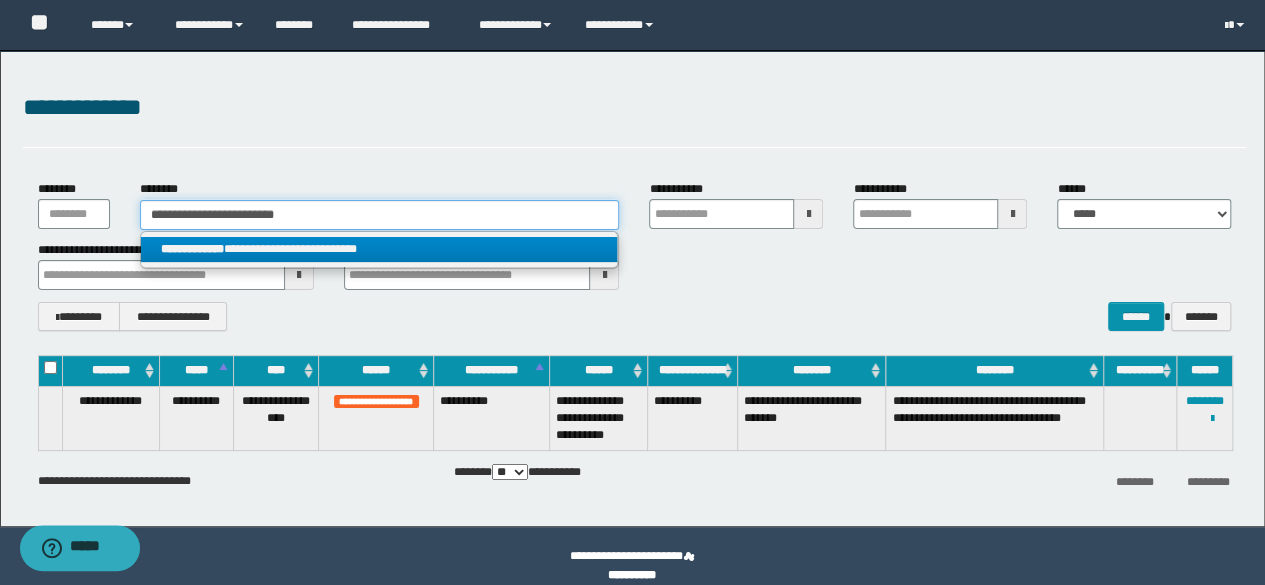 type on "**********" 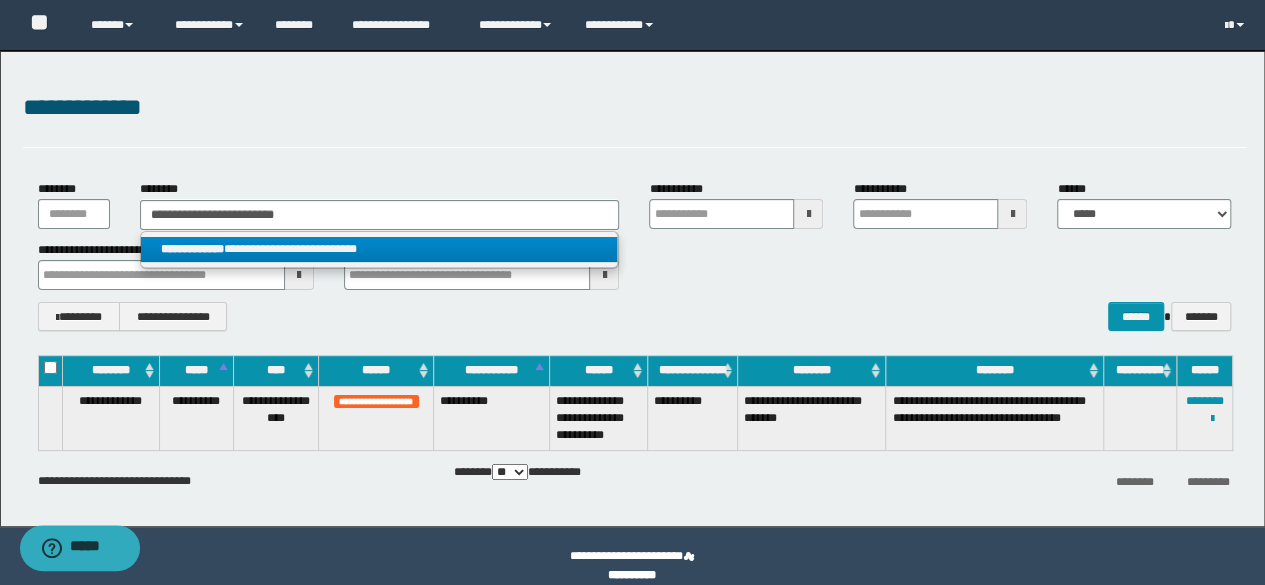 click on "**********" at bounding box center (379, 249) 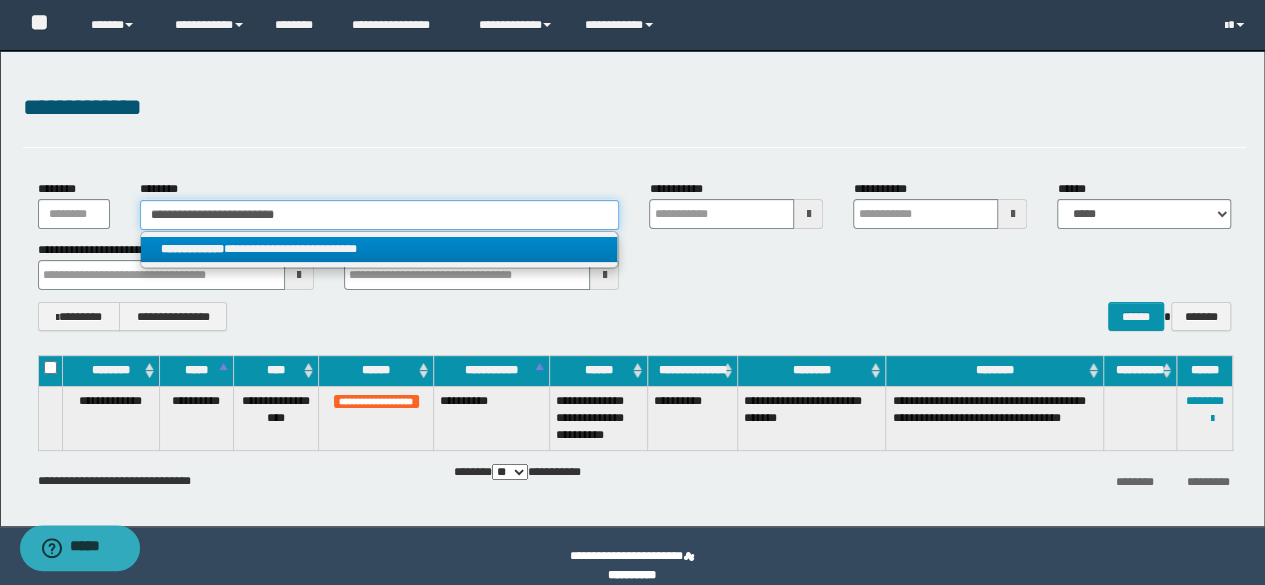 type 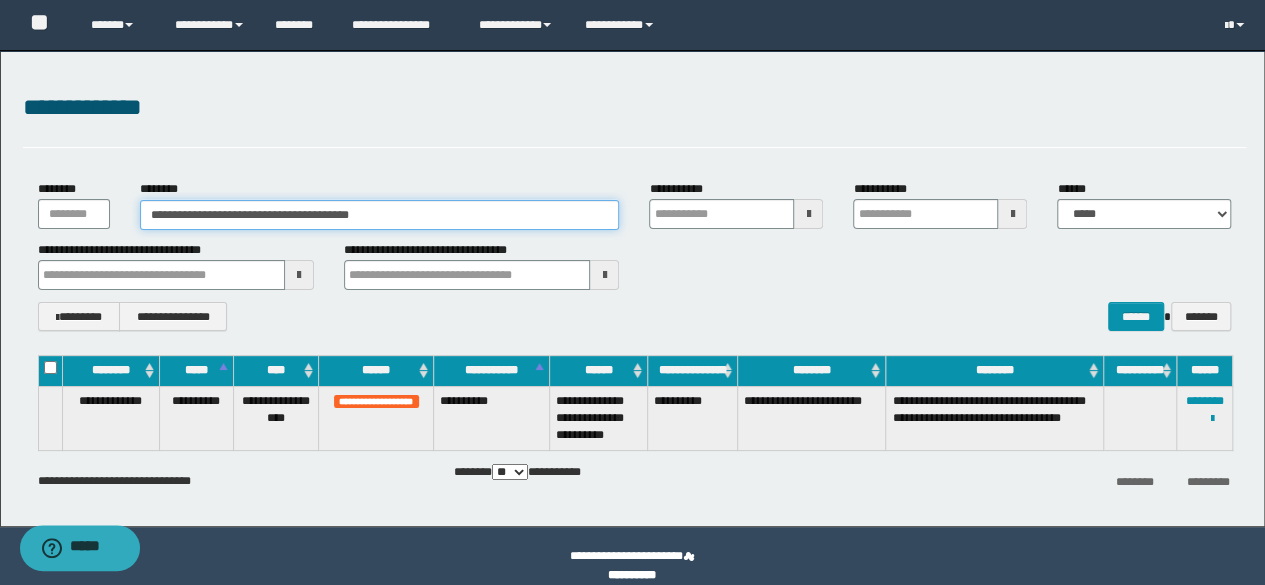 type 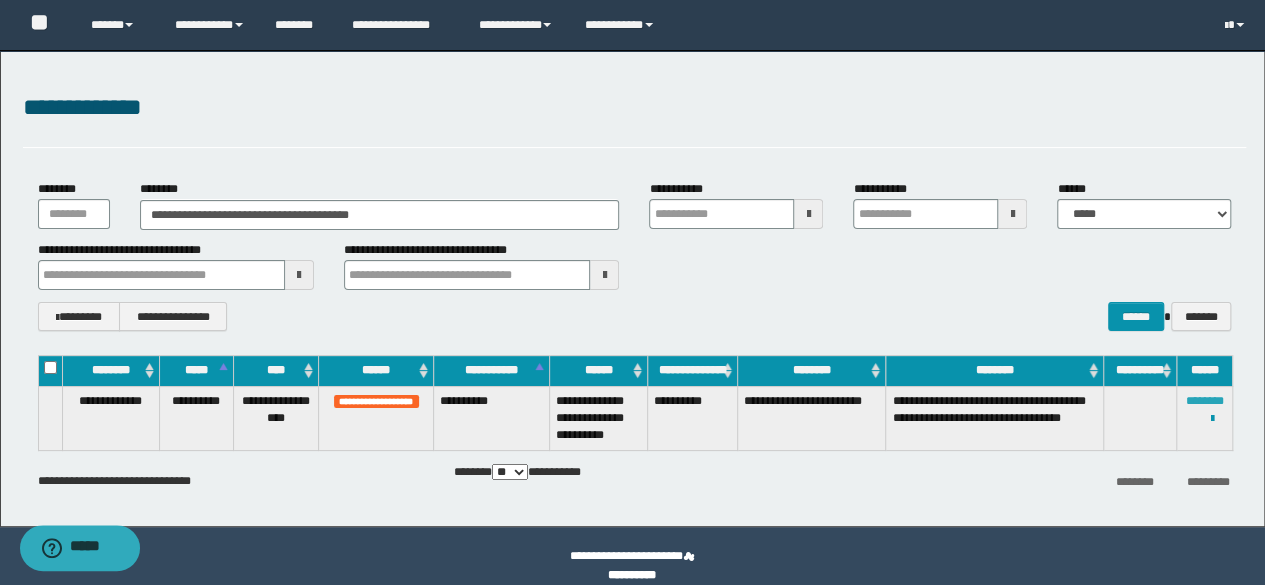 click on "********" at bounding box center [1205, 401] 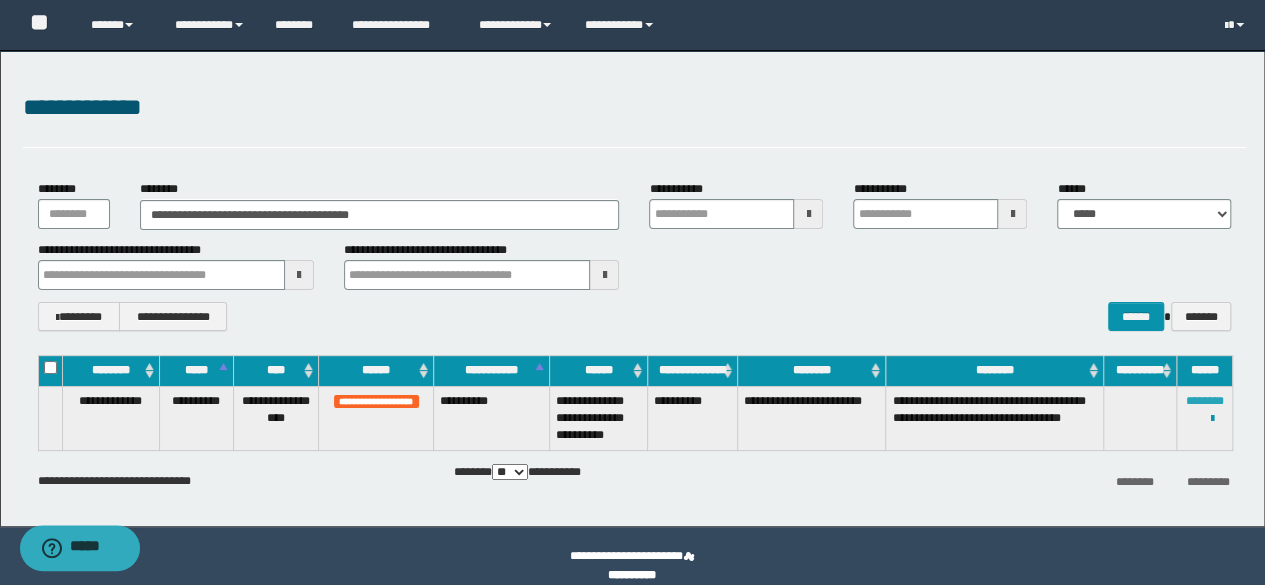 type 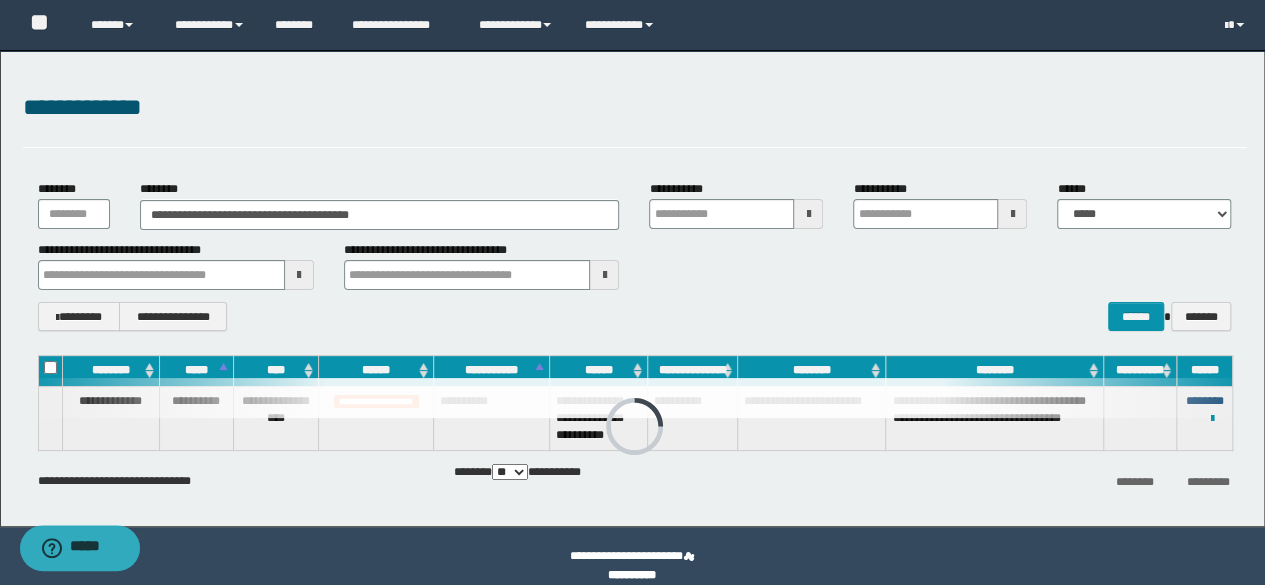 type 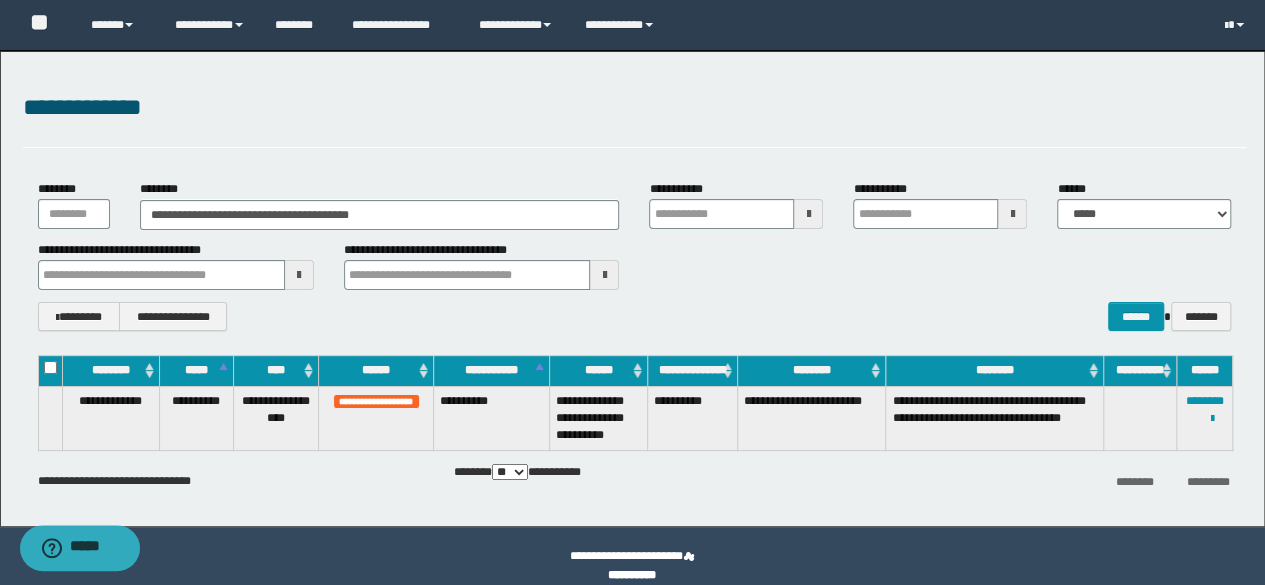 type 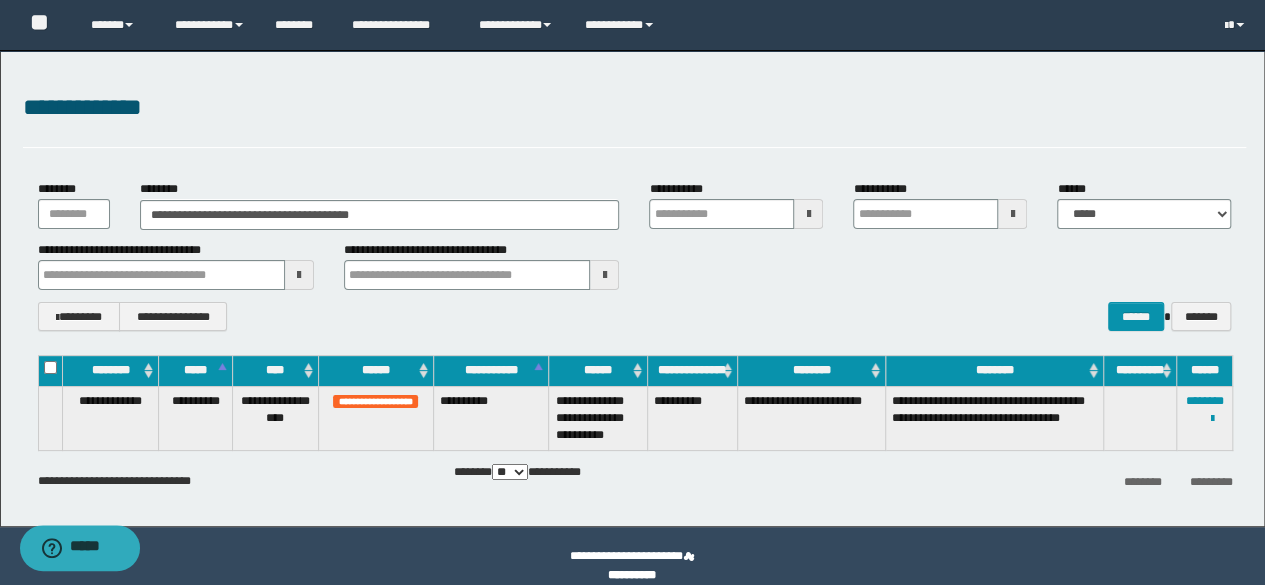 type 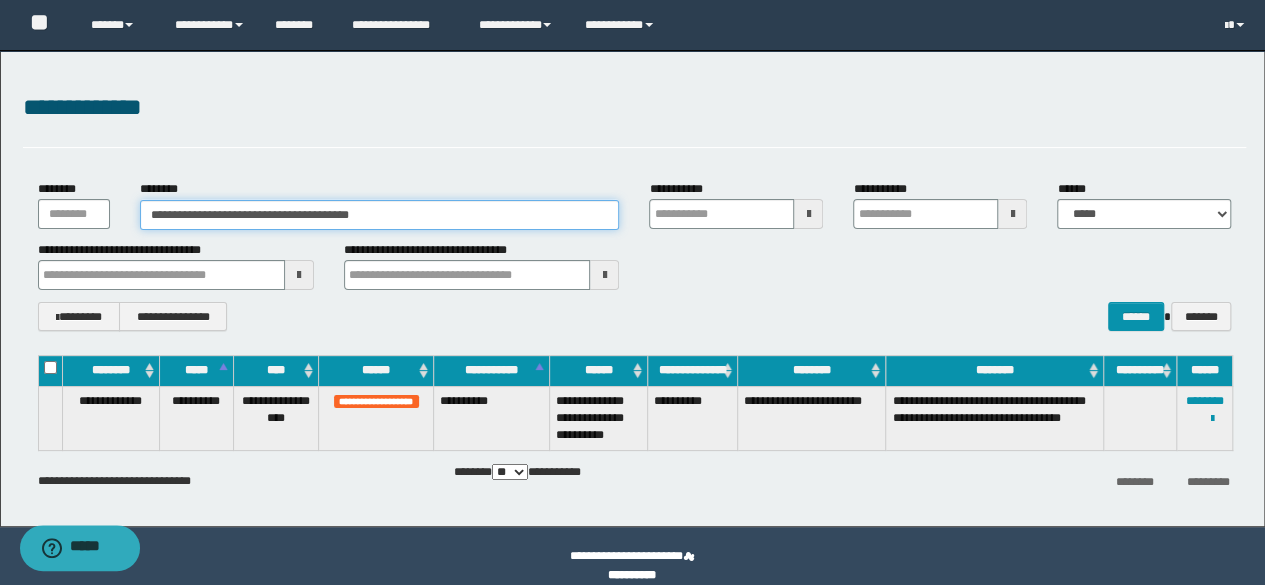 drag, startPoint x: 404, startPoint y: 215, endPoint x: 128, endPoint y: 235, distance: 276.7237 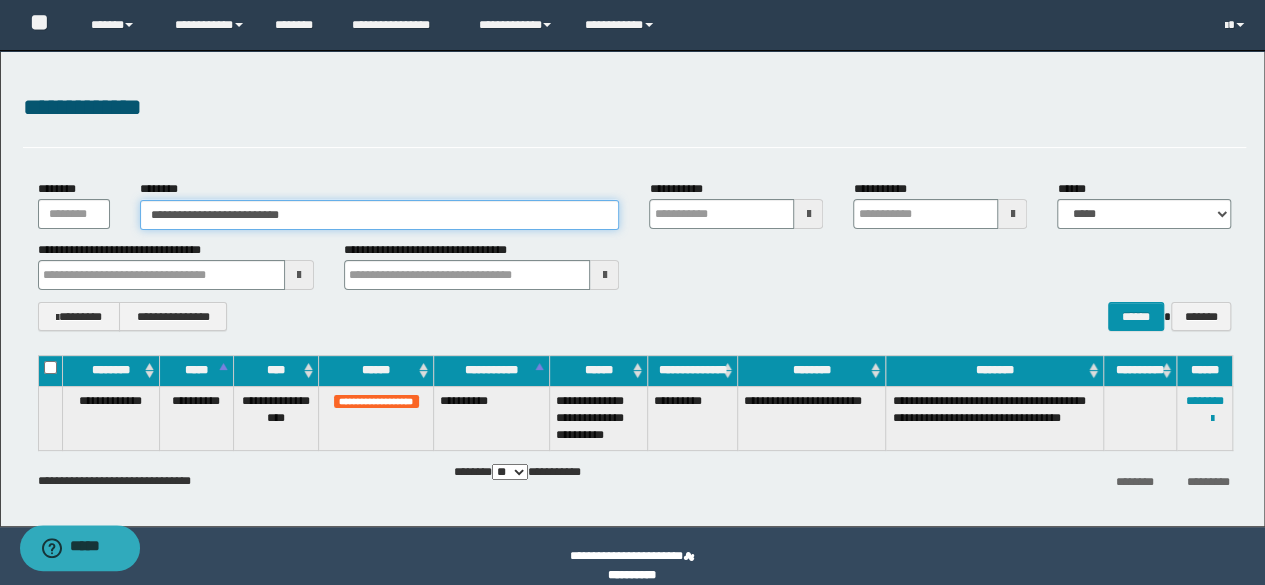 type on "**********" 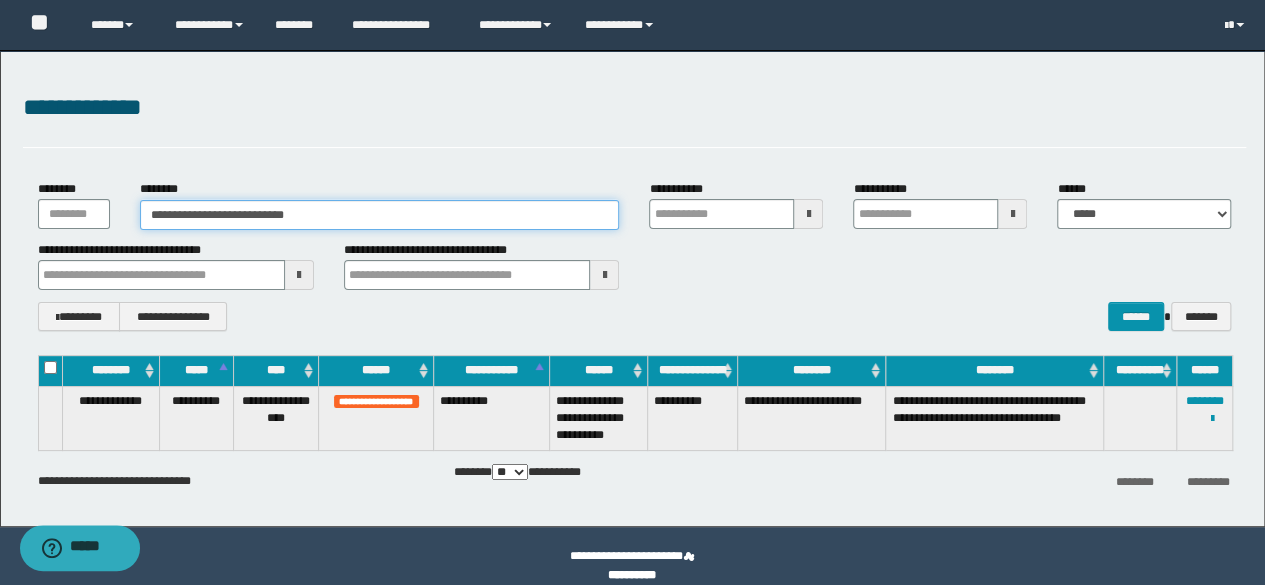 type on "**********" 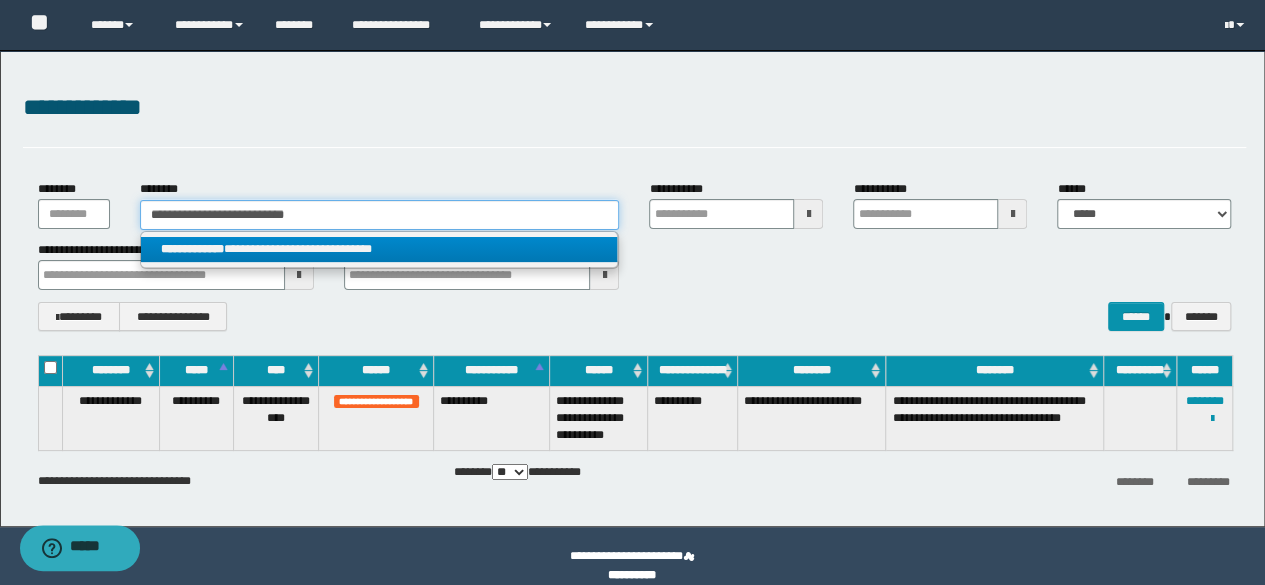 type on "**********" 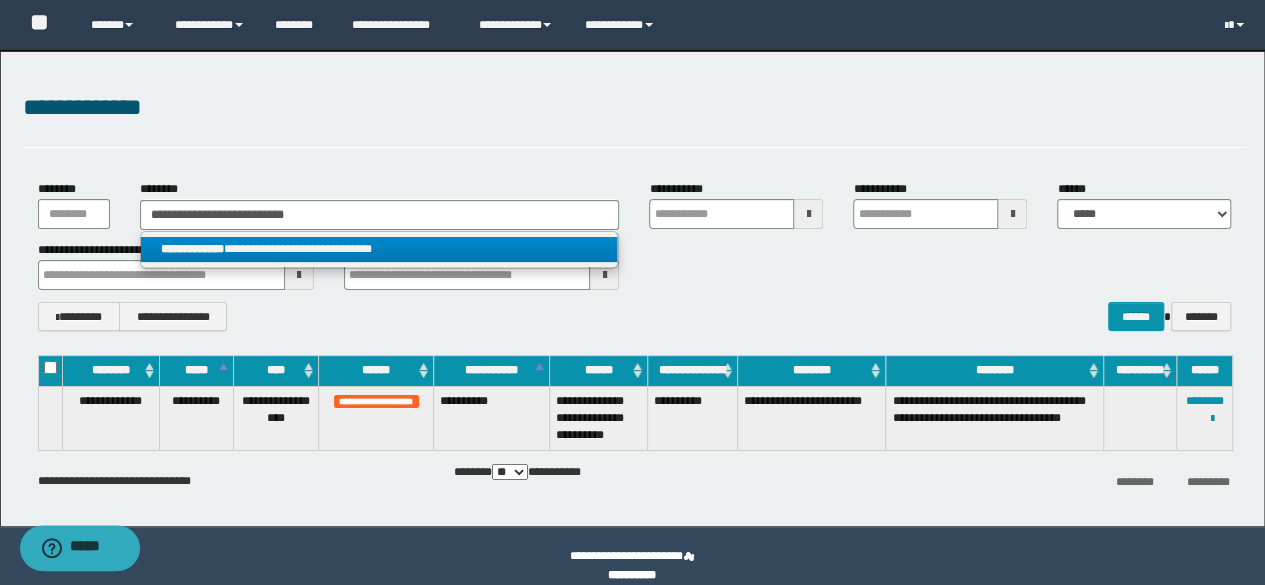 click on "**********" at bounding box center [379, 249] 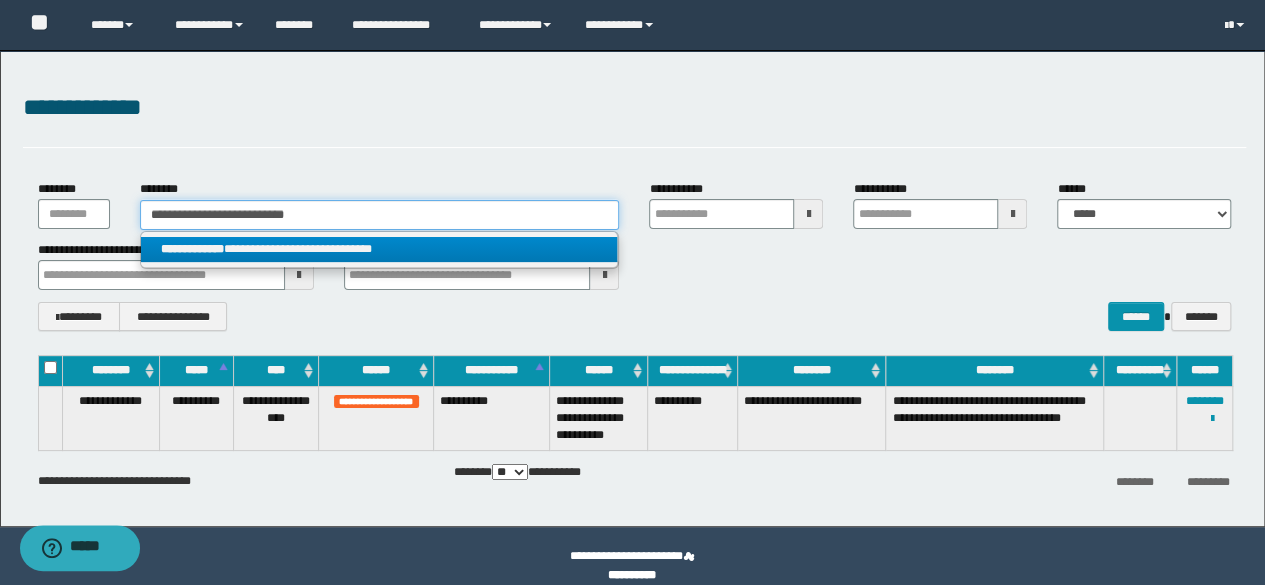 type 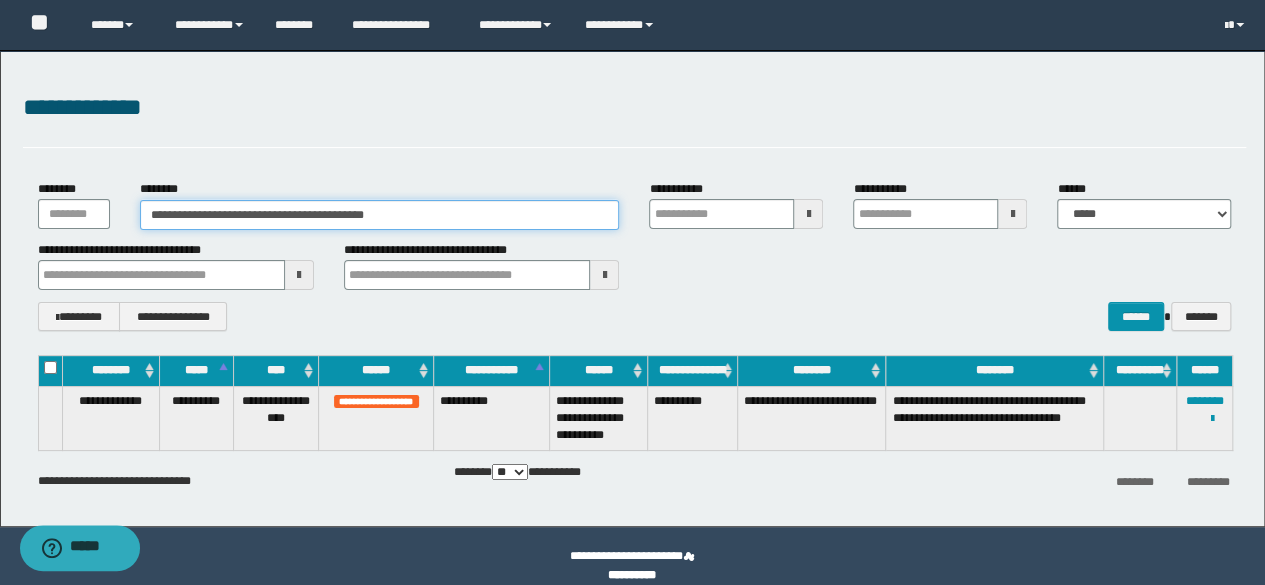 type 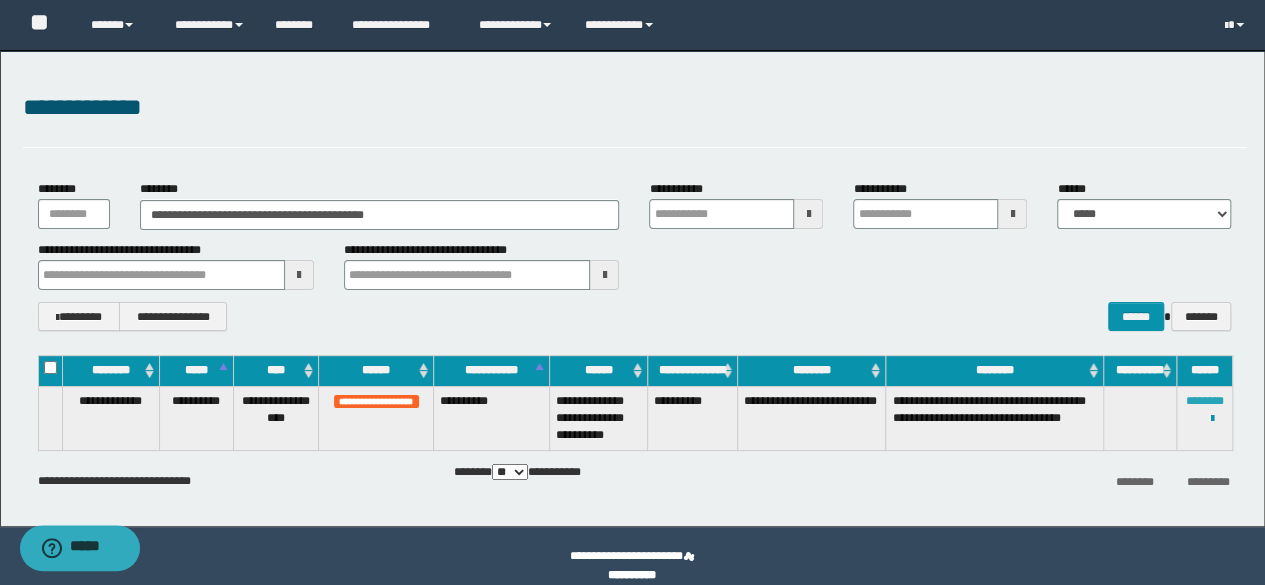 click on "********" at bounding box center (1205, 401) 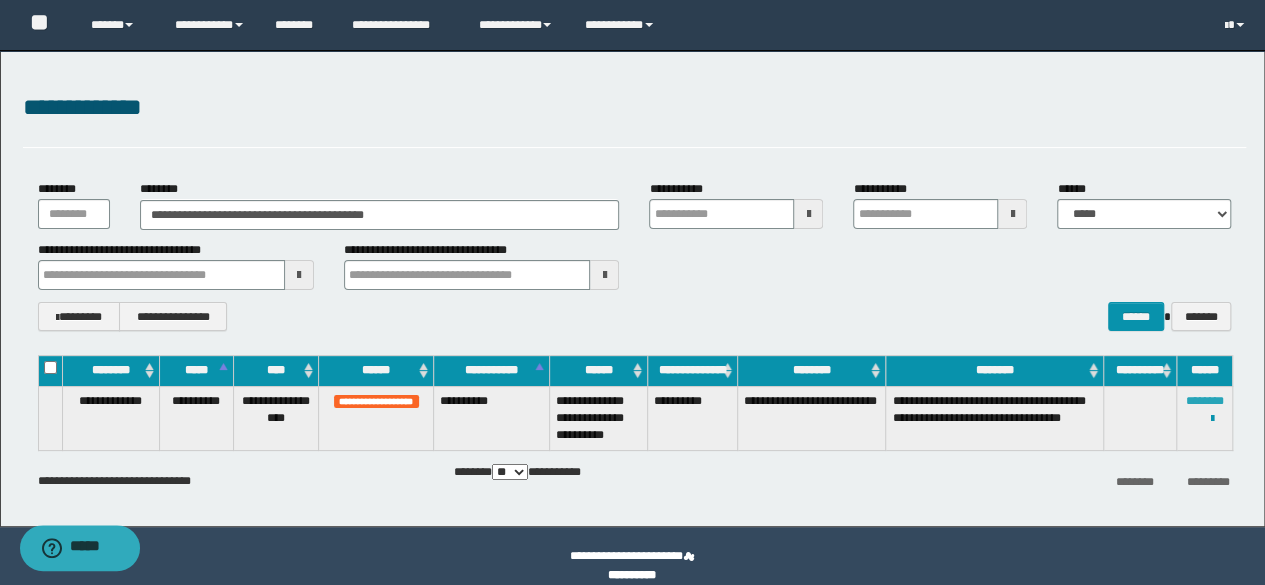 type 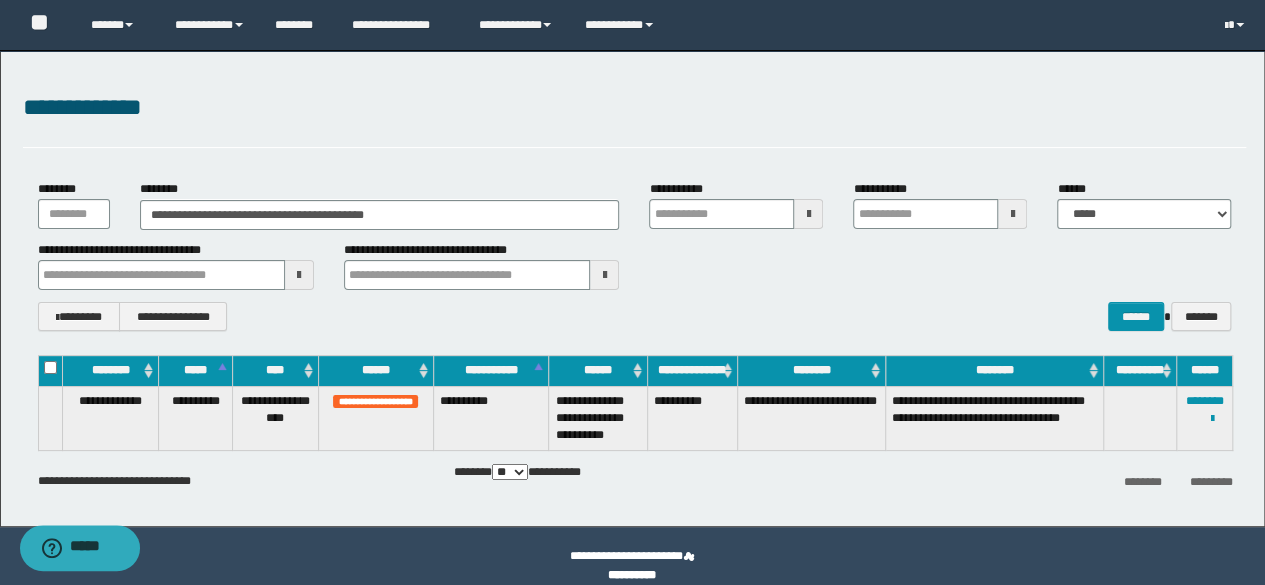 type 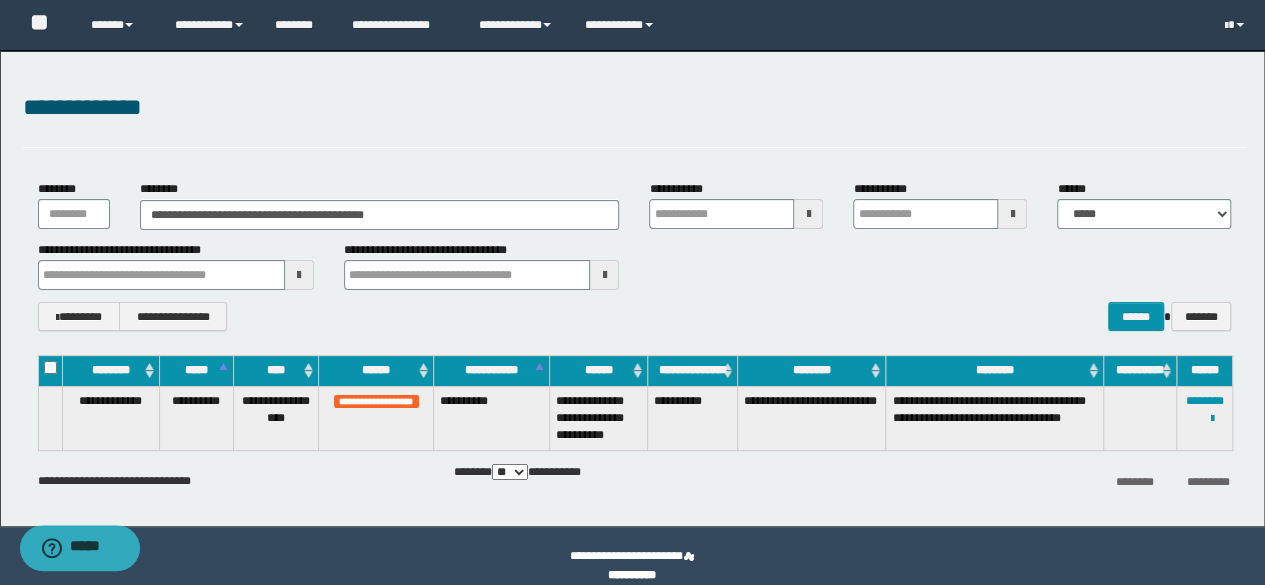 type 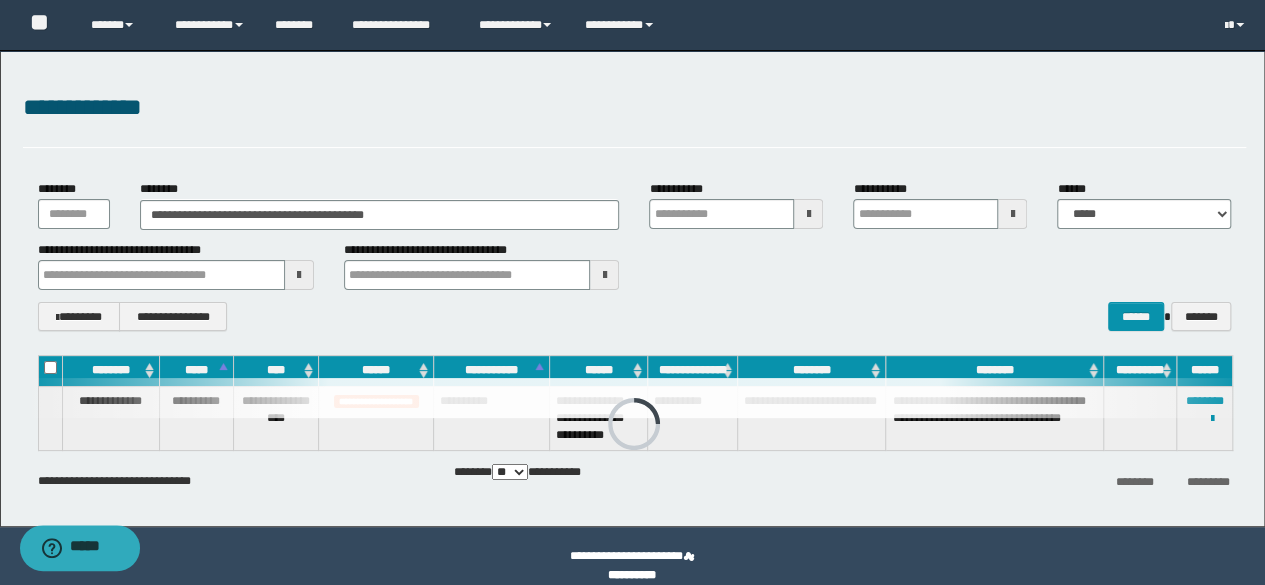 type 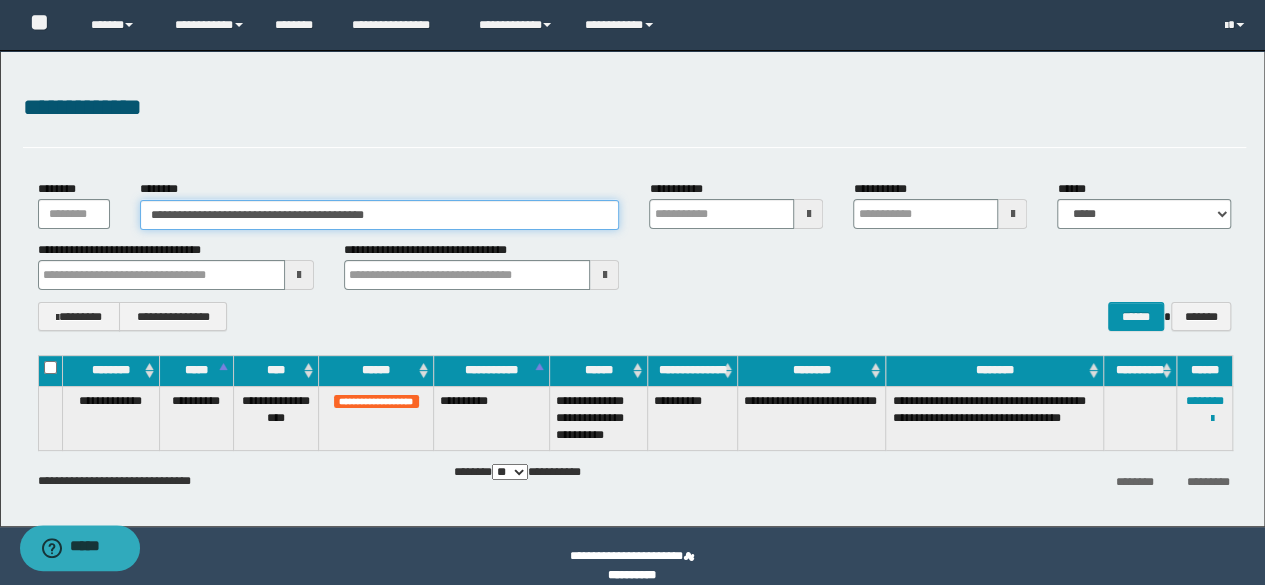 drag, startPoint x: 454, startPoint y: 215, endPoint x: 68, endPoint y: 207, distance: 386.0829 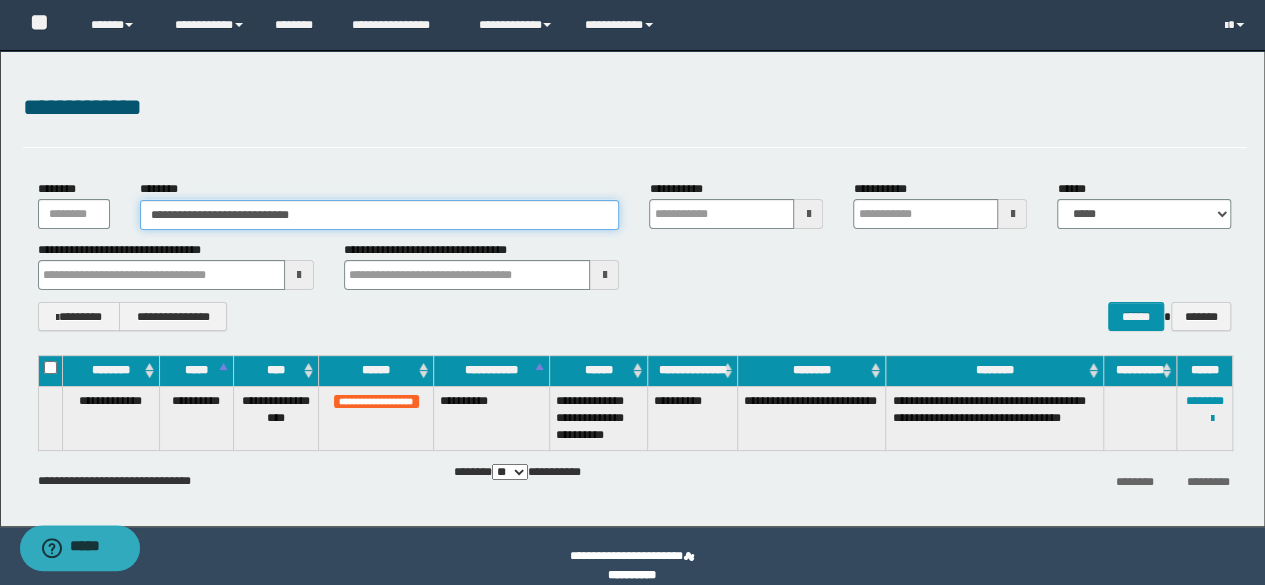 type on "**********" 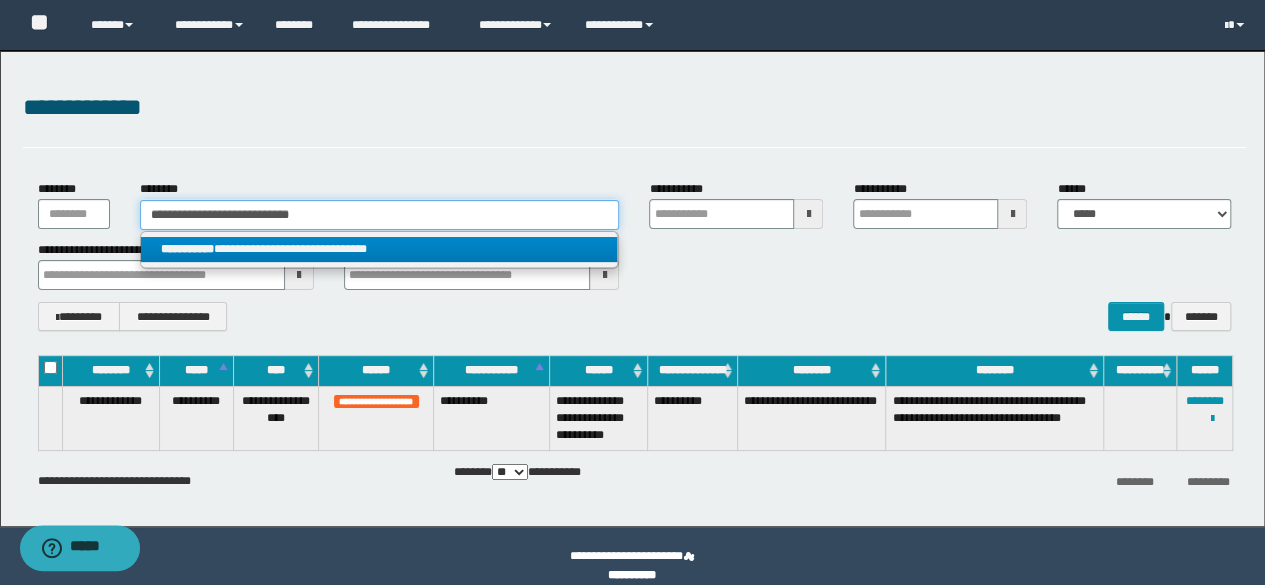 type on "**********" 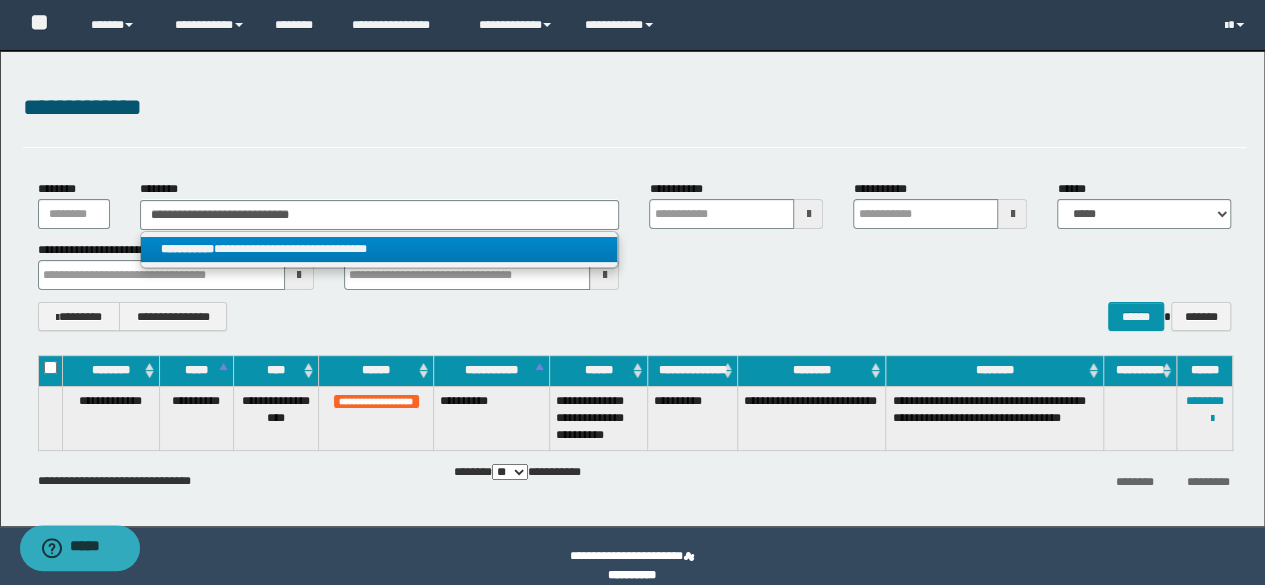 click on "**********" at bounding box center [379, 249] 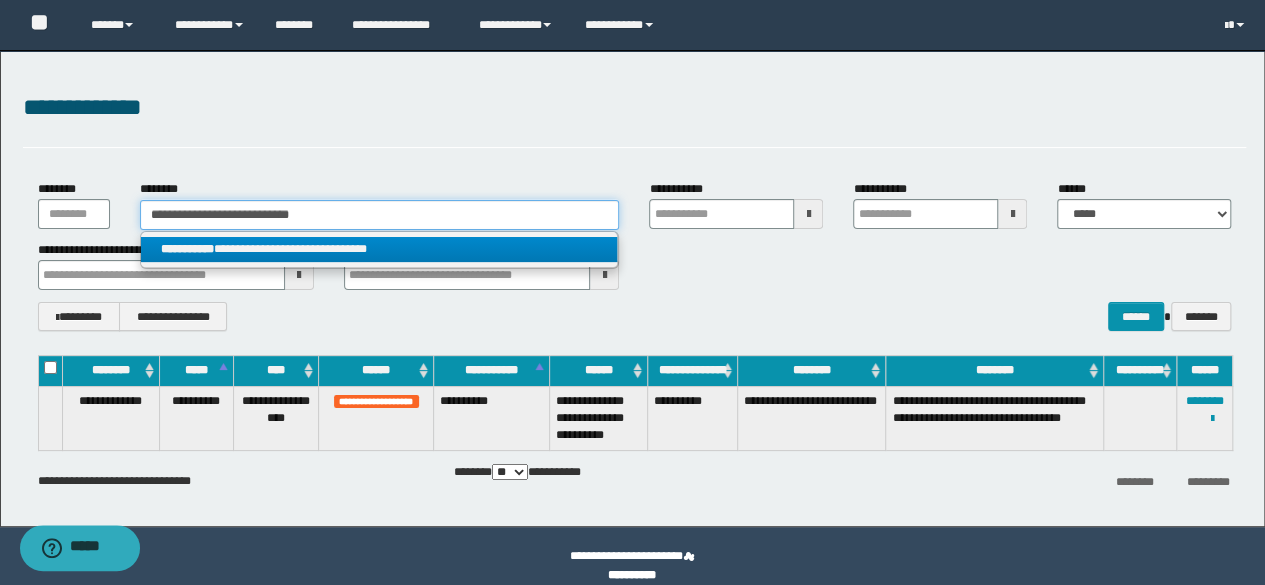 type 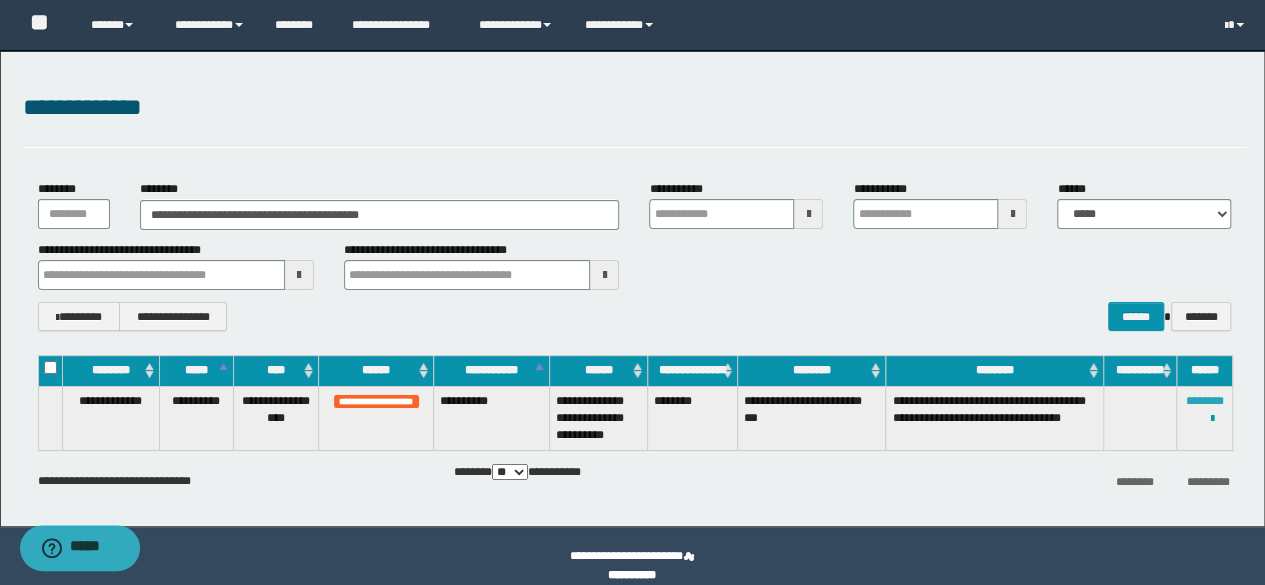 click on "********" at bounding box center (1205, 401) 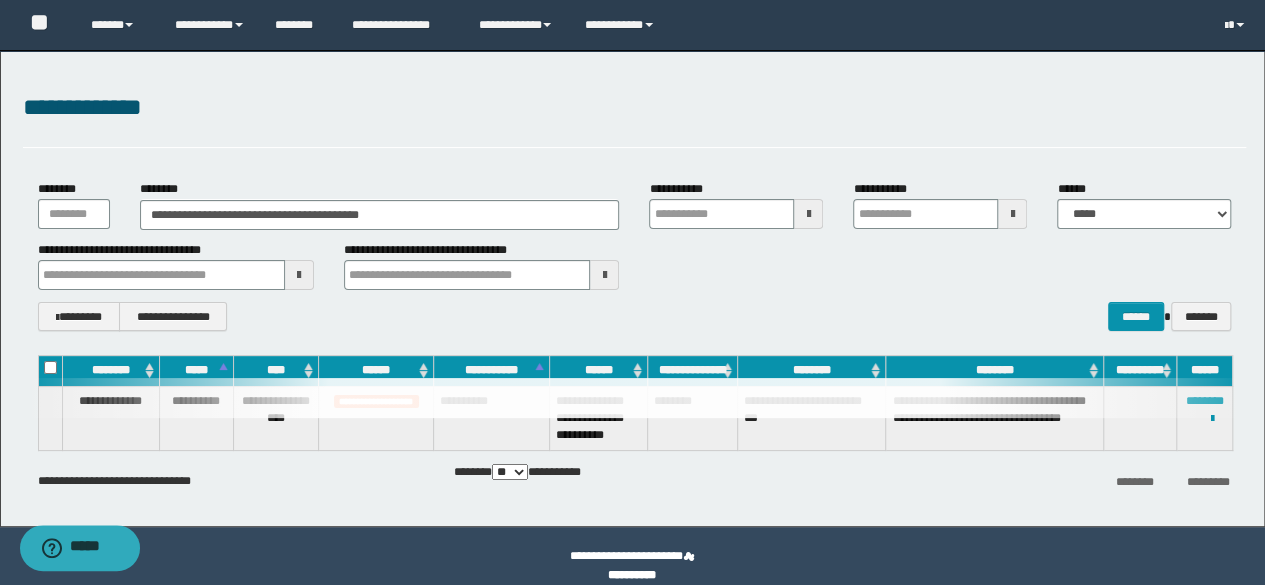 type 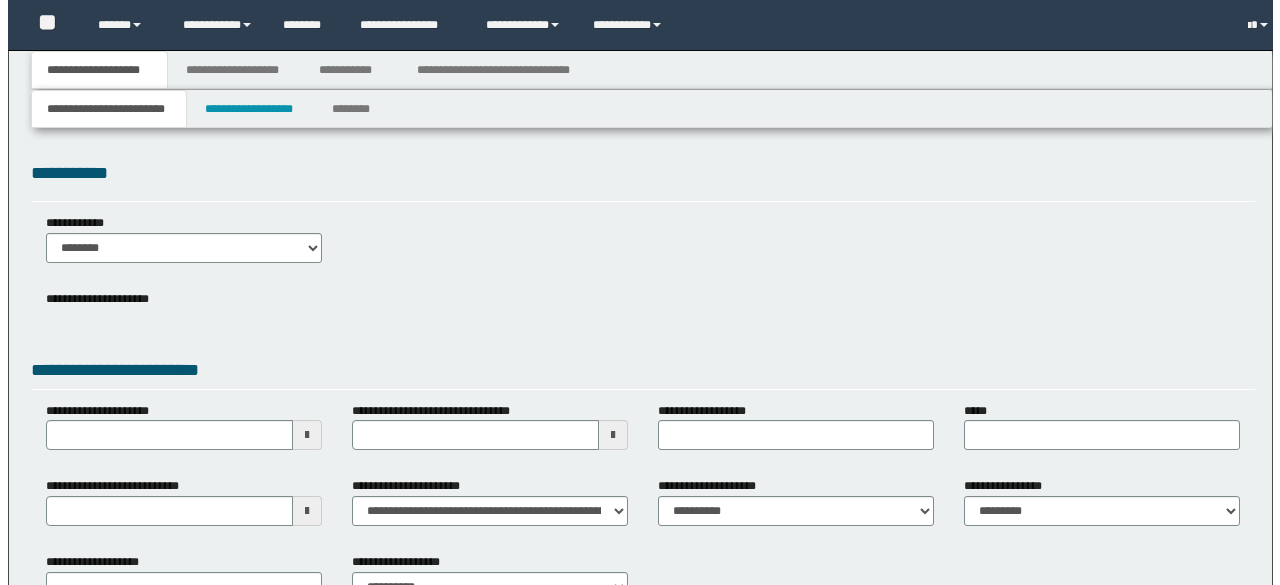 scroll, scrollTop: 0, scrollLeft: 0, axis: both 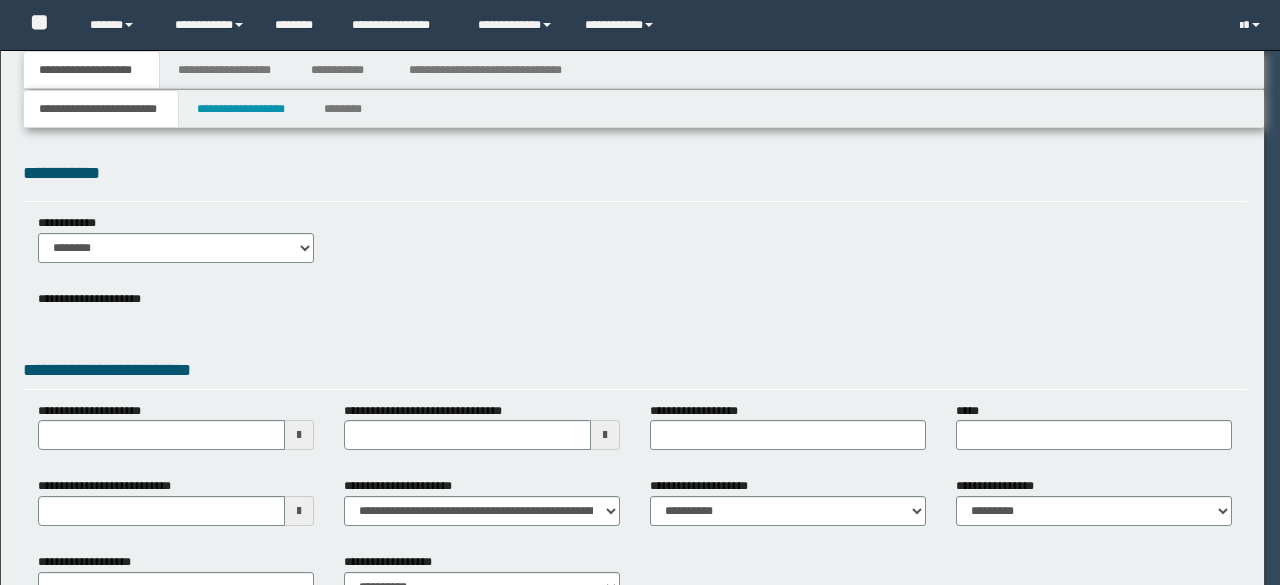select on "**" 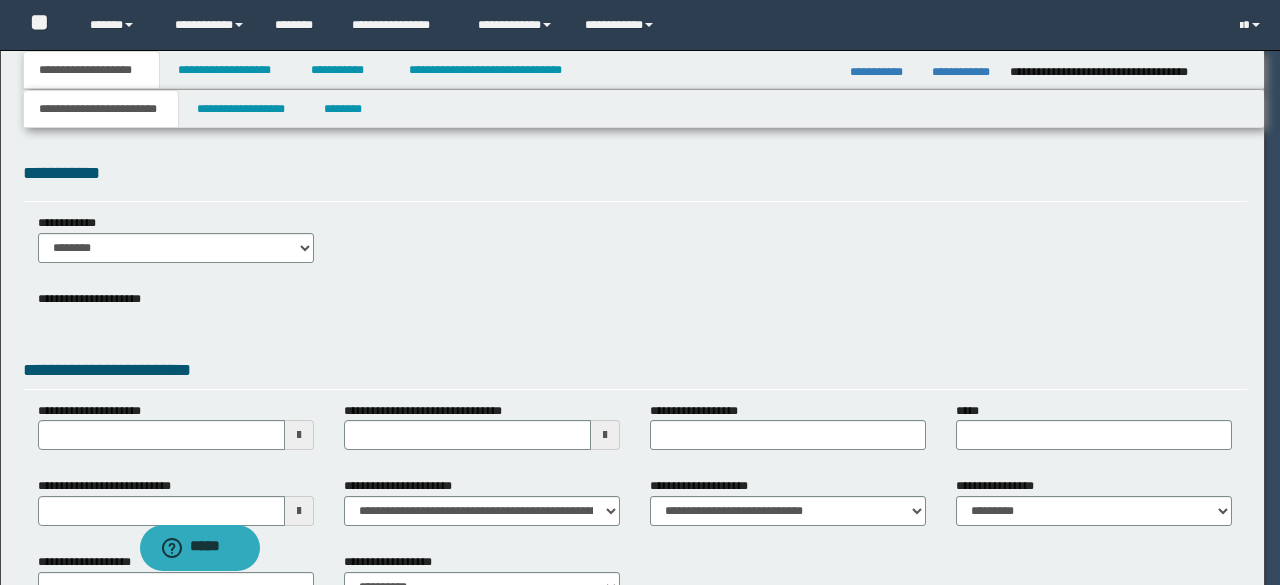 scroll, scrollTop: 0, scrollLeft: 0, axis: both 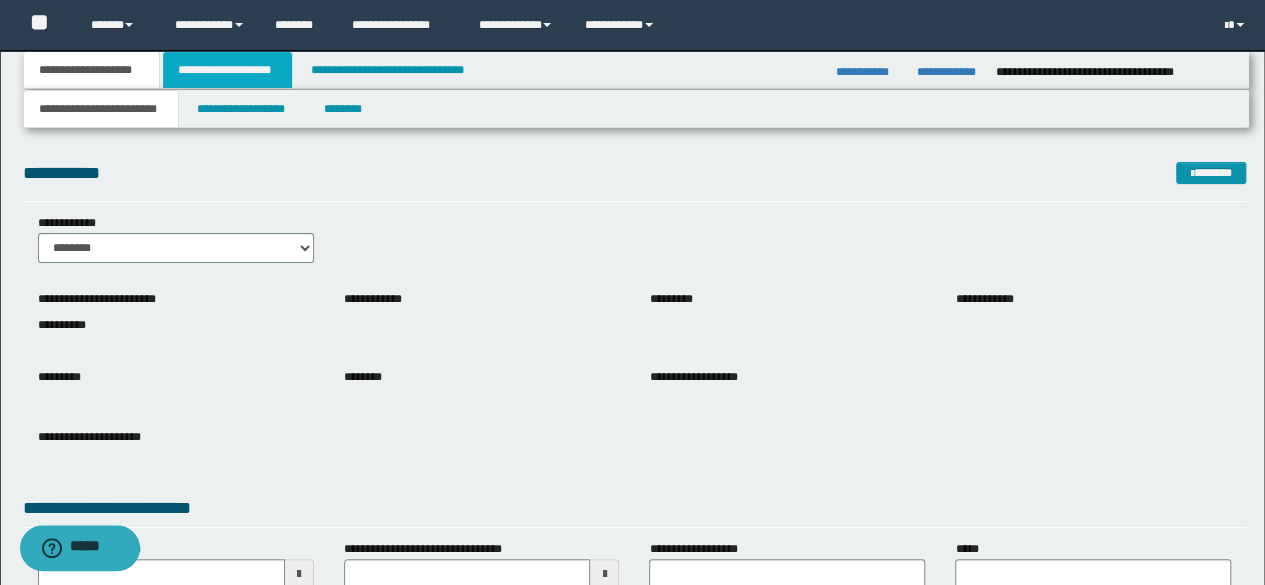 click on "**********" at bounding box center (227, 70) 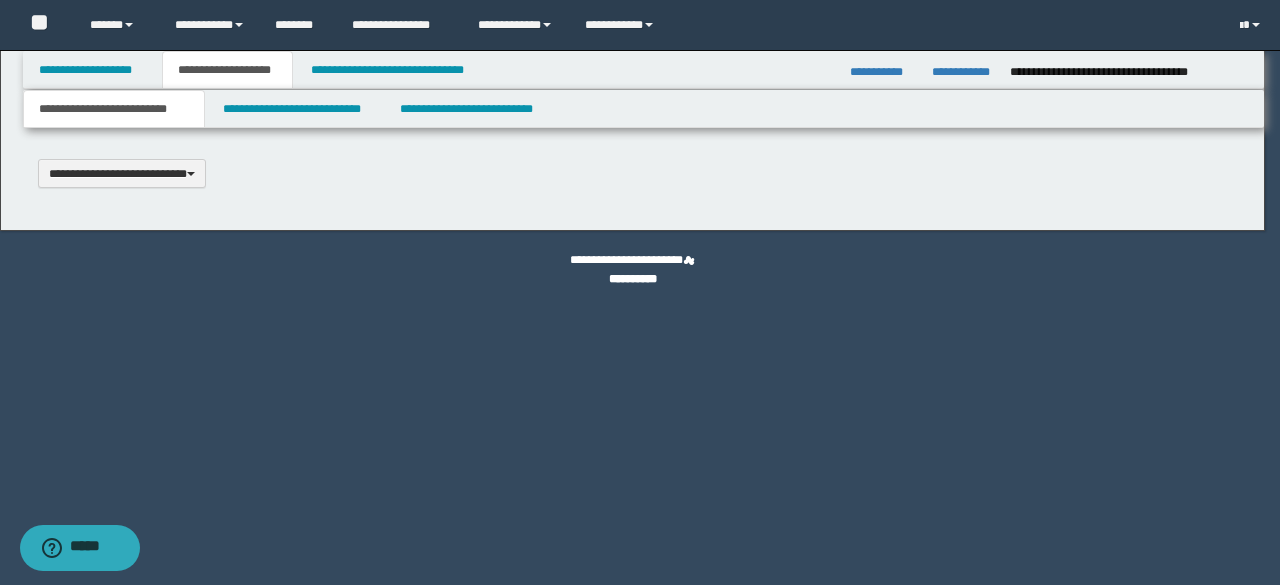 scroll, scrollTop: 0, scrollLeft: 0, axis: both 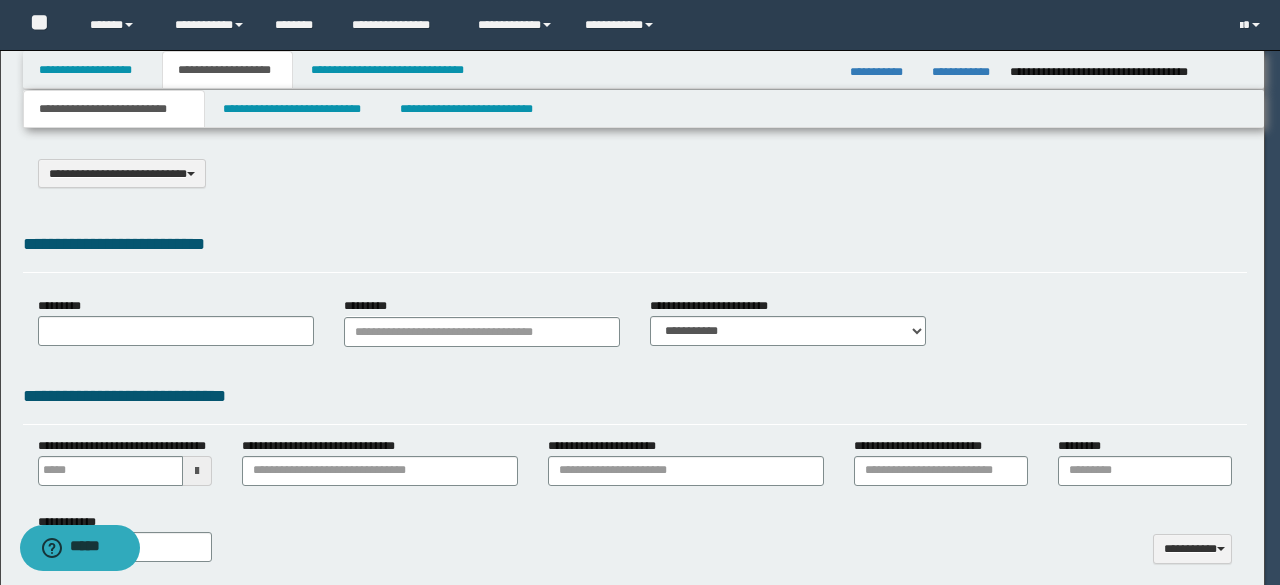 select on "*" 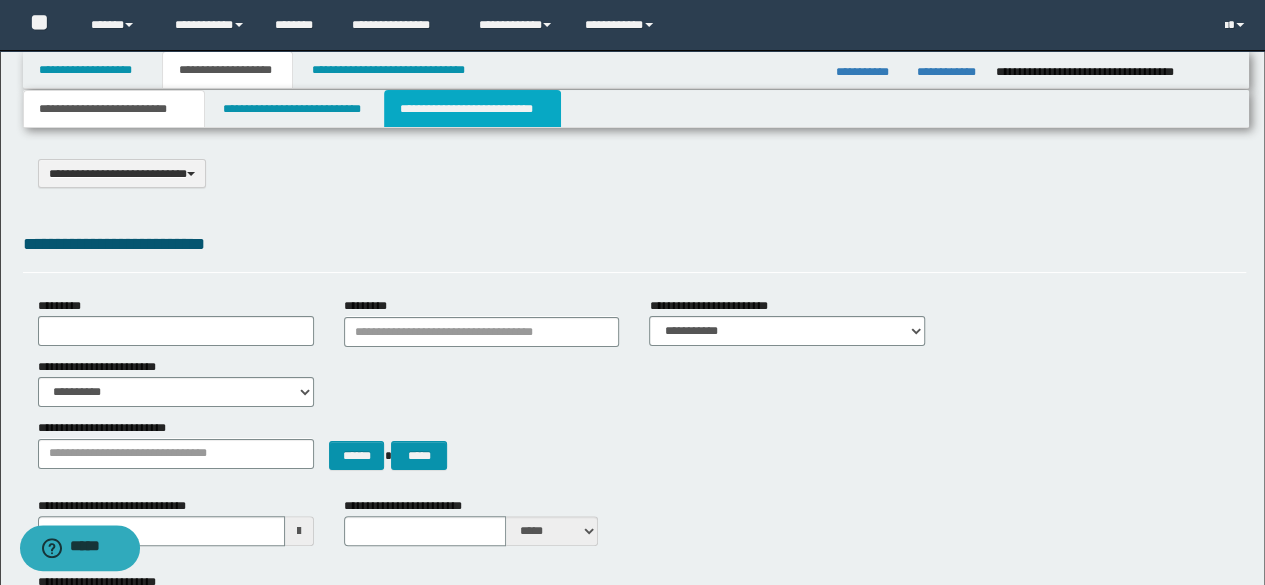 click on "**********" at bounding box center [472, 109] 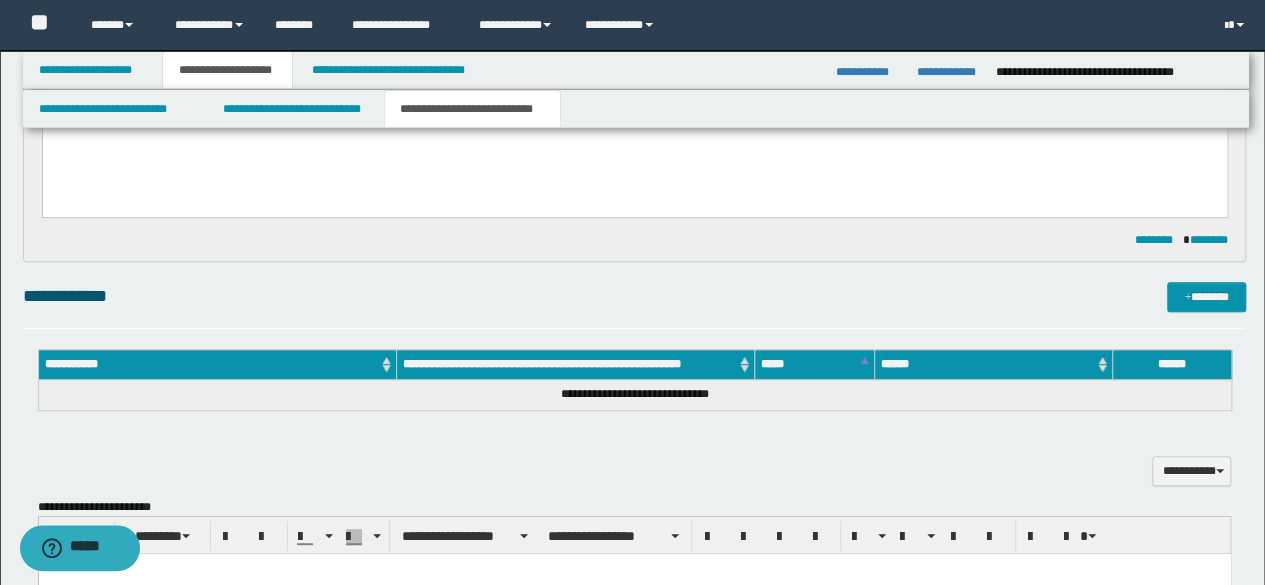 scroll, scrollTop: 300, scrollLeft: 0, axis: vertical 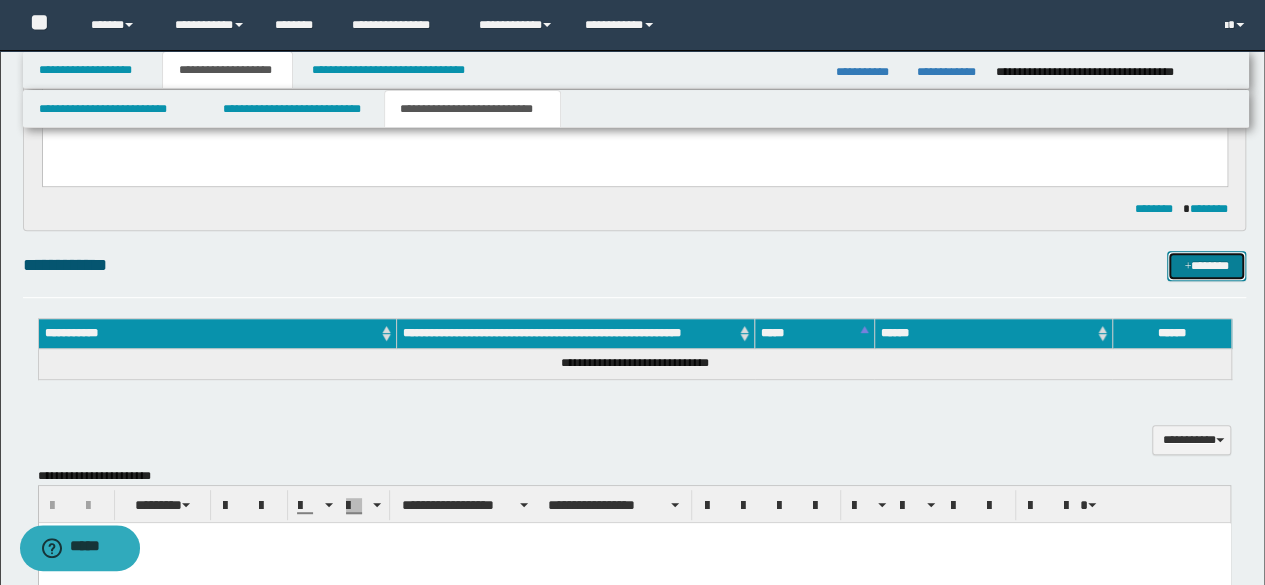 click on "*******" at bounding box center [1206, 265] 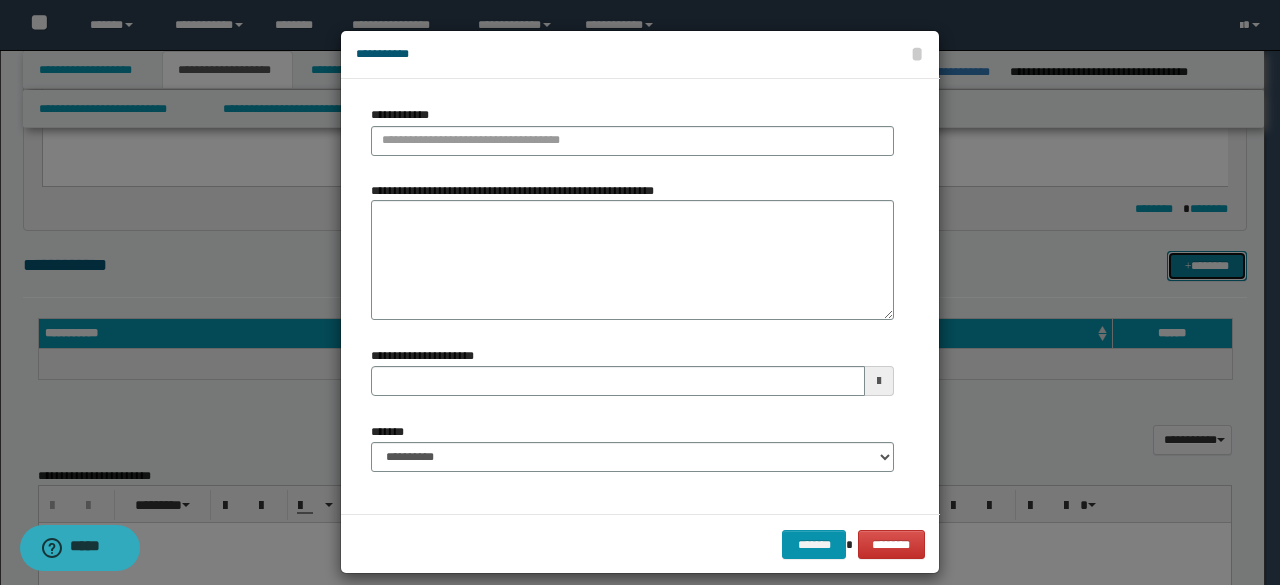 type 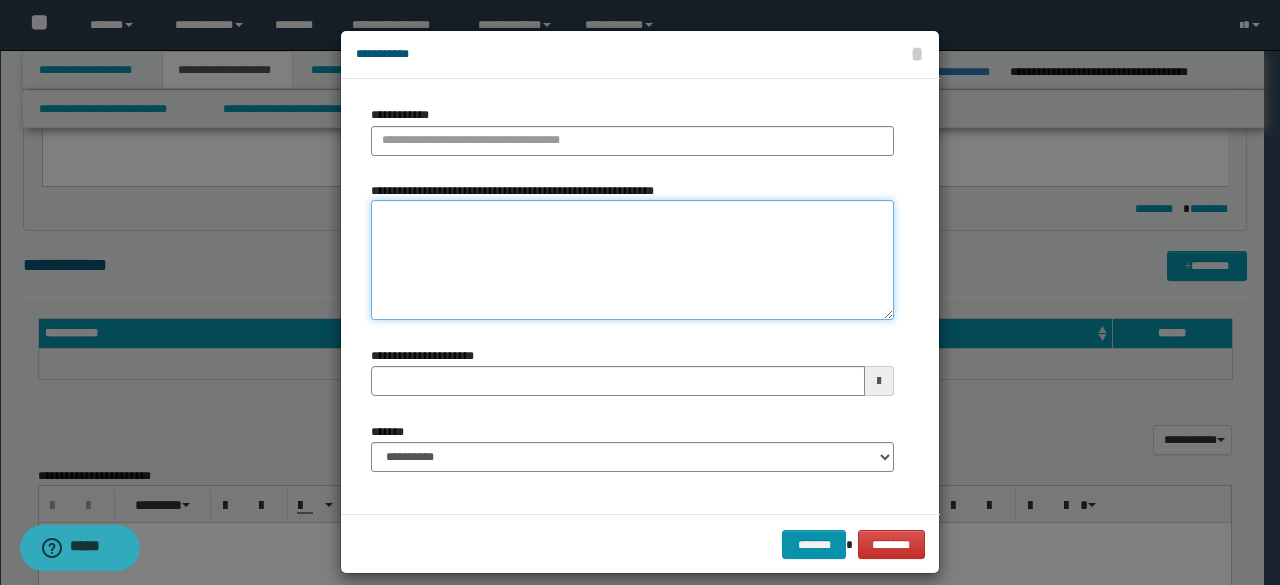 click on "**********" at bounding box center (632, 260) 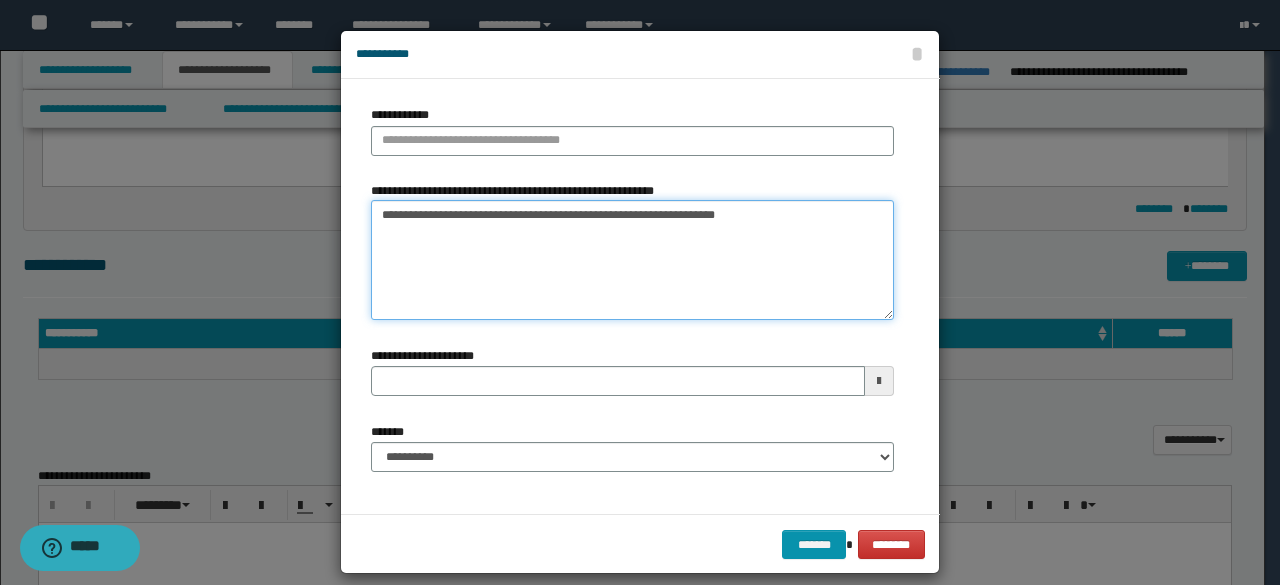 click on "**********" at bounding box center (632, 260) 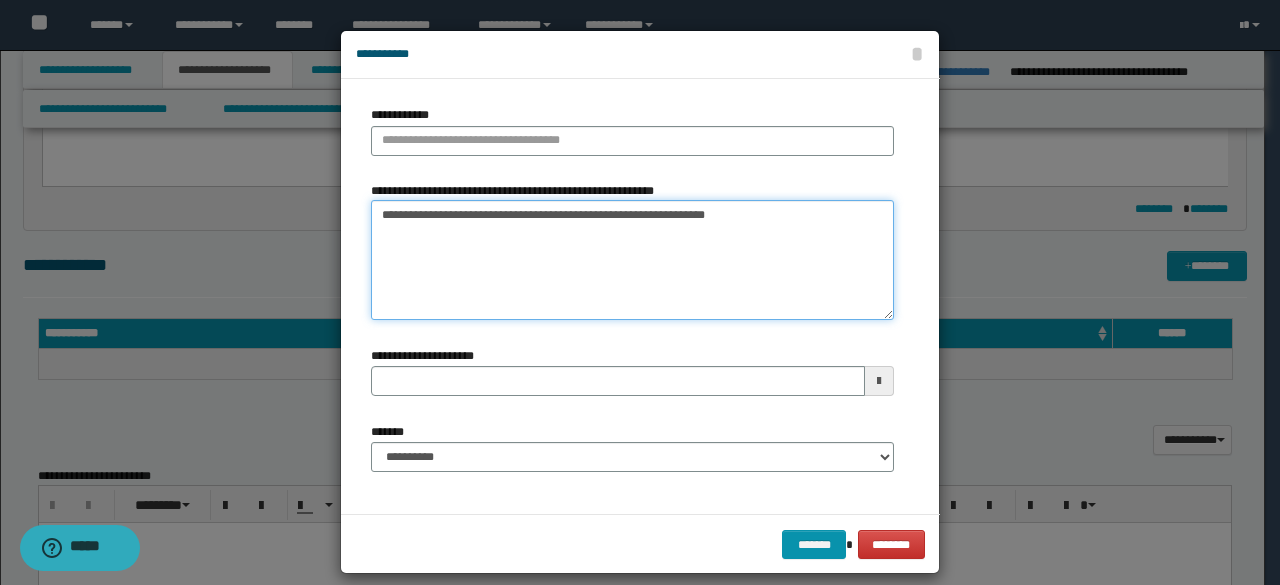 drag, startPoint x: 398, startPoint y: 215, endPoint x: 370, endPoint y: 220, distance: 28.442924 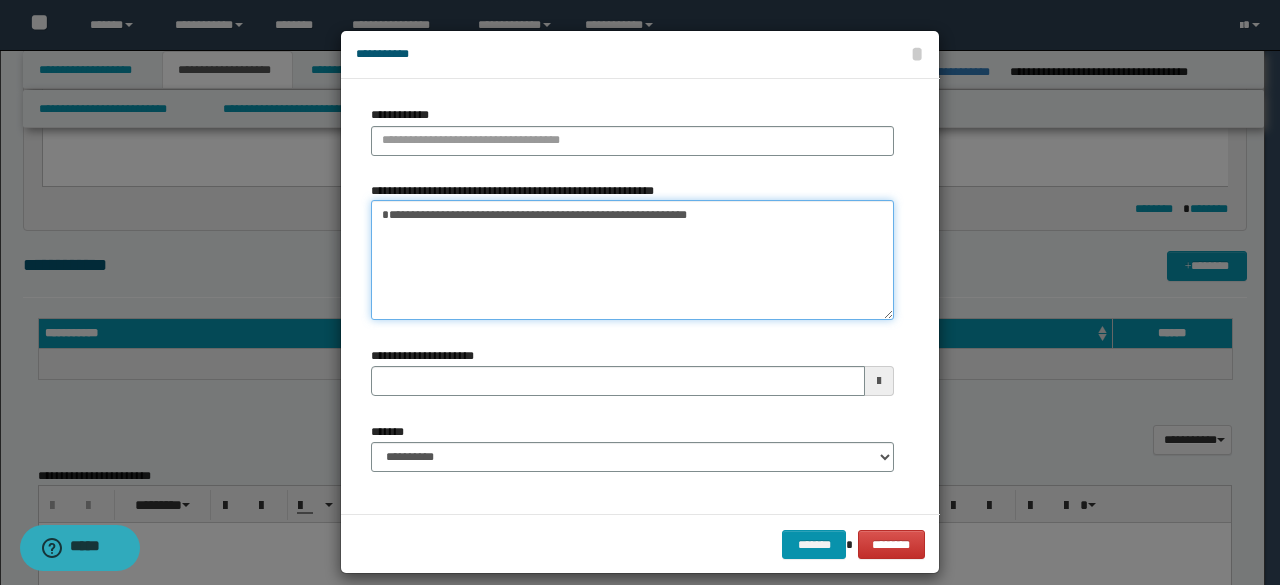 type on "**********" 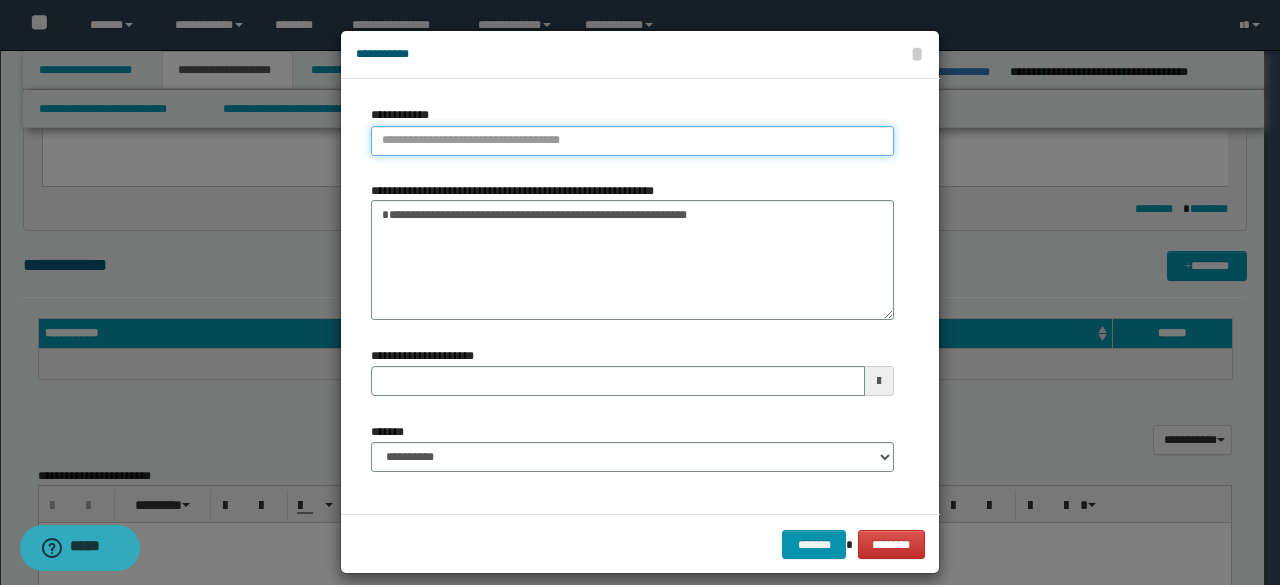 click on "**********" at bounding box center [632, 141] 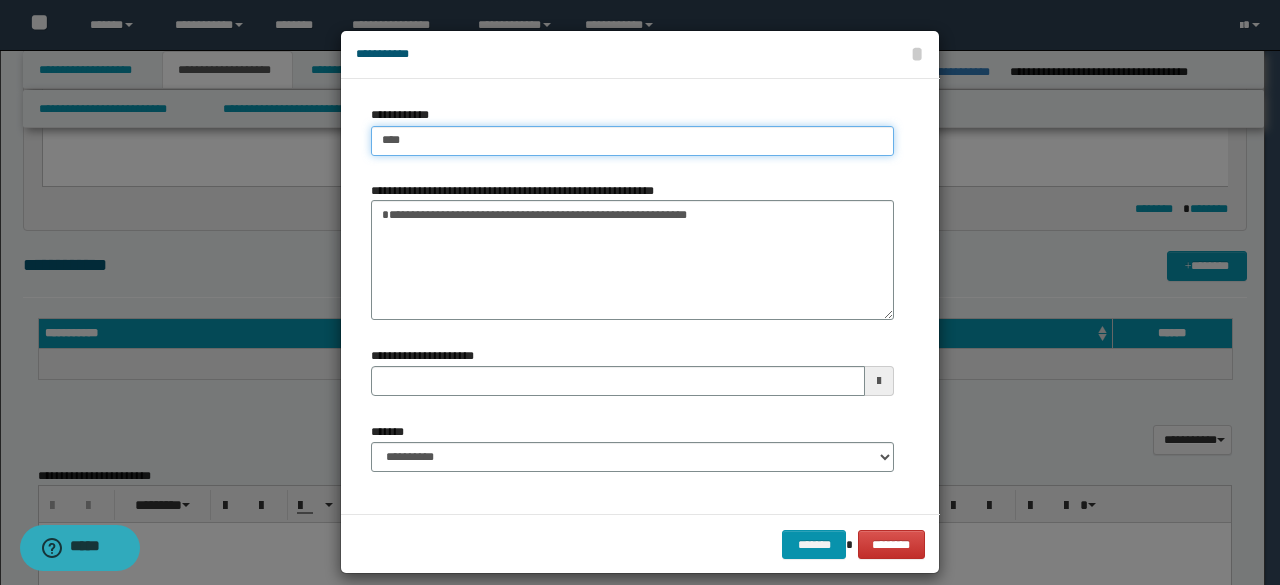 type on "****" 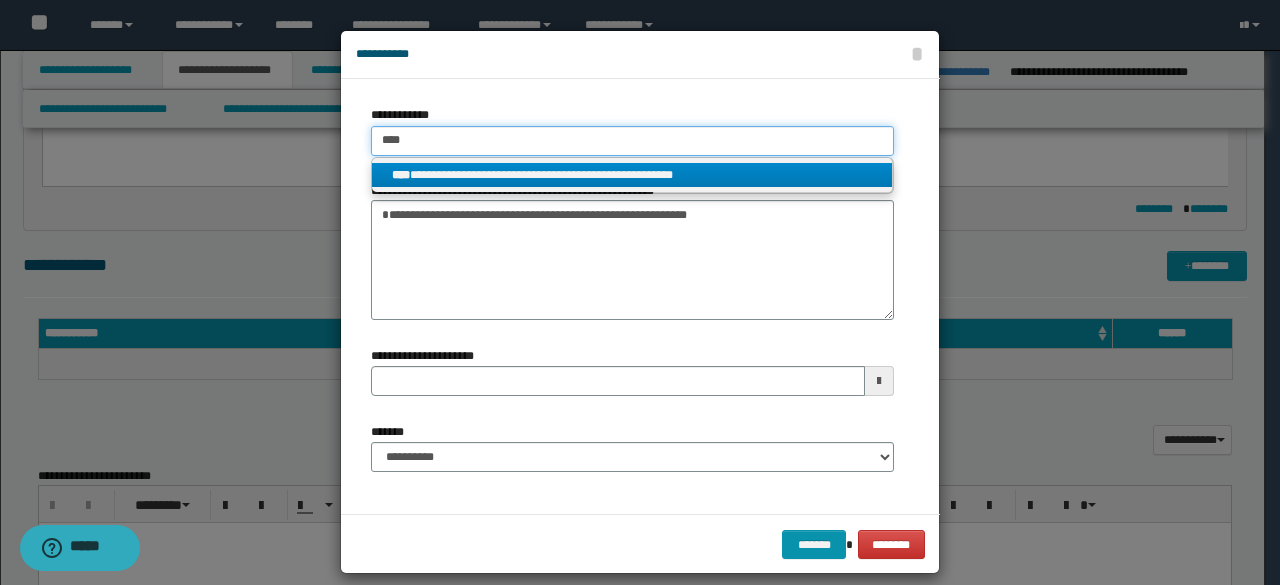 type on "****" 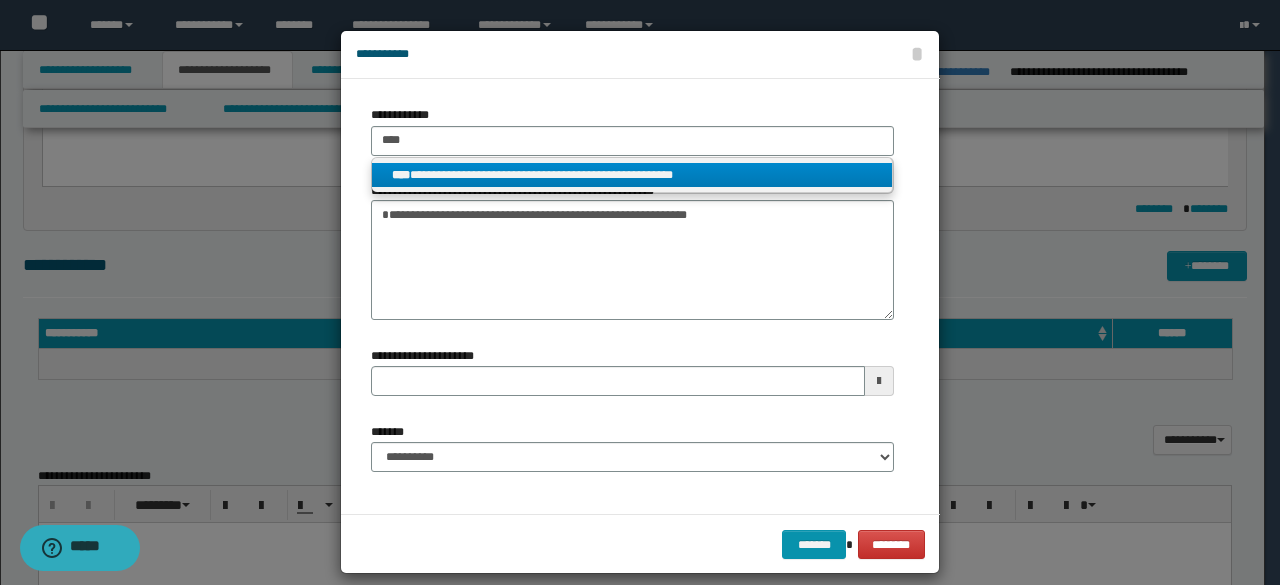 click on "**********" at bounding box center (632, 175) 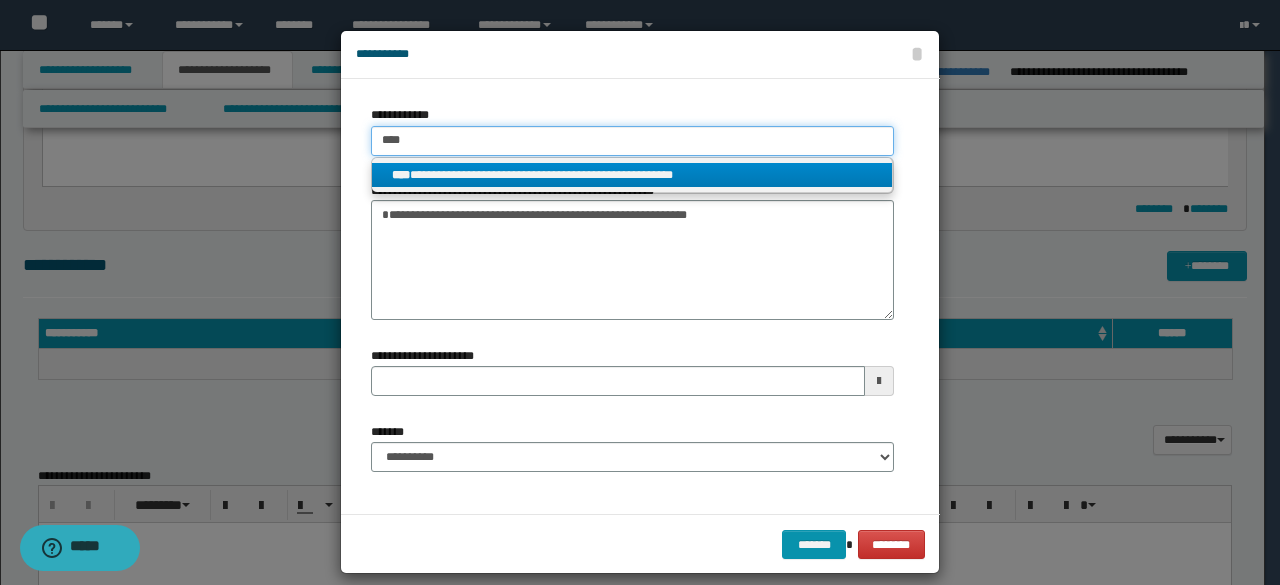 type 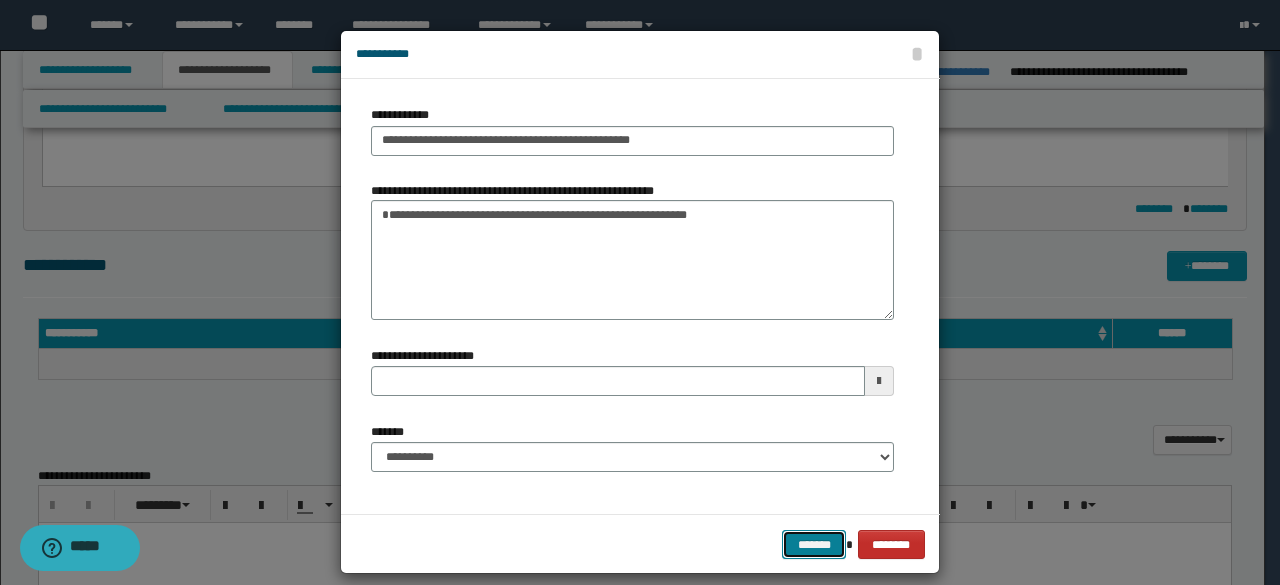 drag, startPoint x: 790, startPoint y: 534, endPoint x: 882, endPoint y: 548, distance: 93.05912 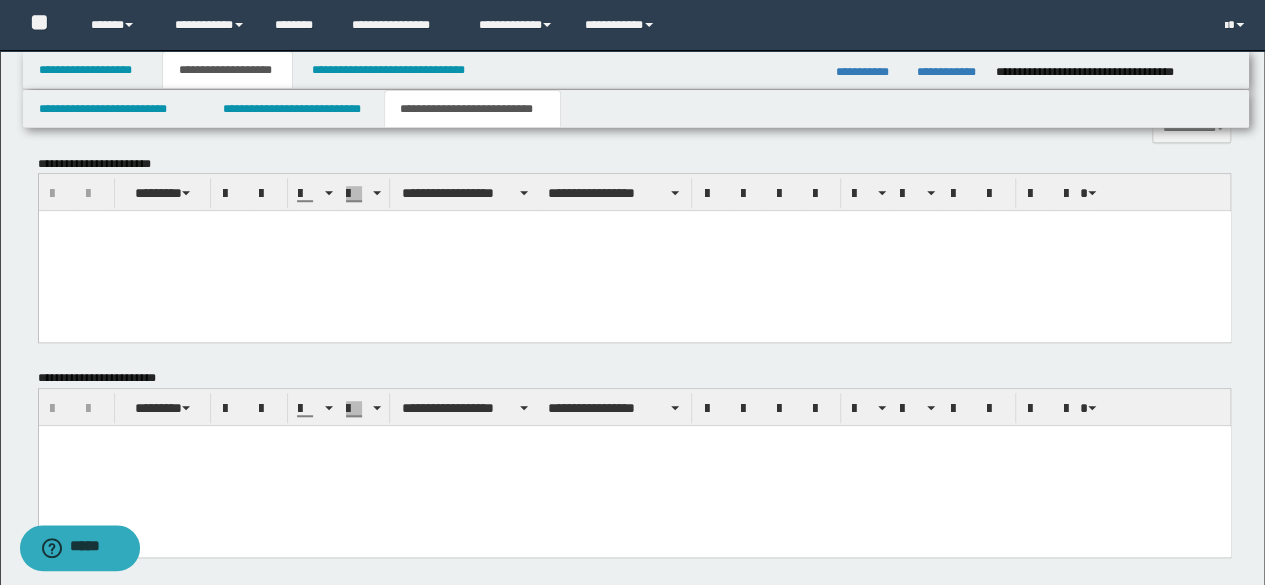 scroll, scrollTop: 936, scrollLeft: 0, axis: vertical 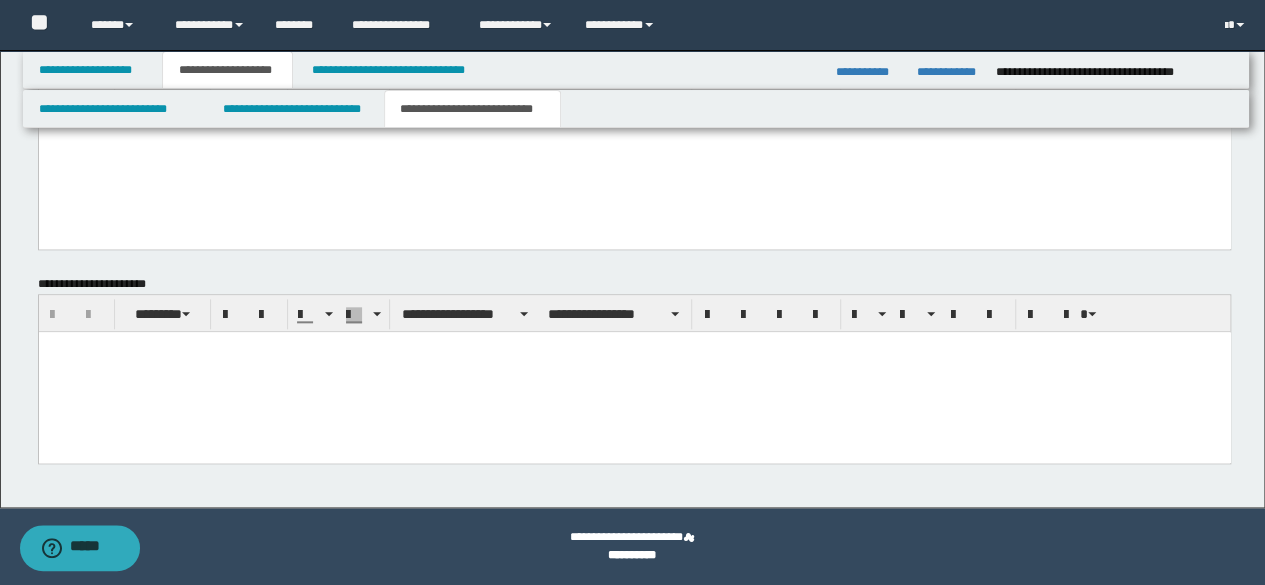 click at bounding box center (634, 371) 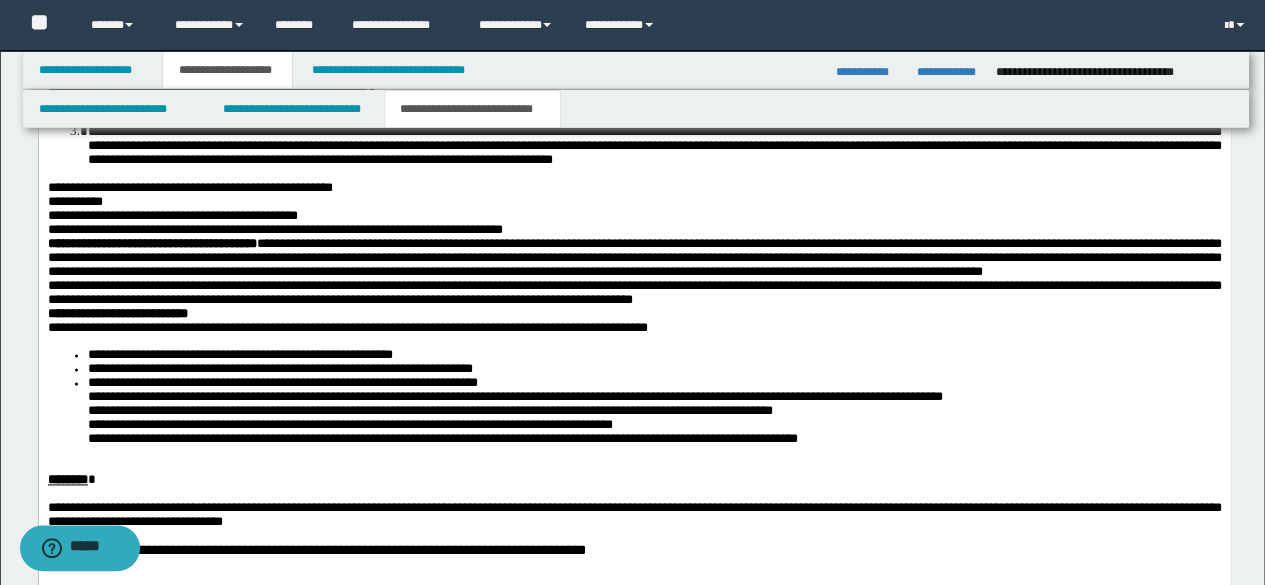 scroll, scrollTop: 1436, scrollLeft: 0, axis: vertical 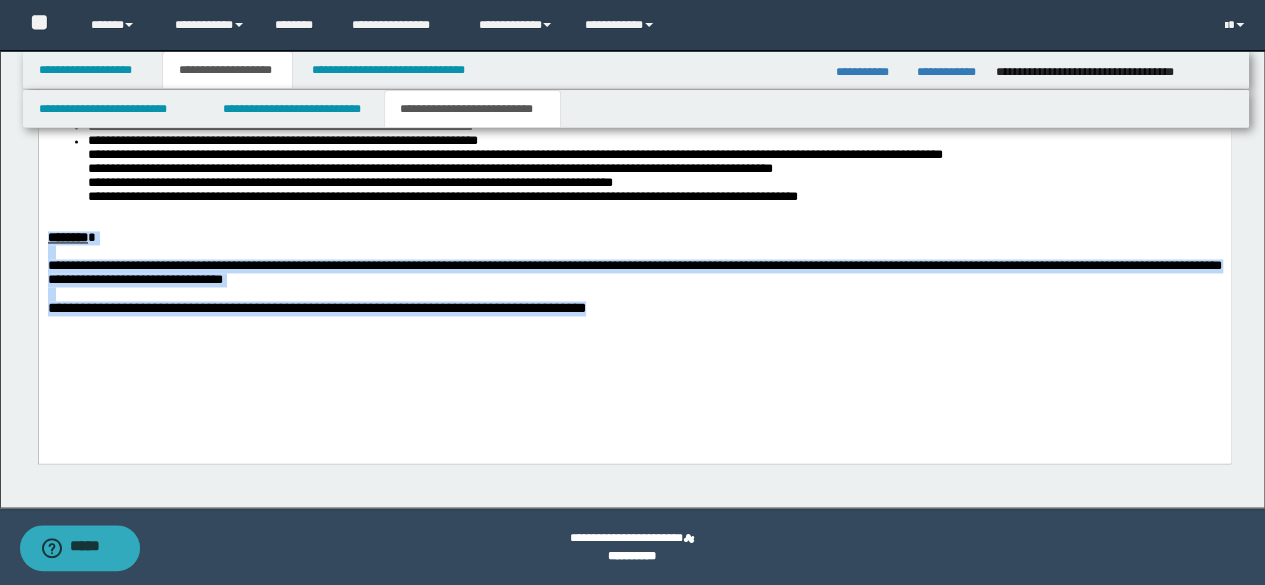 drag, startPoint x: 584, startPoint y: 352, endPoint x: 38, endPoint y: 97, distance: 602.6118 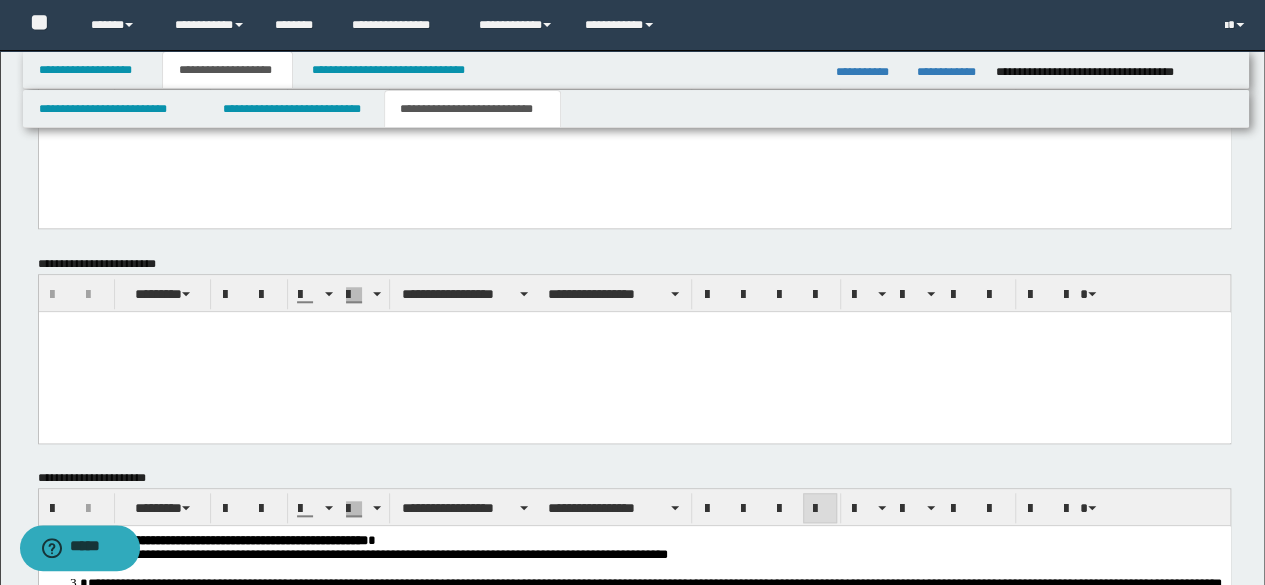 scroll, scrollTop: 542, scrollLeft: 0, axis: vertical 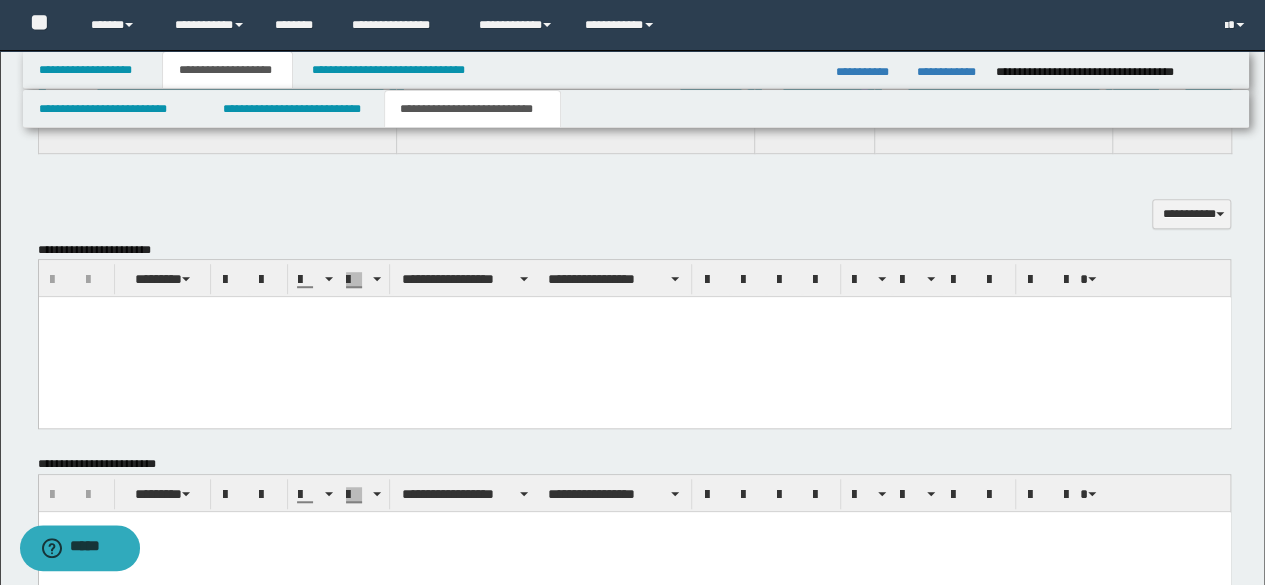 click at bounding box center [634, 337] 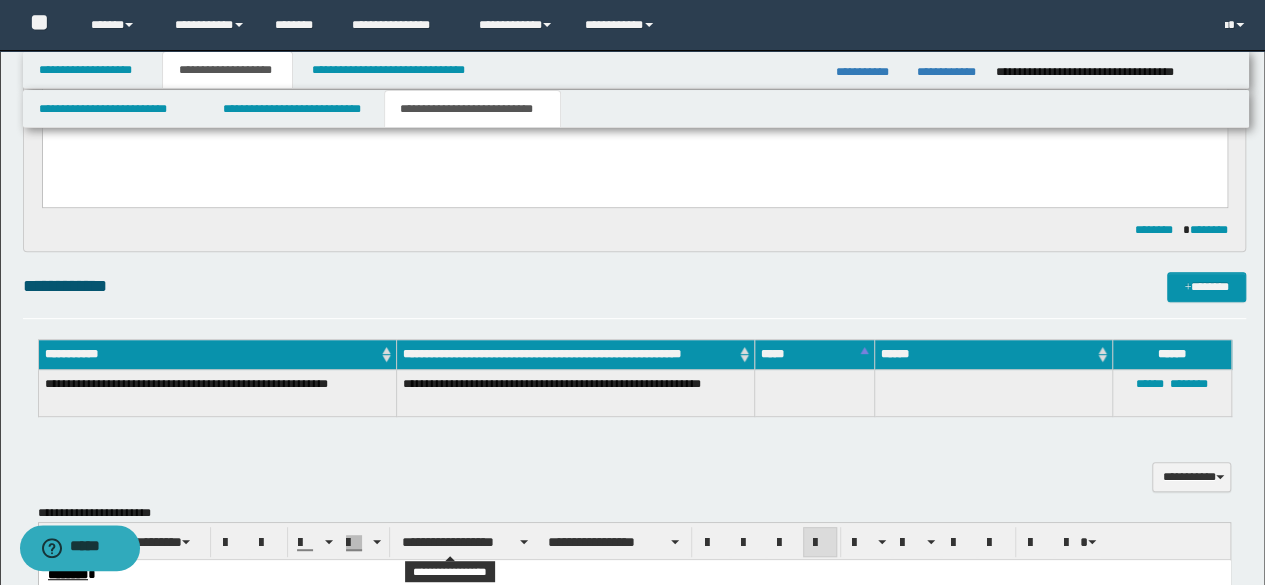 scroll, scrollTop: 142, scrollLeft: 0, axis: vertical 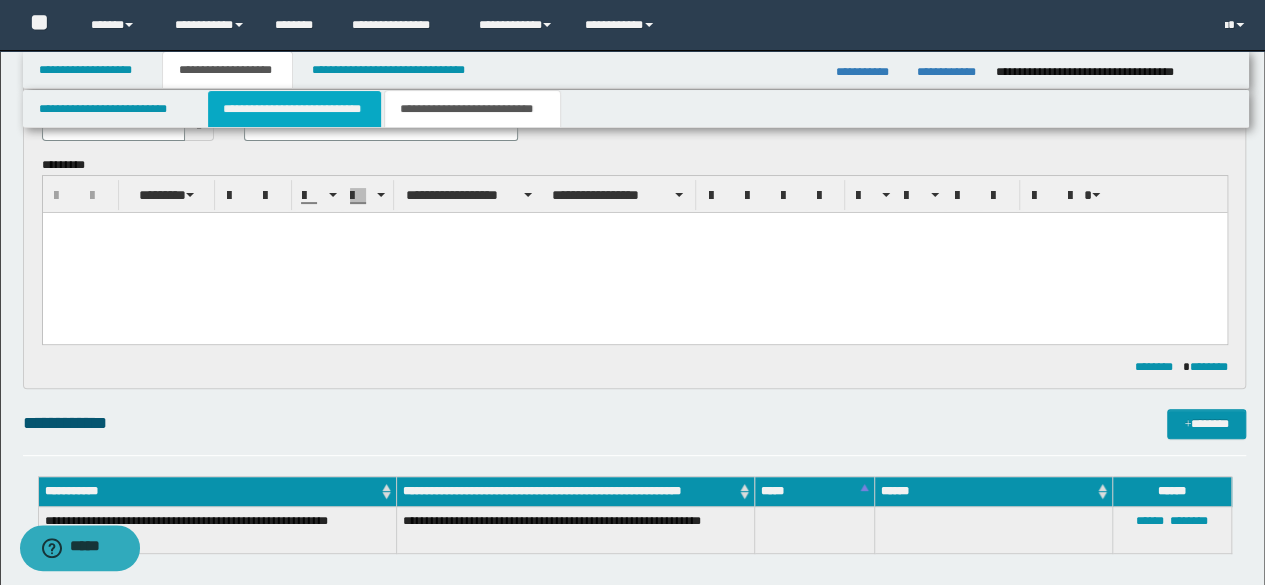 drag, startPoint x: 313, startPoint y: 102, endPoint x: 330, endPoint y: 113, distance: 20.248457 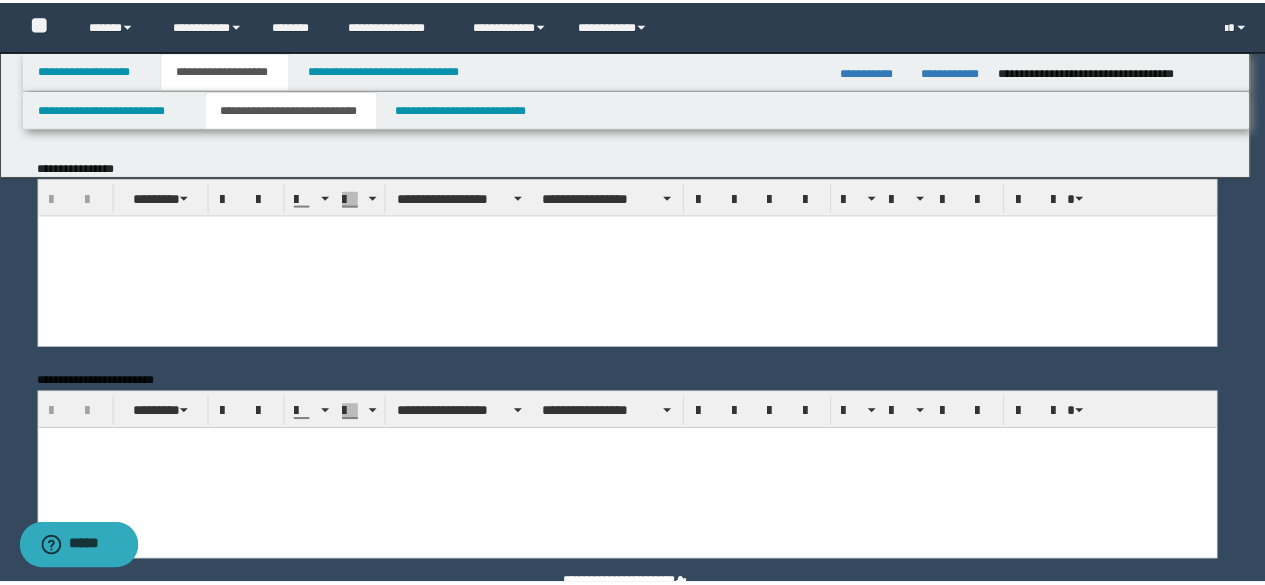 scroll, scrollTop: 0, scrollLeft: 0, axis: both 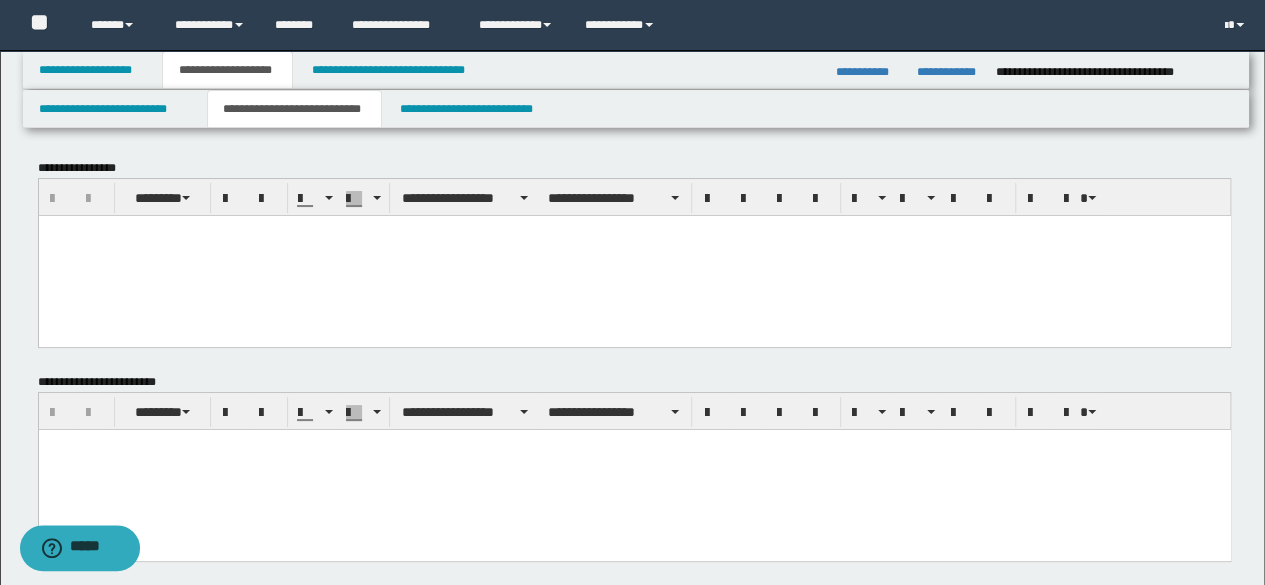 click at bounding box center [634, 470] 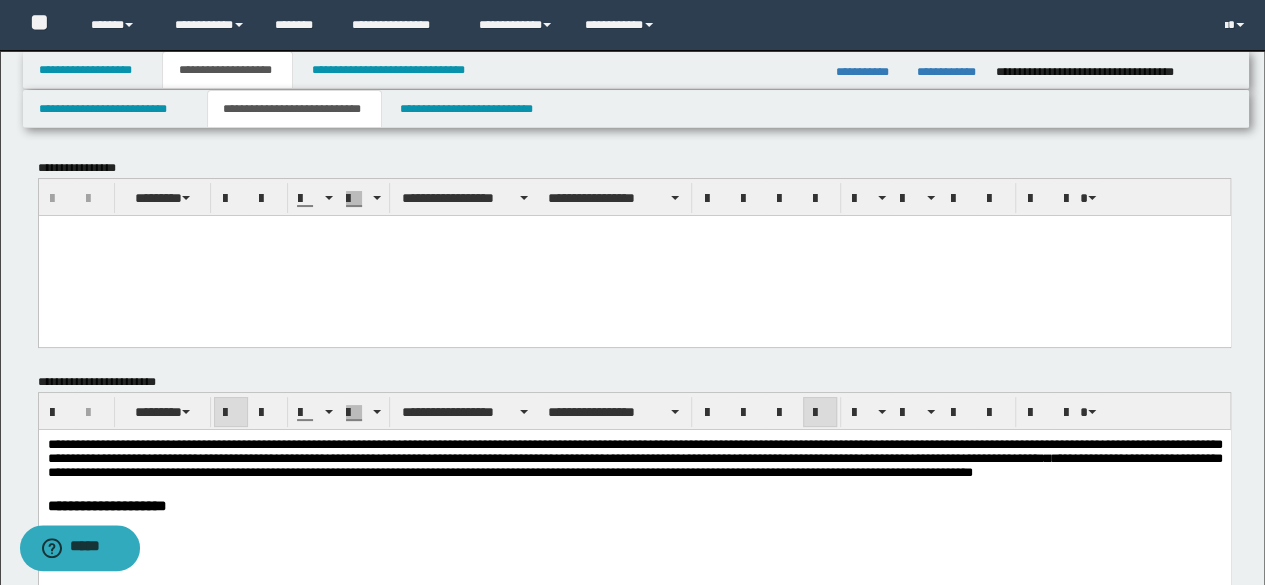 click on "**********" at bounding box center [634, 468] 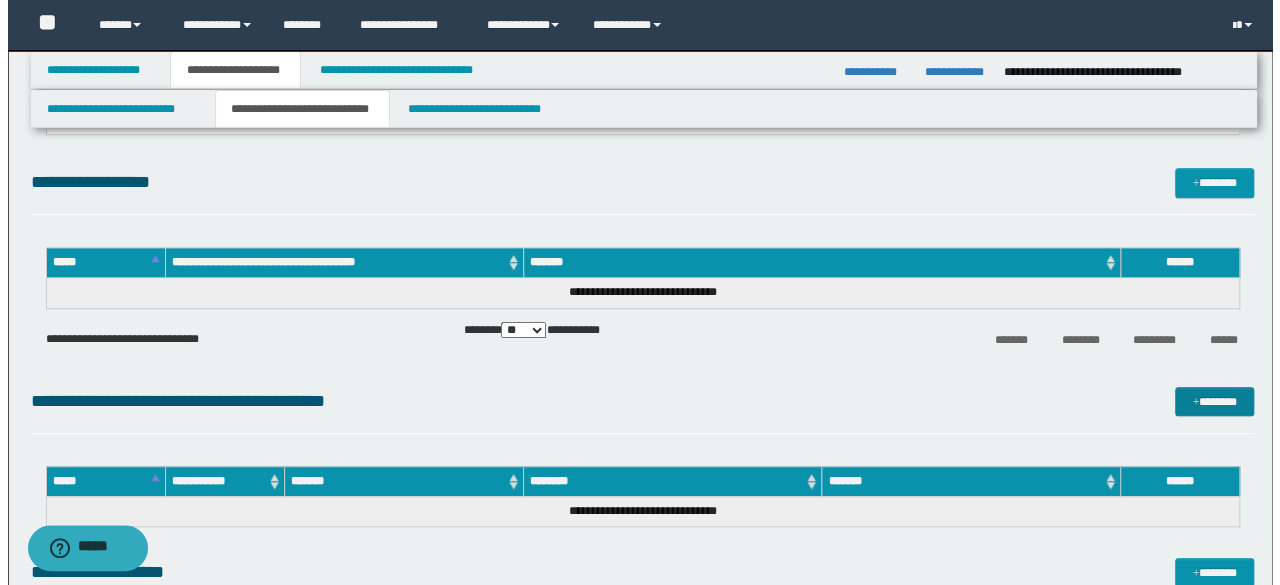 scroll, scrollTop: 400, scrollLeft: 0, axis: vertical 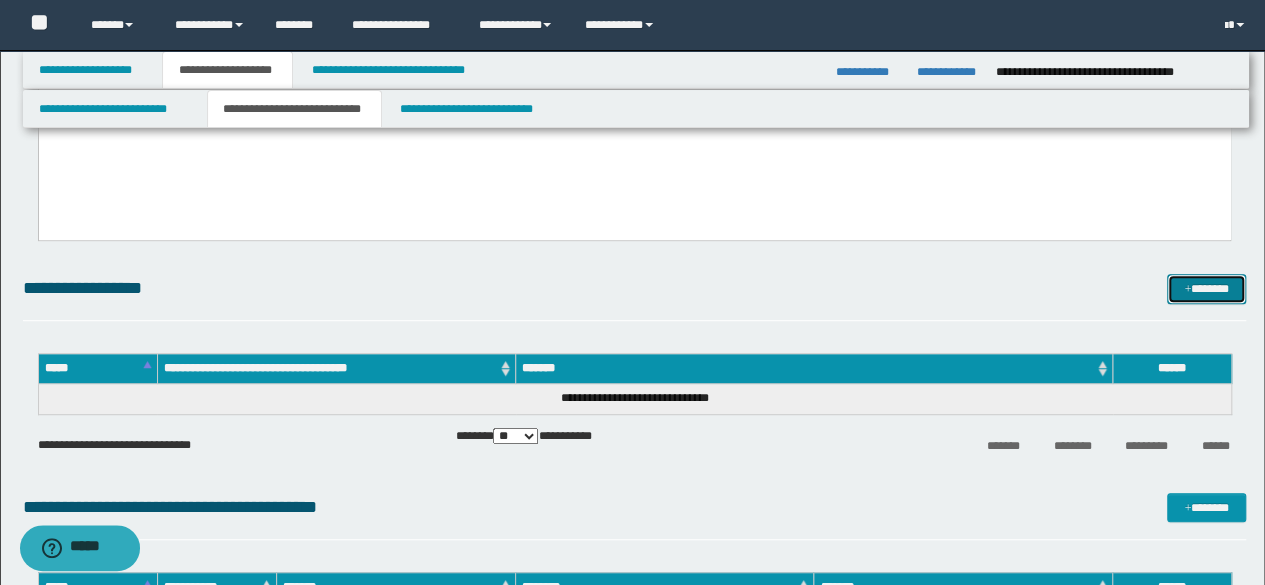 click on "*******" at bounding box center [1206, 288] 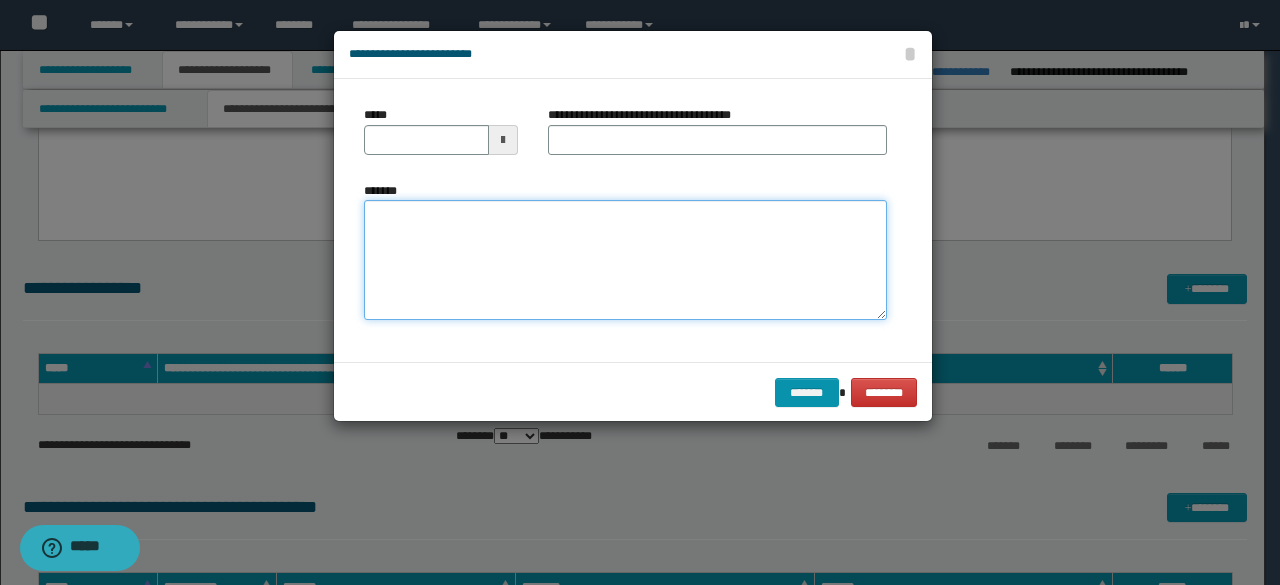 click on "*******" at bounding box center (625, 260) 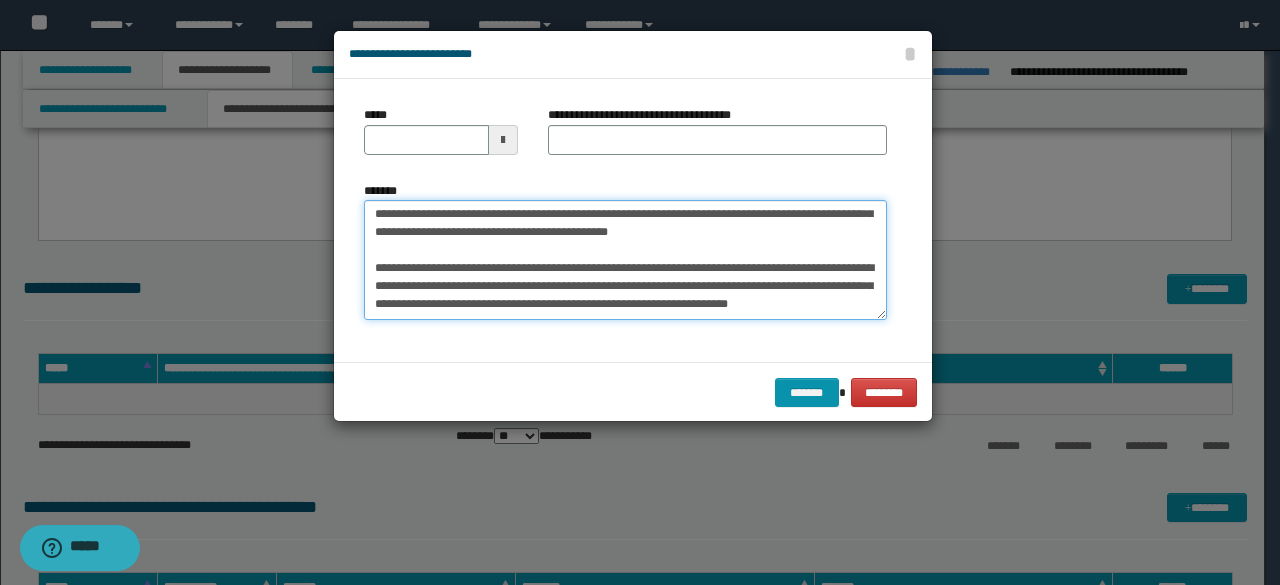 scroll, scrollTop: 0, scrollLeft: 0, axis: both 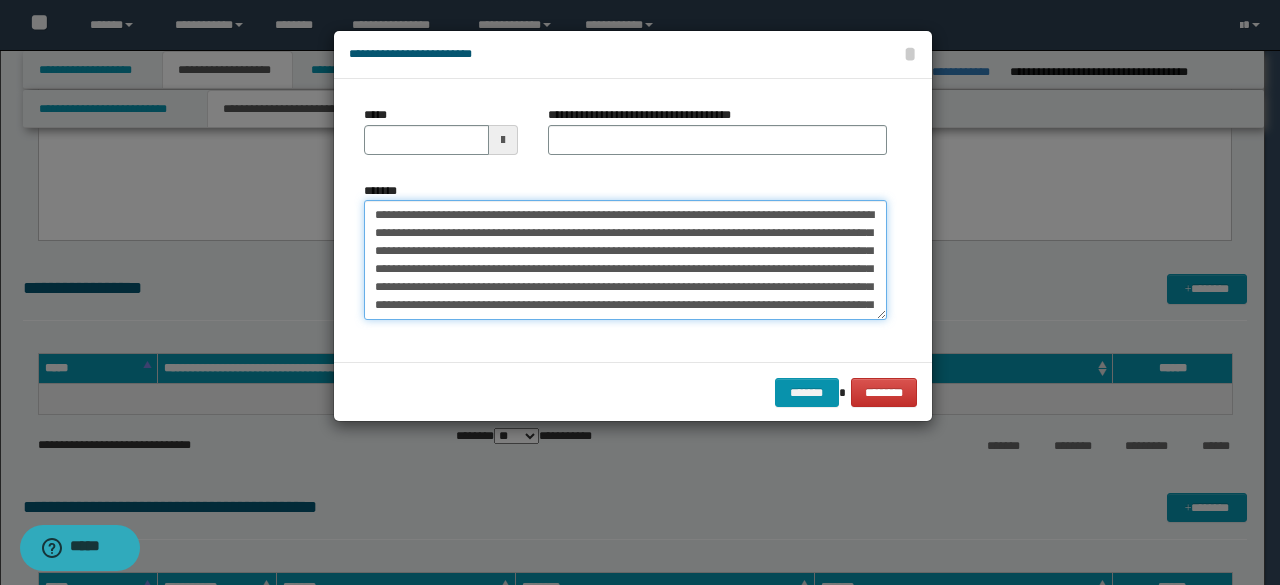 drag, startPoint x: 435, startPoint y: 213, endPoint x: 336, endPoint y: 225, distance: 99.724625 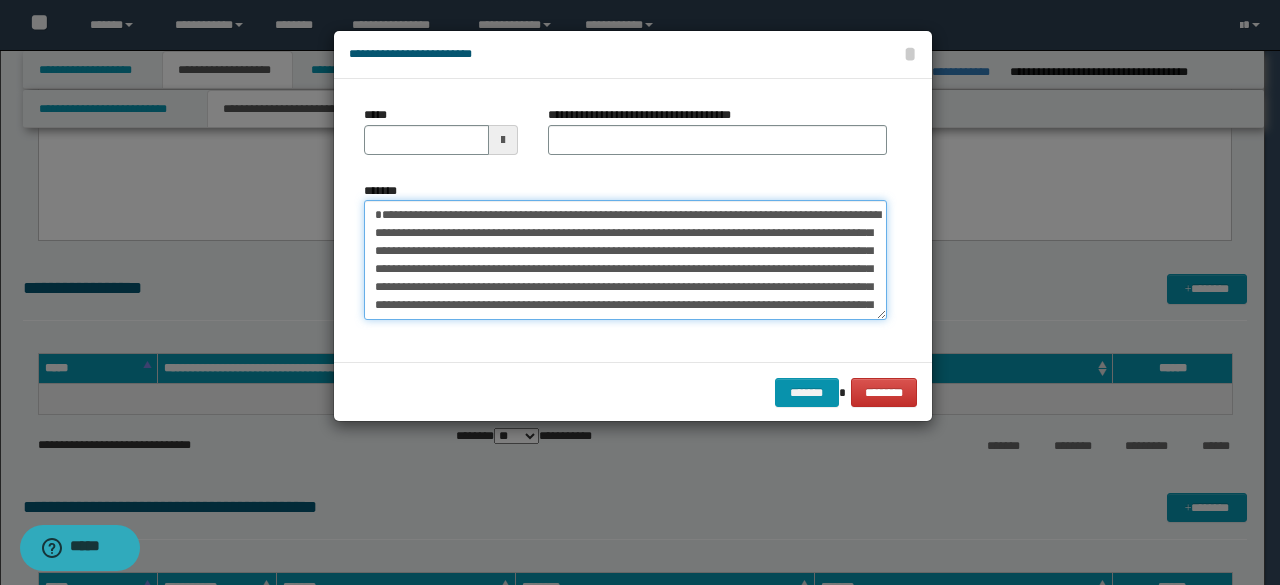 type 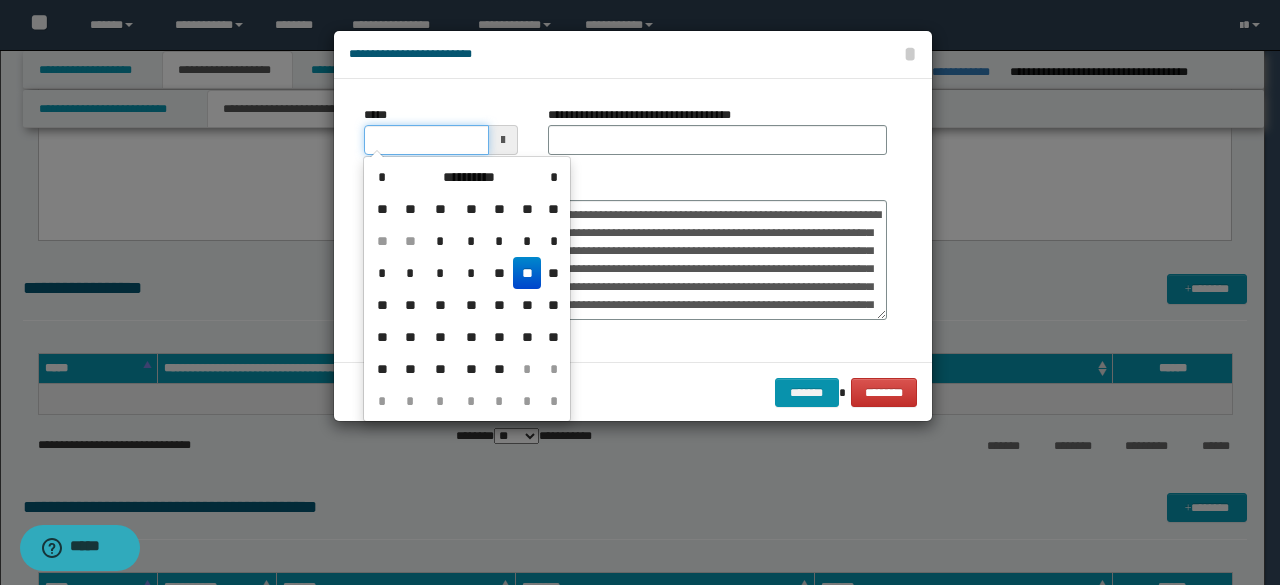 click on "*****" at bounding box center (426, 140) 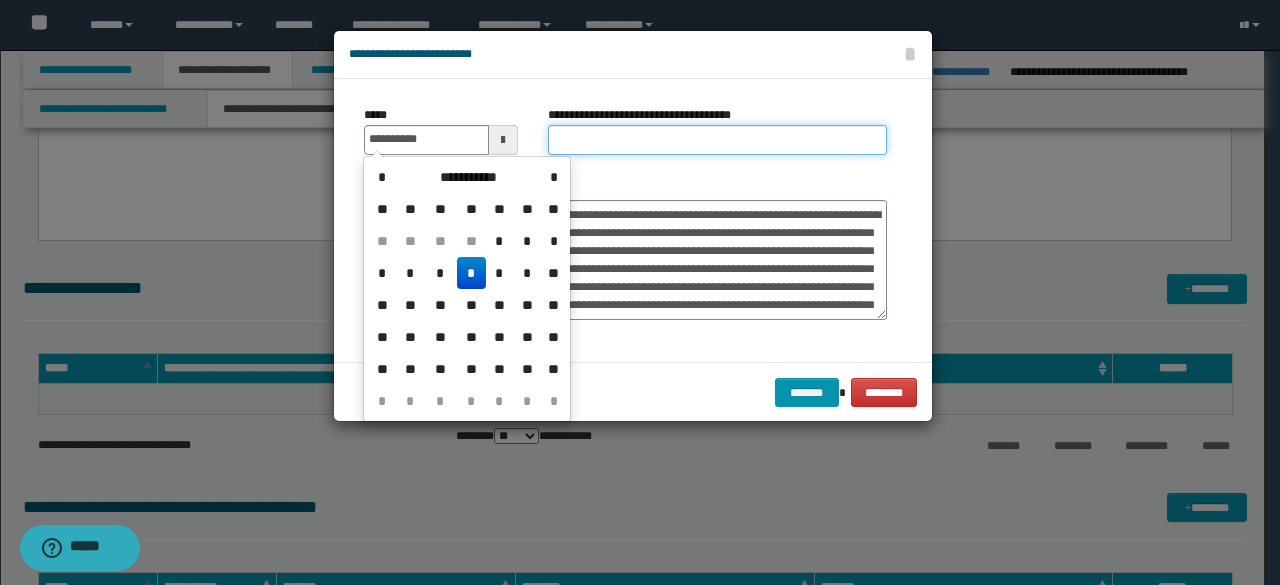 type on "**********" 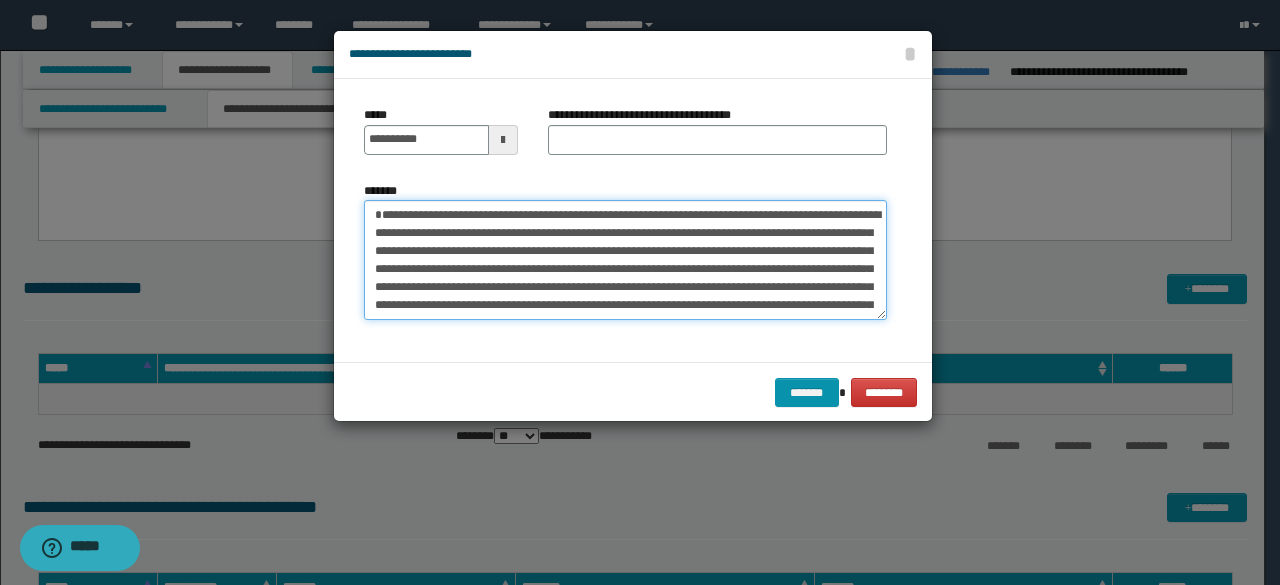 drag, startPoint x: 444, startPoint y: 210, endPoint x: 326, endPoint y: 221, distance: 118.511604 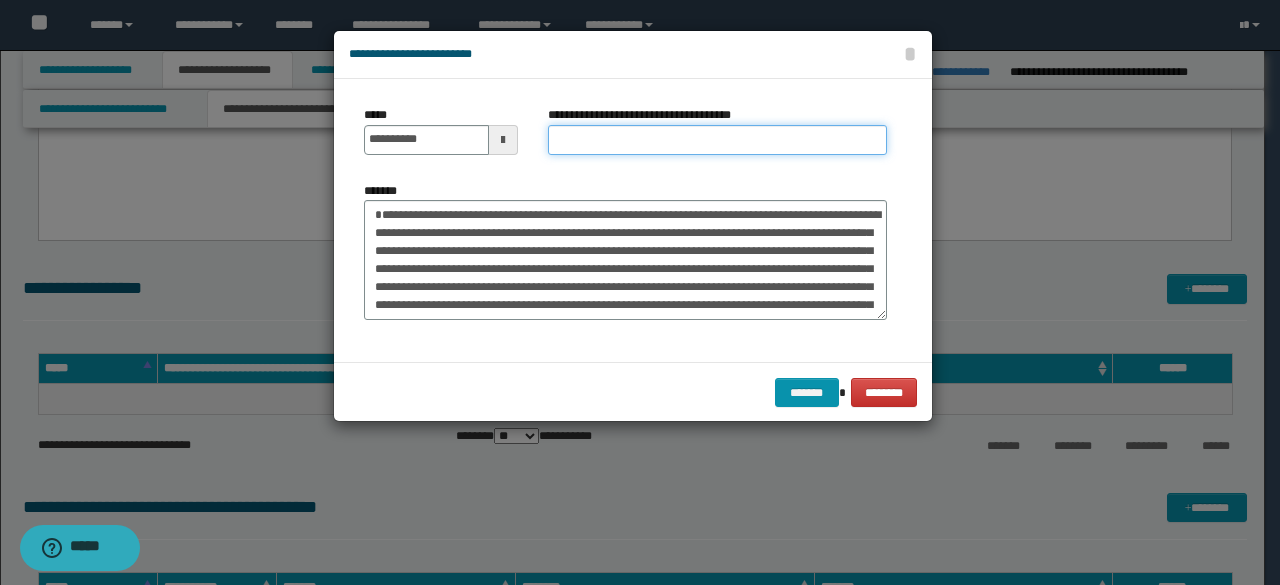 click on "**********" at bounding box center [717, 140] 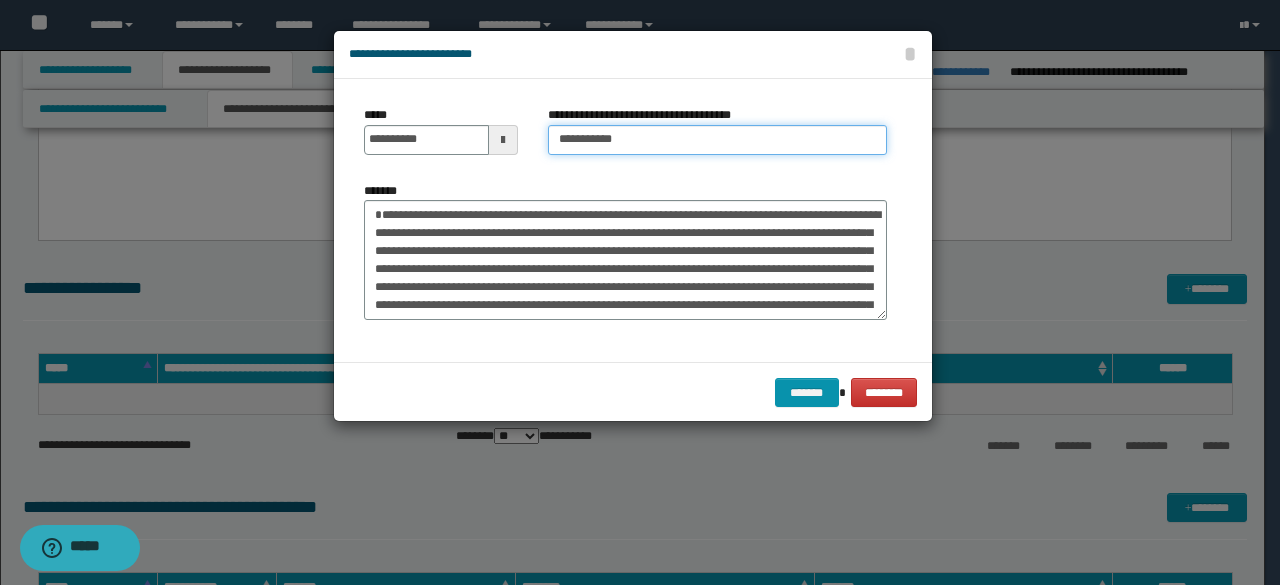 type on "**********" 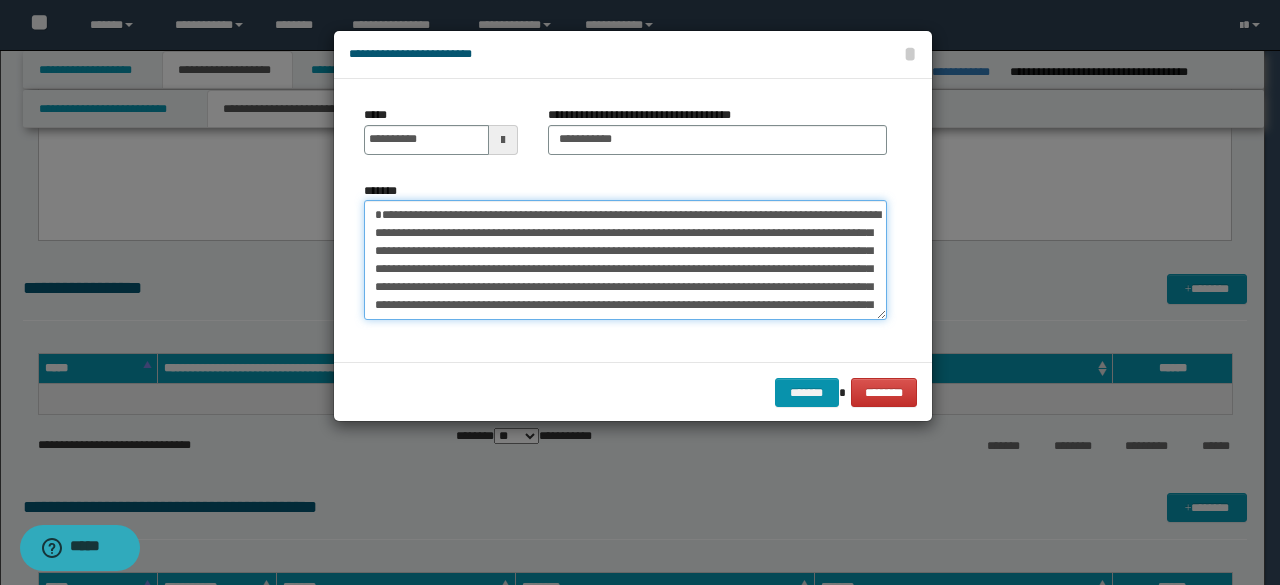 drag, startPoint x: 597, startPoint y: 219, endPoint x: 576, endPoint y: 232, distance: 24.698177 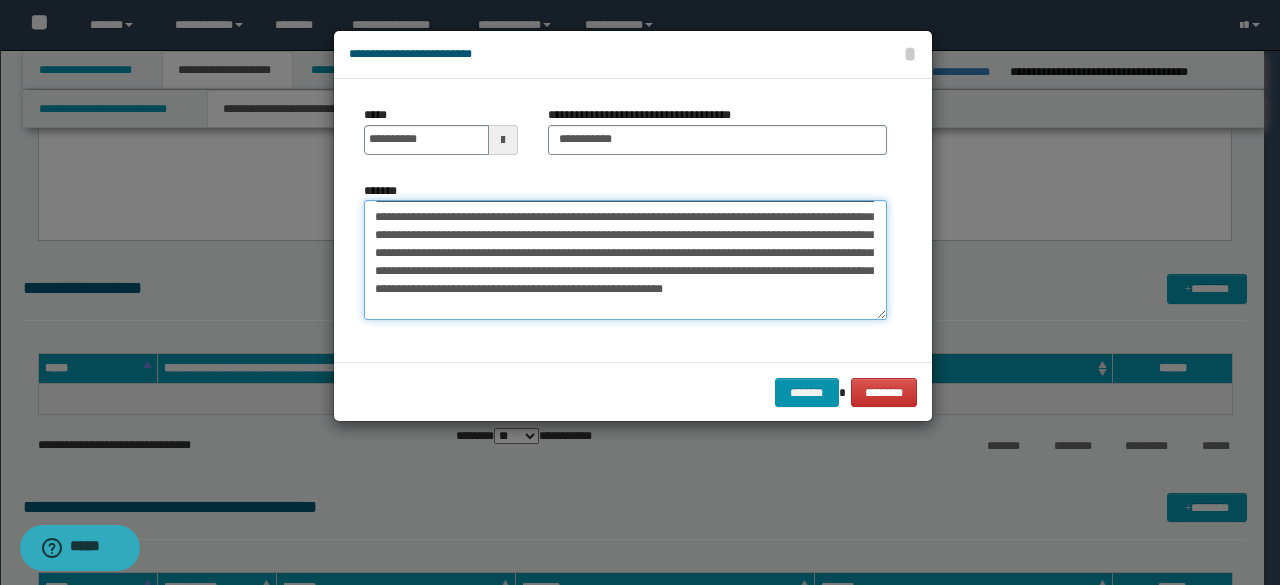 scroll, scrollTop: 100, scrollLeft: 0, axis: vertical 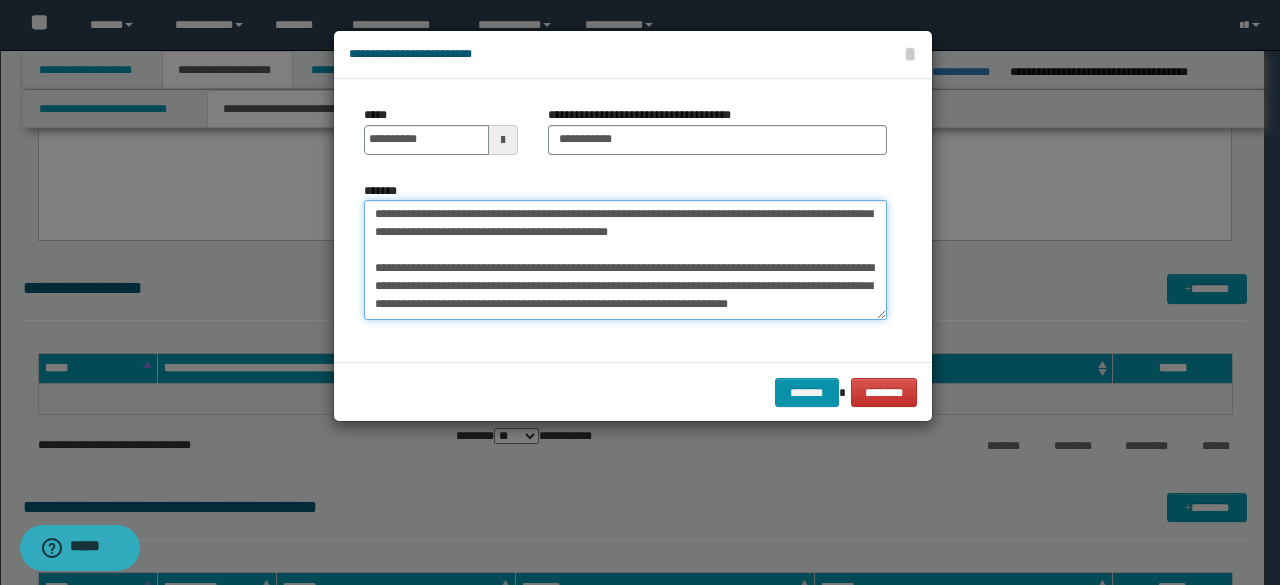 drag, startPoint x: 373, startPoint y: 311, endPoint x: 510, endPoint y: 334, distance: 138.91724 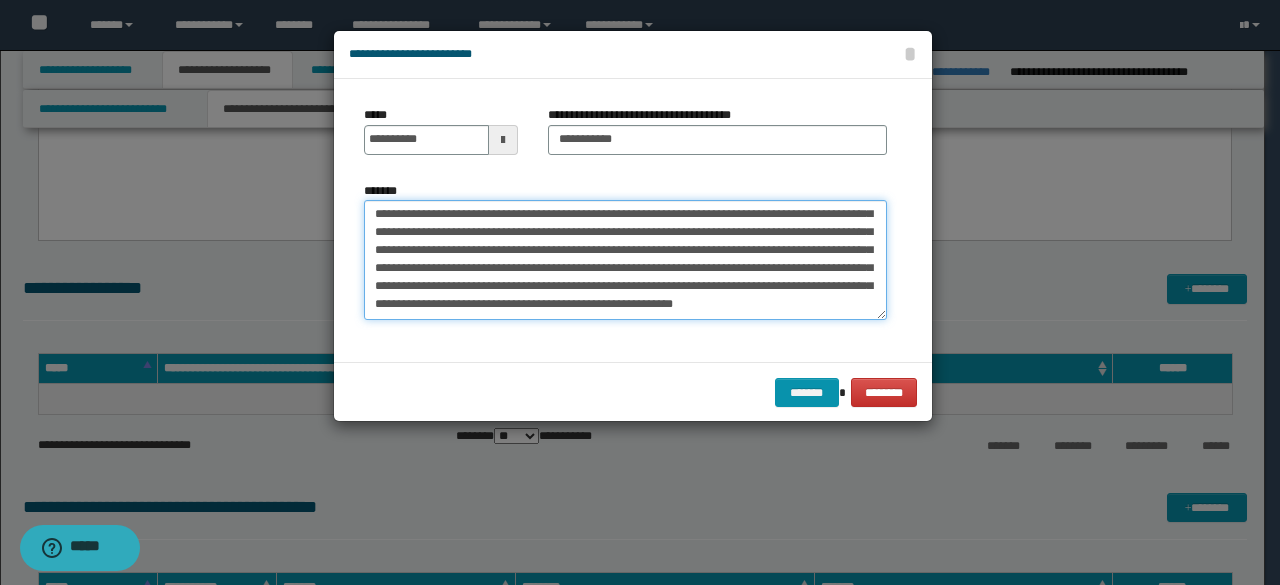 scroll, scrollTop: 108, scrollLeft: 0, axis: vertical 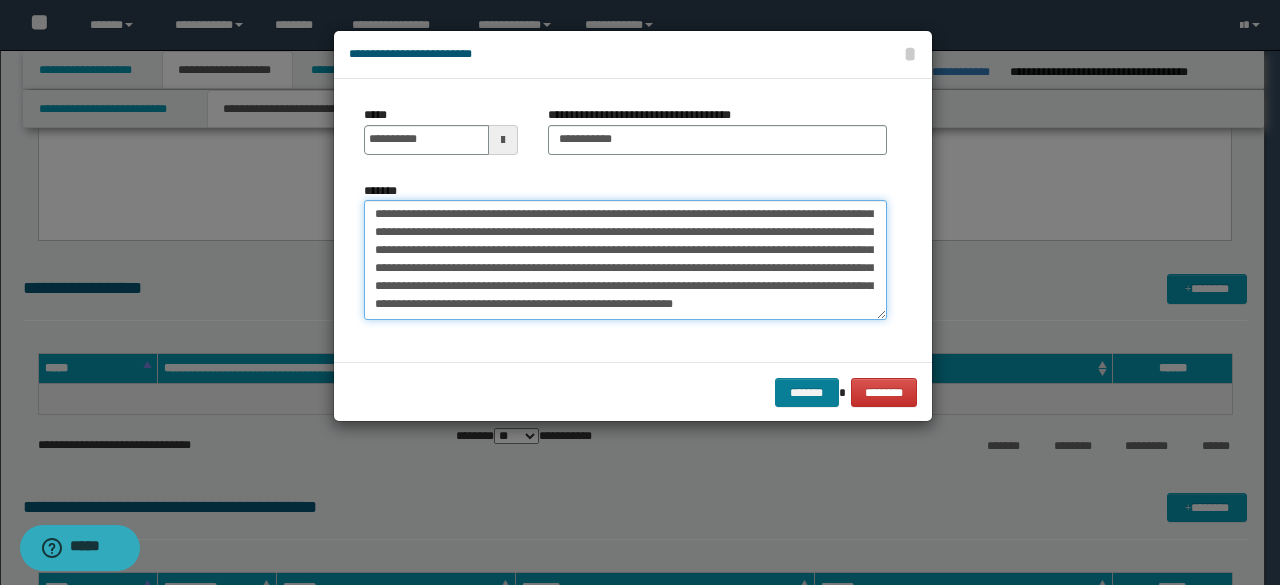 type on "**********" 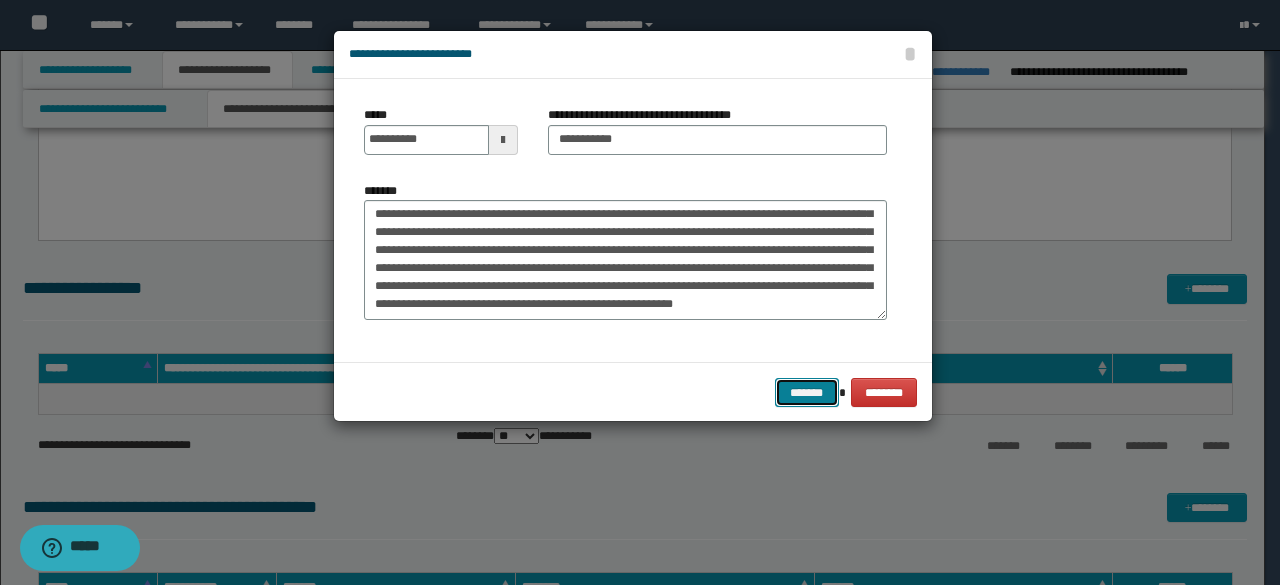 click on "*******" at bounding box center (807, 392) 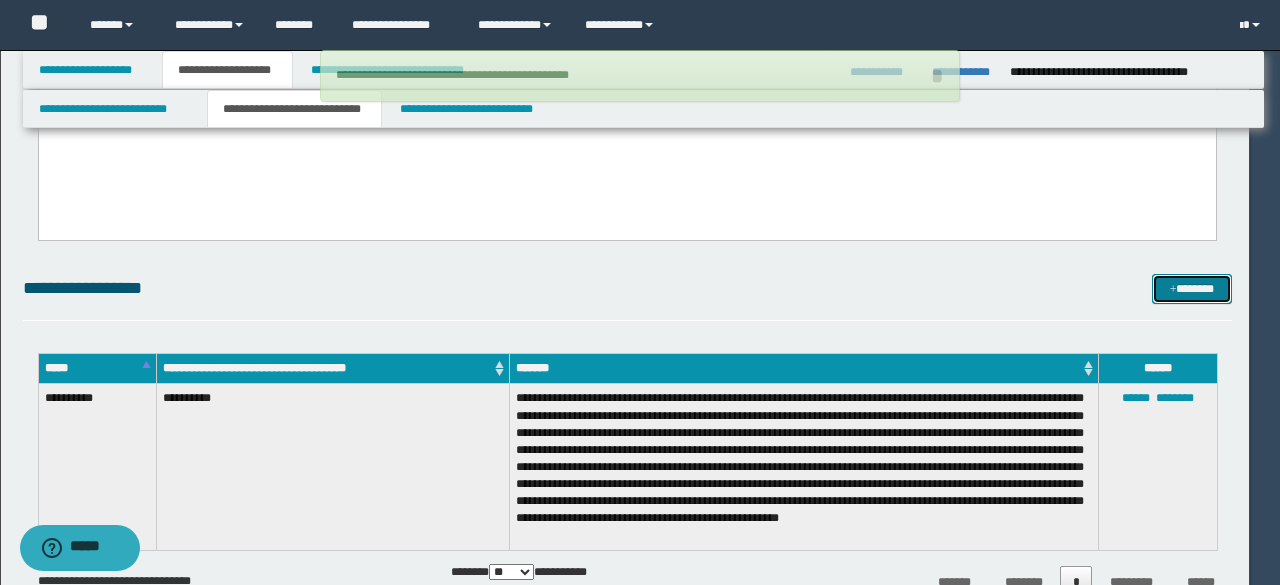 type 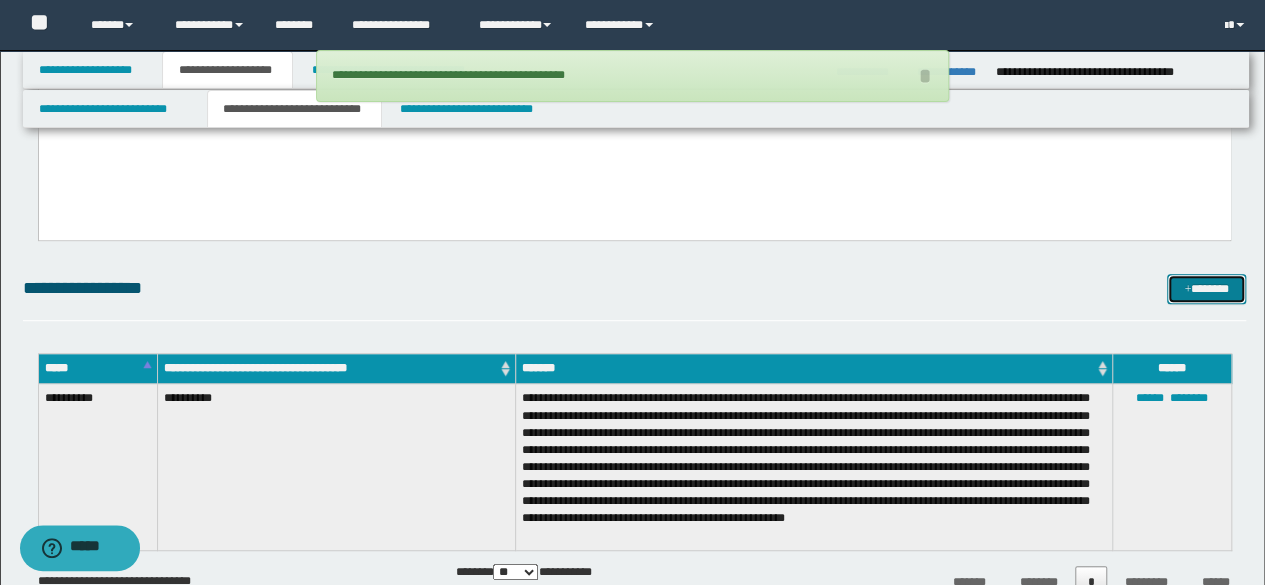 click on "*******" at bounding box center [1206, 288] 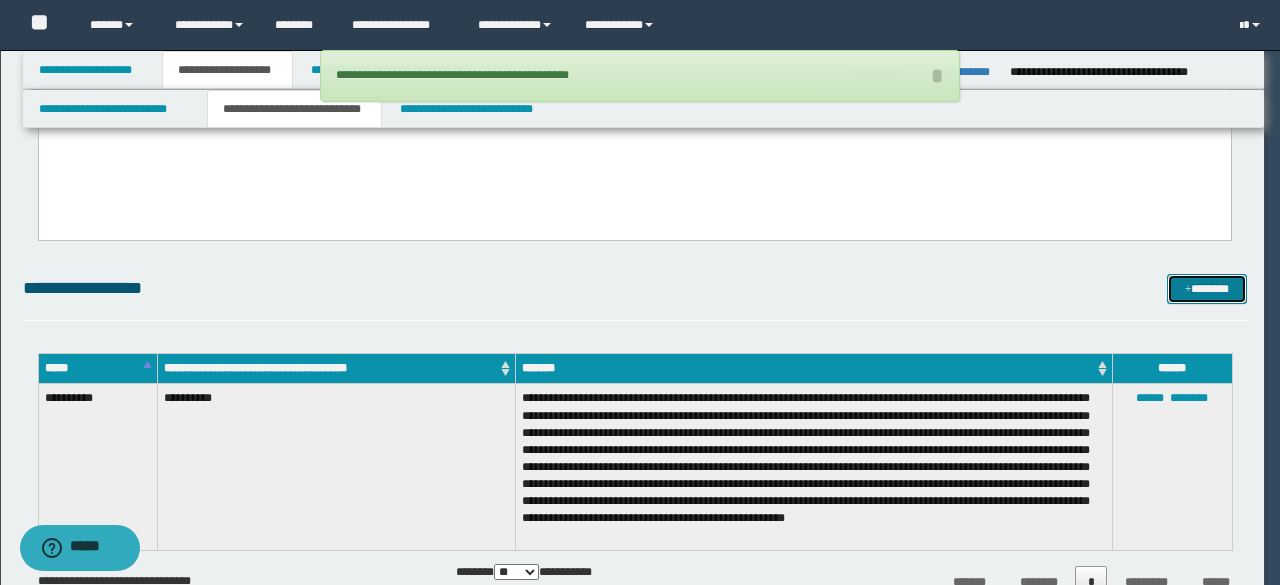 scroll, scrollTop: 0, scrollLeft: 0, axis: both 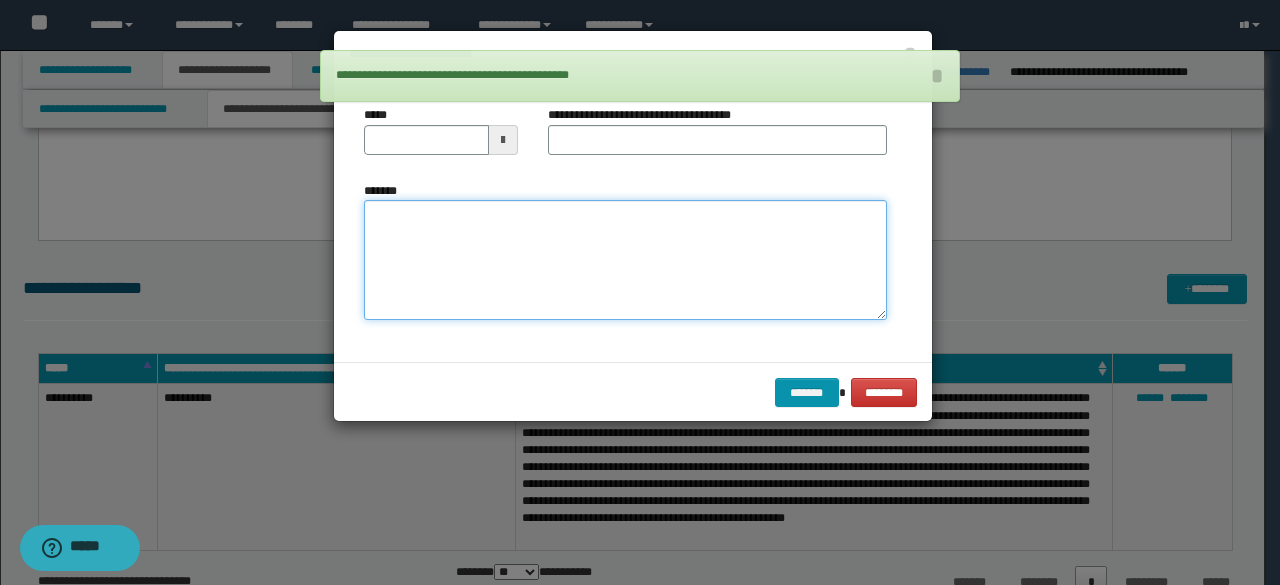 click on "*******" at bounding box center [625, 259] 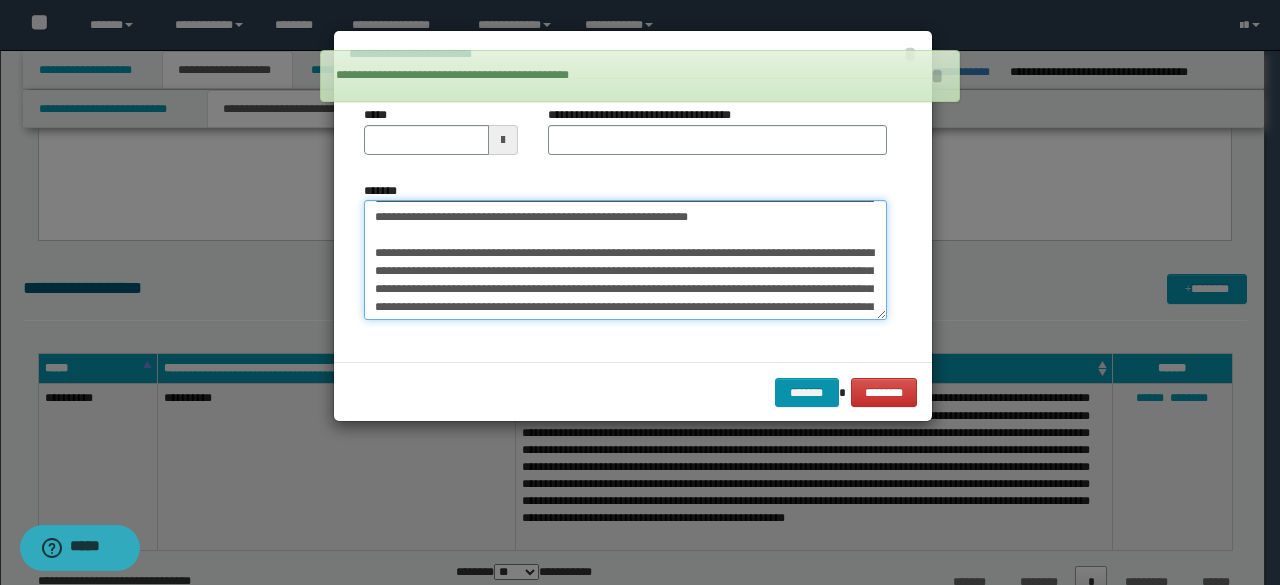 scroll, scrollTop: 0, scrollLeft: 0, axis: both 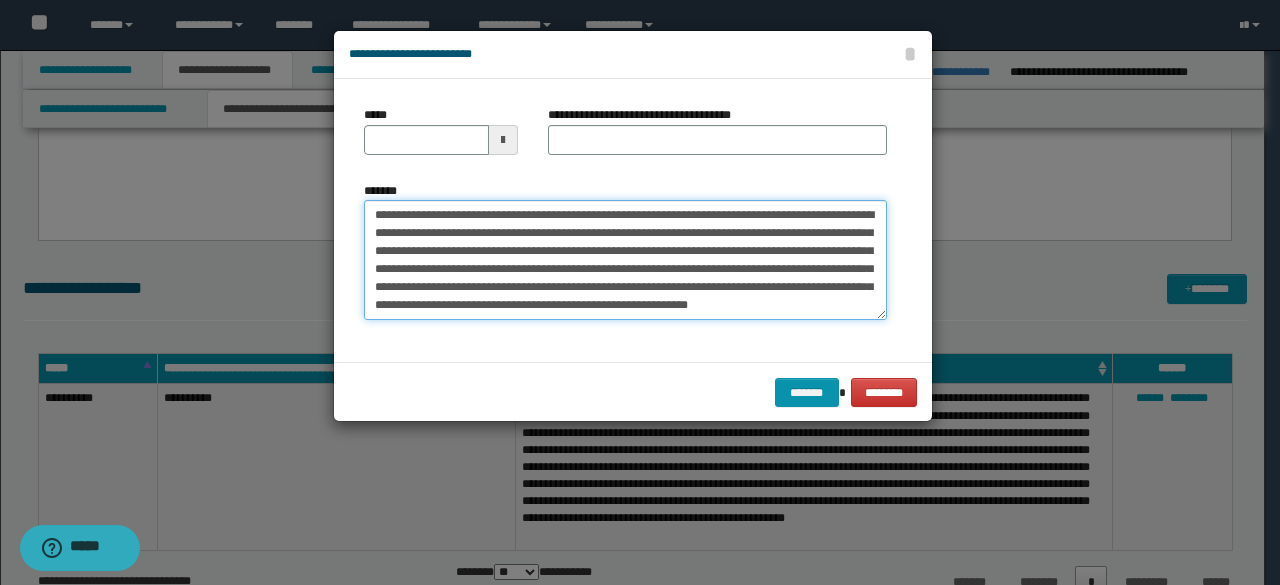drag, startPoint x: 431, startPoint y: 213, endPoint x: 370, endPoint y: 216, distance: 61.073727 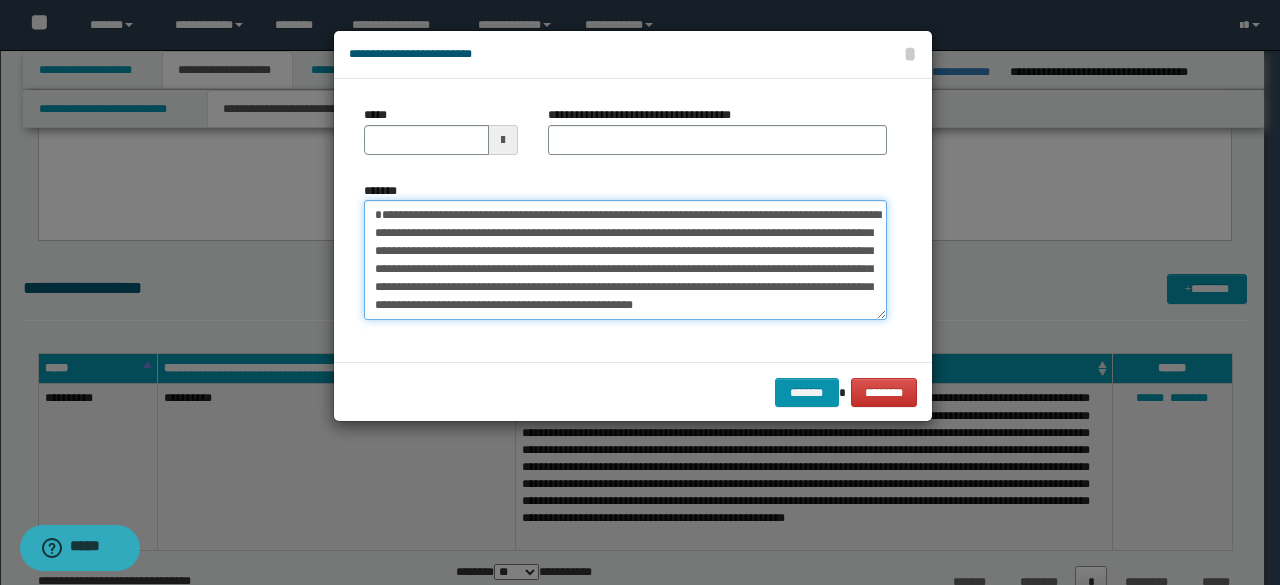 type 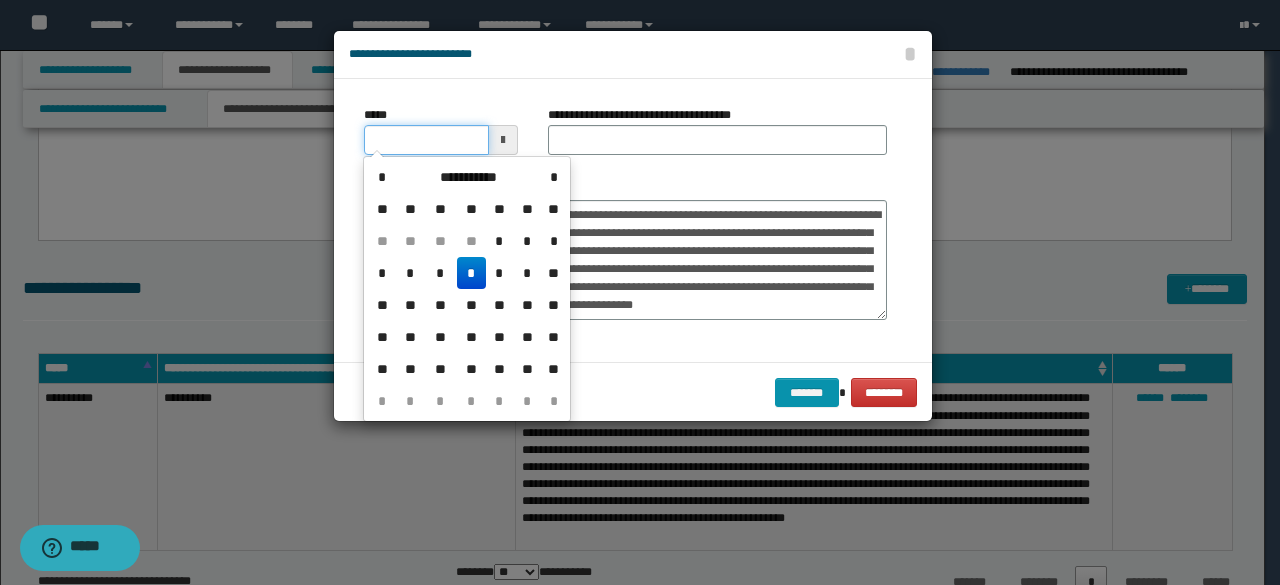 click on "*****" at bounding box center (426, 140) 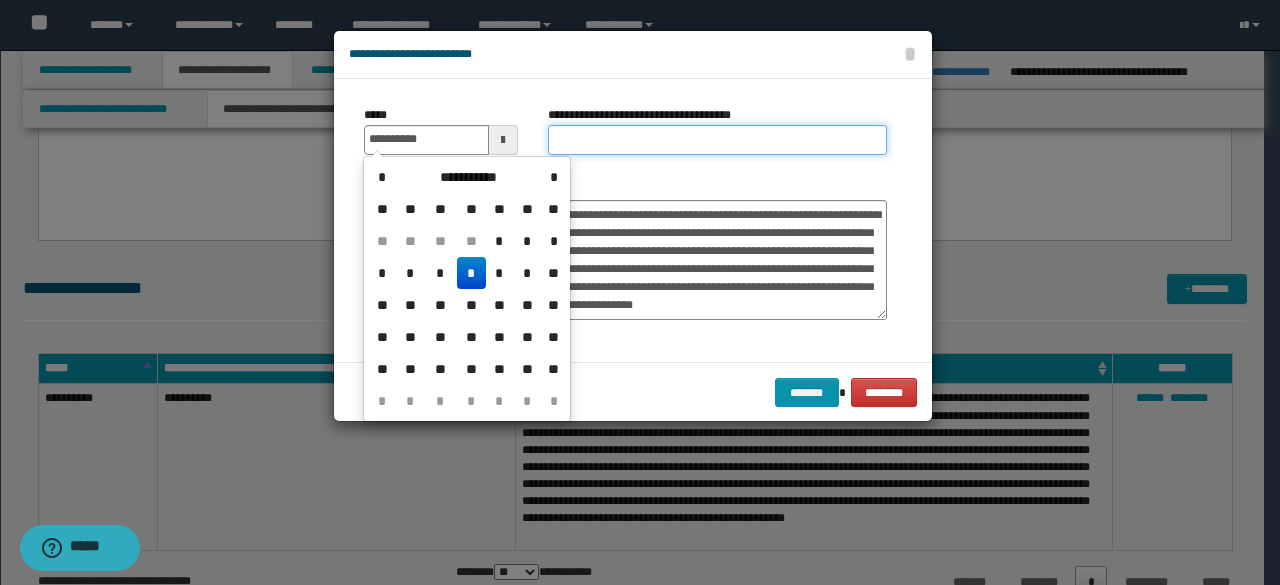 type on "**********" 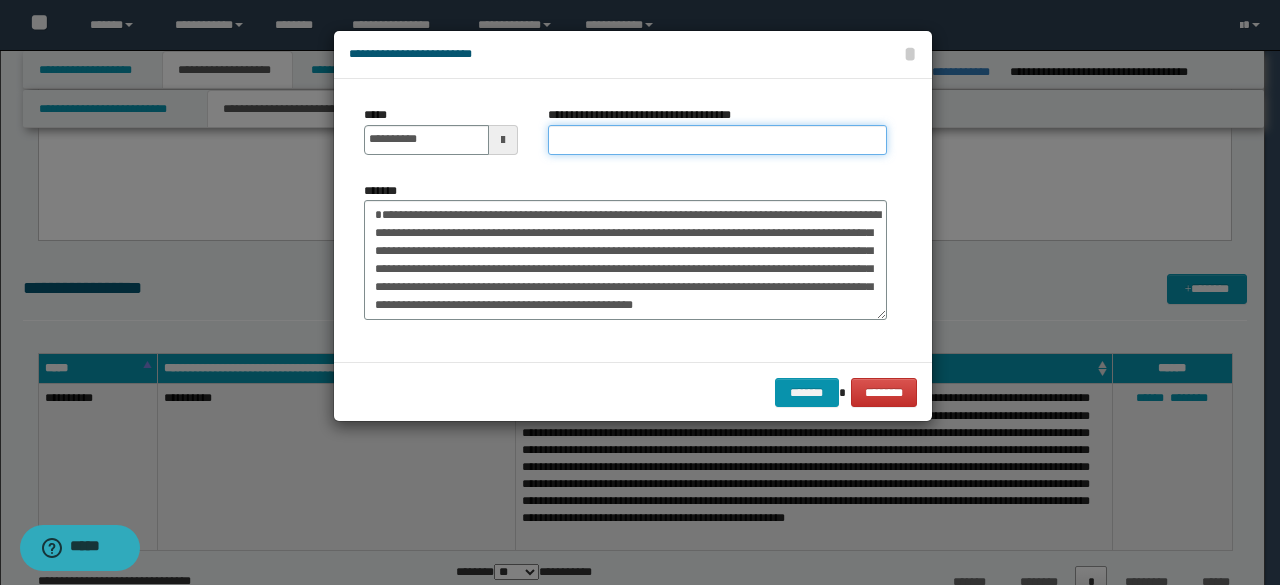 click on "**********" at bounding box center [717, 140] 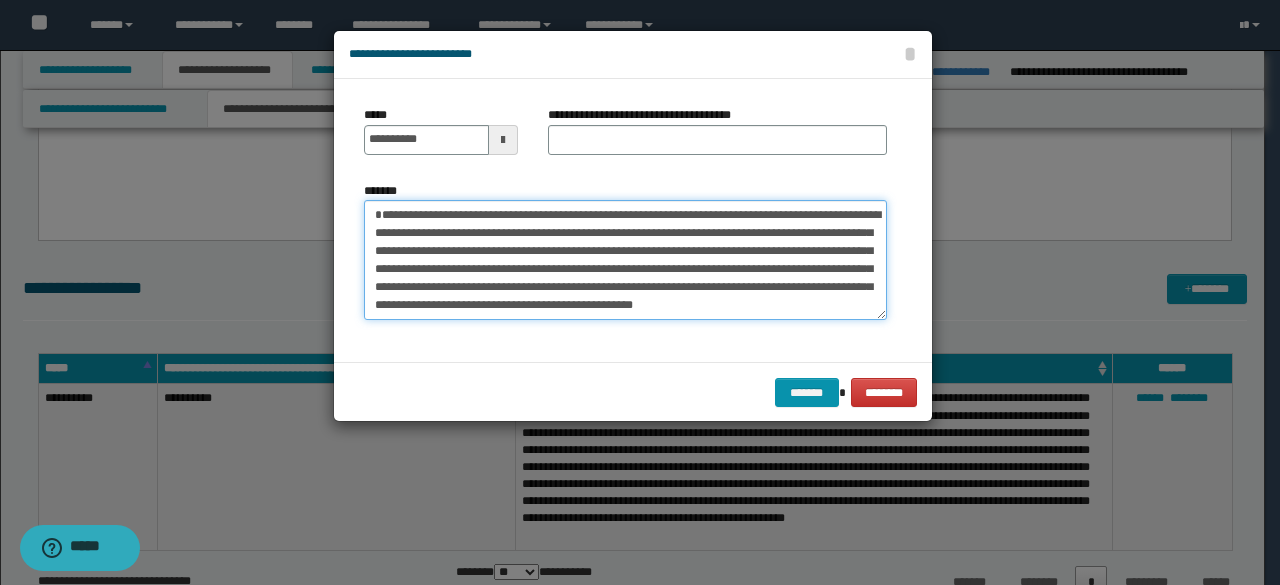 drag, startPoint x: 442, startPoint y: 213, endPoint x: 318, endPoint y: 223, distance: 124.40257 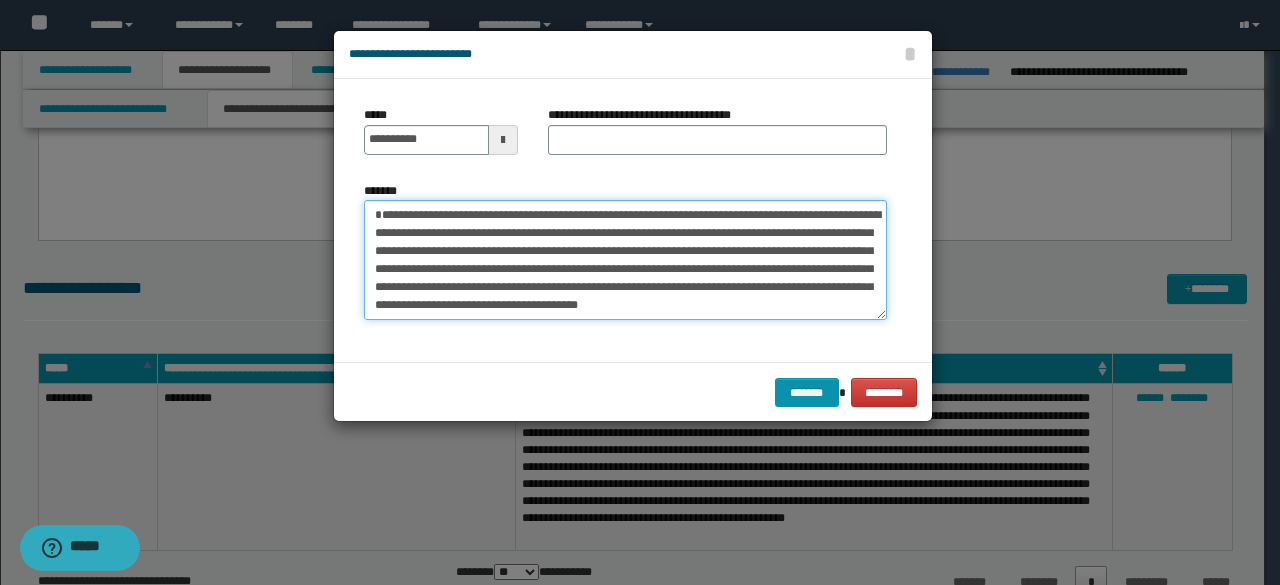 type on "**********" 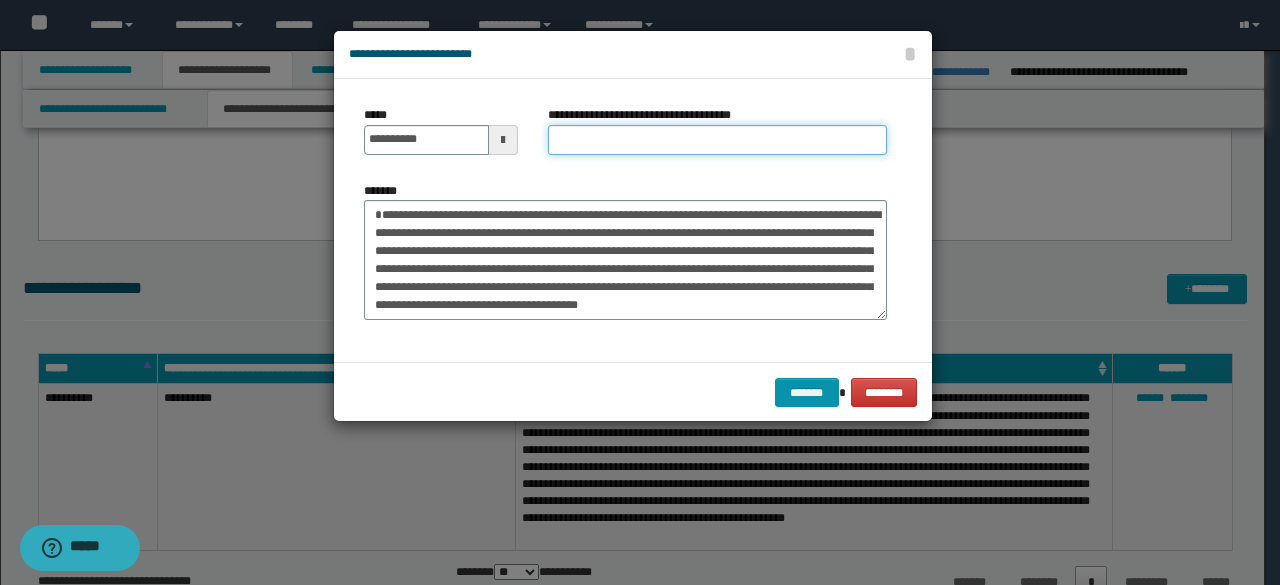 click on "**********" at bounding box center [717, 140] 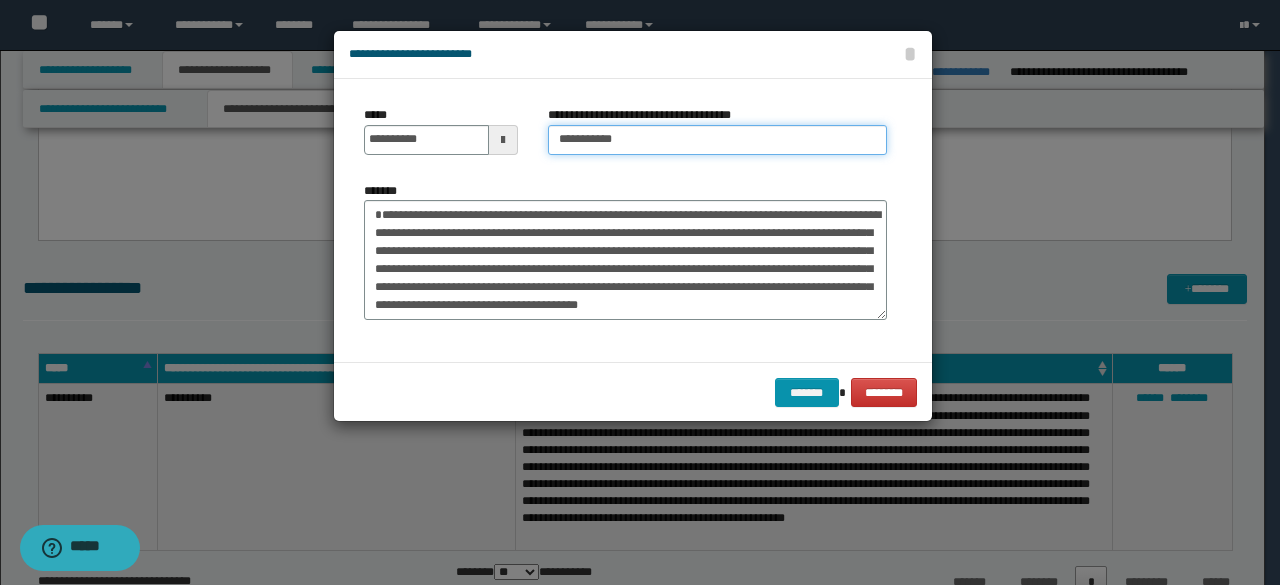 type on "**********" 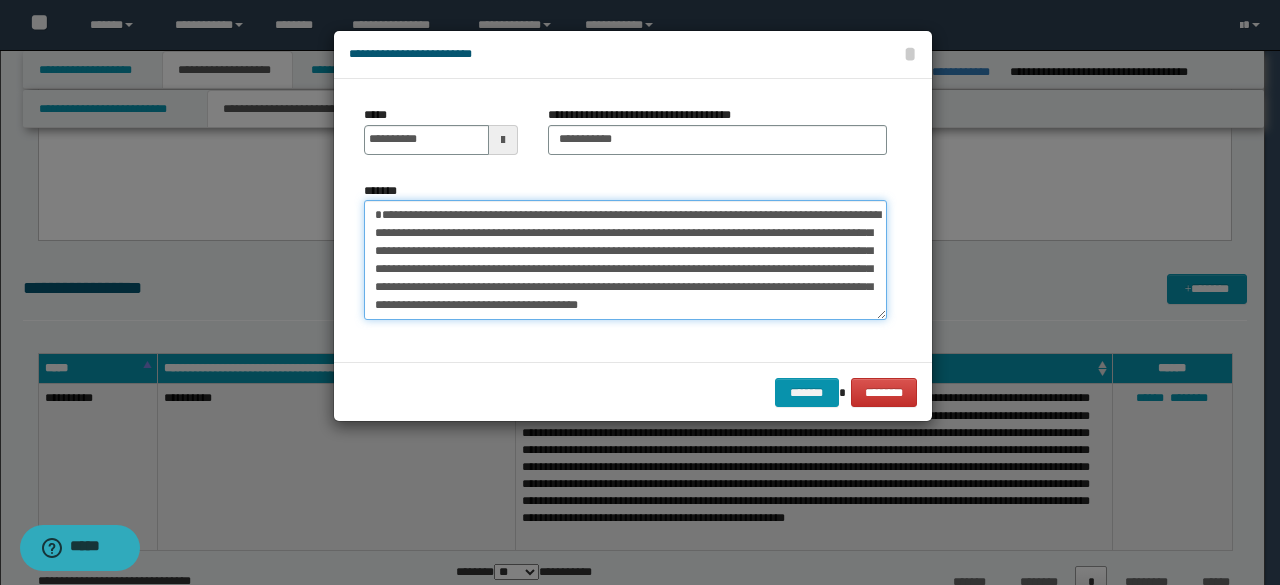 click on "*******" at bounding box center (625, 259) 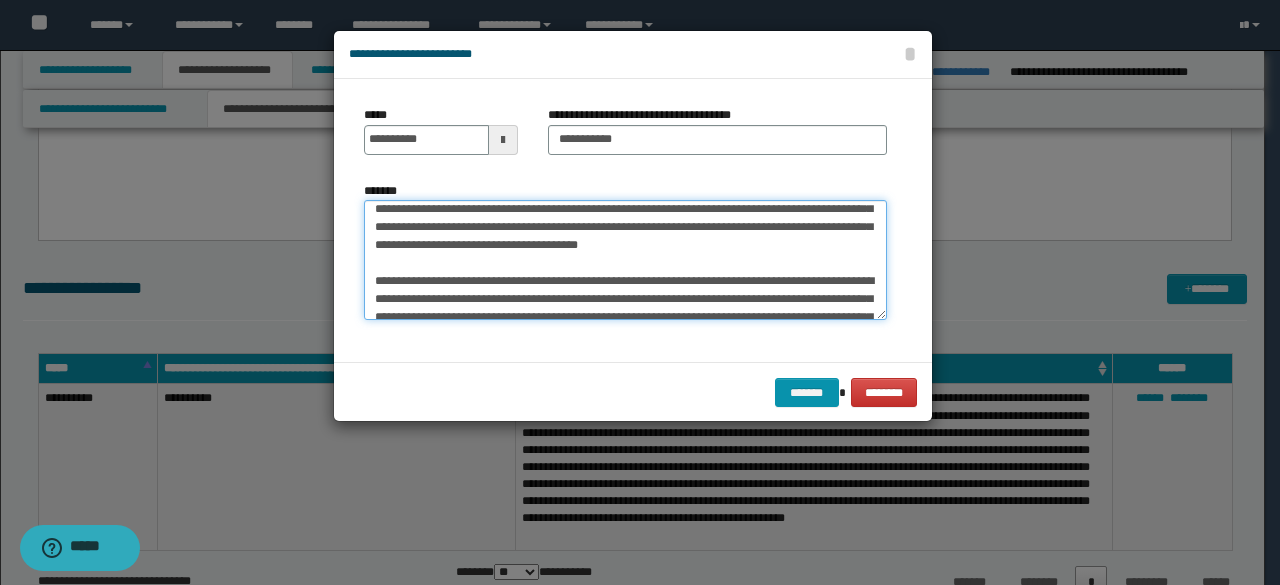 scroll, scrollTop: 100, scrollLeft: 0, axis: vertical 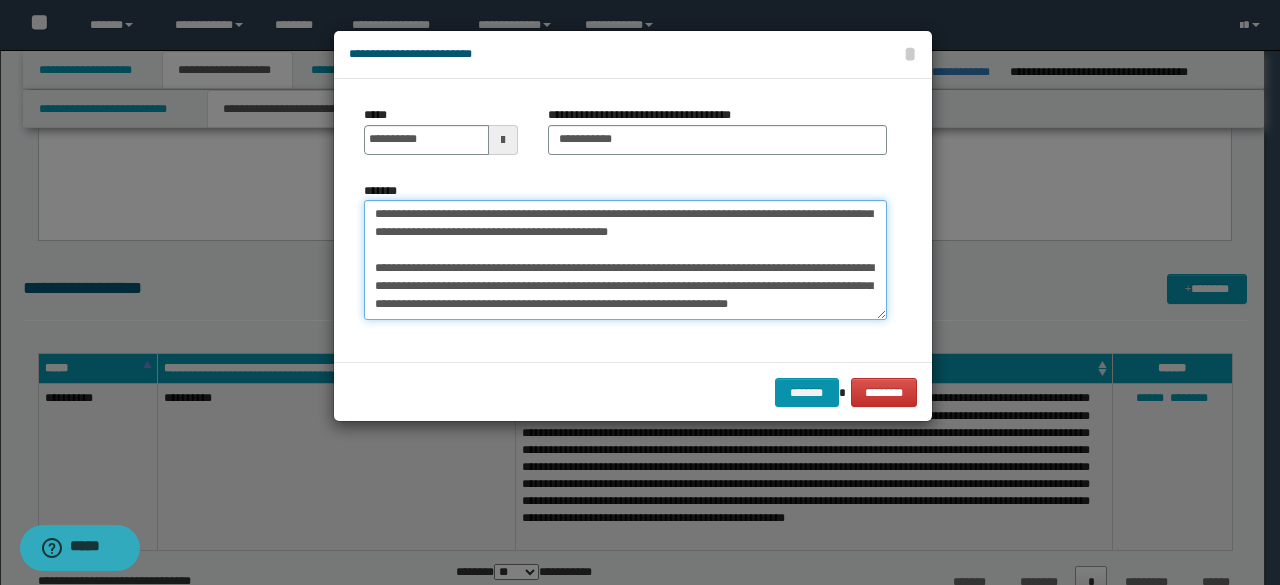 drag, startPoint x: 389, startPoint y: 265, endPoint x: 698, endPoint y: 341, distance: 318.20905 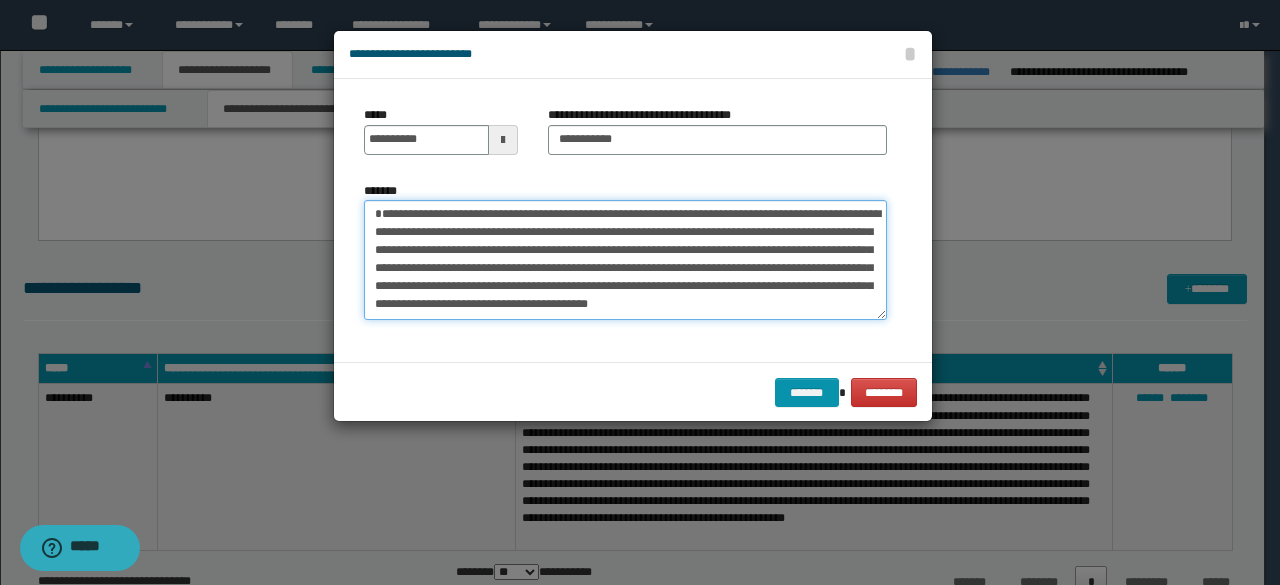 scroll, scrollTop: 54, scrollLeft: 0, axis: vertical 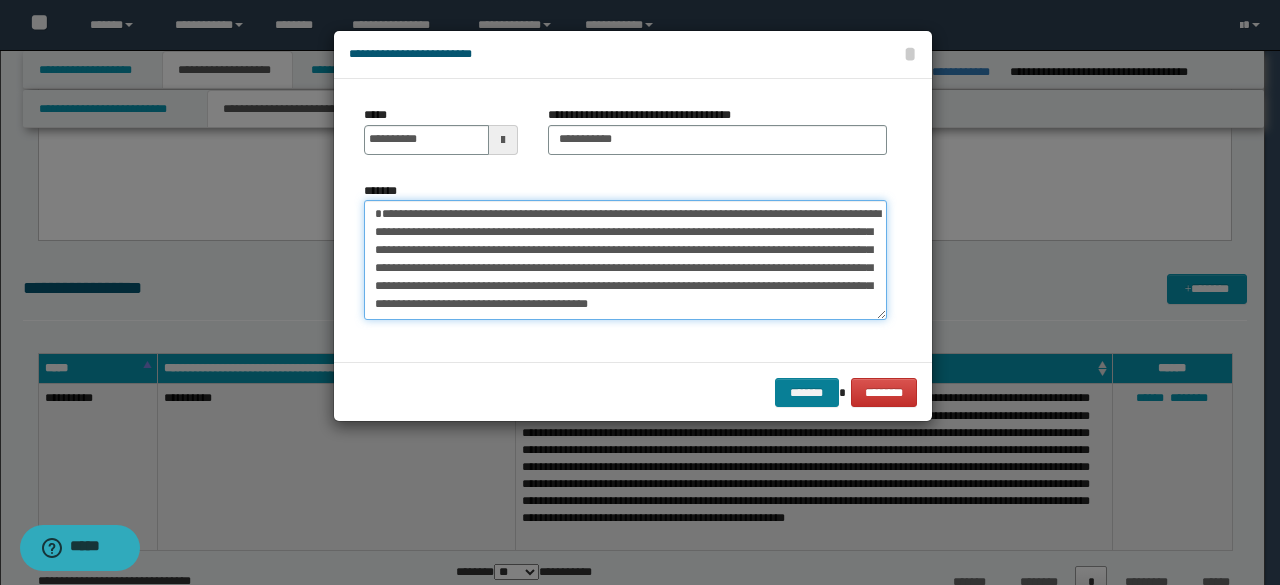 type on "**********" 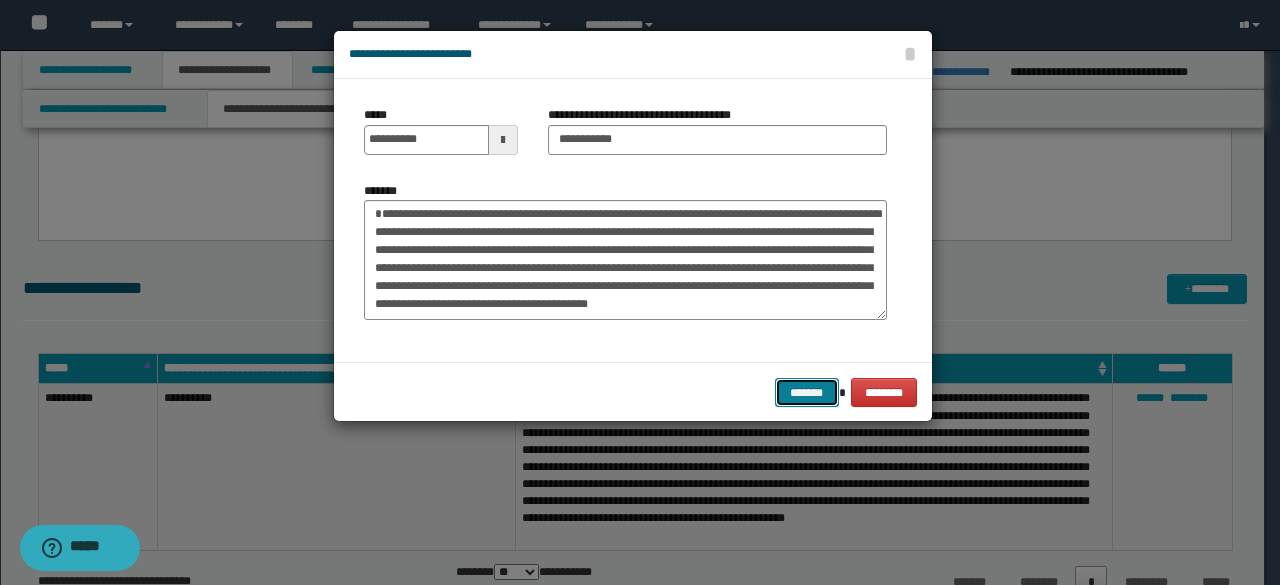 drag, startPoint x: 806, startPoint y: 386, endPoint x: 815, endPoint y: 377, distance: 12.727922 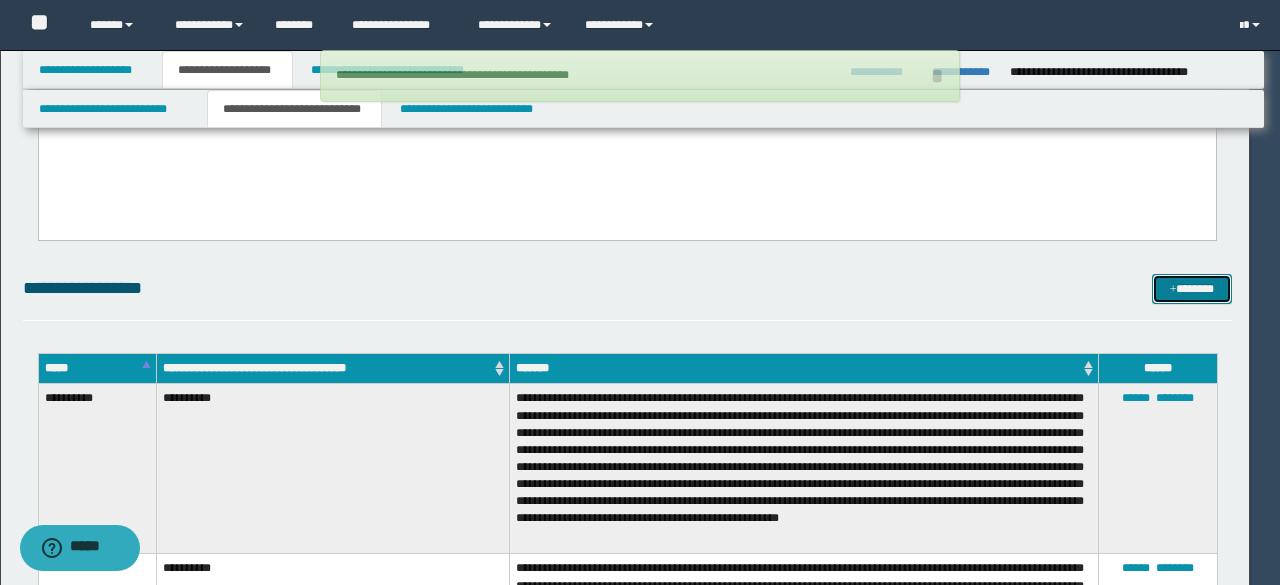 type 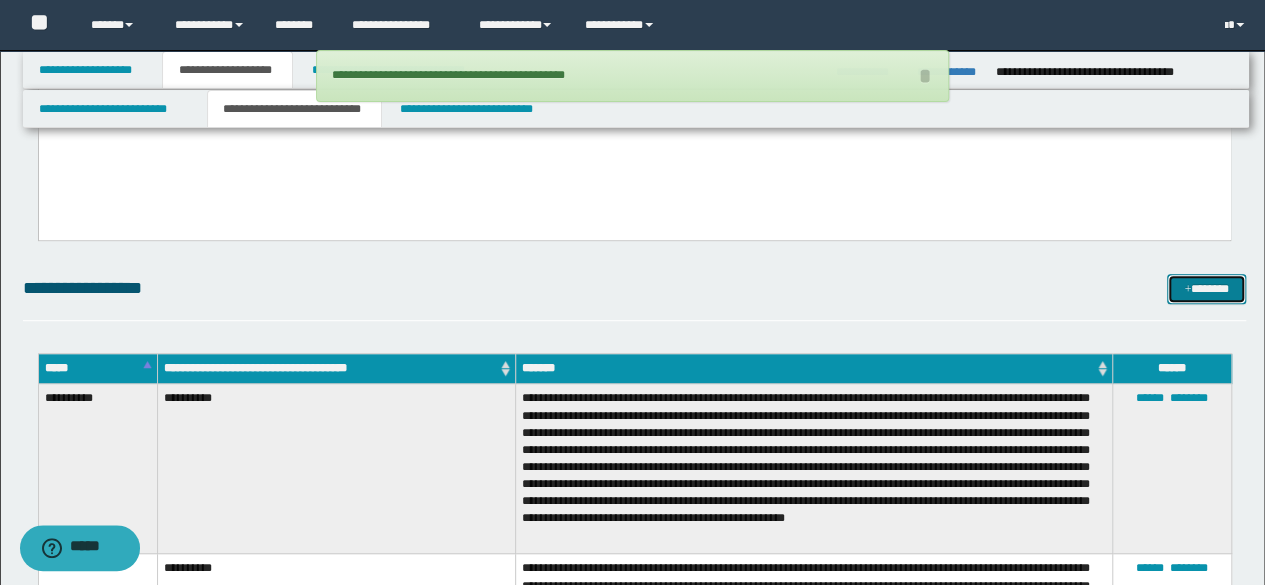 click on "*******" at bounding box center (1206, 288) 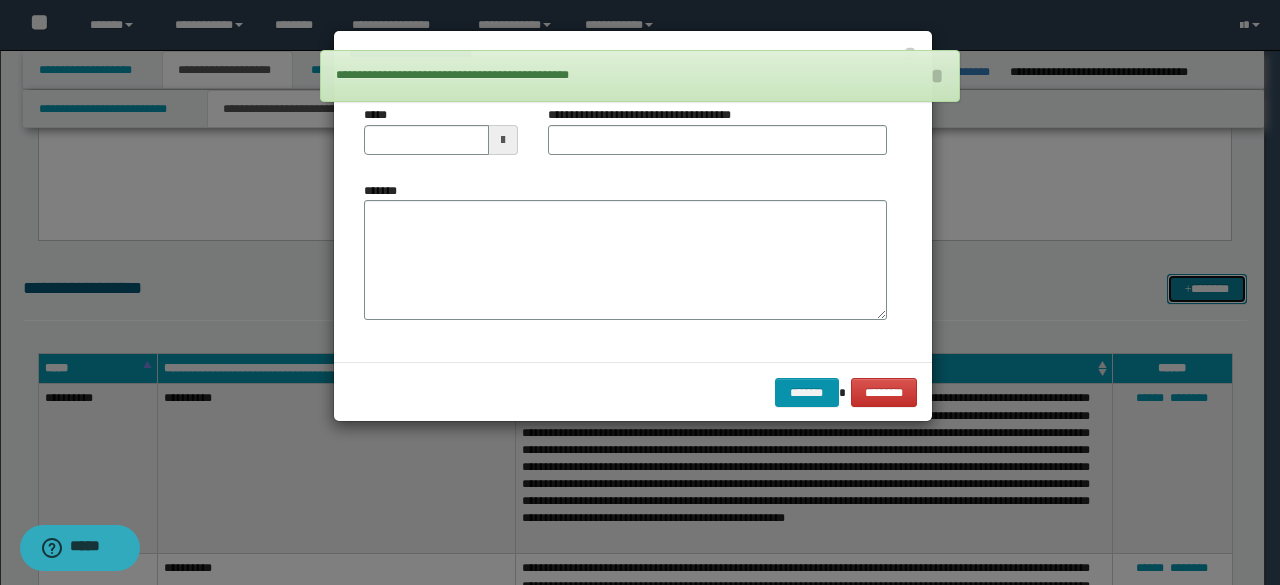 scroll, scrollTop: 0, scrollLeft: 0, axis: both 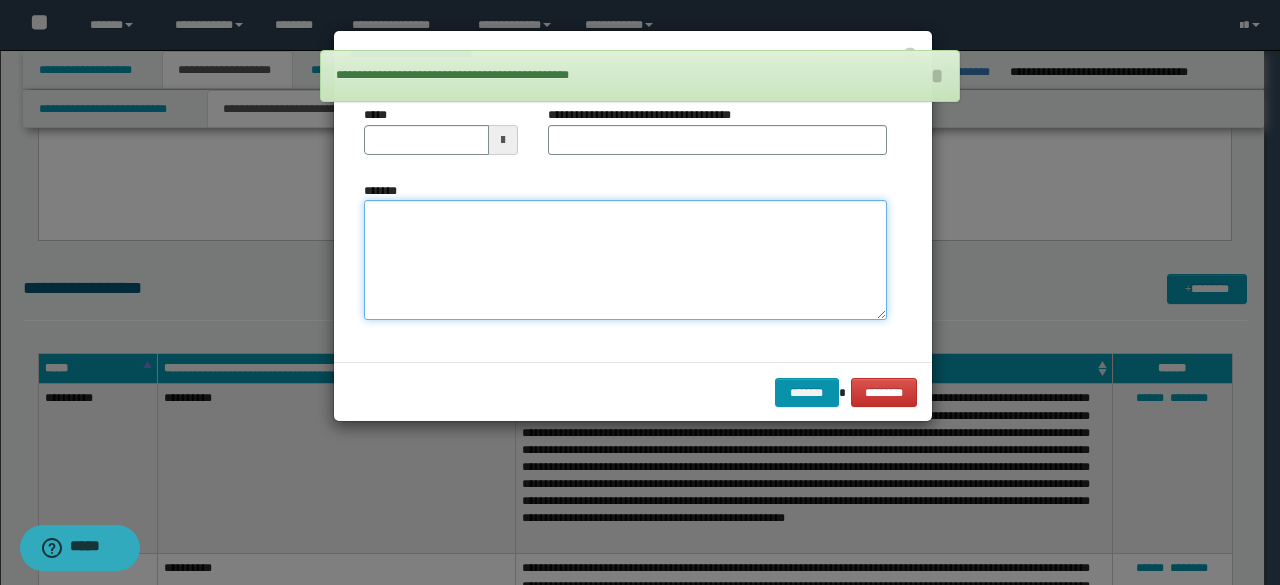 click on "*******" at bounding box center [625, 259] 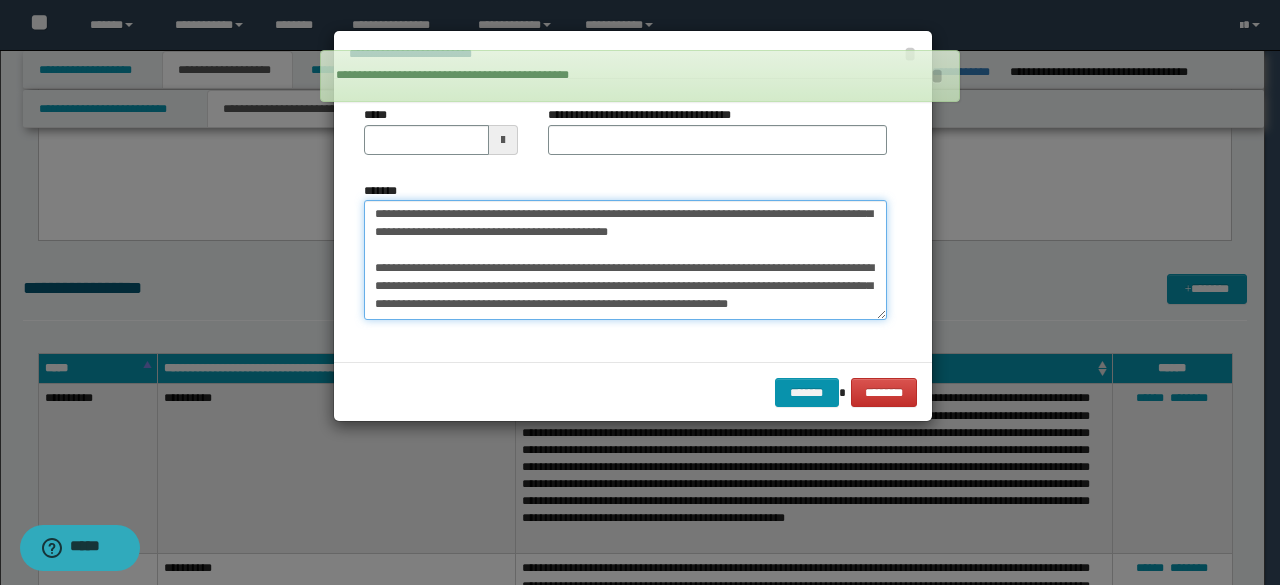 scroll, scrollTop: 0, scrollLeft: 0, axis: both 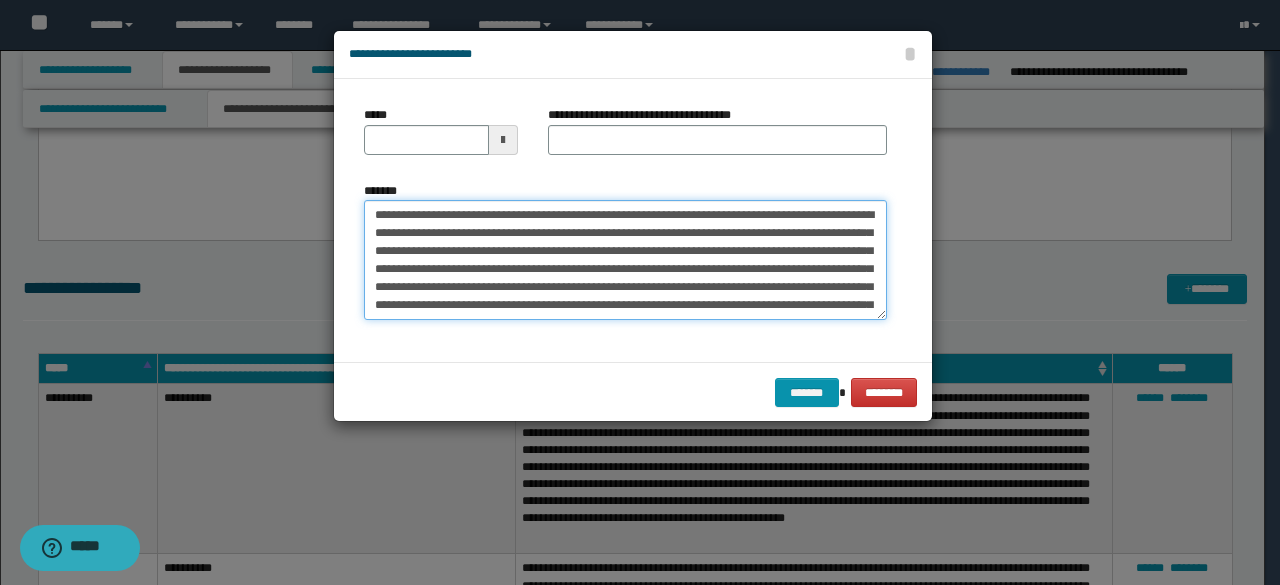 click on "*******" at bounding box center [625, 259] 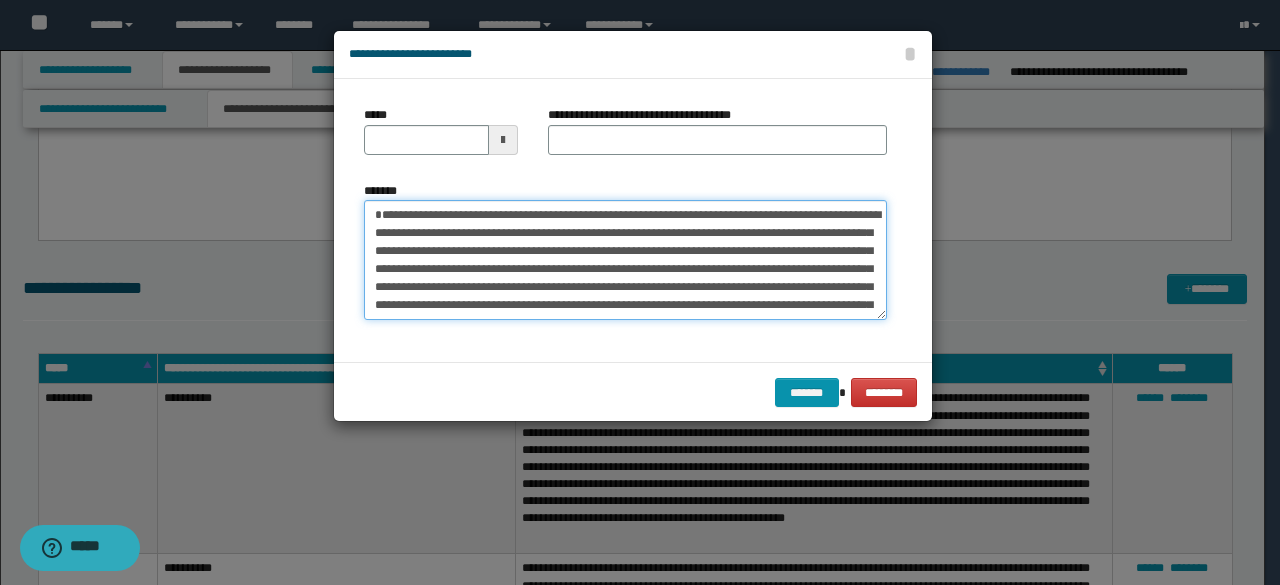 type 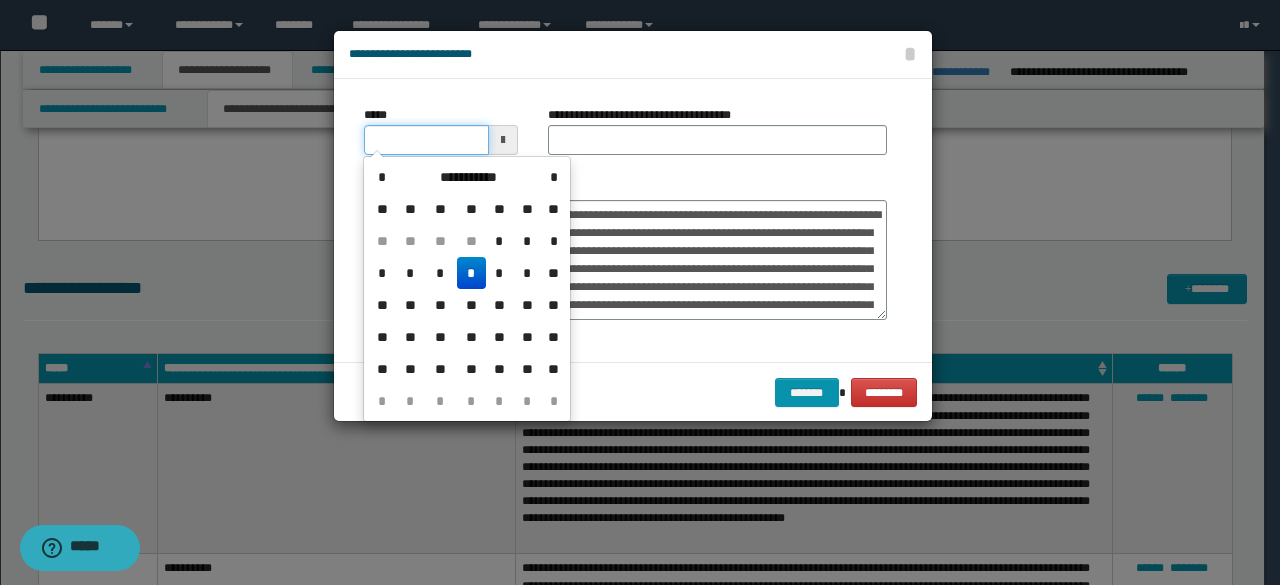 click on "*****" at bounding box center [426, 140] 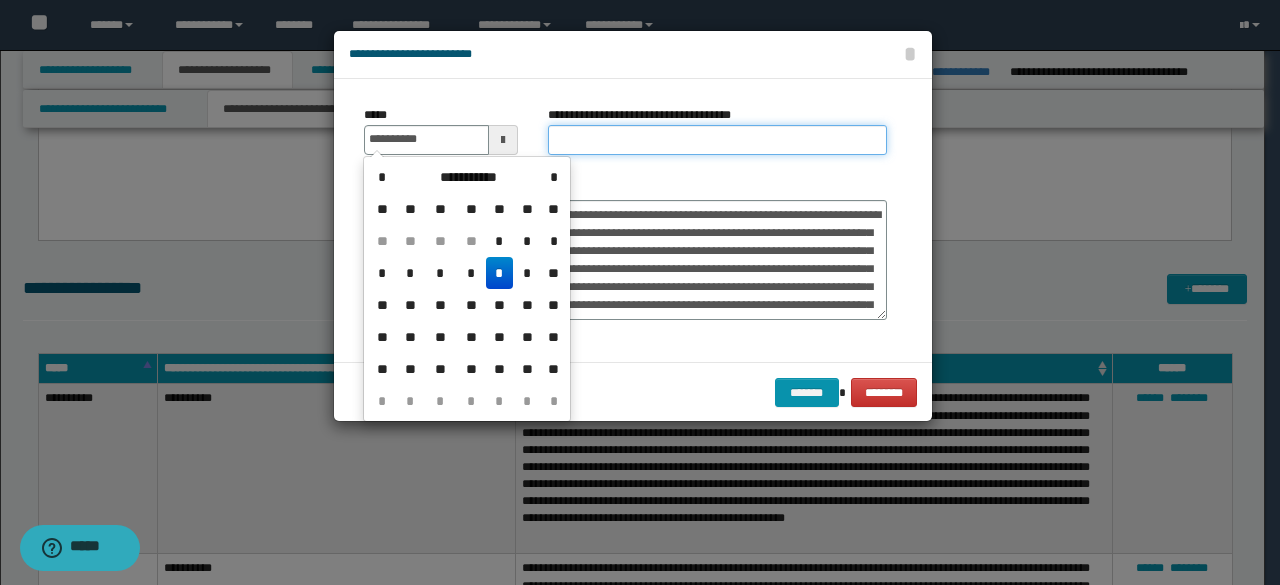 type on "**********" 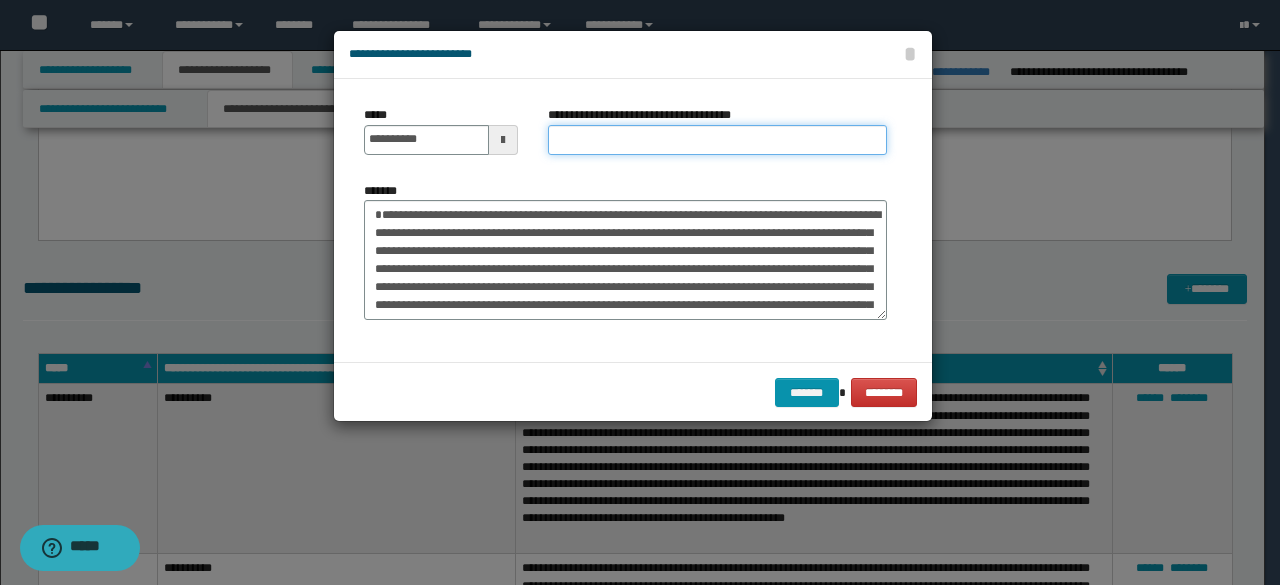 type on "*********" 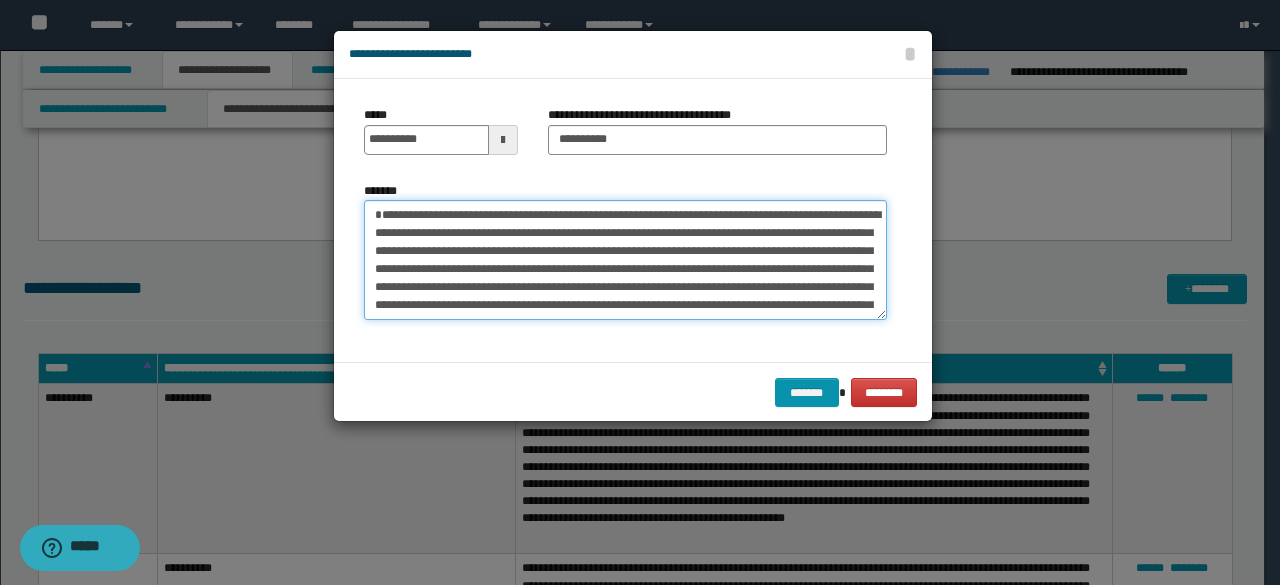 drag, startPoint x: 444, startPoint y: 216, endPoint x: 354, endPoint y: 225, distance: 90.44888 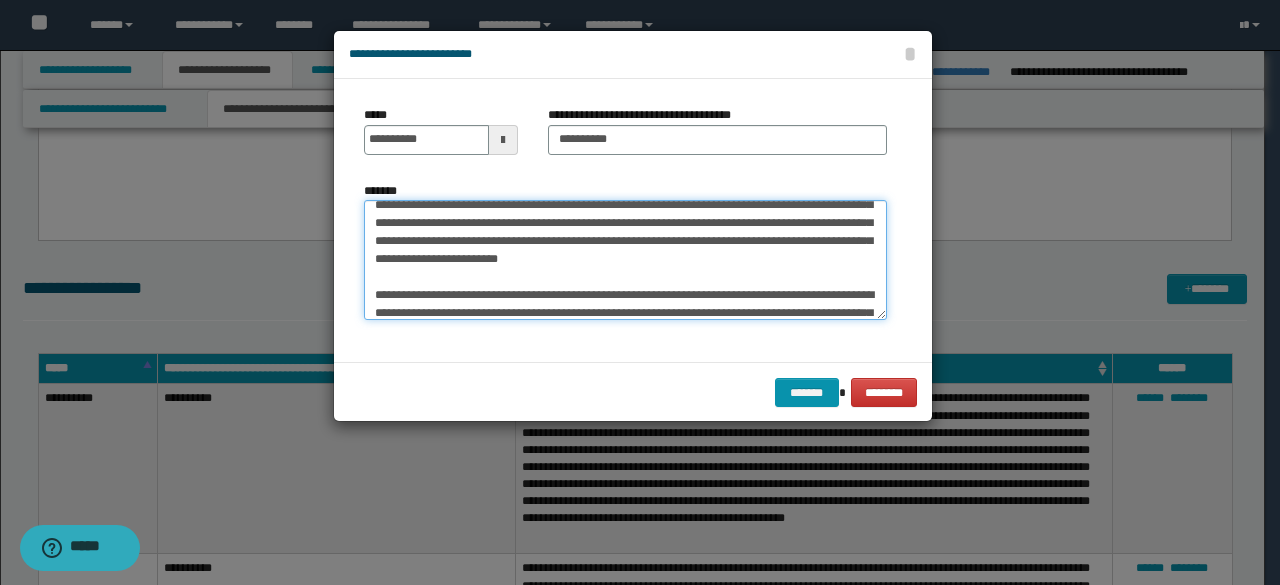 scroll, scrollTop: 180, scrollLeft: 0, axis: vertical 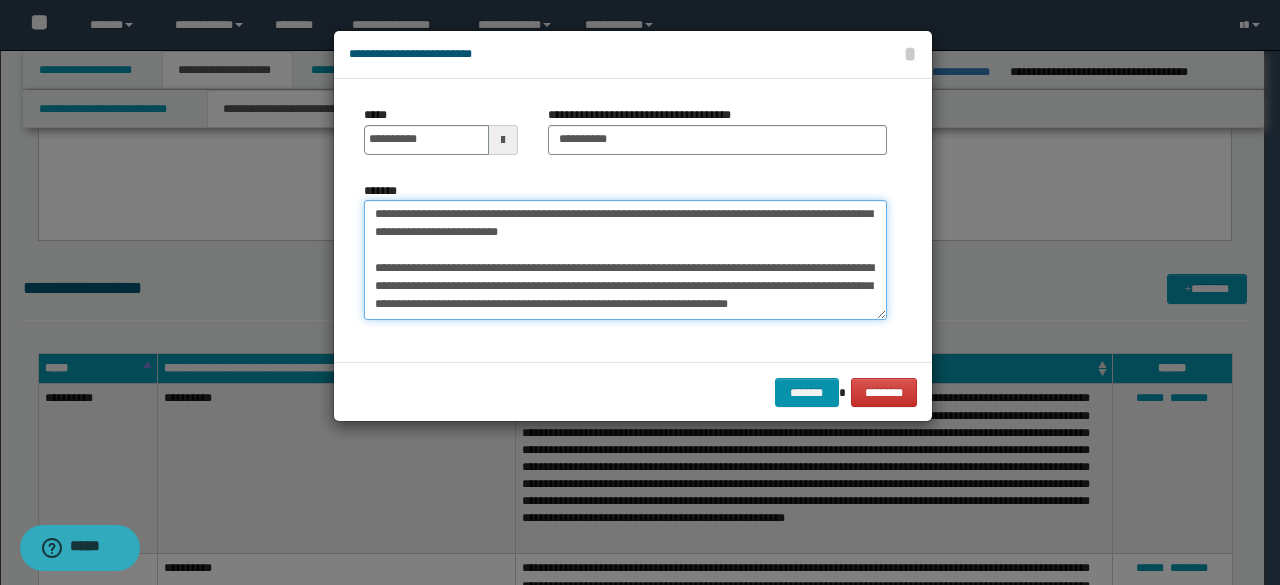 drag, startPoint x: 372, startPoint y: 233, endPoint x: 510, endPoint y: 304, distance: 155.19342 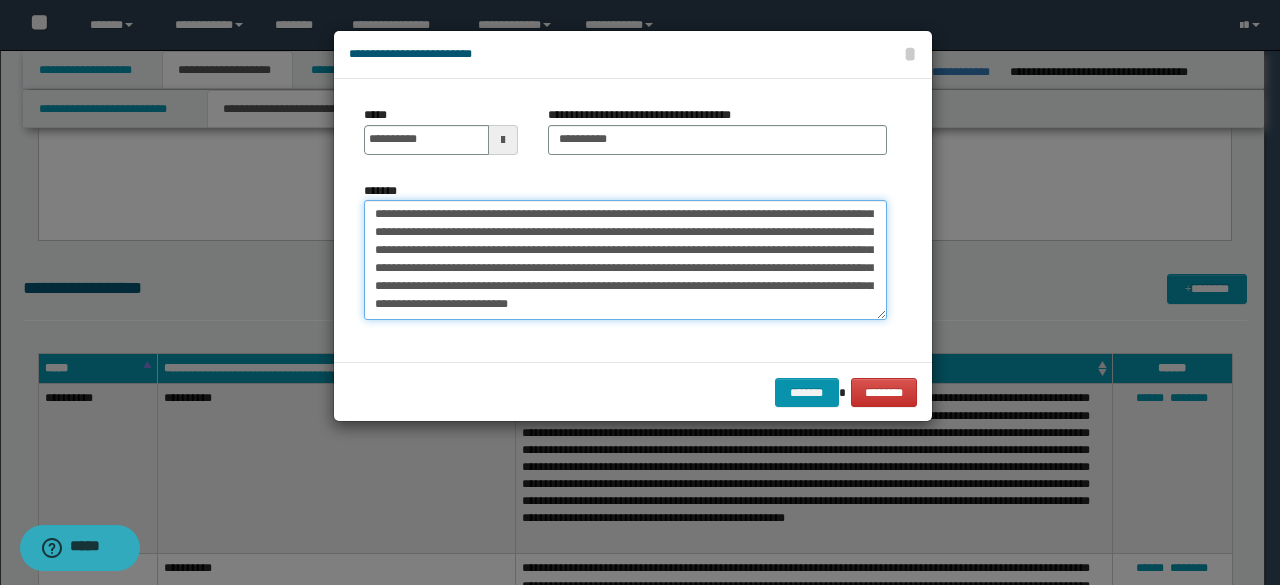 scroll, scrollTop: 108, scrollLeft: 0, axis: vertical 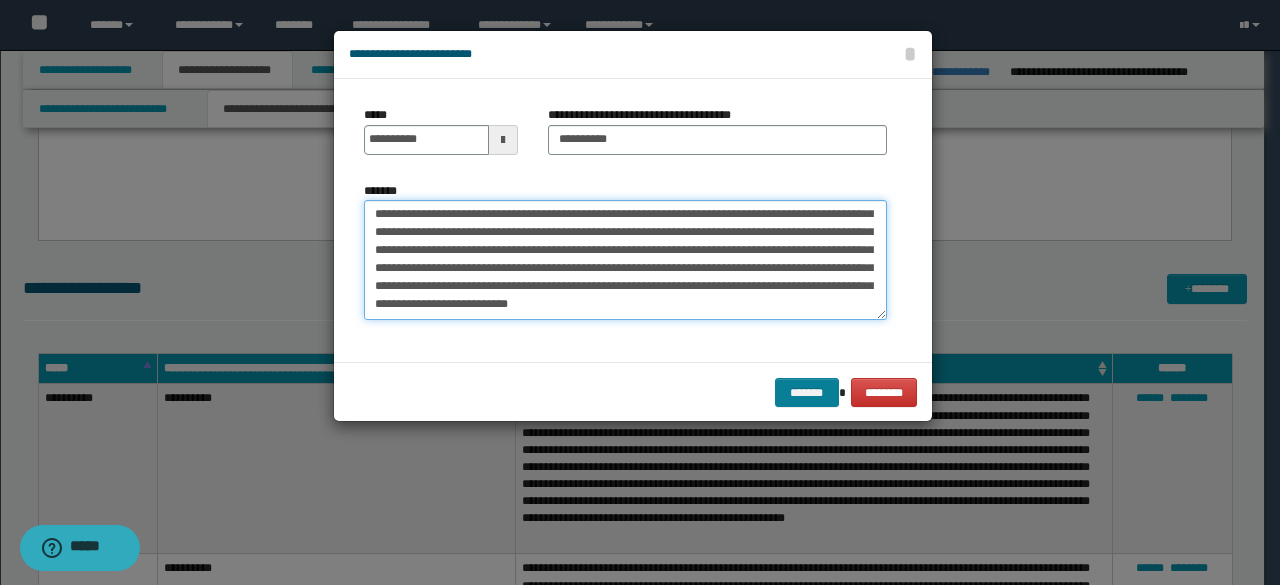 type on "**********" 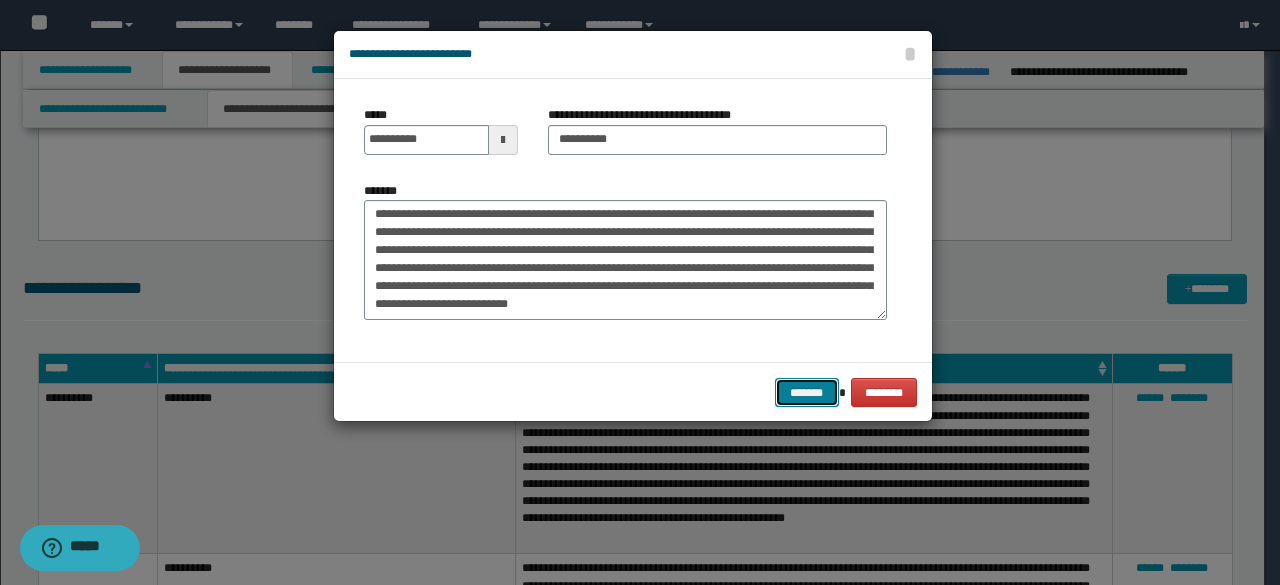 click on "*******" at bounding box center [807, 392] 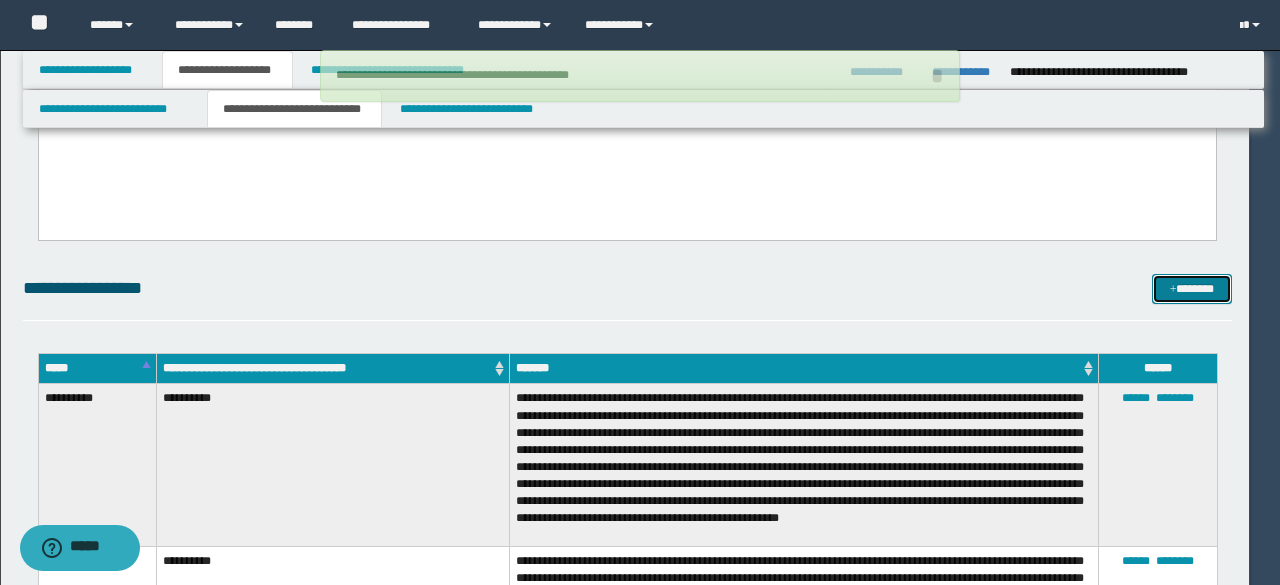 type 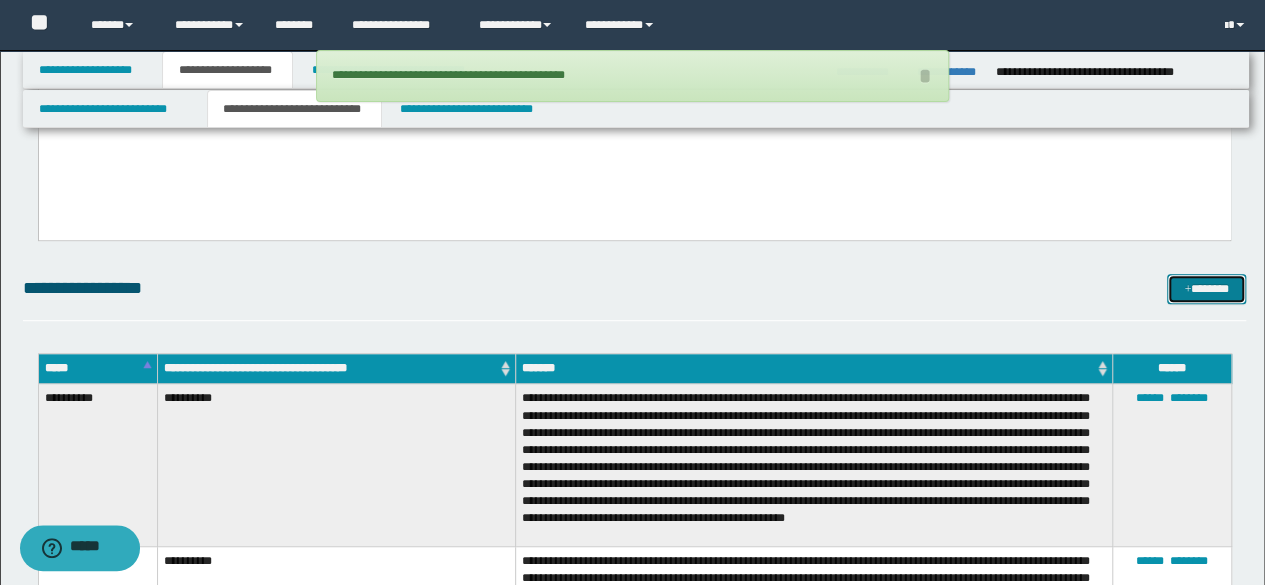 drag, startPoint x: 1211, startPoint y: 285, endPoint x: 1119, endPoint y: 293, distance: 92.34717 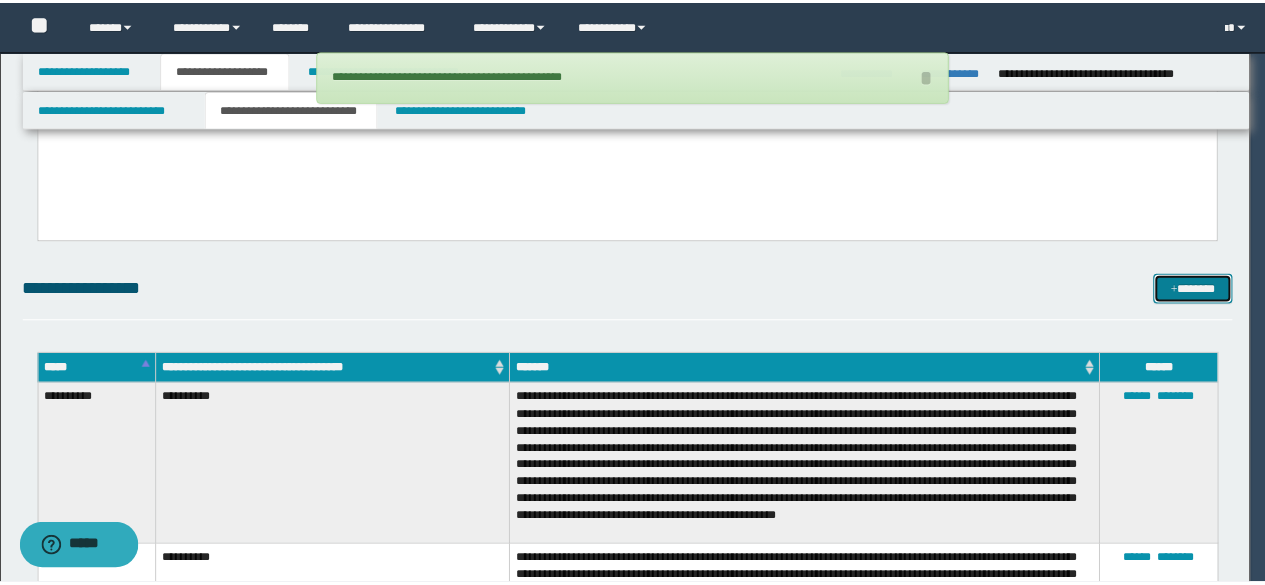 scroll, scrollTop: 0, scrollLeft: 0, axis: both 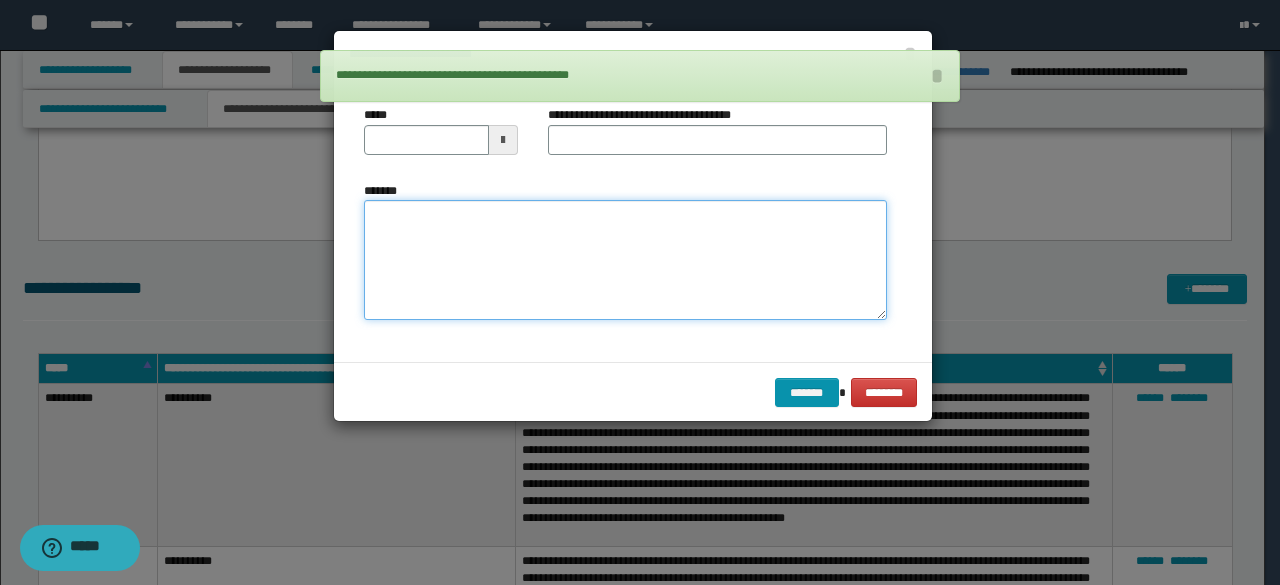 click on "*******" at bounding box center (625, 259) 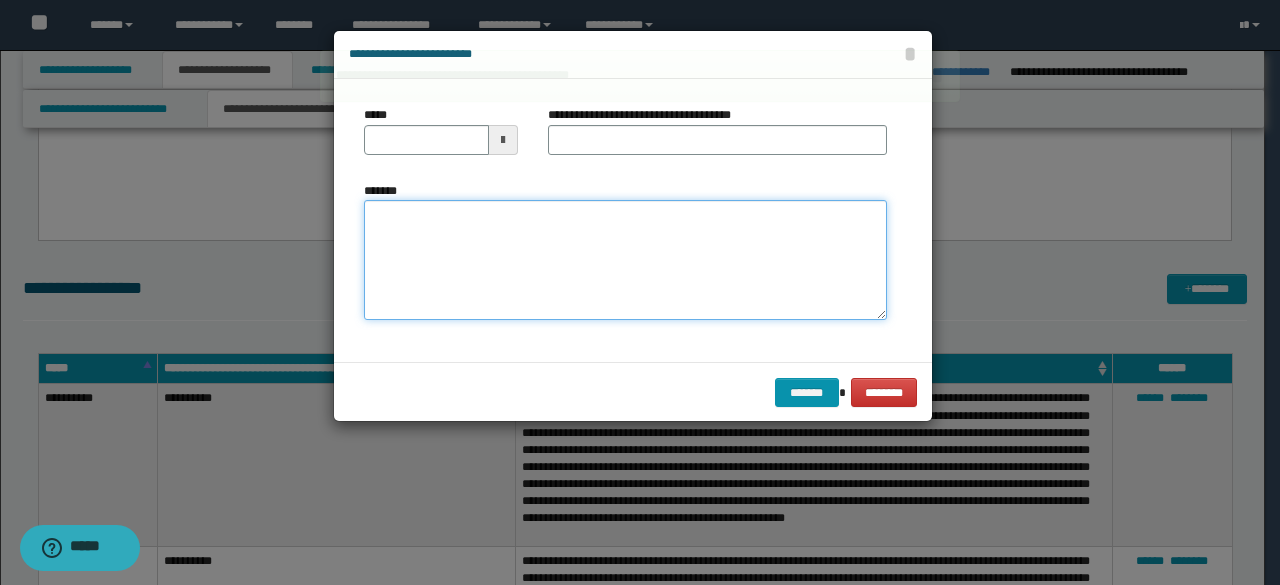 paste on "**********" 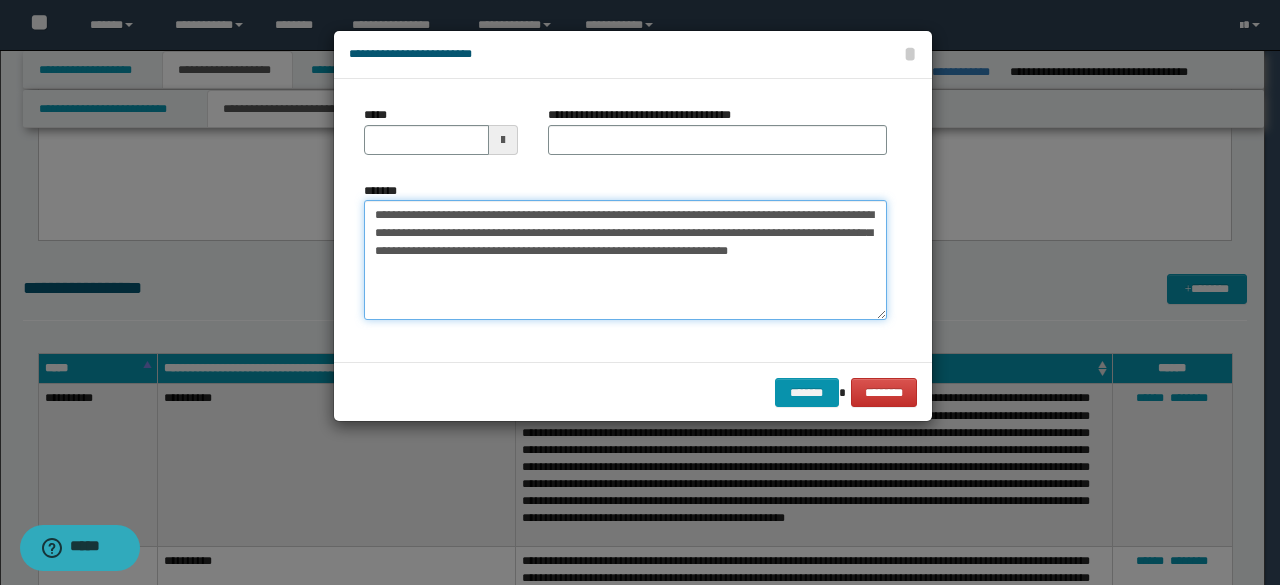 drag, startPoint x: 436, startPoint y: 213, endPoint x: 368, endPoint y: 215, distance: 68.0294 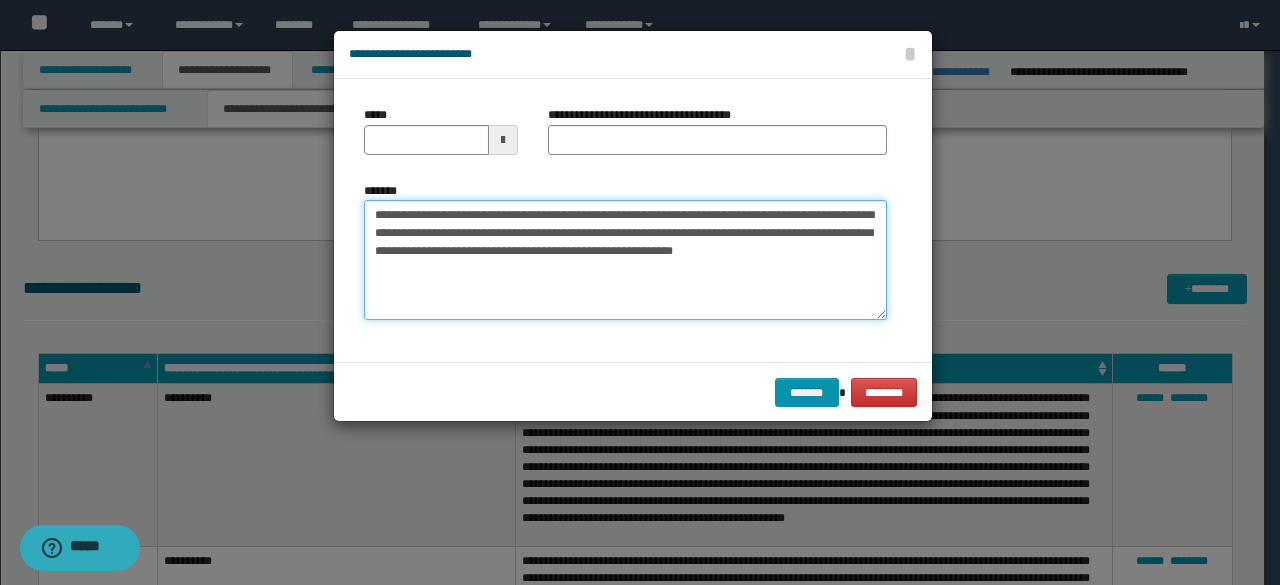 type 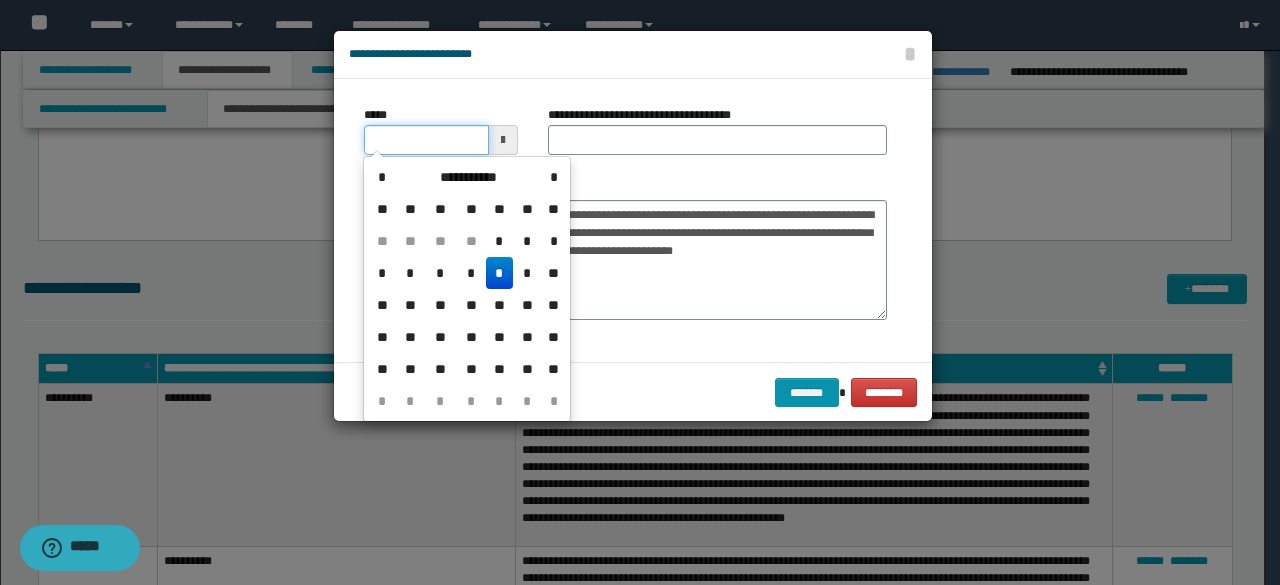 click on "*****" at bounding box center [426, 140] 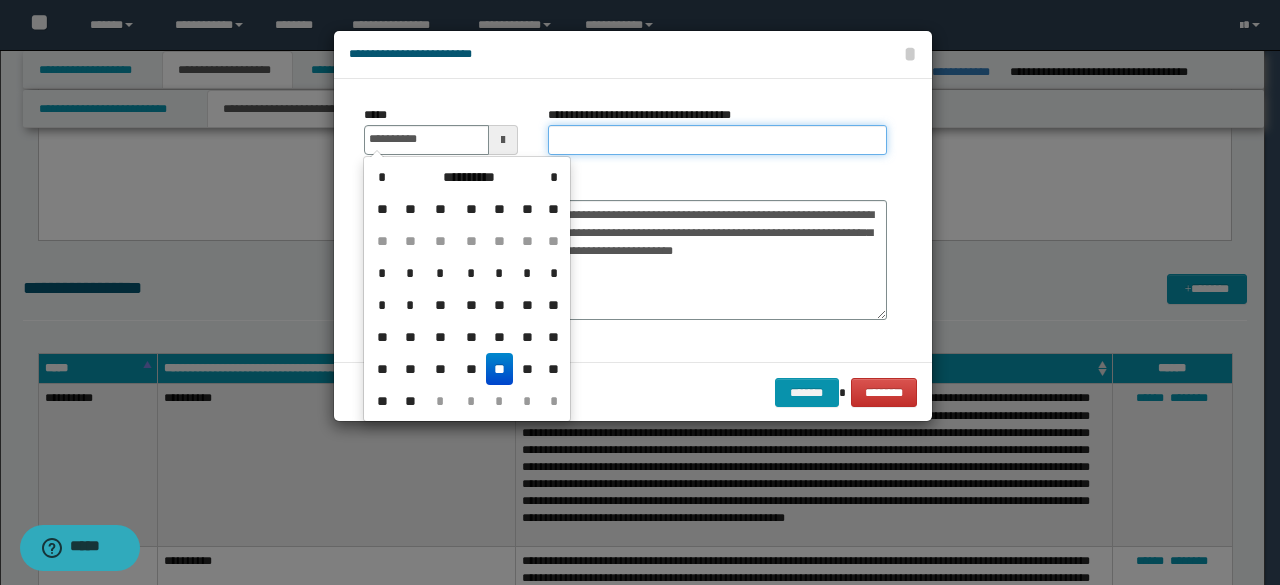 type on "**********" 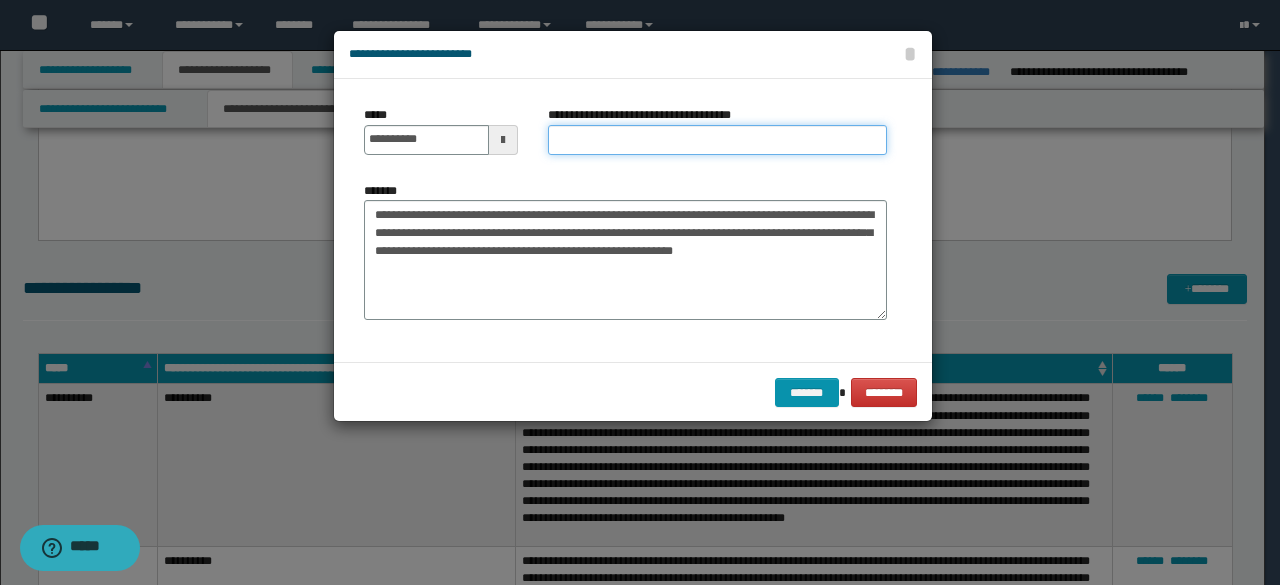 click on "**********" at bounding box center [717, 140] 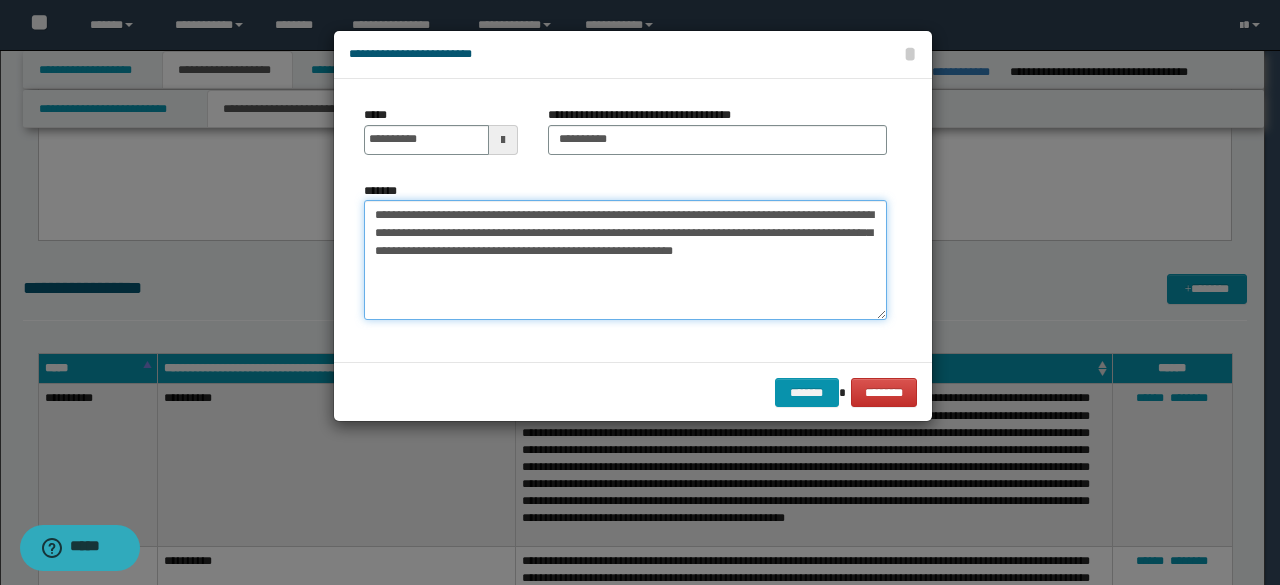 drag, startPoint x: 444, startPoint y: 214, endPoint x: 360, endPoint y: 223, distance: 84.48077 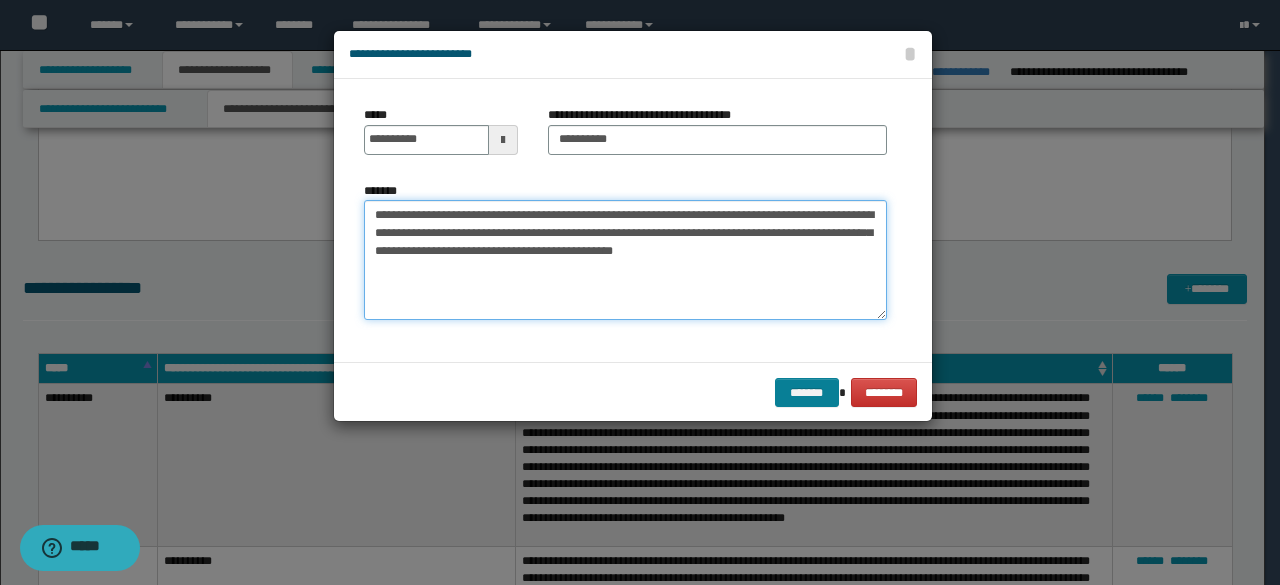 type on "**********" 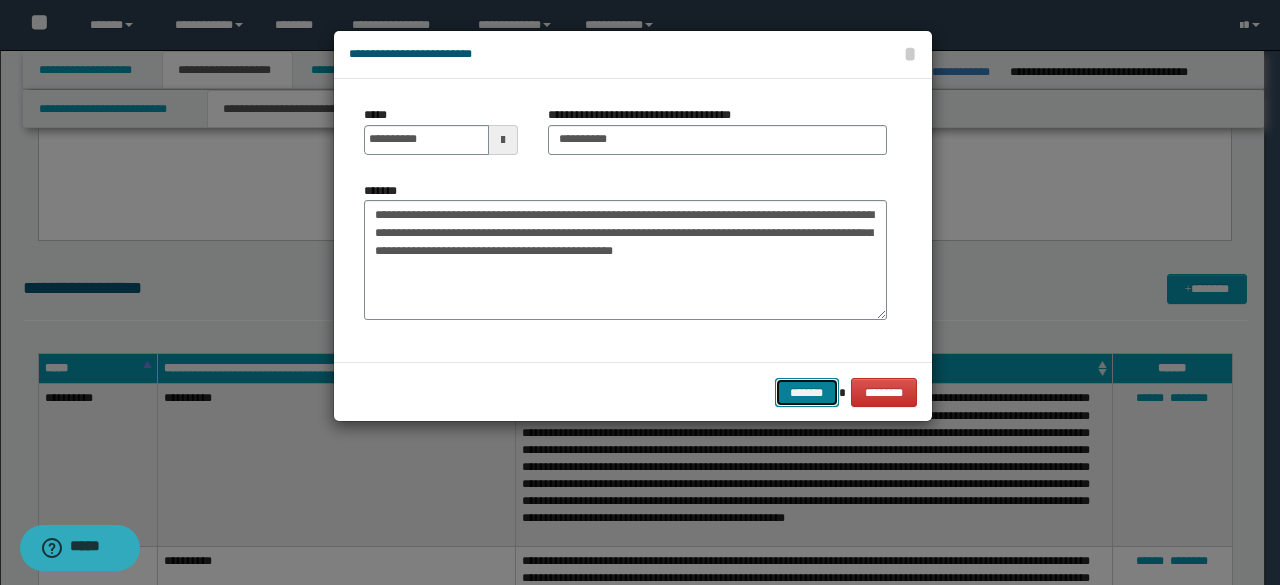 click on "*******" at bounding box center [807, 392] 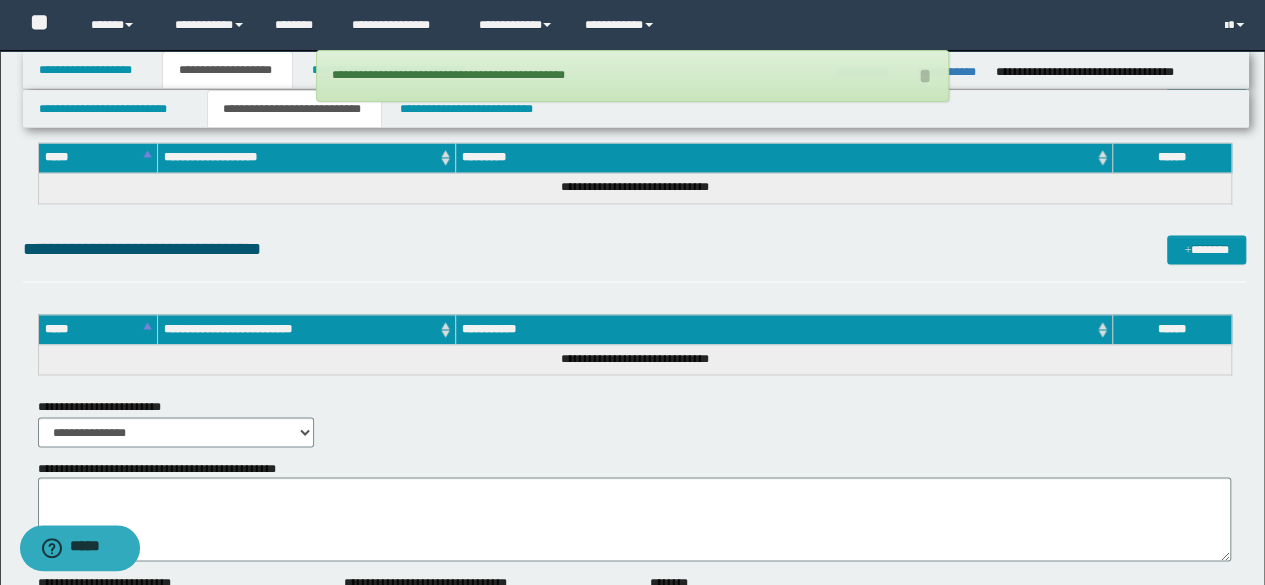 scroll, scrollTop: 1626, scrollLeft: 0, axis: vertical 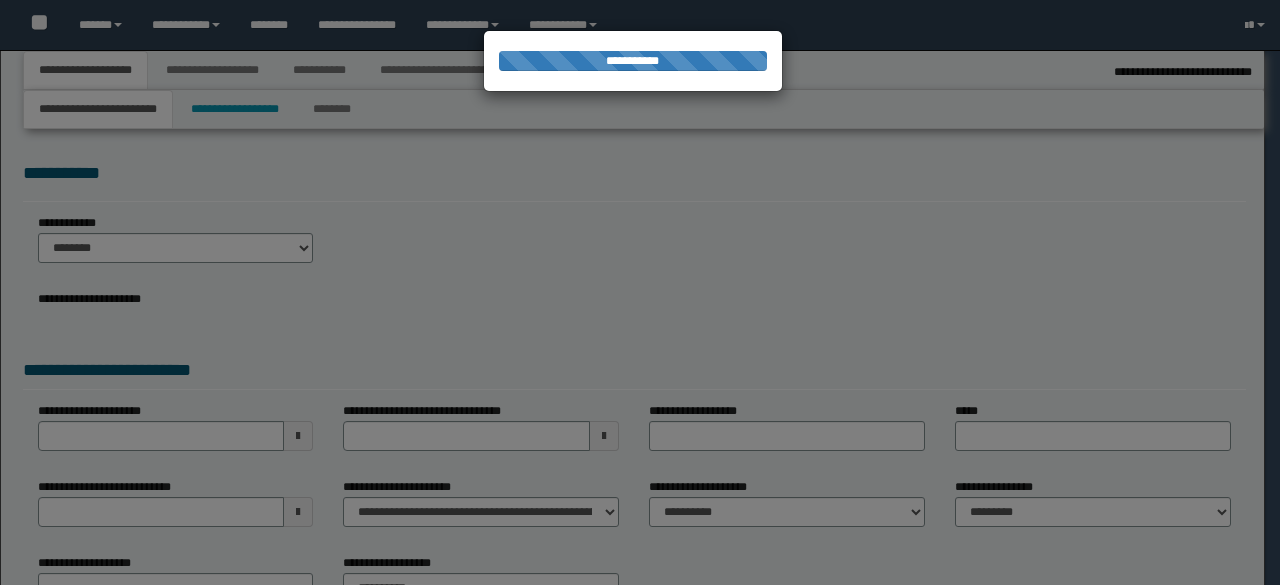 select on "**" 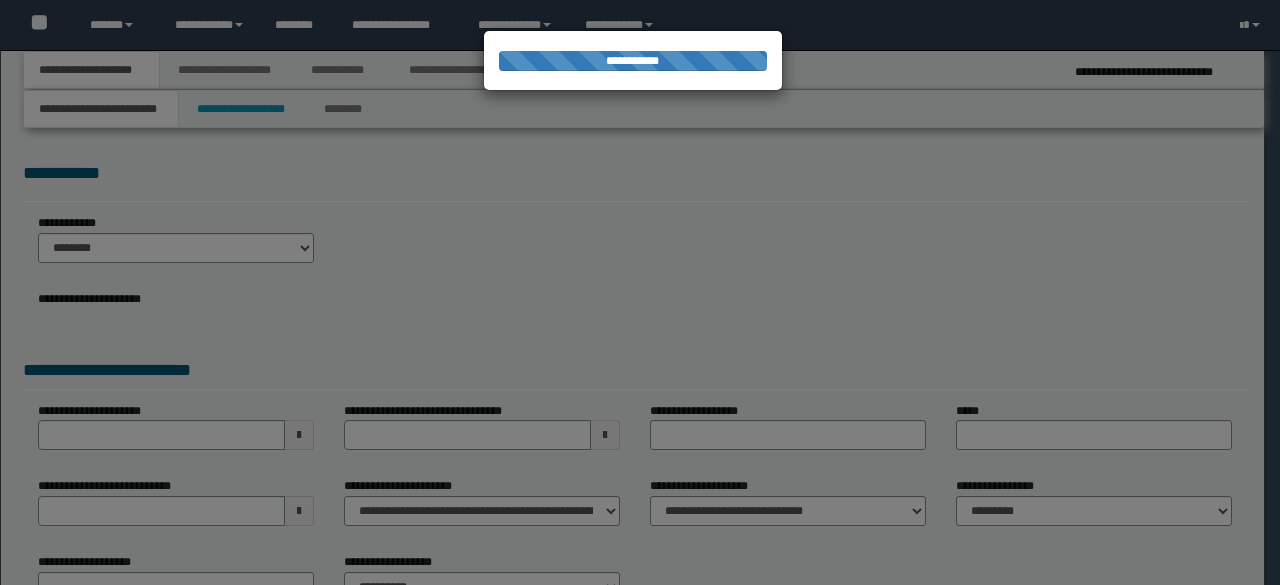 scroll, scrollTop: 0, scrollLeft: 0, axis: both 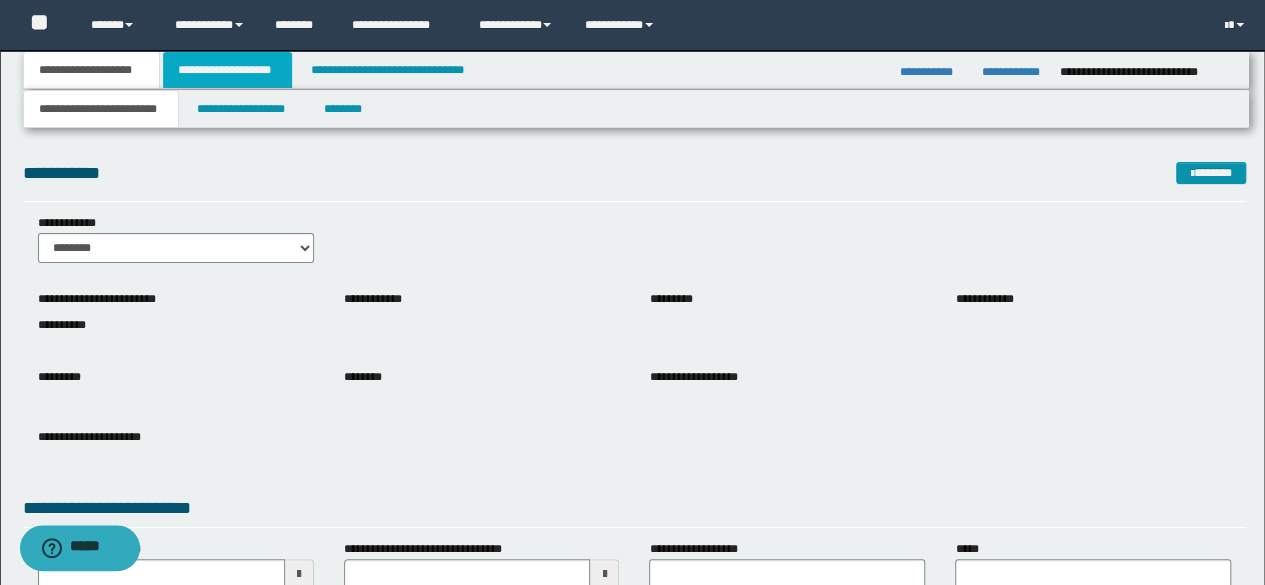 click on "**********" at bounding box center (227, 70) 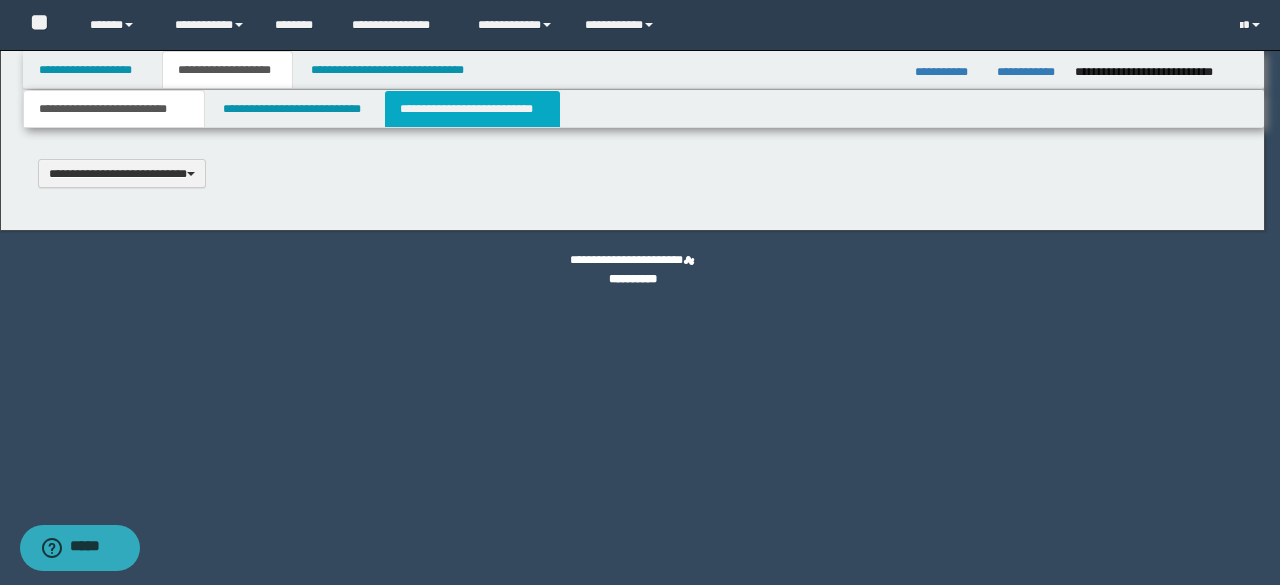 scroll, scrollTop: 0, scrollLeft: 0, axis: both 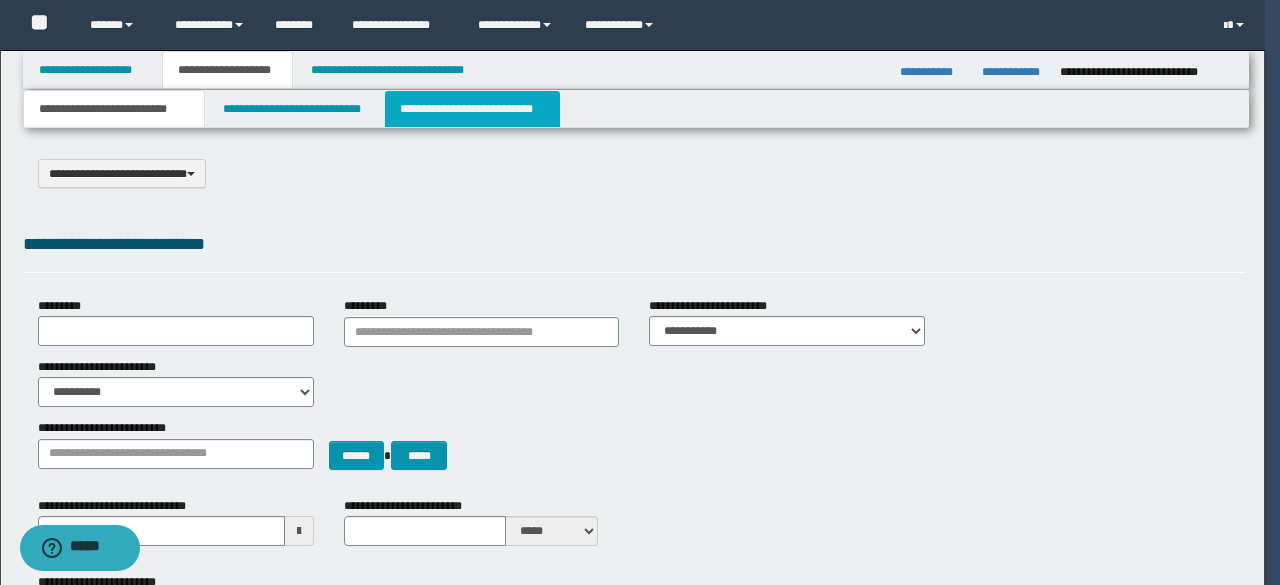 click on "**********" at bounding box center [472, 109] 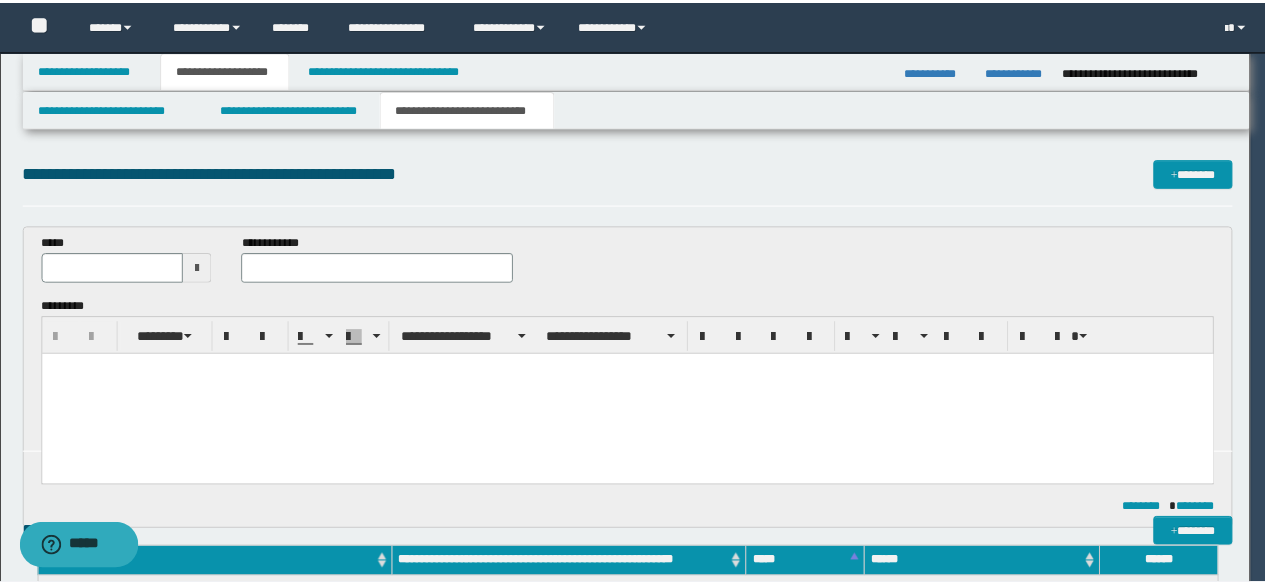 scroll, scrollTop: 0, scrollLeft: 0, axis: both 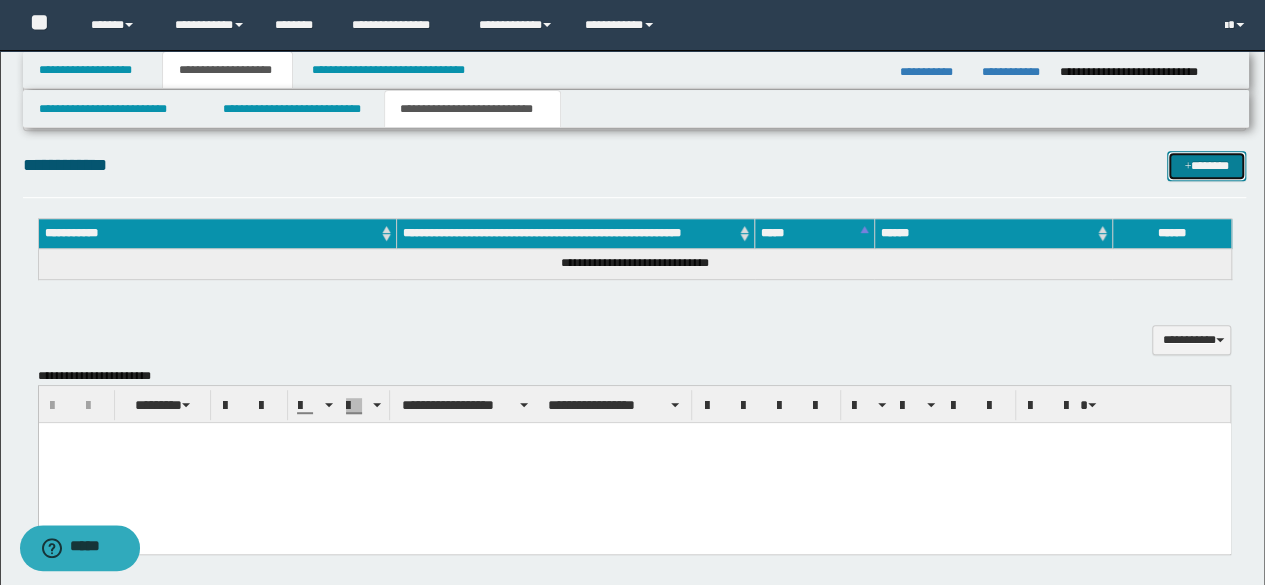 drag, startPoint x: 1180, startPoint y: 172, endPoint x: 1149, endPoint y: 176, distance: 31.257 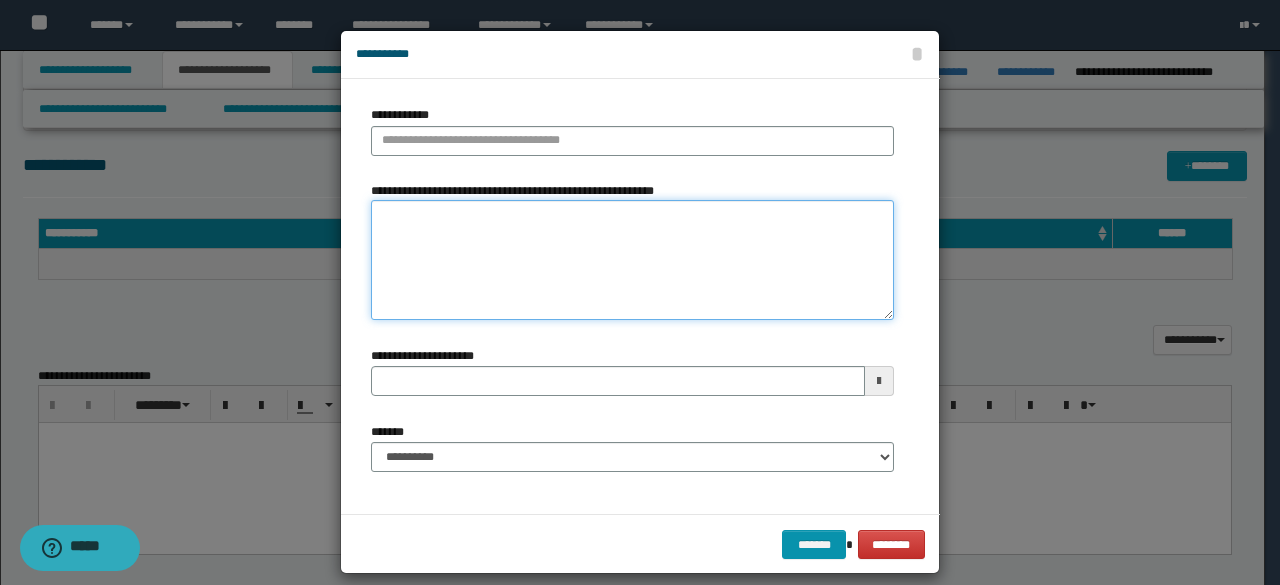 click on "**********" at bounding box center (632, 260) 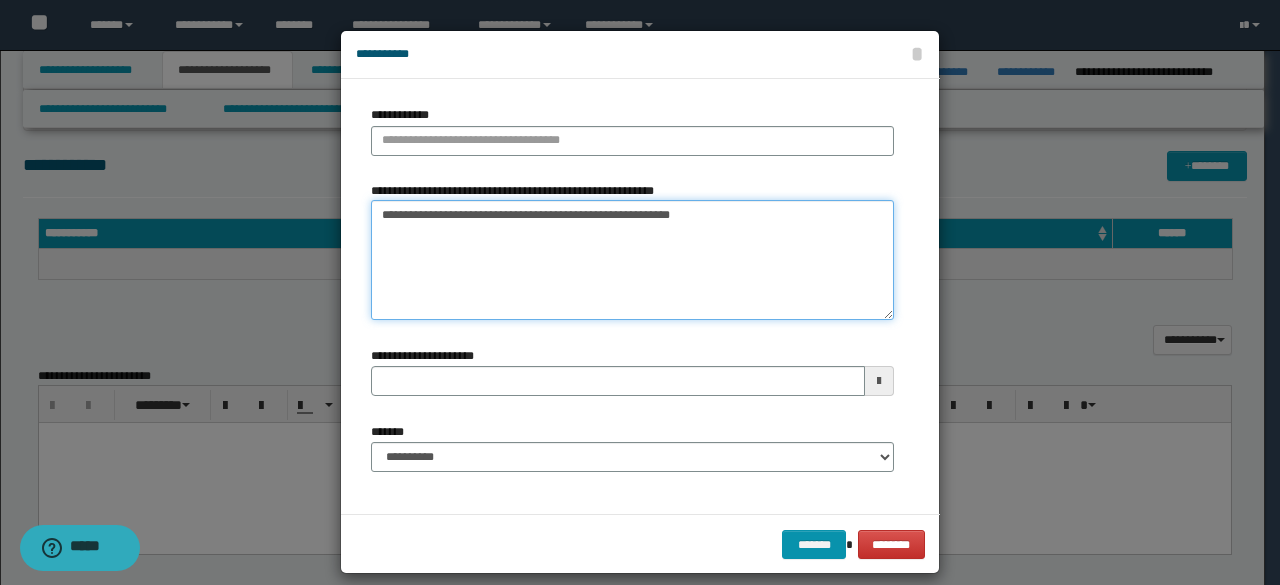 click on "**********" at bounding box center [632, 260] 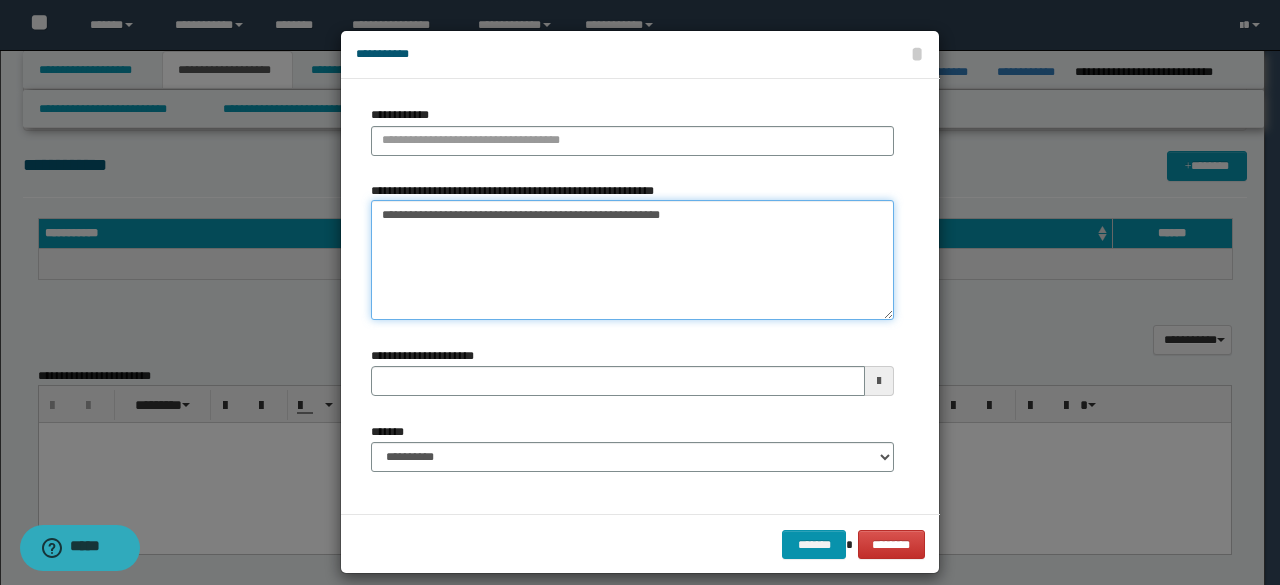 drag, startPoint x: 393, startPoint y: 209, endPoint x: 367, endPoint y: 209, distance: 26 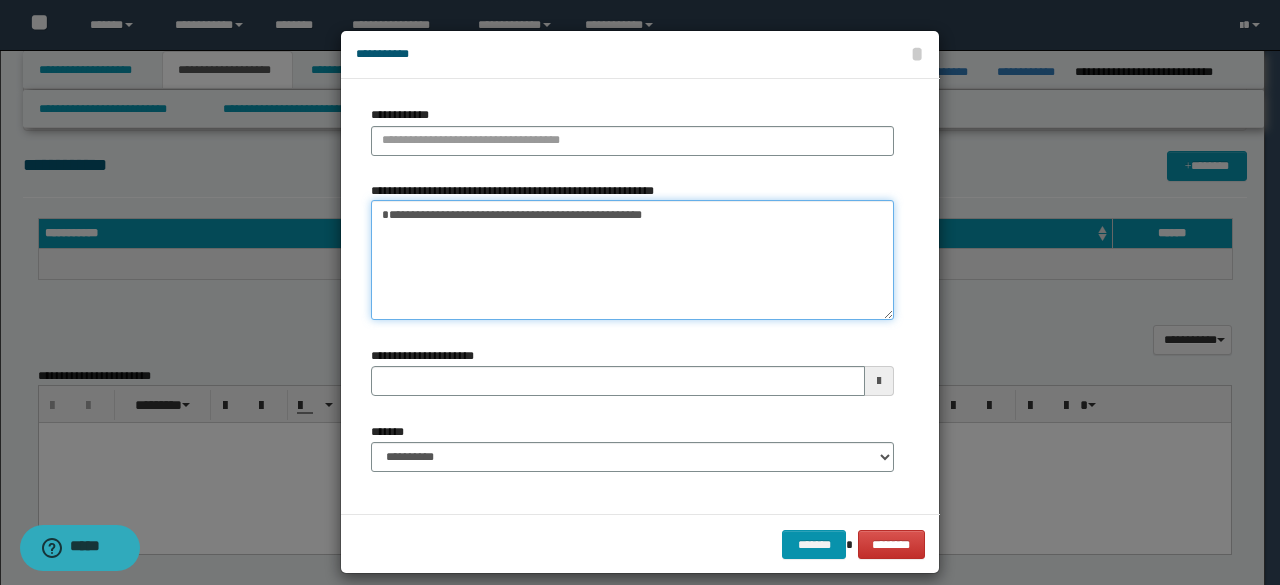 type on "**********" 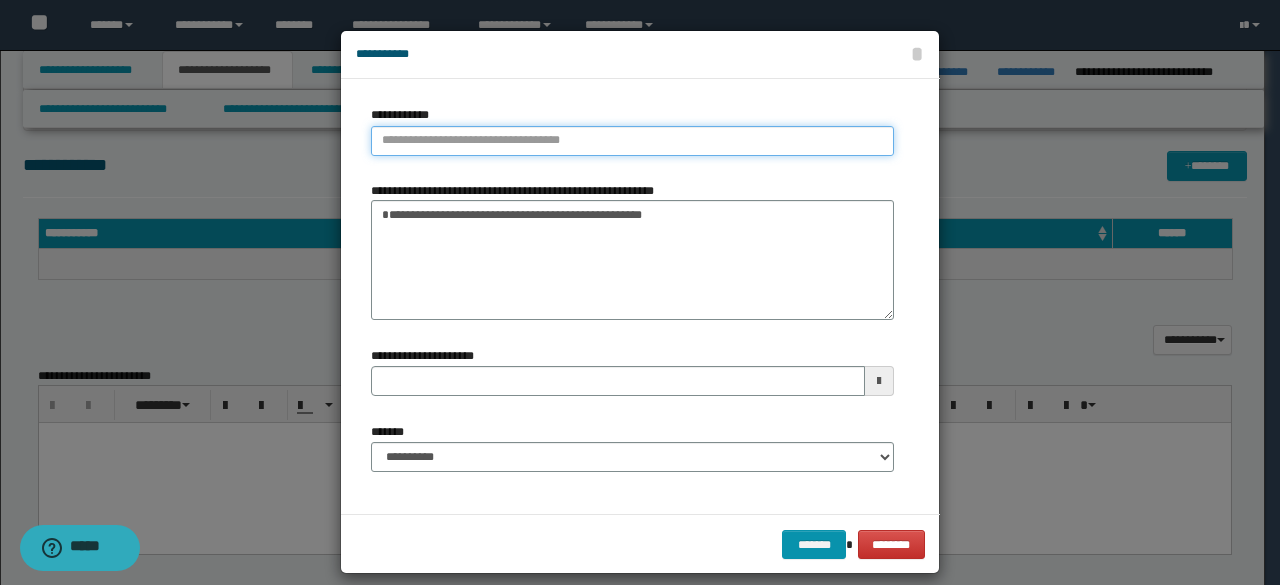 click on "**********" at bounding box center (632, 141) 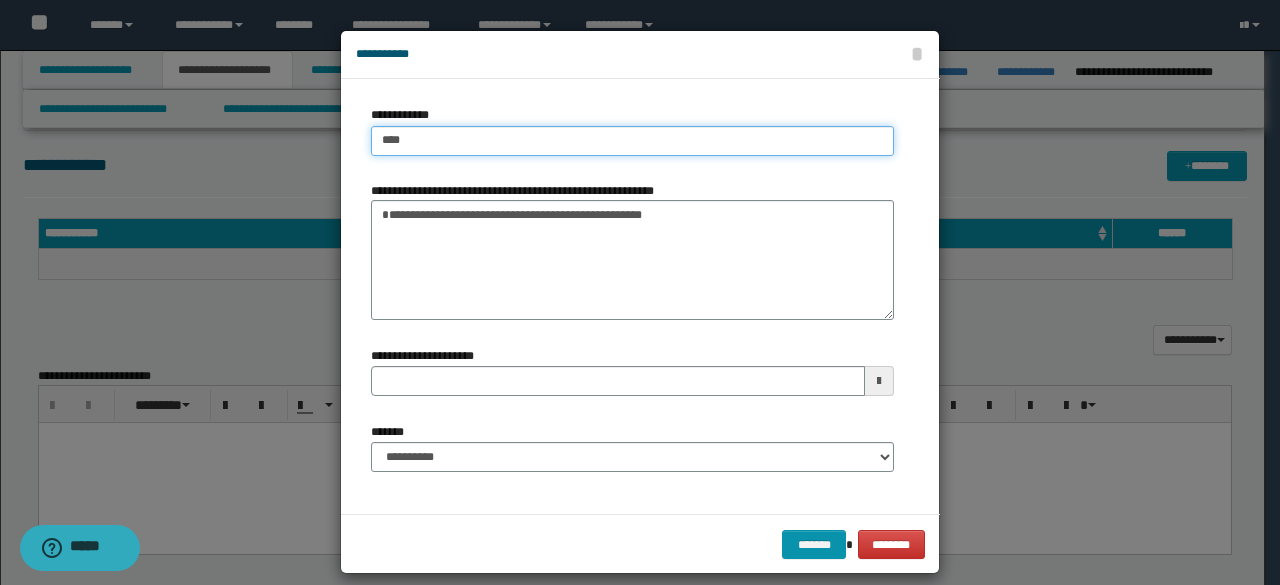 type on "****" 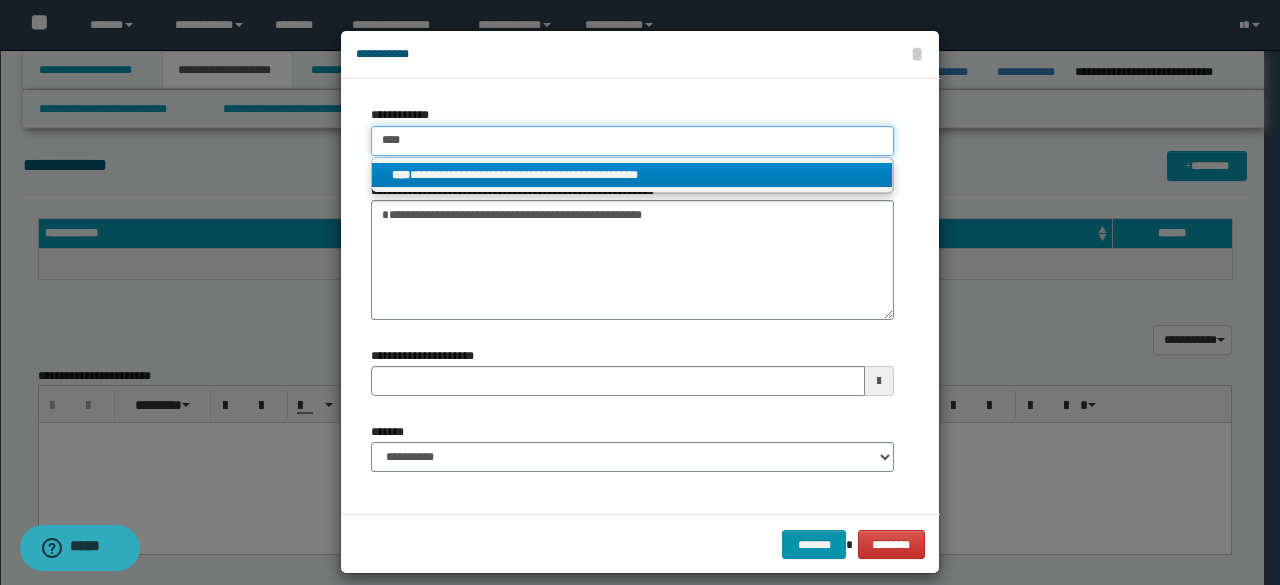 type on "****" 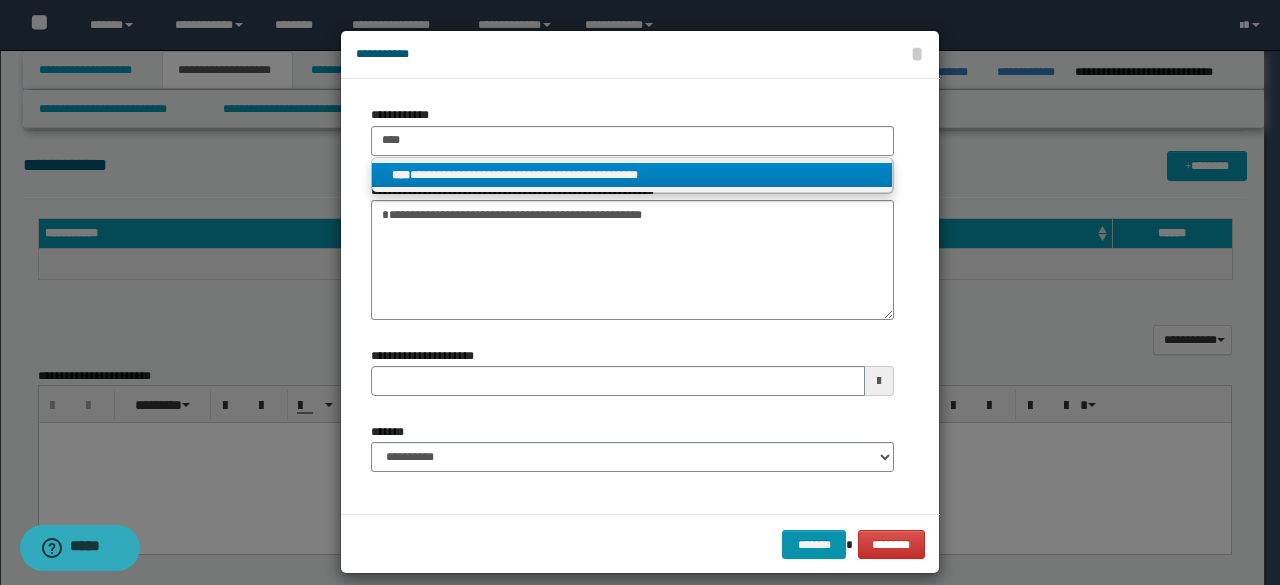 click on "**********" at bounding box center (632, 175) 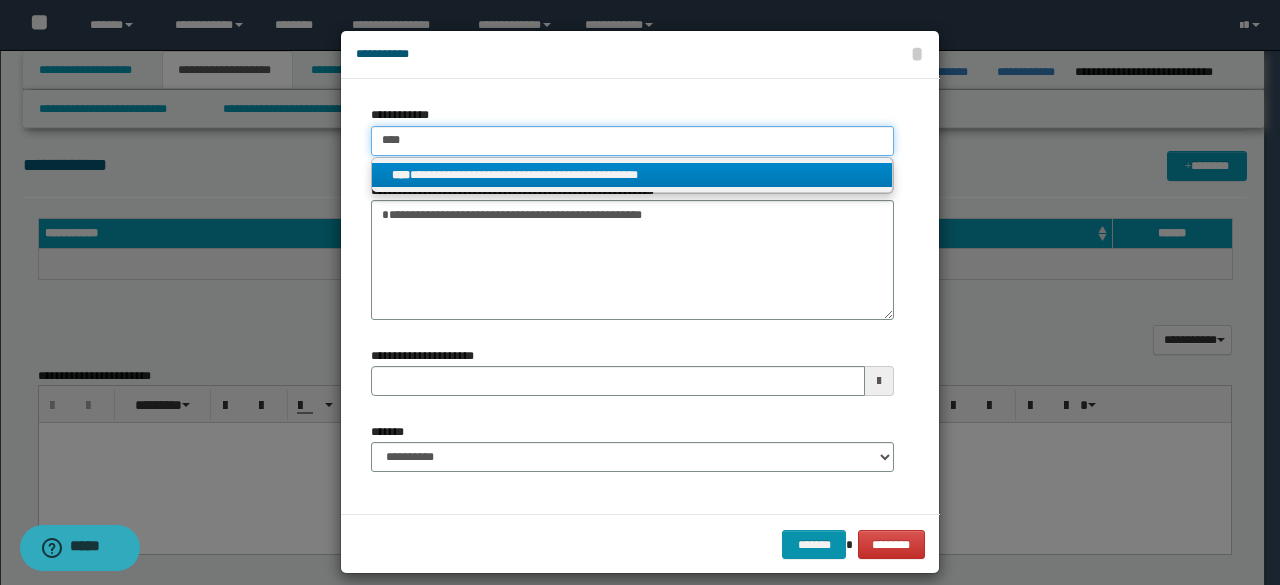 type 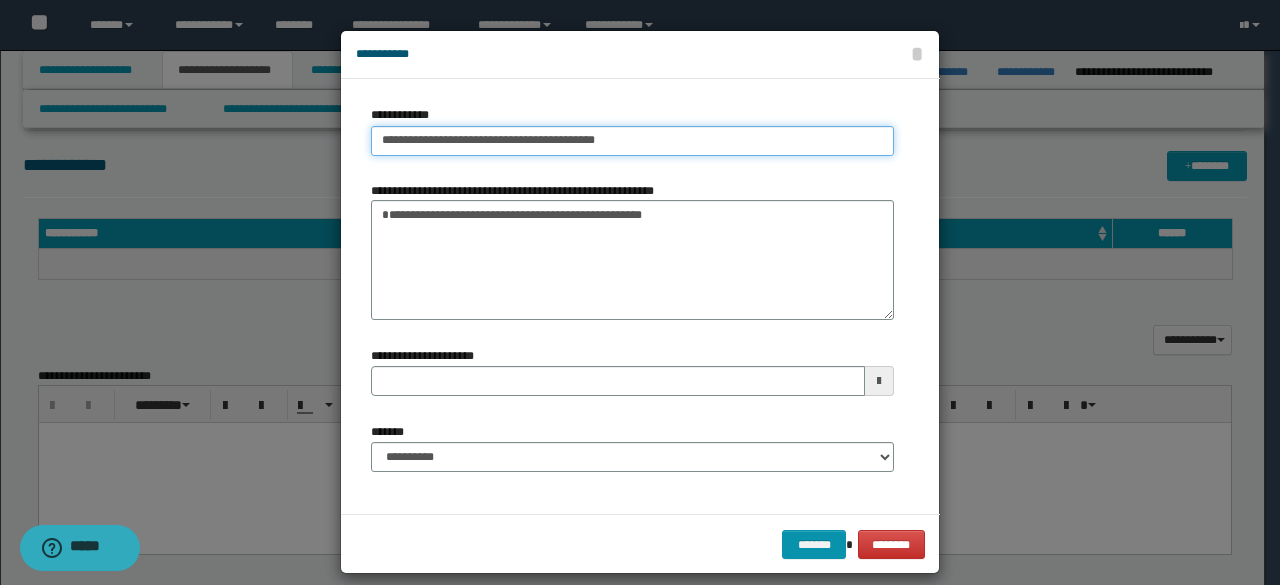 type 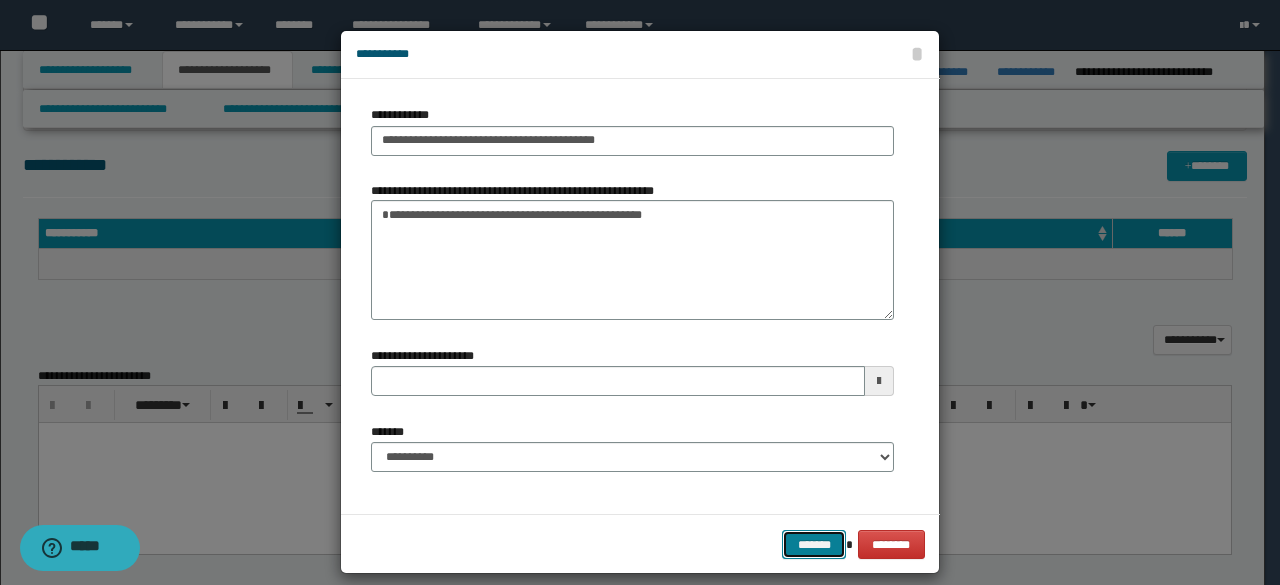 click on "*******" at bounding box center [814, 544] 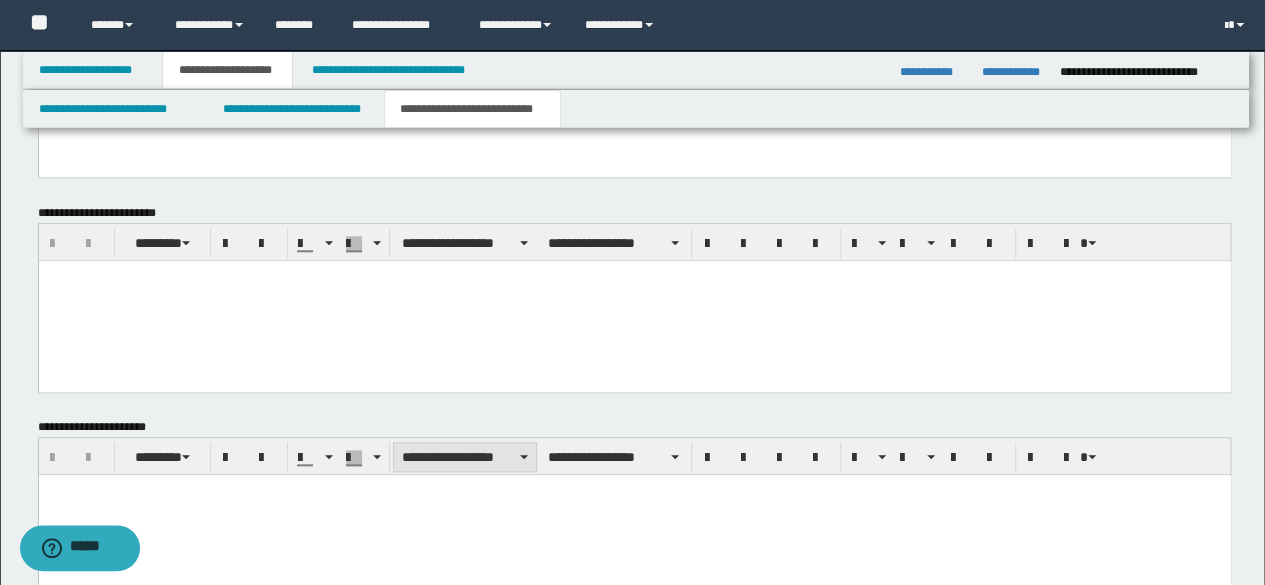 scroll, scrollTop: 918, scrollLeft: 0, axis: vertical 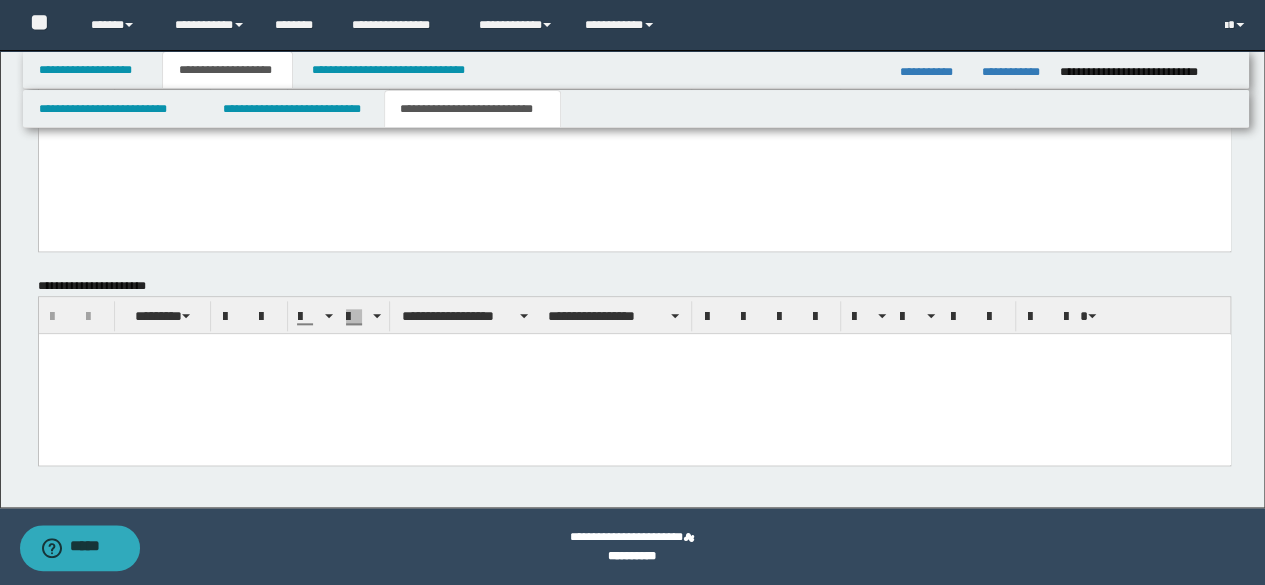 drag, startPoint x: 208, startPoint y: 366, endPoint x: 198, endPoint y: 378, distance: 15.6205 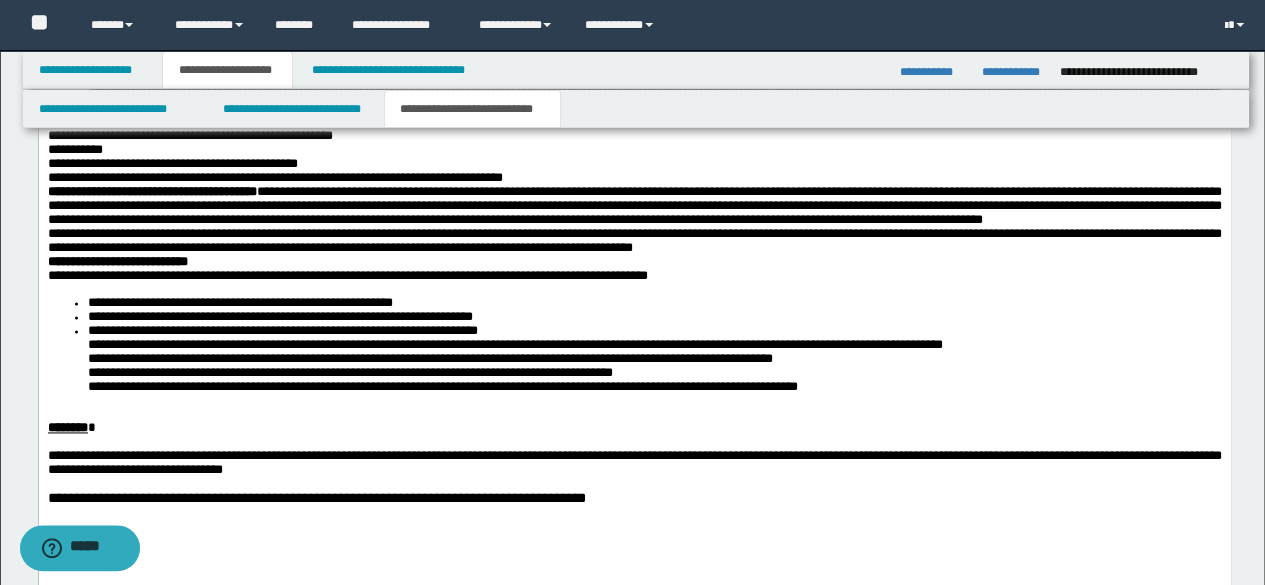 scroll, scrollTop: 1418, scrollLeft: 0, axis: vertical 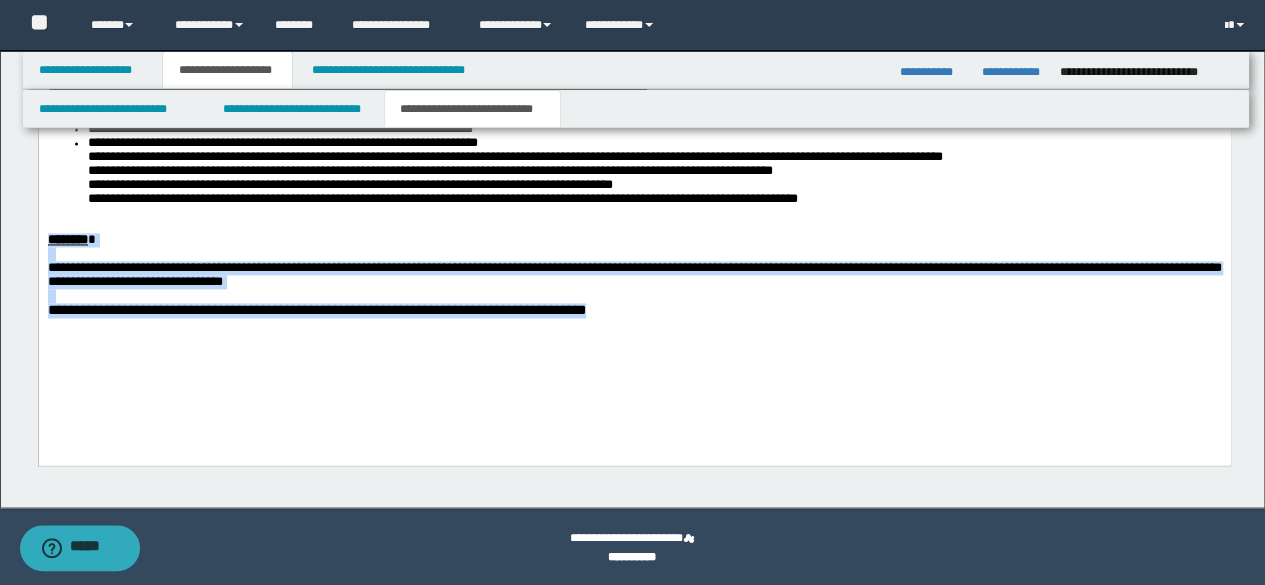 drag, startPoint x: 548, startPoint y: 355, endPoint x: 40, endPoint y: 268, distance: 515.39594 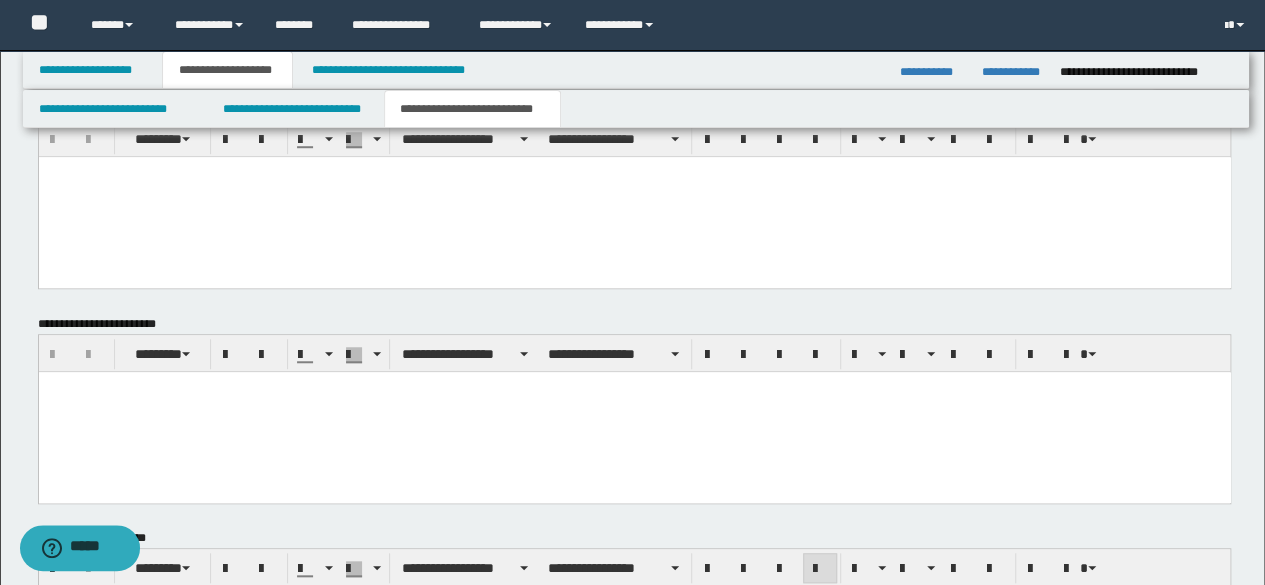 scroll, scrollTop: 624, scrollLeft: 0, axis: vertical 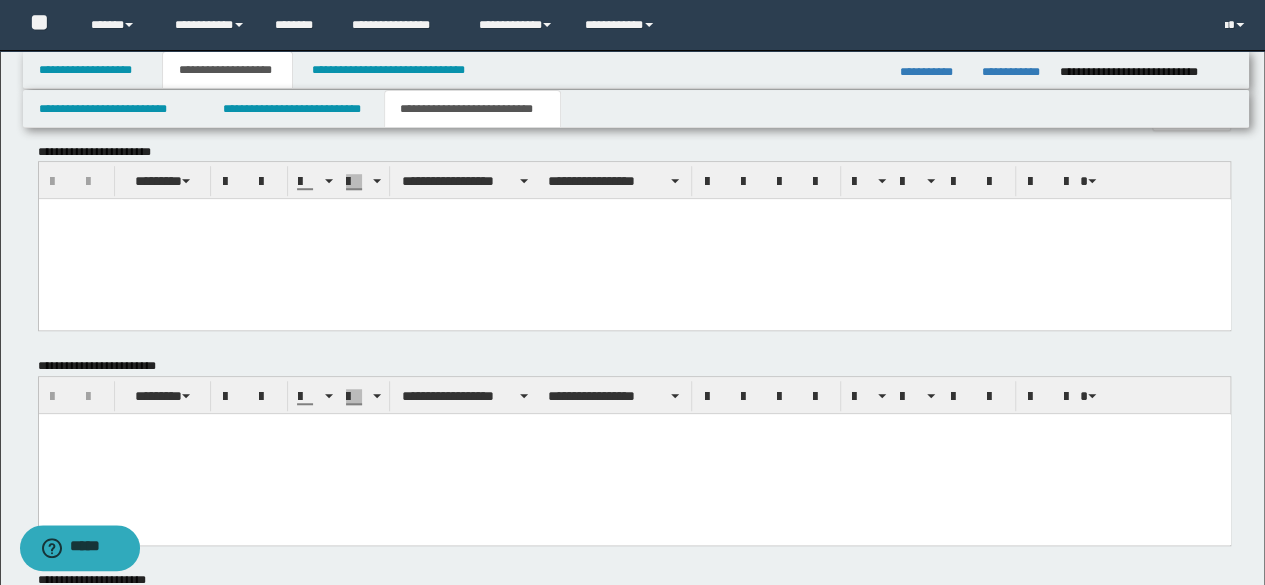 click at bounding box center (634, 239) 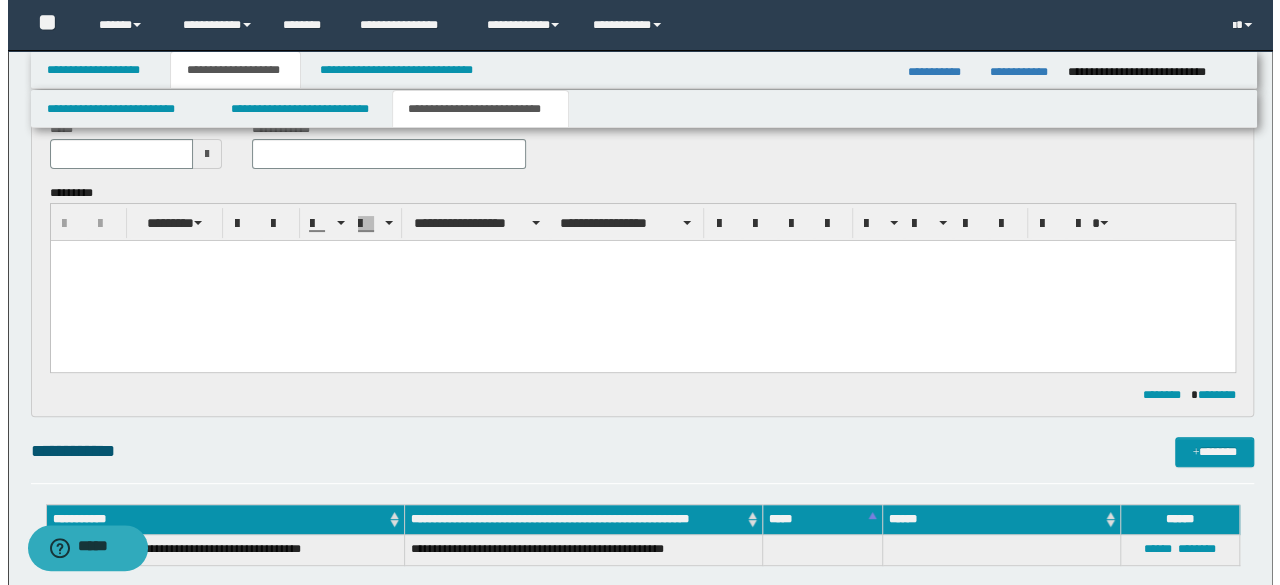 scroll, scrollTop: 0, scrollLeft: 0, axis: both 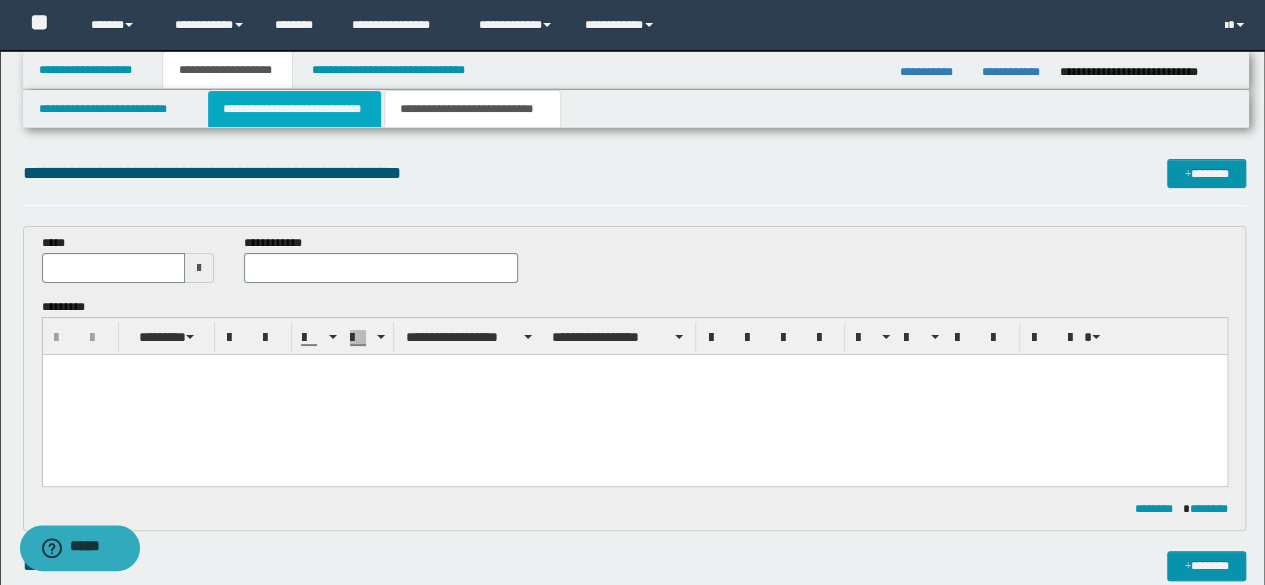 click on "**********" at bounding box center [294, 109] 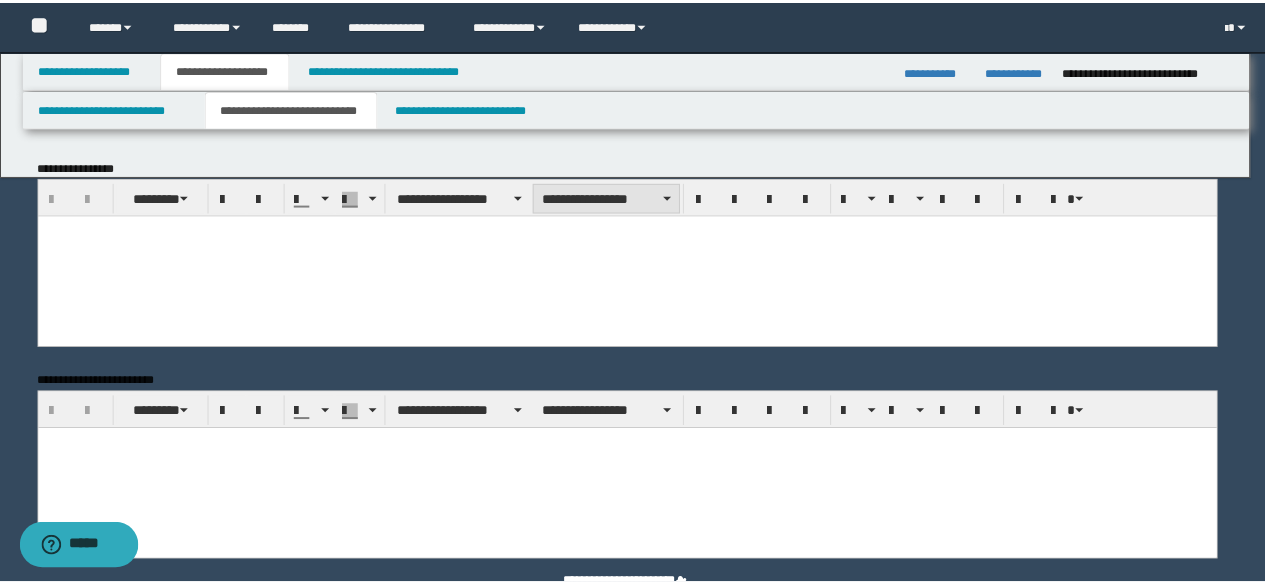scroll, scrollTop: 0, scrollLeft: 0, axis: both 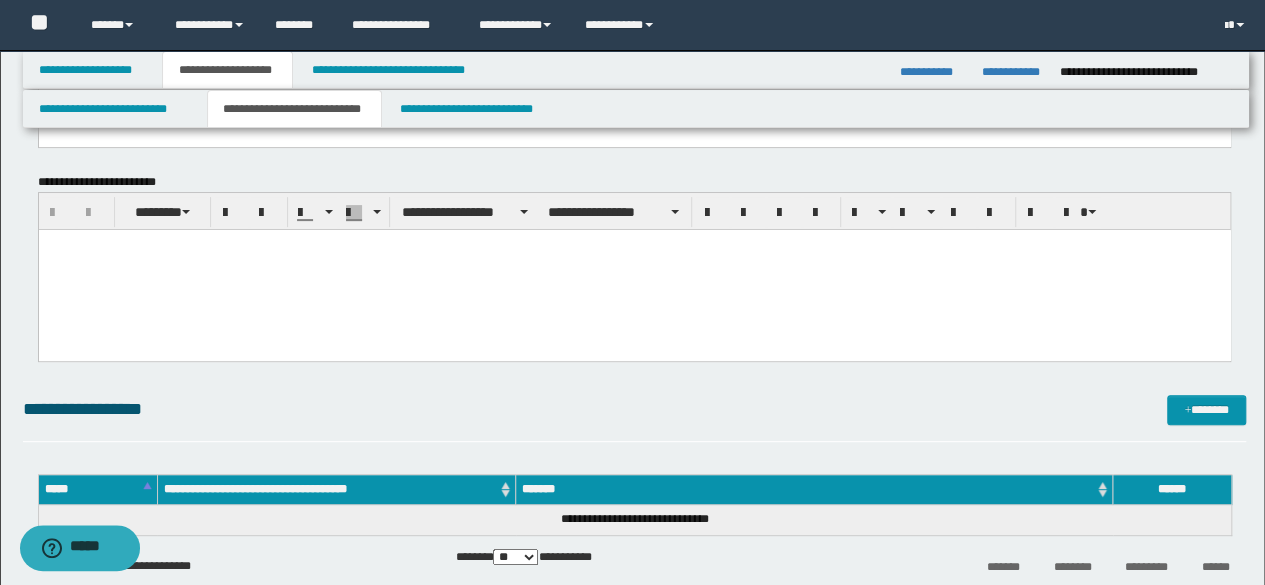 click at bounding box center [634, 270] 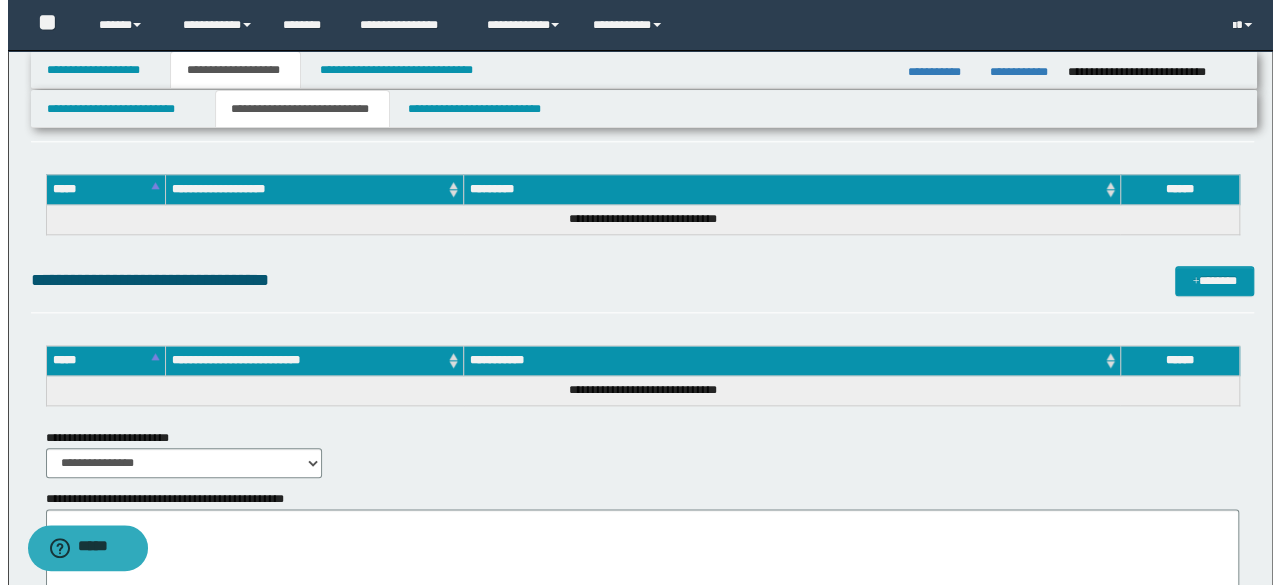 scroll, scrollTop: 900, scrollLeft: 0, axis: vertical 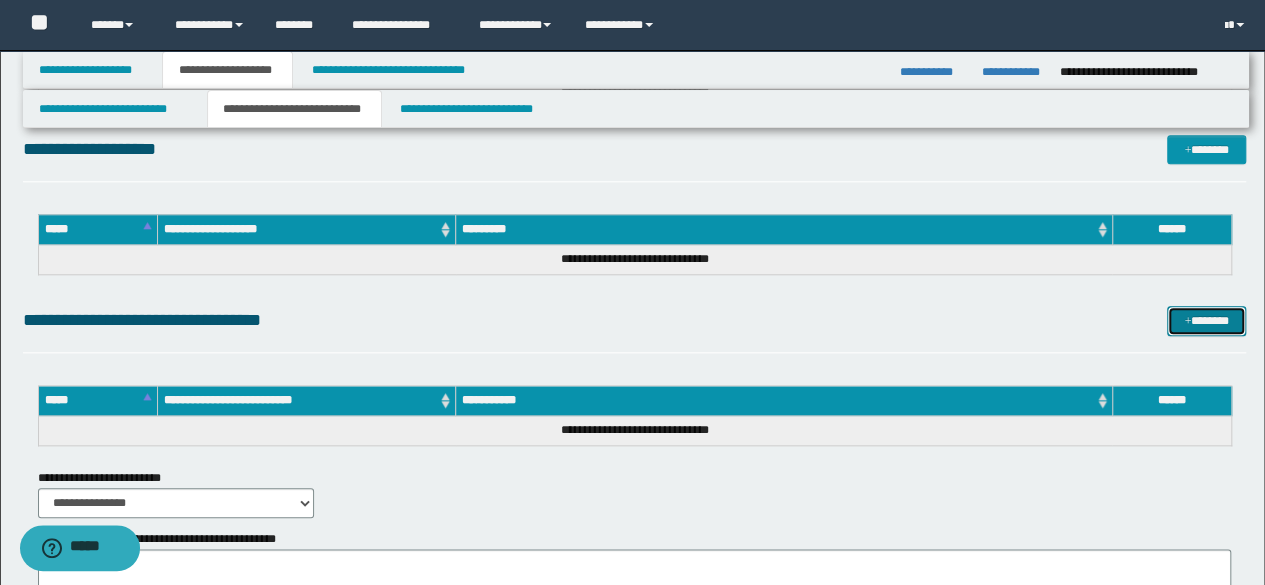 drag, startPoint x: 1222, startPoint y: 317, endPoint x: 1138, endPoint y: 321, distance: 84.095184 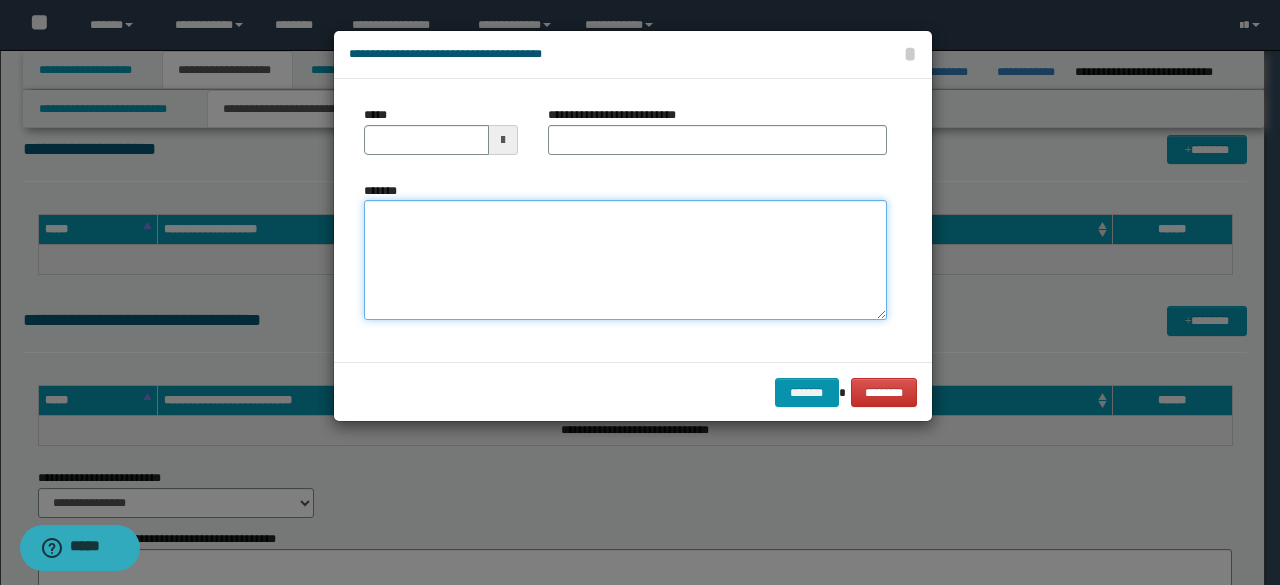 click on "*******" at bounding box center (625, 260) 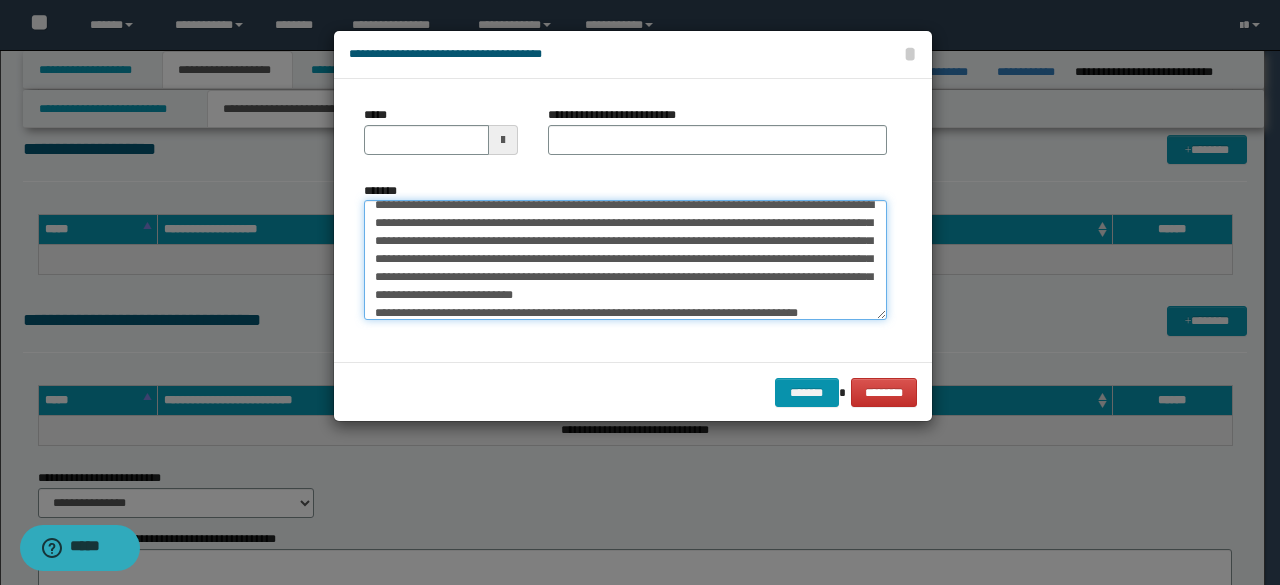 scroll, scrollTop: 0, scrollLeft: 0, axis: both 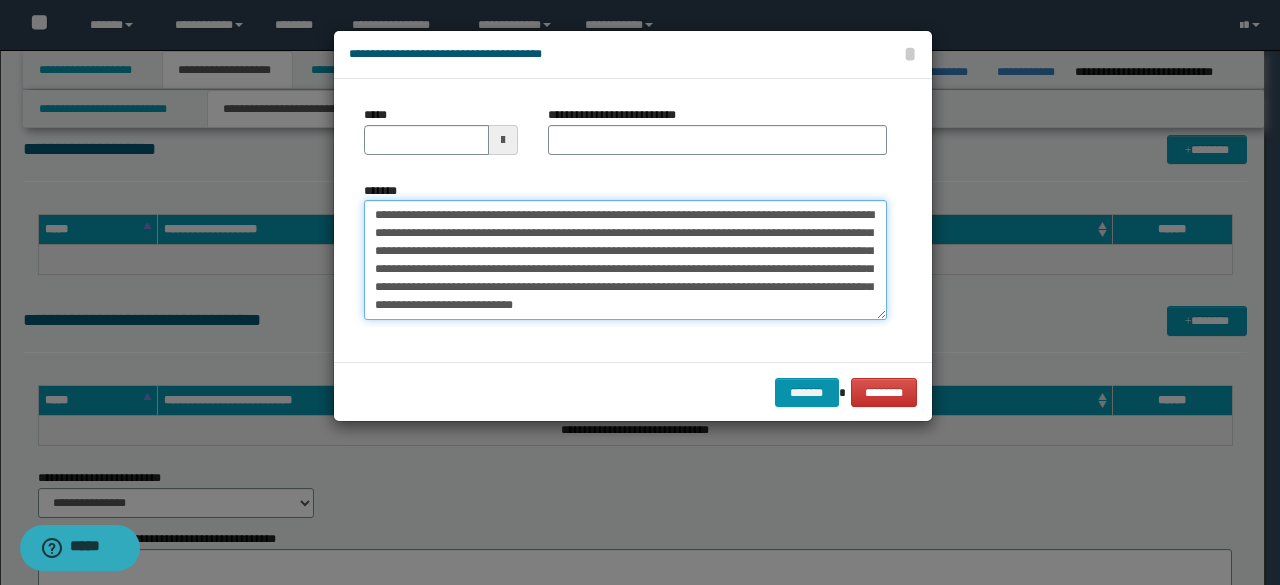 drag, startPoint x: 437, startPoint y: 214, endPoint x: 364, endPoint y: 211, distance: 73.061615 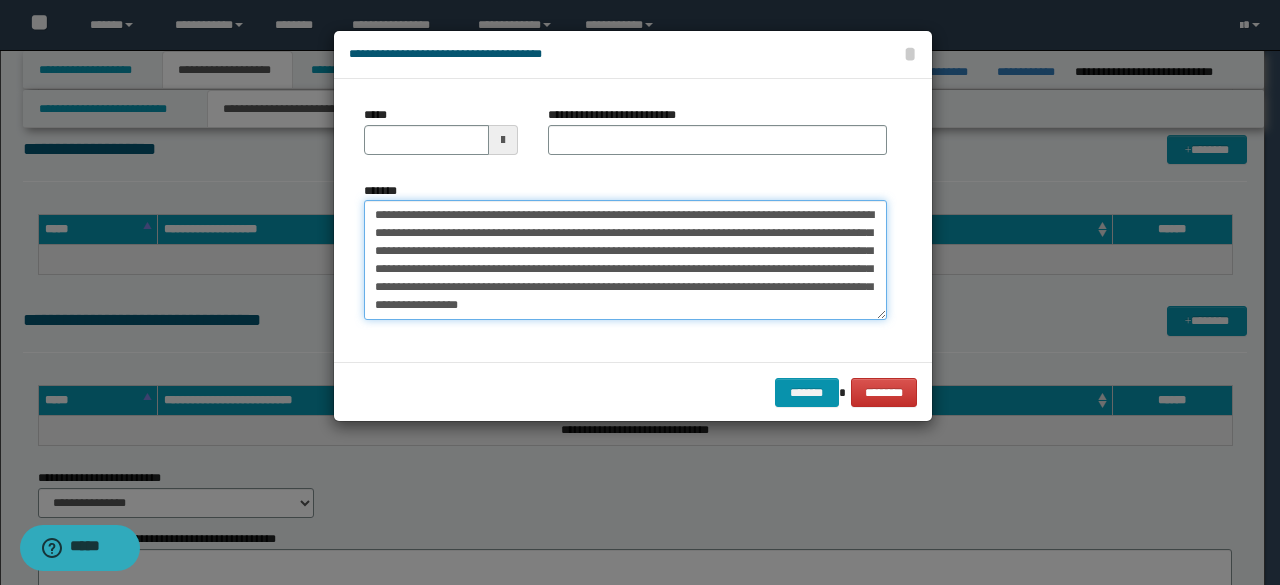type 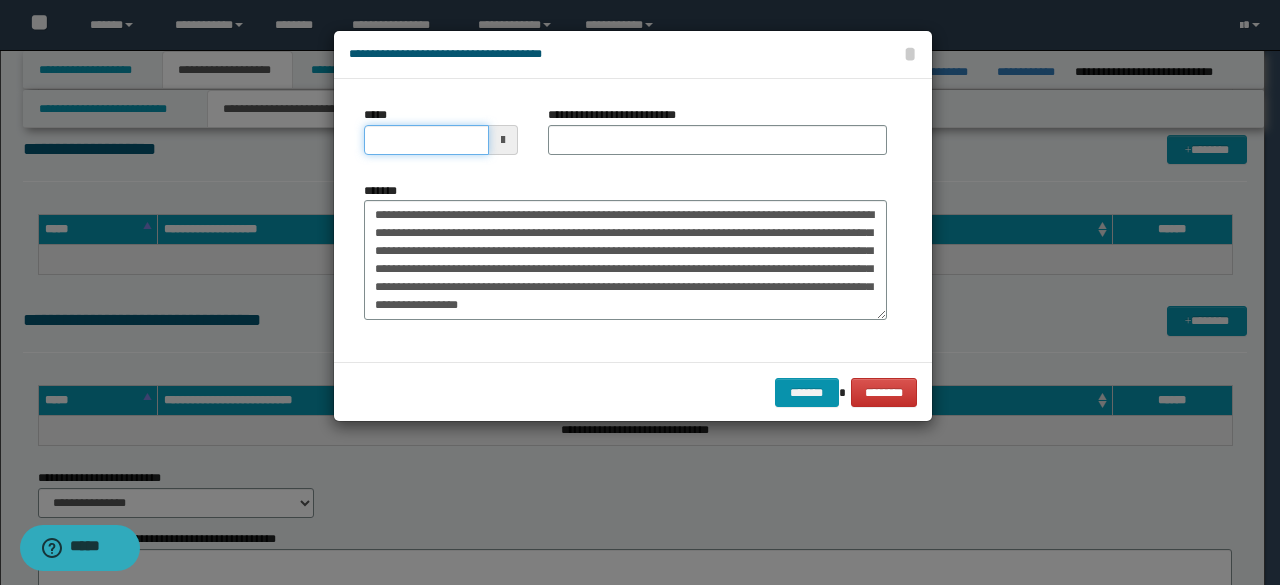 click on "*****" at bounding box center (426, 140) 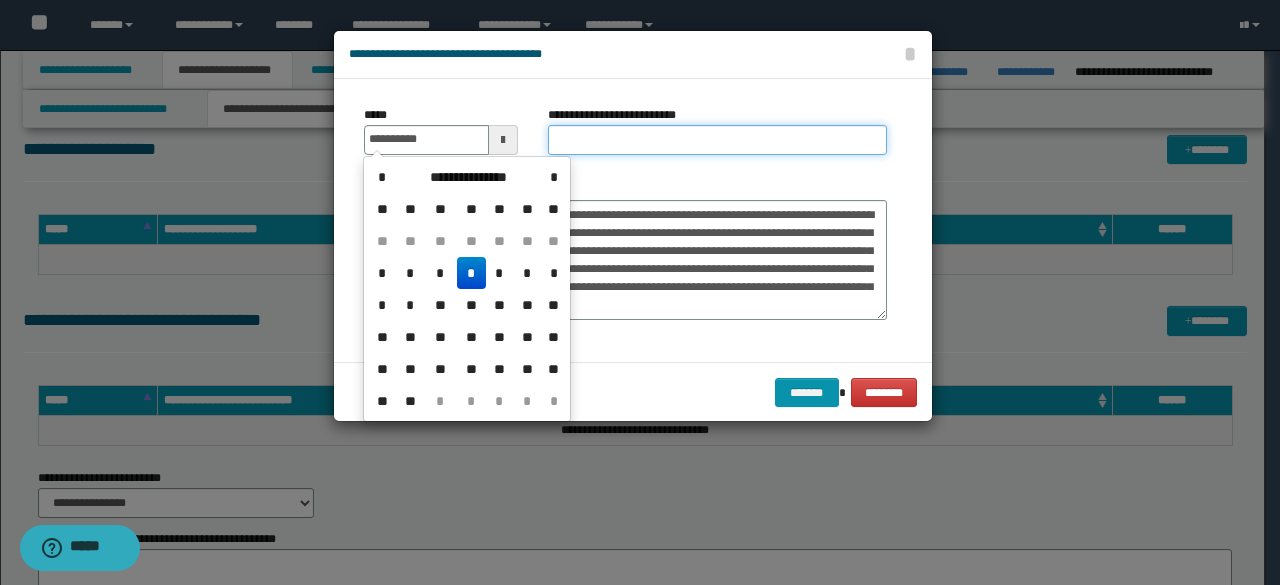 type on "**********" 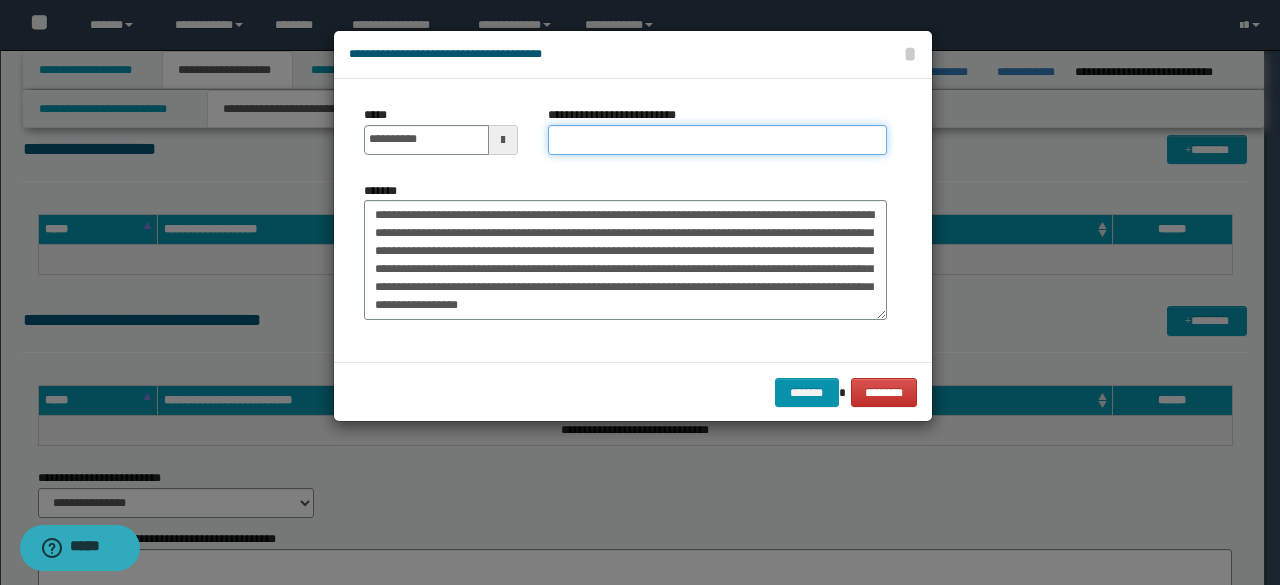 click on "**********" at bounding box center (717, 140) 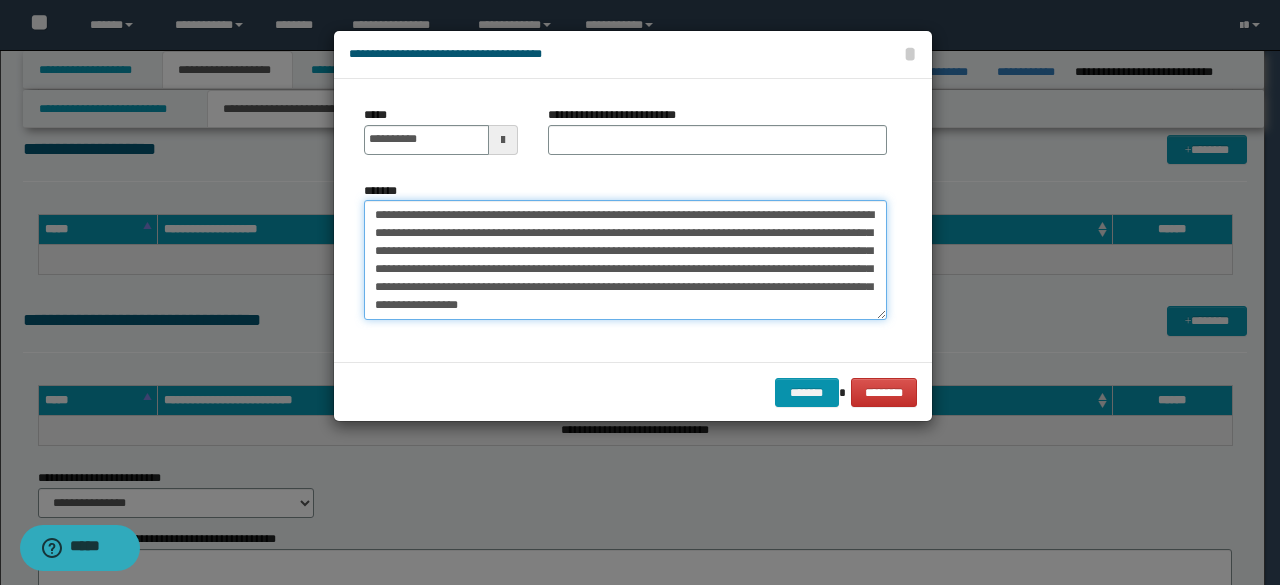 drag, startPoint x: 482, startPoint y: 211, endPoint x: 364, endPoint y: 216, distance: 118.10589 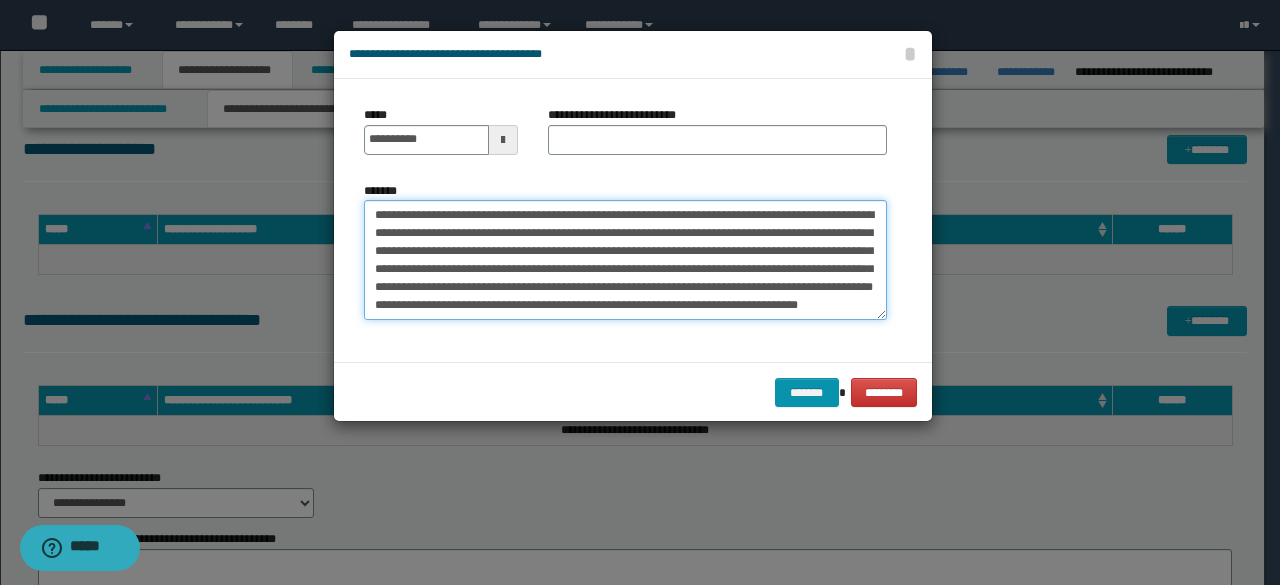type on "**********" 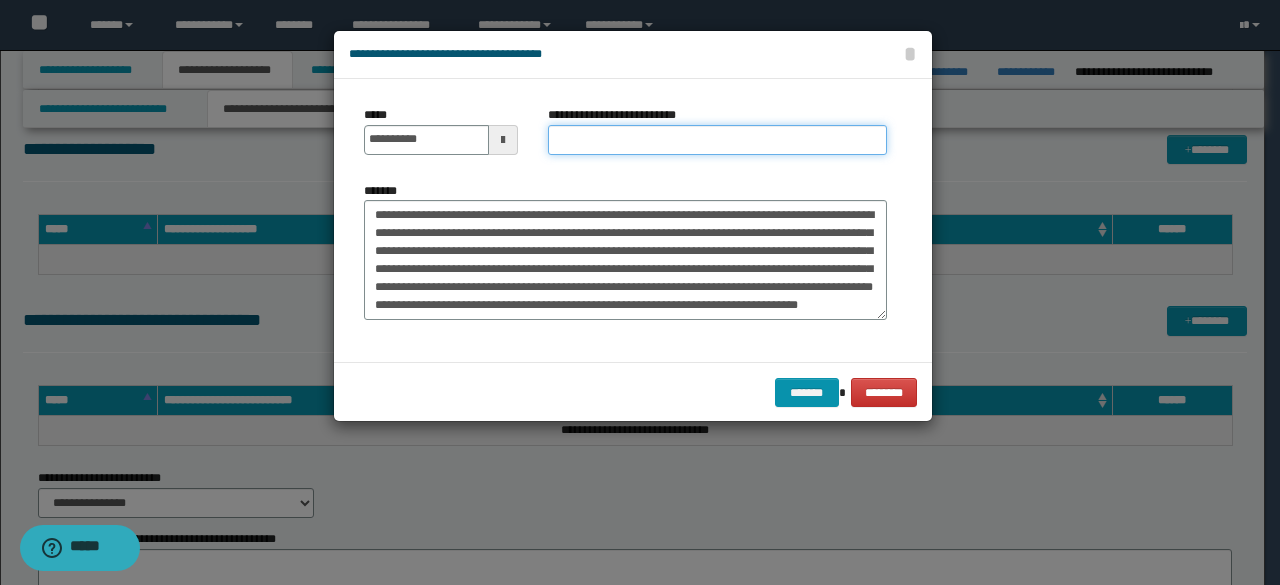 click on "**********" at bounding box center (717, 140) 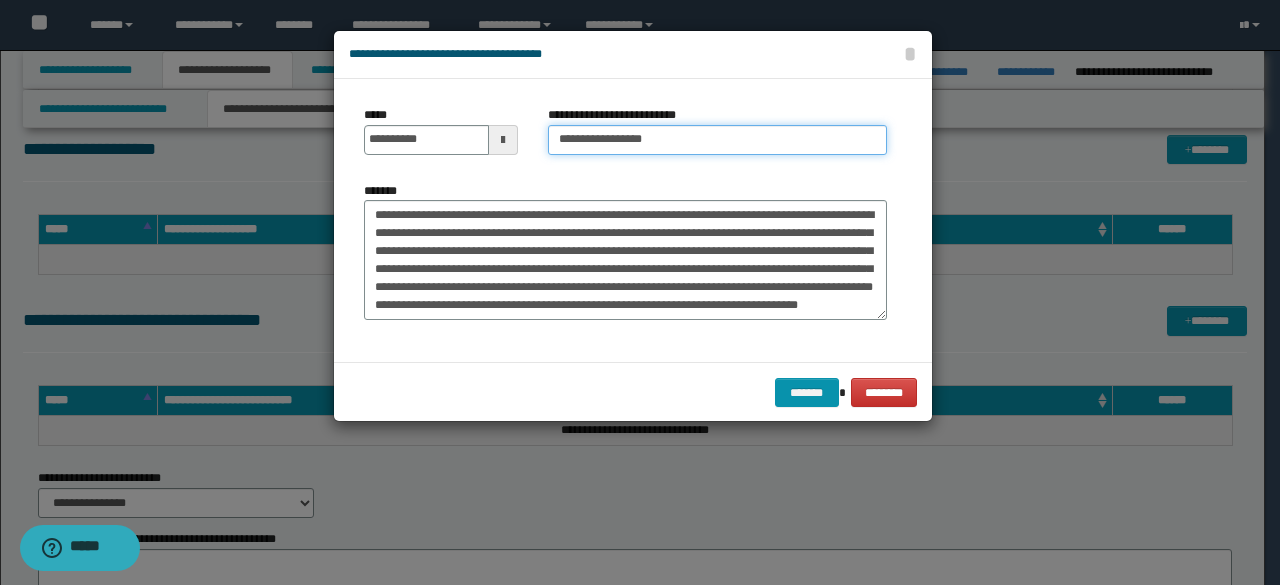 scroll, scrollTop: 36, scrollLeft: 0, axis: vertical 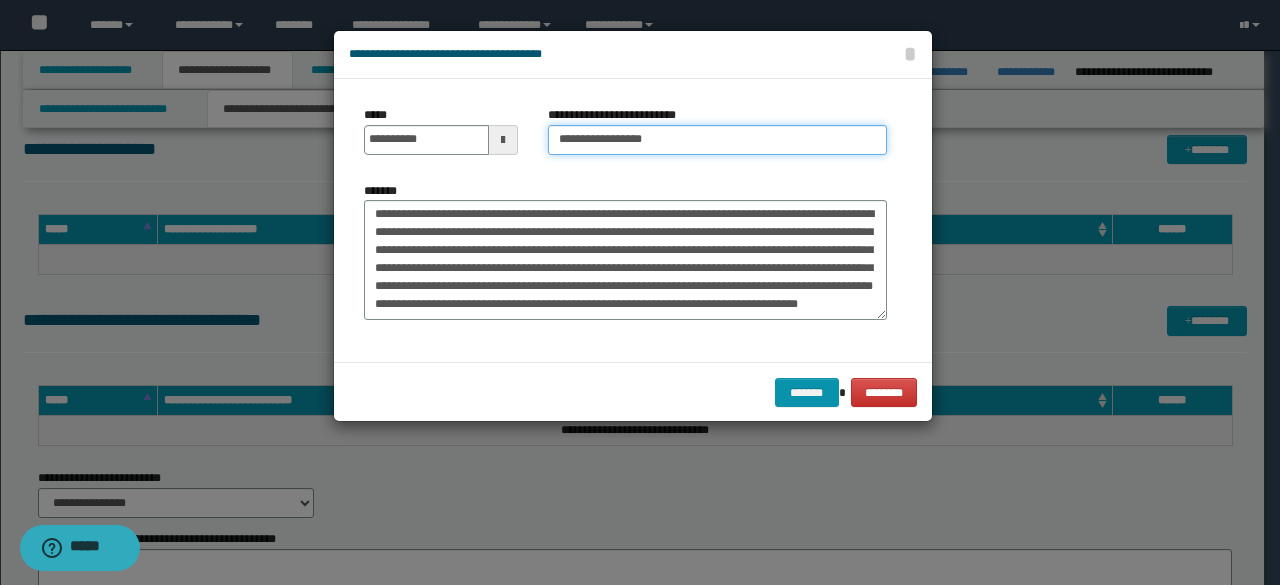 type on "**********" 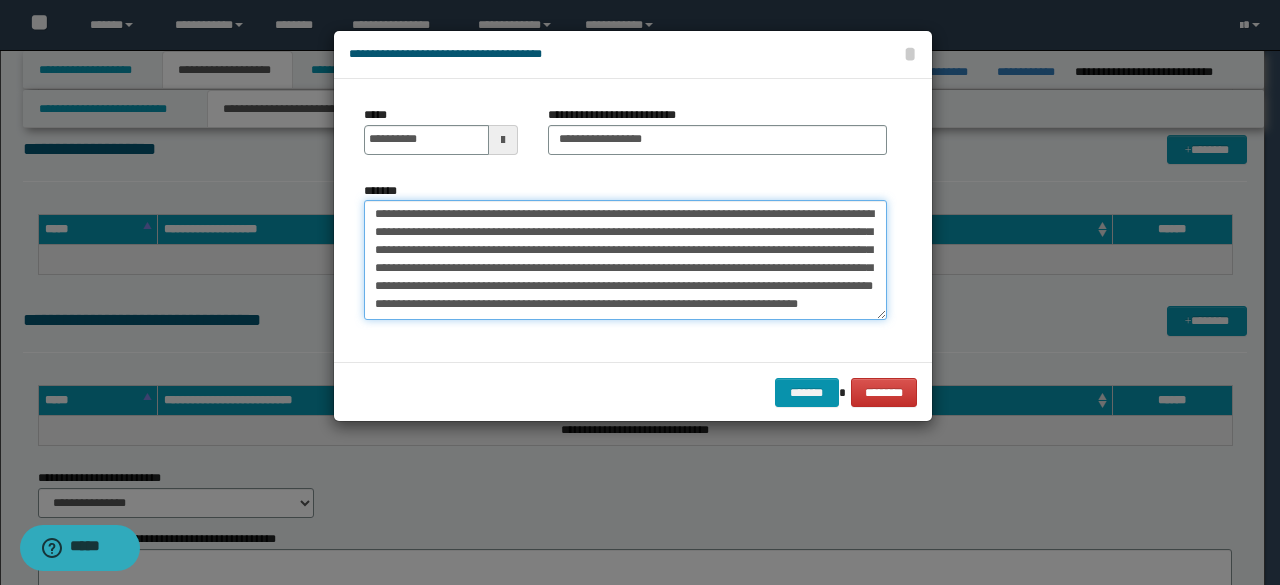 drag, startPoint x: 371, startPoint y: 287, endPoint x: 874, endPoint y: 299, distance: 503.14313 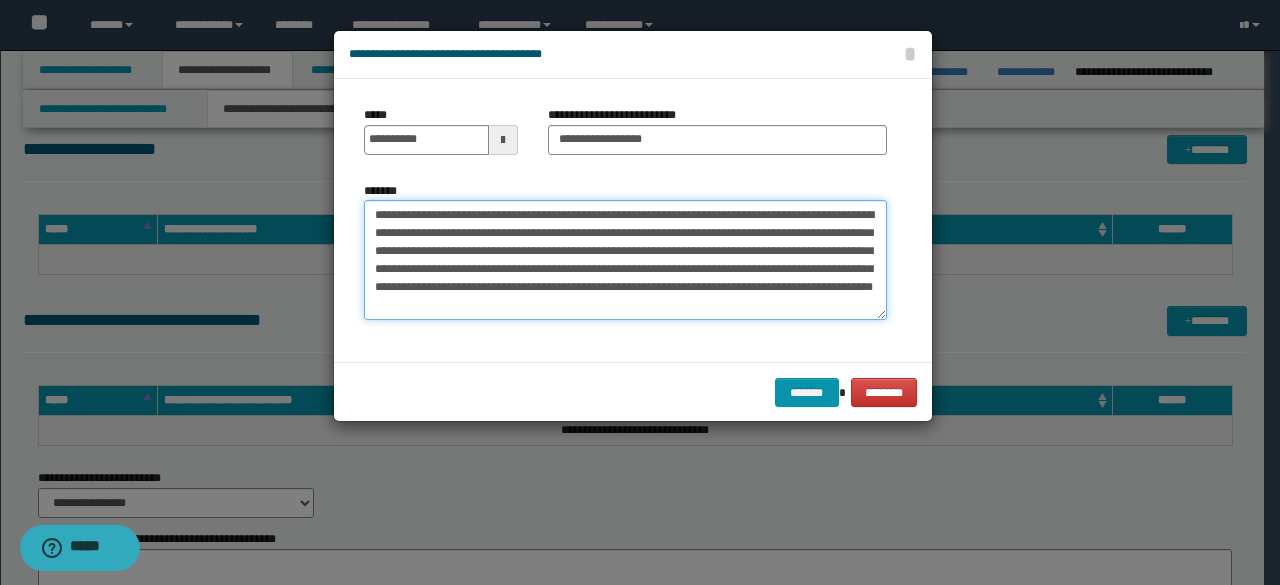 scroll, scrollTop: 18, scrollLeft: 0, axis: vertical 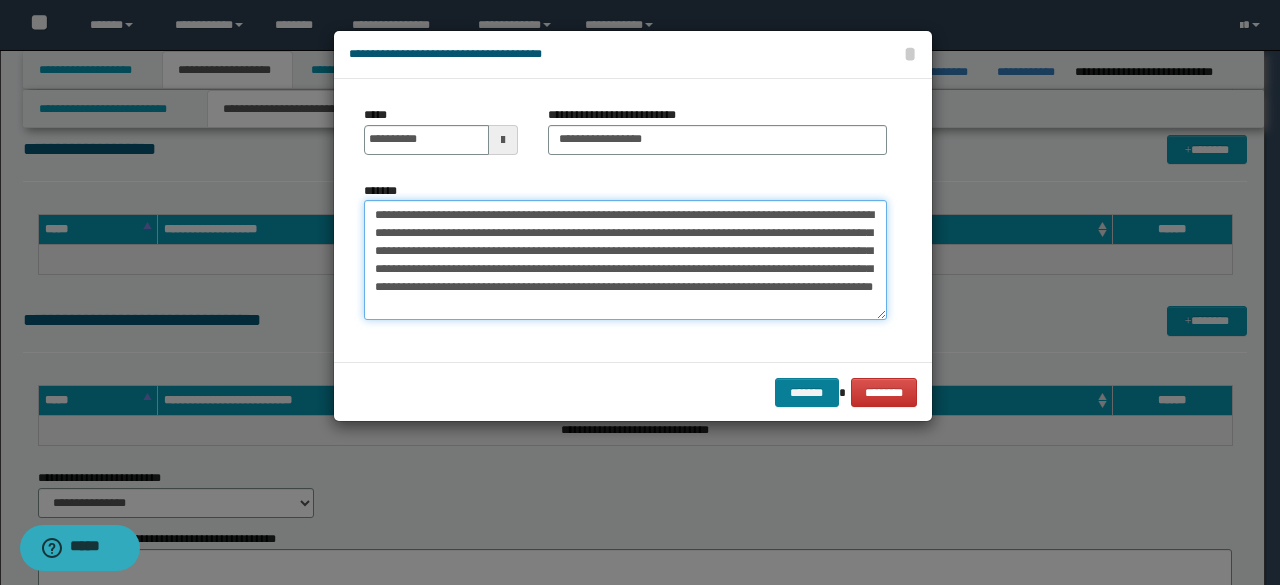 type on "**********" 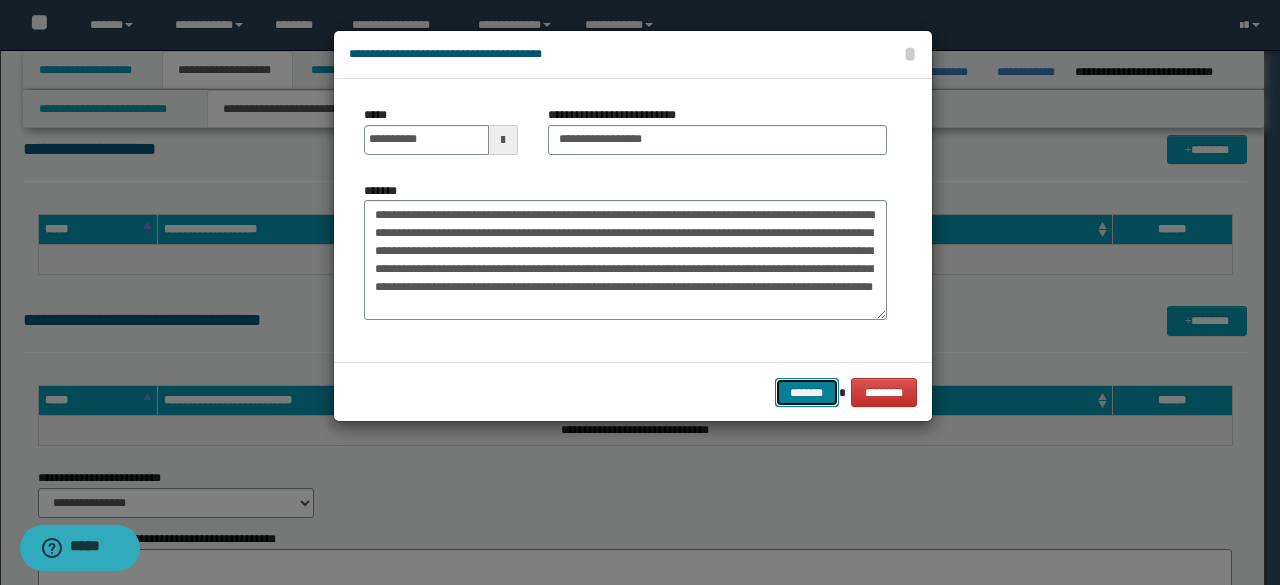 click on "*******" at bounding box center [807, 392] 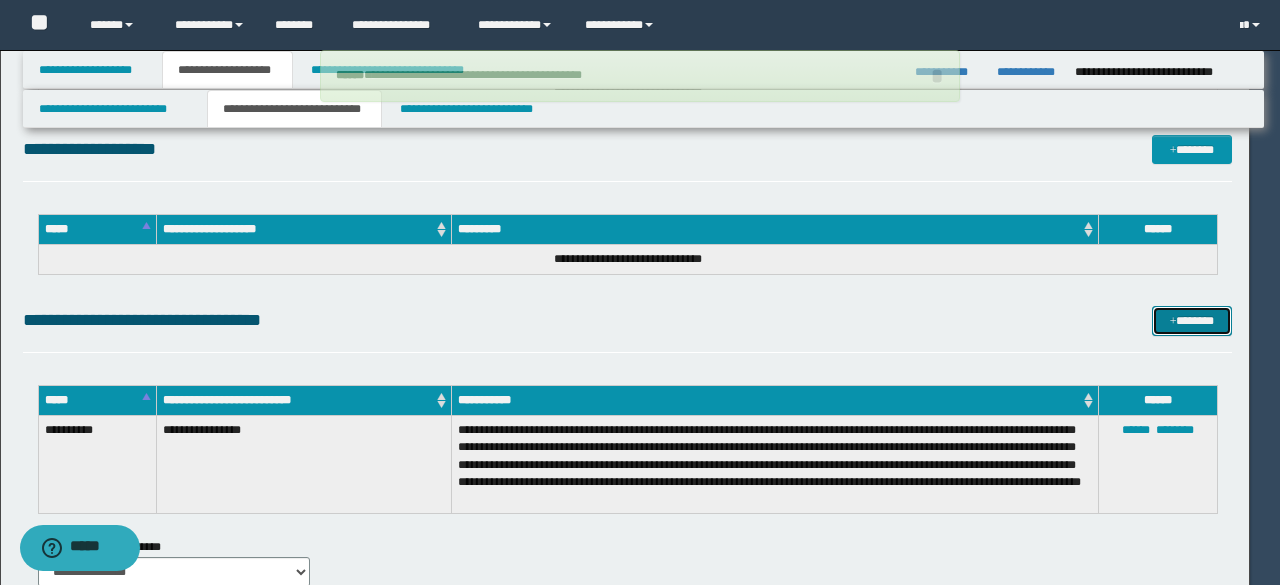 type 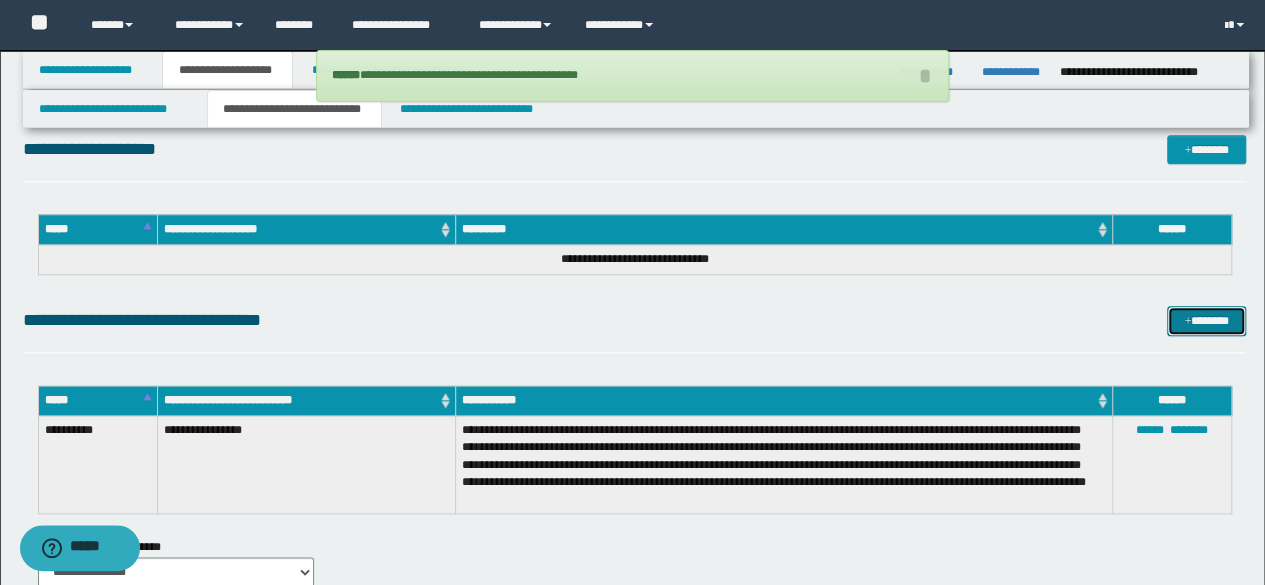click on "*******" at bounding box center [1206, 320] 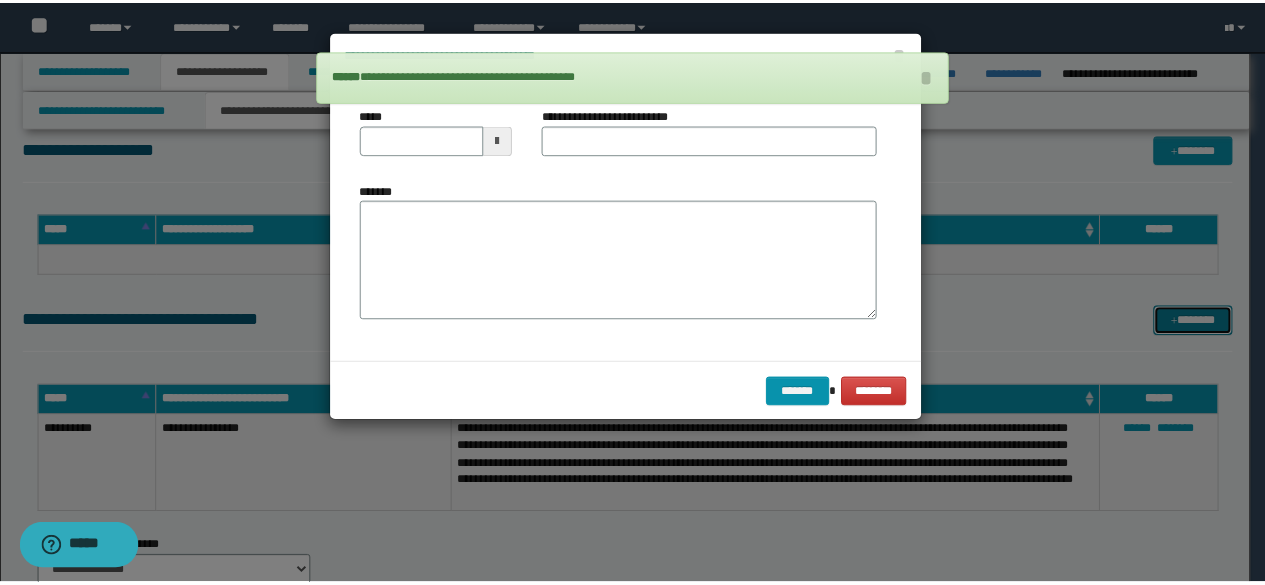 scroll, scrollTop: 0, scrollLeft: 0, axis: both 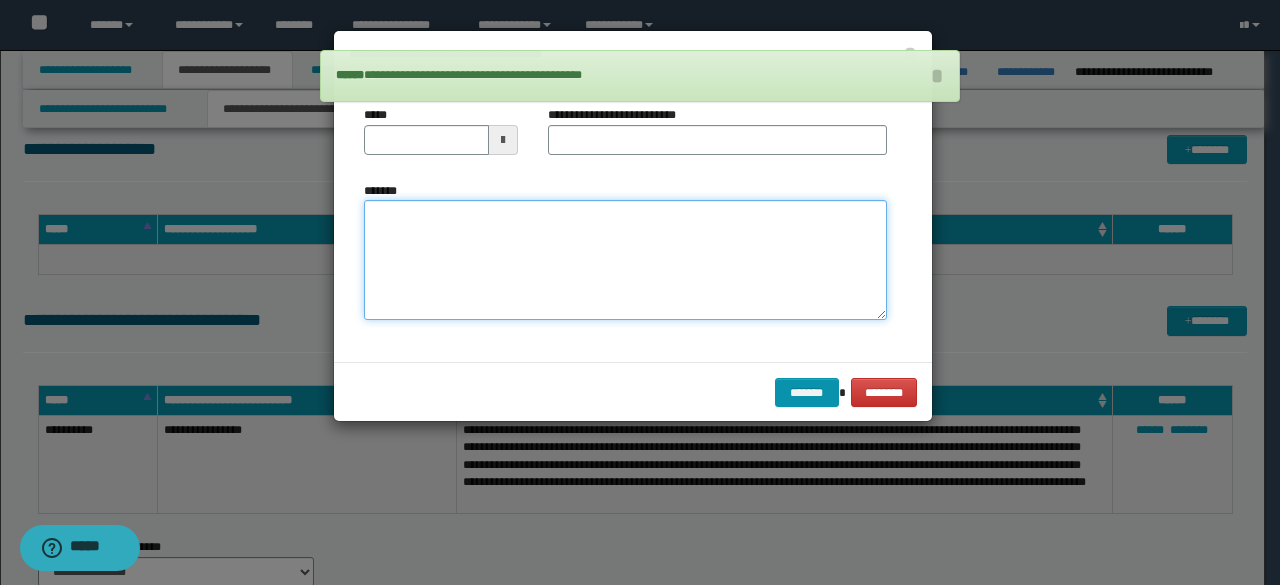 click on "*******" at bounding box center [625, 259] 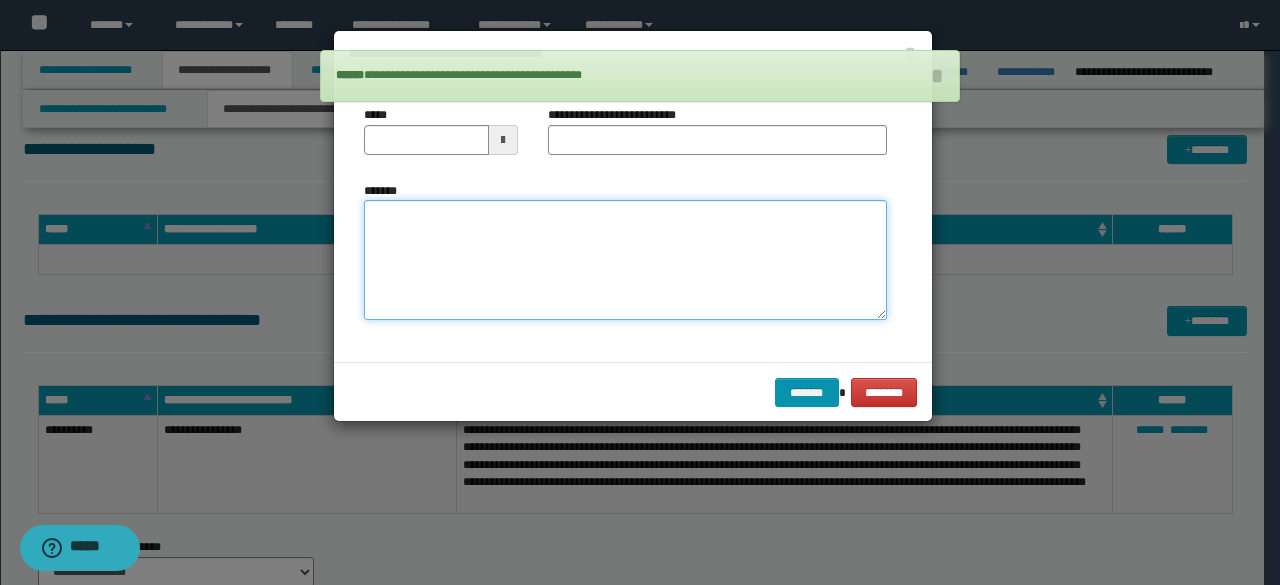 paste on "**********" 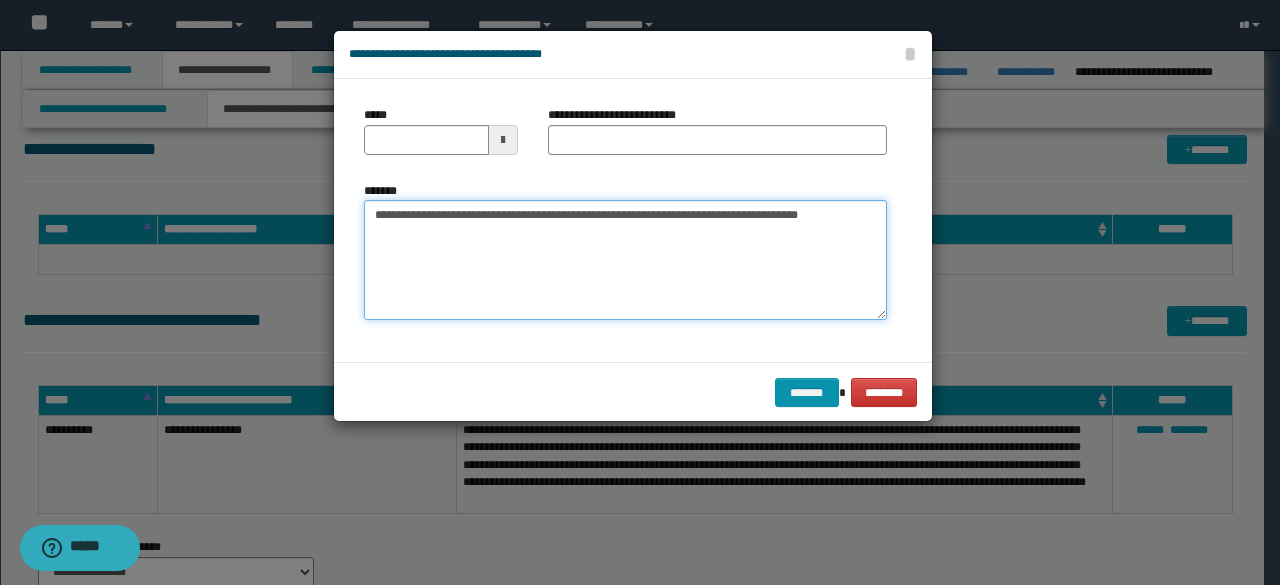 drag, startPoint x: 434, startPoint y: 215, endPoint x: 326, endPoint y: 207, distance: 108.29589 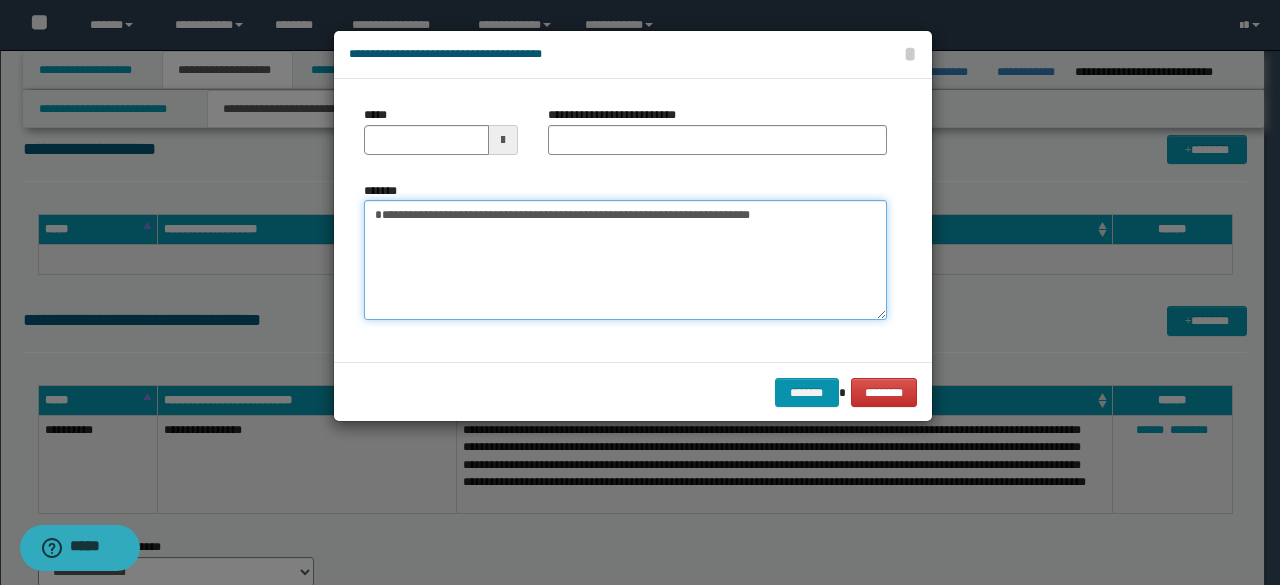 type 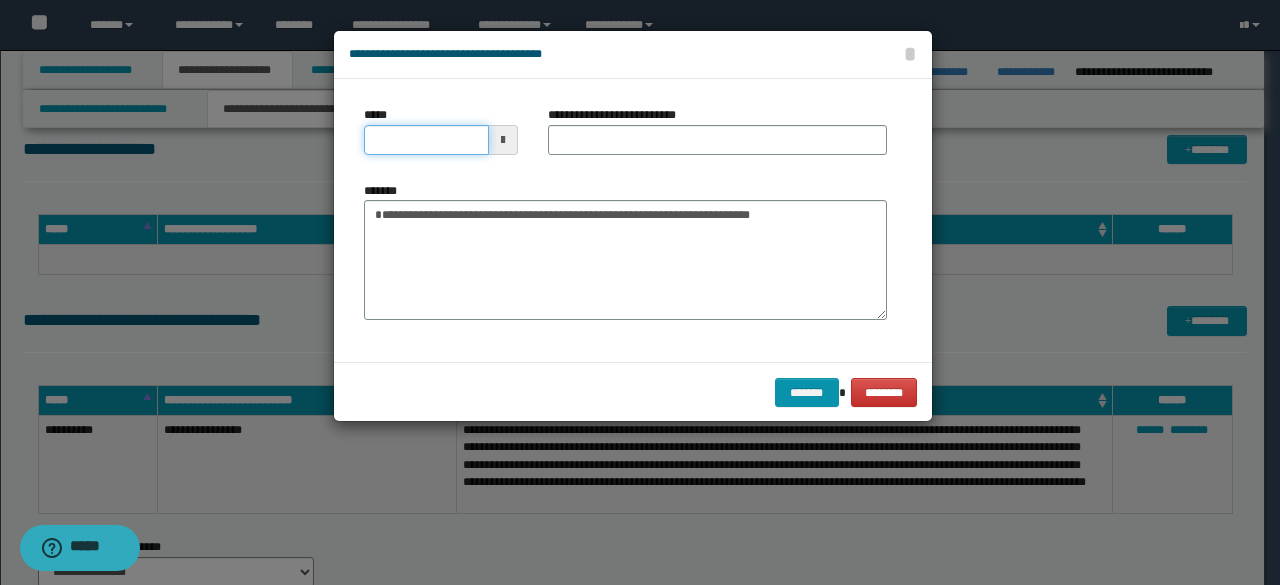click on "*****" at bounding box center [426, 140] 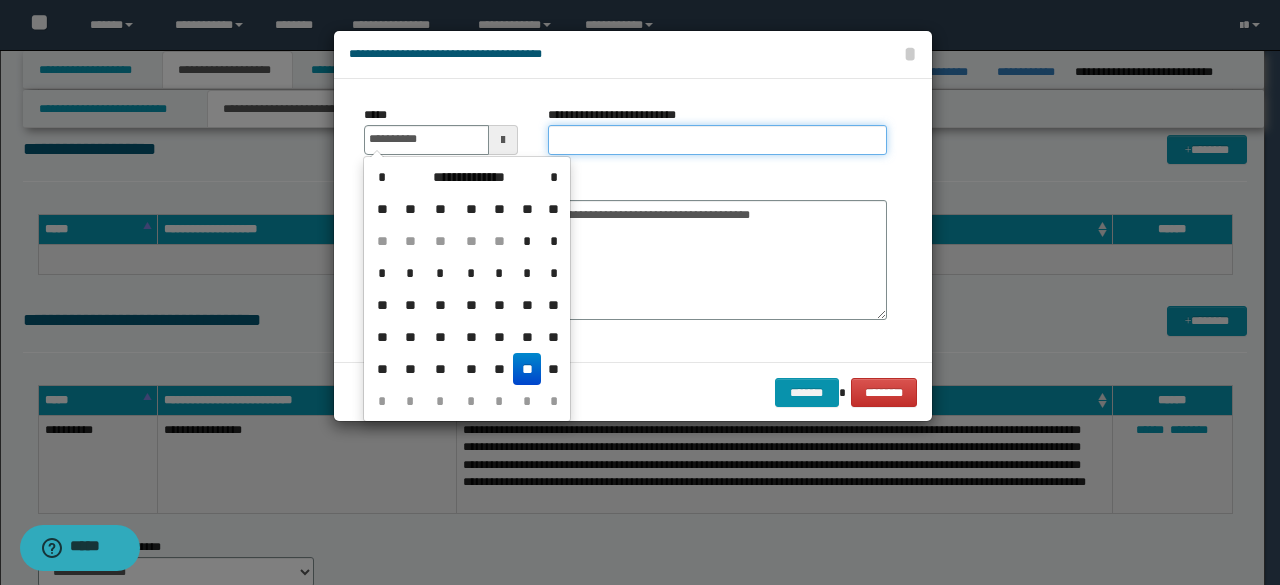 type on "**********" 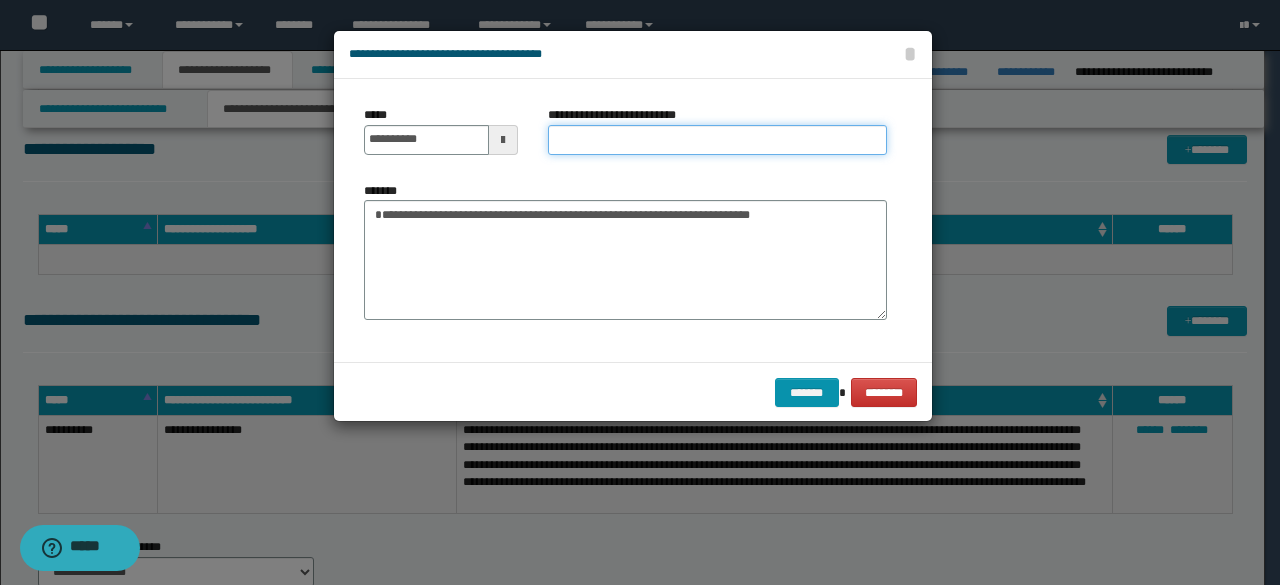 type on "**********" 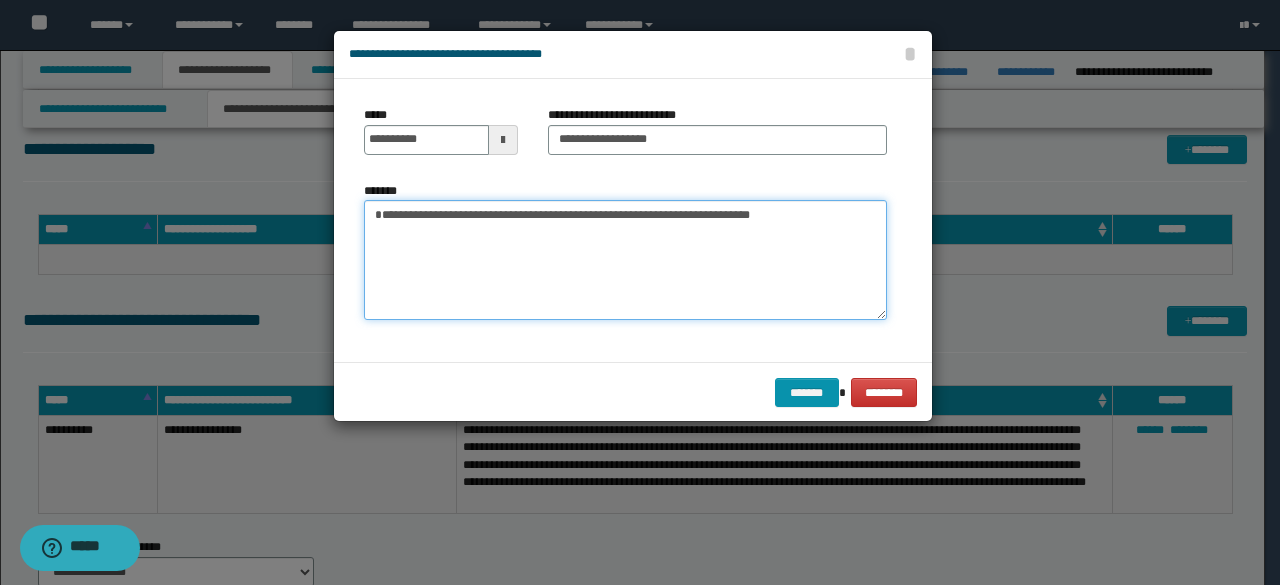 drag, startPoint x: 478, startPoint y: 216, endPoint x: 302, endPoint y: 234, distance: 176.91806 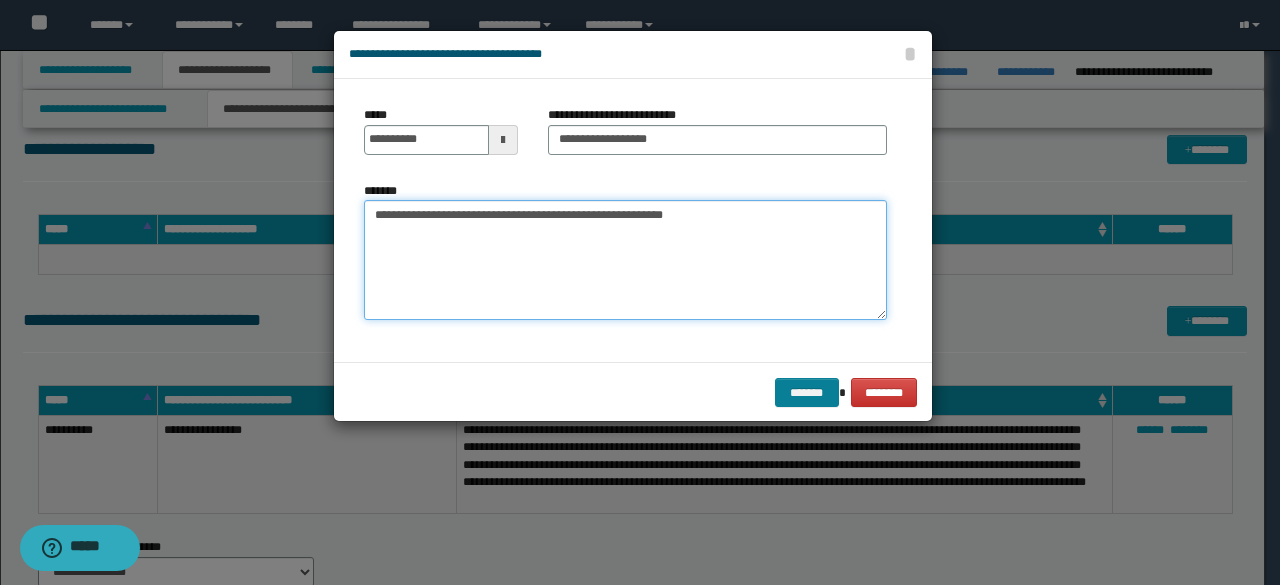 type on "**********" 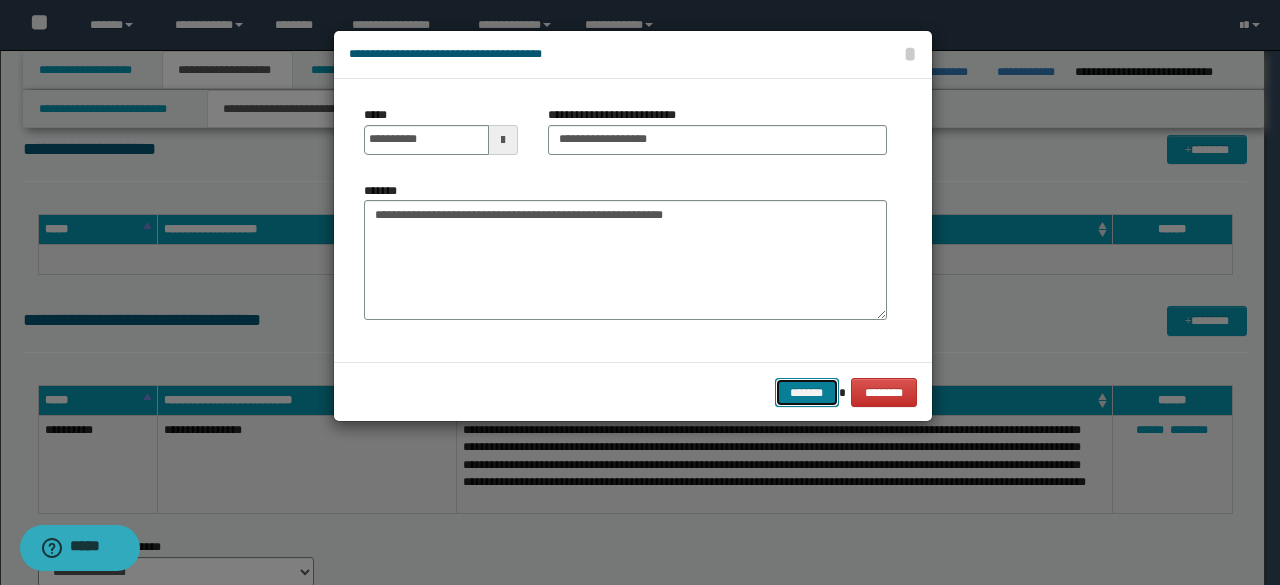 click on "*******" at bounding box center (807, 392) 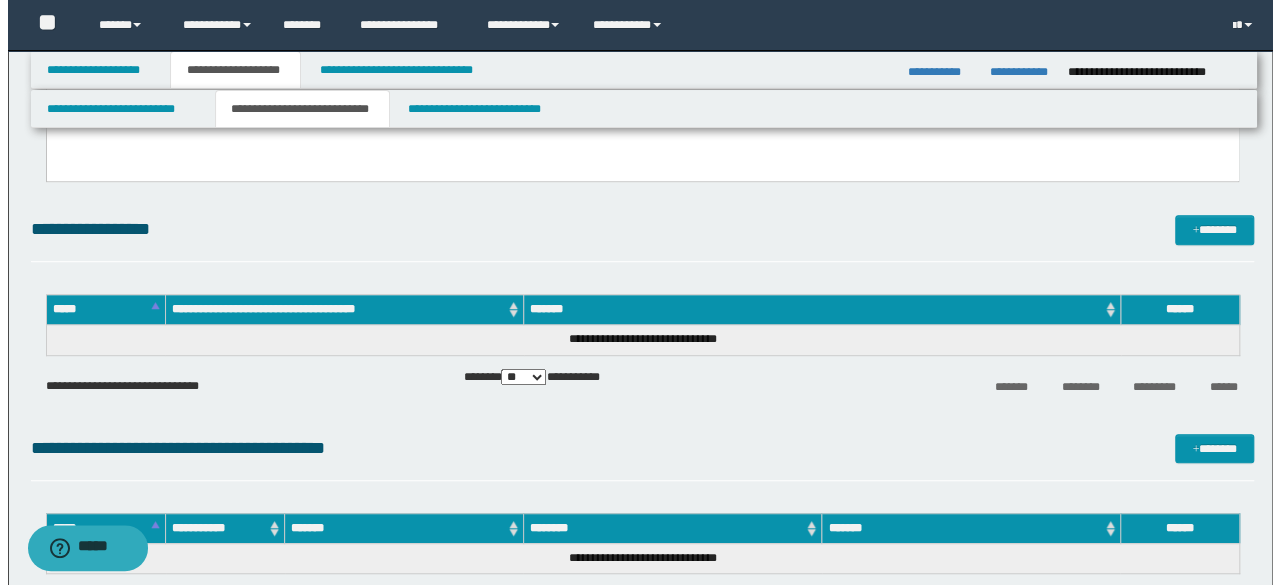 scroll, scrollTop: 400, scrollLeft: 0, axis: vertical 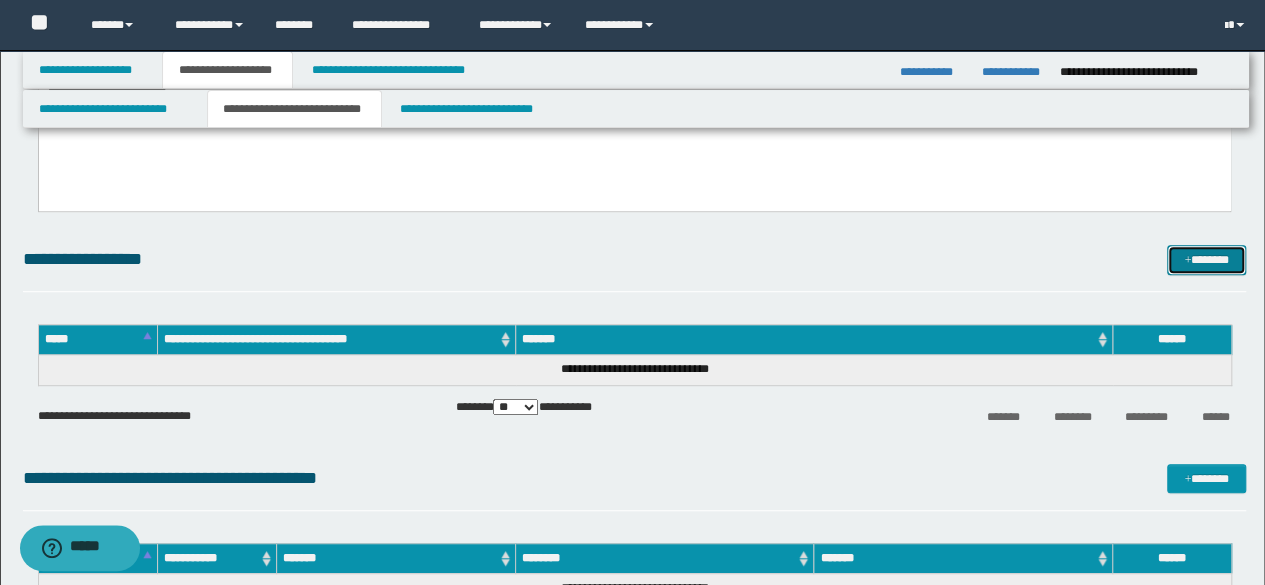 click at bounding box center [1187, 261] 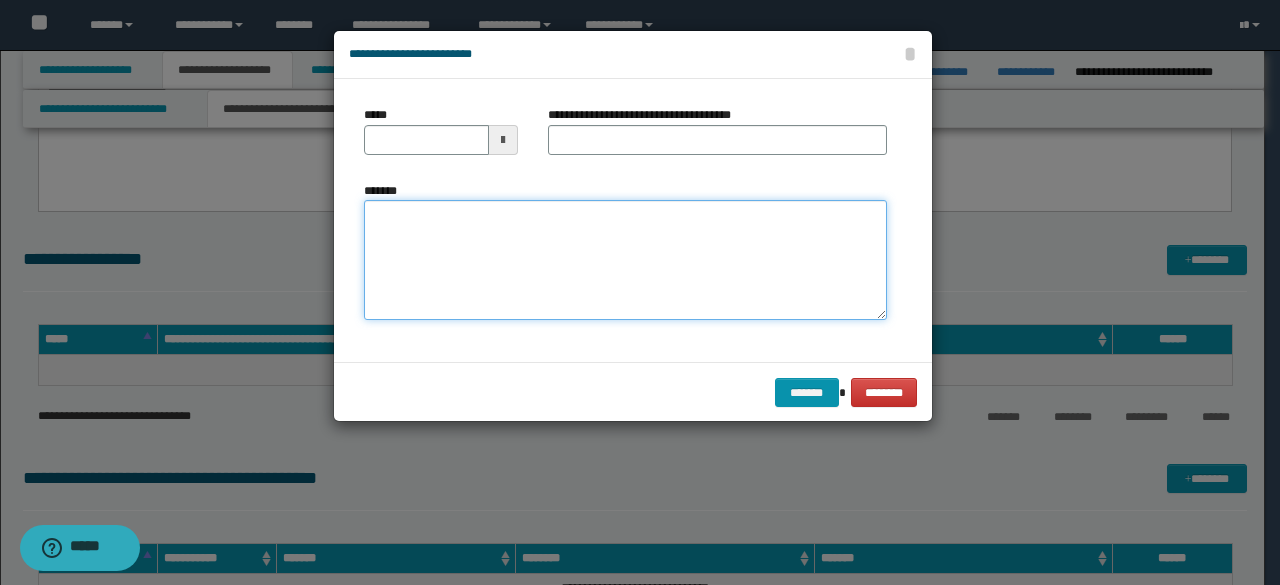 click on "*******" at bounding box center (625, 260) 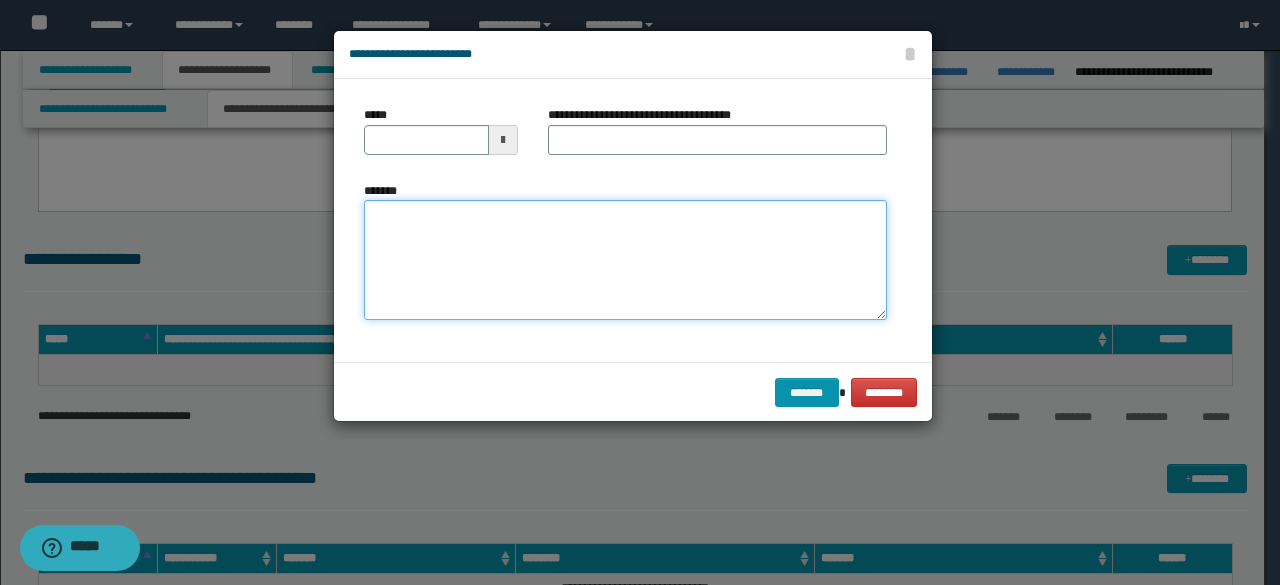 paste on "**********" 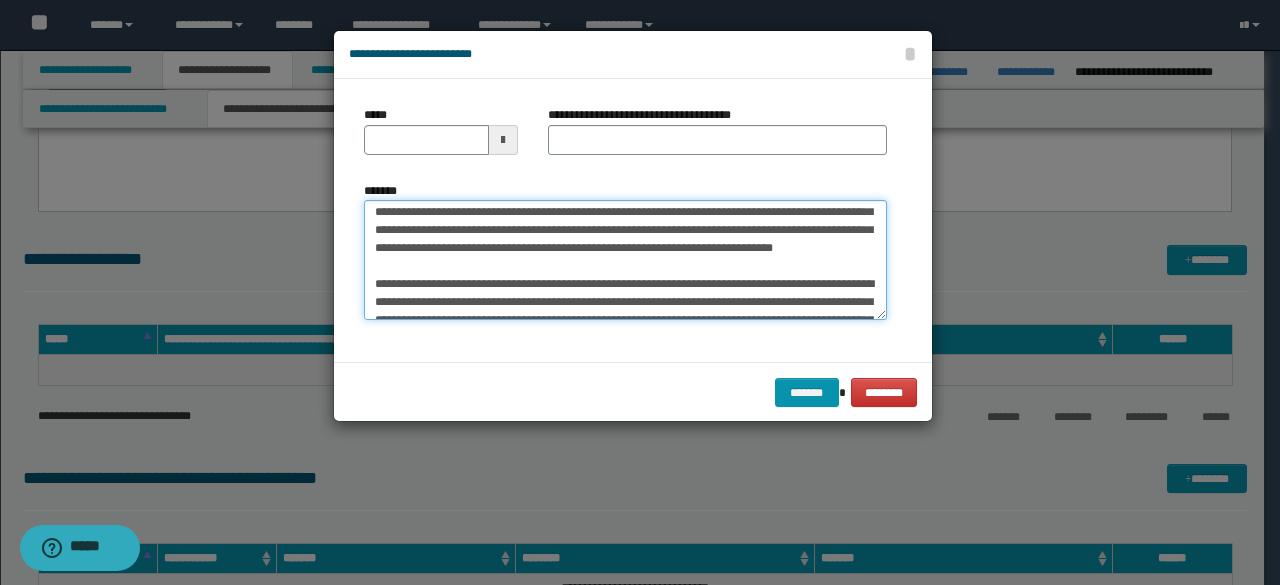 scroll, scrollTop: 0, scrollLeft: 0, axis: both 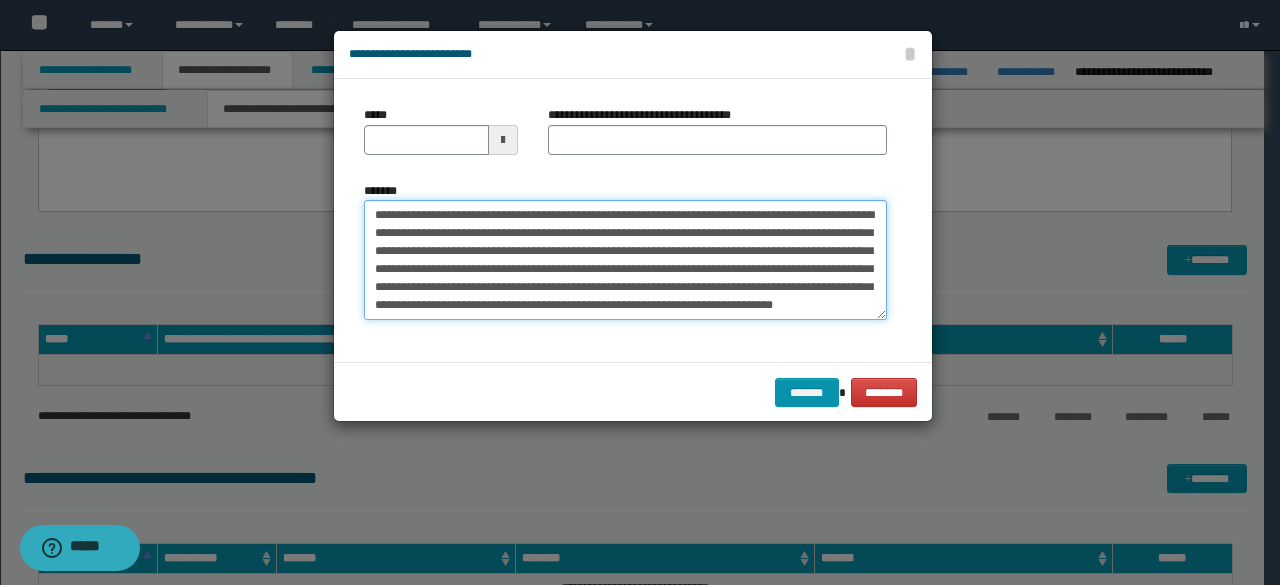 drag, startPoint x: 434, startPoint y: 211, endPoint x: 342, endPoint y: 211, distance: 92 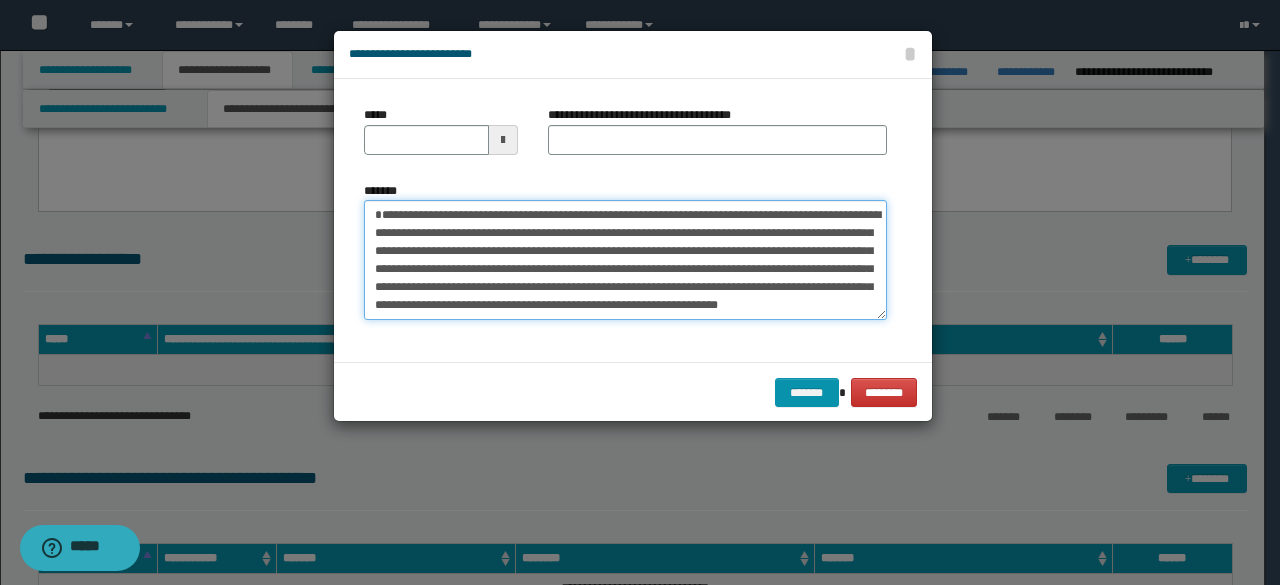 type 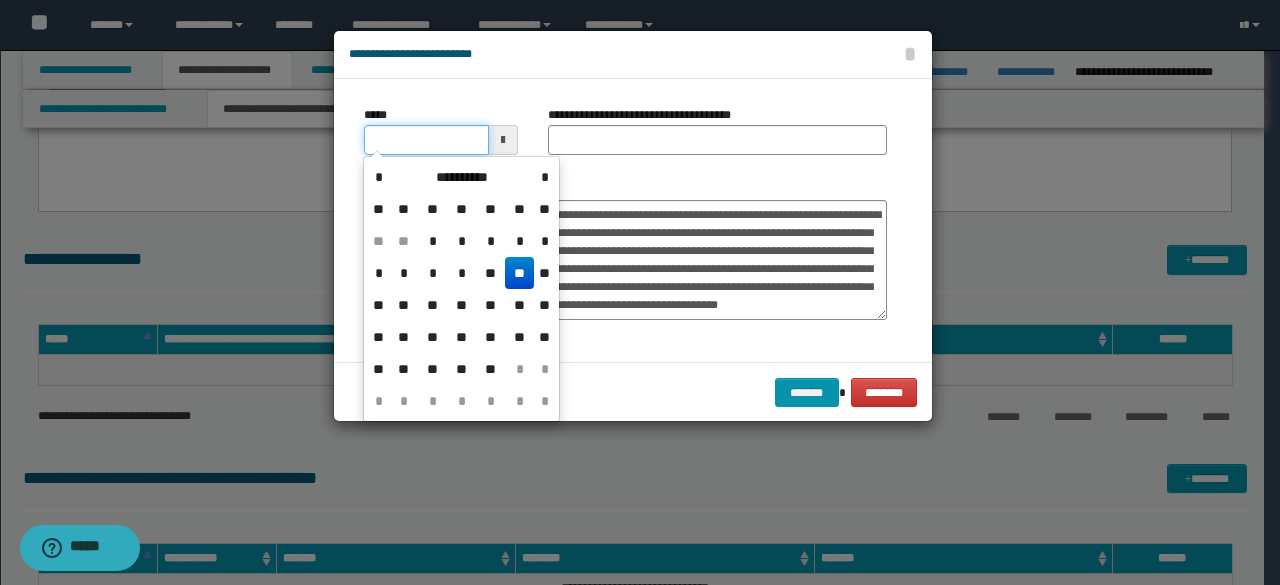 click on "*****" at bounding box center [426, 140] 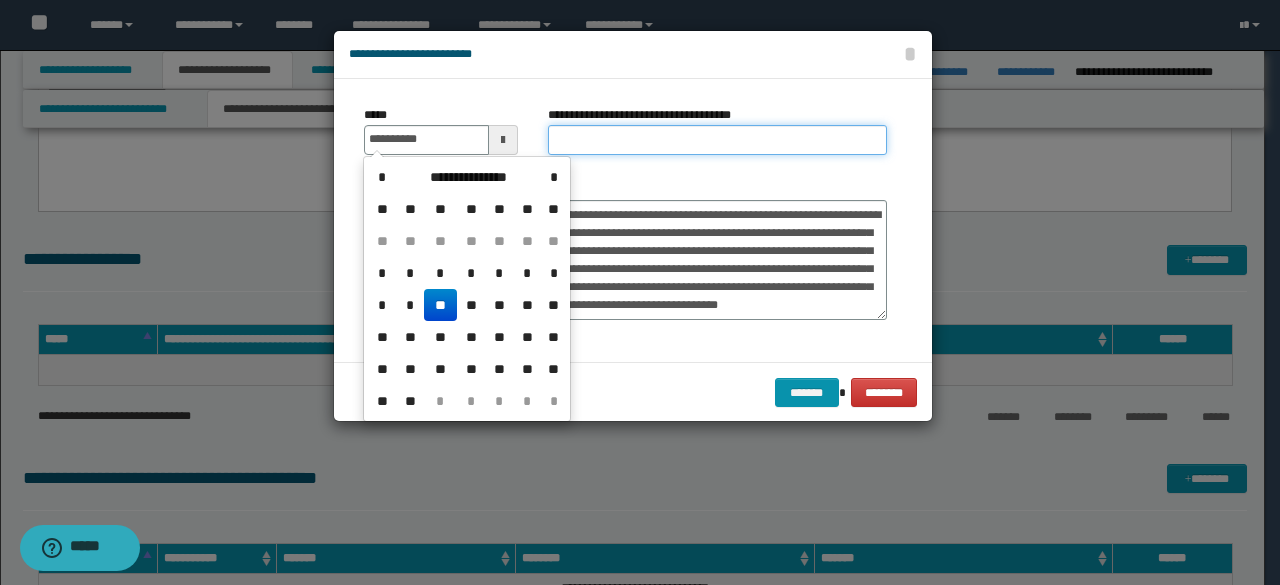 type on "**********" 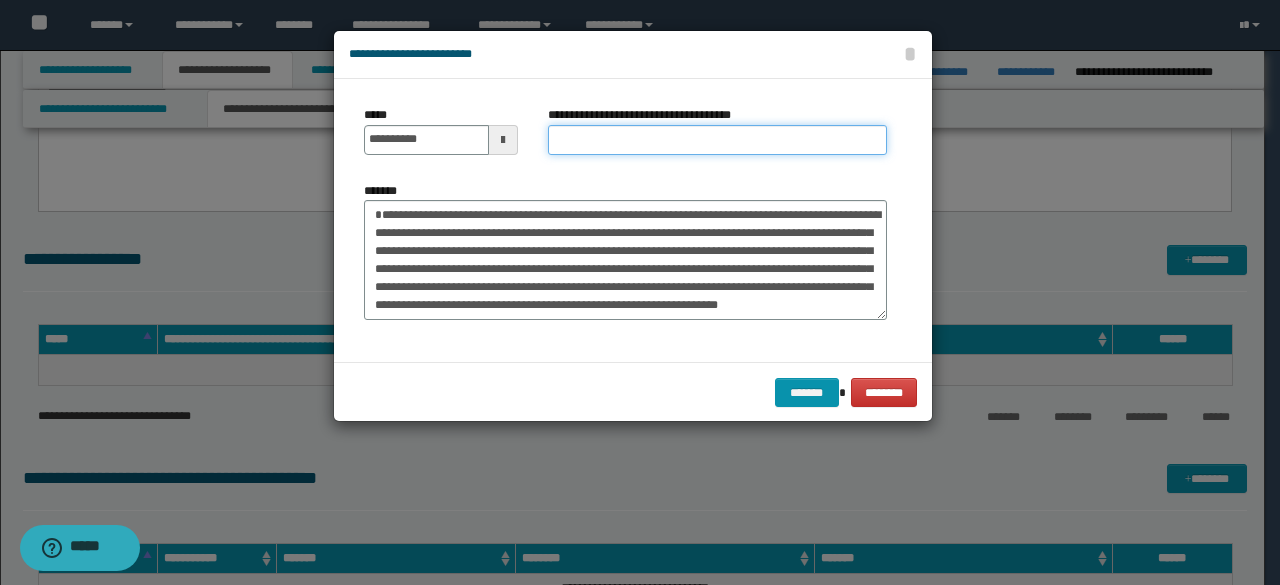 type on "*********" 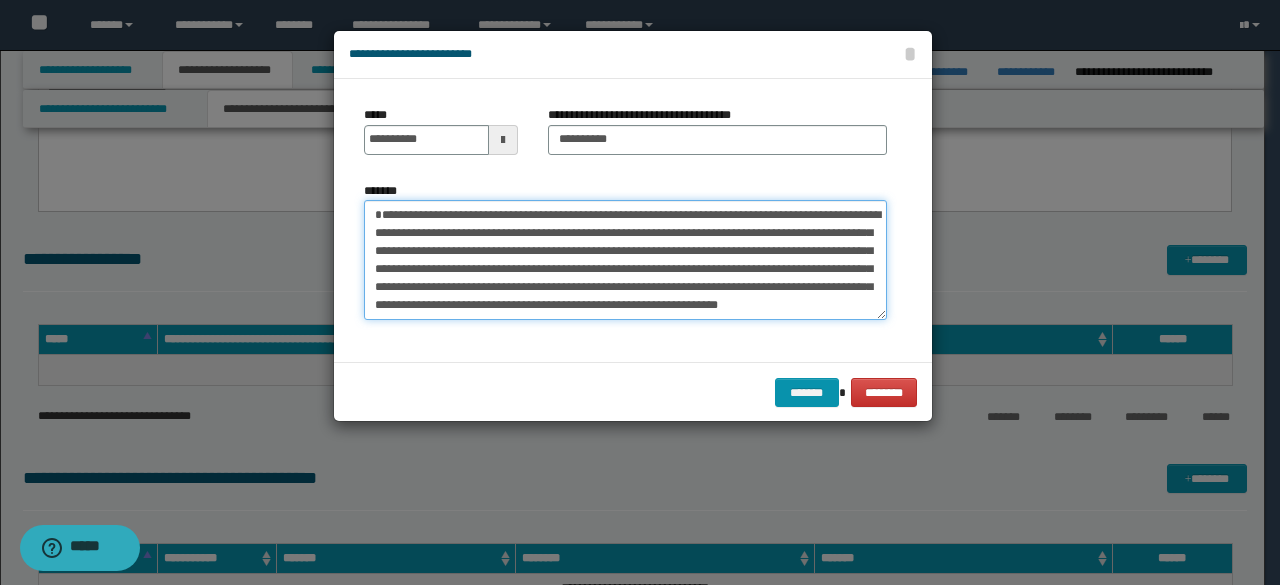 drag, startPoint x: 446, startPoint y: 216, endPoint x: 346, endPoint y: 214, distance: 100.02 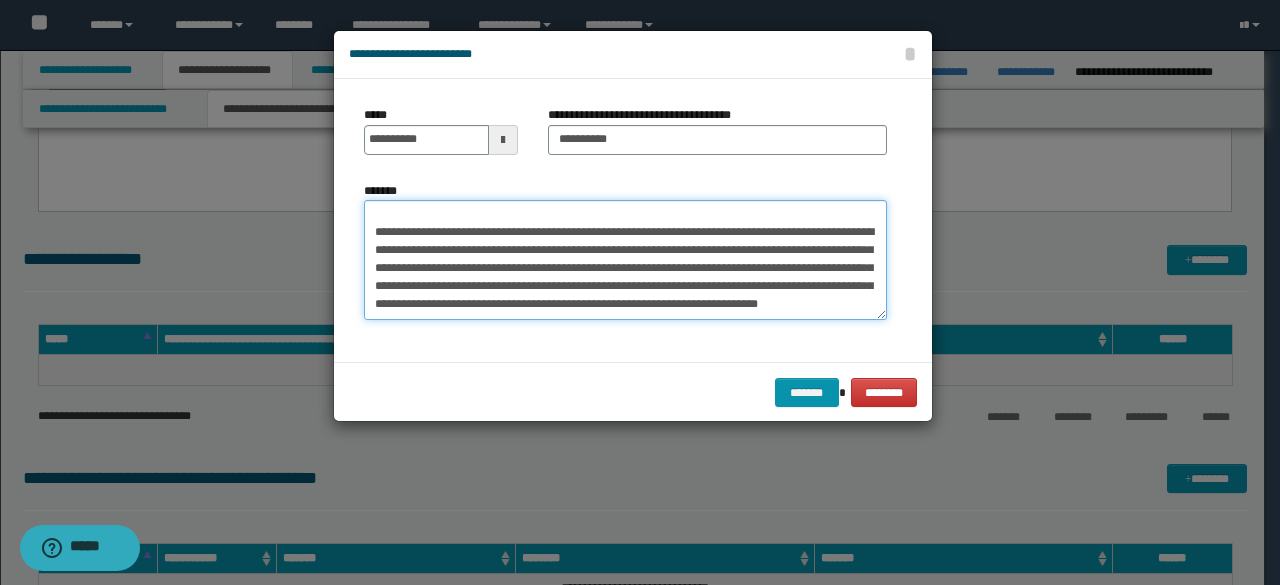 scroll, scrollTop: 972, scrollLeft: 0, axis: vertical 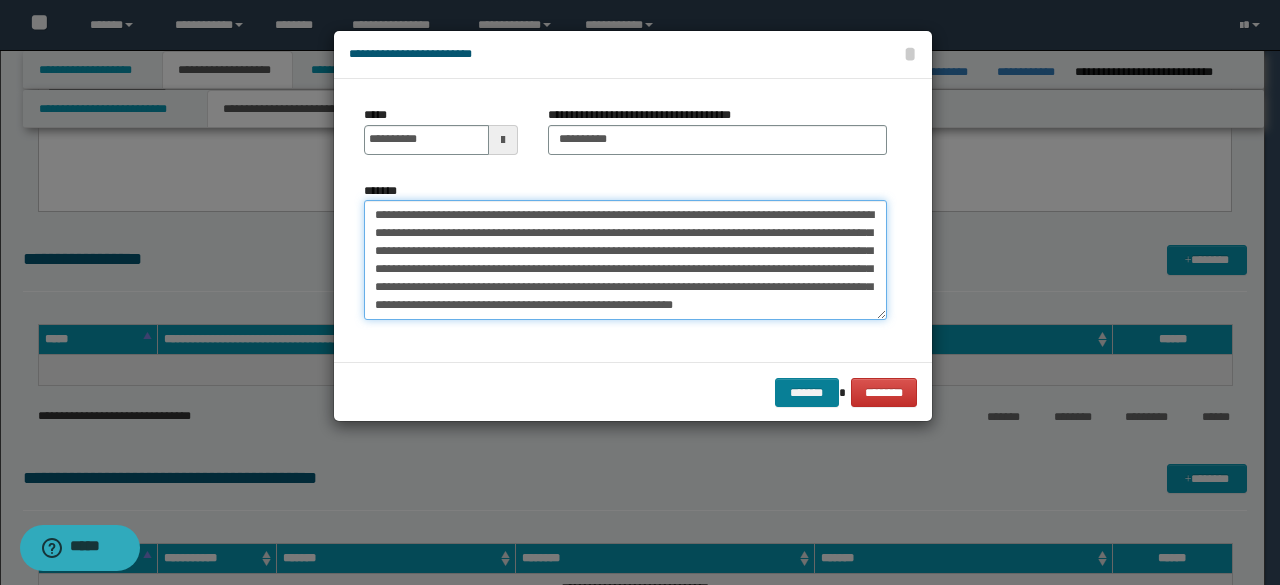 type on "**********" 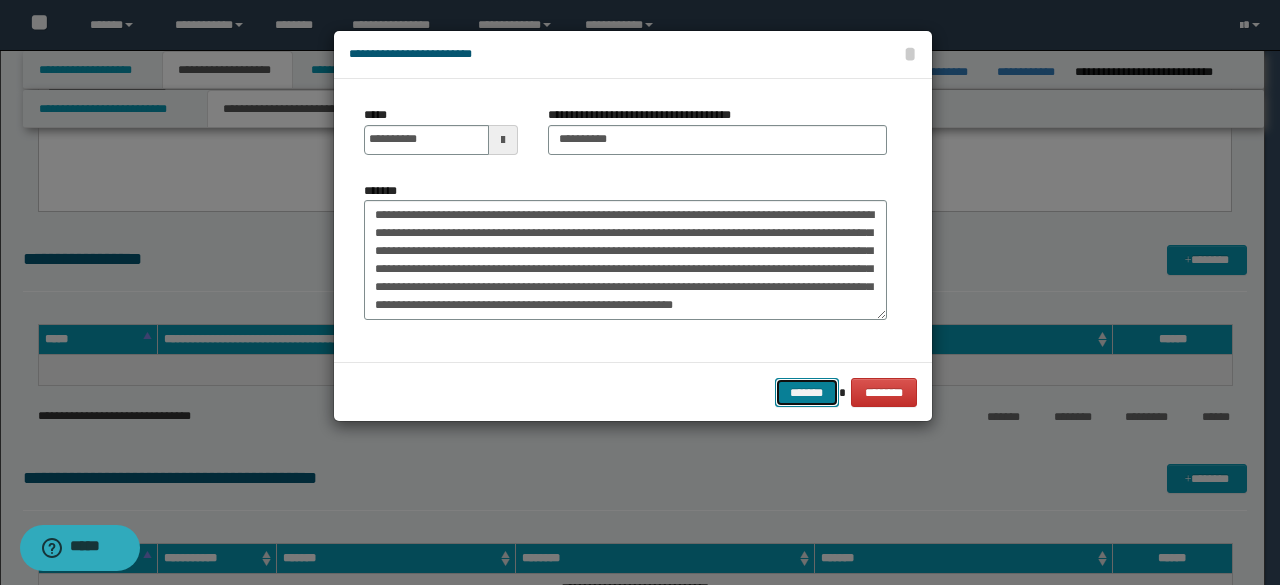 click on "*******" at bounding box center [807, 392] 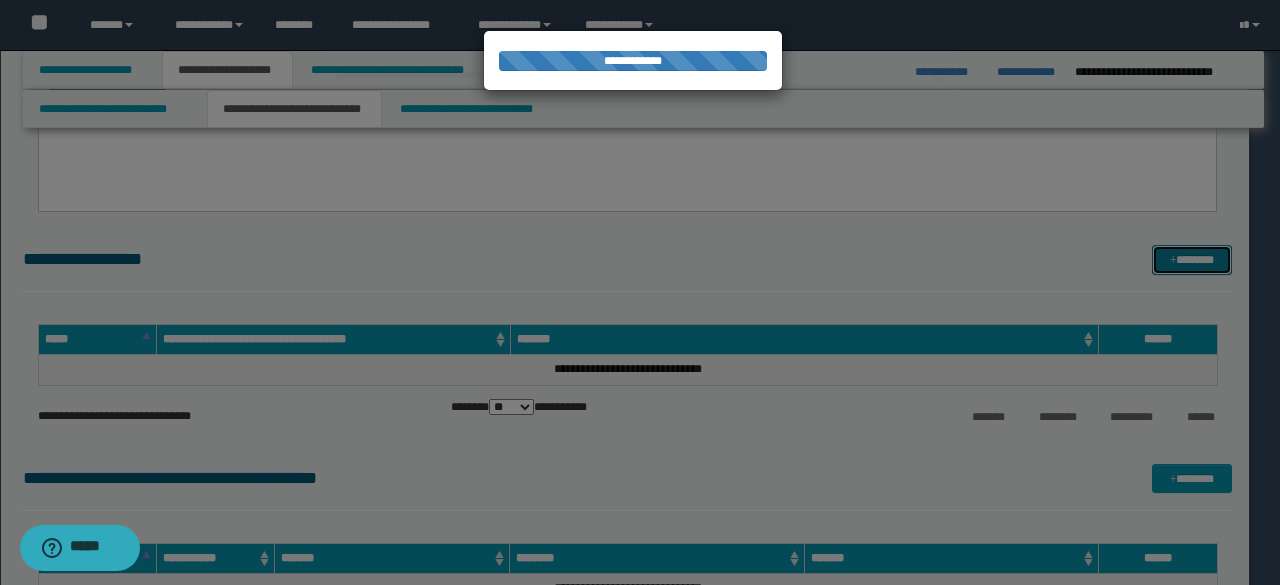 type 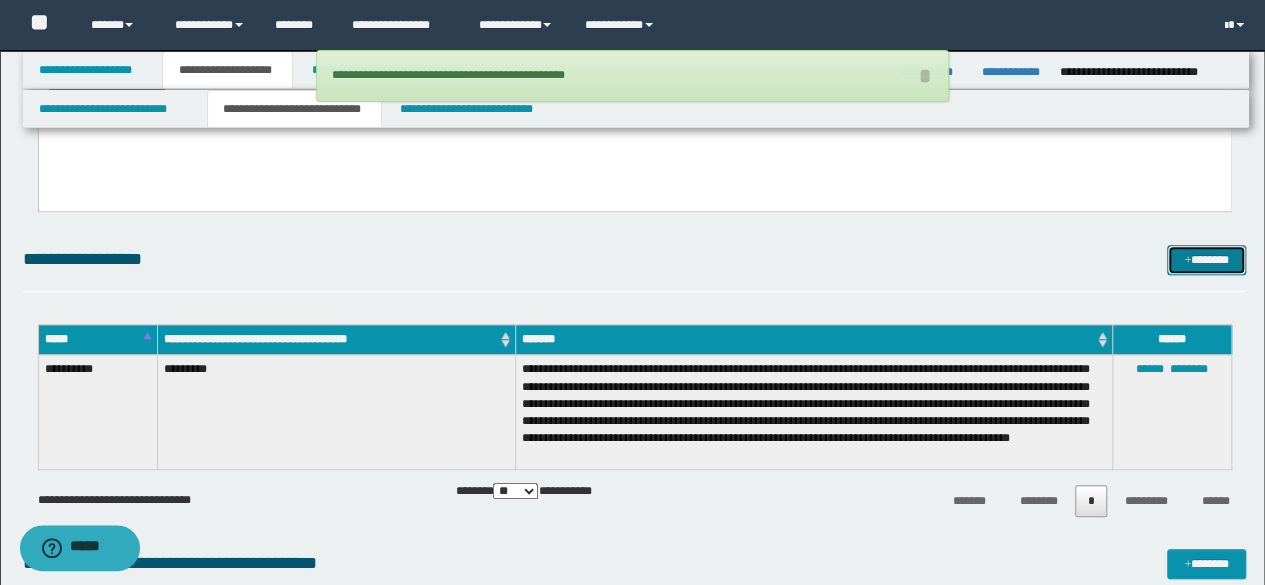 click at bounding box center [1187, 261] 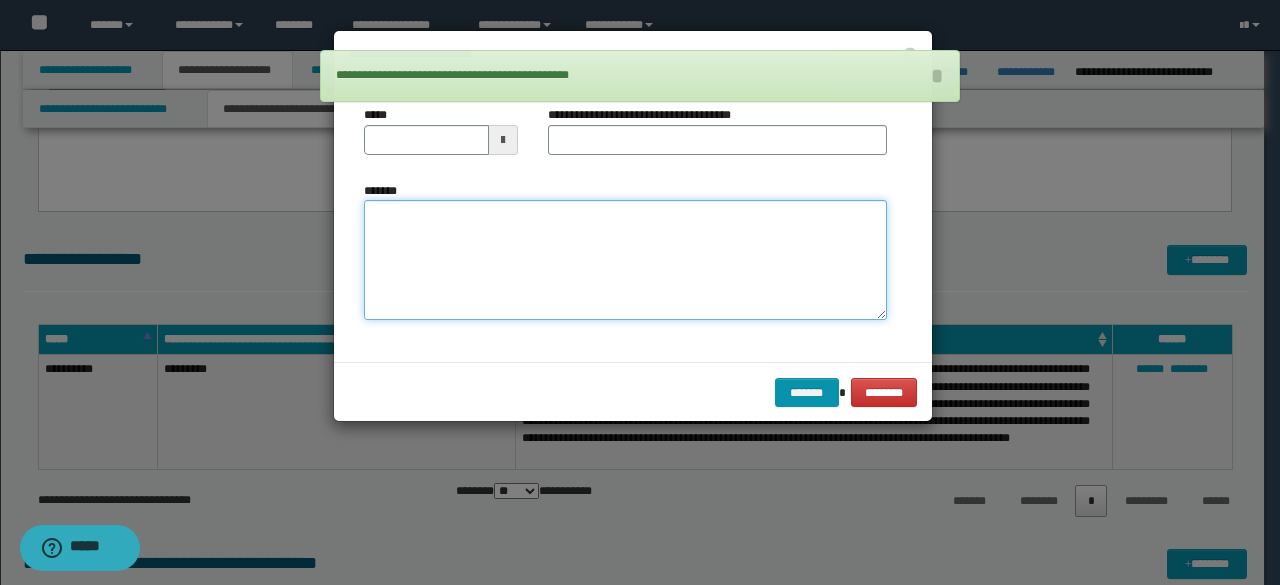 click on "*******" at bounding box center (625, 259) 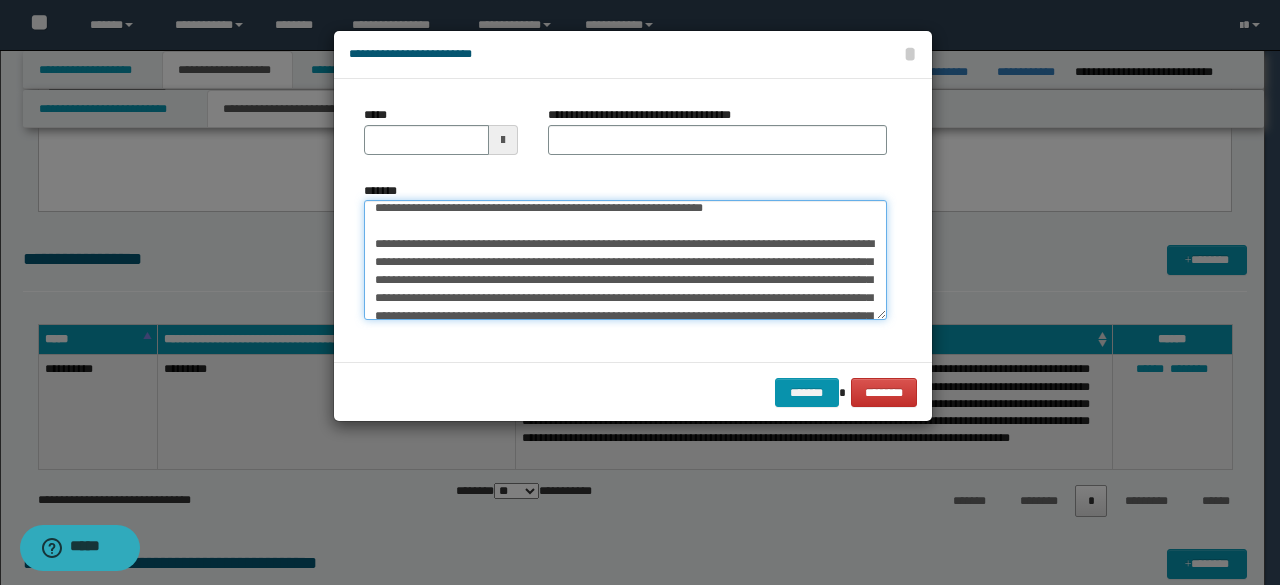 scroll, scrollTop: 0, scrollLeft: 0, axis: both 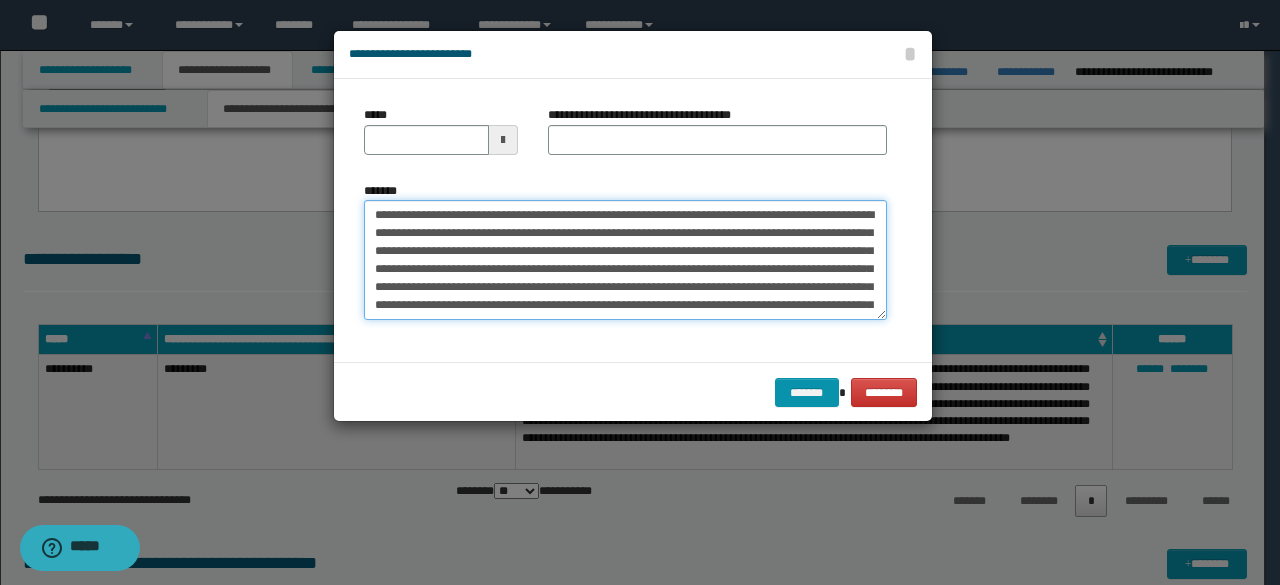 drag, startPoint x: 431, startPoint y: 214, endPoint x: 401, endPoint y: 221, distance: 30.805843 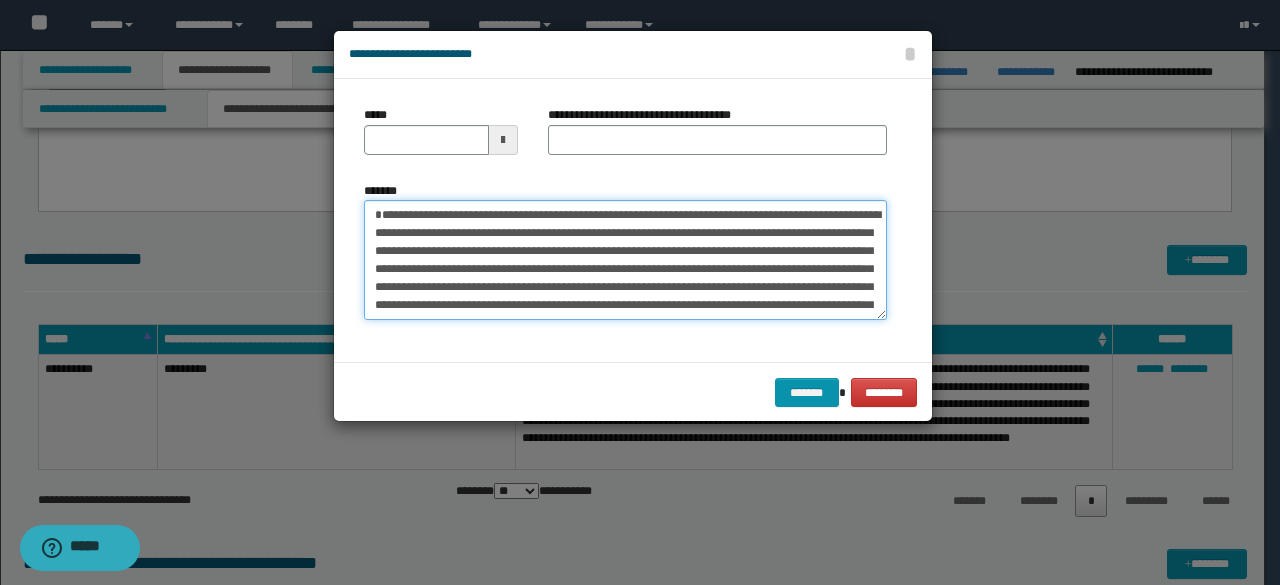 type 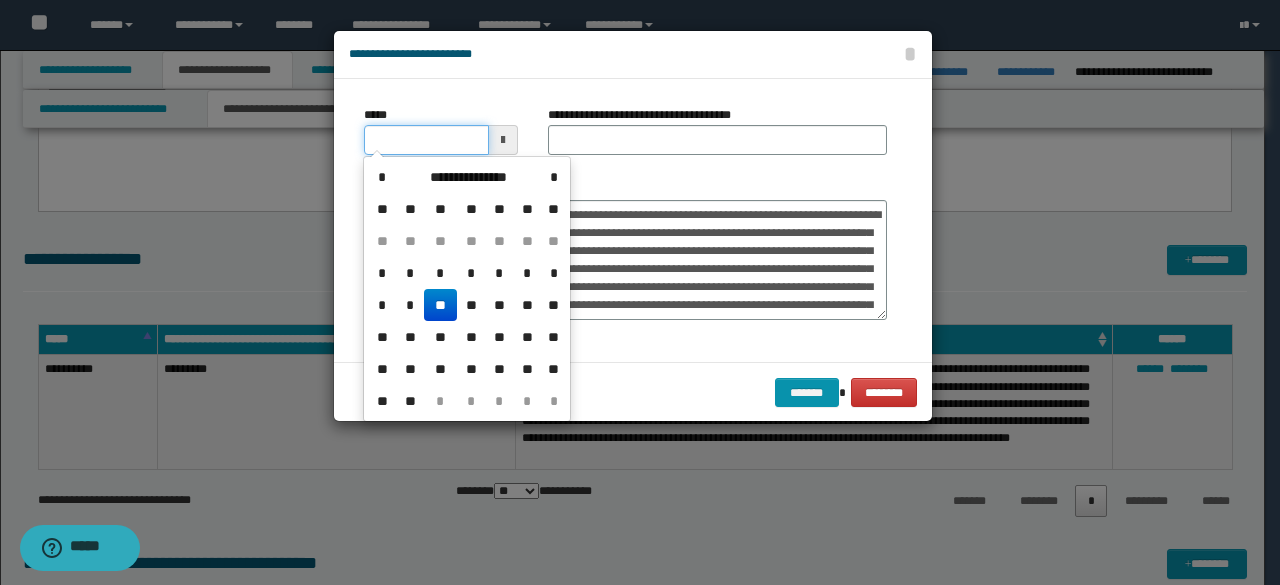 click on "*****" at bounding box center (426, 140) 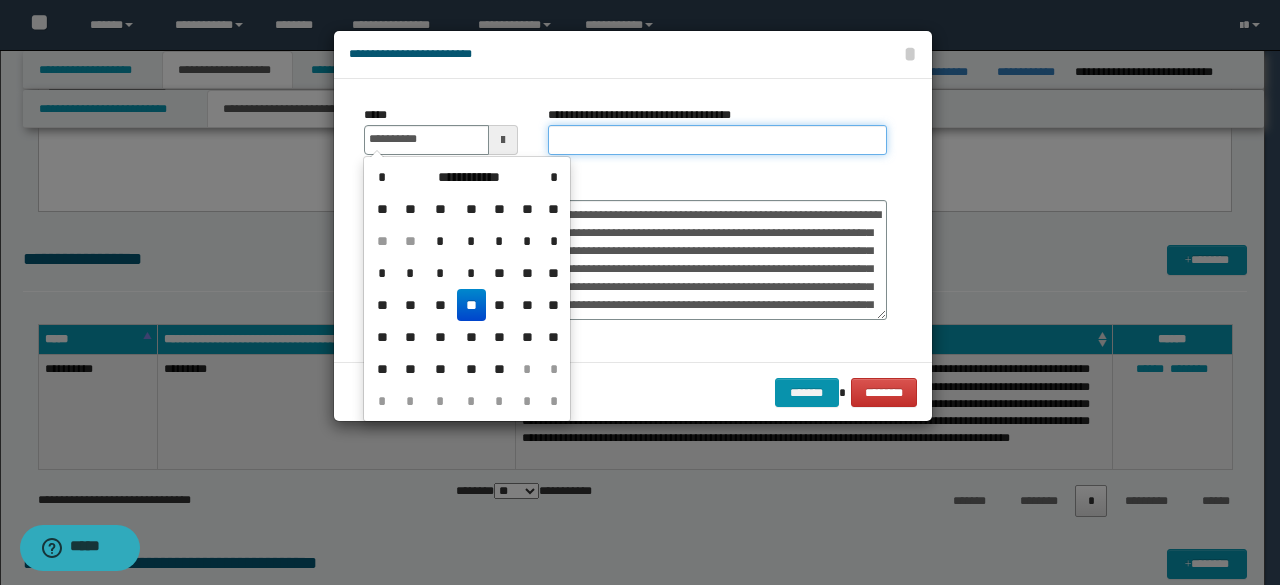 type on "**********" 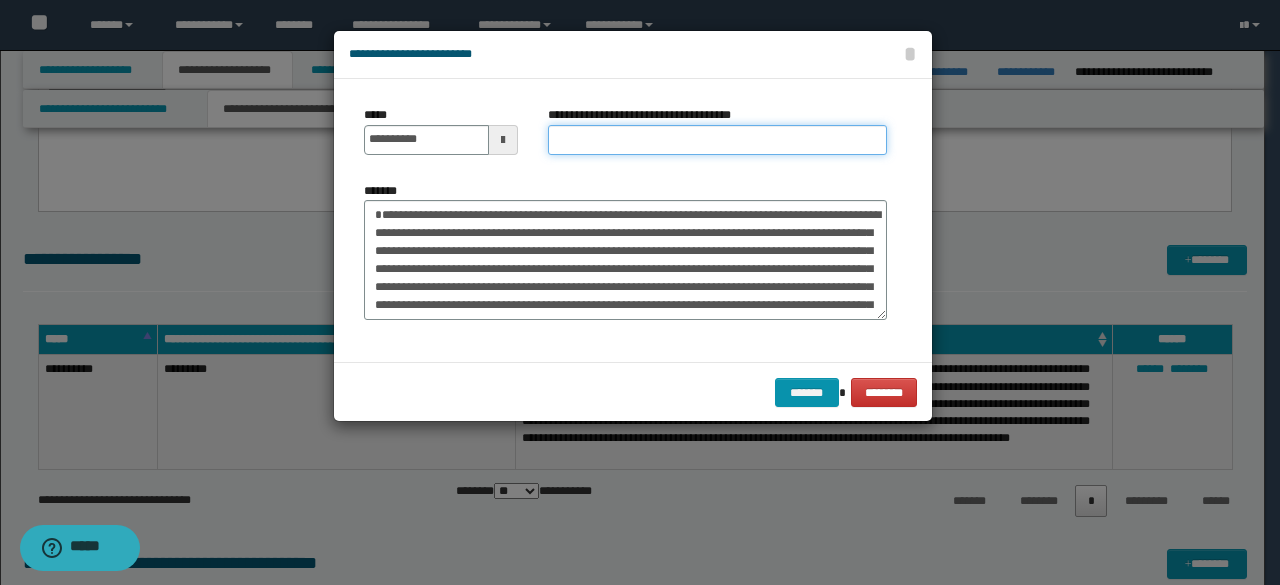 type on "*********" 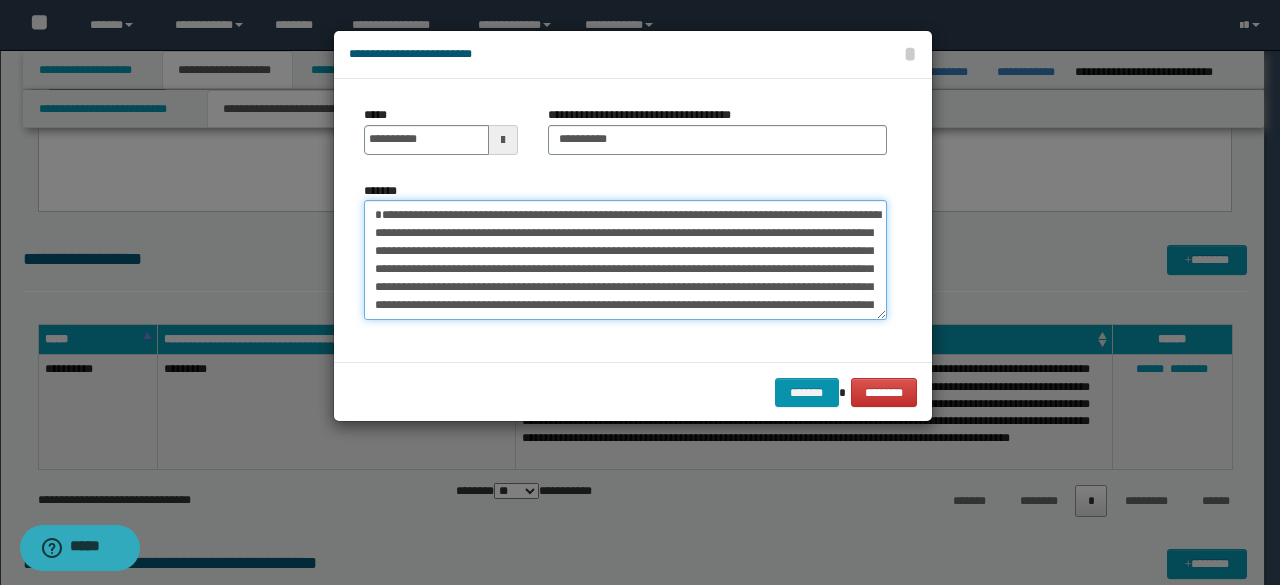 drag, startPoint x: 445, startPoint y: 211, endPoint x: 346, endPoint y: 221, distance: 99.50377 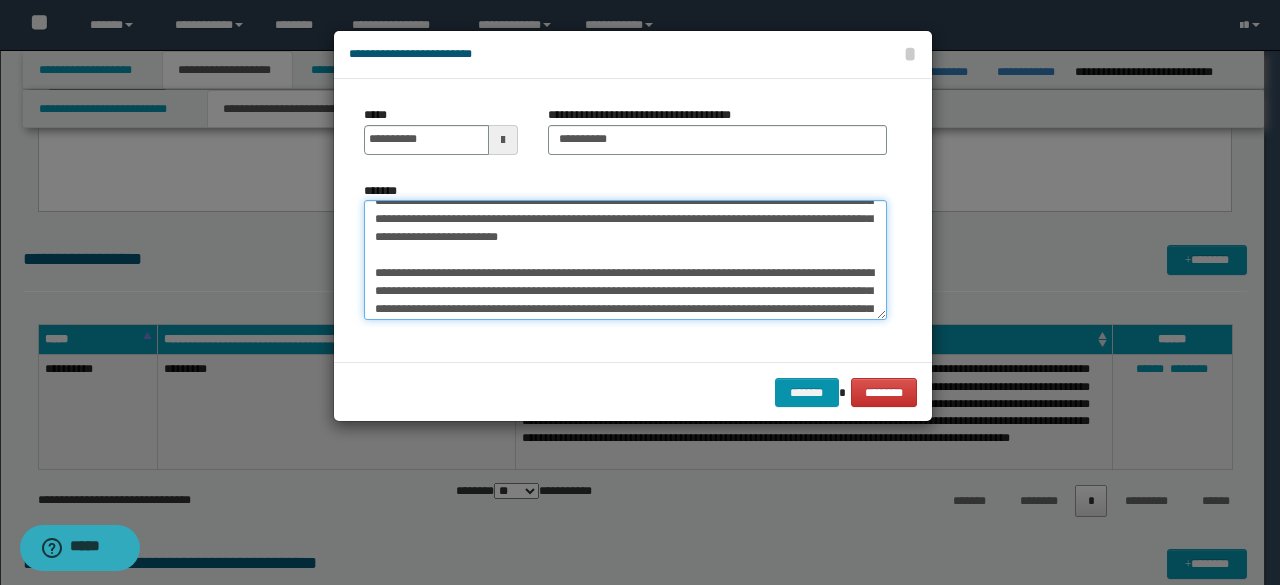 scroll, scrollTop: 828, scrollLeft: 0, axis: vertical 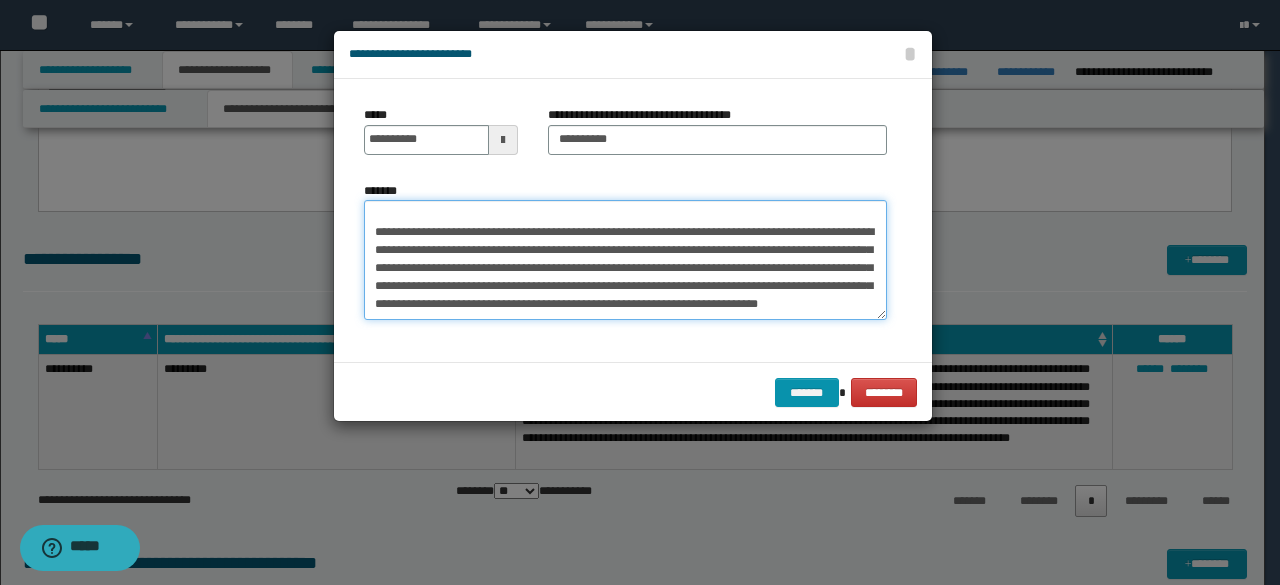 drag, startPoint x: 364, startPoint y: 277, endPoint x: 640, endPoint y: 357, distance: 287.3604 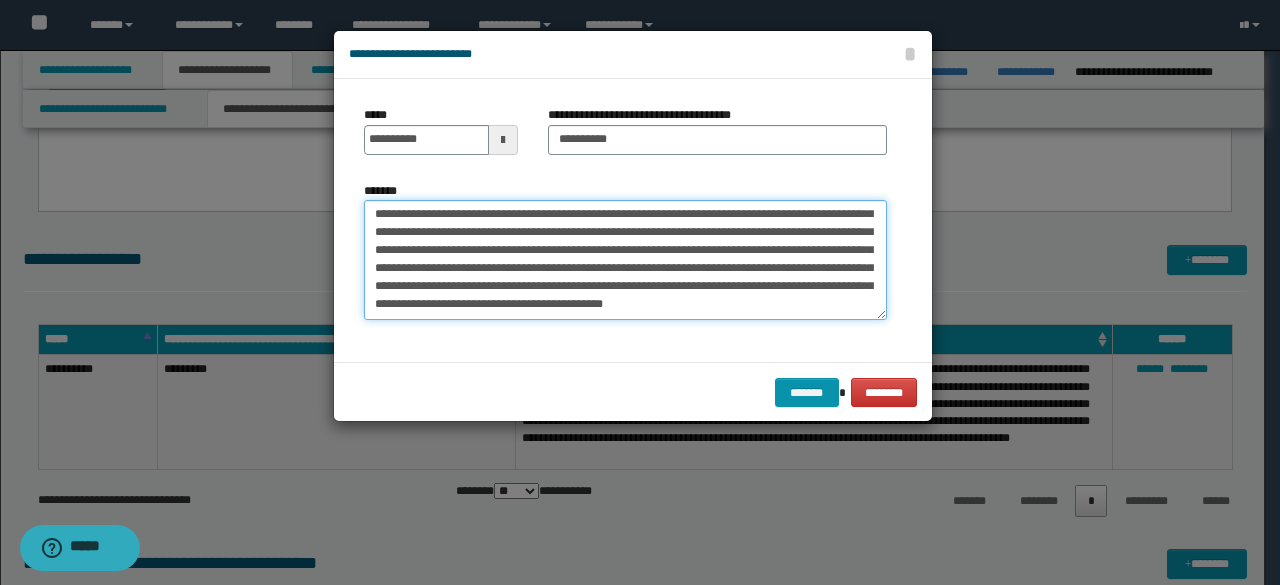 scroll, scrollTop: 72, scrollLeft: 0, axis: vertical 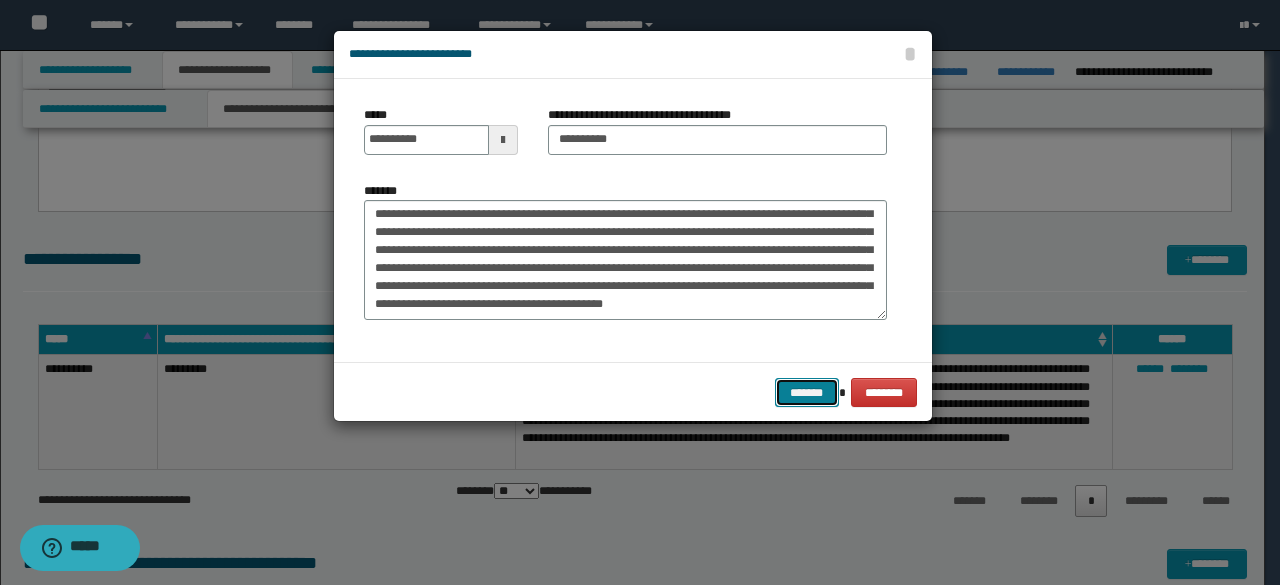 click on "*******" at bounding box center [807, 392] 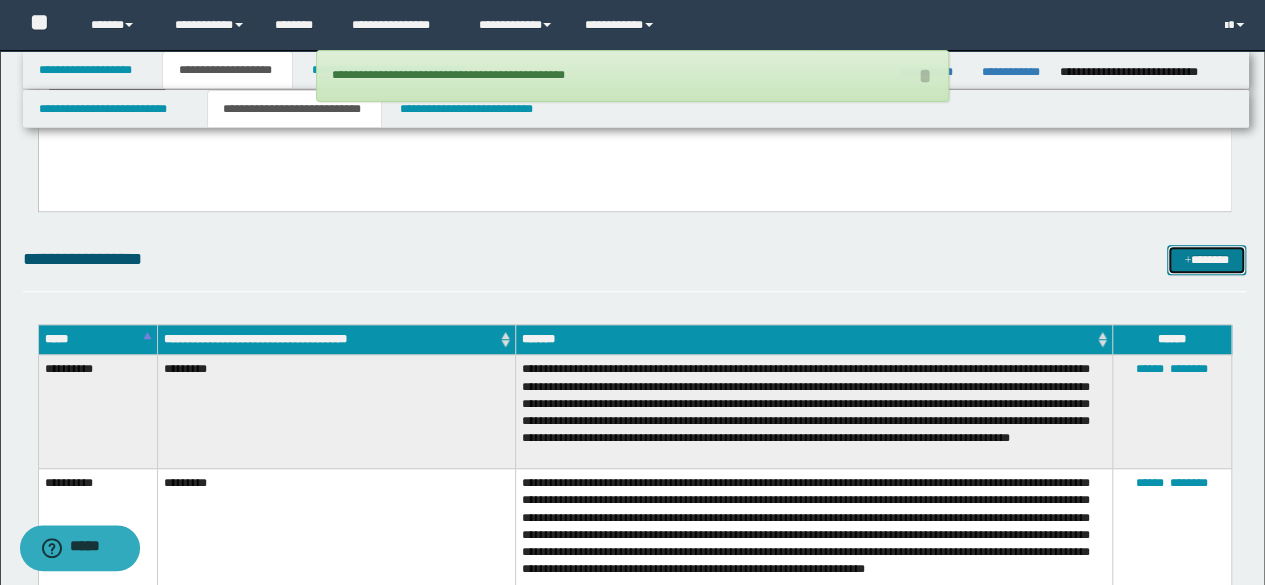 click on "*******" at bounding box center [1206, 259] 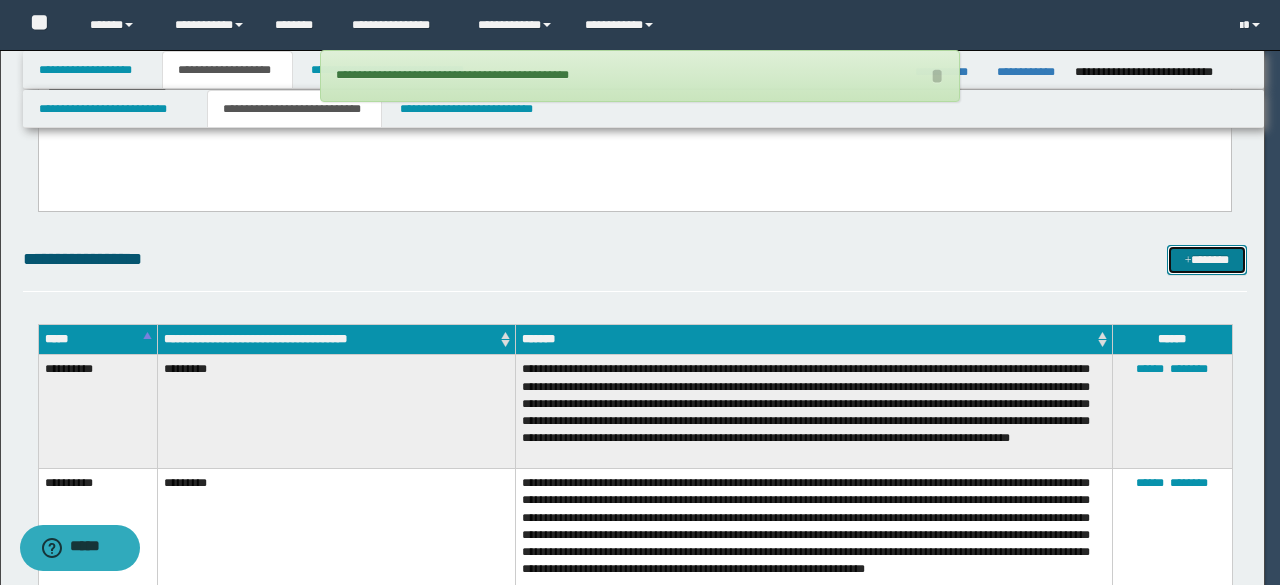 scroll, scrollTop: 0, scrollLeft: 0, axis: both 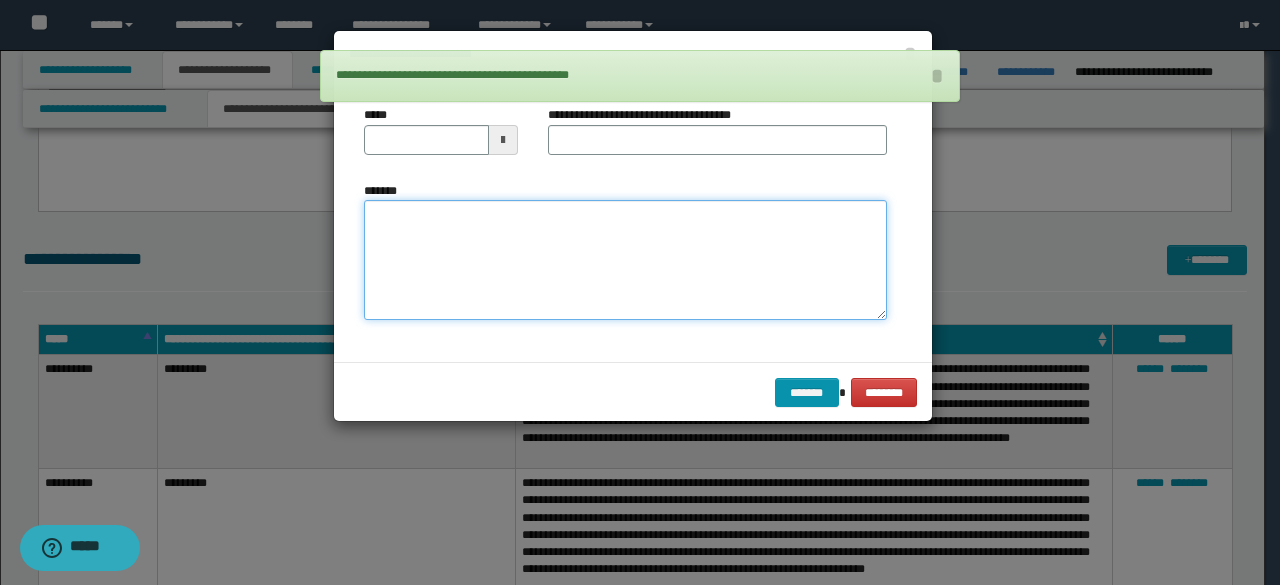 click on "*******" at bounding box center [625, 259] 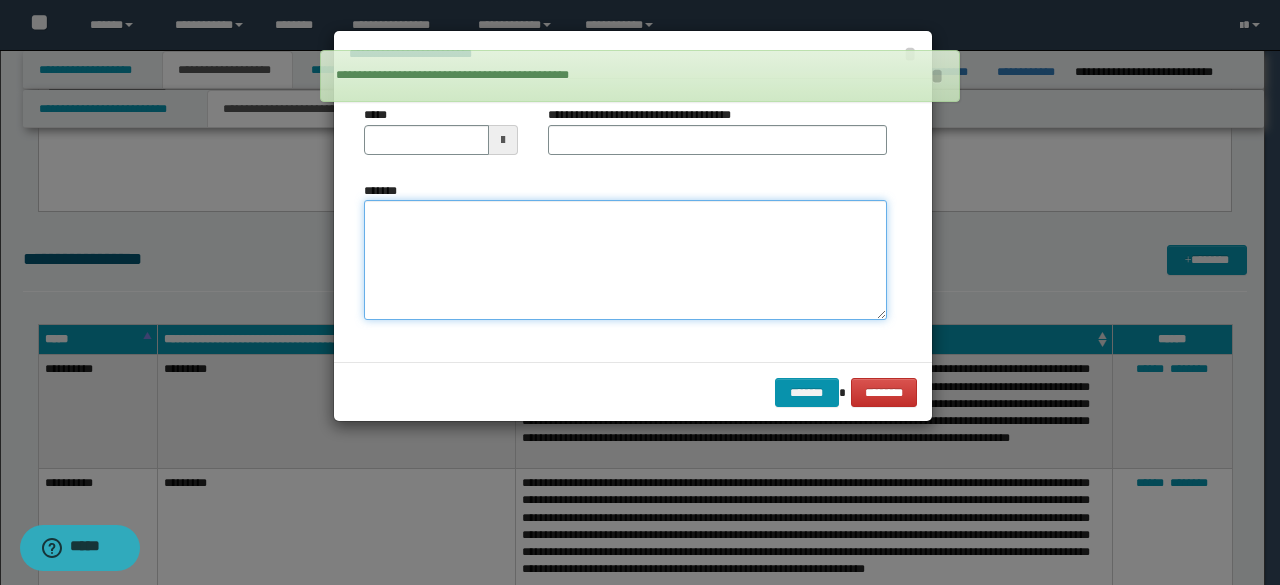 paste on "**********" 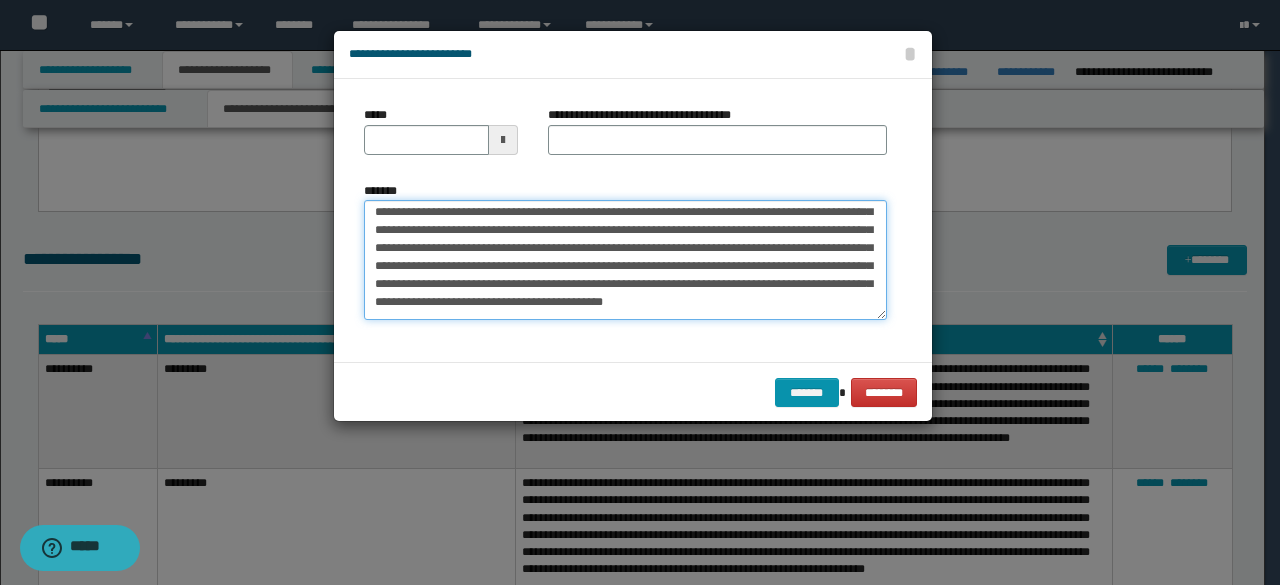 scroll, scrollTop: 0, scrollLeft: 0, axis: both 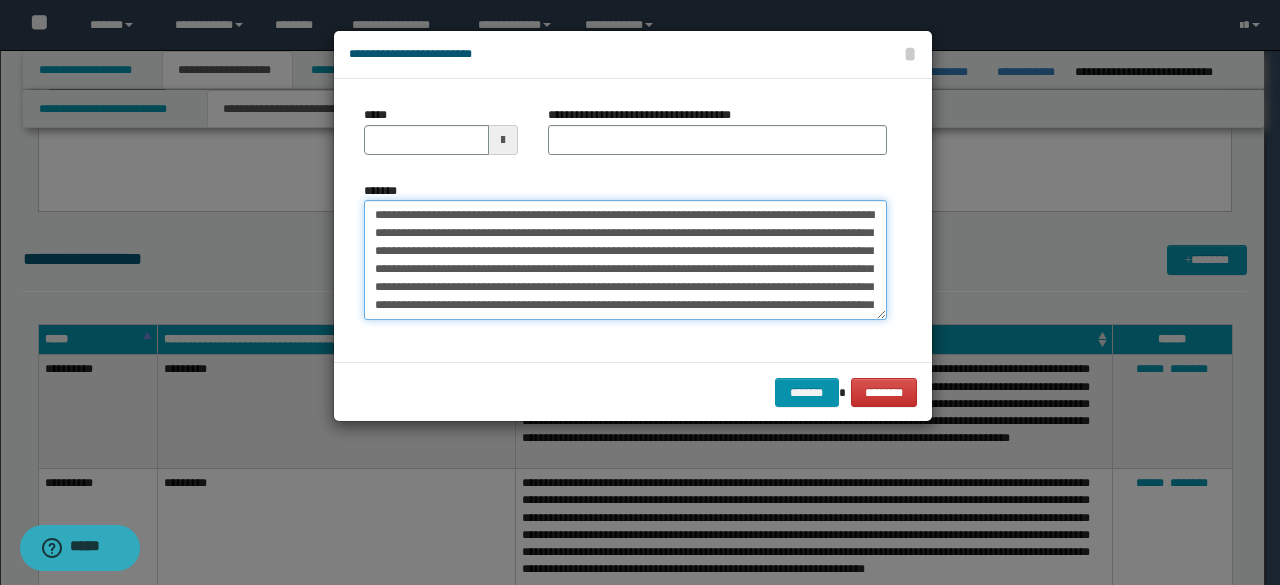 drag, startPoint x: 437, startPoint y: 216, endPoint x: 295, endPoint y: 204, distance: 142.50613 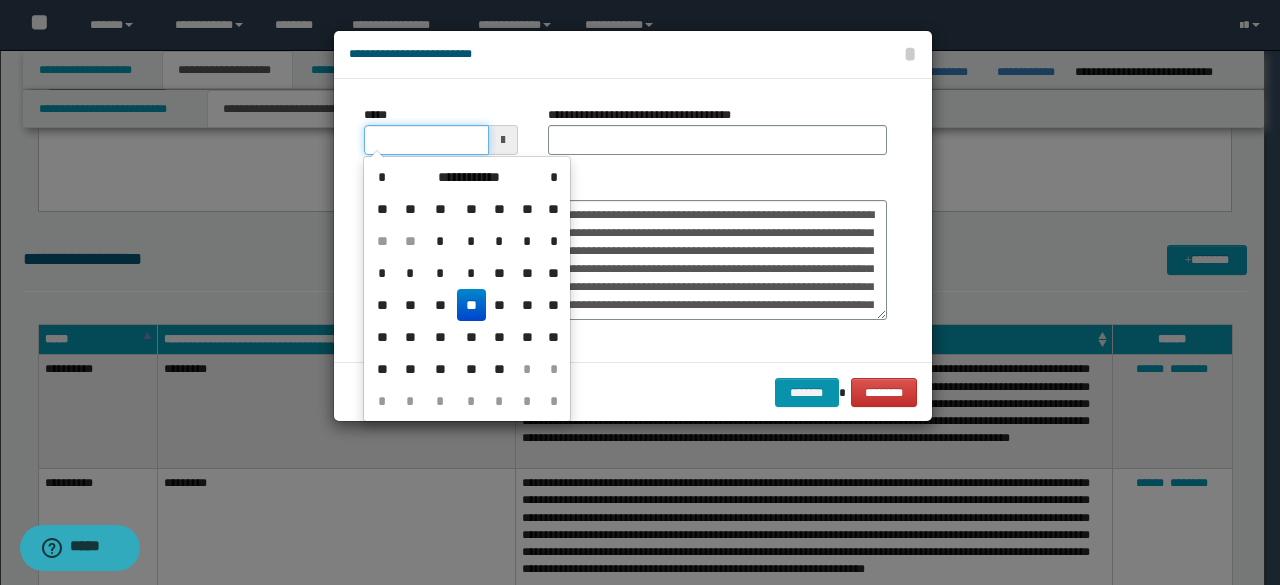 click on "*****" at bounding box center [426, 140] 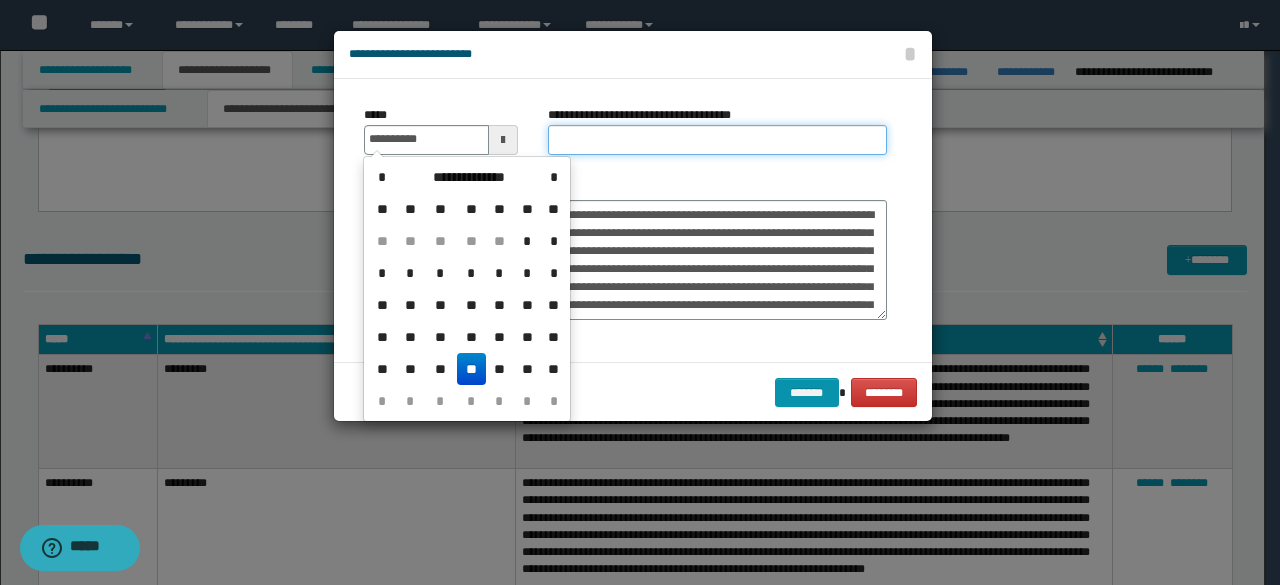 type on "**********" 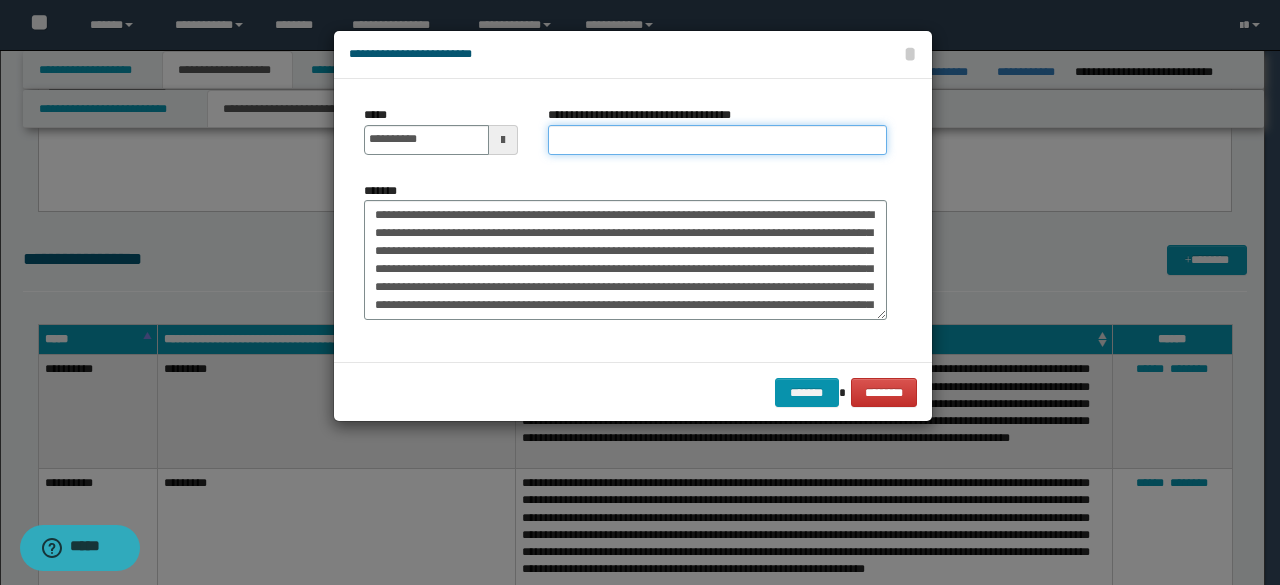 type on "*********" 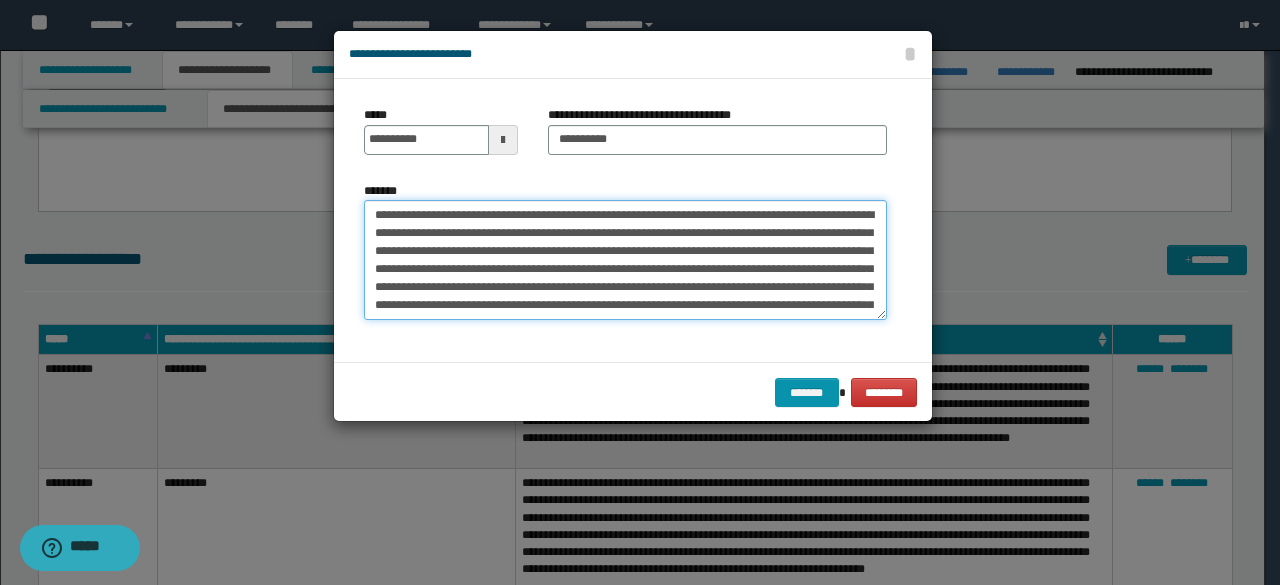 drag, startPoint x: 440, startPoint y: 211, endPoint x: 347, endPoint y: 220, distance: 93.43447 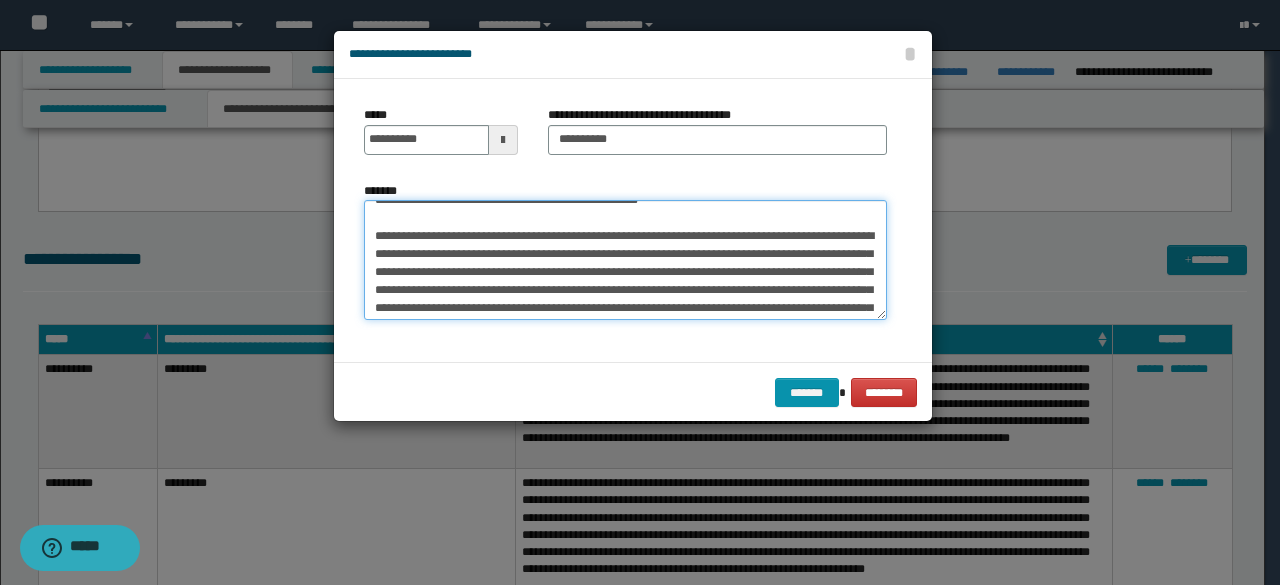 scroll, scrollTop: 666, scrollLeft: 0, axis: vertical 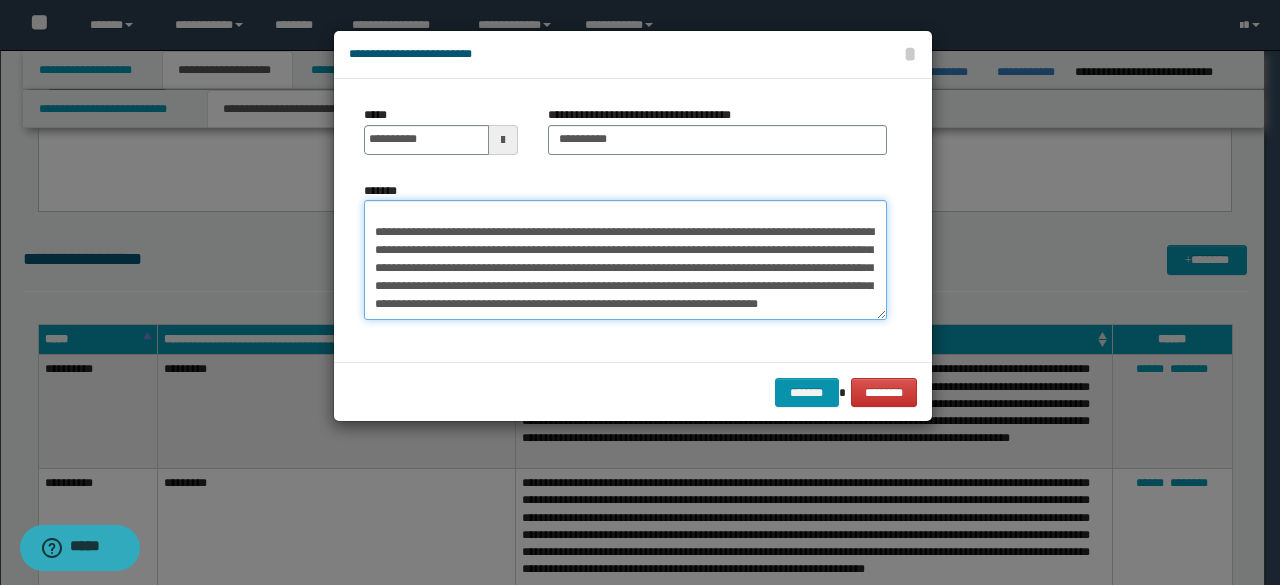 drag, startPoint x: 364, startPoint y: 279, endPoint x: 614, endPoint y: 349, distance: 259.6151 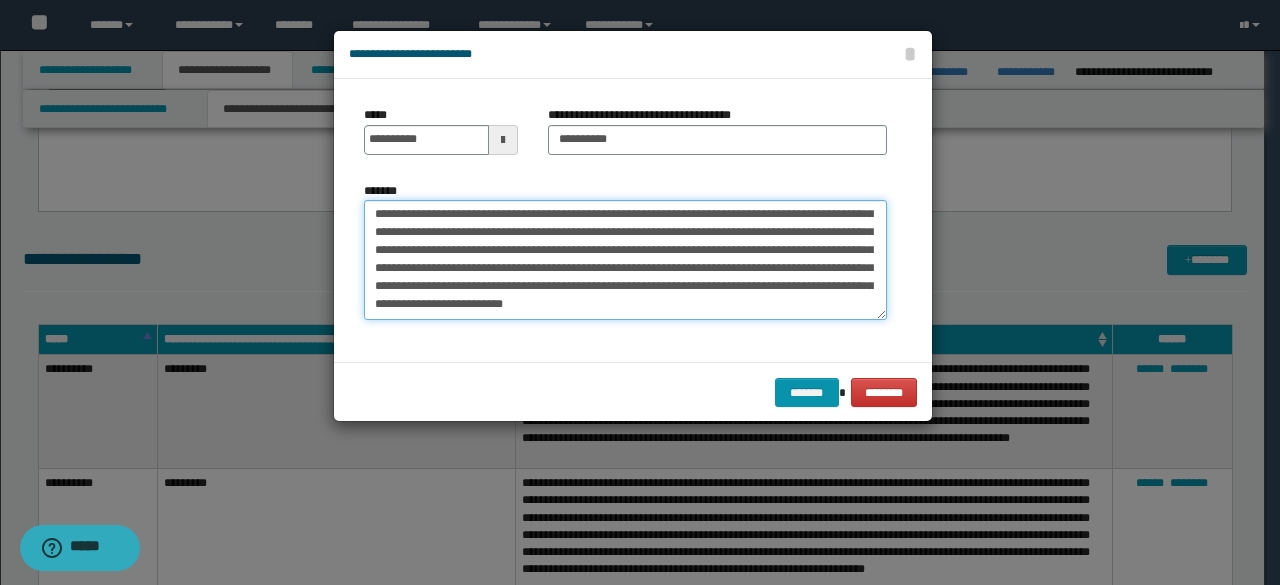 scroll, scrollTop: 0, scrollLeft: 0, axis: both 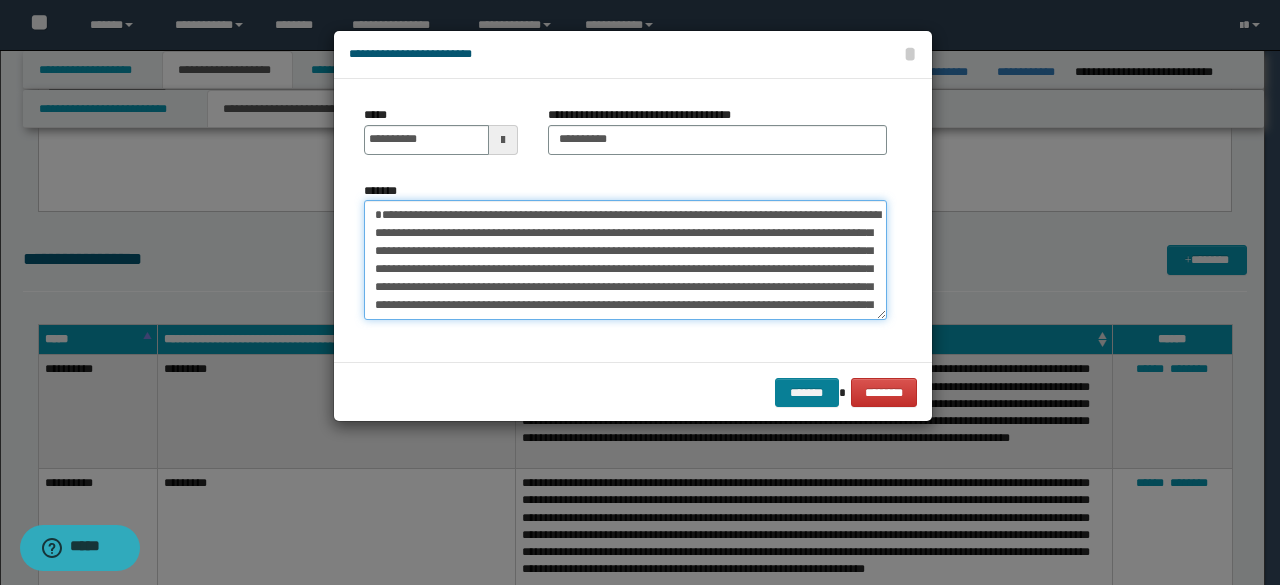 type on "**********" 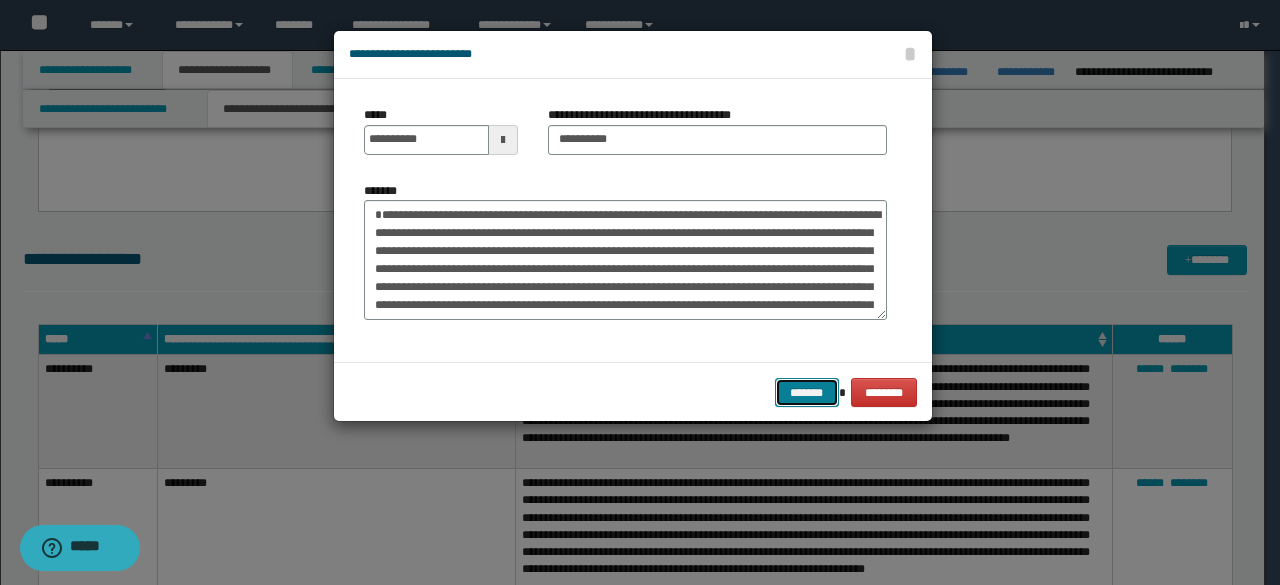click on "*******" at bounding box center [807, 392] 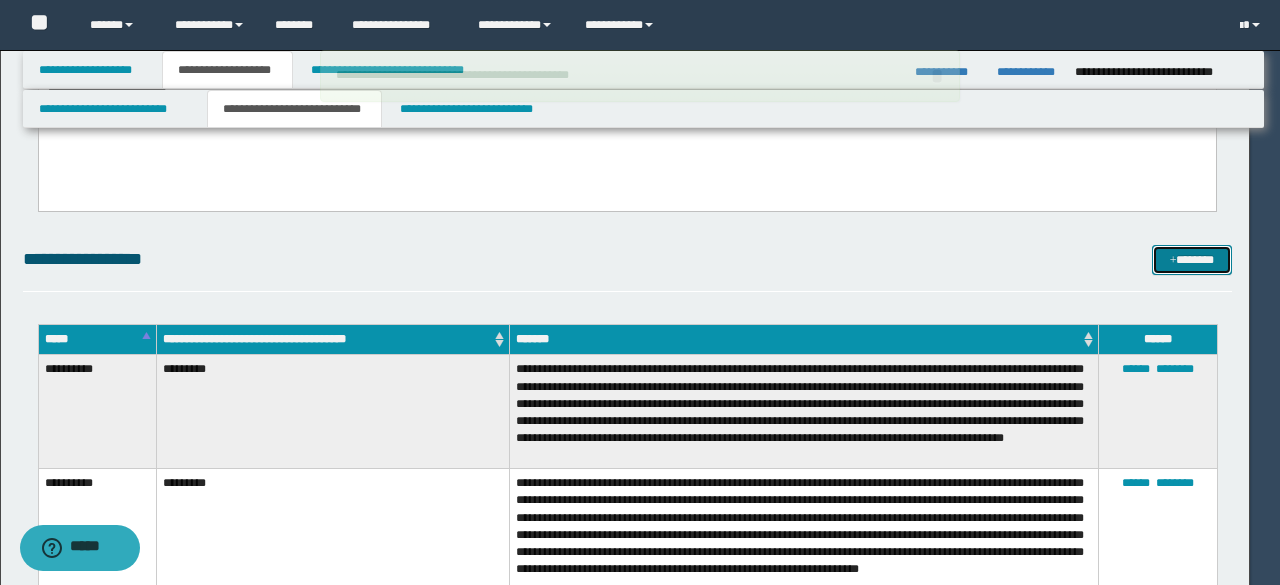 type 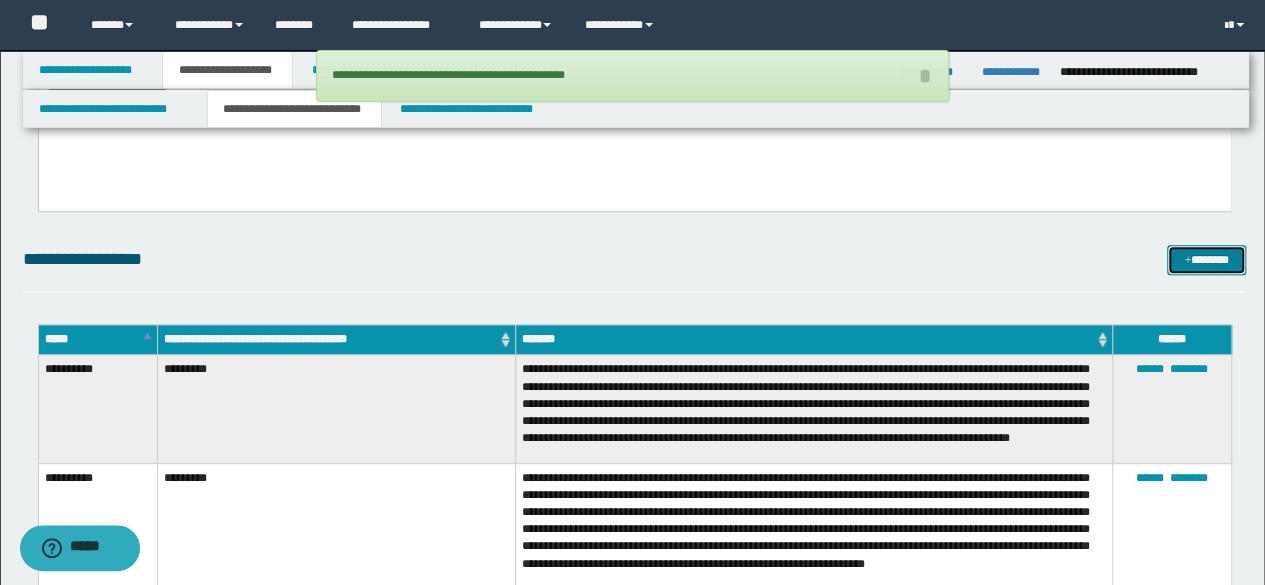 click on "*******" at bounding box center (1206, 259) 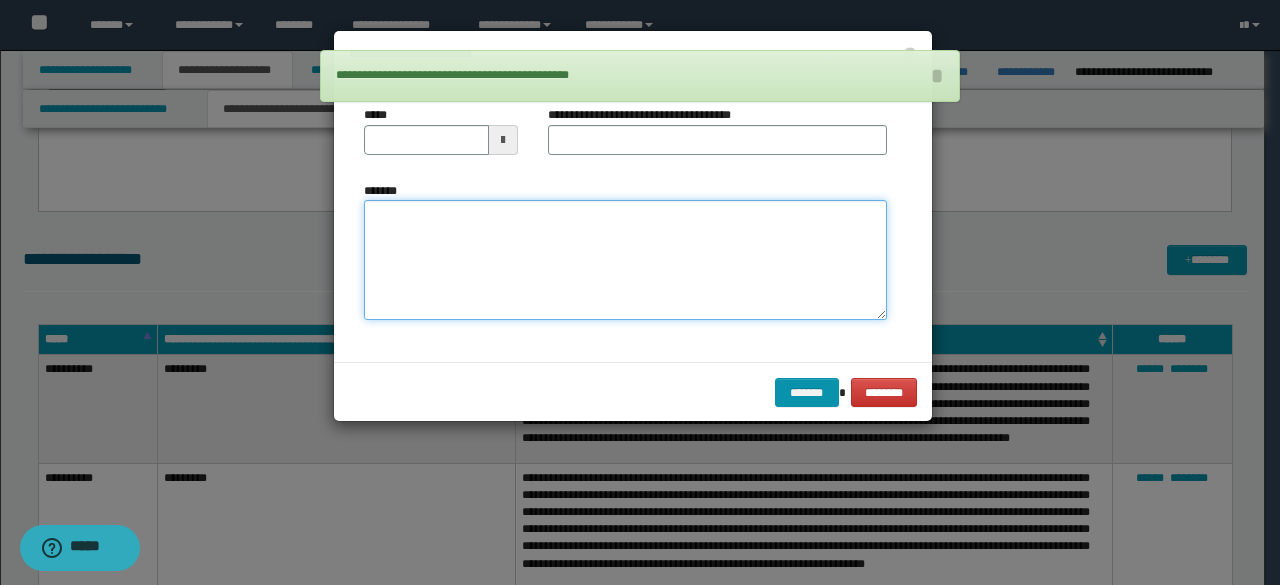 click on "*******" at bounding box center [625, 259] 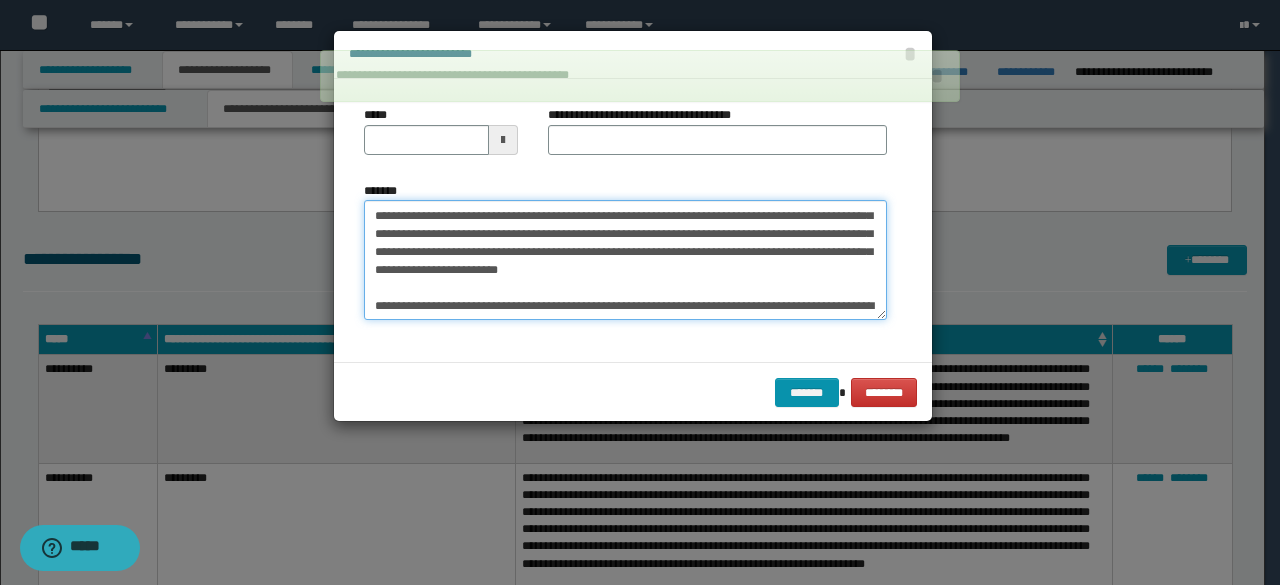 scroll, scrollTop: 0, scrollLeft: 0, axis: both 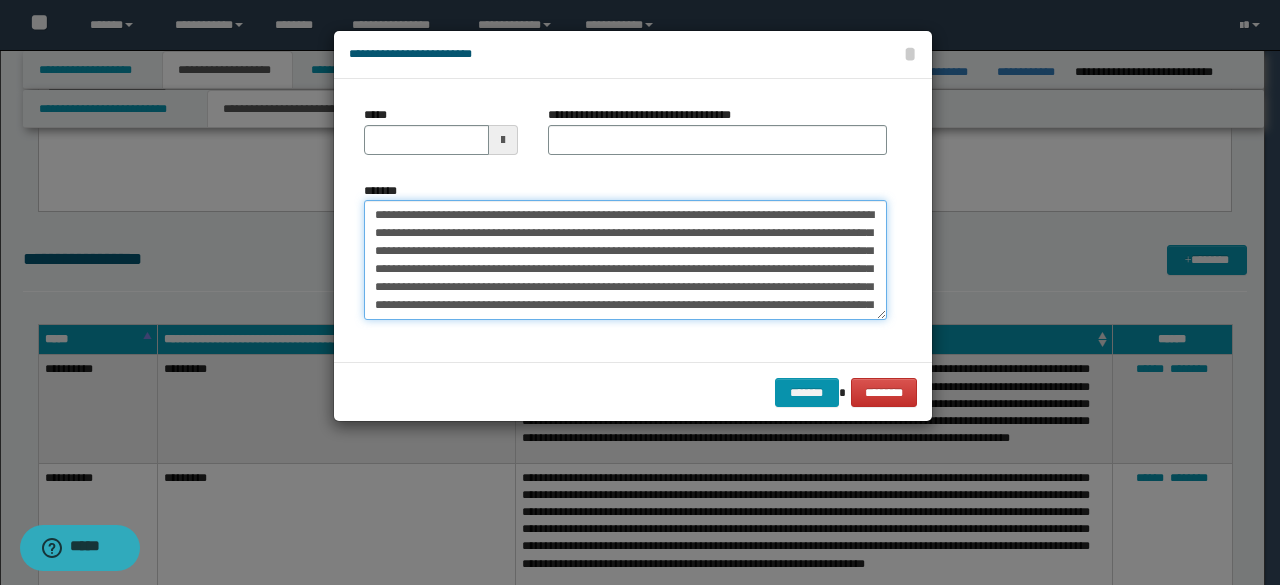 drag, startPoint x: 434, startPoint y: 214, endPoint x: 289, endPoint y: 219, distance: 145.08618 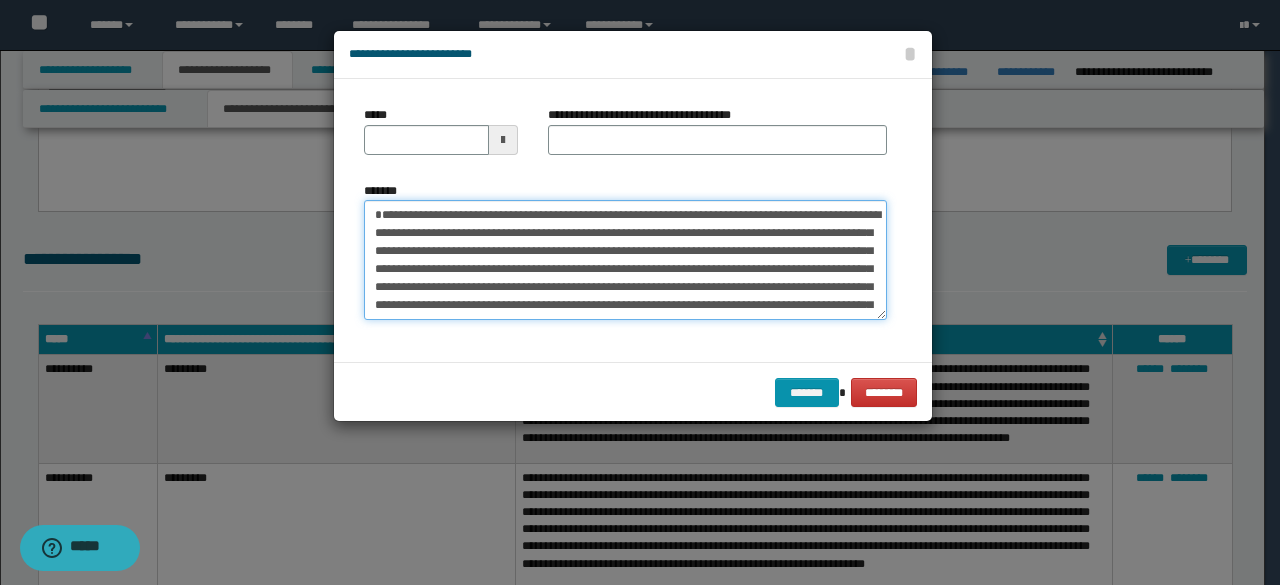 type 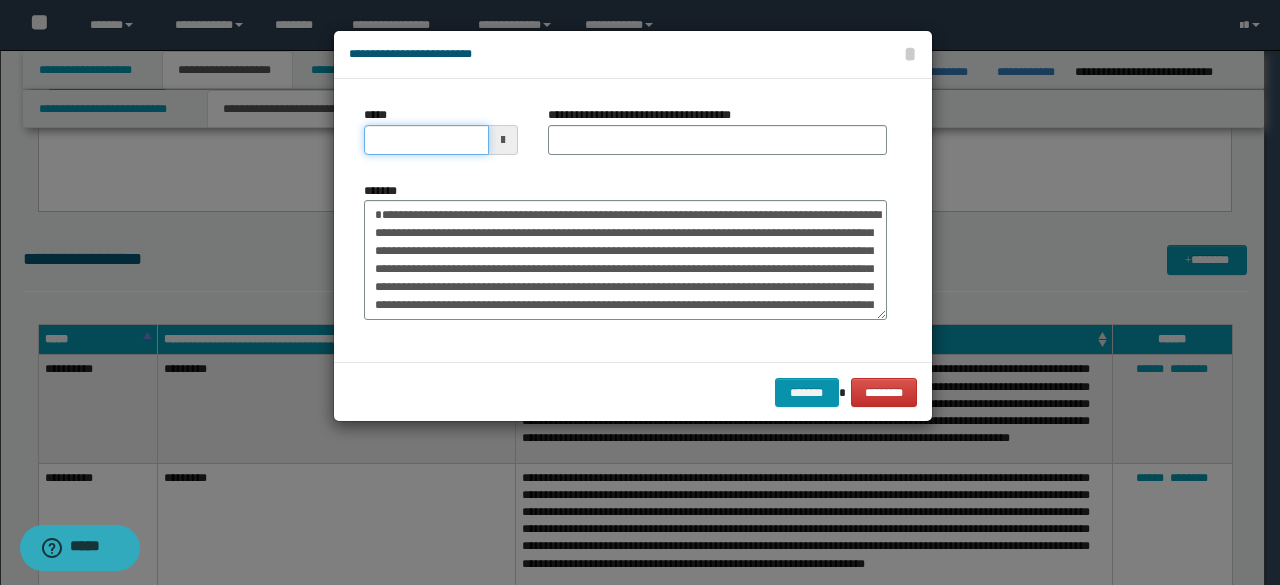 click on "*****" at bounding box center (426, 140) 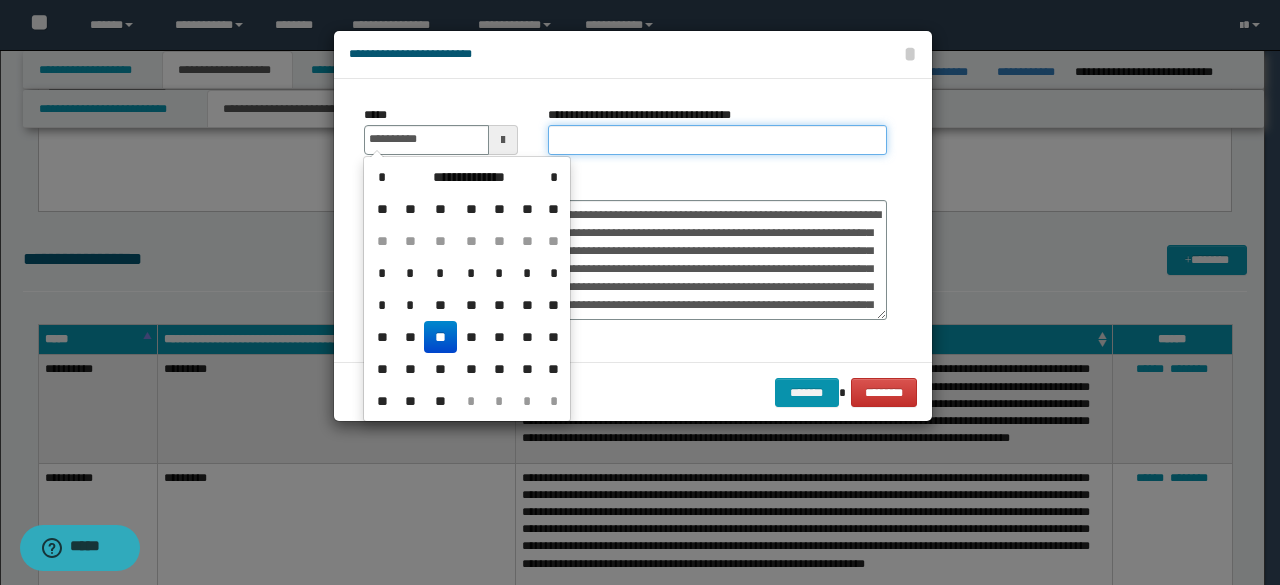 type on "**********" 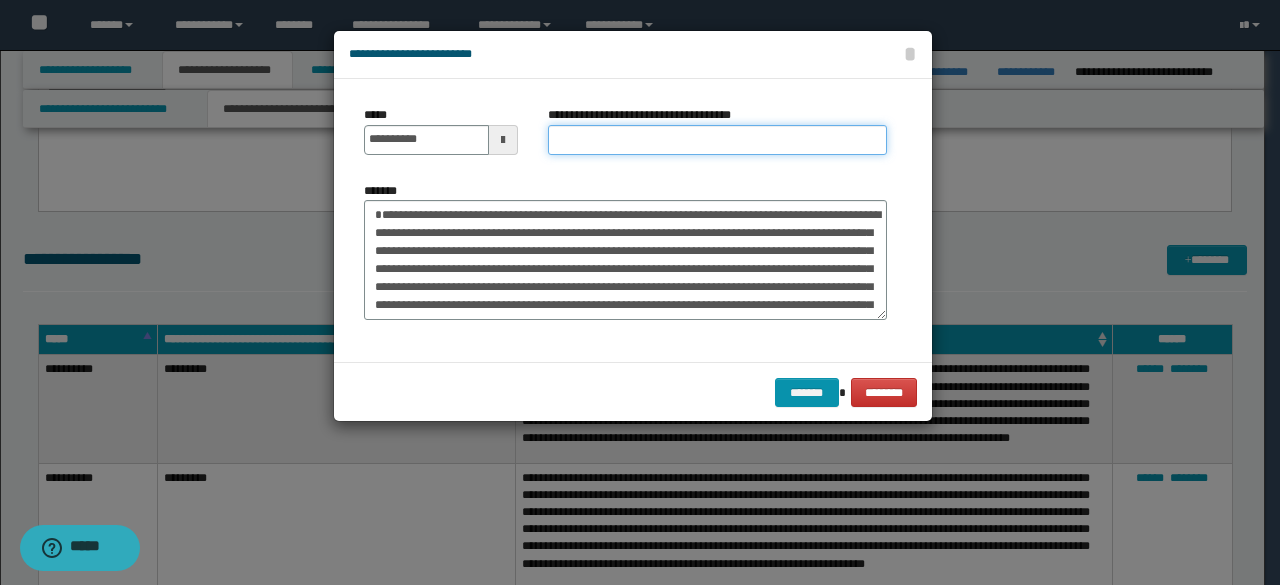 type on "*********" 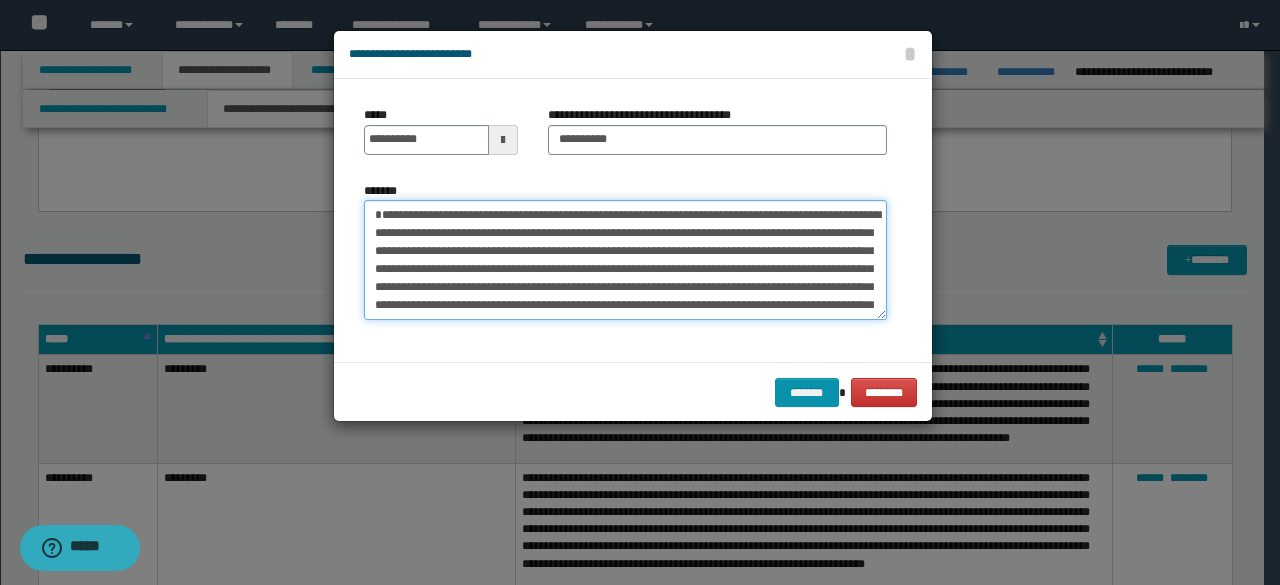 drag, startPoint x: 444, startPoint y: 214, endPoint x: 324, endPoint y: 224, distance: 120.41595 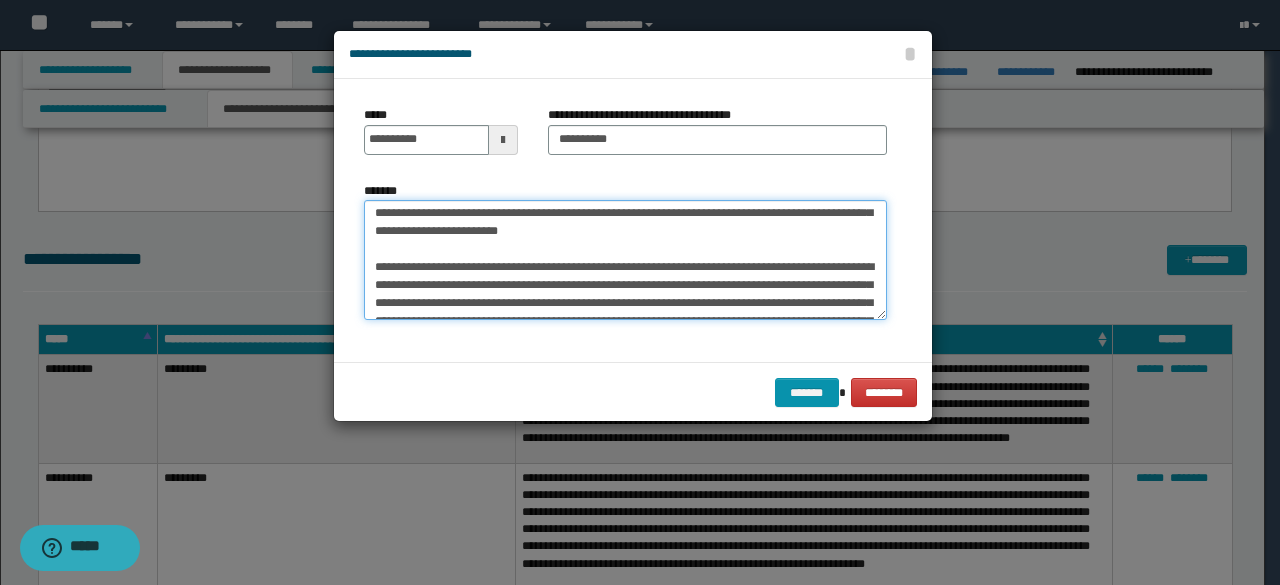 scroll, scrollTop: 504, scrollLeft: 0, axis: vertical 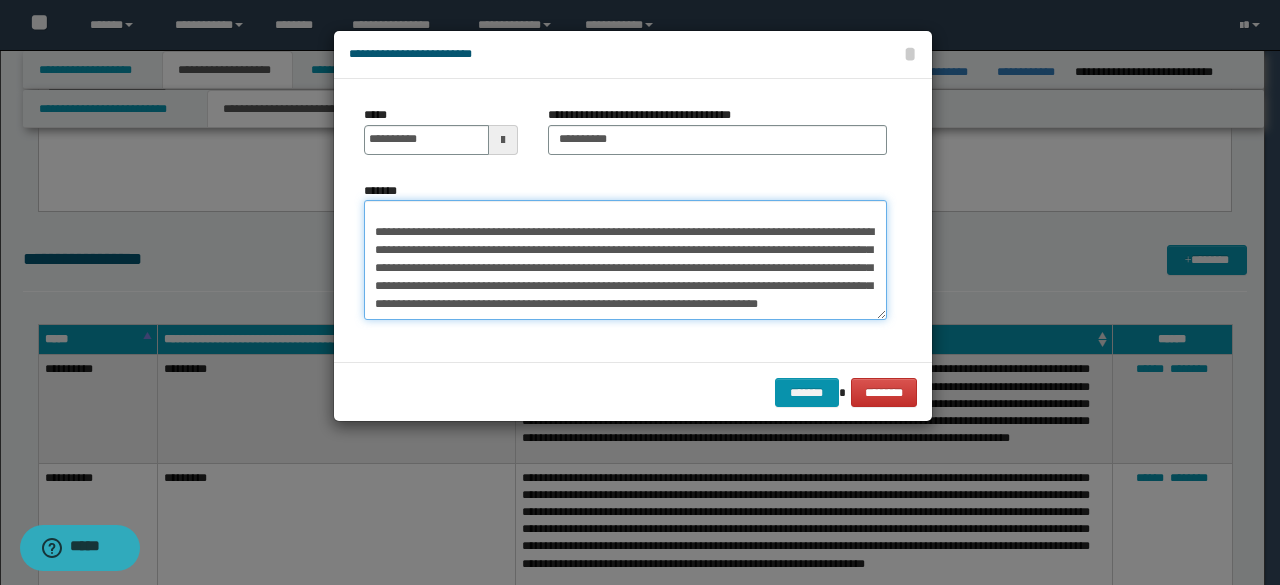 drag, startPoint x: 369, startPoint y: 219, endPoint x: 704, endPoint y: 339, distance: 355.84406 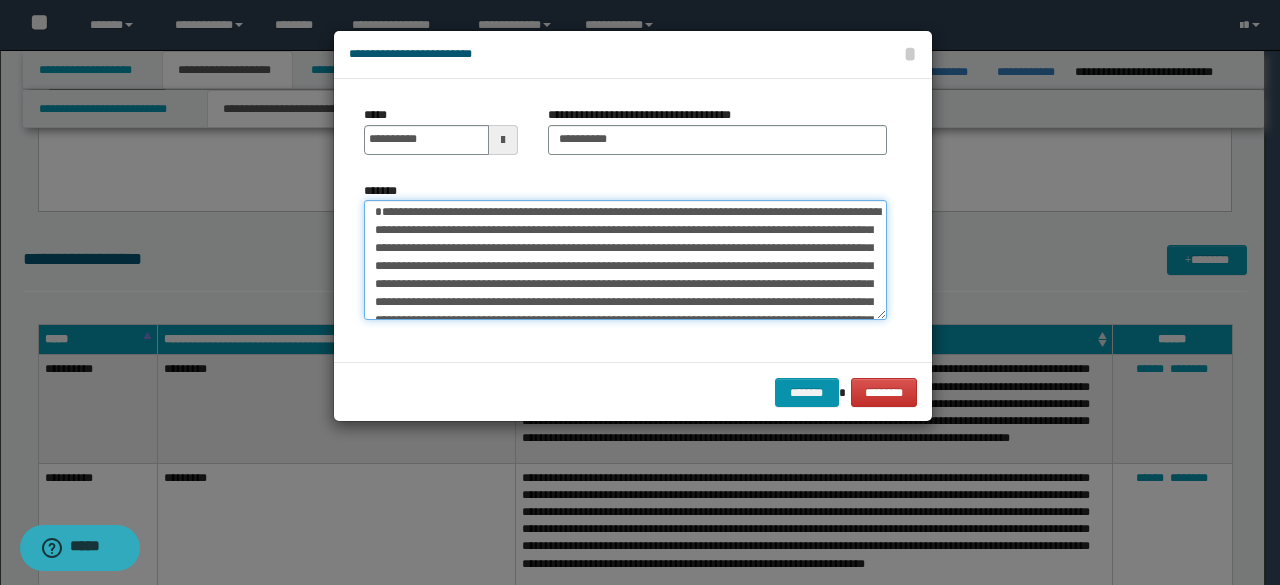 scroll, scrollTop: 0, scrollLeft: 0, axis: both 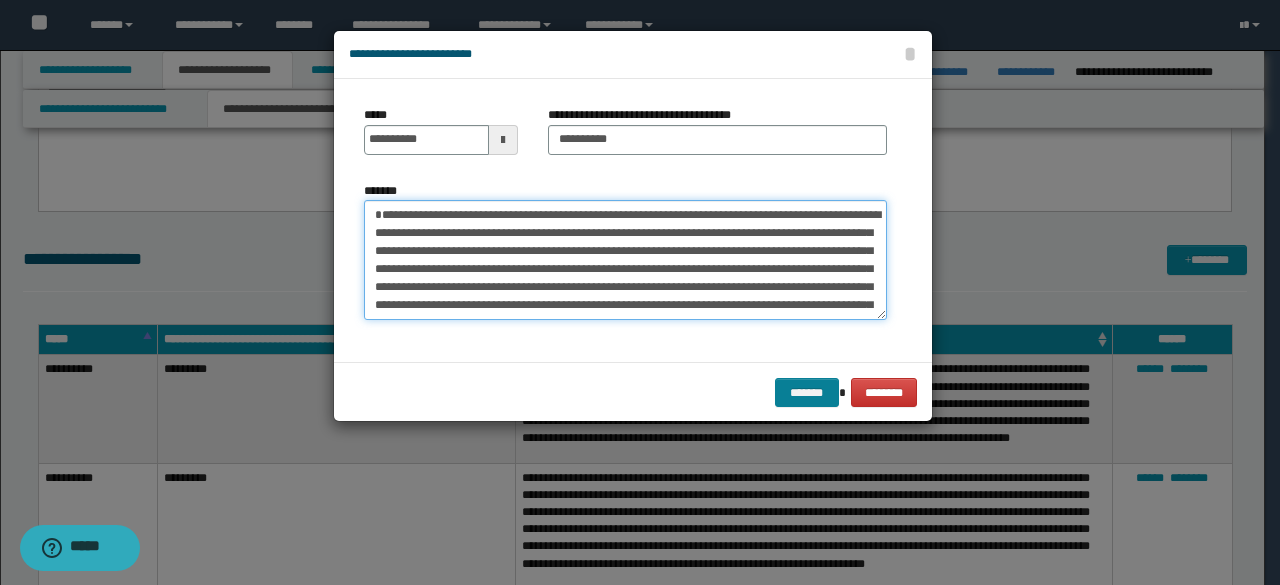 type on "**********" 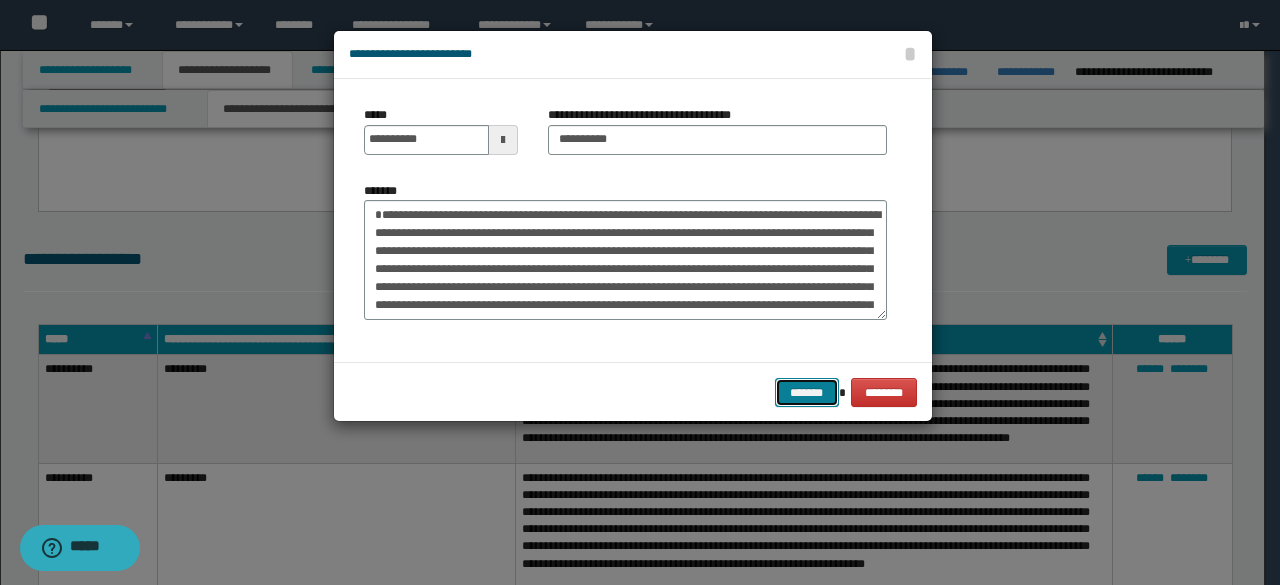 click on "*******" at bounding box center (807, 392) 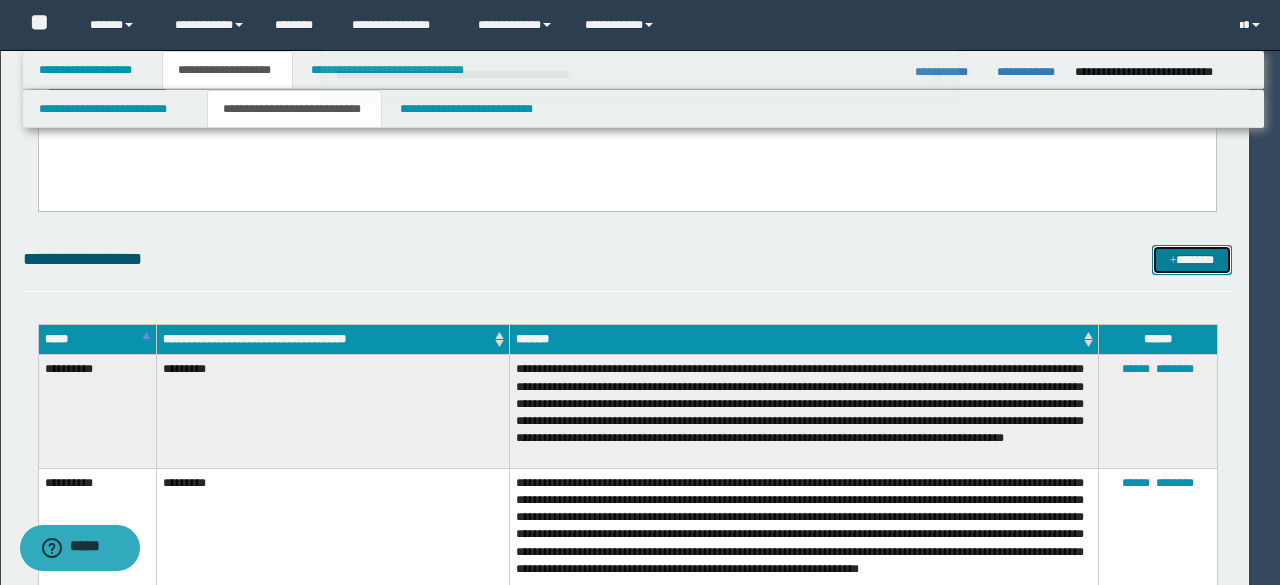 type 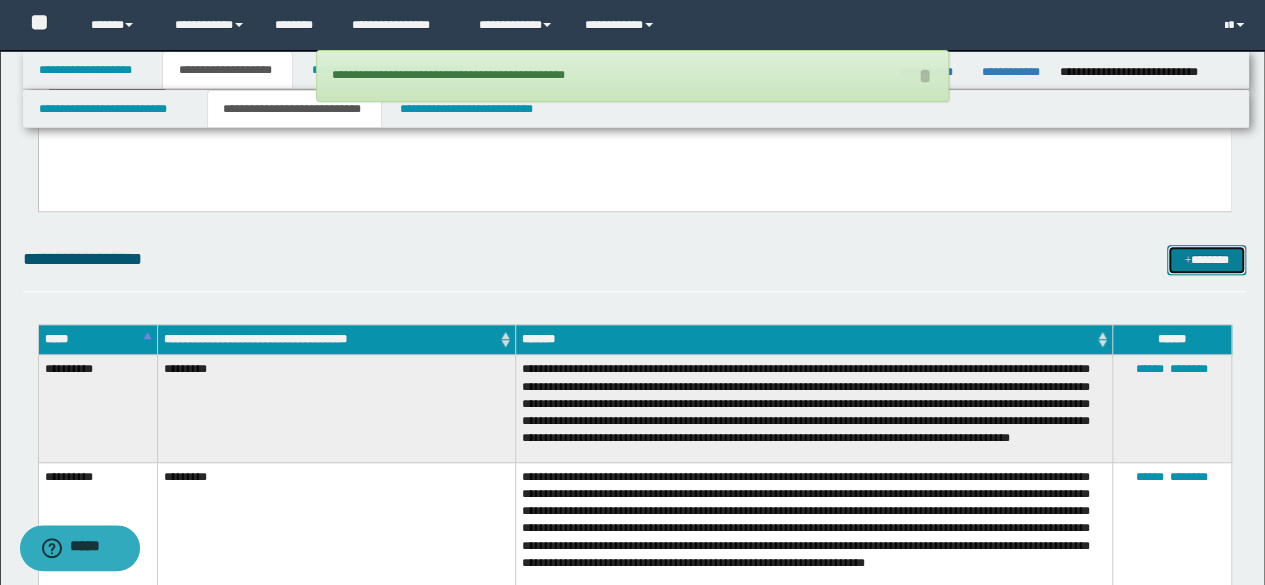 click on "*******" at bounding box center [1206, 259] 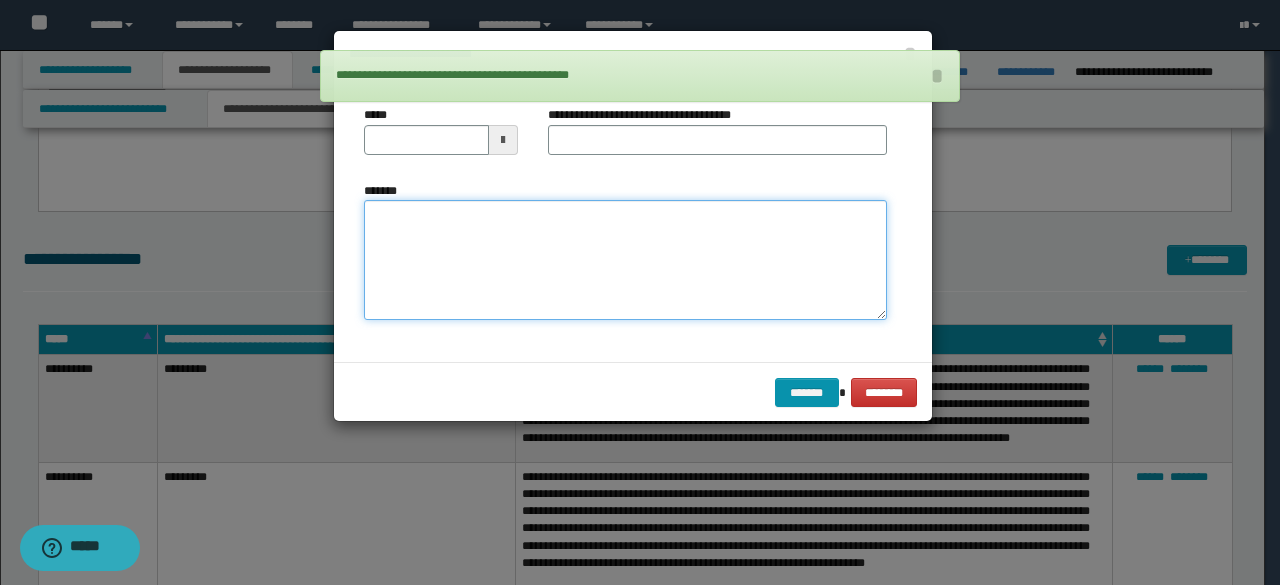 drag, startPoint x: 484, startPoint y: 201, endPoint x: 484, endPoint y: 214, distance: 13 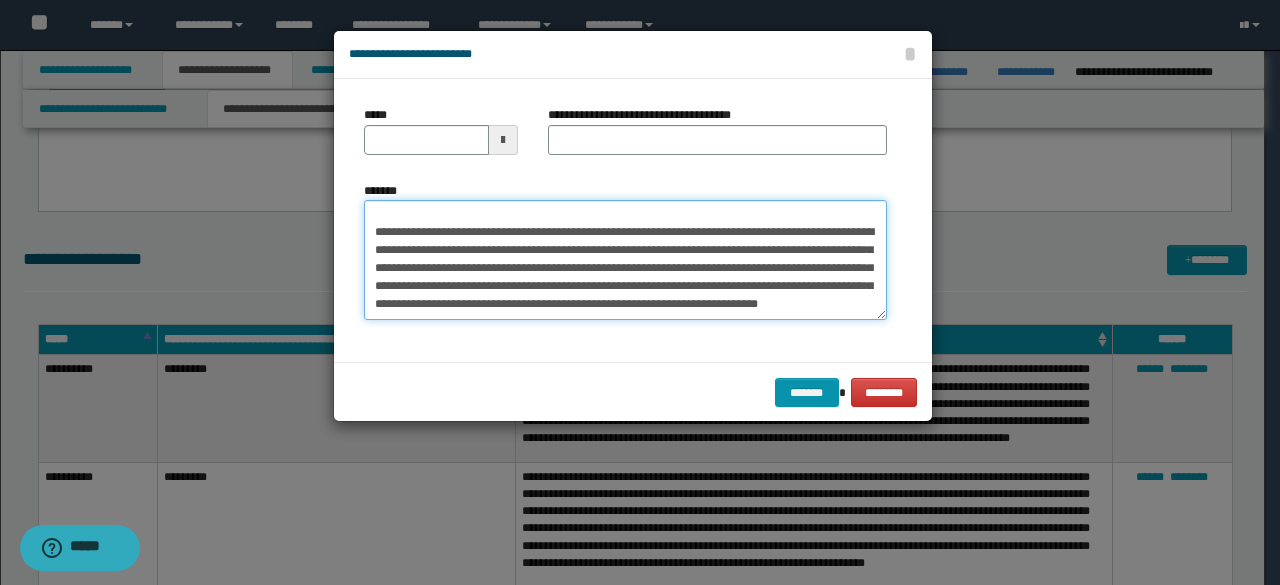 scroll, scrollTop: 0, scrollLeft: 0, axis: both 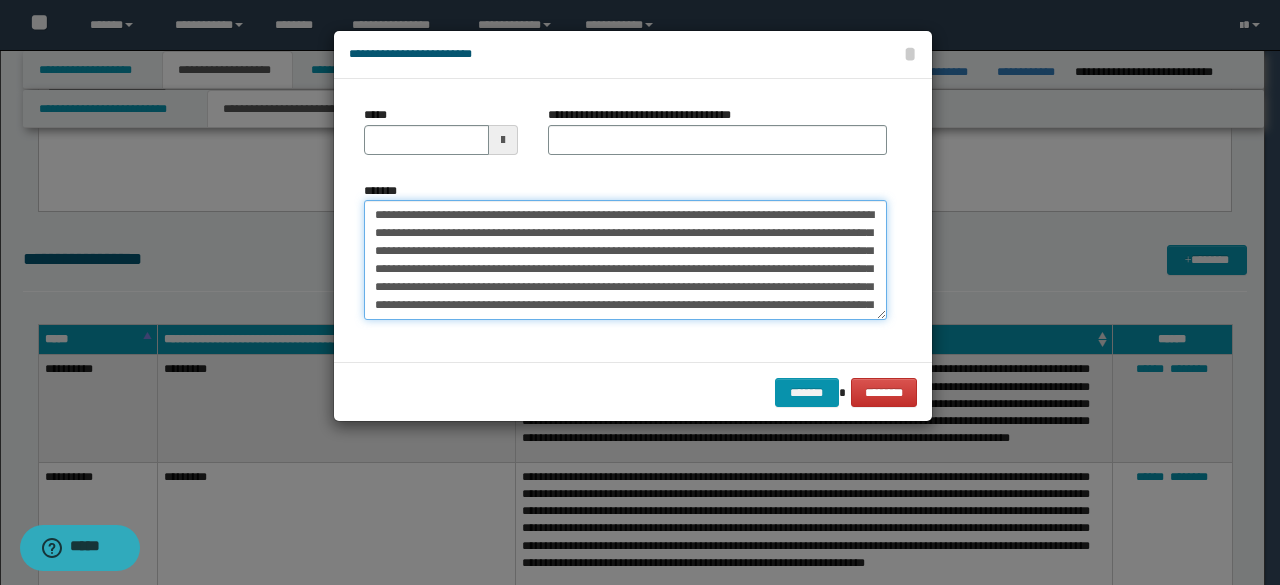 drag, startPoint x: 436, startPoint y: 217, endPoint x: 318, endPoint y: 221, distance: 118.06778 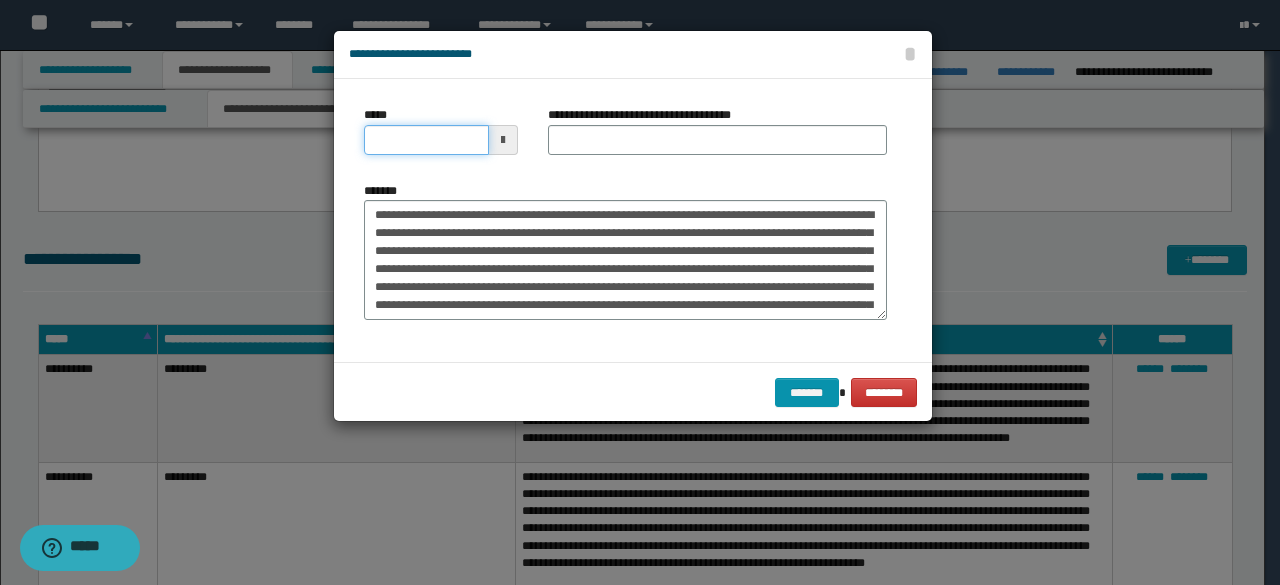 click on "*****" at bounding box center (426, 140) 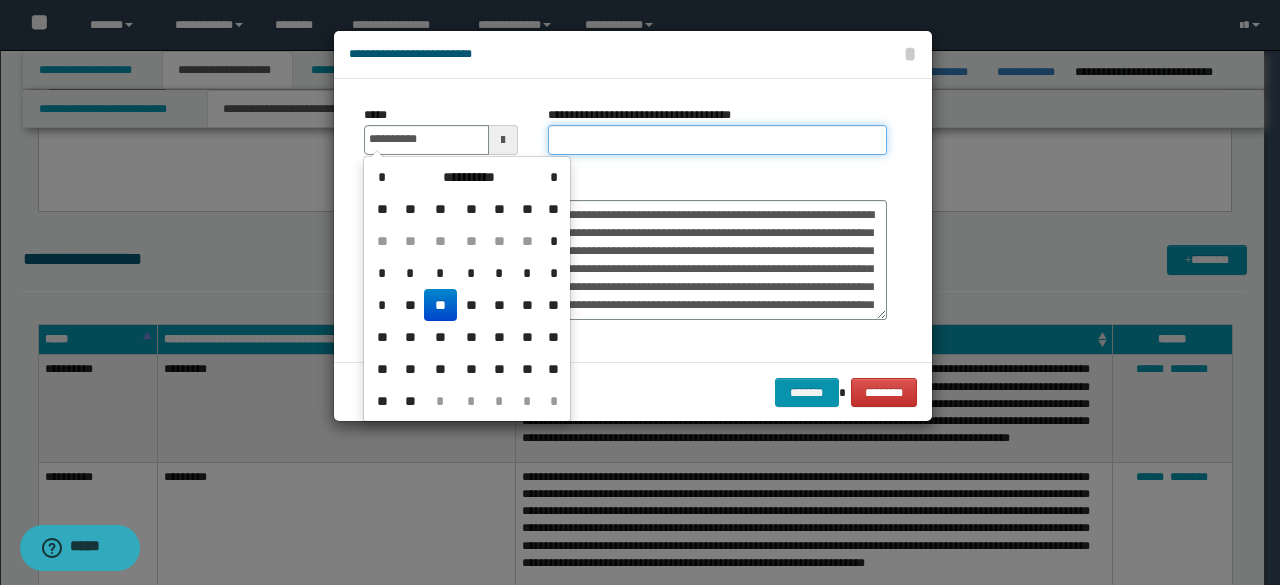 type on "**********" 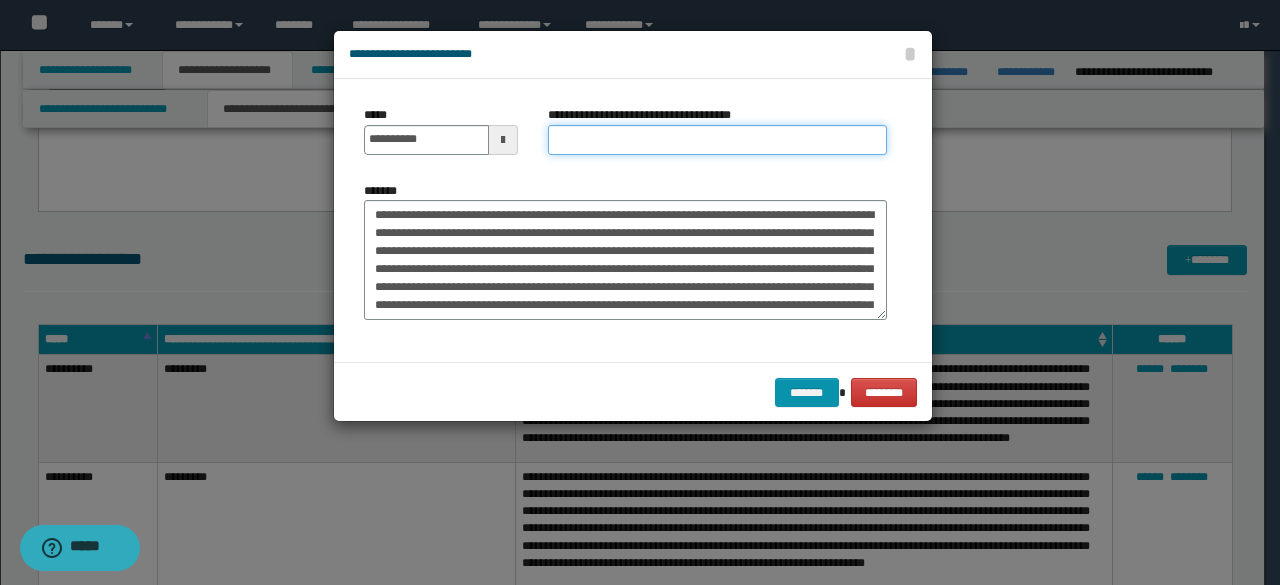 type on "*********" 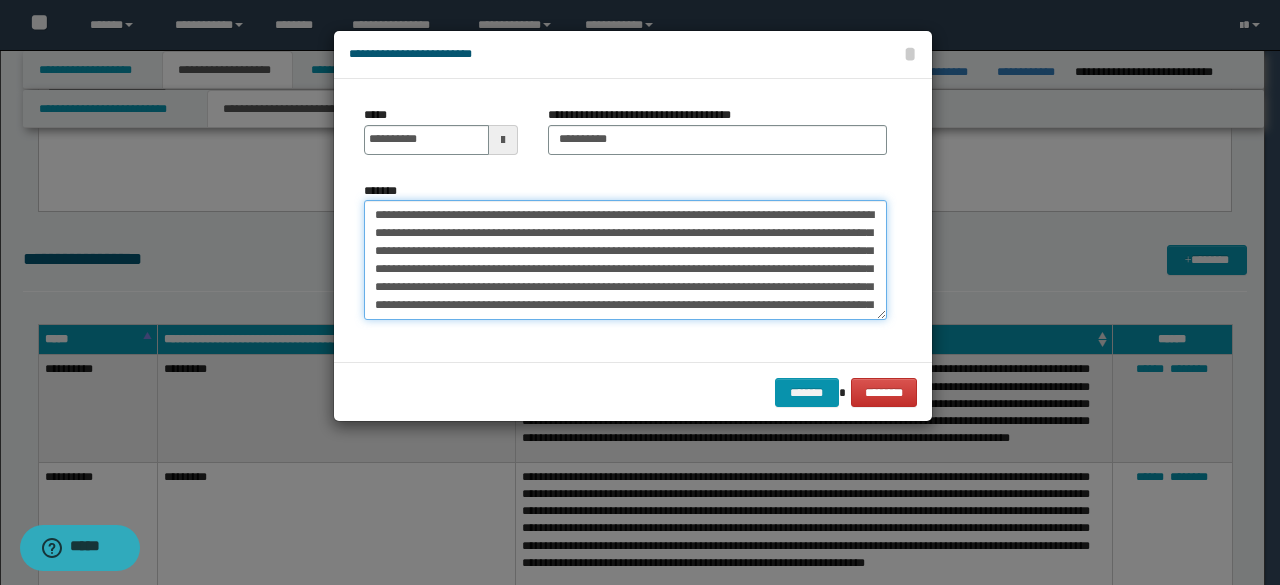 drag, startPoint x: 440, startPoint y: 215, endPoint x: 336, endPoint y: 219, distance: 104.0769 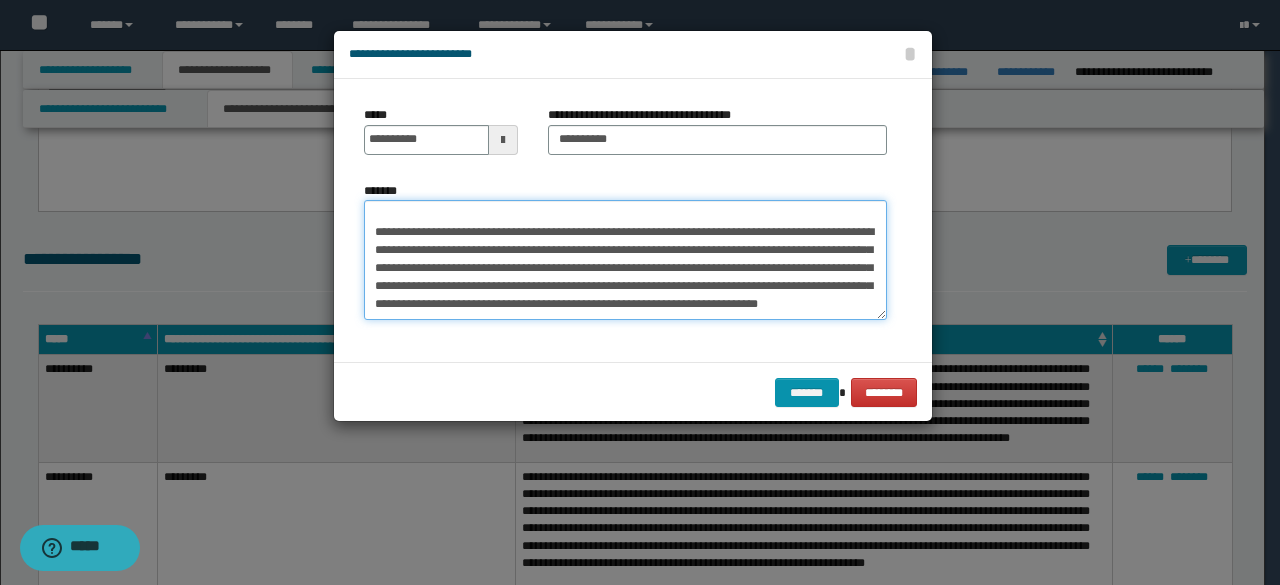 scroll, scrollTop: 180, scrollLeft: 0, axis: vertical 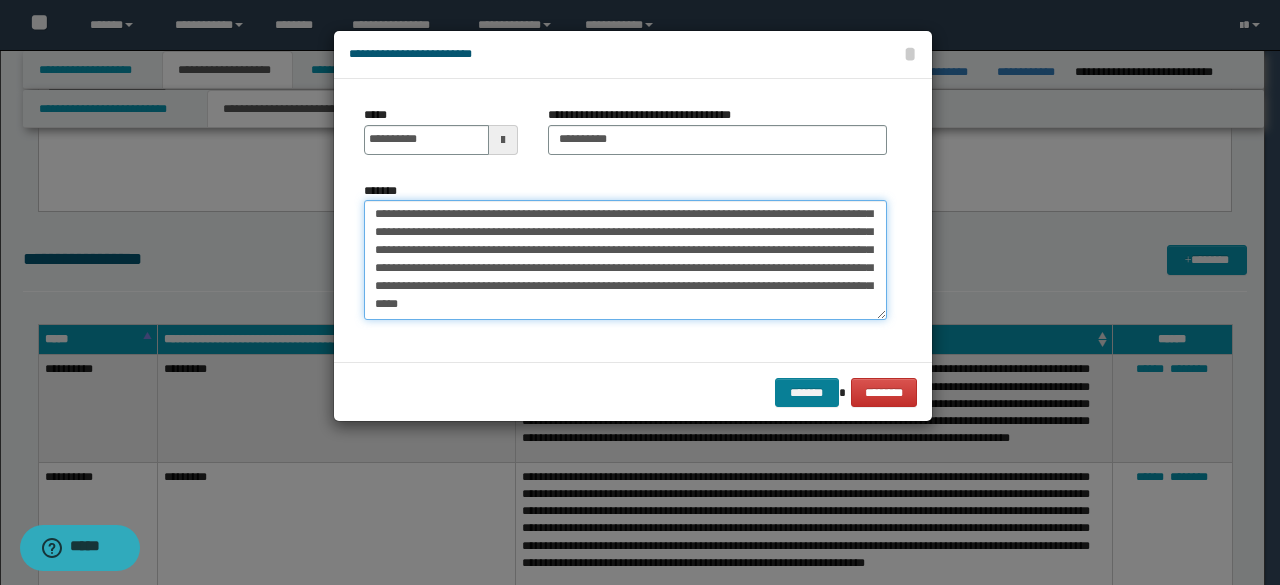 type on "**********" 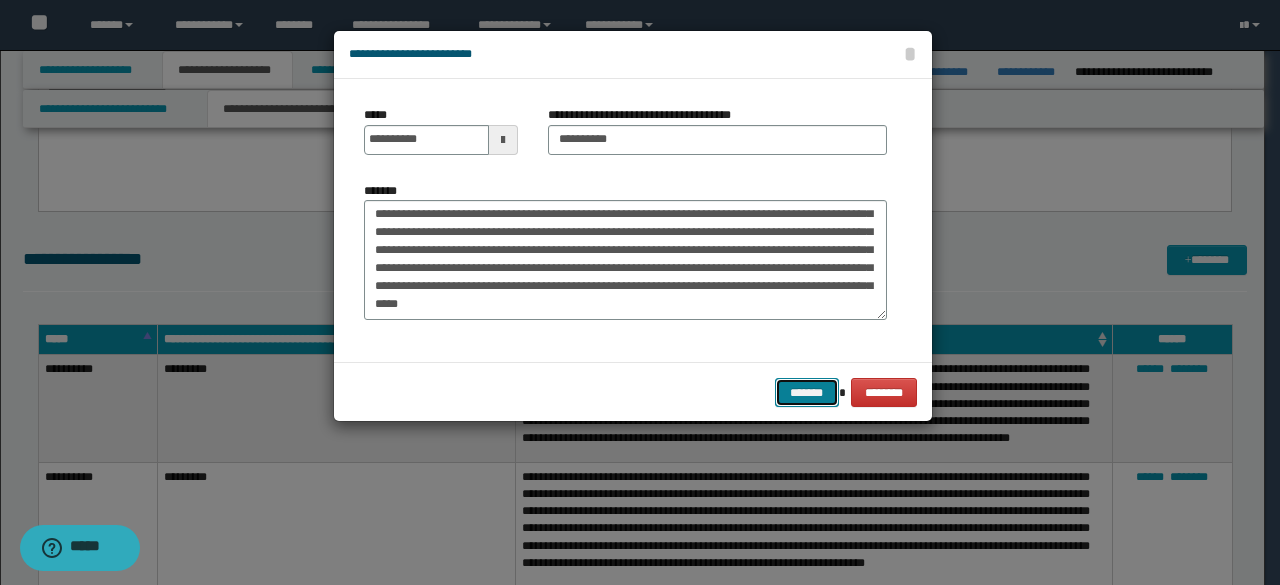 click on "*******" at bounding box center (807, 392) 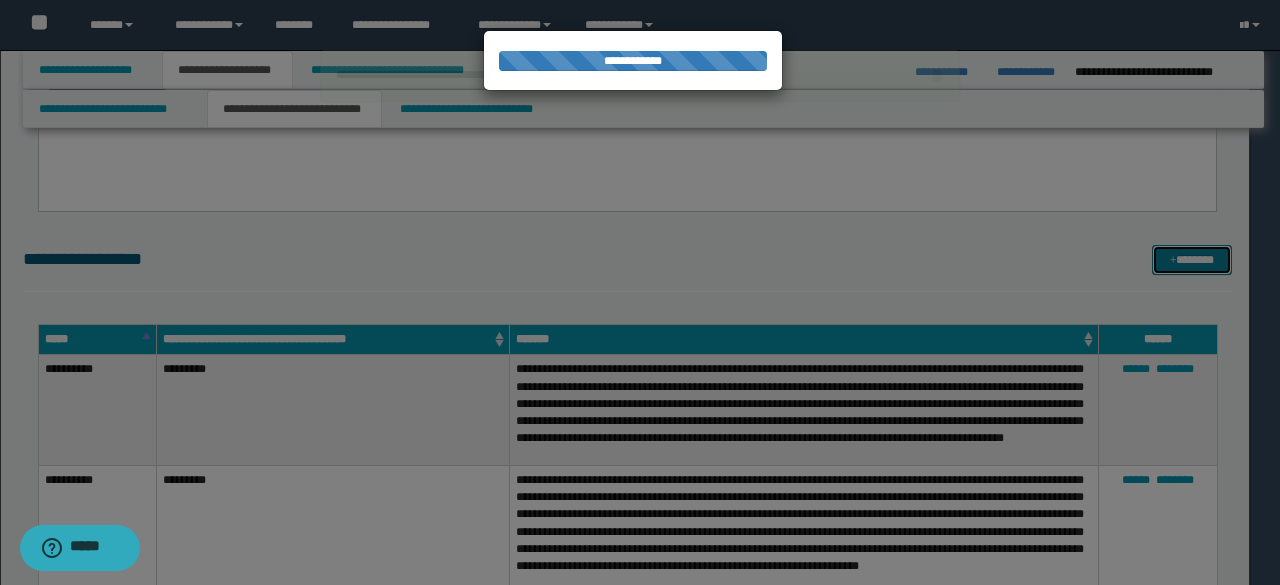 type 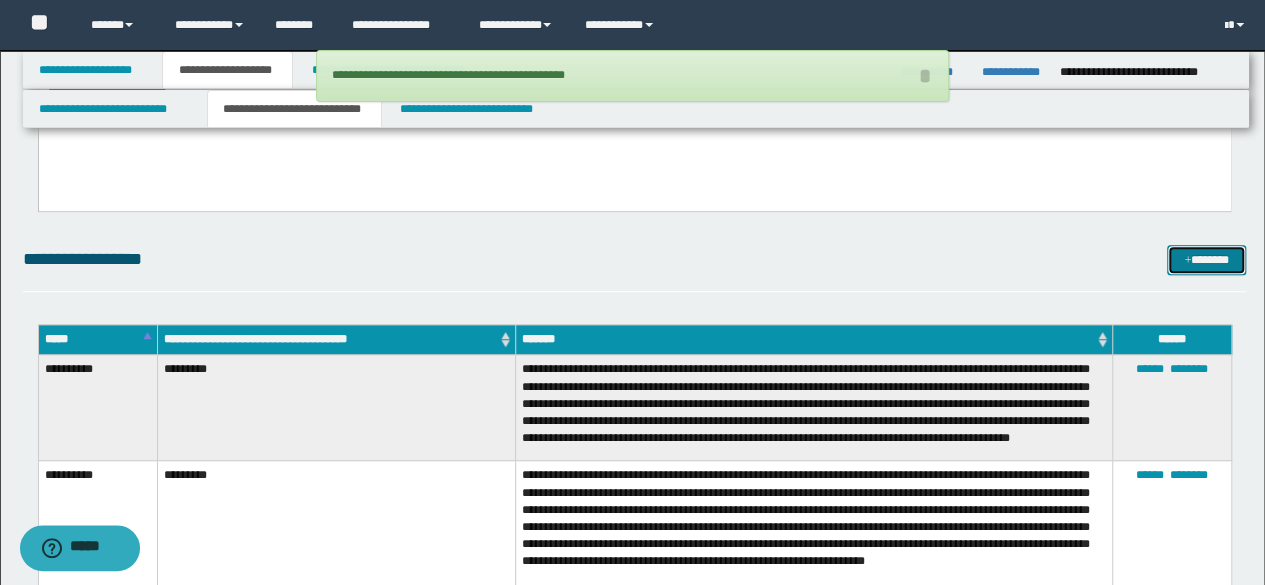 click on "*******" at bounding box center (1206, 259) 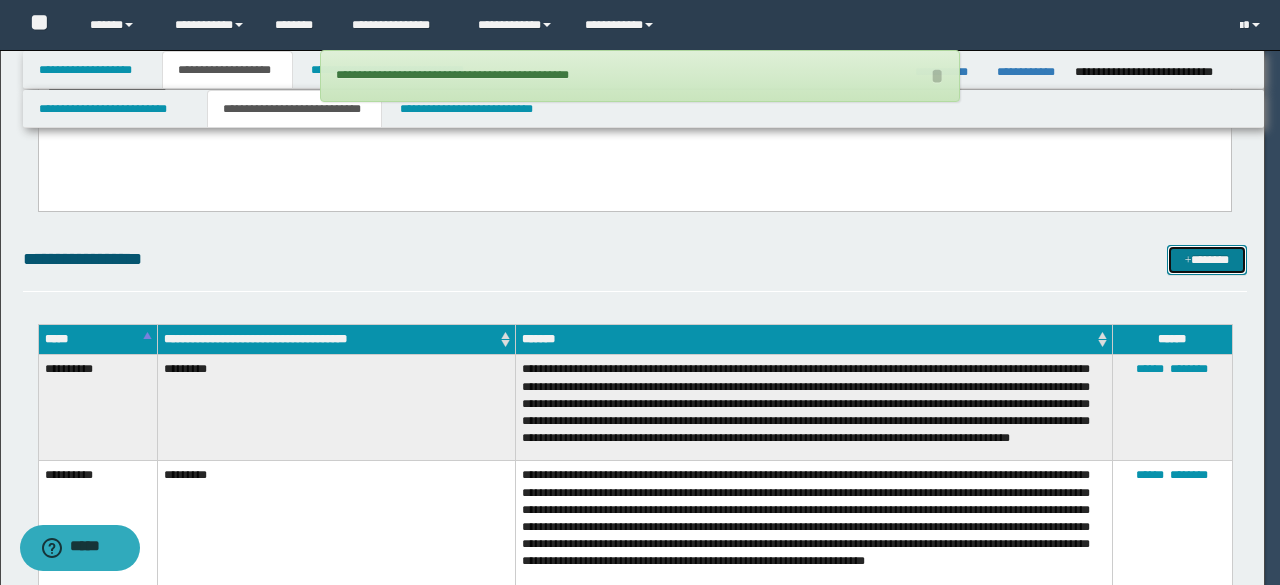 scroll, scrollTop: 0, scrollLeft: 0, axis: both 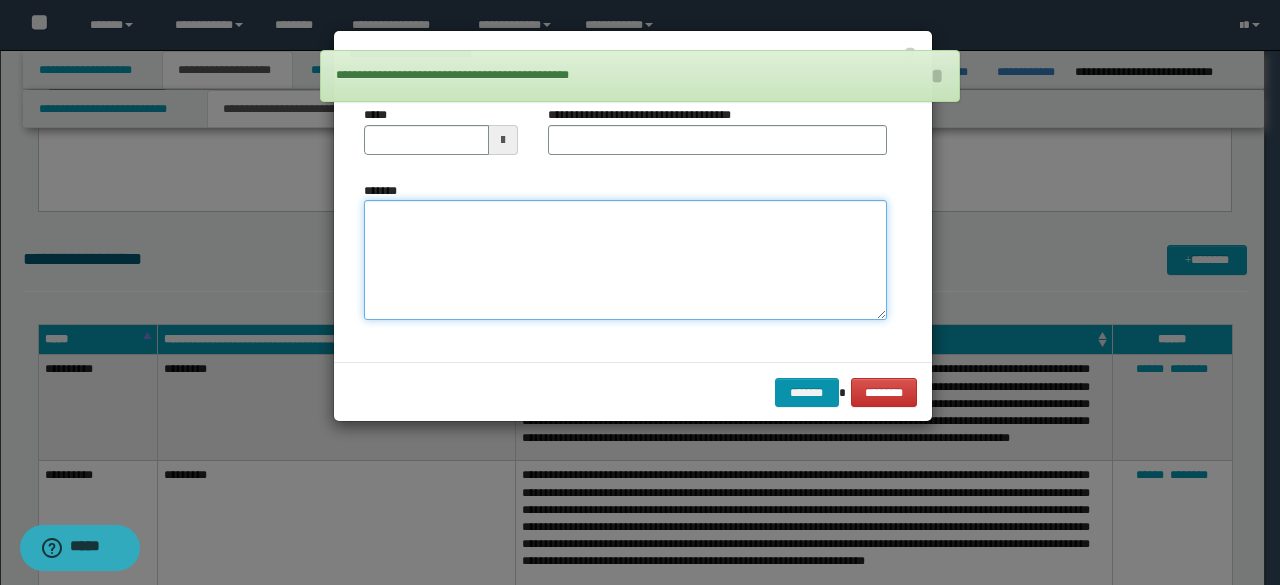 click on "*******" at bounding box center [625, 259] 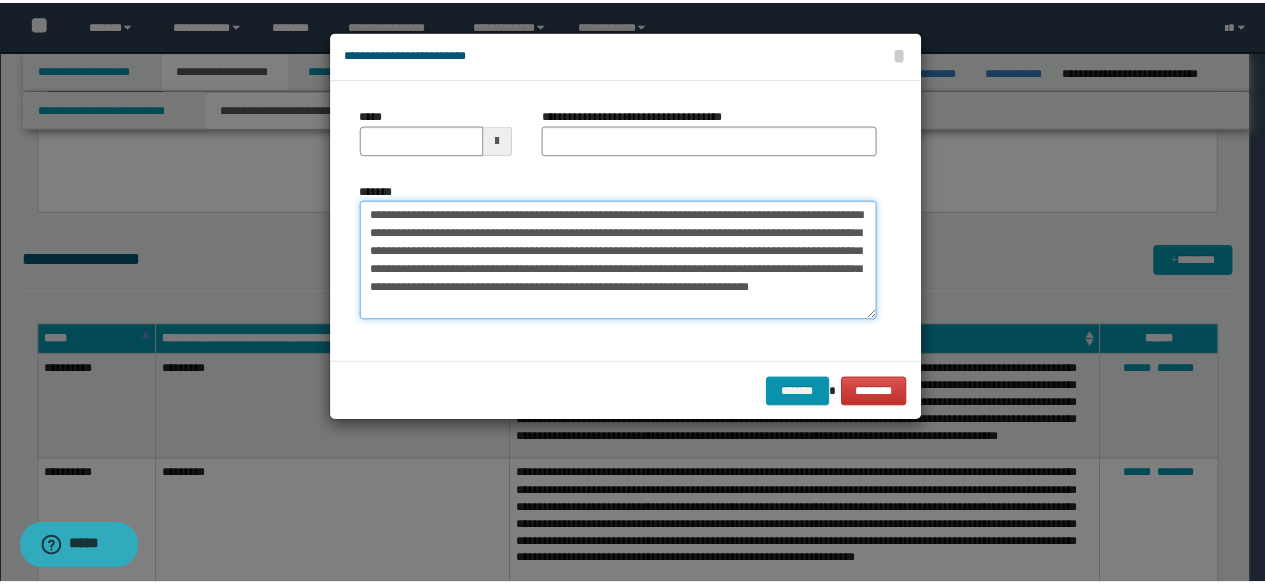 scroll, scrollTop: 0, scrollLeft: 0, axis: both 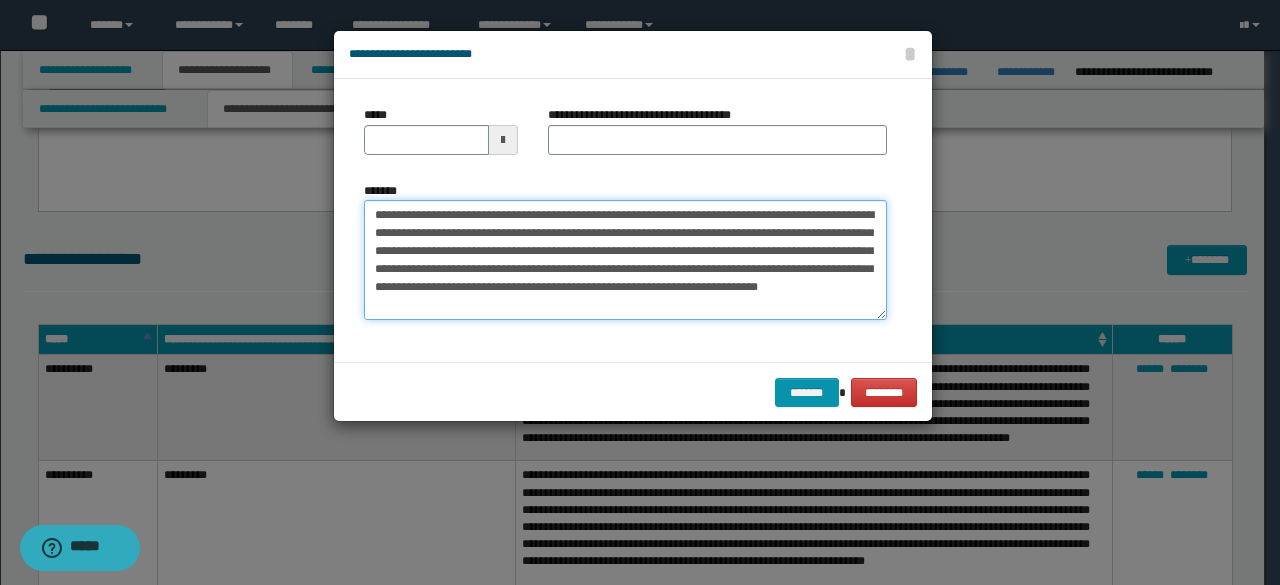 drag, startPoint x: 433, startPoint y: 215, endPoint x: 328, endPoint y: 217, distance: 105.01904 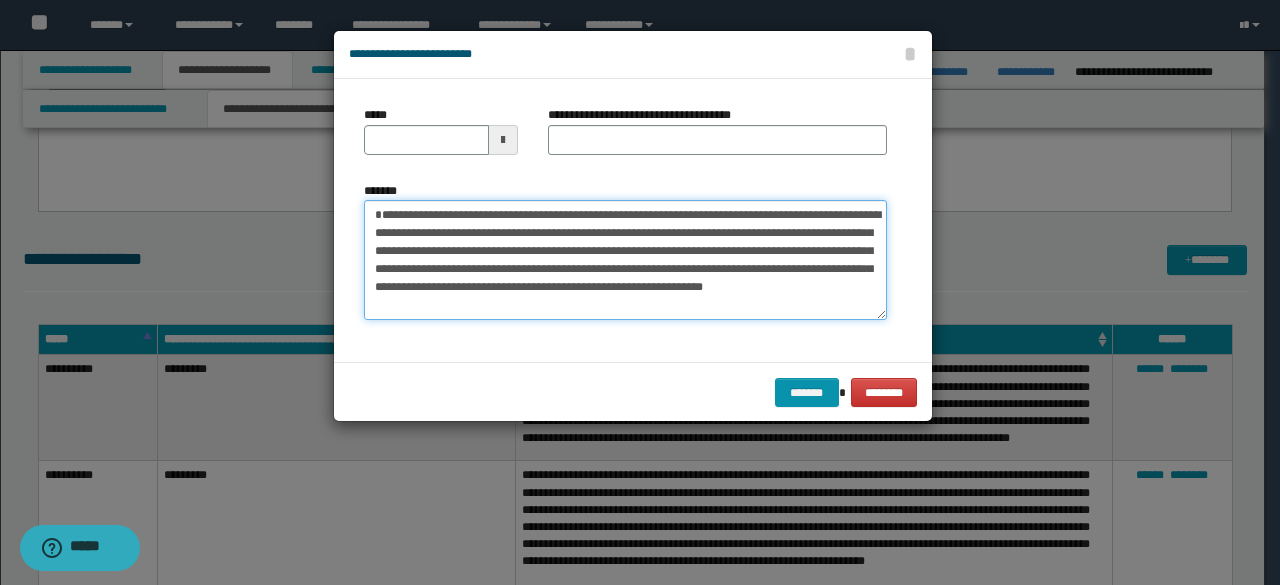 type 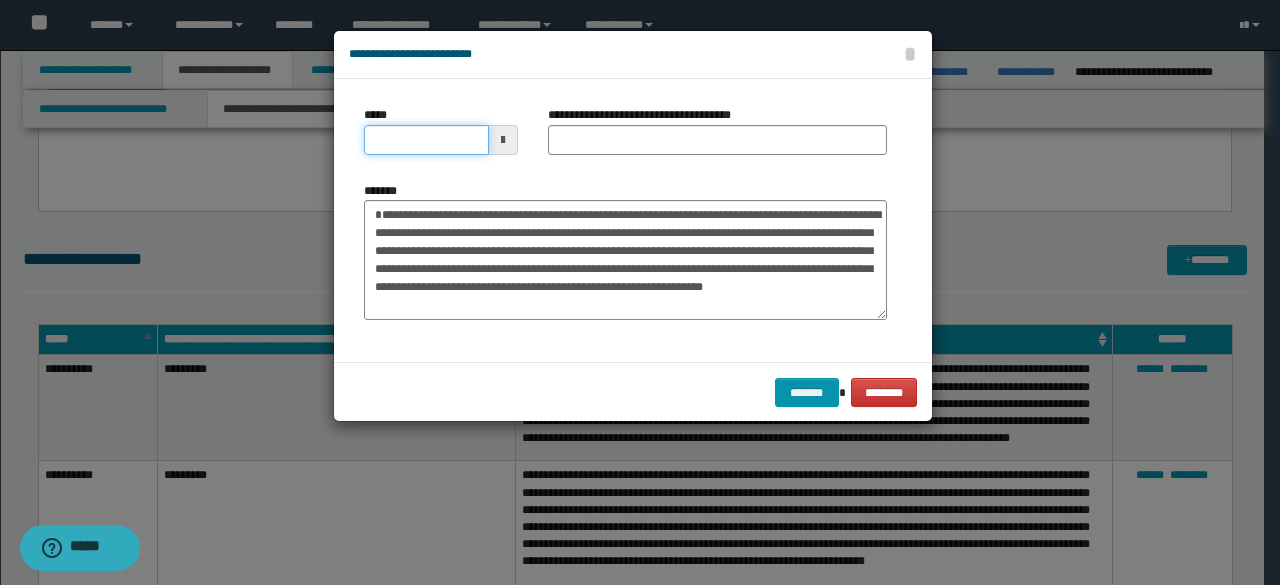 click on "*****" at bounding box center [426, 140] 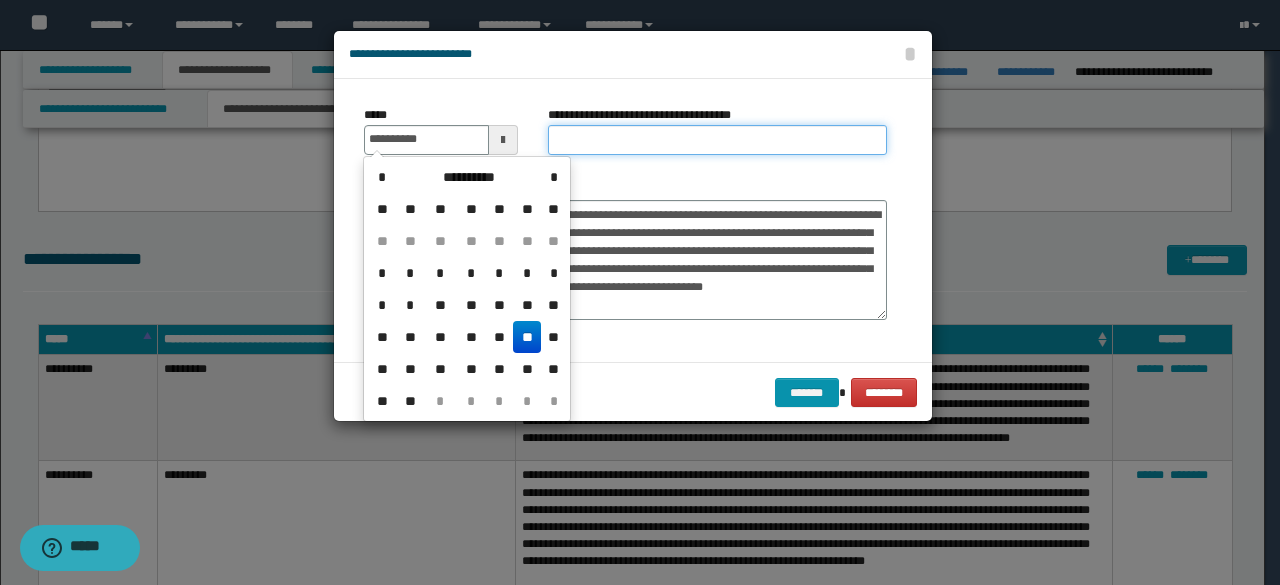 type on "**********" 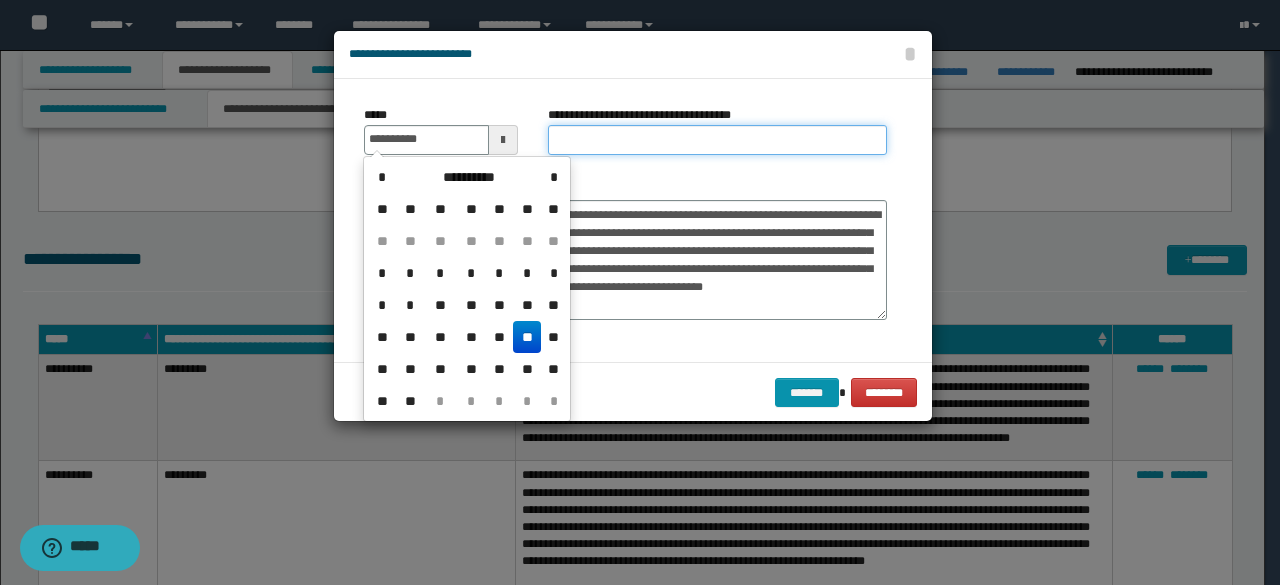 click on "**********" at bounding box center (717, 140) 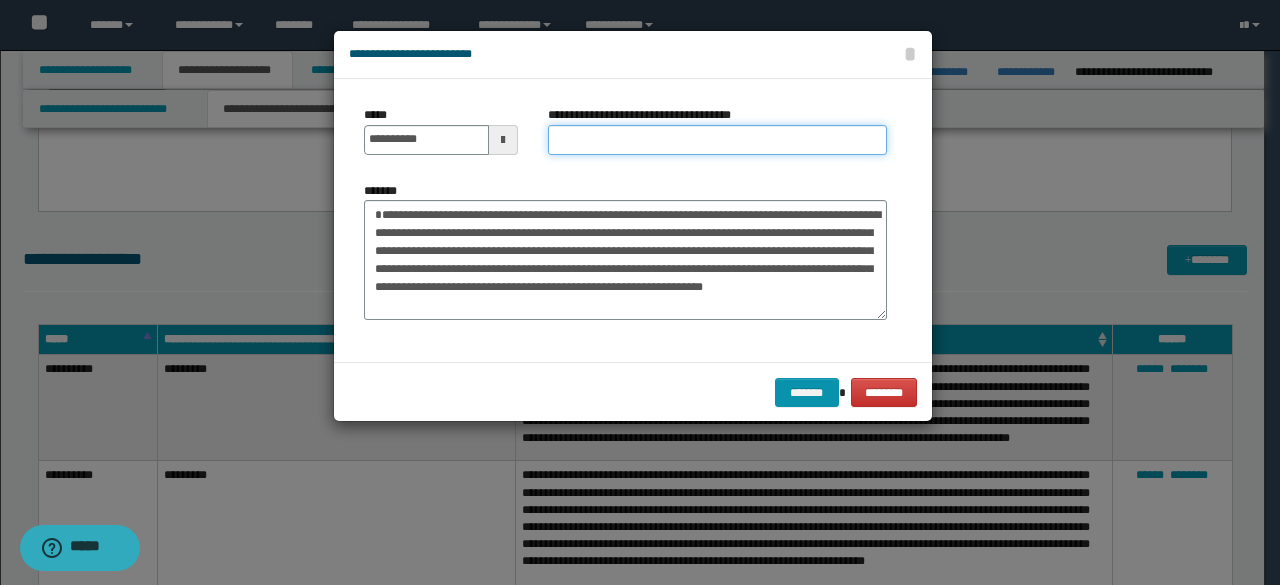 type on "*********" 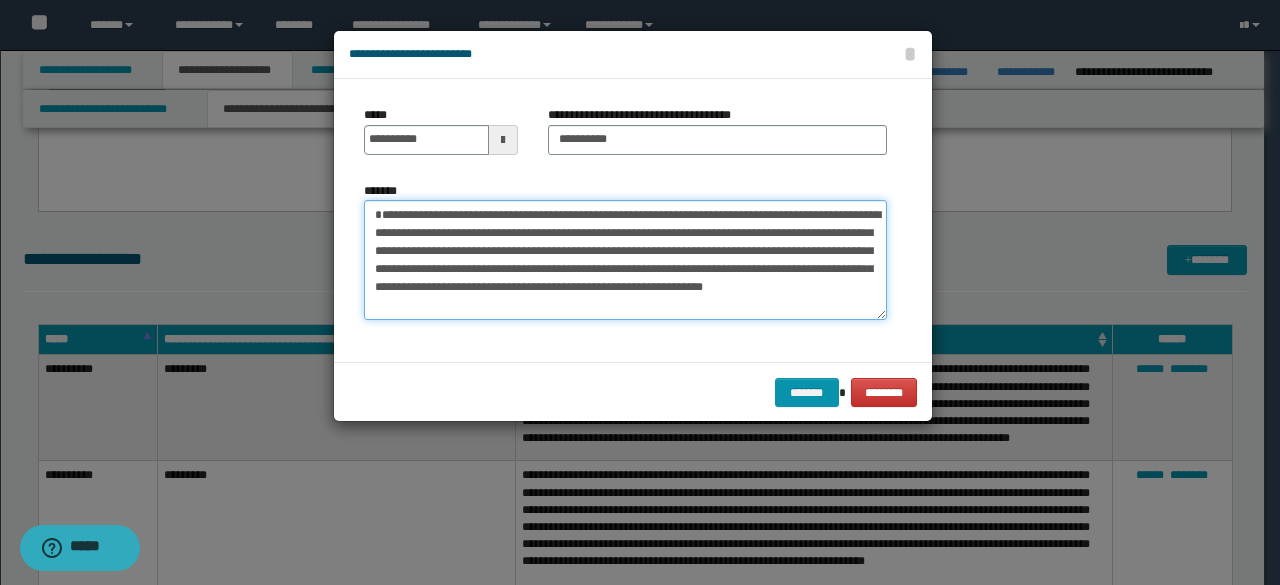 drag, startPoint x: 444, startPoint y: 217, endPoint x: 319, endPoint y: 226, distance: 125.32358 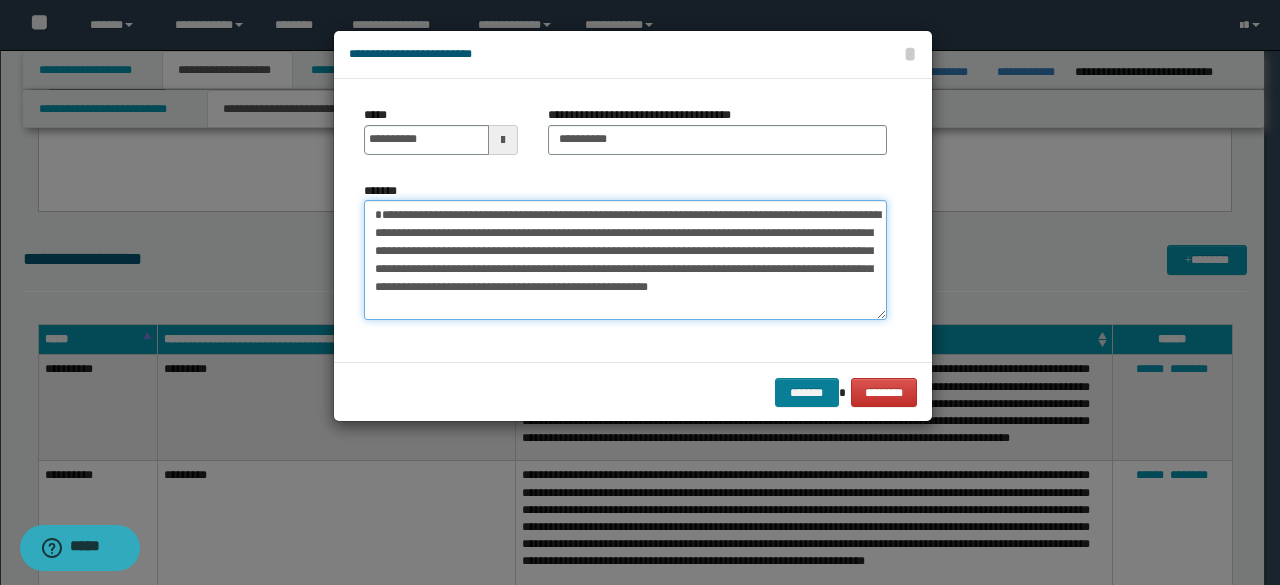 type on "**********" 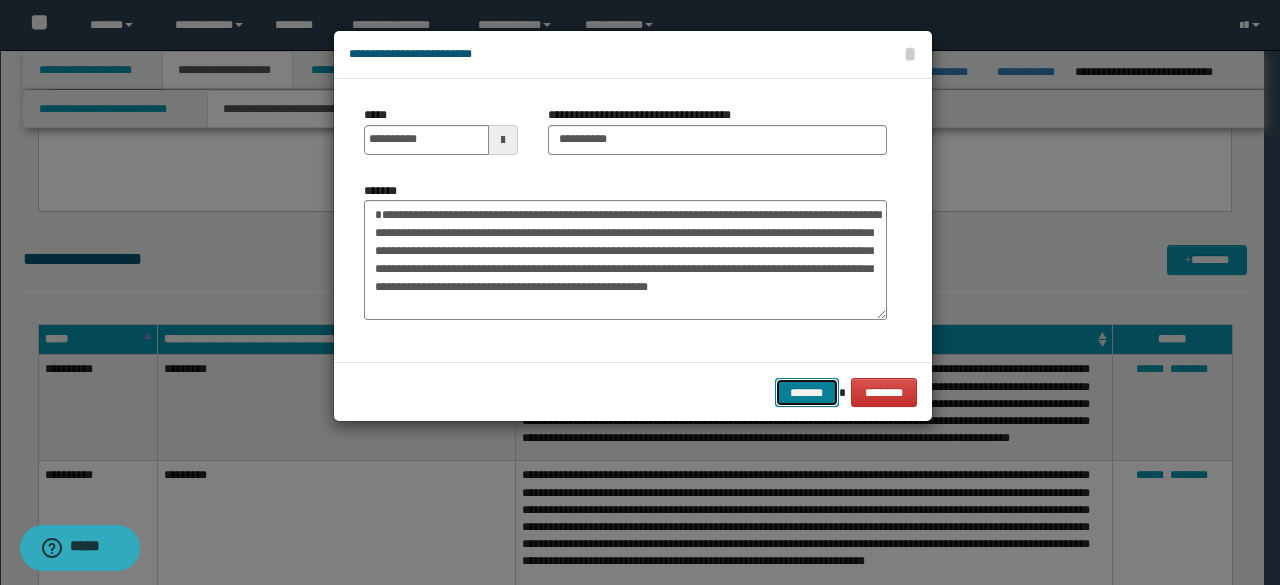 click on "*******" at bounding box center [807, 392] 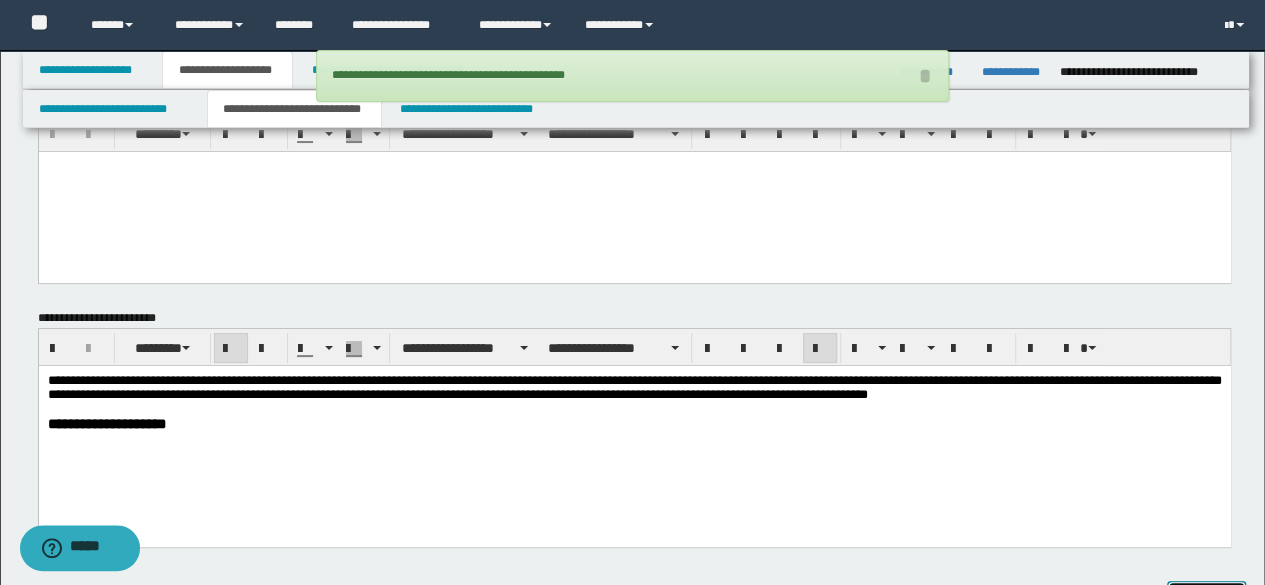 scroll, scrollTop: 0, scrollLeft: 0, axis: both 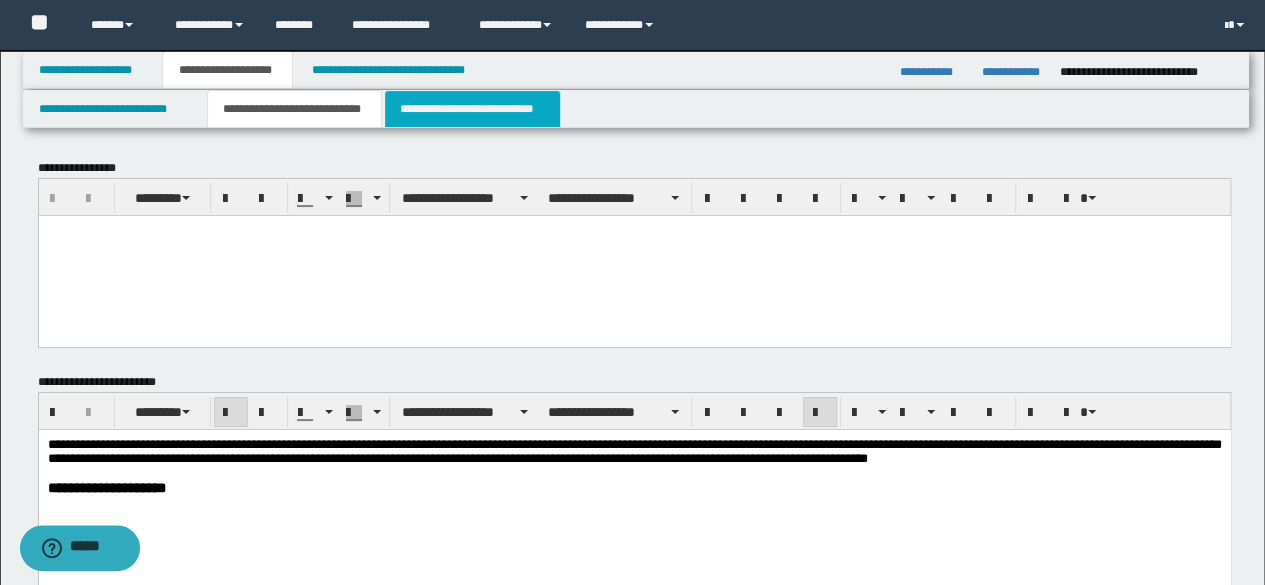 click on "**********" at bounding box center (472, 109) 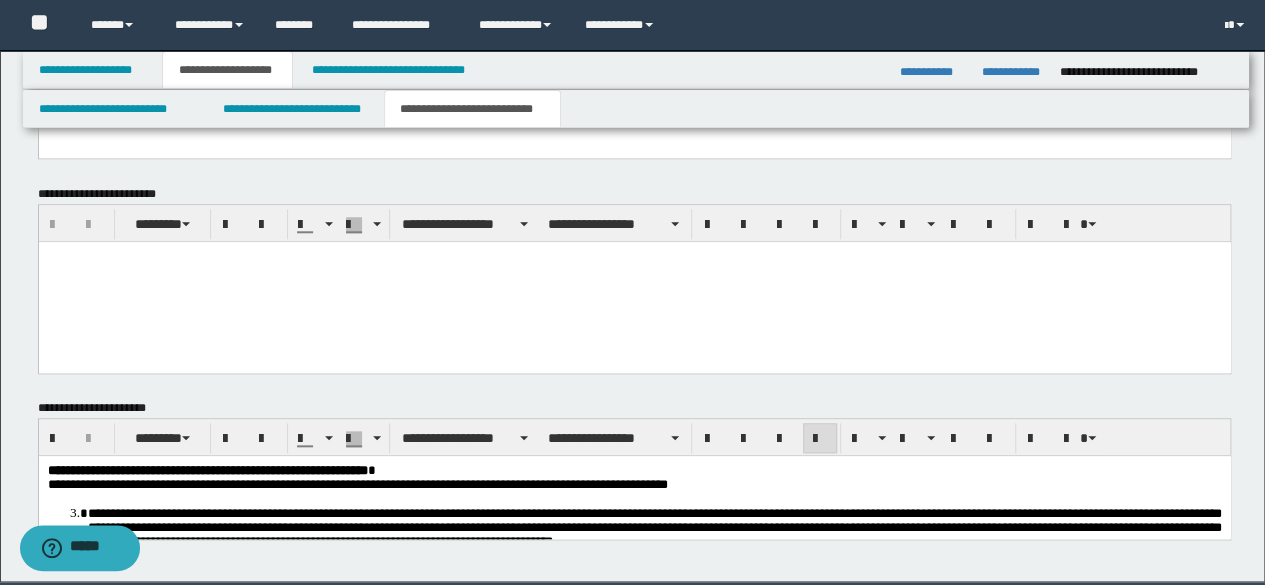 scroll, scrollTop: 950, scrollLeft: 0, axis: vertical 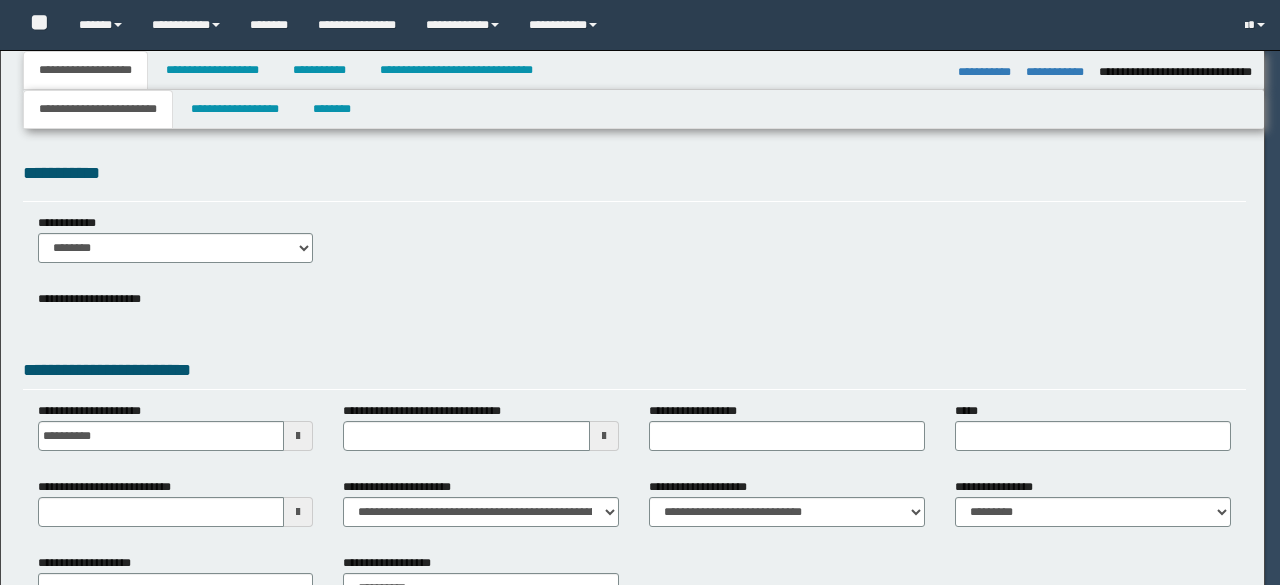select on "**" 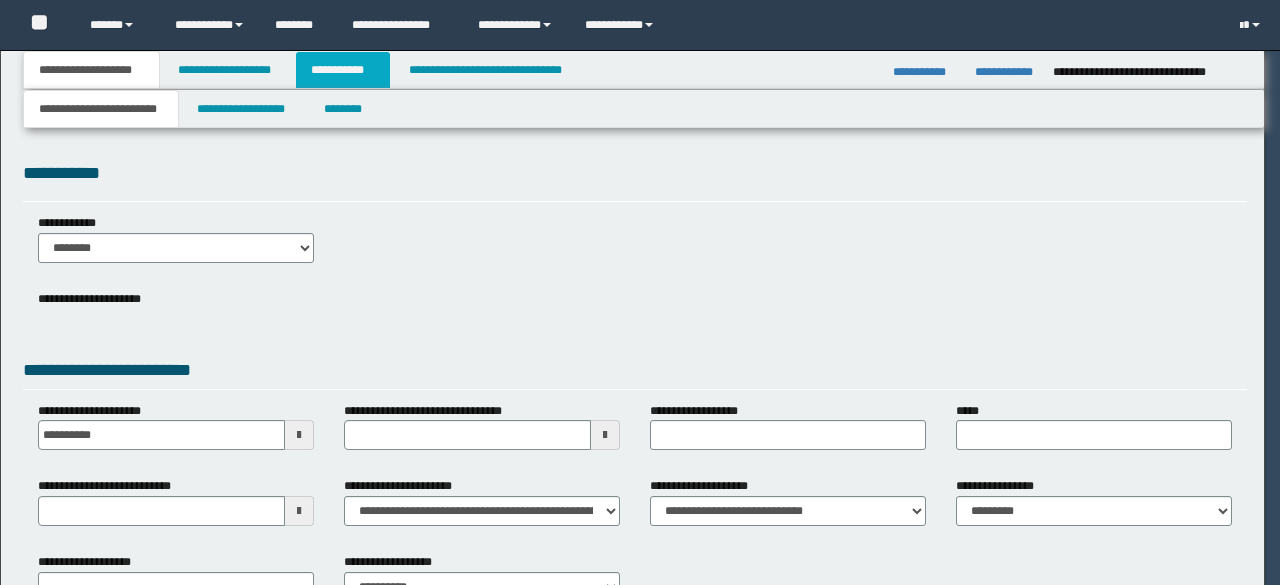 scroll, scrollTop: 0, scrollLeft: 0, axis: both 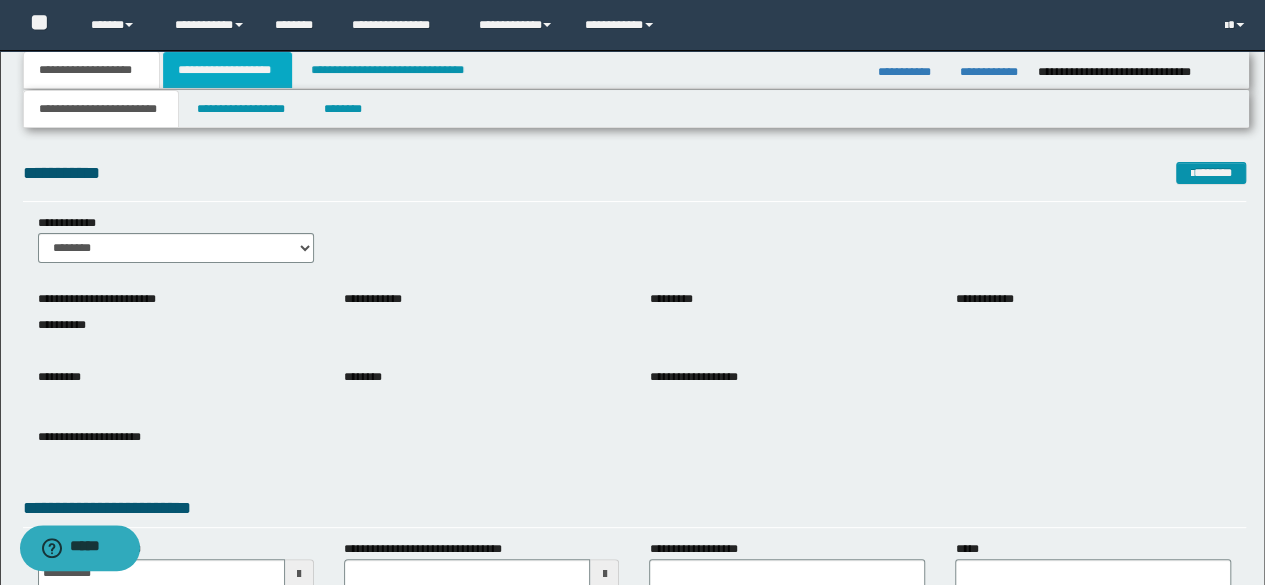 click on "**********" at bounding box center [227, 70] 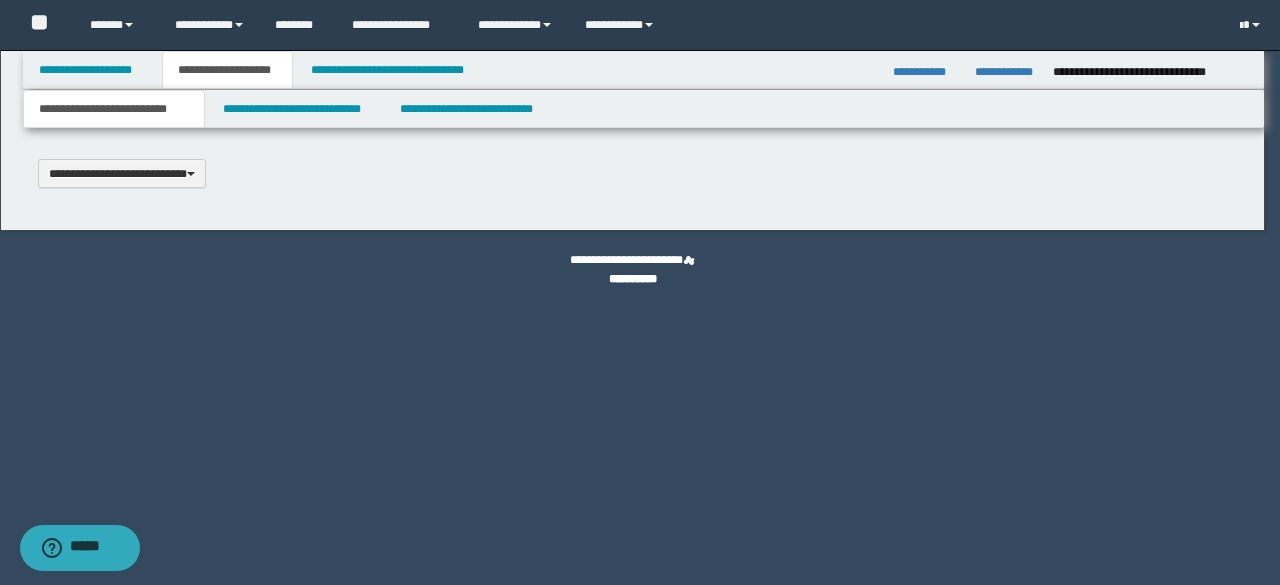 scroll, scrollTop: 0, scrollLeft: 0, axis: both 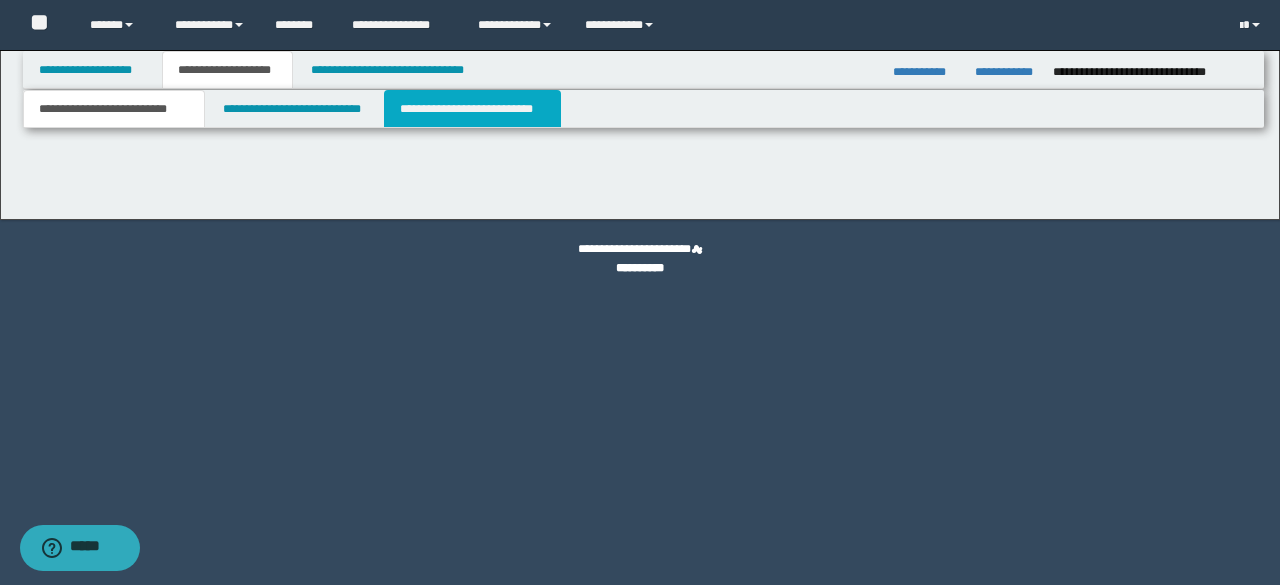 click on "**********" at bounding box center [472, 109] 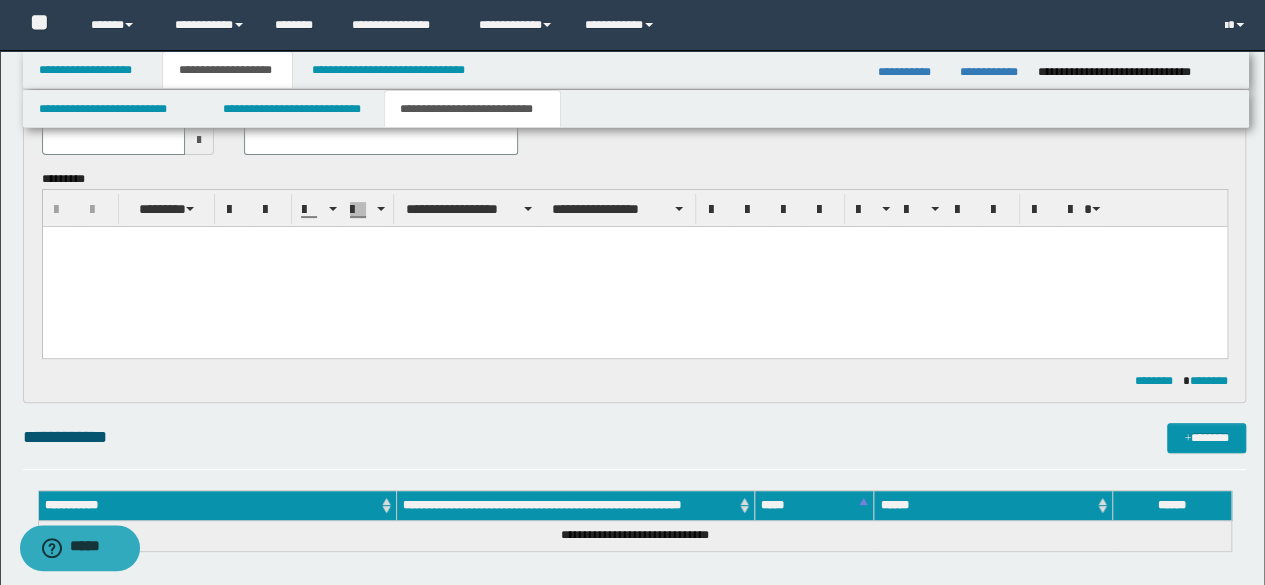 scroll, scrollTop: 200, scrollLeft: 0, axis: vertical 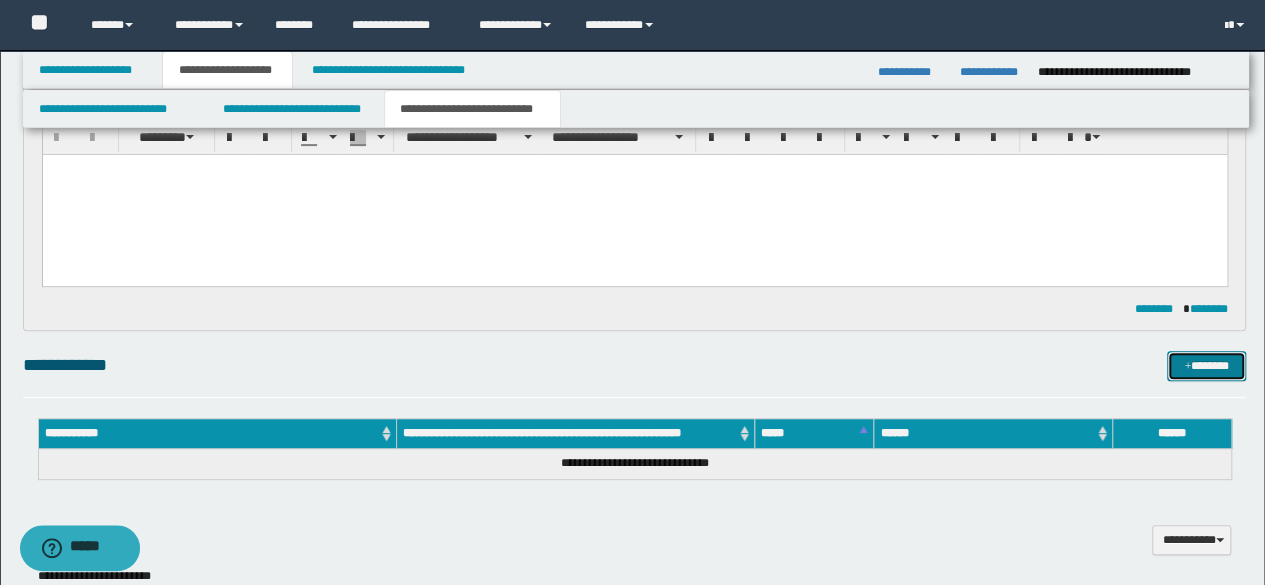 click on "*******" at bounding box center [1206, 365] 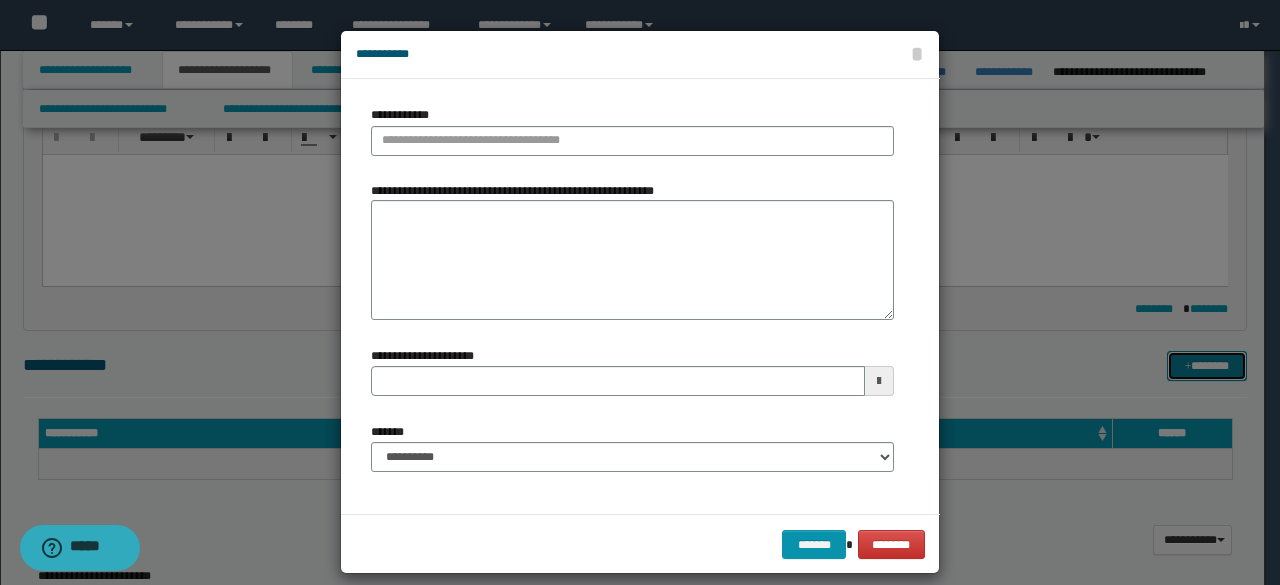 type 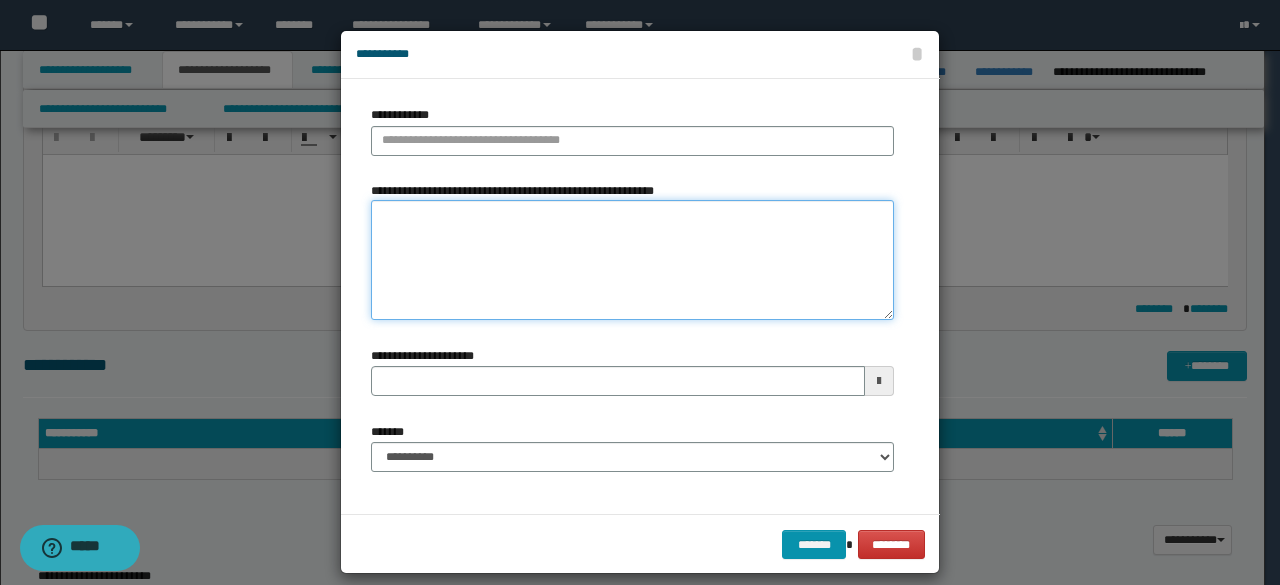 click on "**********" at bounding box center (632, 260) 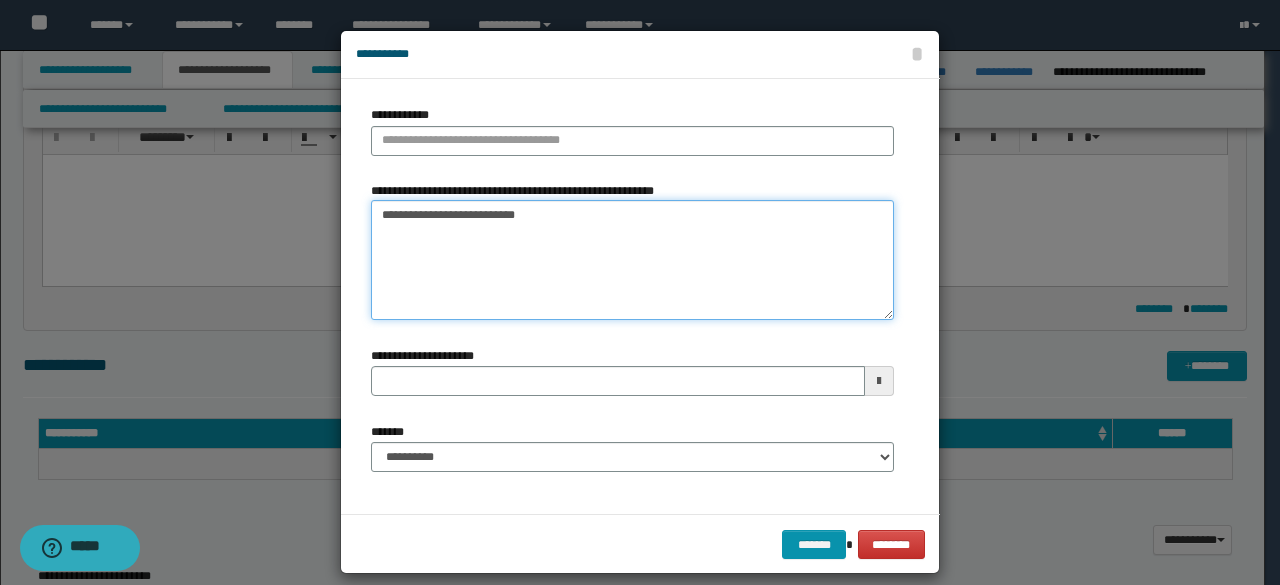 click on "**********" at bounding box center [632, 260] 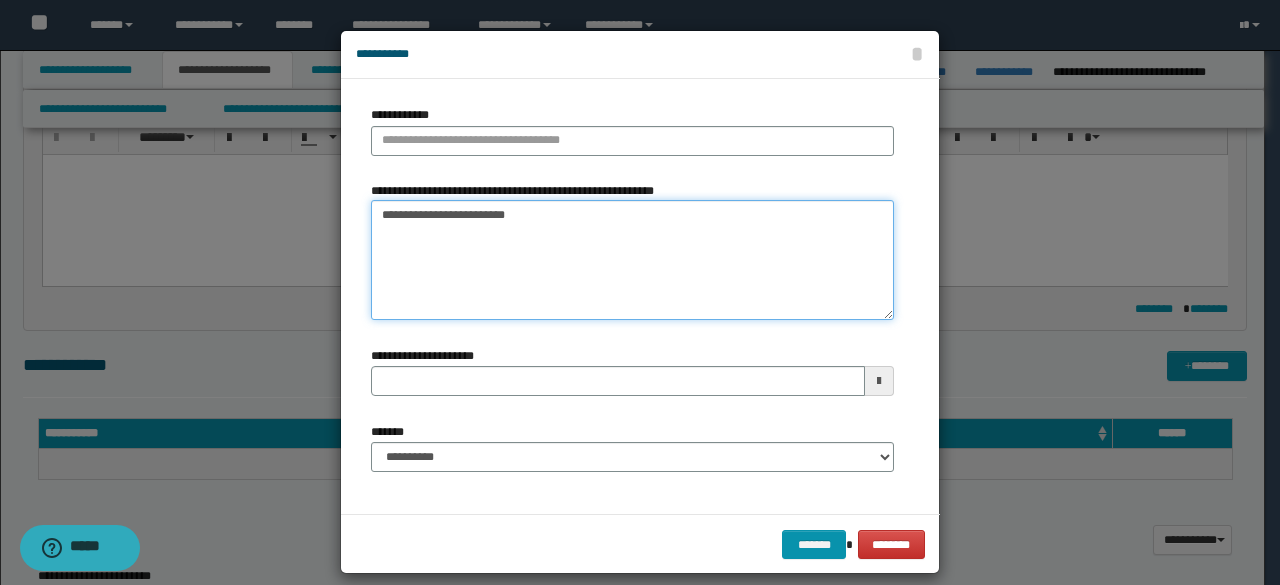 drag, startPoint x: 400, startPoint y: 213, endPoint x: 348, endPoint y: 218, distance: 52.23983 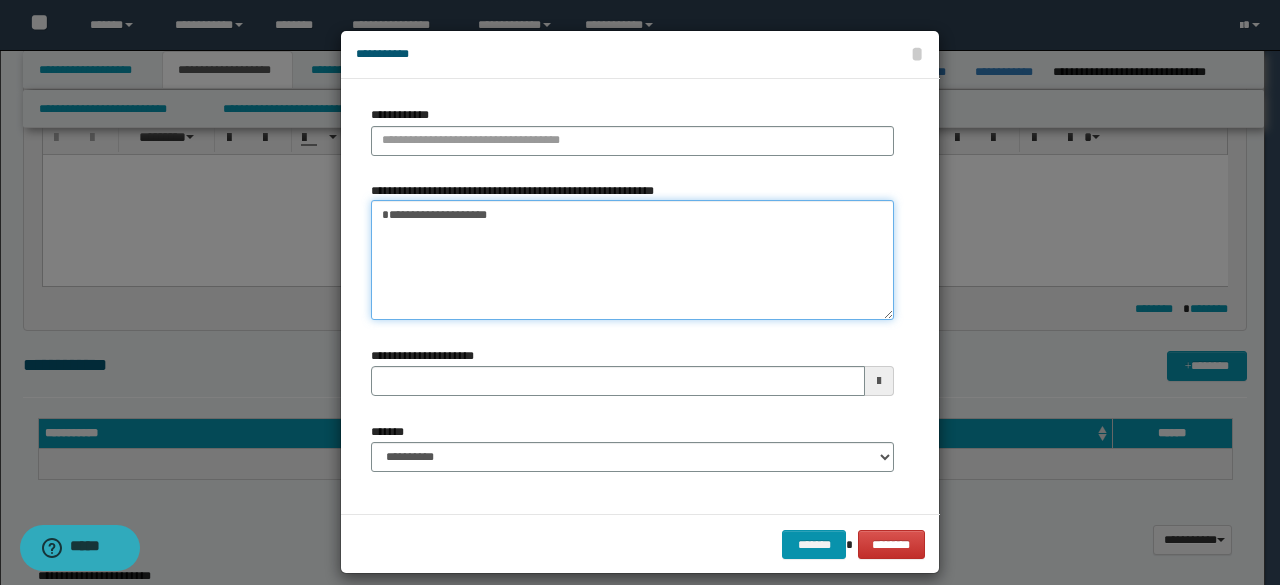 type on "**********" 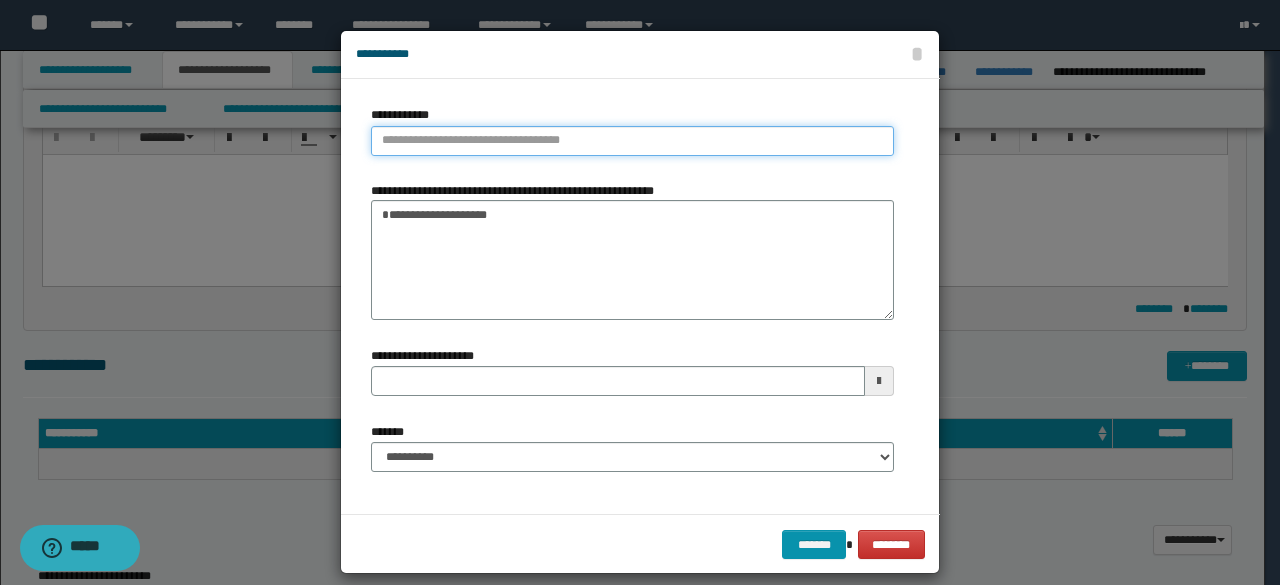 click on "**********" at bounding box center [632, 141] 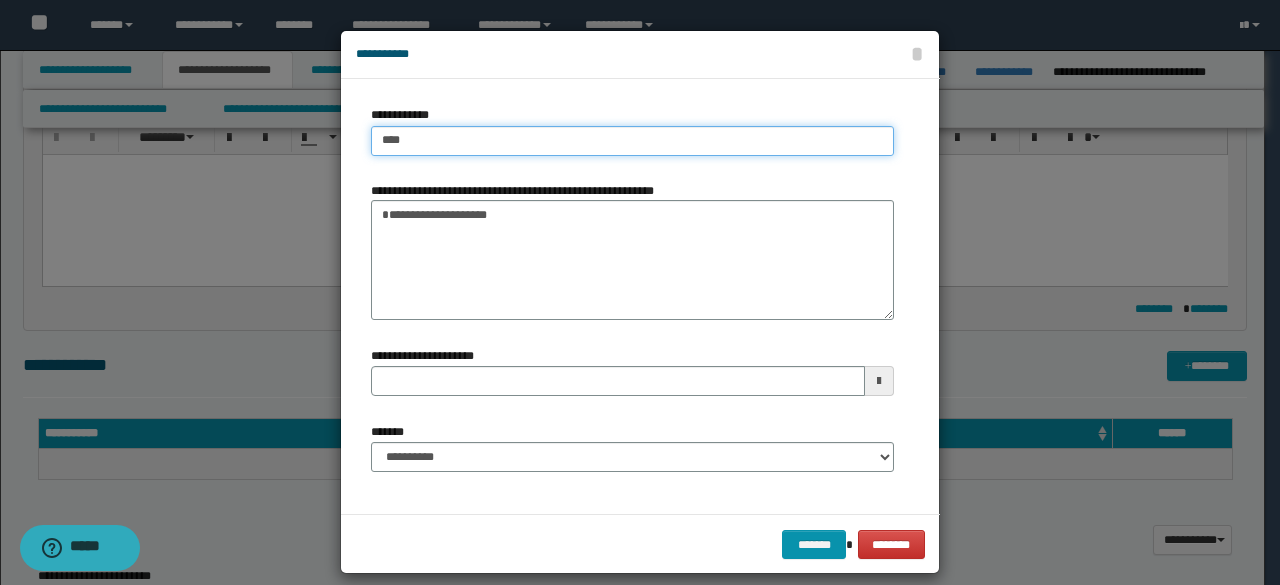 type on "****" 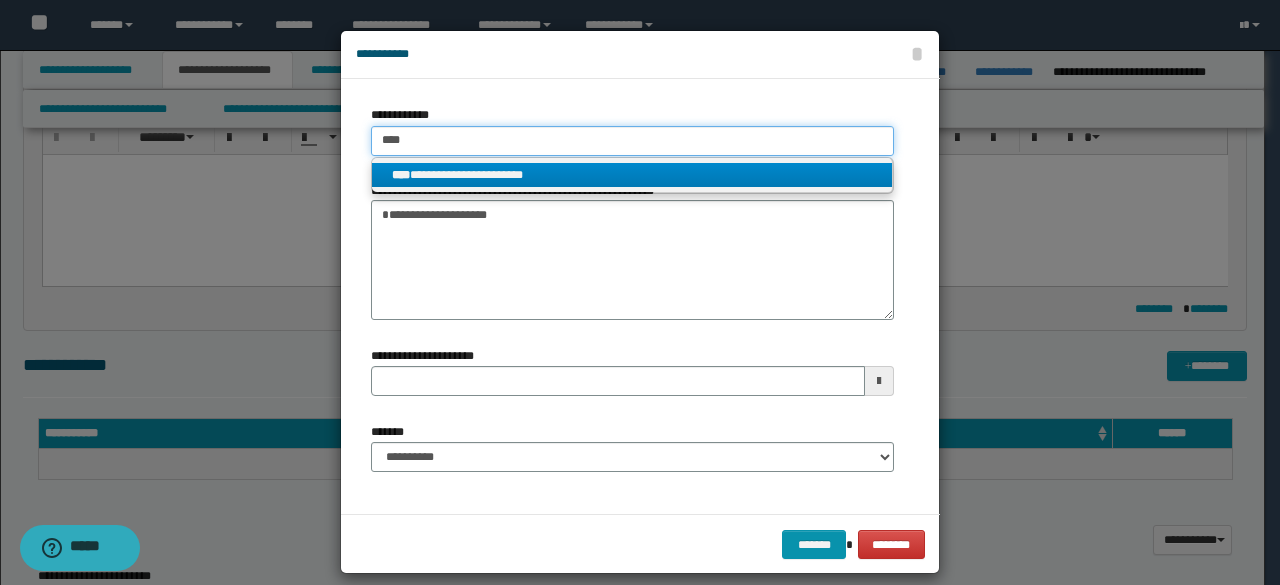 type on "****" 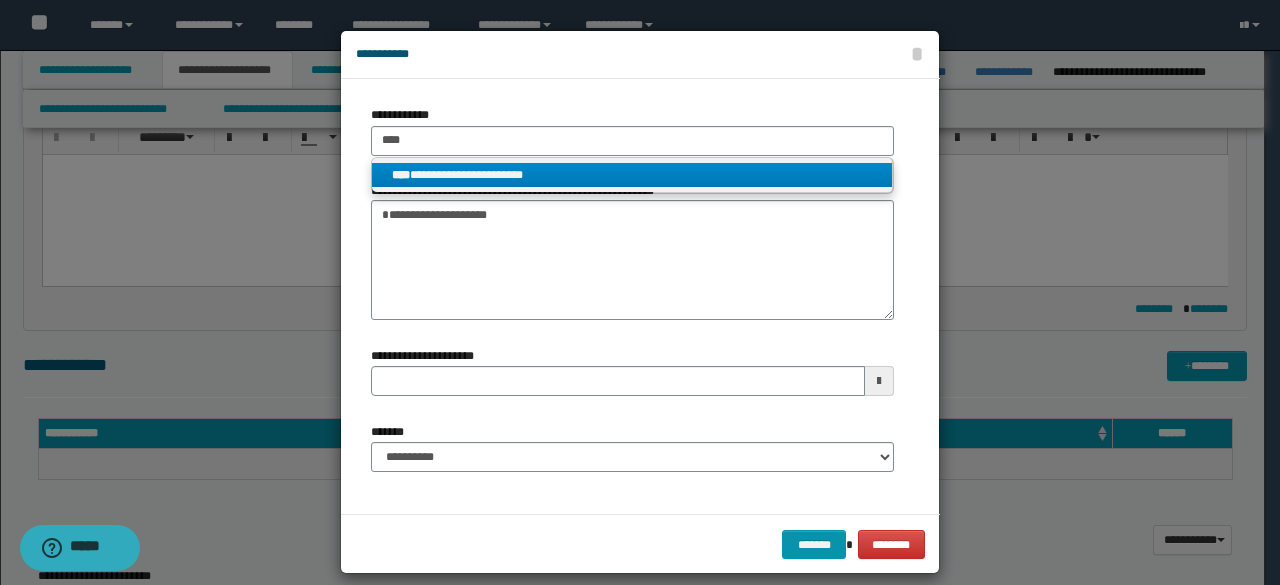 click on "**********" at bounding box center (632, 175) 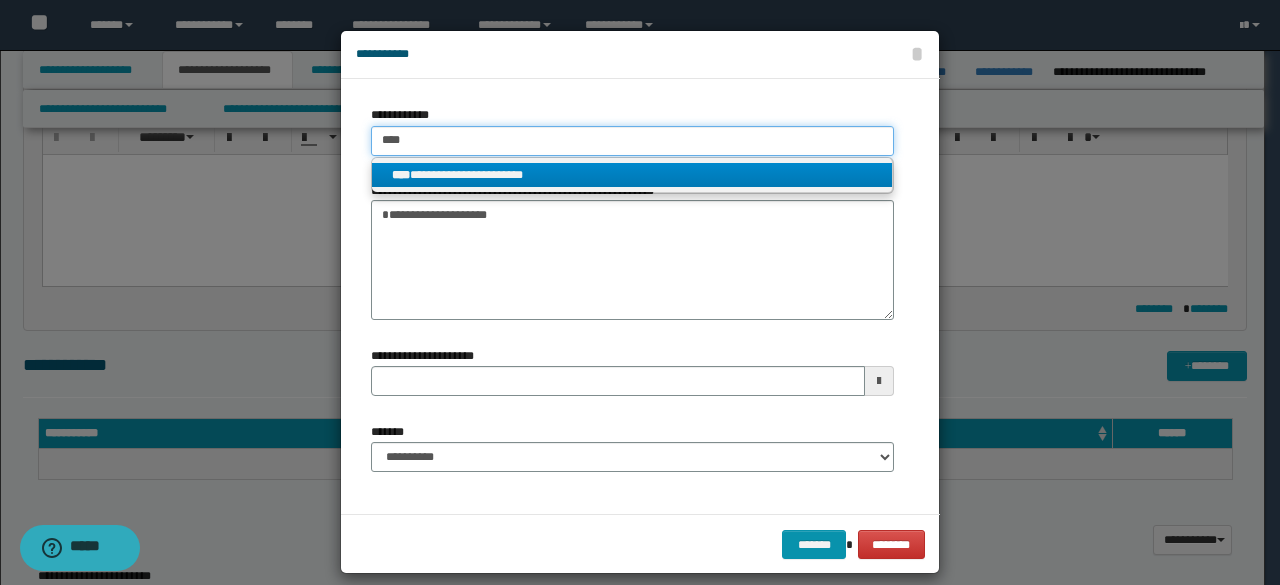type 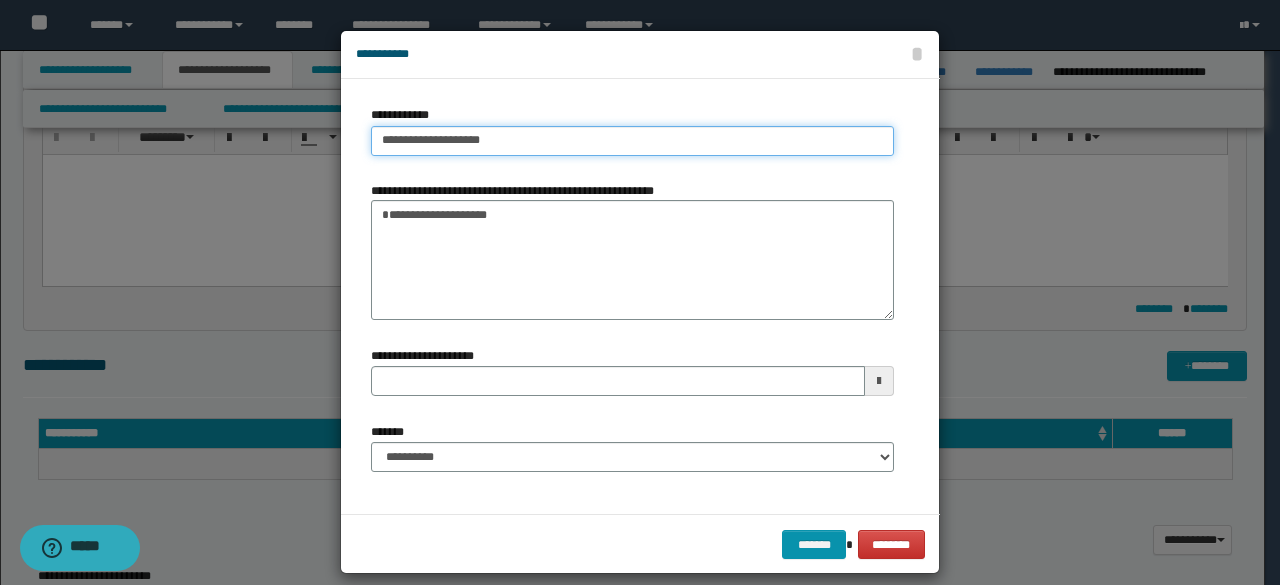type 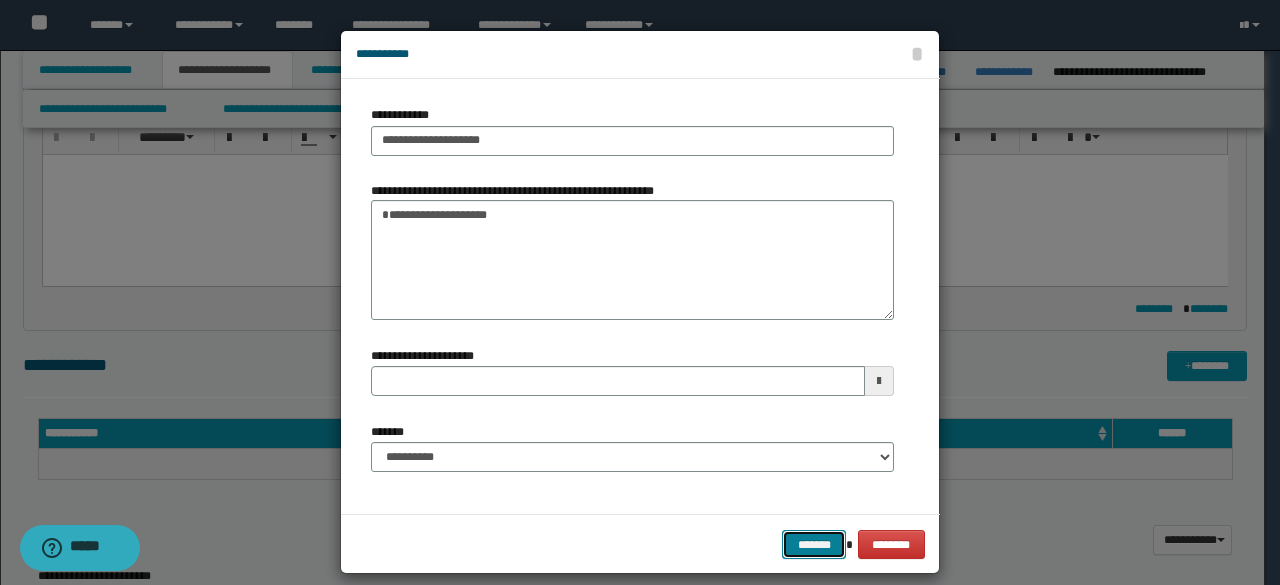 click on "*******" at bounding box center (814, 544) 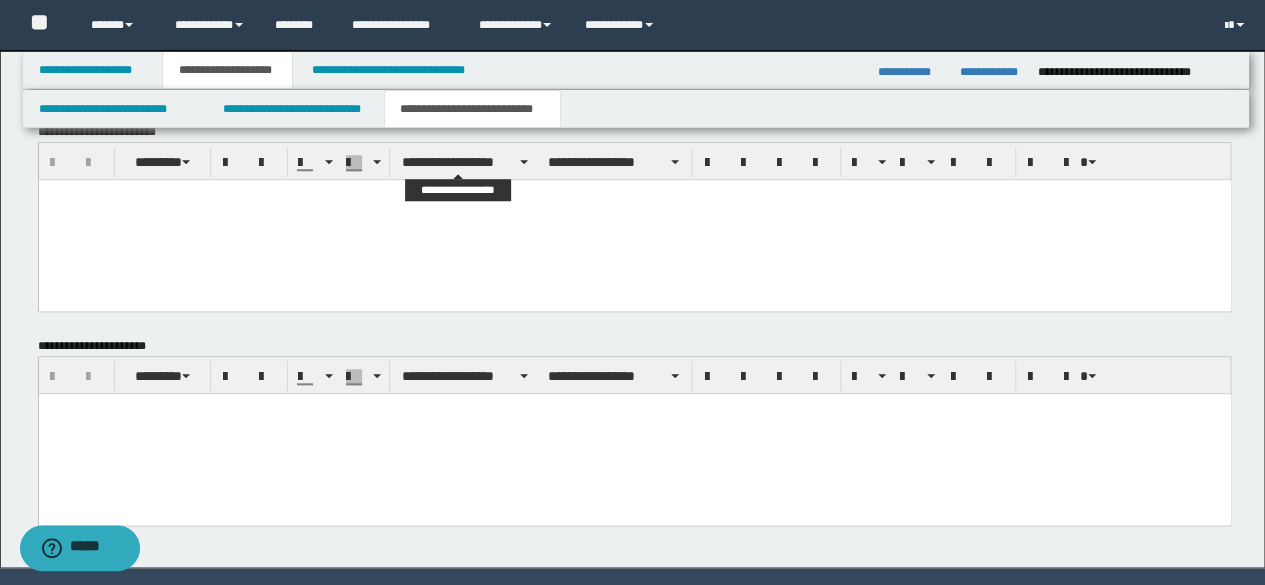 scroll, scrollTop: 918, scrollLeft: 0, axis: vertical 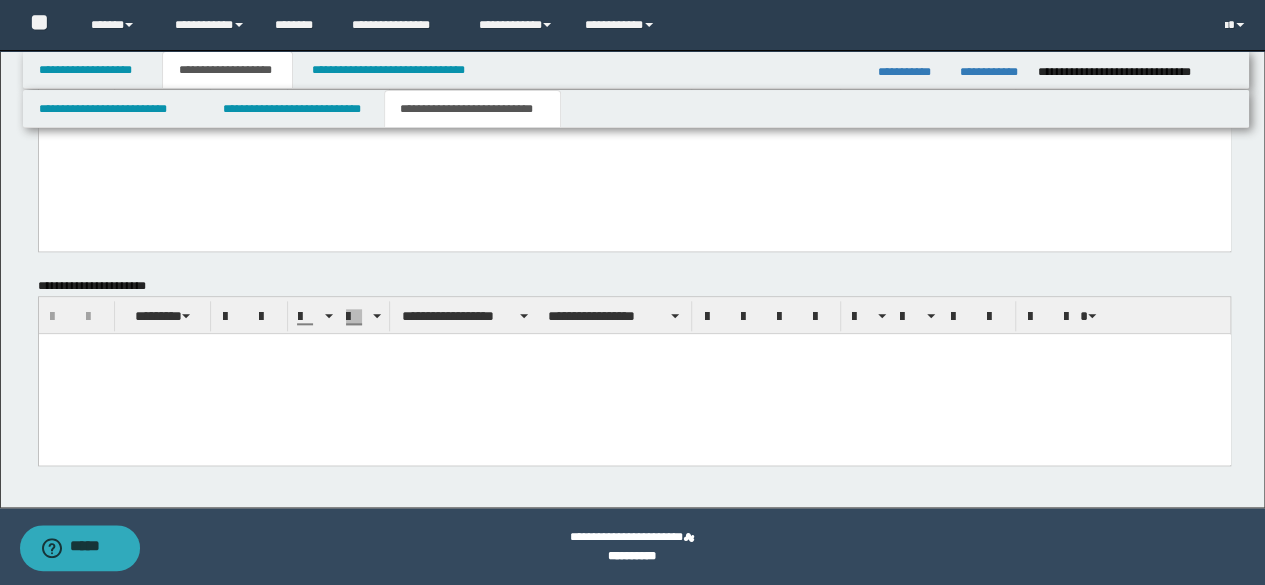 click at bounding box center [634, 373] 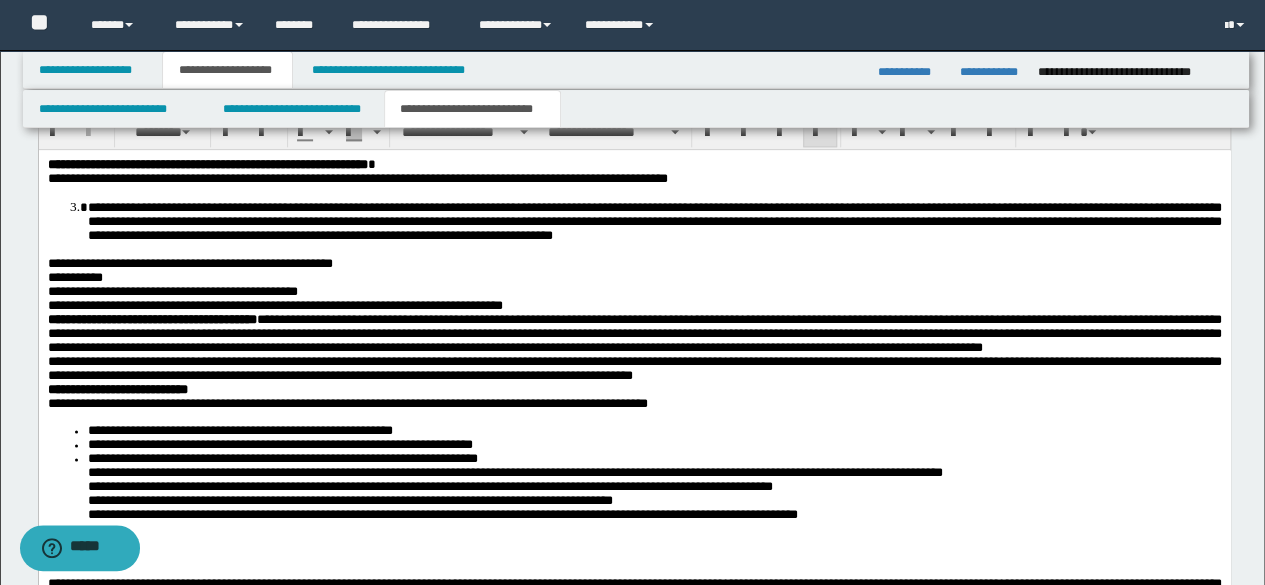 scroll, scrollTop: 1418, scrollLeft: 0, axis: vertical 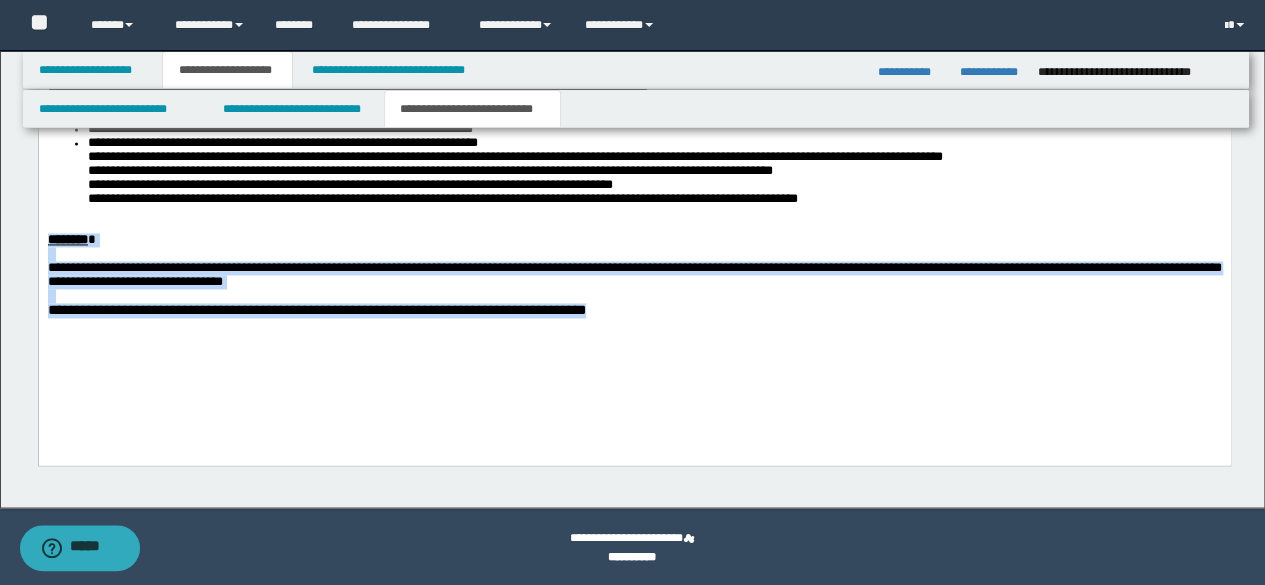 drag, startPoint x: 564, startPoint y: 357, endPoint x: 72, endPoint y: 97, distance: 556.4746 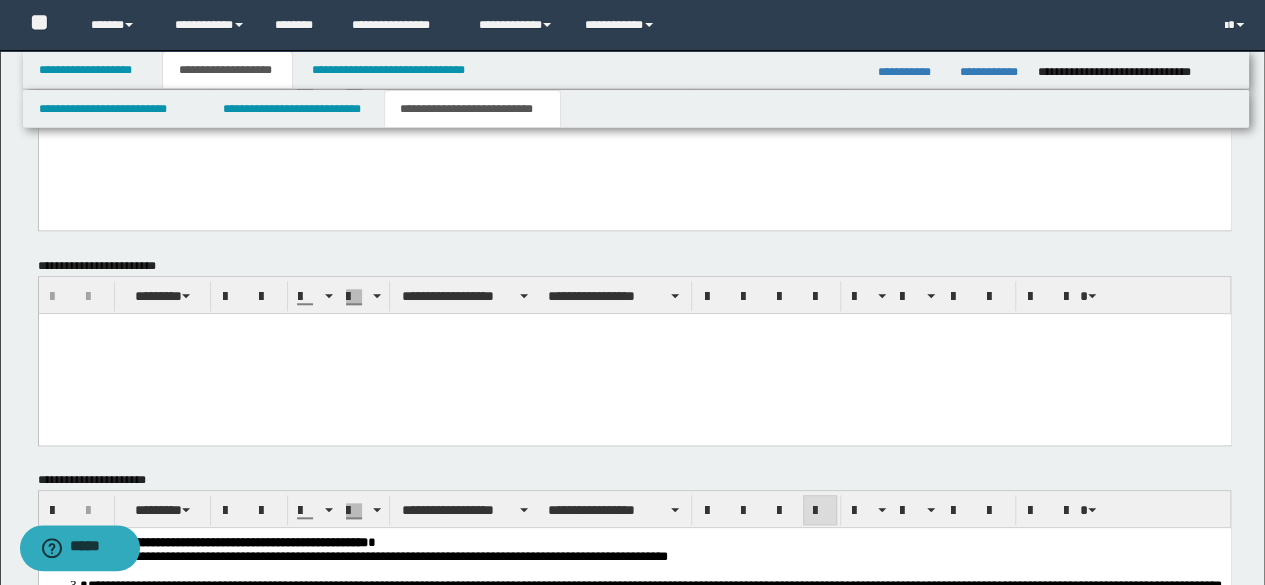 scroll, scrollTop: 524, scrollLeft: 0, axis: vertical 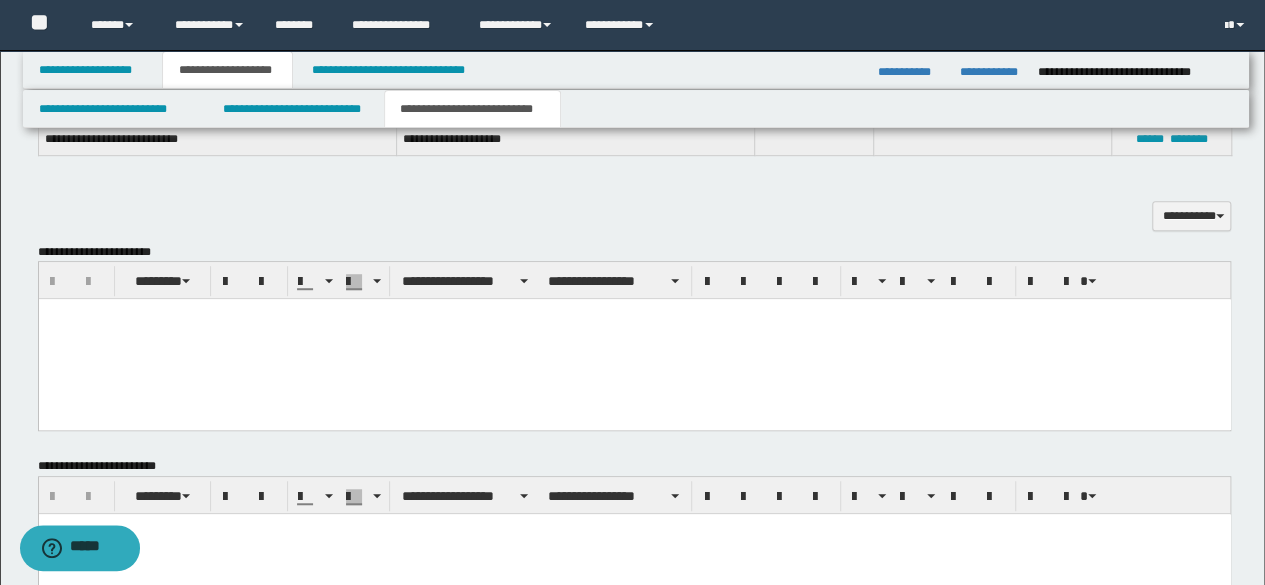 click at bounding box center [634, 339] 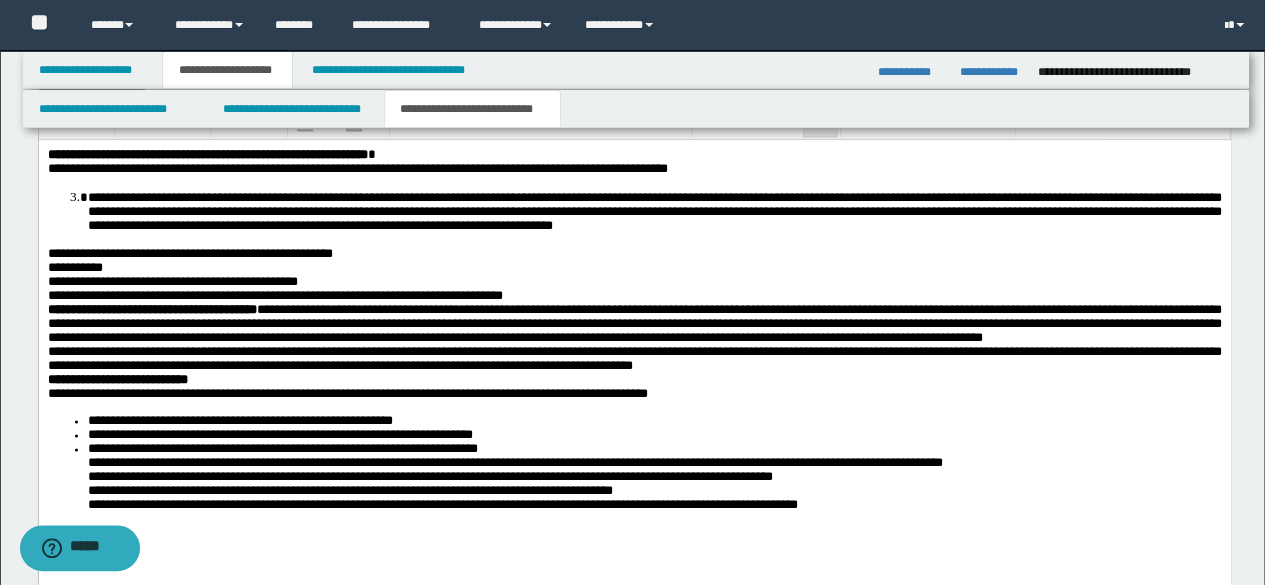 scroll, scrollTop: 1404, scrollLeft: 0, axis: vertical 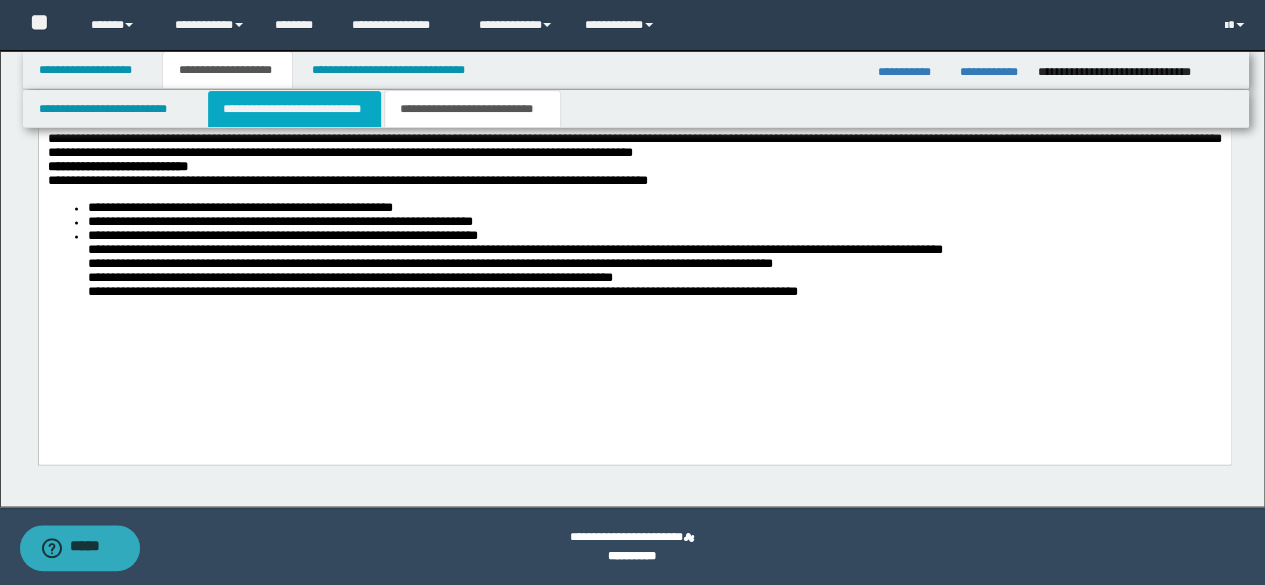 click on "**********" at bounding box center [294, 109] 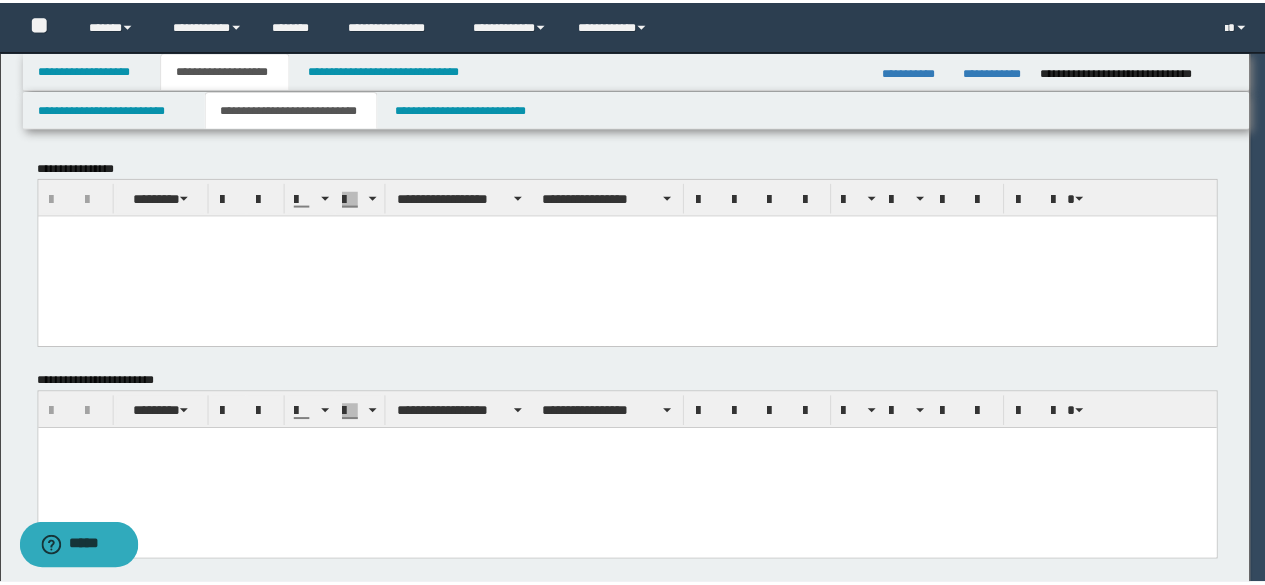 scroll, scrollTop: 0, scrollLeft: 0, axis: both 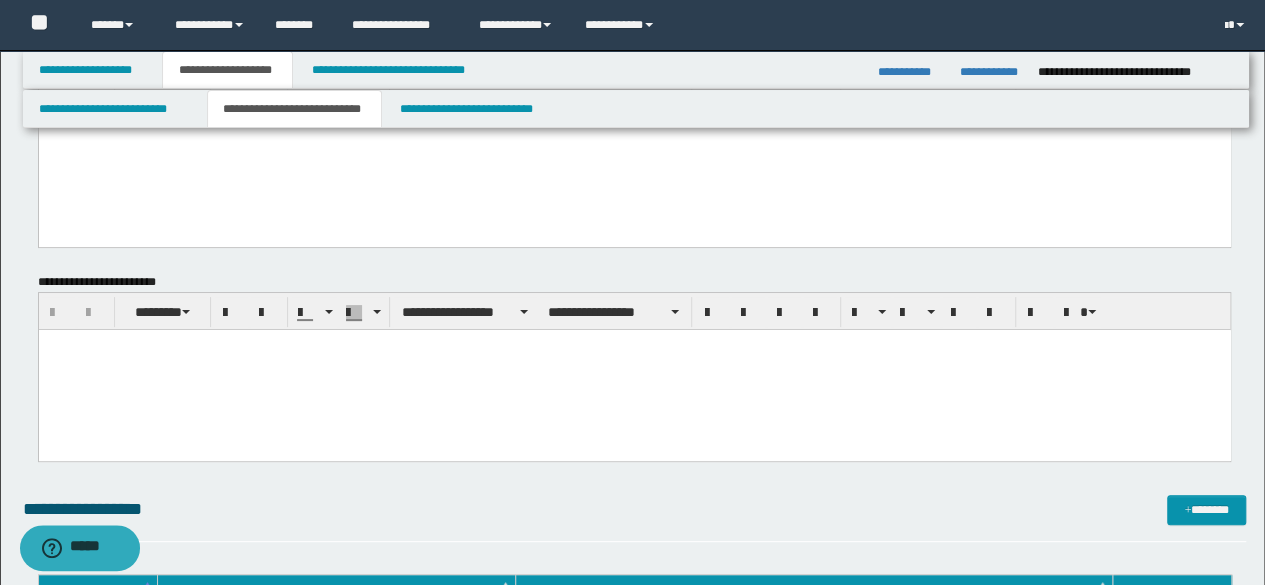 click at bounding box center [634, 370] 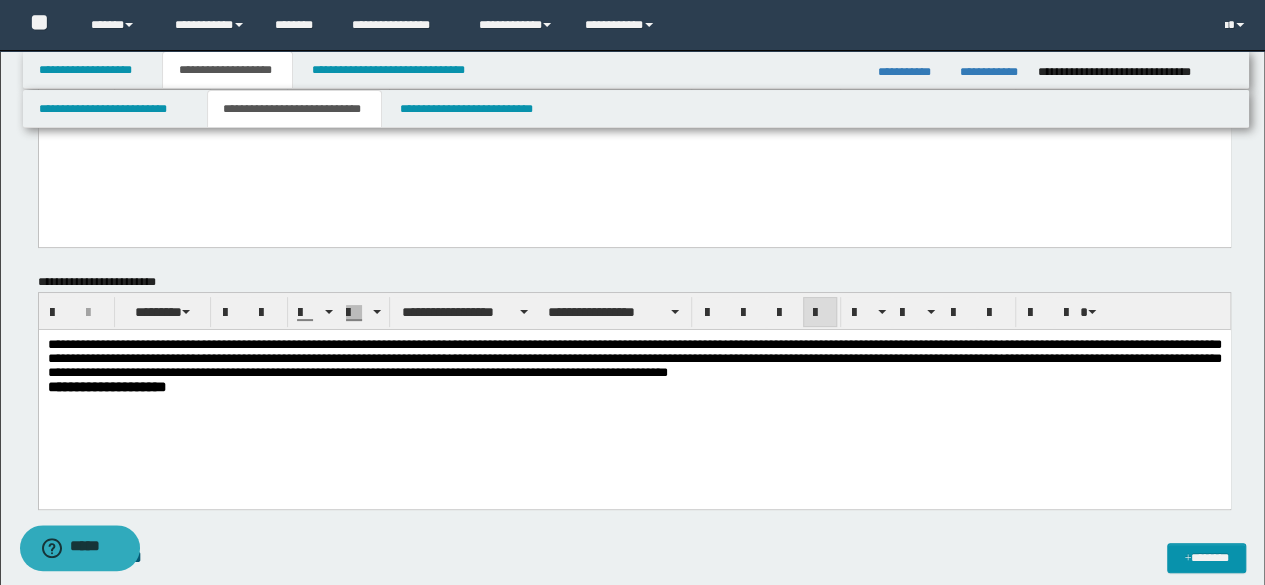 drag, startPoint x: 922, startPoint y: 374, endPoint x: 933, endPoint y: 373, distance: 11.045361 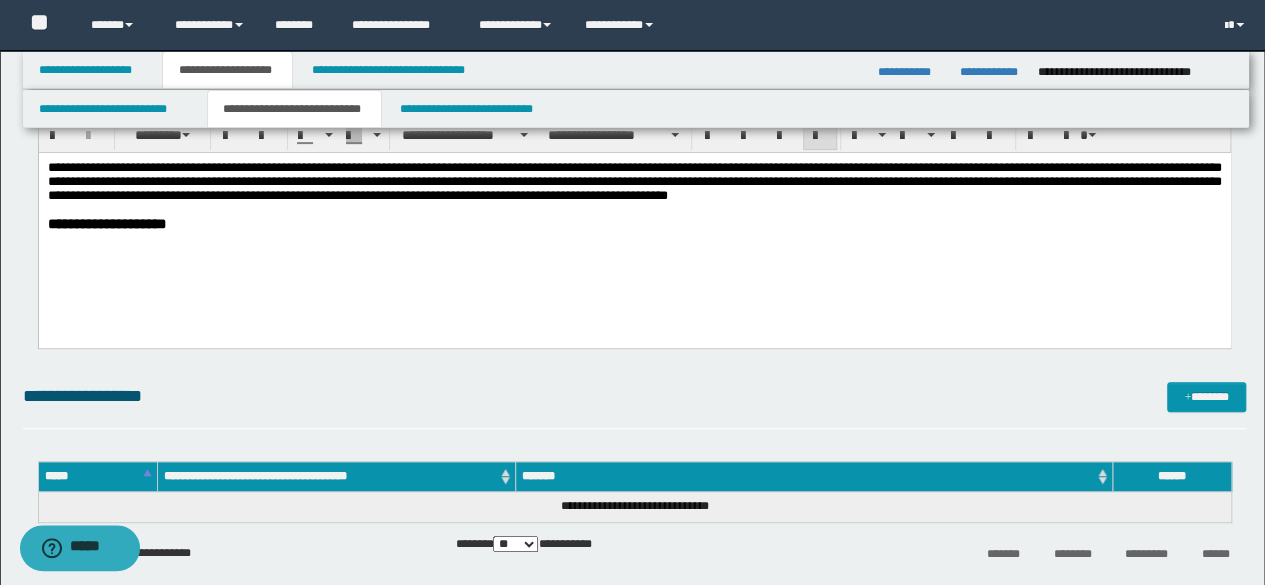 scroll, scrollTop: 300, scrollLeft: 0, axis: vertical 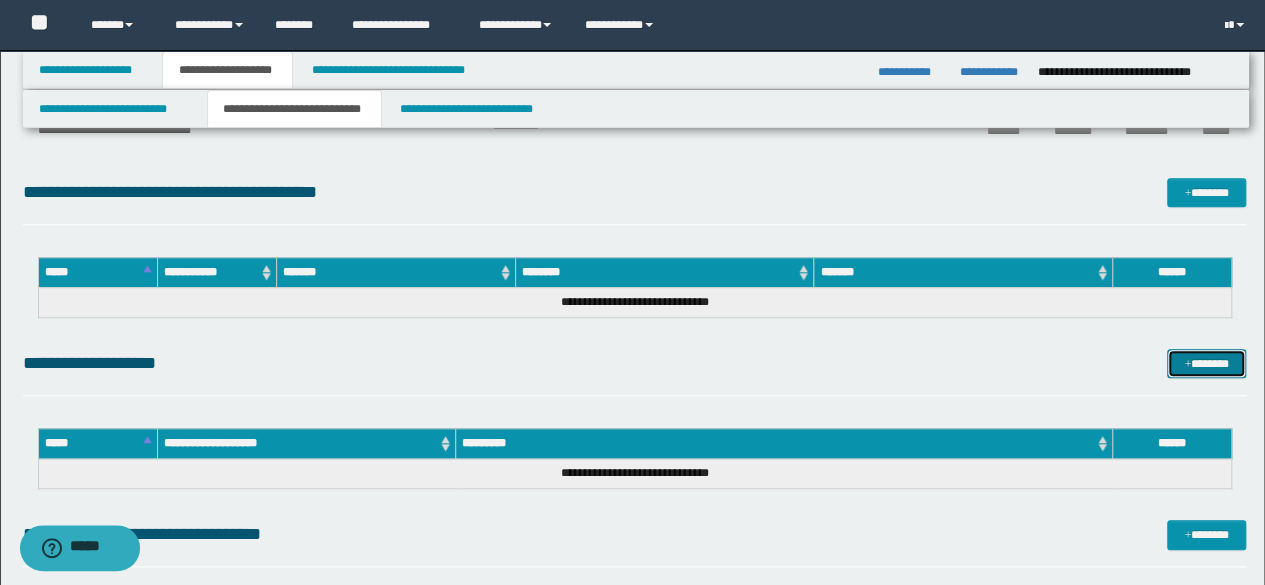 drag, startPoint x: 1197, startPoint y: 361, endPoint x: 1171, endPoint y: 359, distance: 26.076809 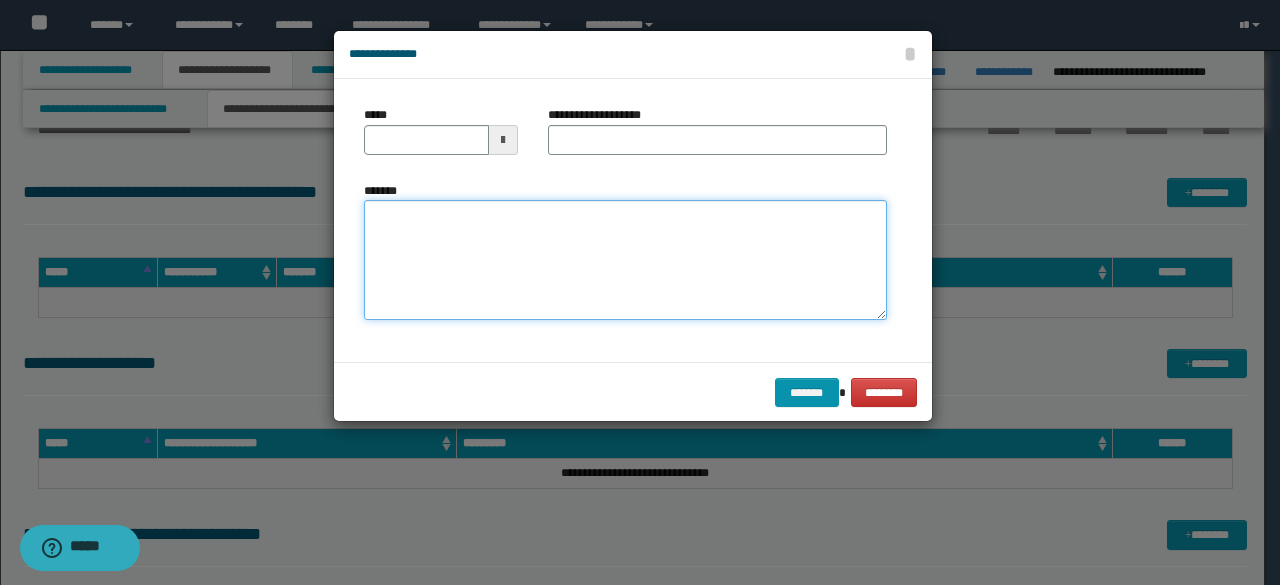 click on "*******" at bounding box center (625, 260) 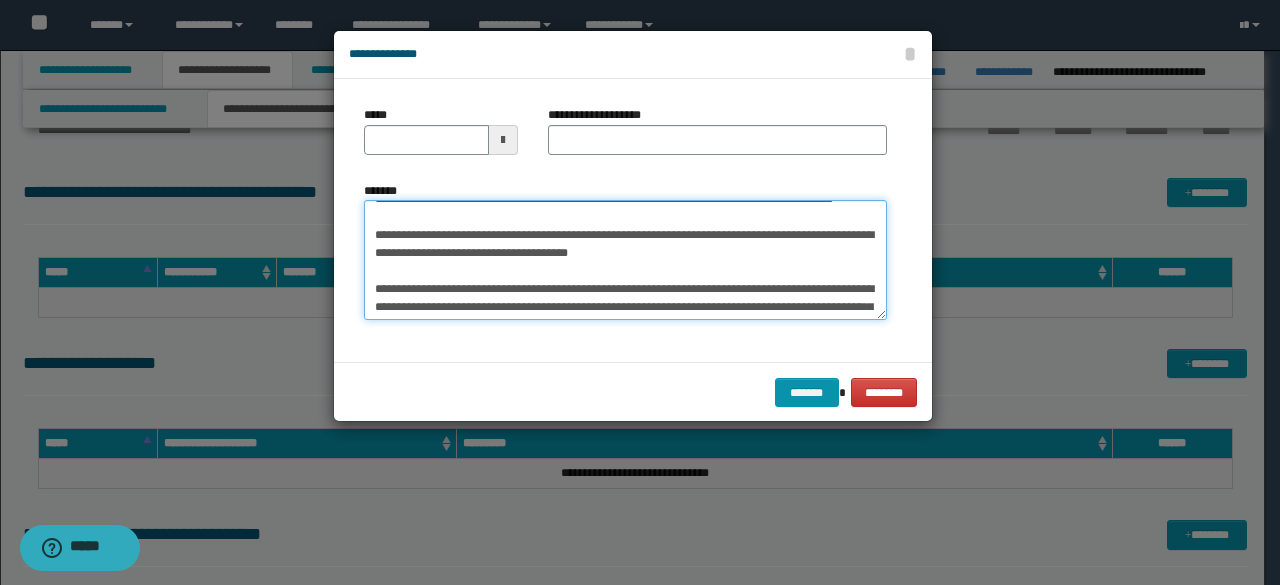 scroll, scrollTop: 0, scrollLeft: 0, axis: both 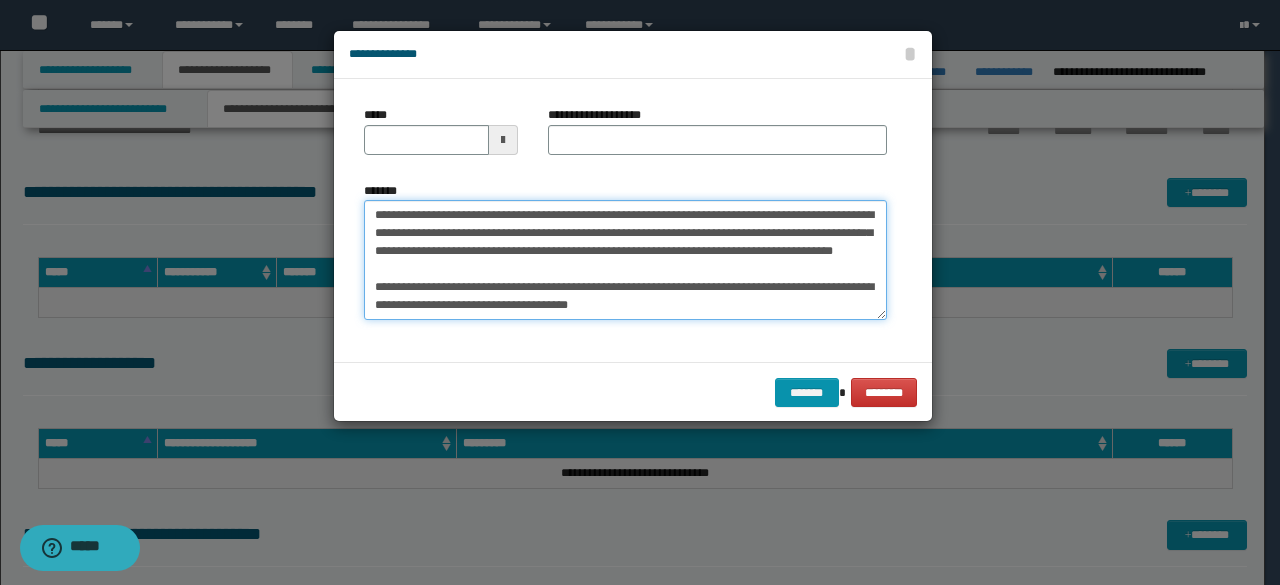 drag, startPoint x: 436, startPoint y: 215, endPoint x: 366, endPoint y: 223, distance: 70.45566 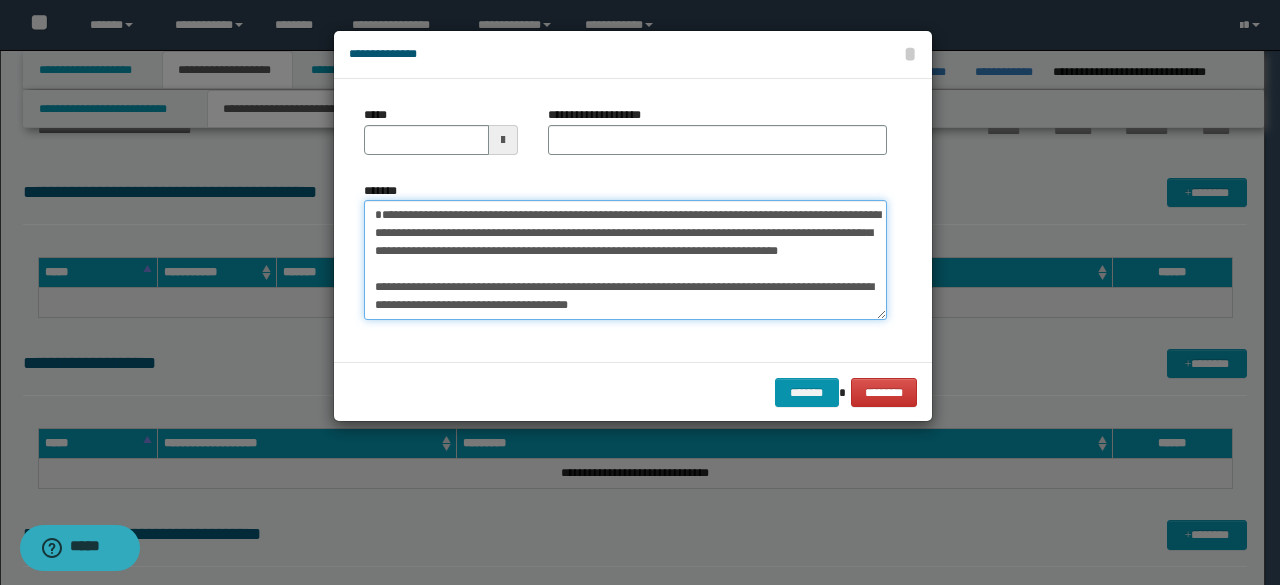 type 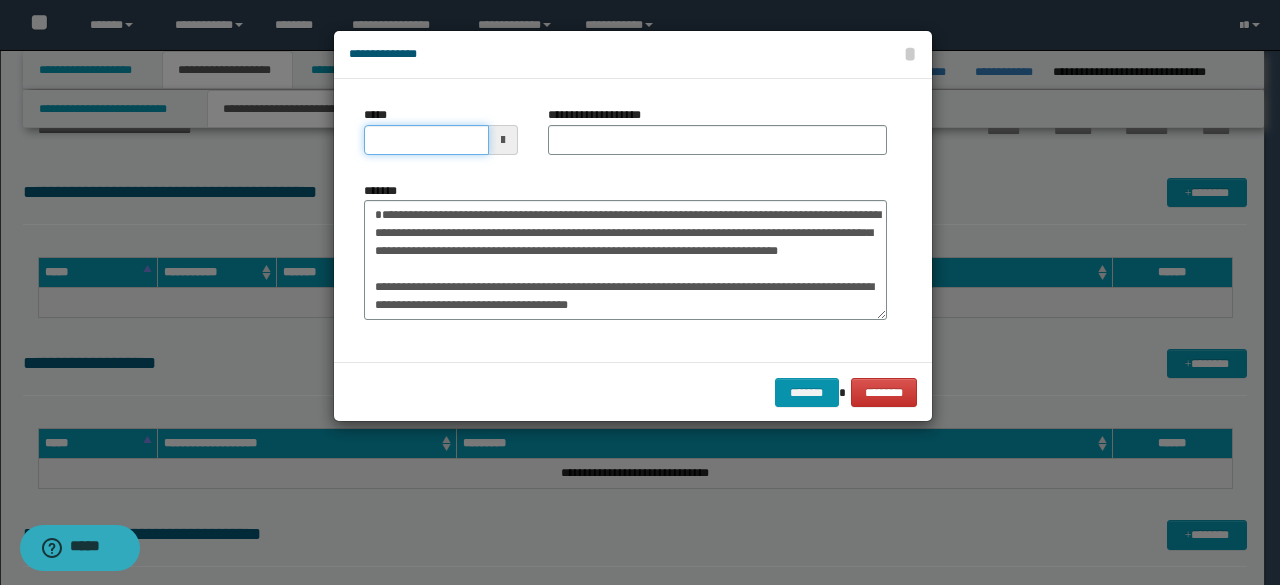 click on "*****" at bounding box center (426, 140) 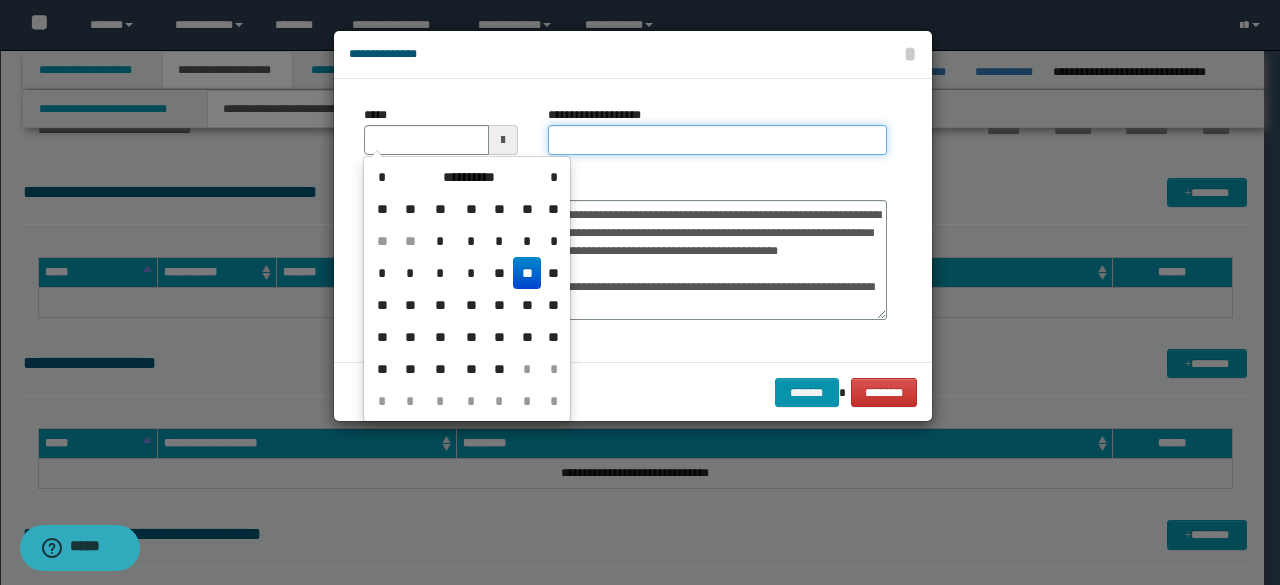 type 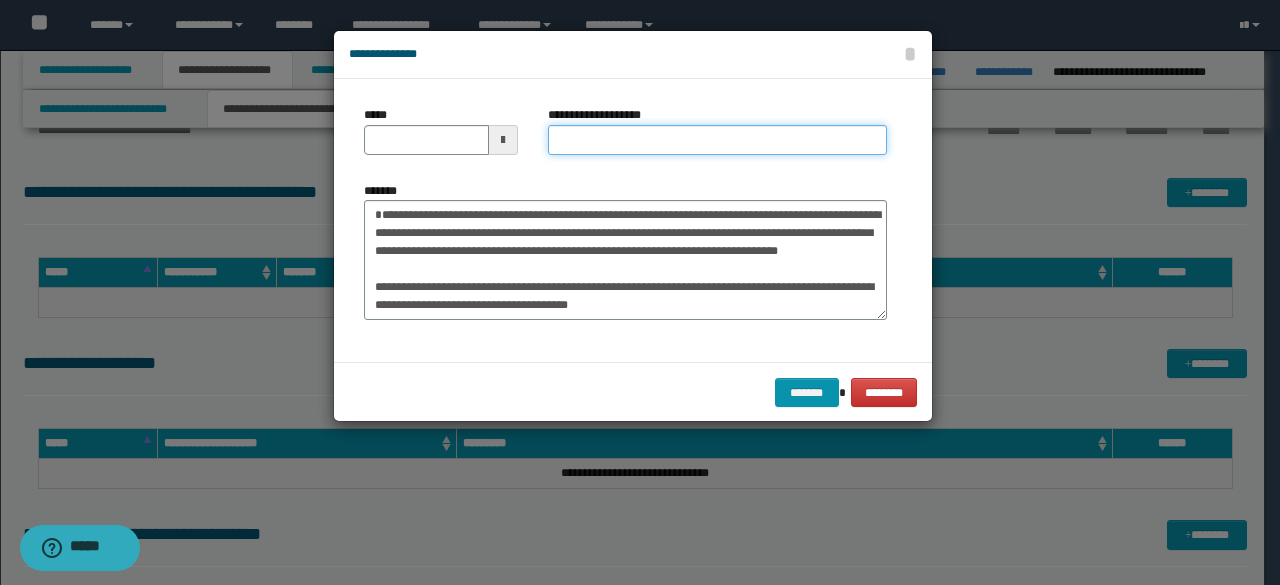 click on "**********" at bounding box center (717, 140) 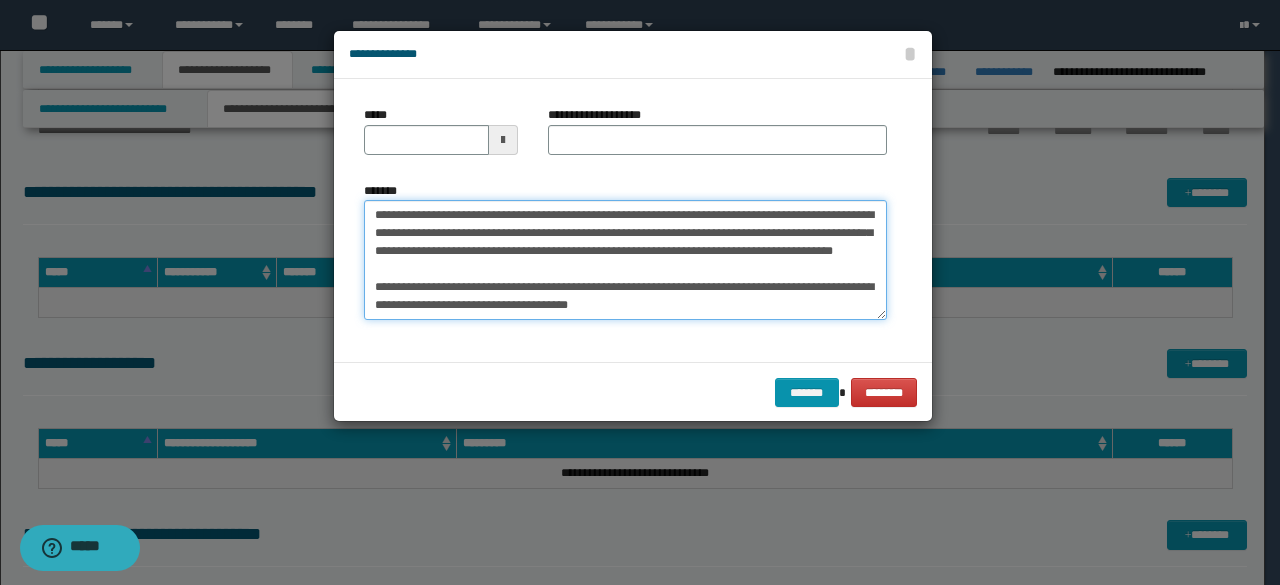 type on "**********" 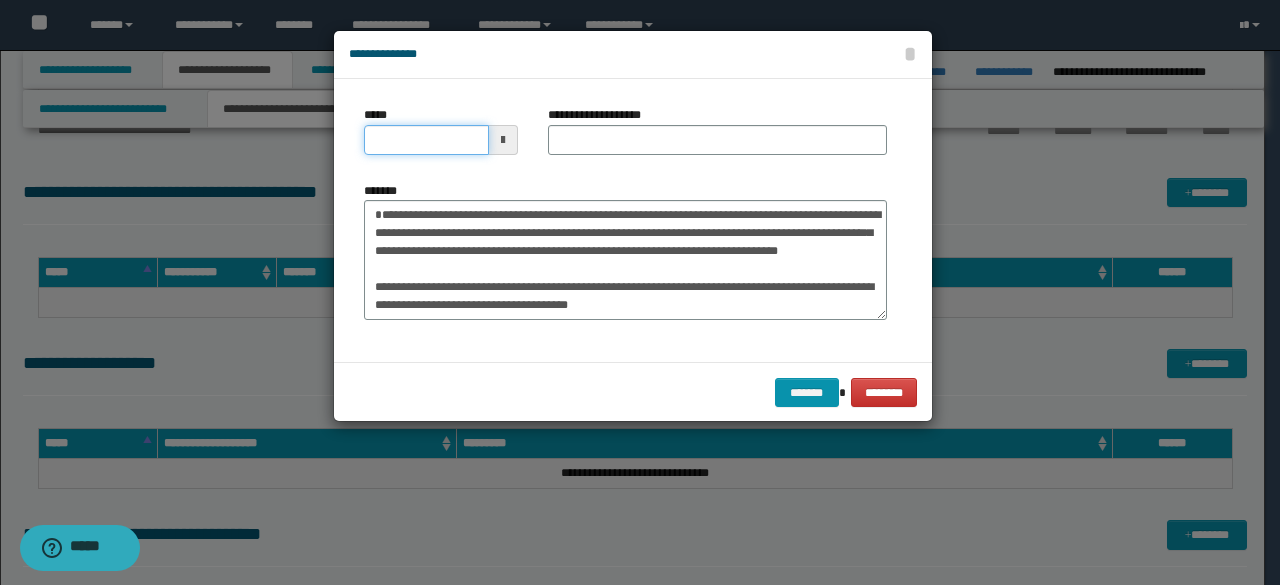 click on "*****" at bounding box center (426, 140) 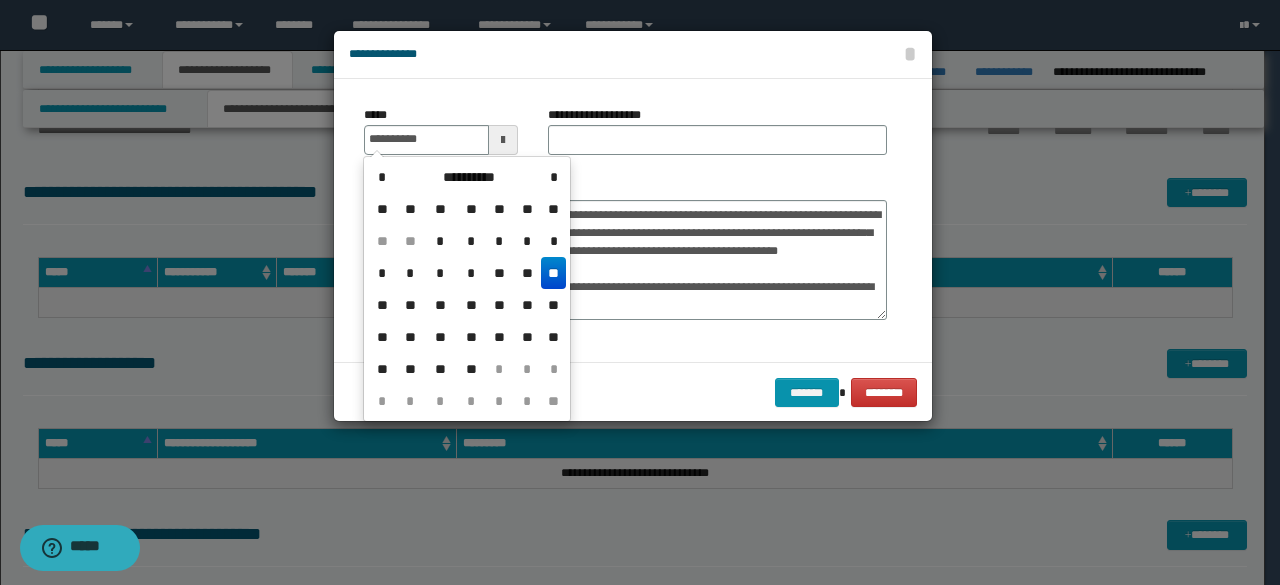 type on "**********" 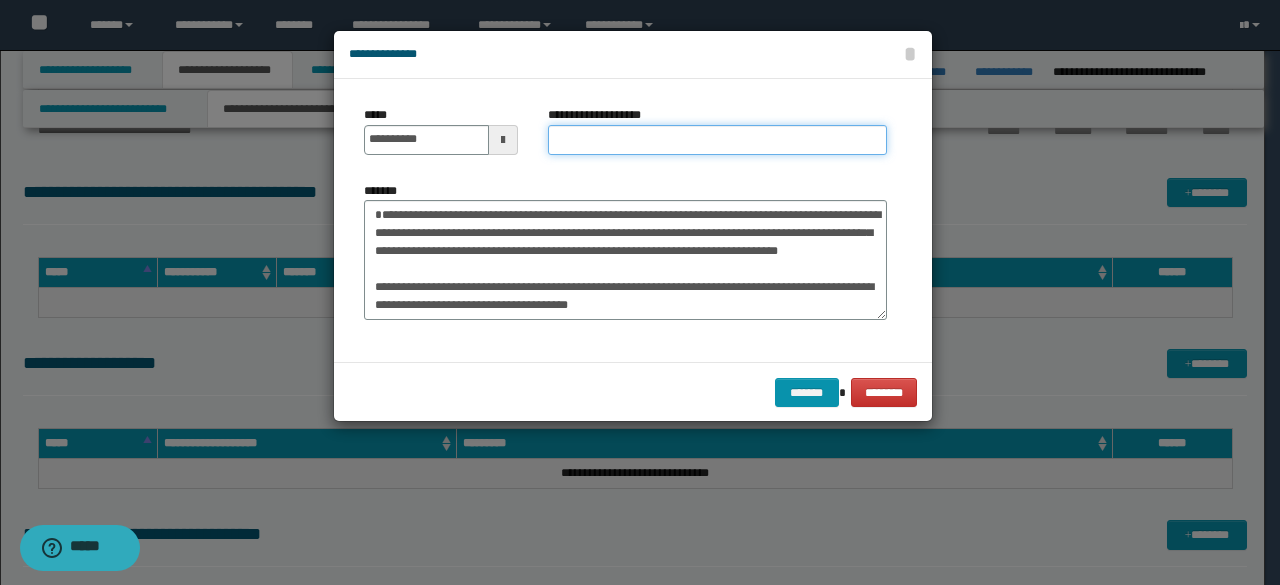 click on "**********" at bounding box center [717, 140] 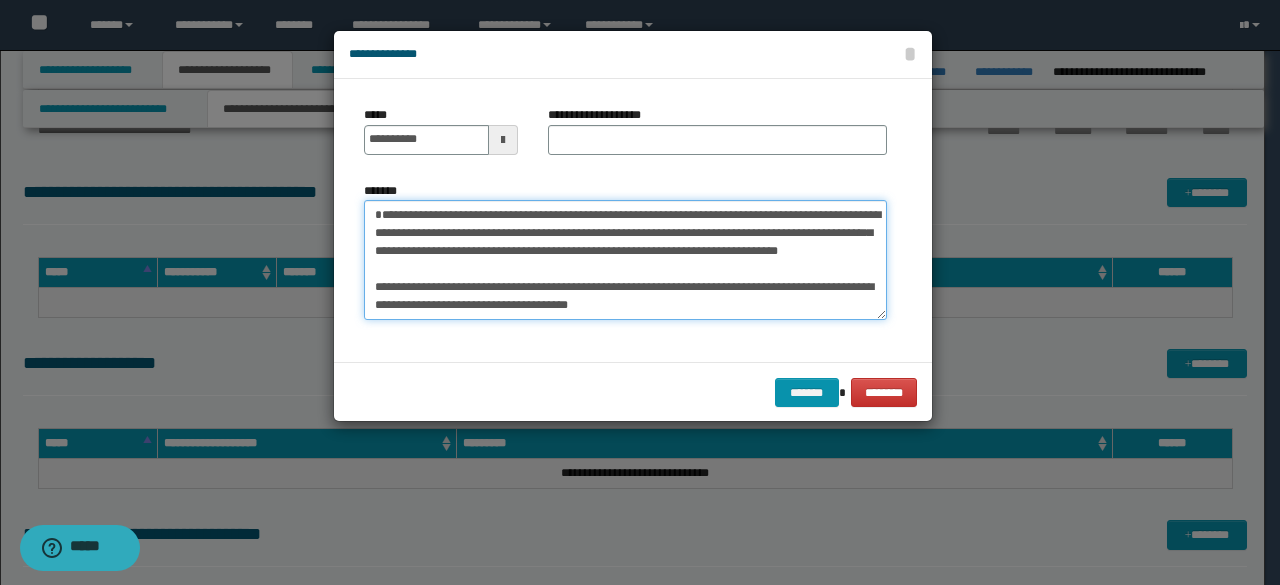 drag, startPoint x: 572, startPoint y: 214, endPoint x: 378, endPoint y: 212, distance: 194.01031 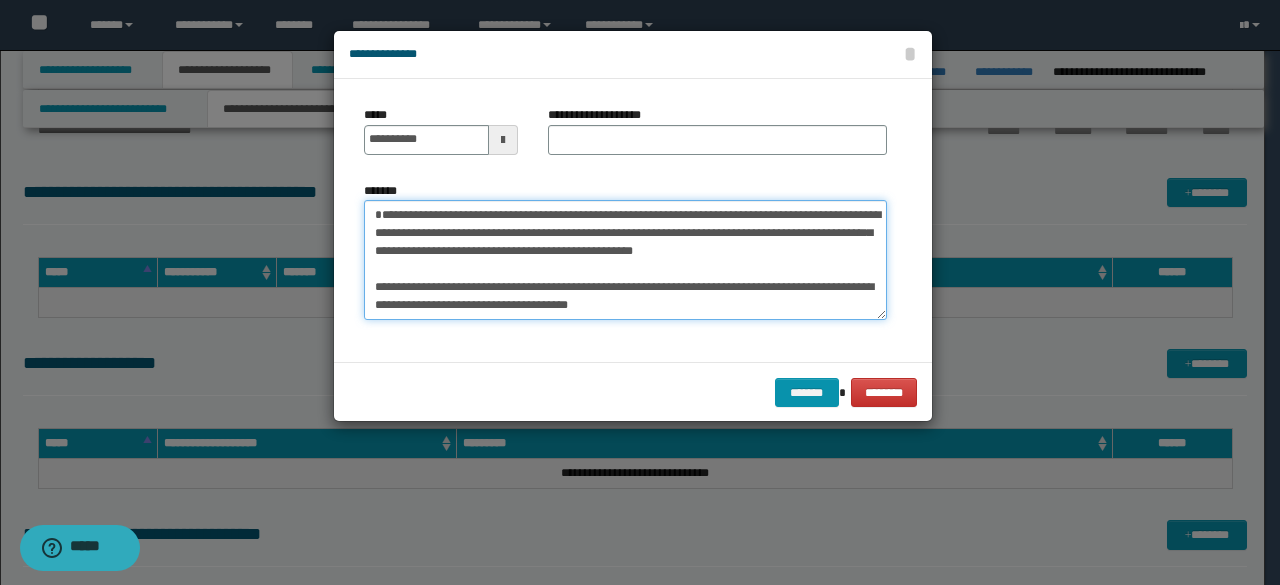 type on "**********" 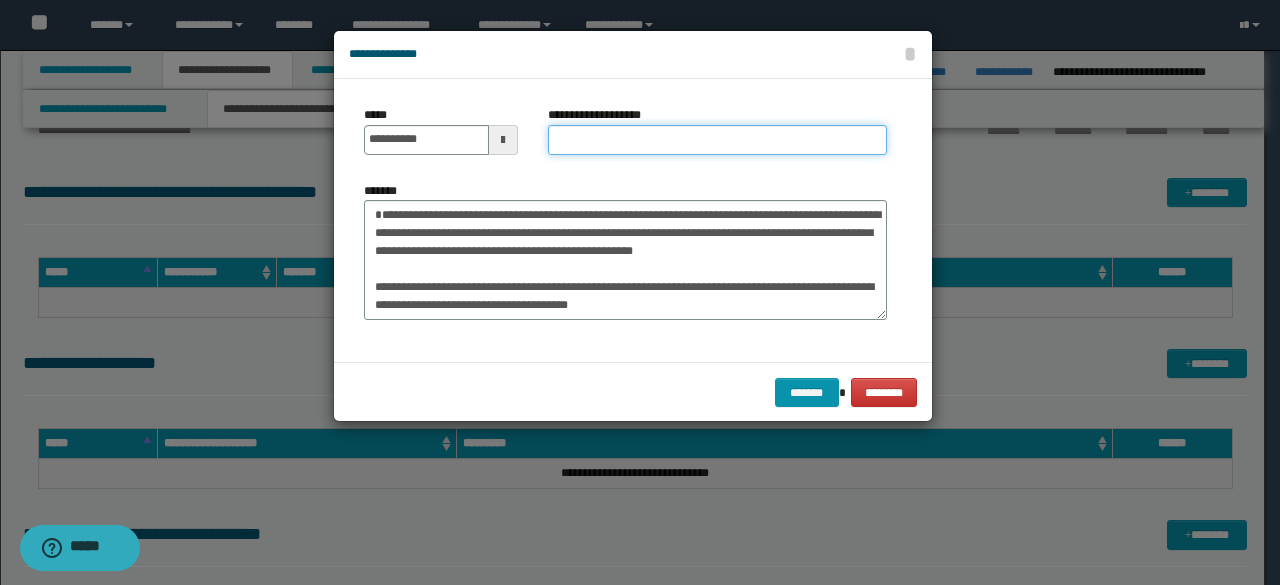 click on "**********" at bounding box center [717, 140] 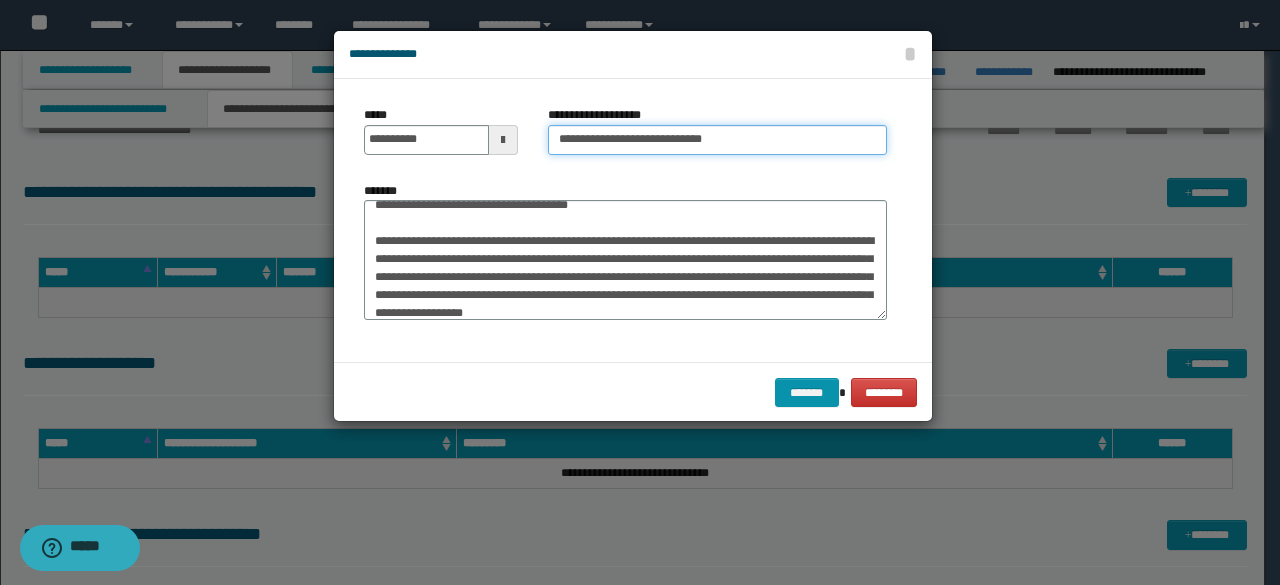 scroll, scrollTop: 0, scrollLeft: 0, axis: both 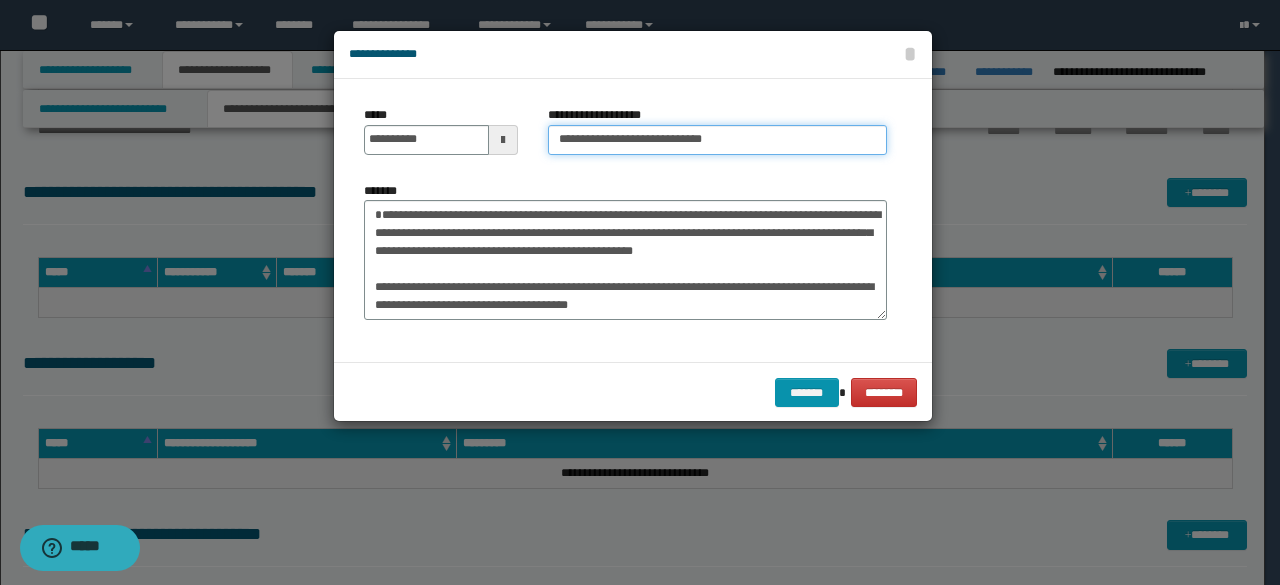 type on "**********" 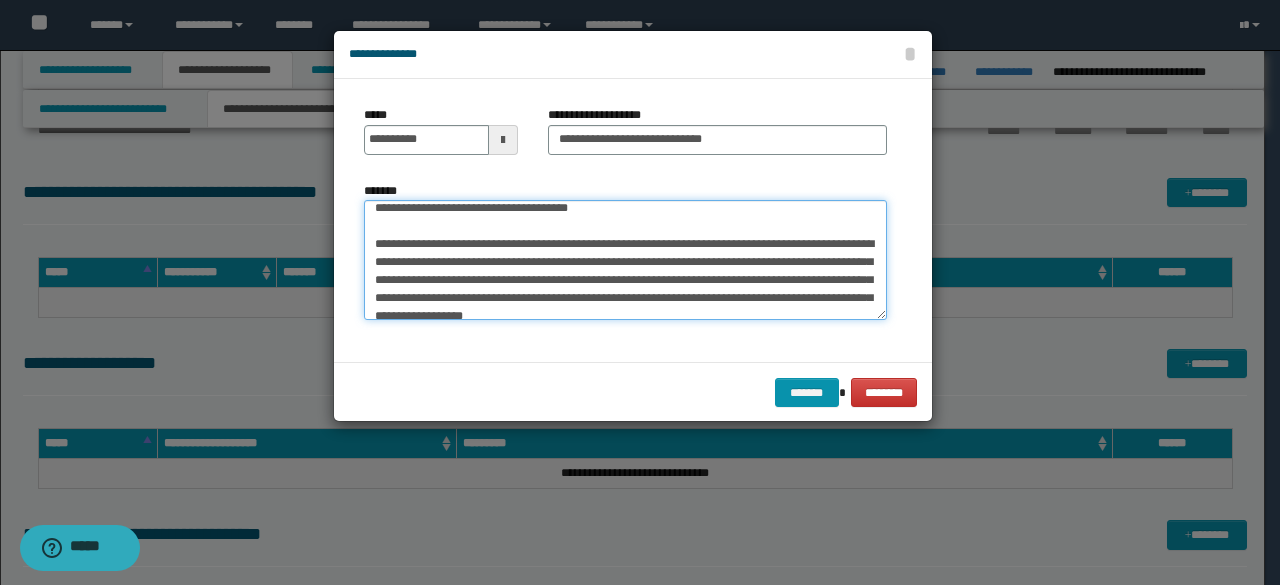 scroll, scrollTop: 126, scrollLeft: 0, axis: vertical 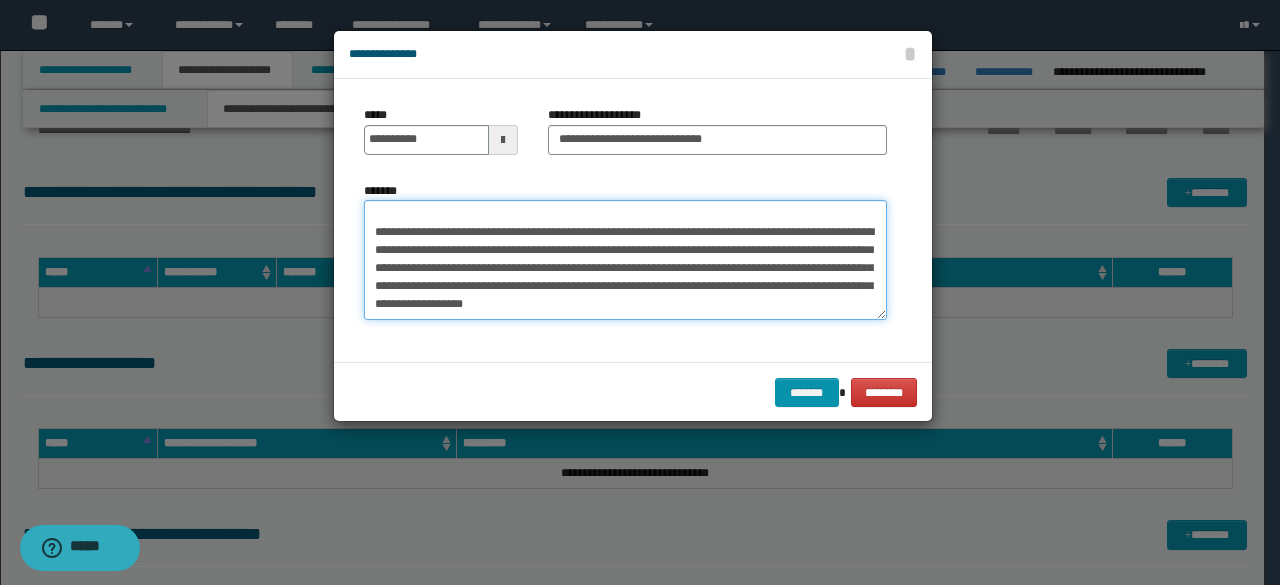 drag, startPoint x: 368, startPoint y: 285, endPoint x: 640, endPoint y: 317, distance: 273.8759 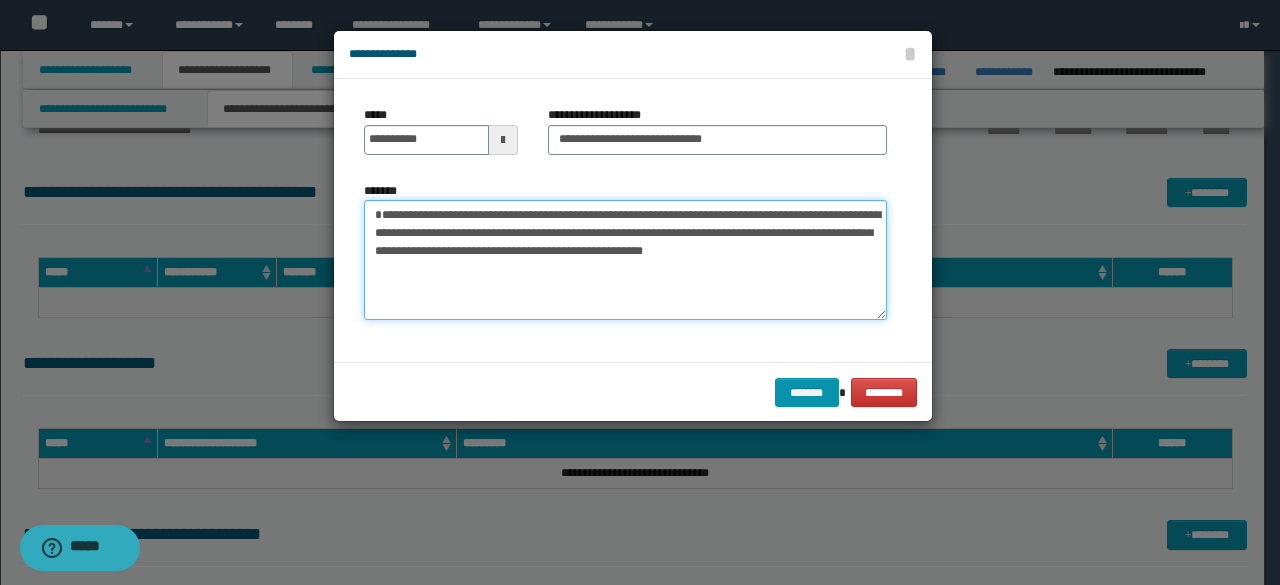 scroll, scrollTop: 0, scrollLeft: 0, axis: both 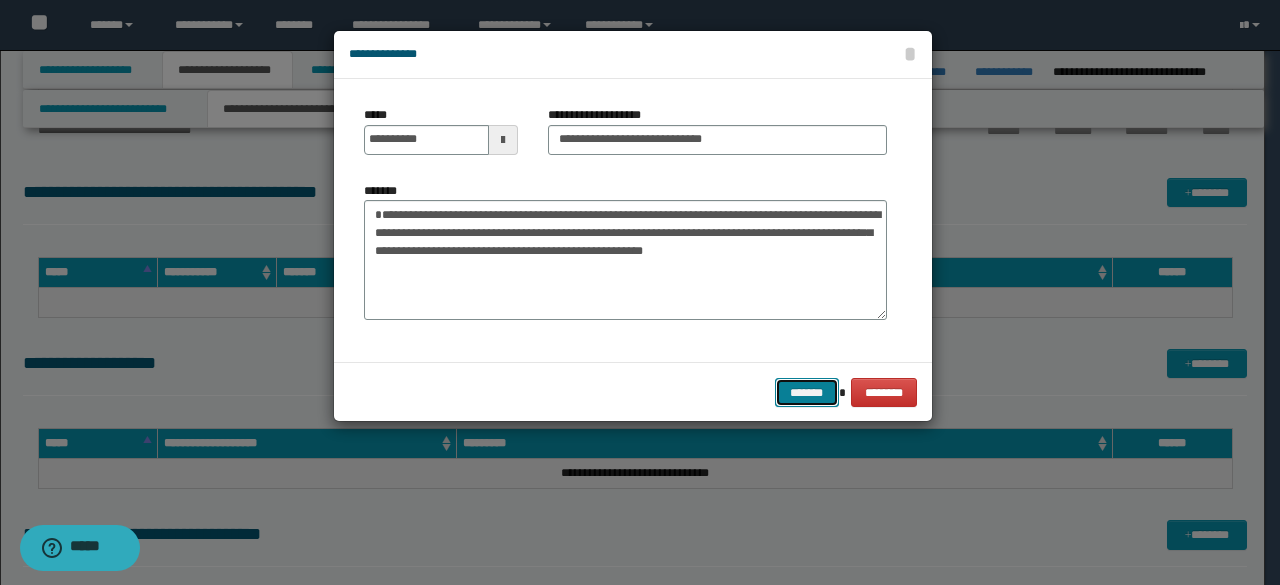 click on "*******" at bounding box center [807, 392] 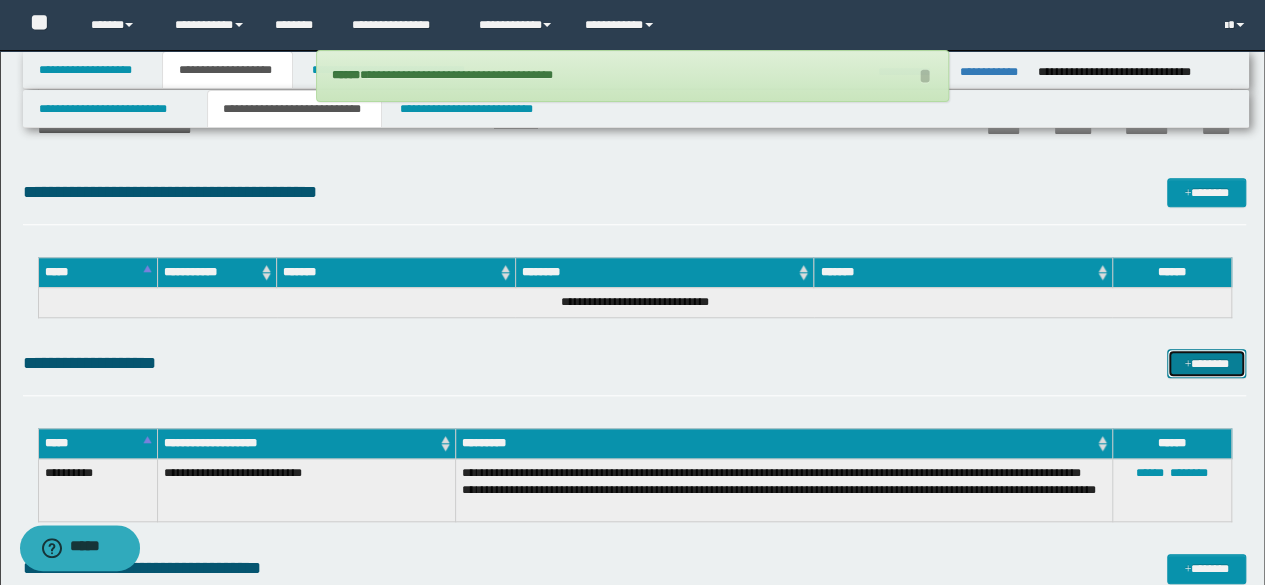 click on "*******" at bounding box center (1206, 363) 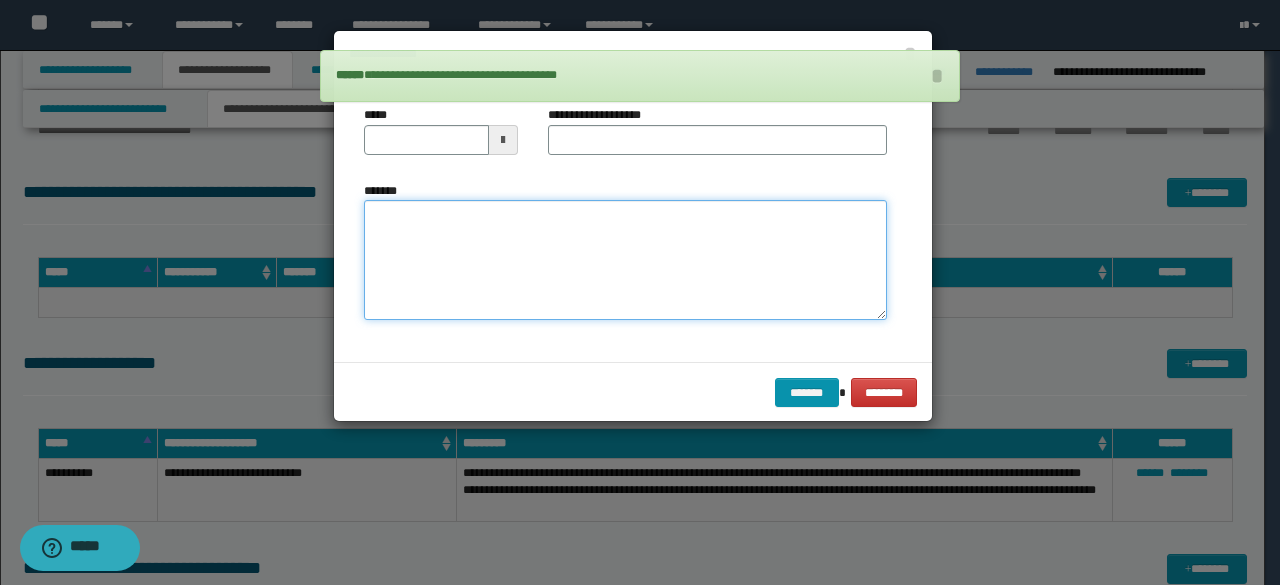 click on "*******" at bounding box center [625, 259] 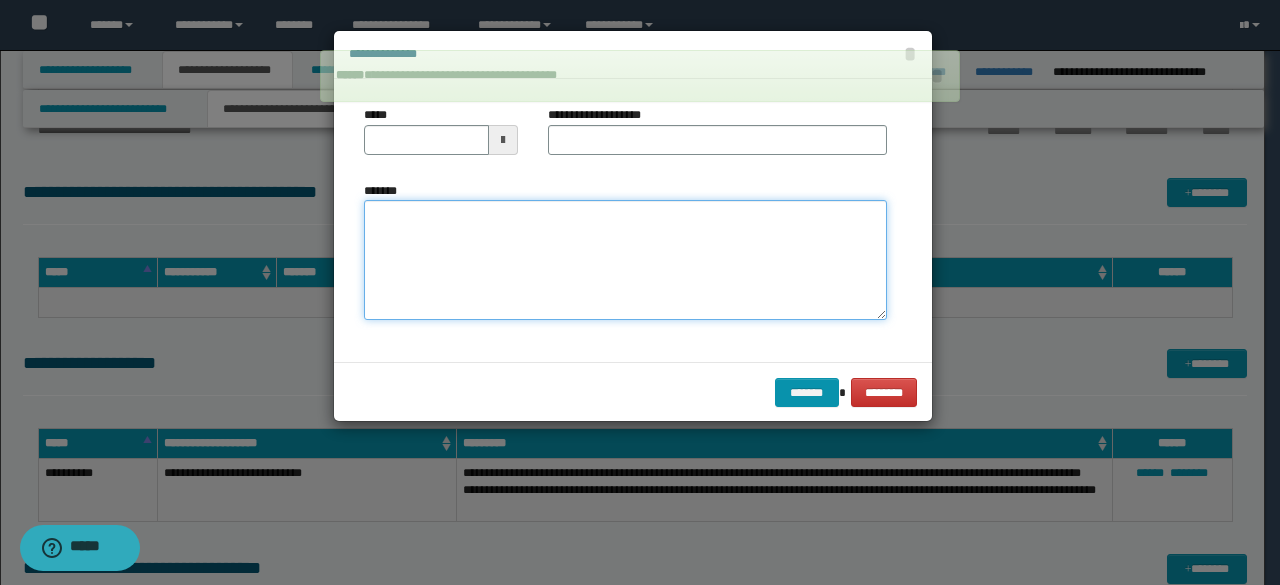 paste on "**********" 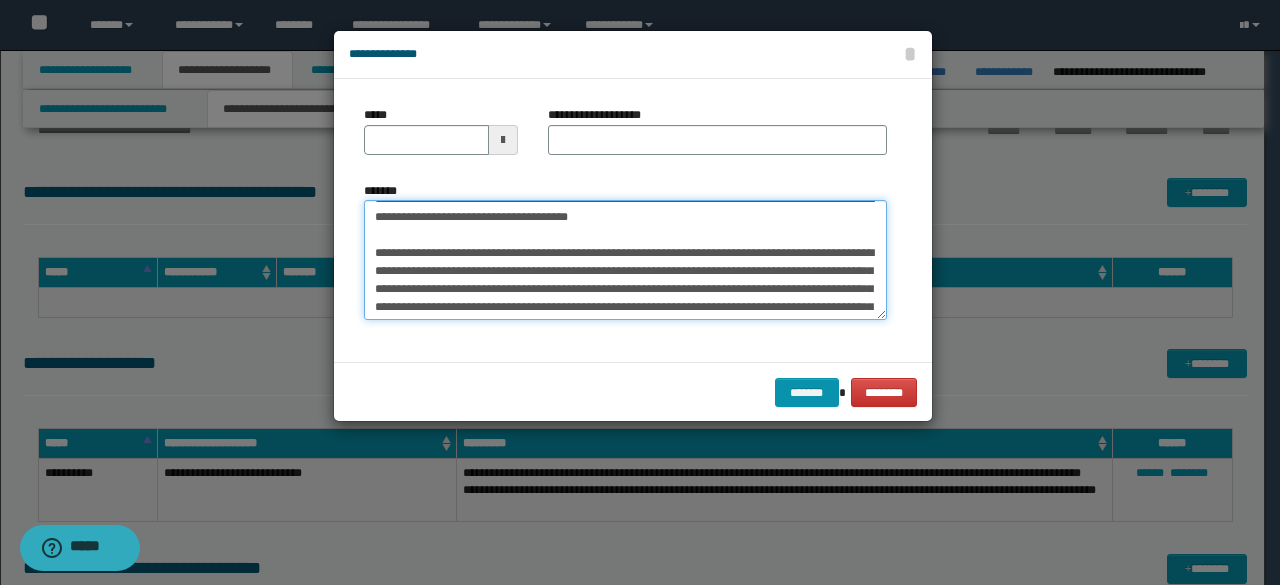 scroll, scrollTop: 0, scrollLeft: 0, axis: both 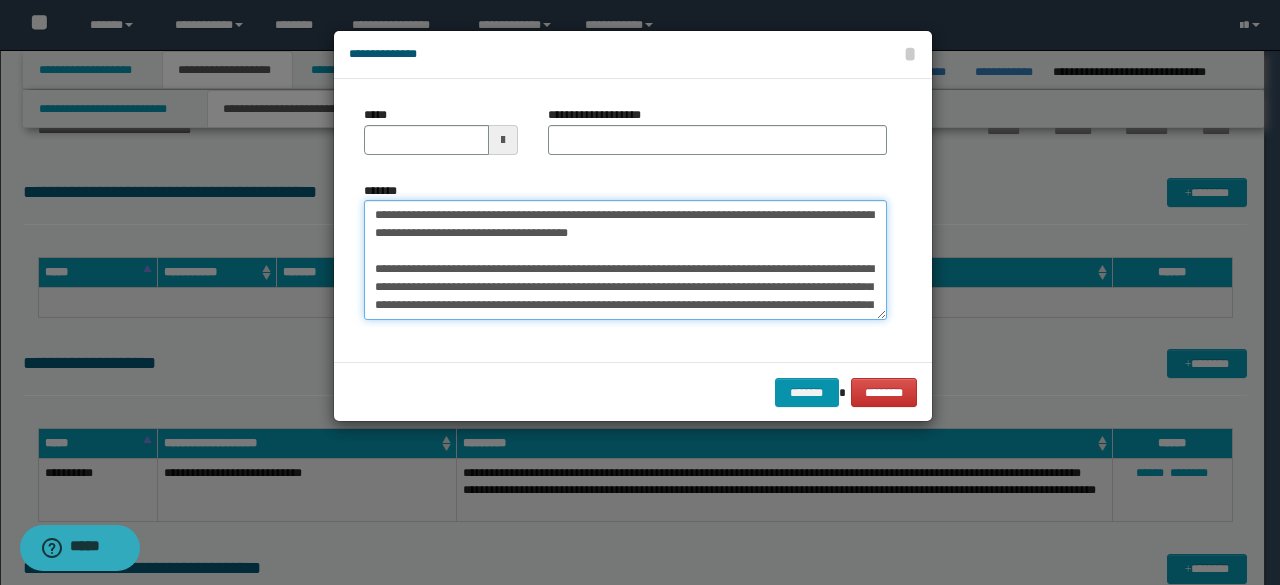 drag, startPoint x: 434, startPoint y: 219, endPoint x: 324, endPoint y: 221, distance: 110.01818 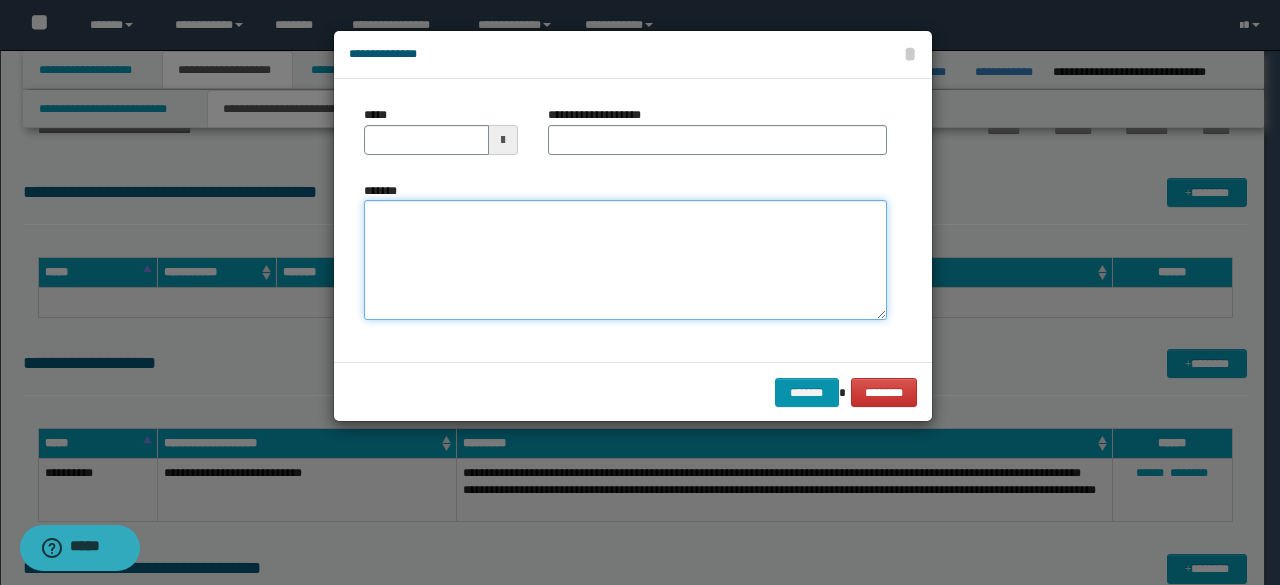 paste on "**********" 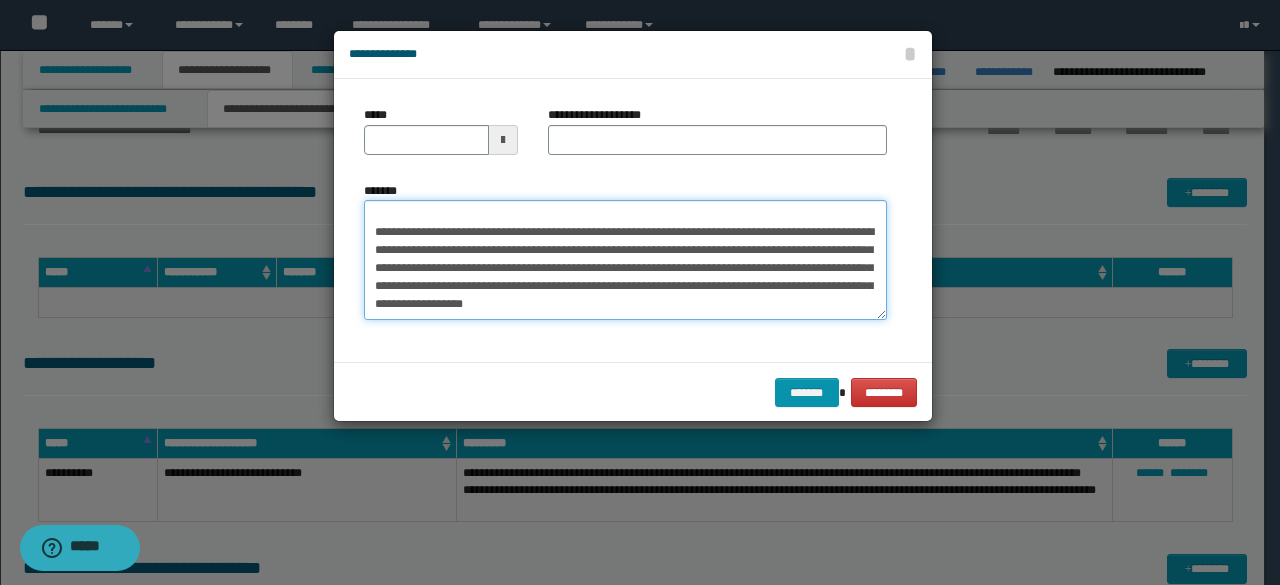 scroll, scrollTop: 0, scrollLeft: 0, axis: both 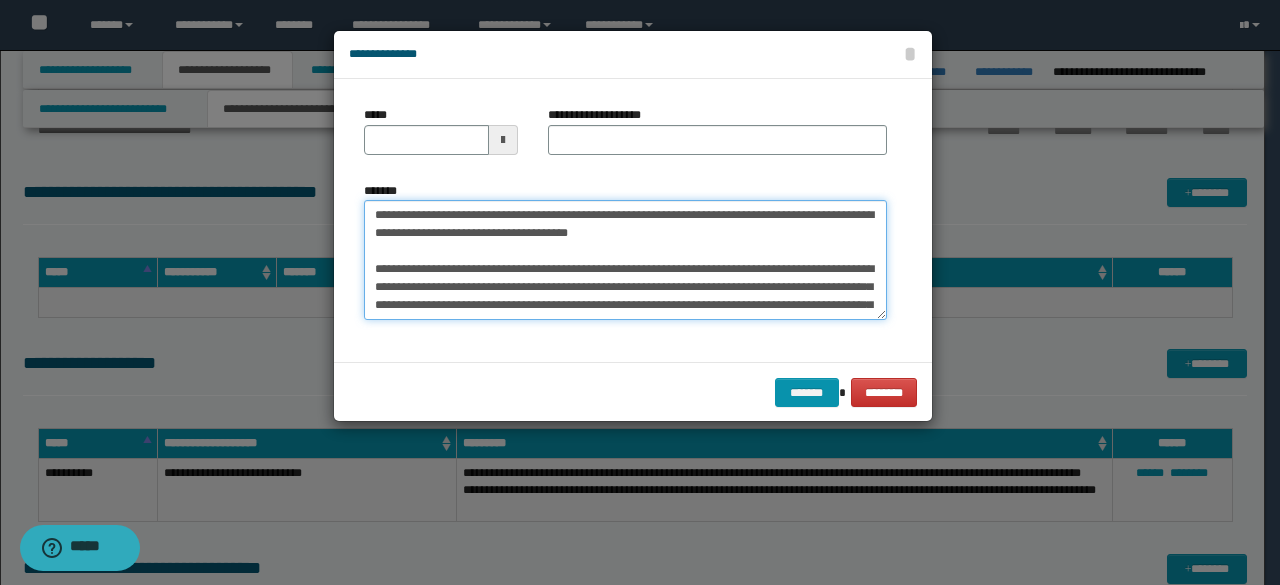 drag, startPoint x: 431, startPoint y: 214, endPoint x: 364, endPoint y: 215, distance: 67.00746 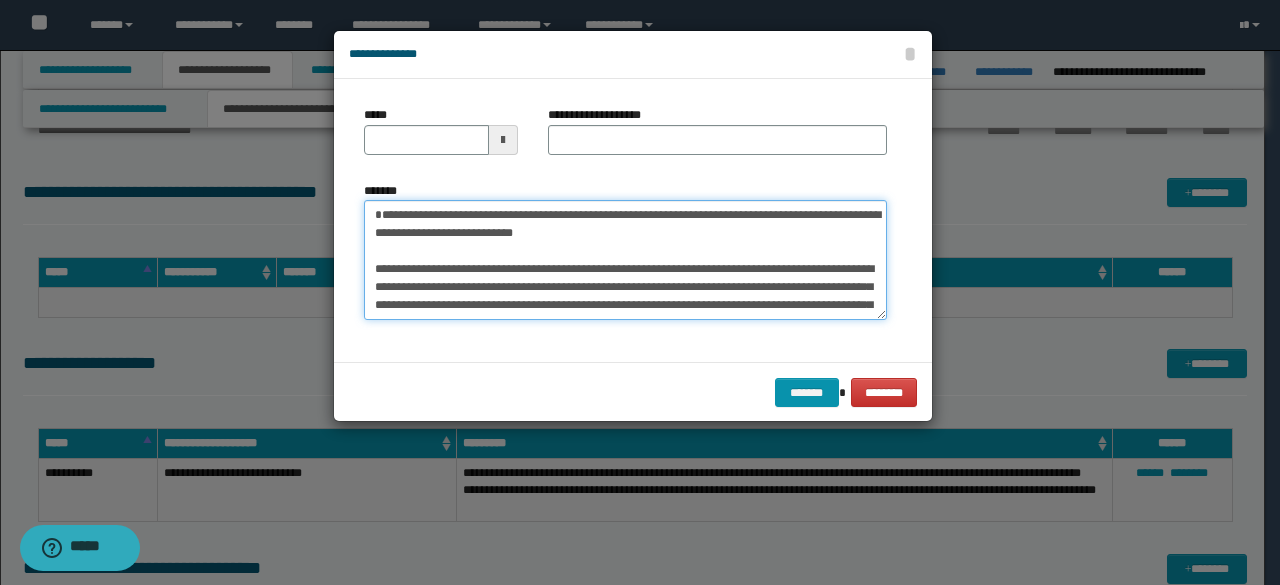 type 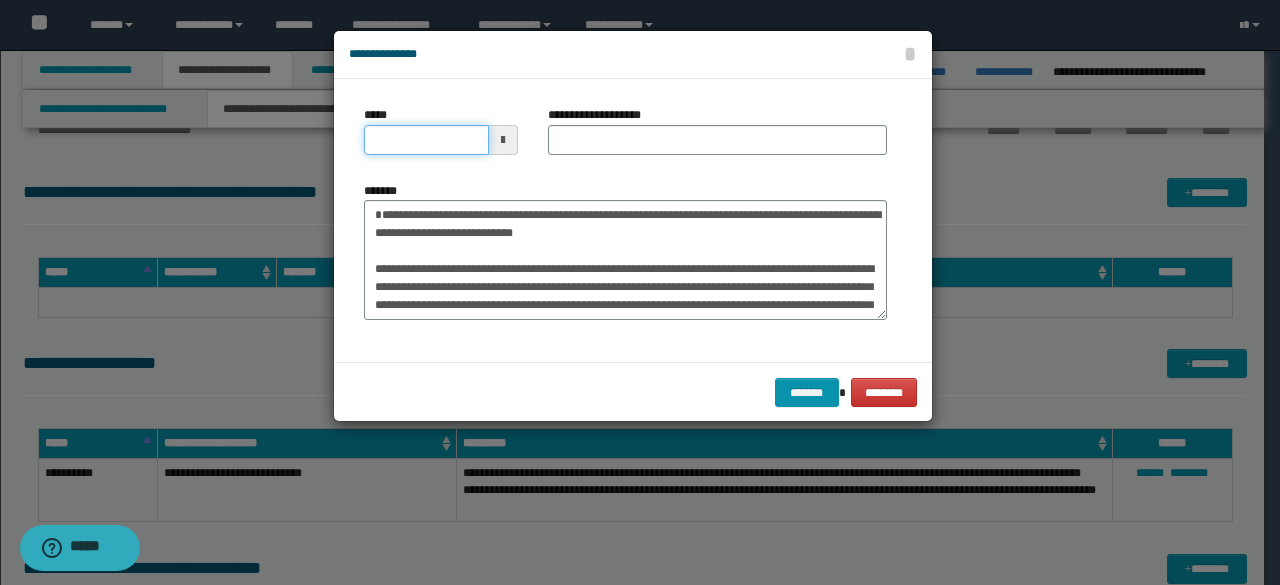 click on "*****" at bounding box center [426, 140] 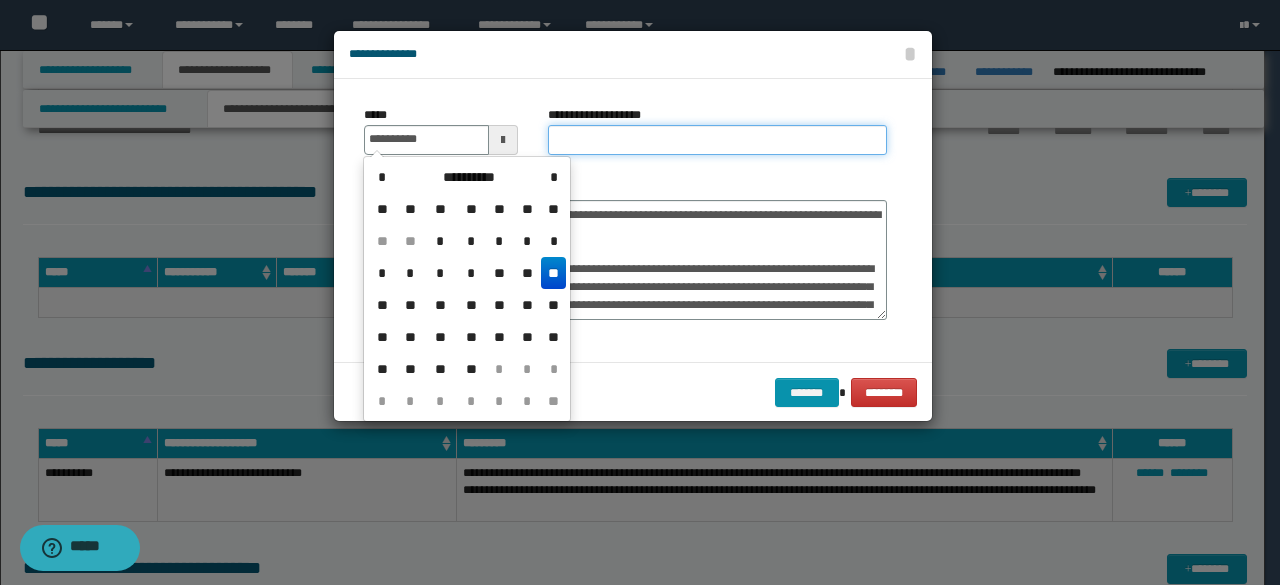 type on "**********" 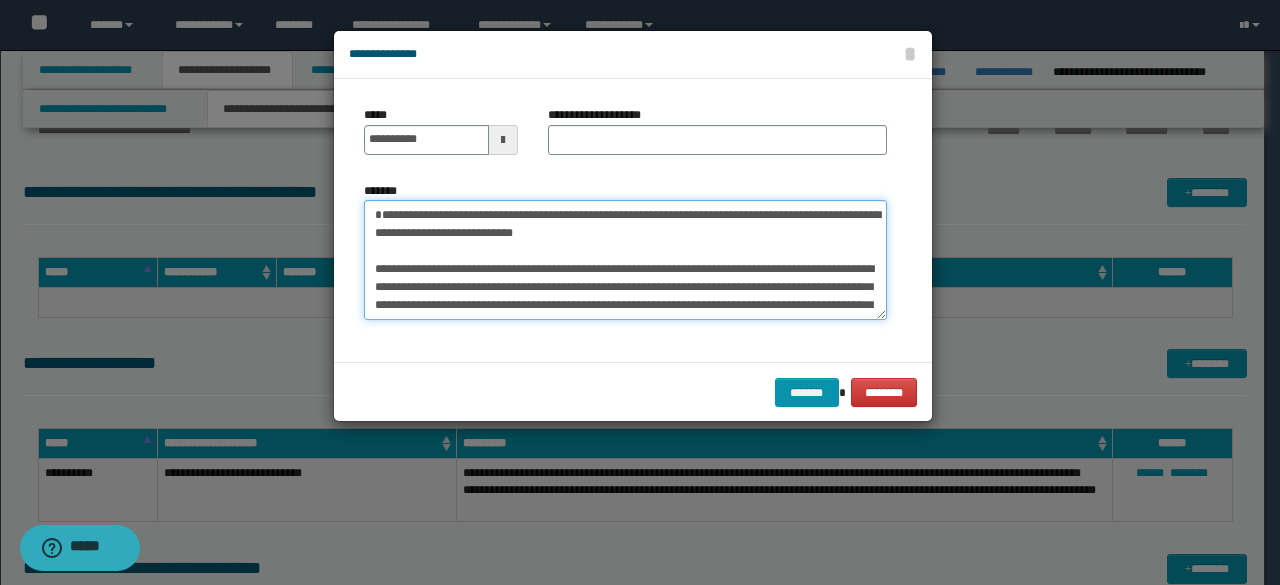 drag, startPoint x: 459, startPoint y: 216, endPoint x: 354, endPoint y: 223, distance: 105.23308 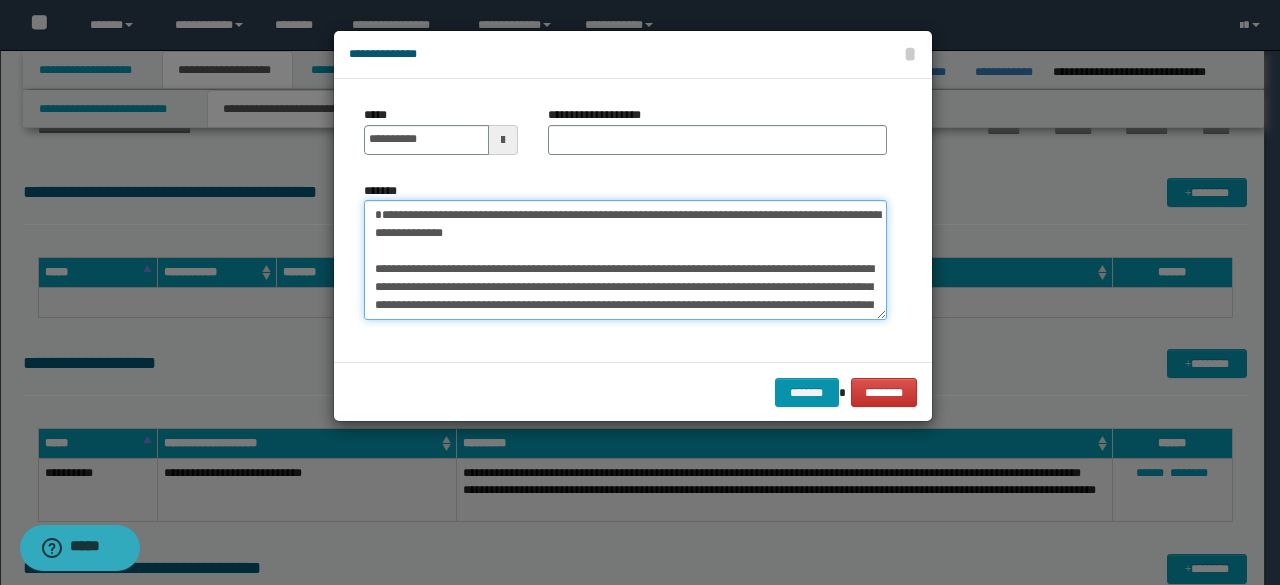 type on "**********" 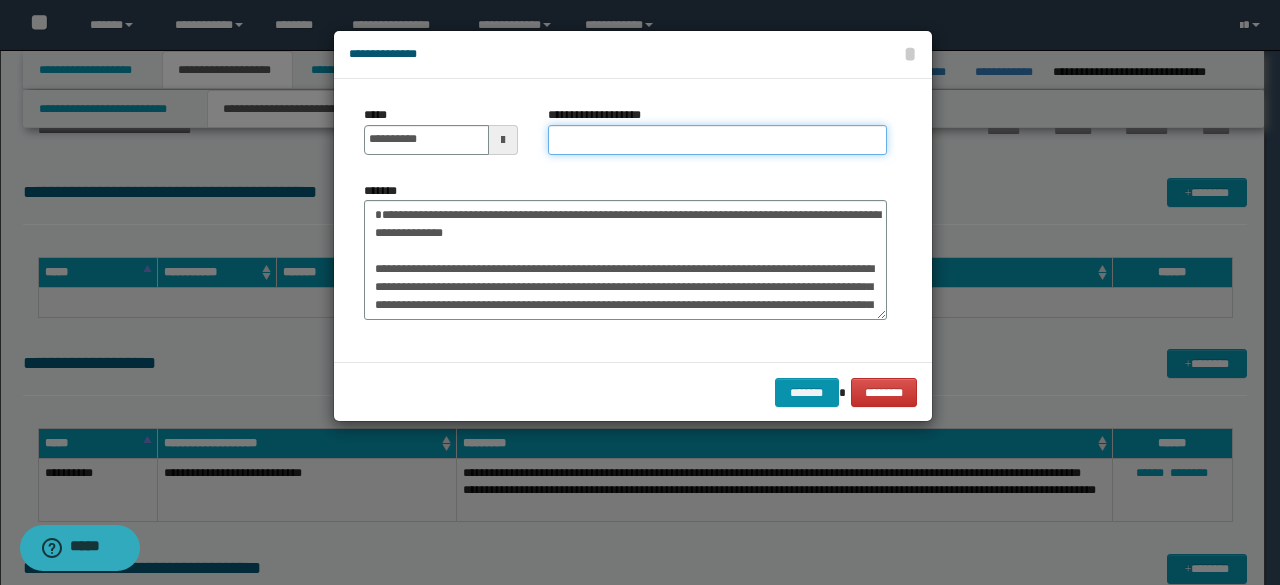 click on "**********" at bounding box center [717, 140] 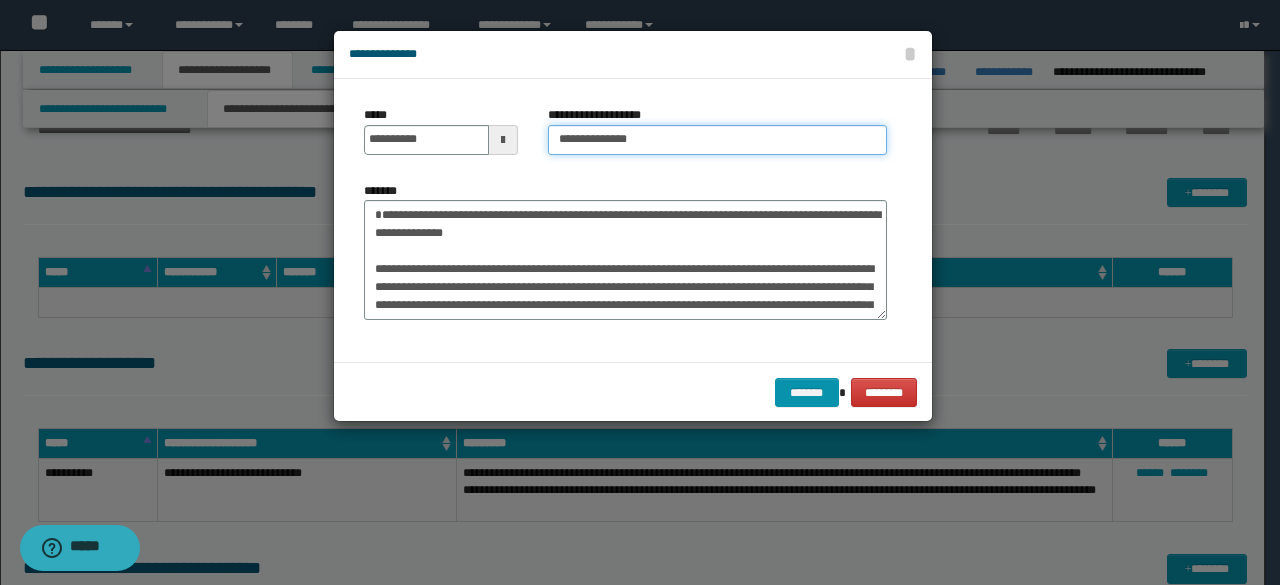type on "**********" 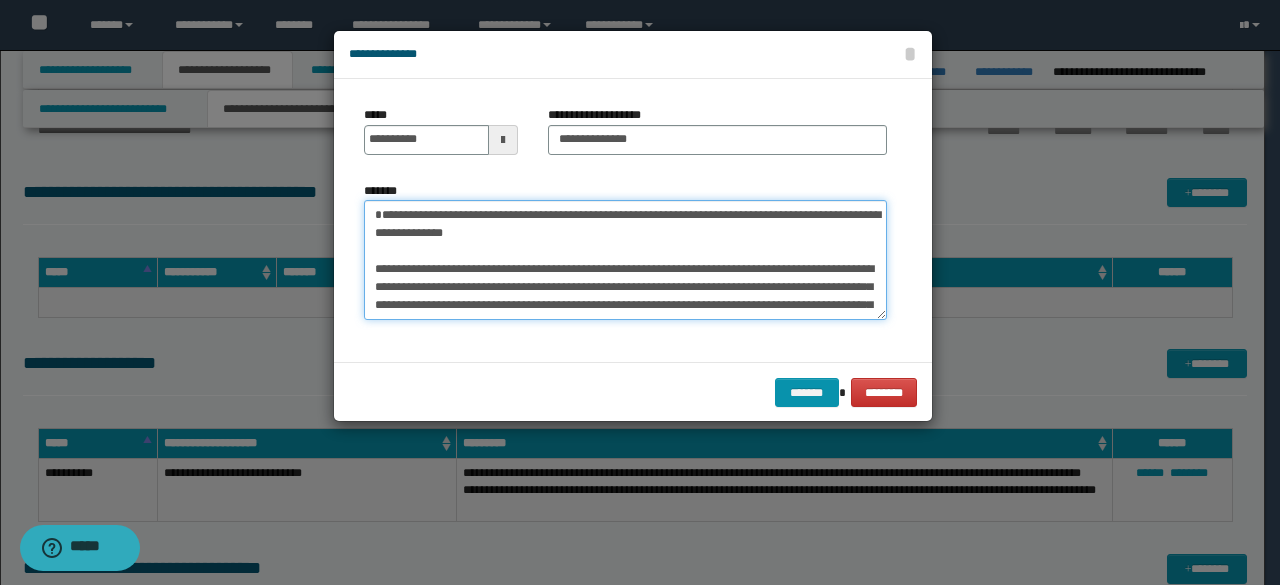 click on "**********" at bounding box center [625, 259] 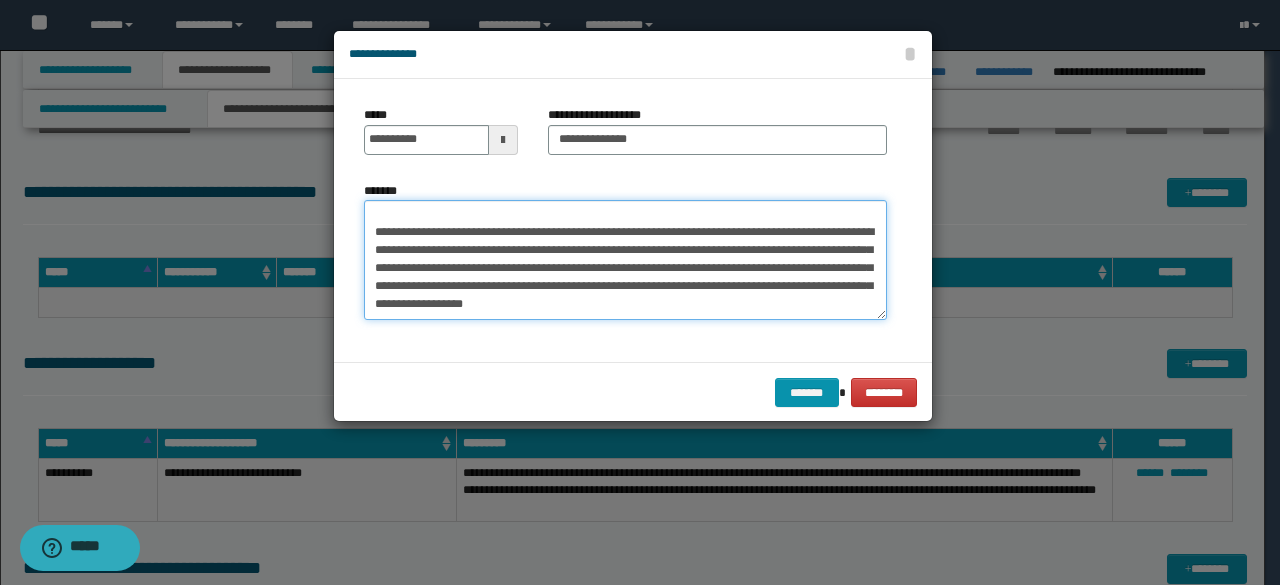 drag, startPoint x: 372, startPoint y: 271, endPoint x: 804, endPoint y: 321, distance: 434.88388 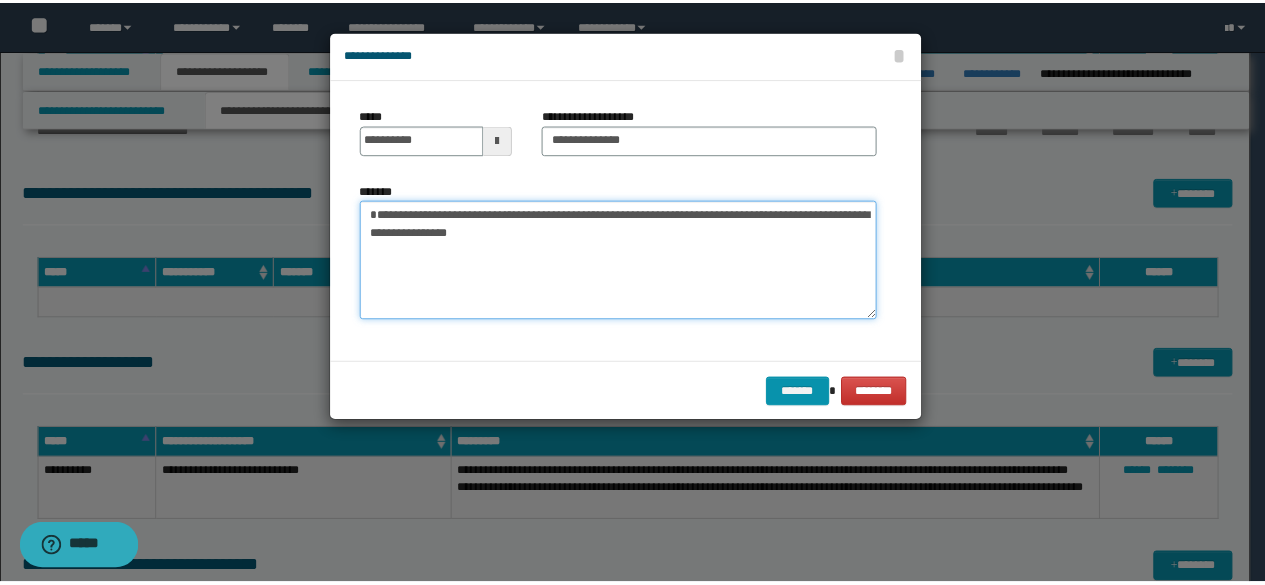 scroll, scrollTop: 0, scrollLeft: 0, axis: both 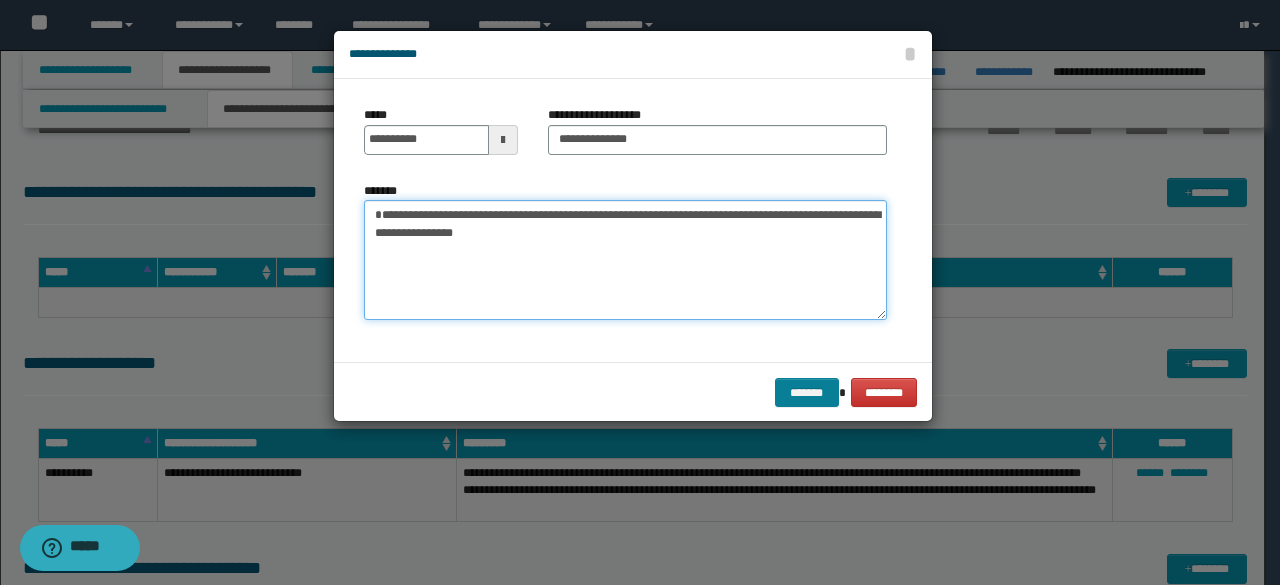 type on "**********" 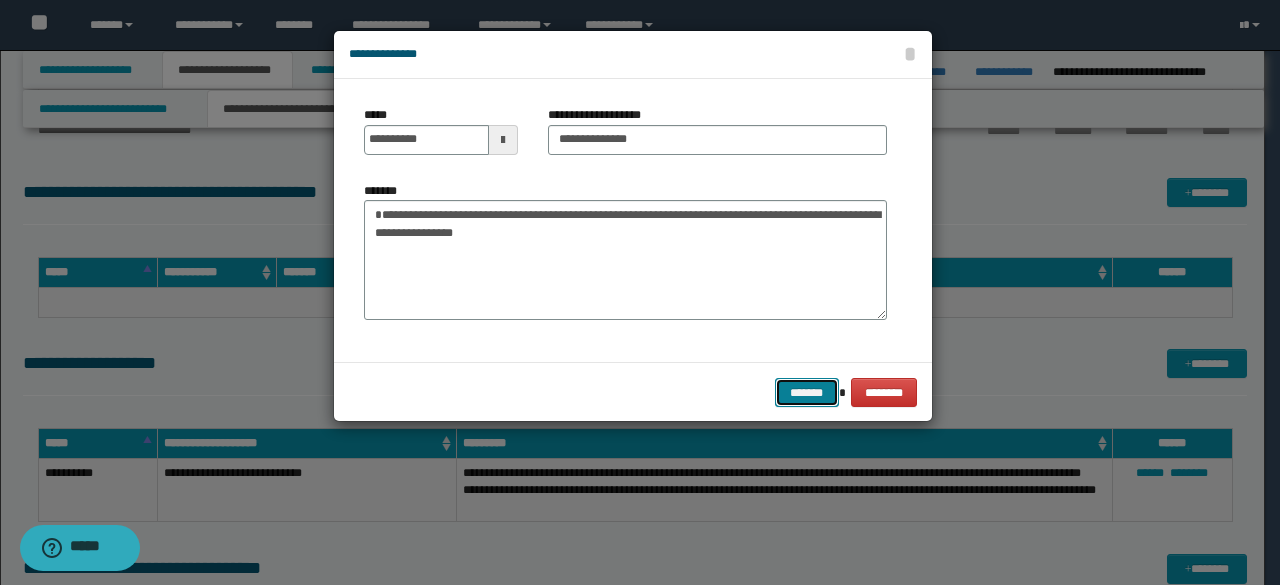 click on "*******" at bounding box center [807, 392] 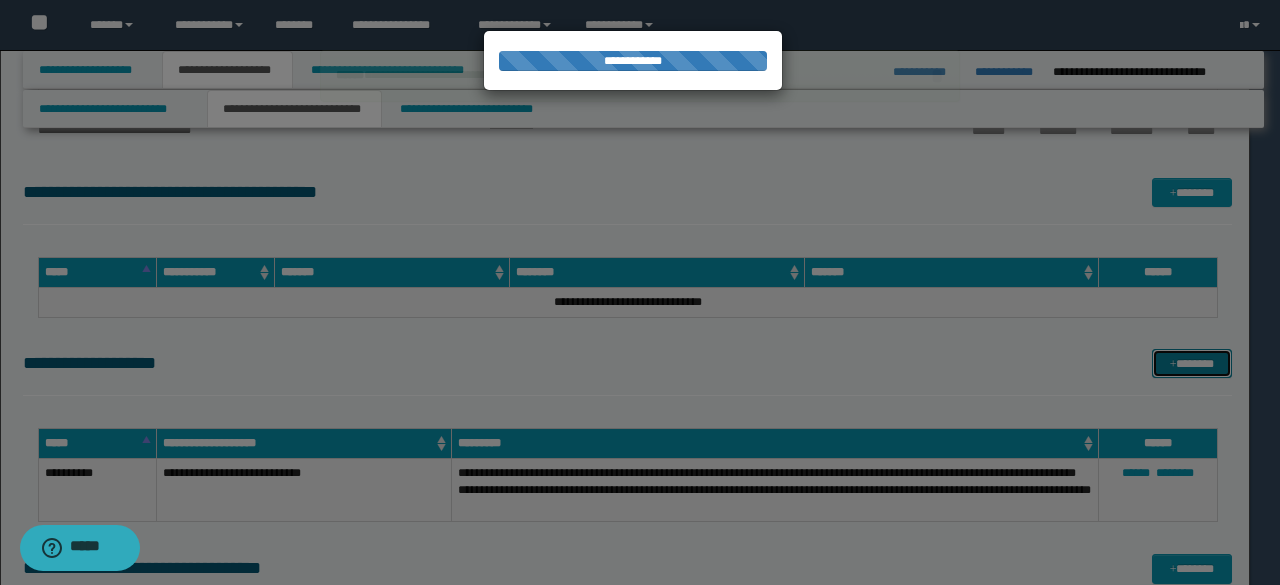 type 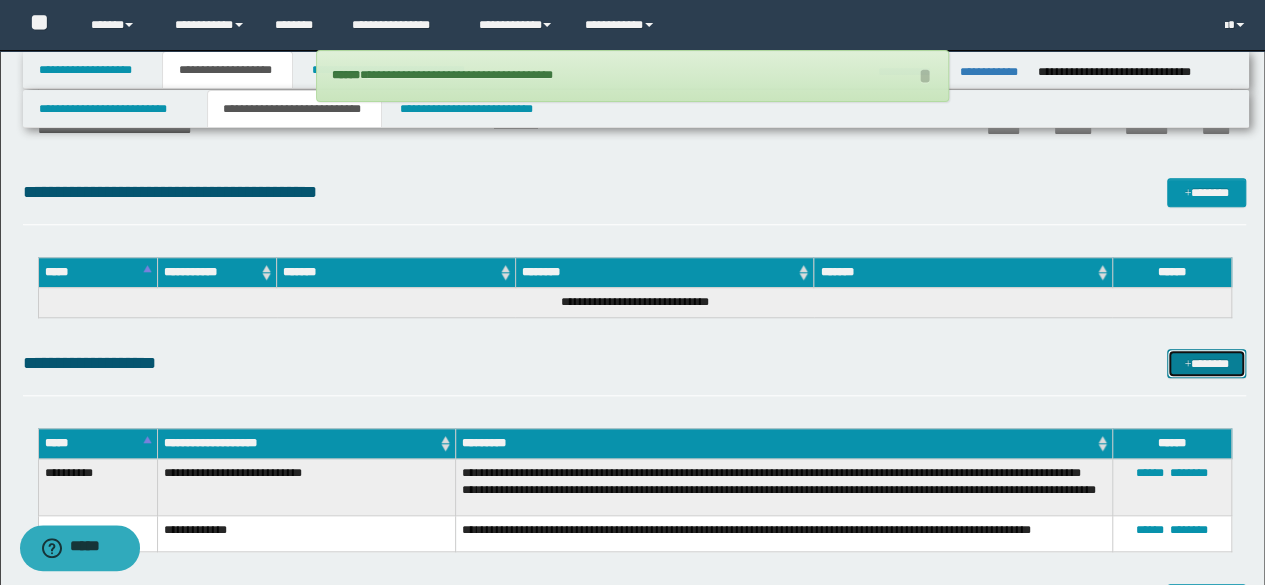click at bounding box center (1187, 365) 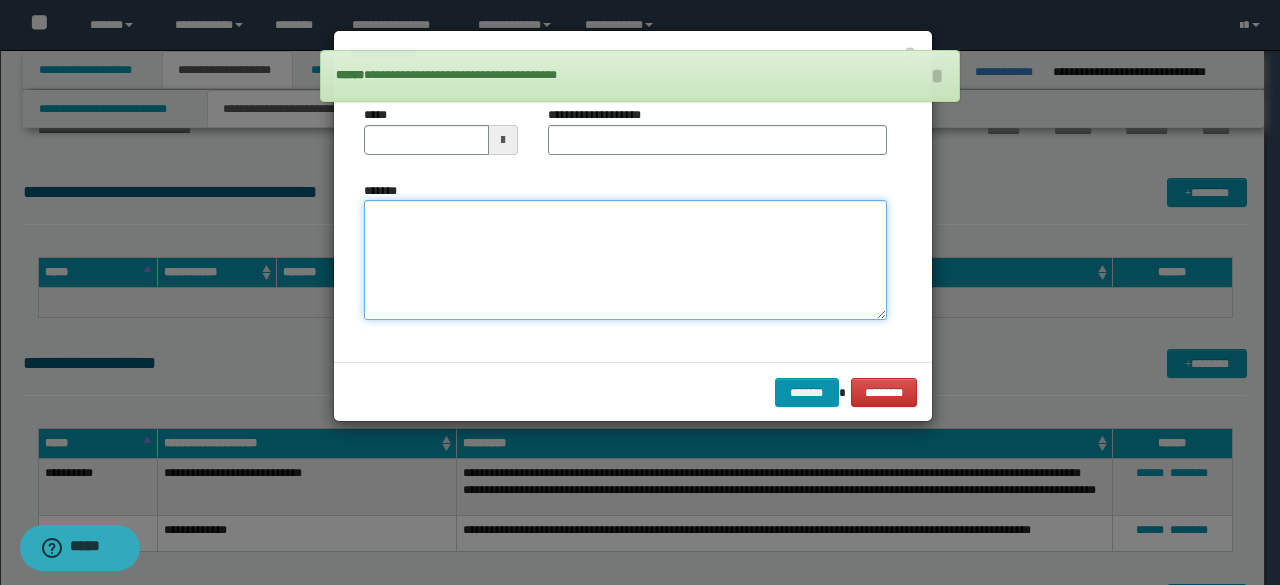 click on "*******" at bounding box center (625, 259) 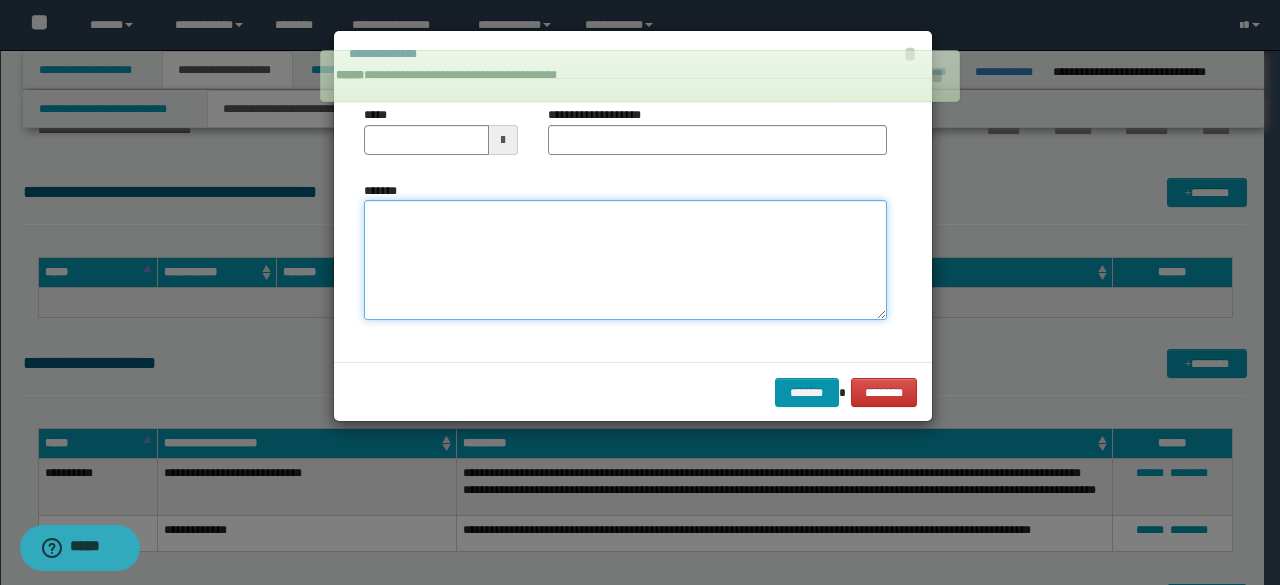 paste on "**********" 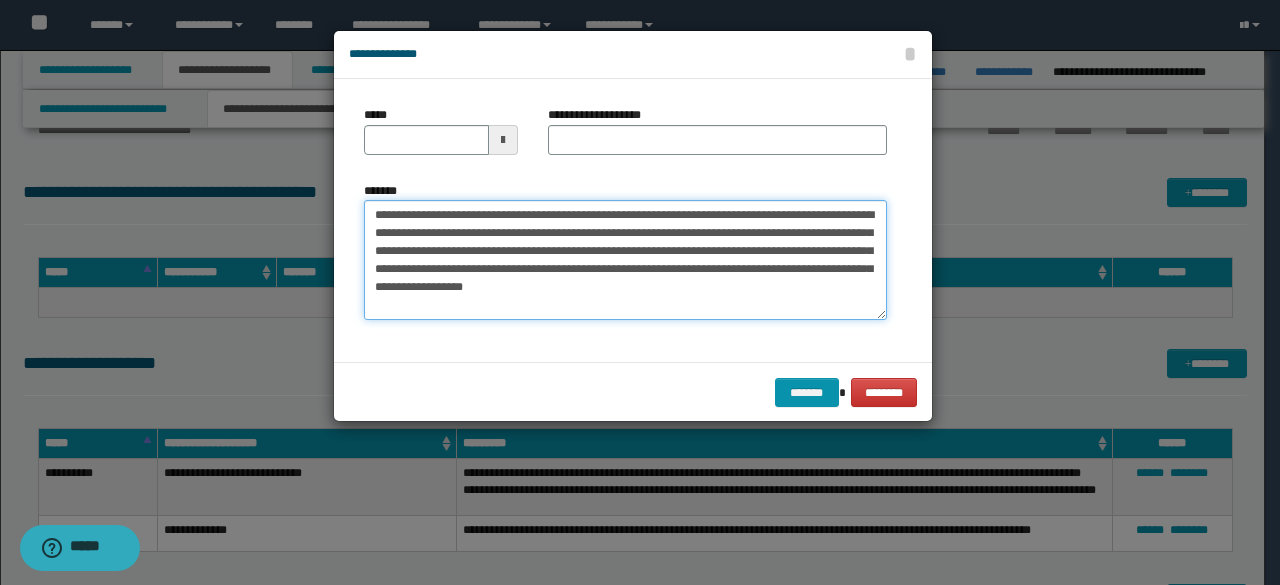 drag, startPoint x: 434, startPoint y: 213, endPoint x: 350, endPoint y: 212, distance: 84.00595 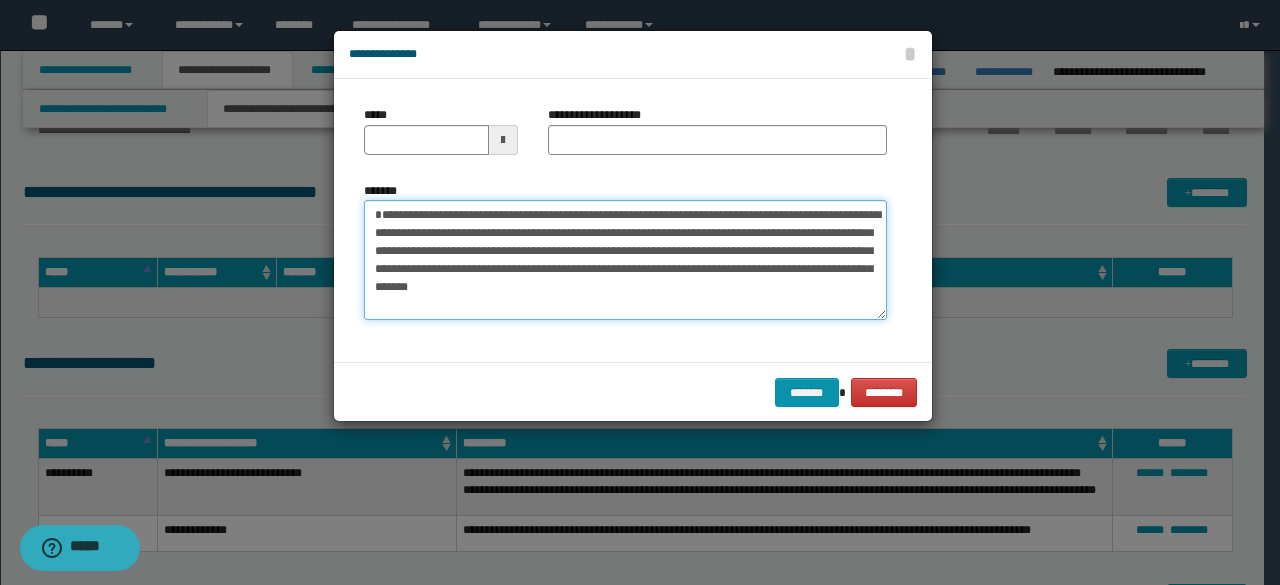 type 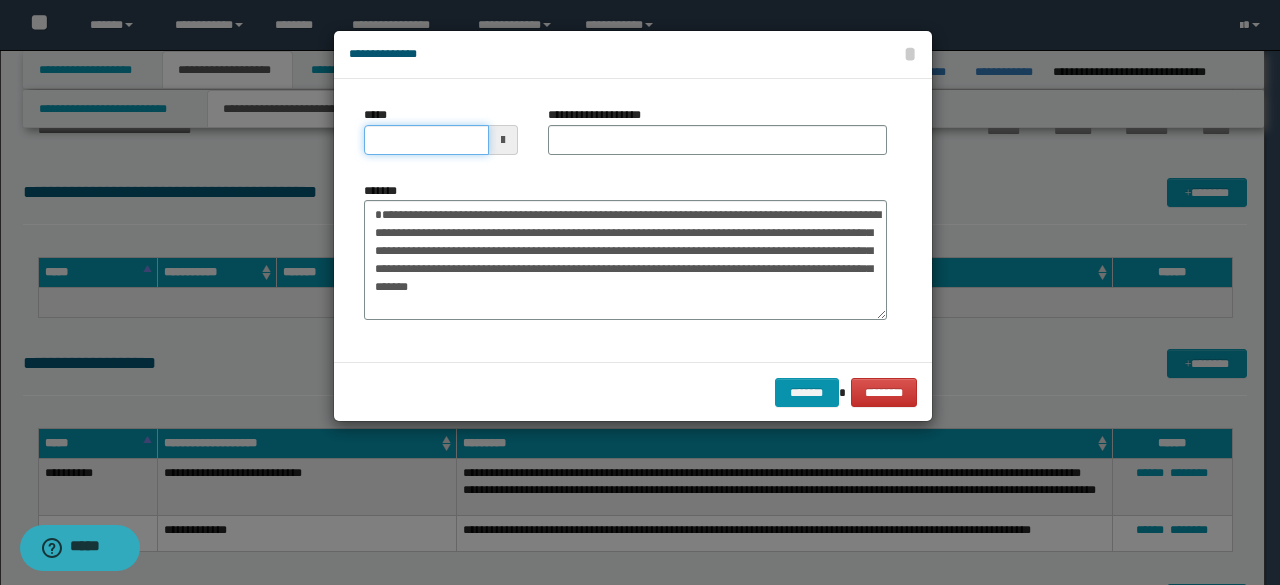 click on "*****" at bounding box center (426, 140) 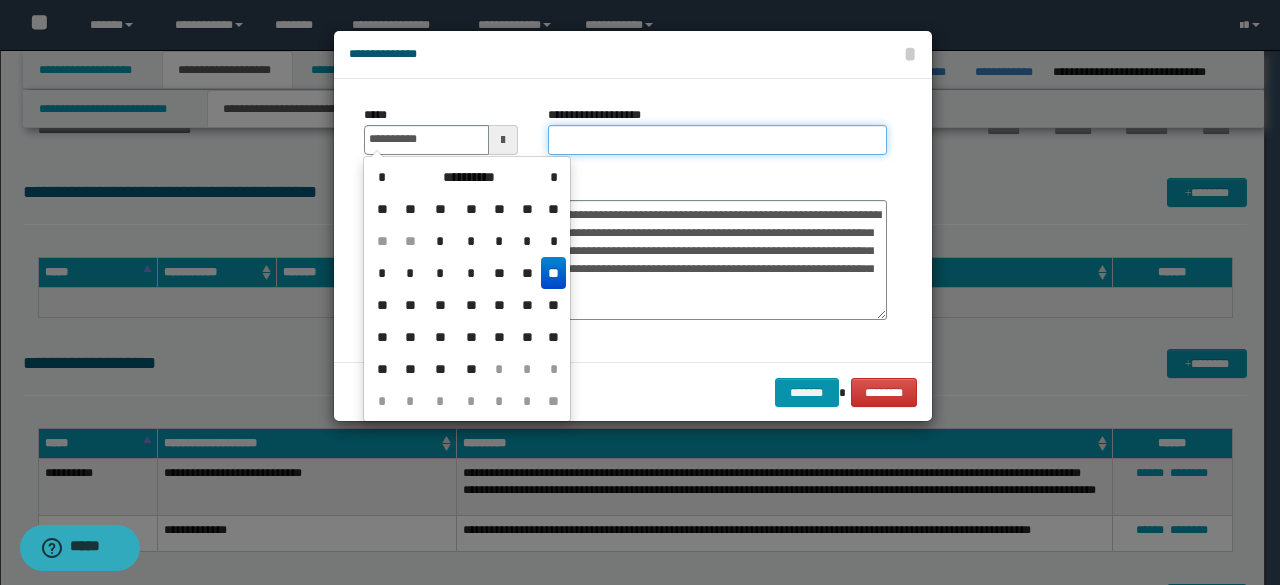 type on "**********" 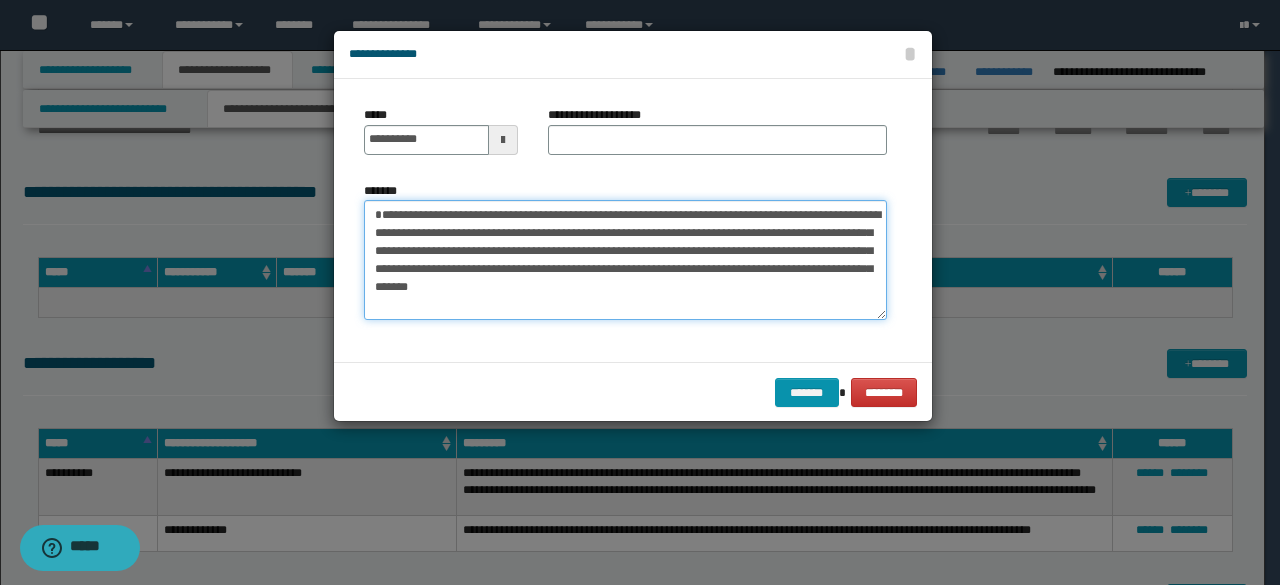 drag, startPoint x: 550, startPoint y: 215, endPoint x: 373, endPoint y: 218, distance: 177.02542 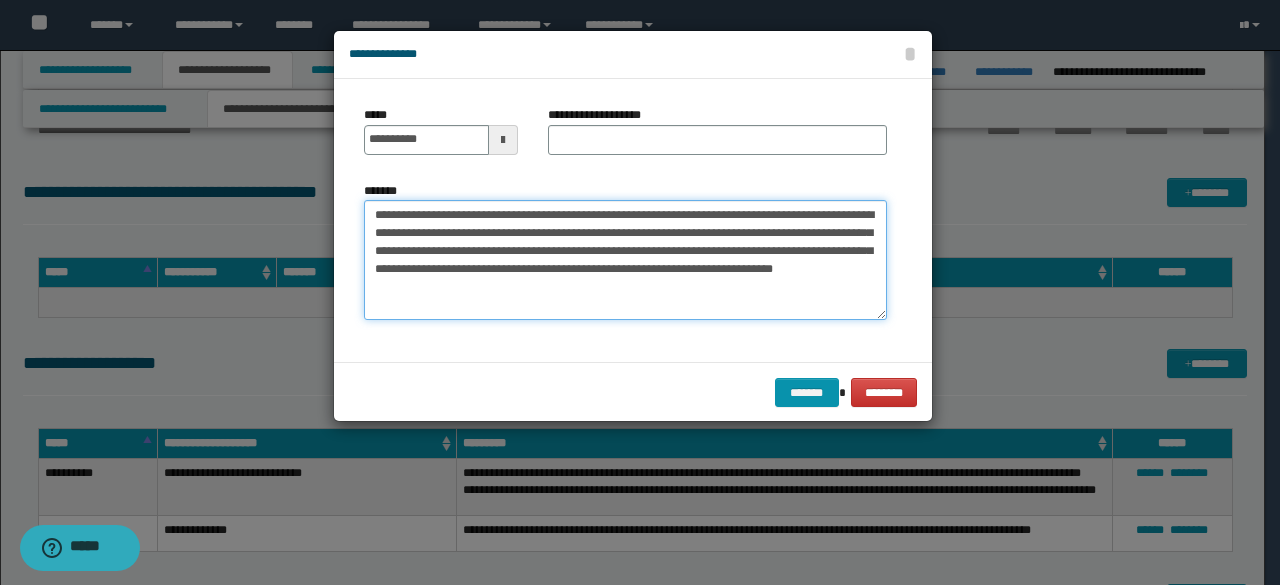 type on "**********" 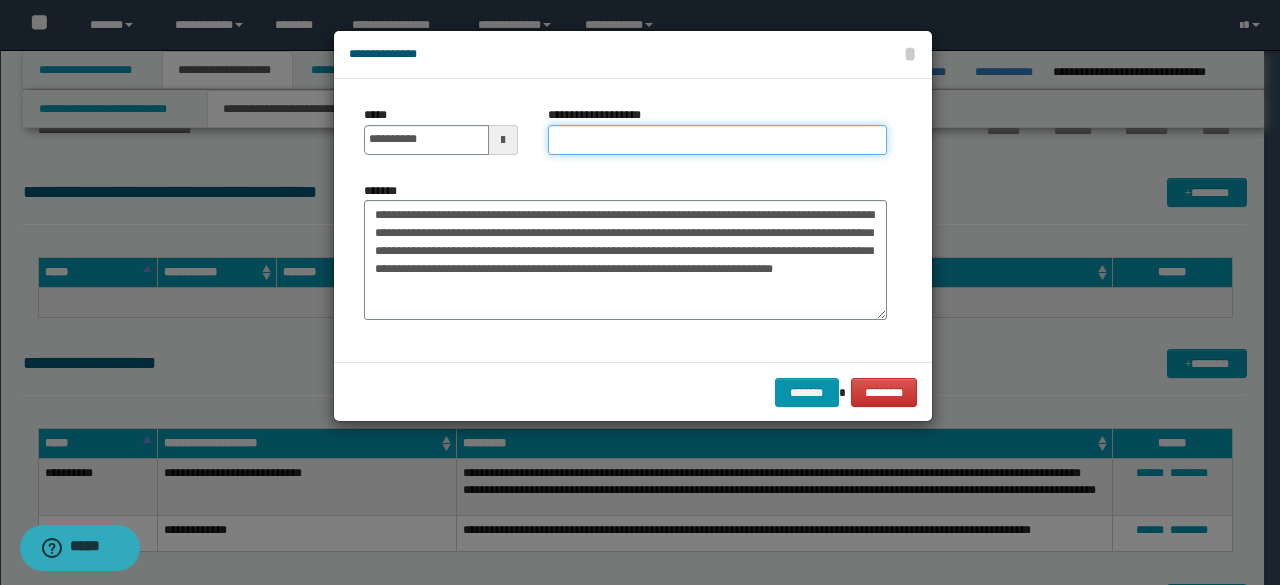 click on "**********" at bounding box center [717, 140] 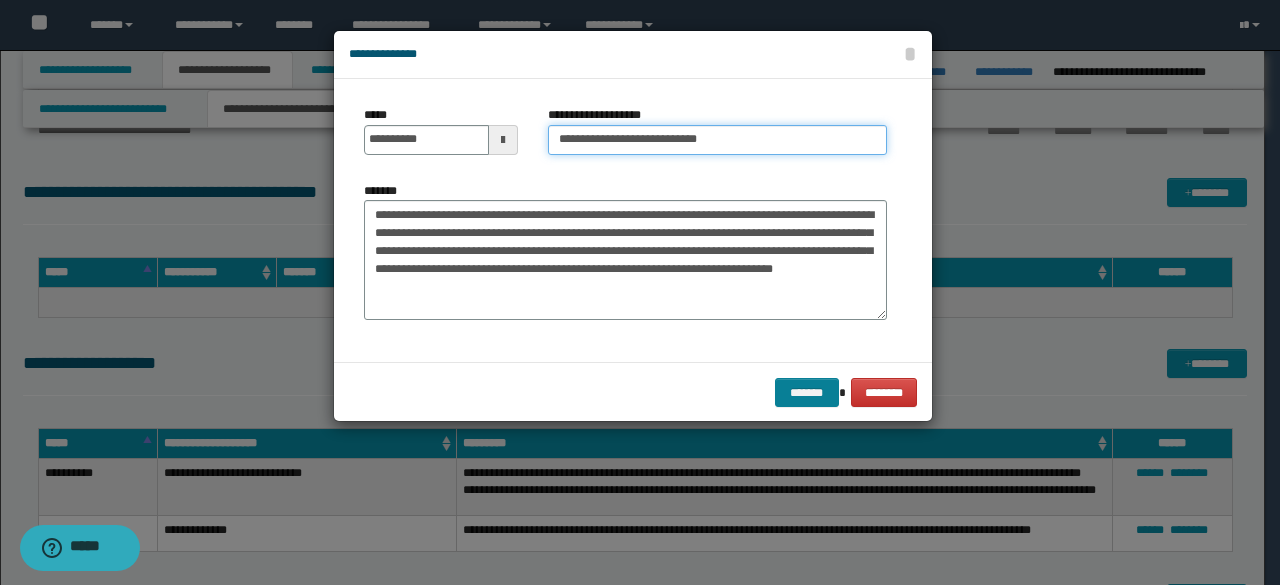 type on "**********" 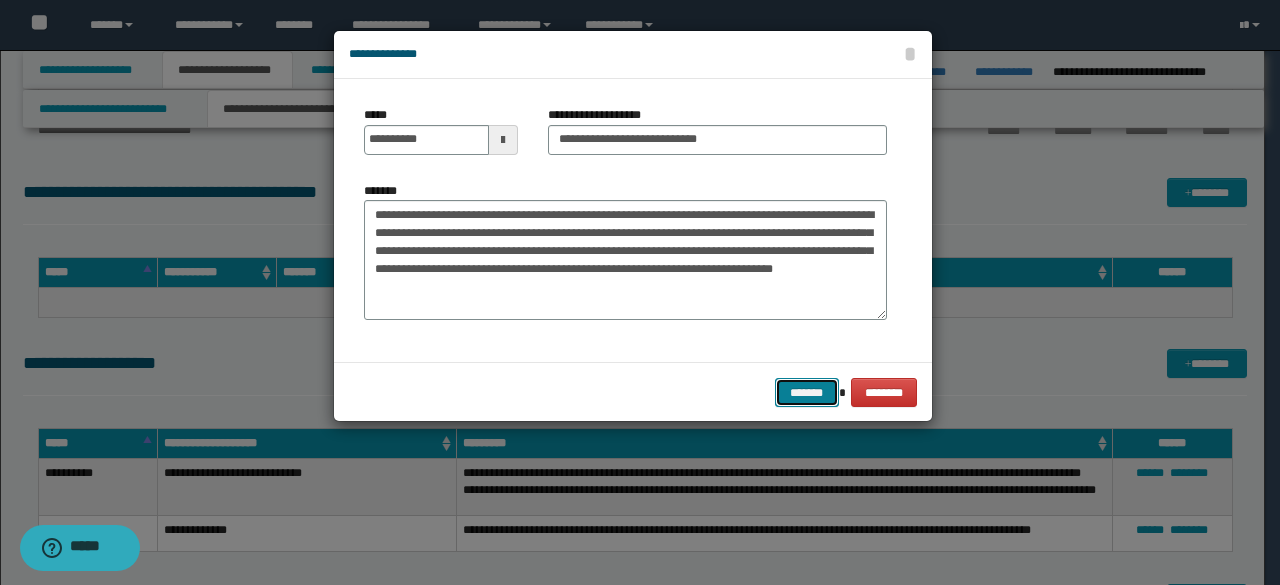 click on "*******" at bounding box center [807, 392] 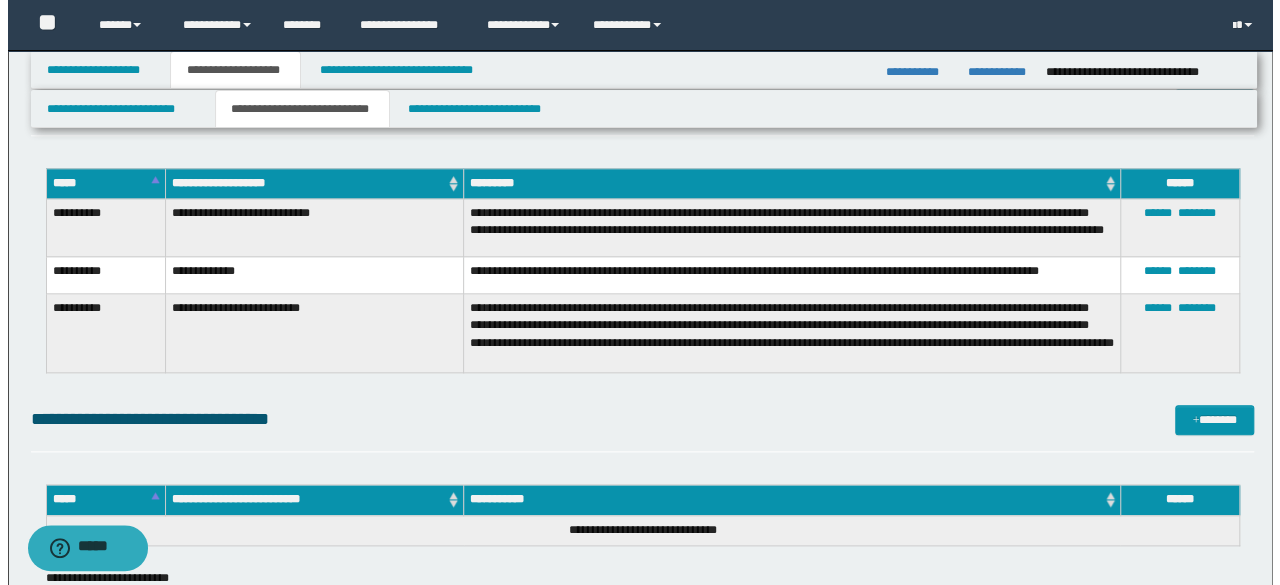 scroll, scrollTop: 1200, scrollLeft: 0, axis: vertical 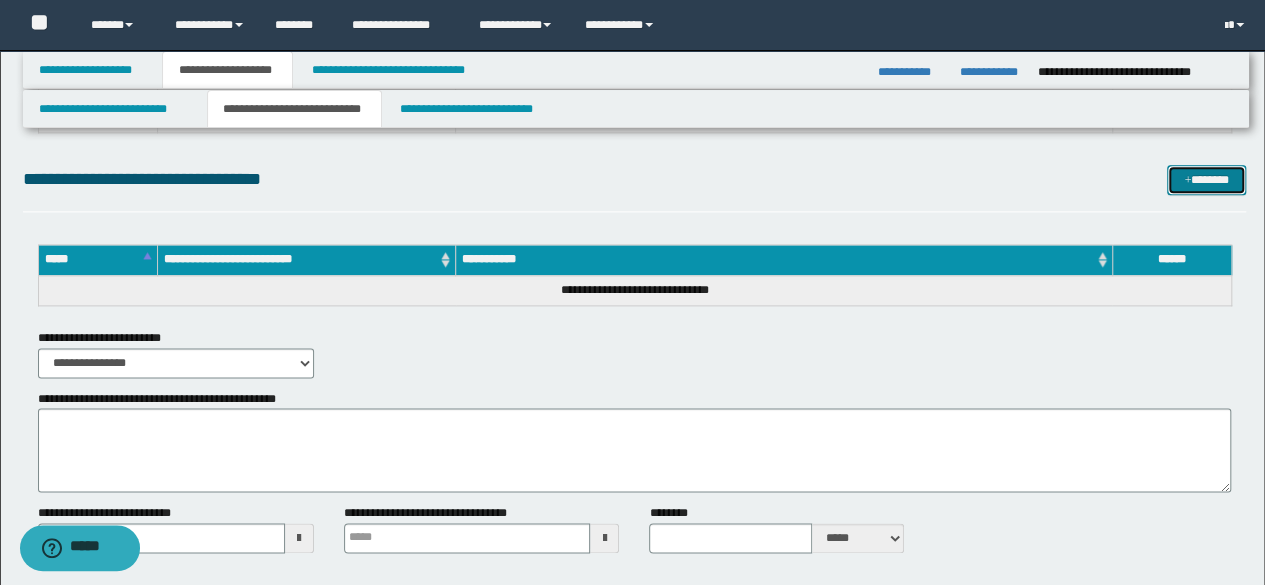 click on "*******" at bounding box center (1206, 179) 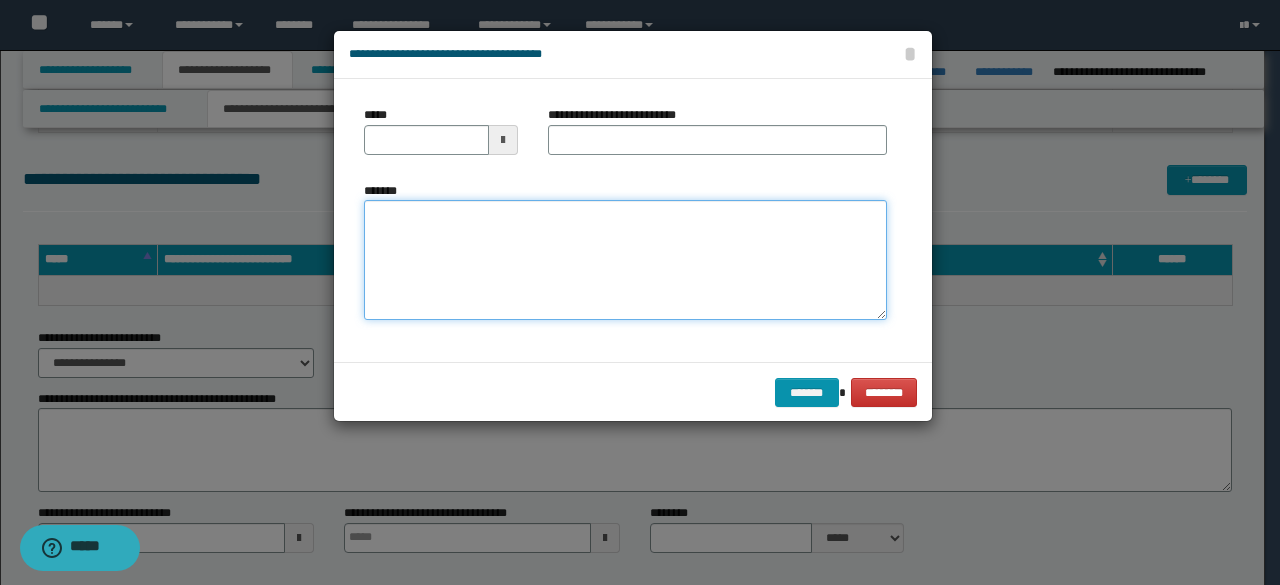 click on "*******" at bounding box center [625, 260] 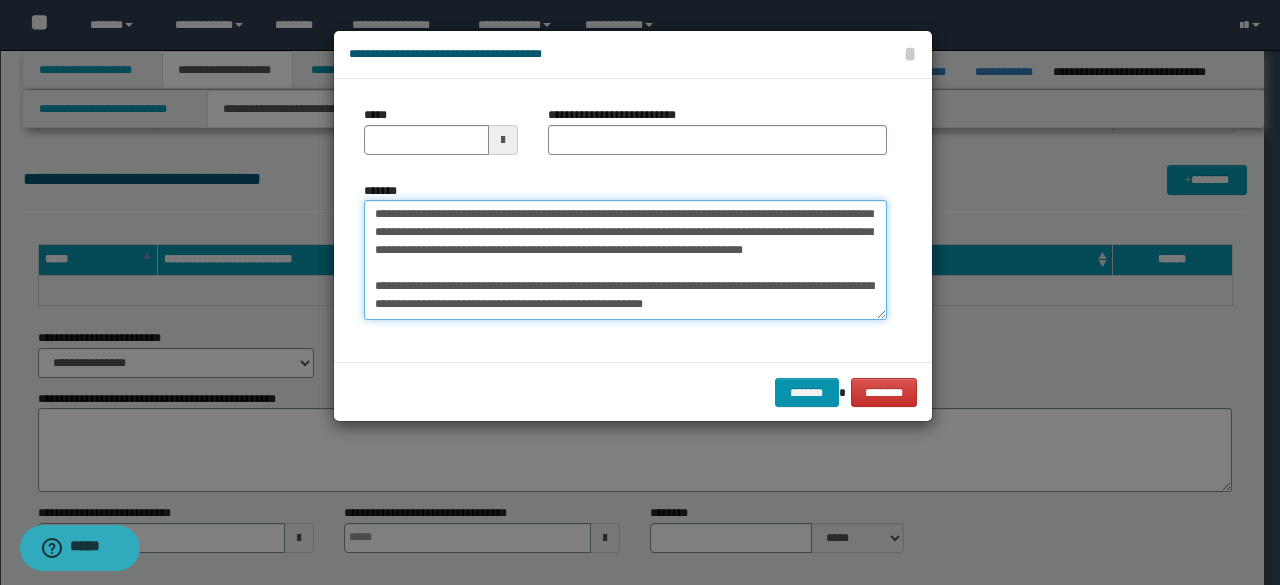 scroll, scrollTop: 0, scrollLeft: 0, axis: both 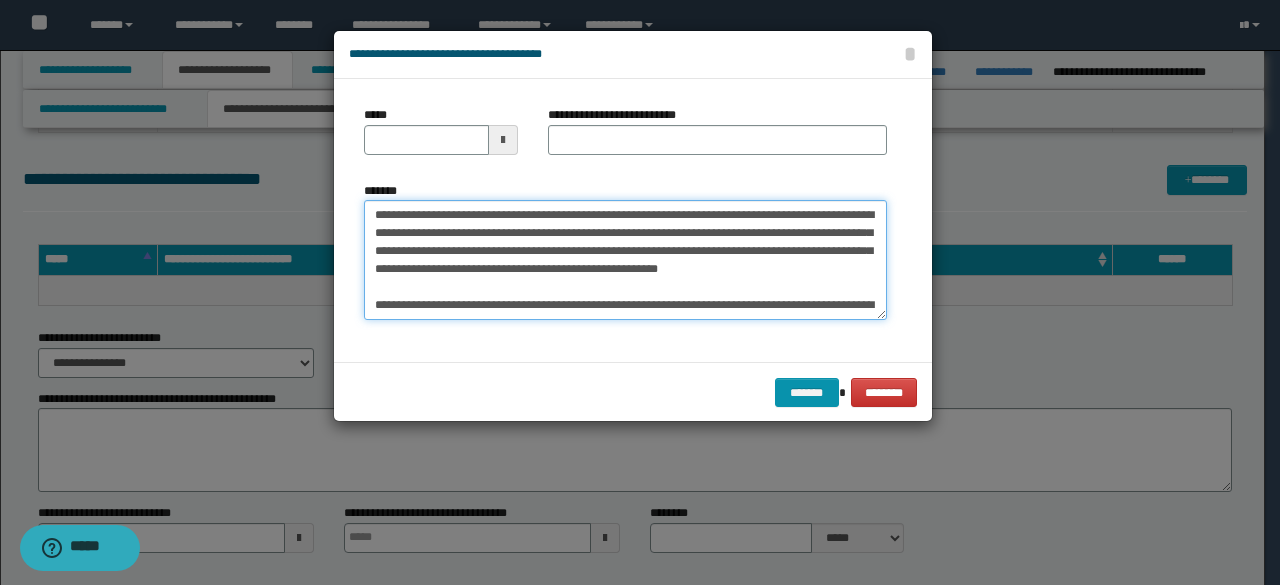 drag, startPoint x: 433, startPoint y: 211, endPoint x: 368, endPoint y: 213, distance: 65.03076 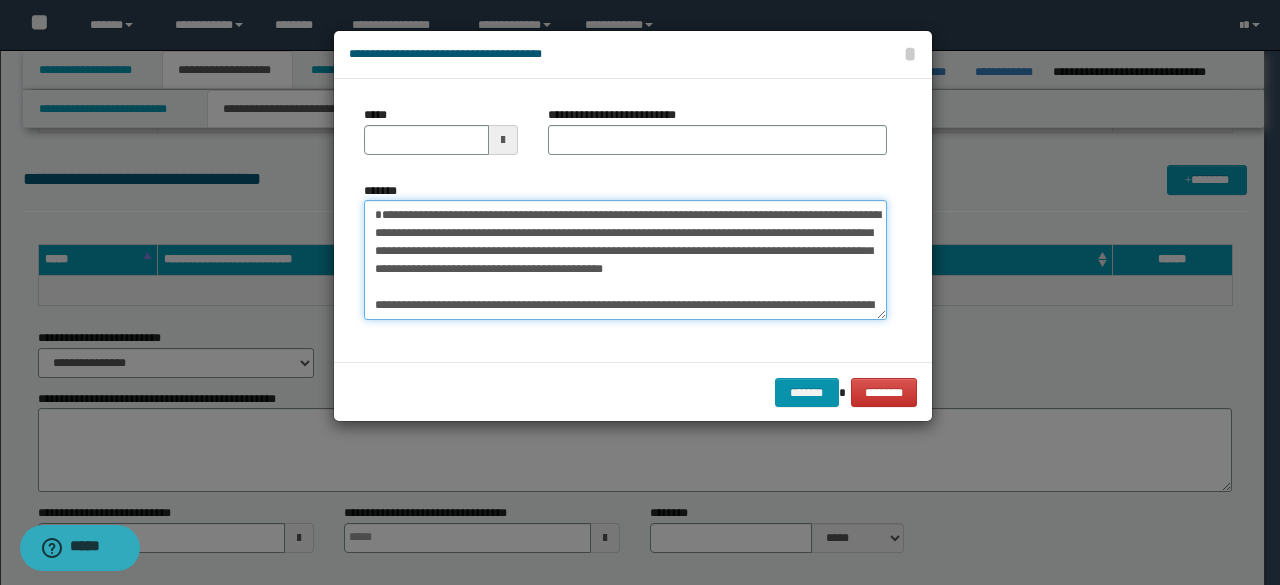 type 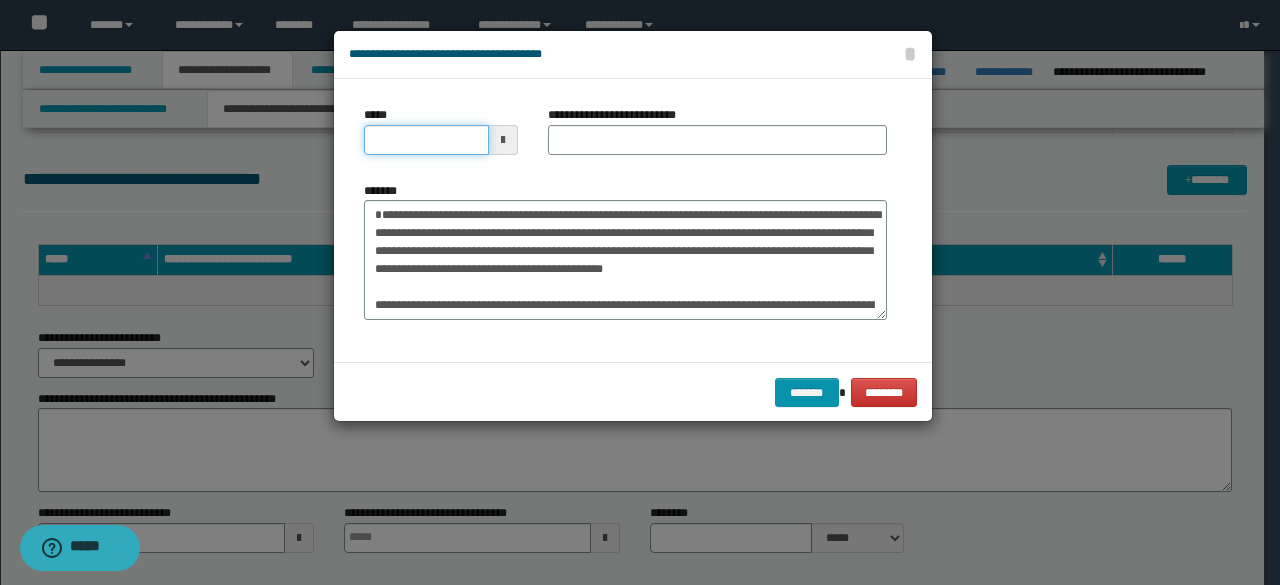 click on "*****" at bounding box center (426, 140) 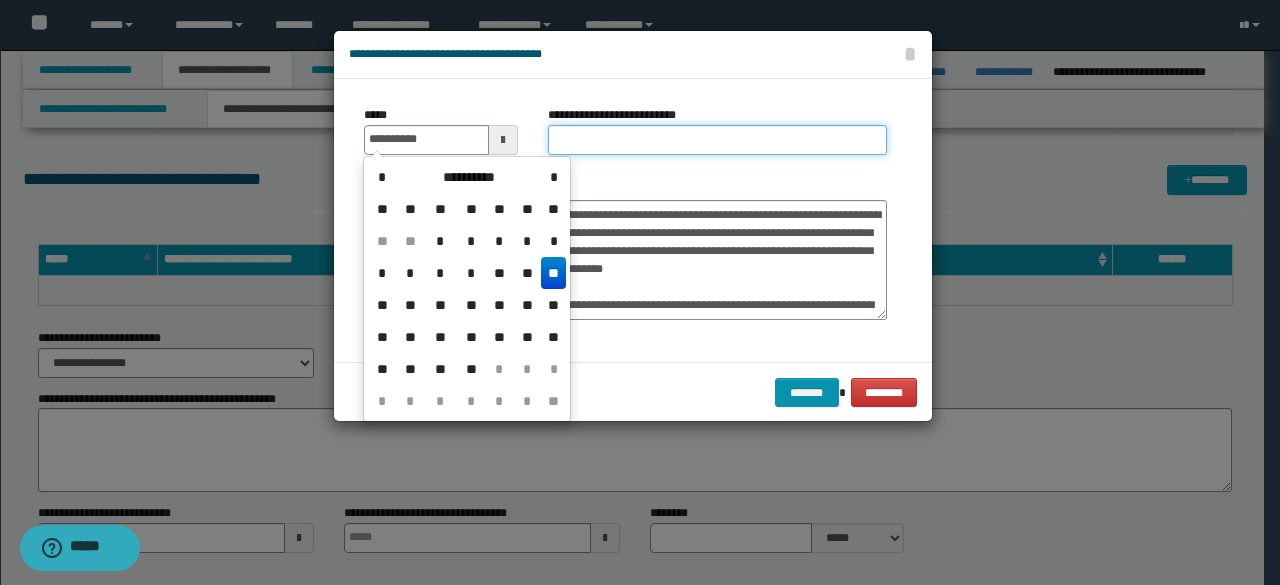 type on "**********" 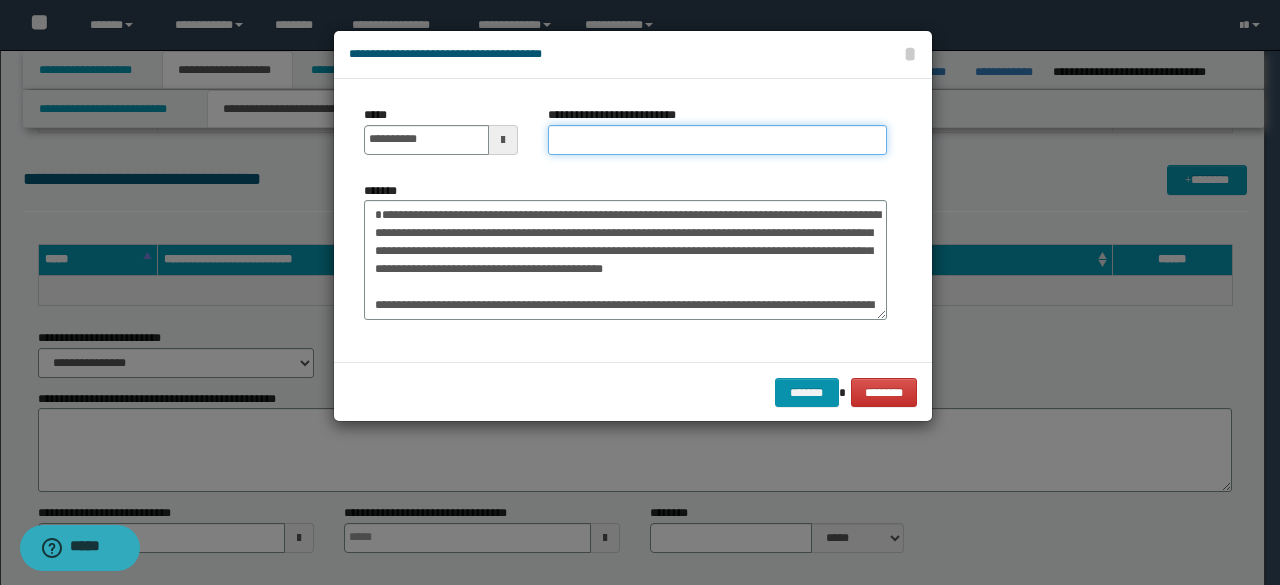click on "**********" at bounding box center [717, 140] 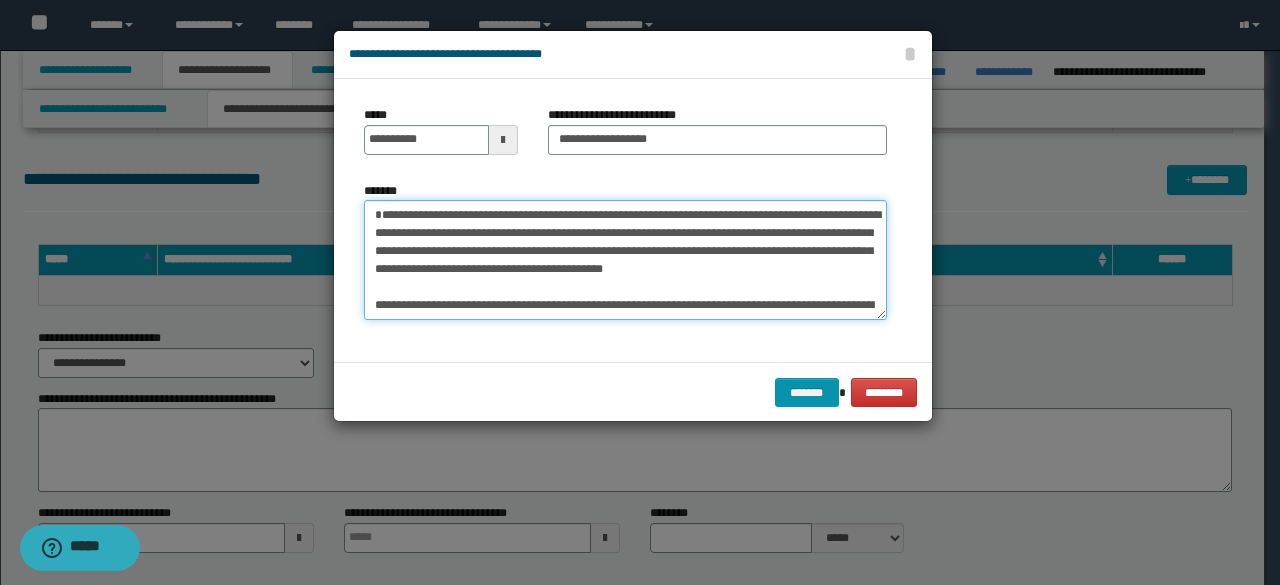 drag, startPoint x: 486, startPoint y: 216, endPoint x: 344, endPoint y: 217, distance: 142.00352 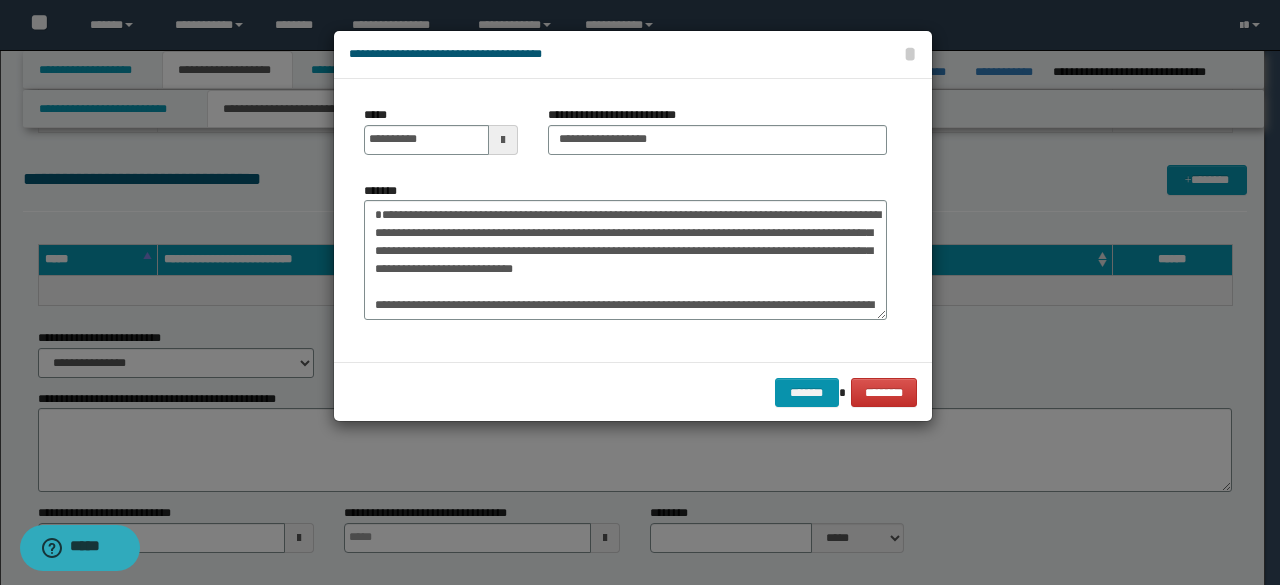 click on "*******" at bounding box center (625, 258) 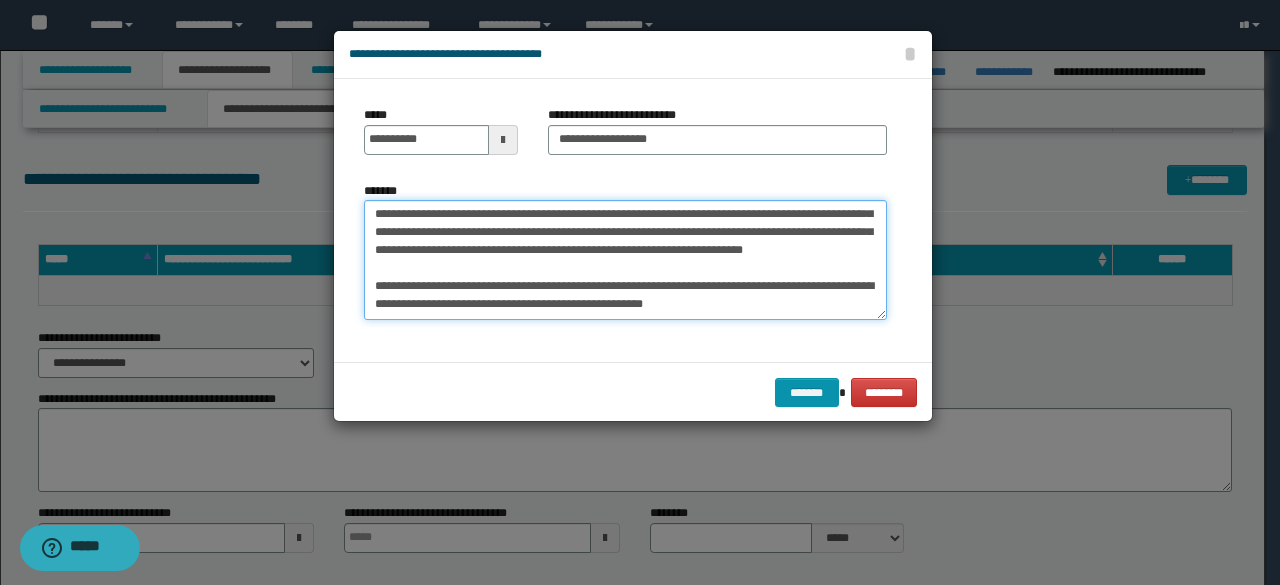 scroll, scrollTop: 162, scrollLeft: 0, axis: vertical 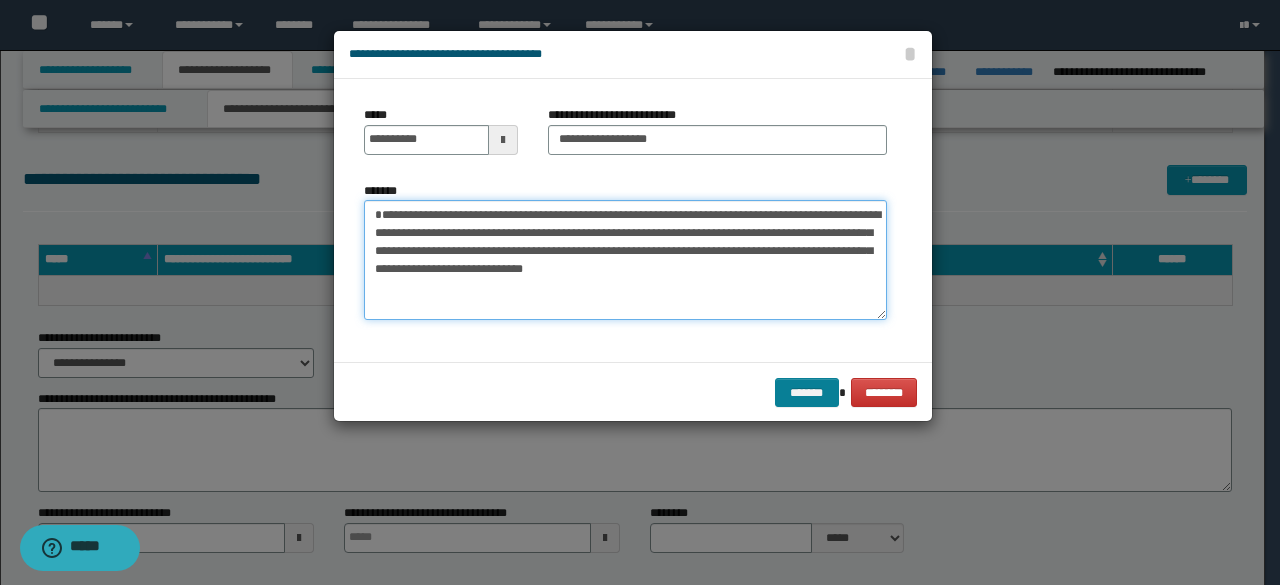 type on "**********" 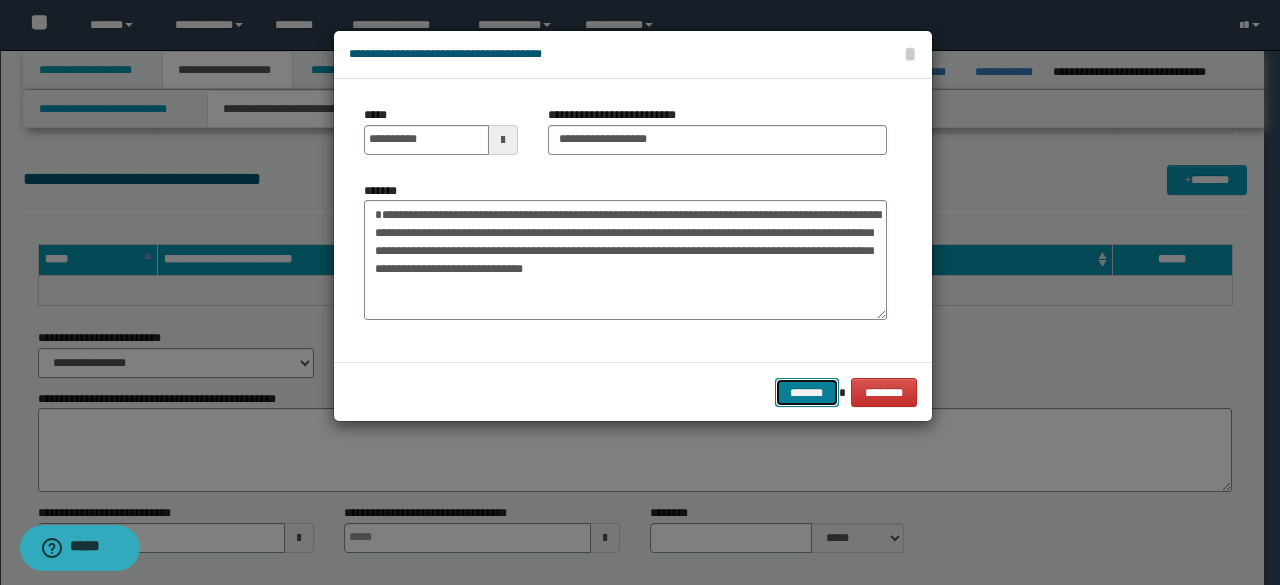 click on "*******" at bounding box center [807, 392] 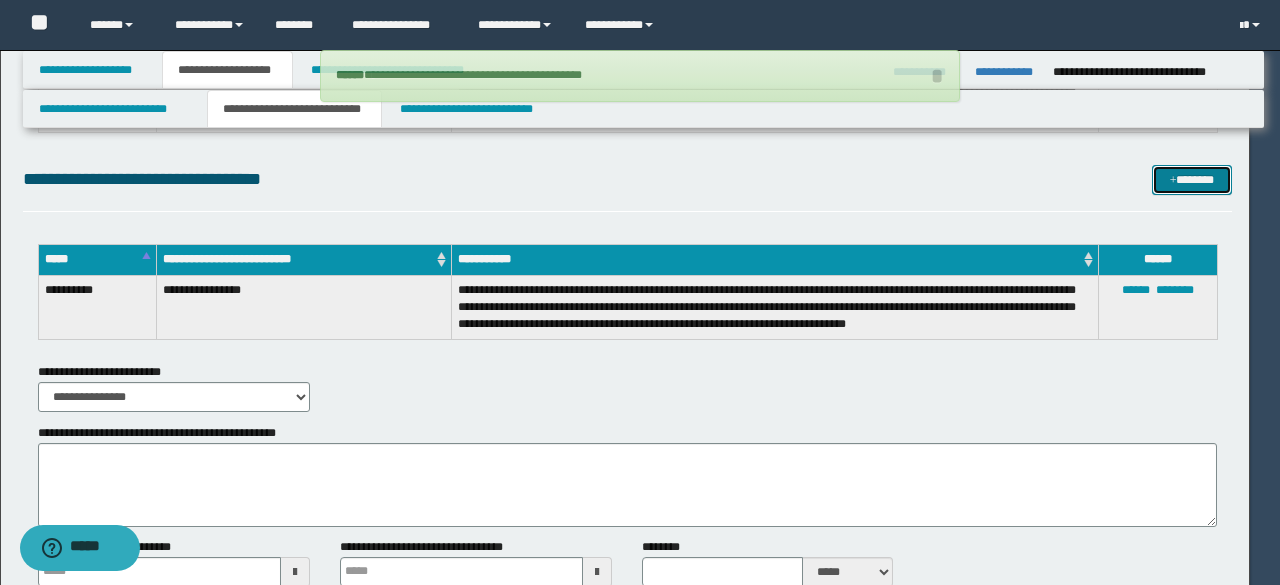 type 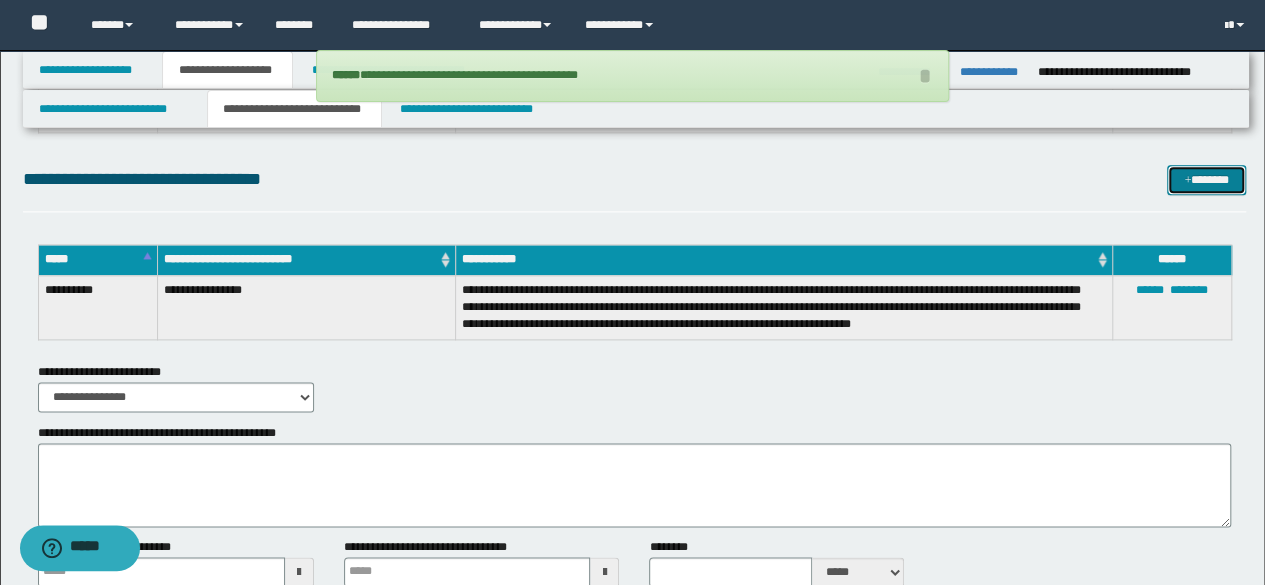 click at bounding box center [1187, 181] 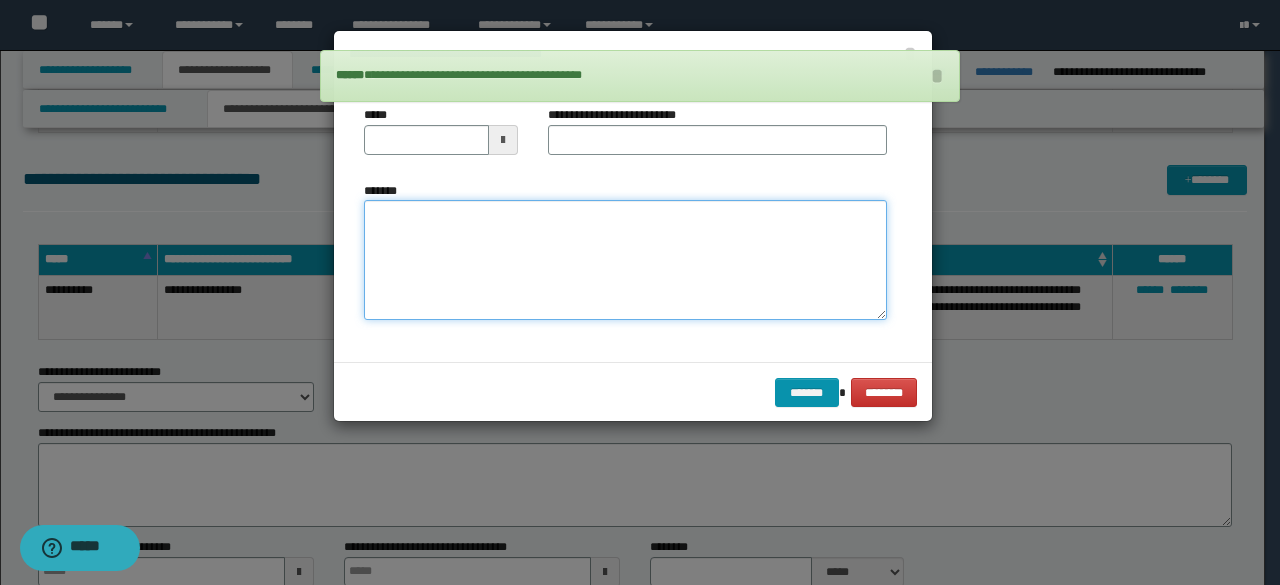 click on "*******" at bounding box center (625, 259) 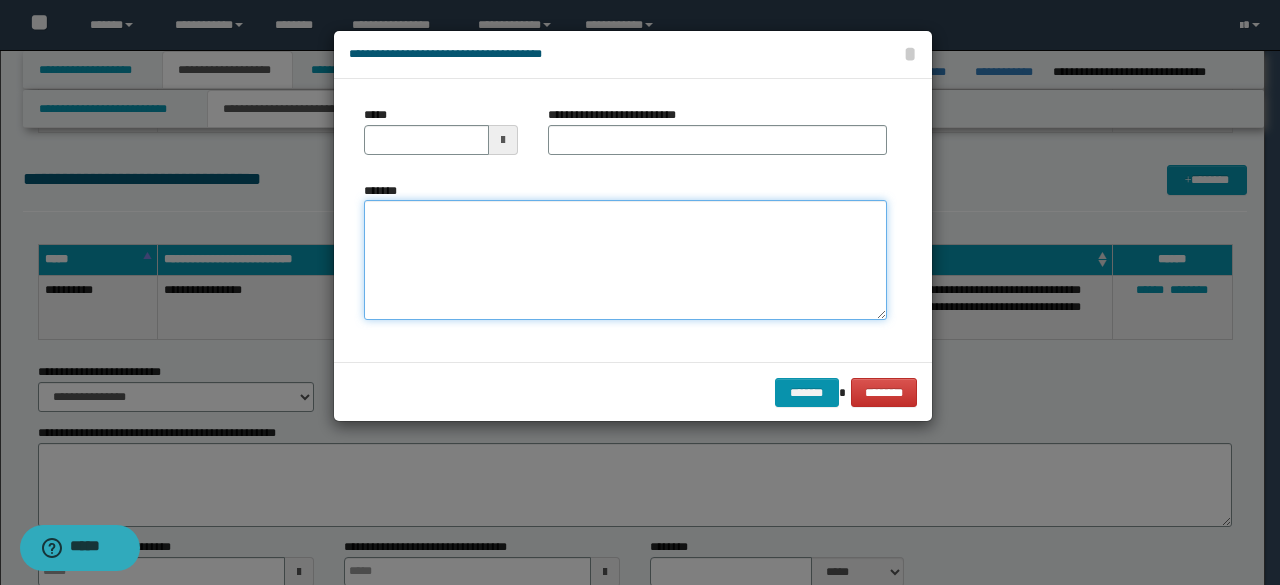 paste on "**********" 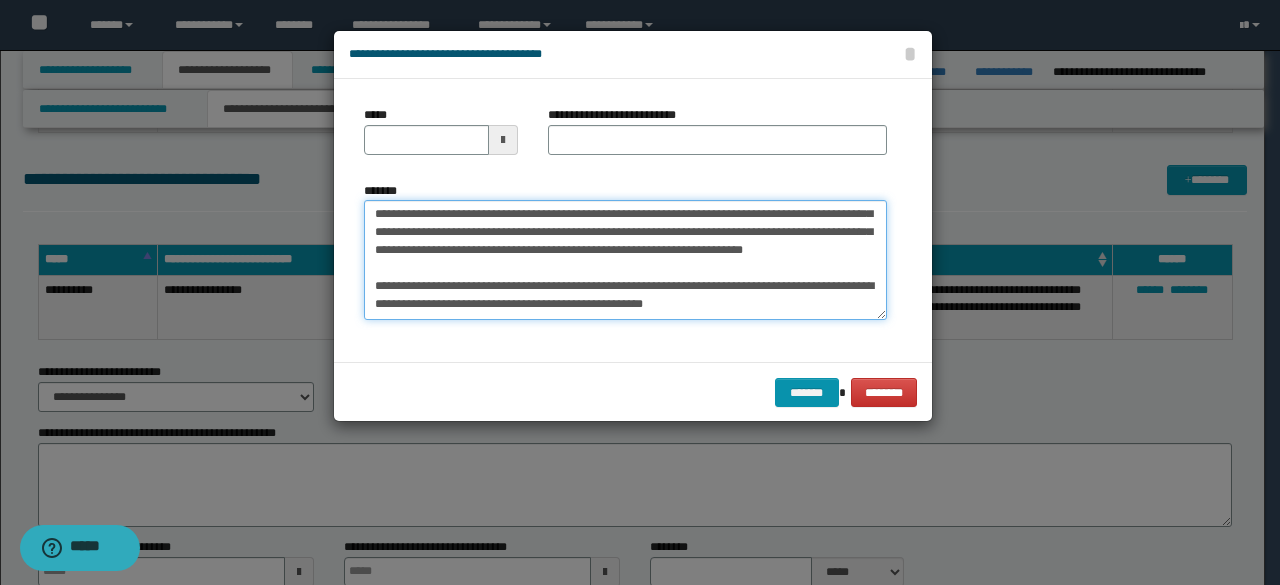 scroll, scrollTop: 0, scrollLeft: 0, axis: both 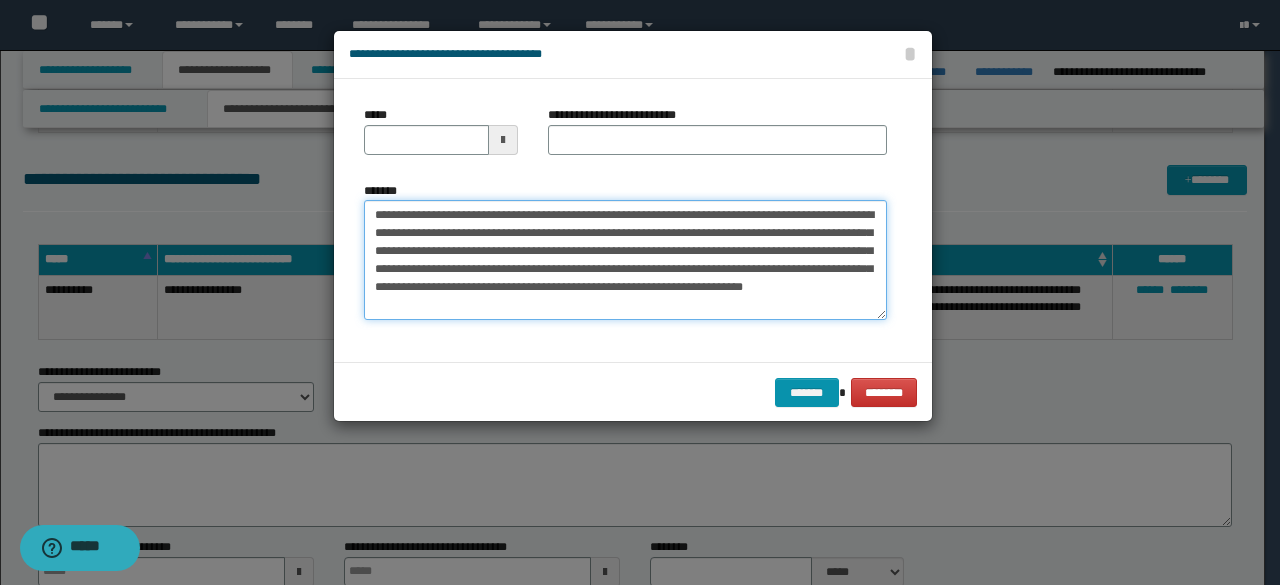 drag, startPoint x: 434, startPoint y: 215, endPoint x: 341, endPoint y: 221, distance: 93.193344 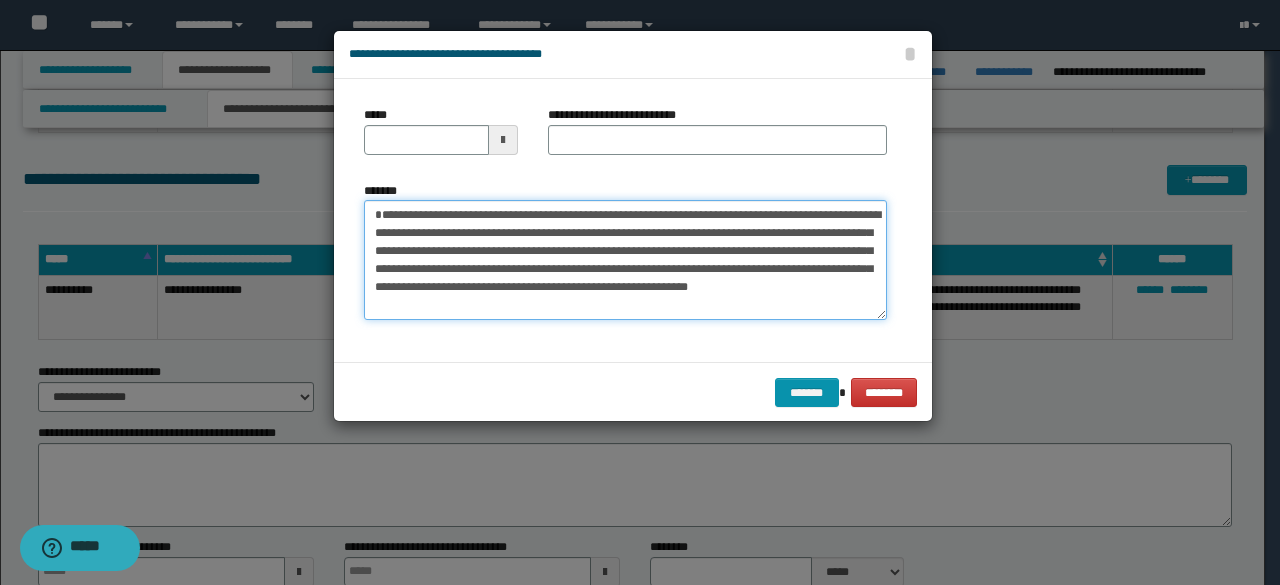 type 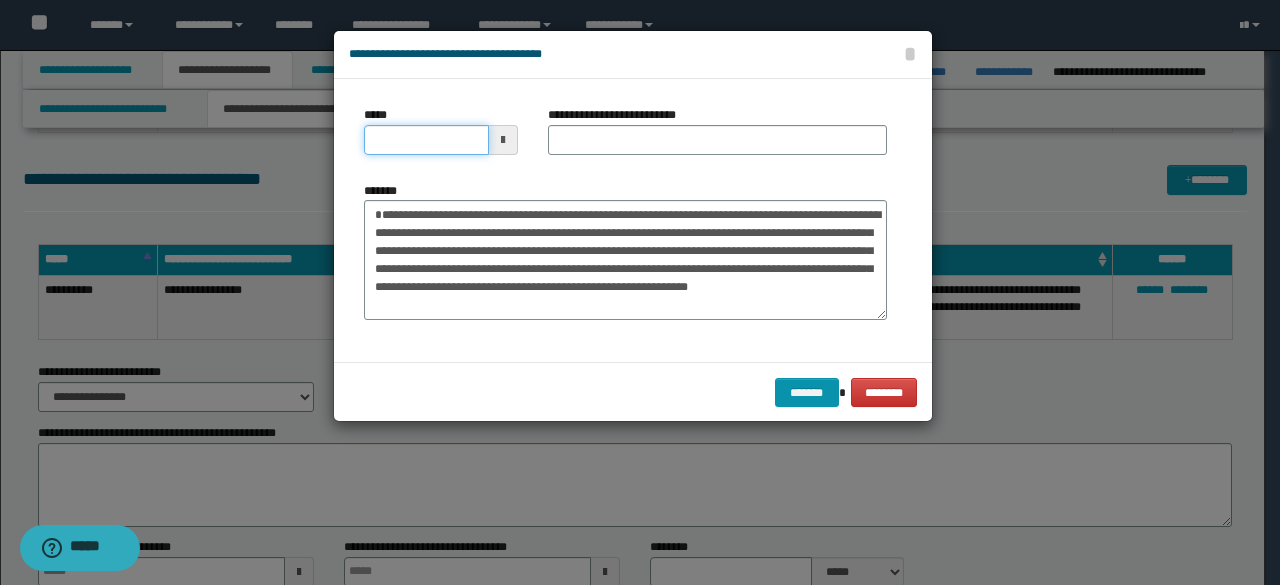 click on "*****" at bounding box center [426, 140] 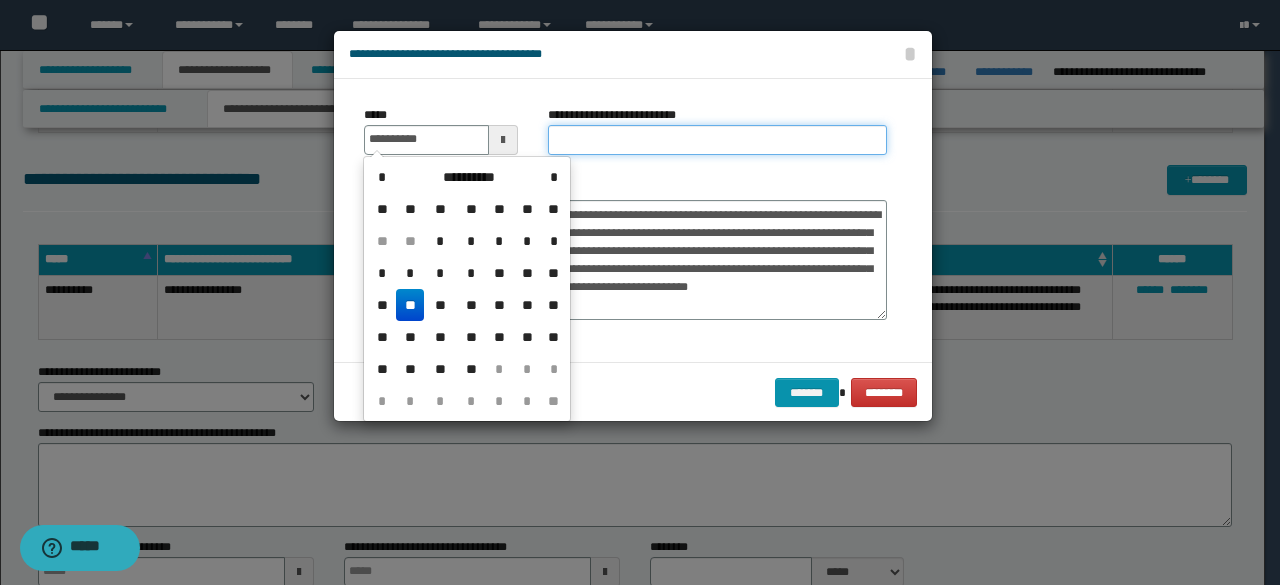type on "**********" 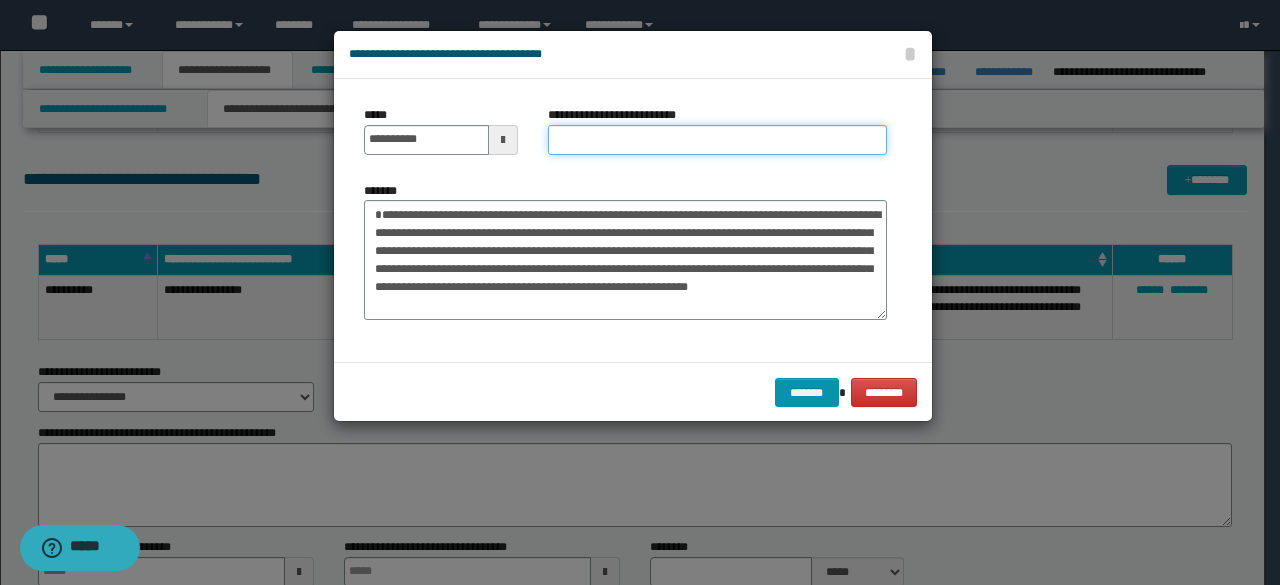 type on "**********" 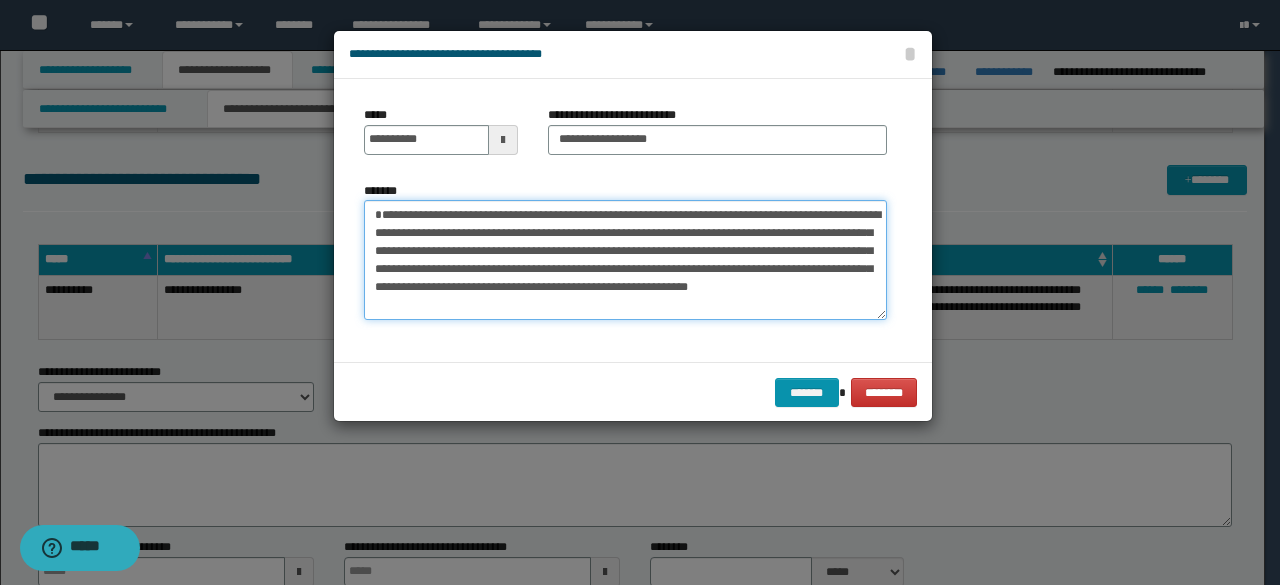 click on "**********" at bounding box center (625, 259) 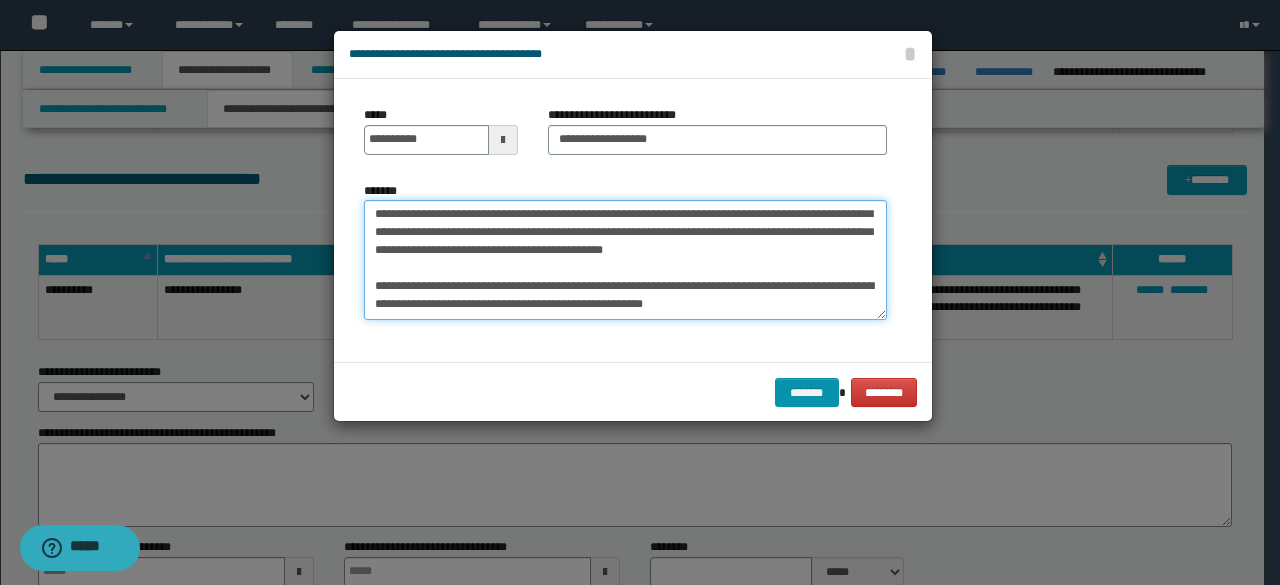 scroll, scrollTop: 72, scrollLeft: 0, axis: vertical 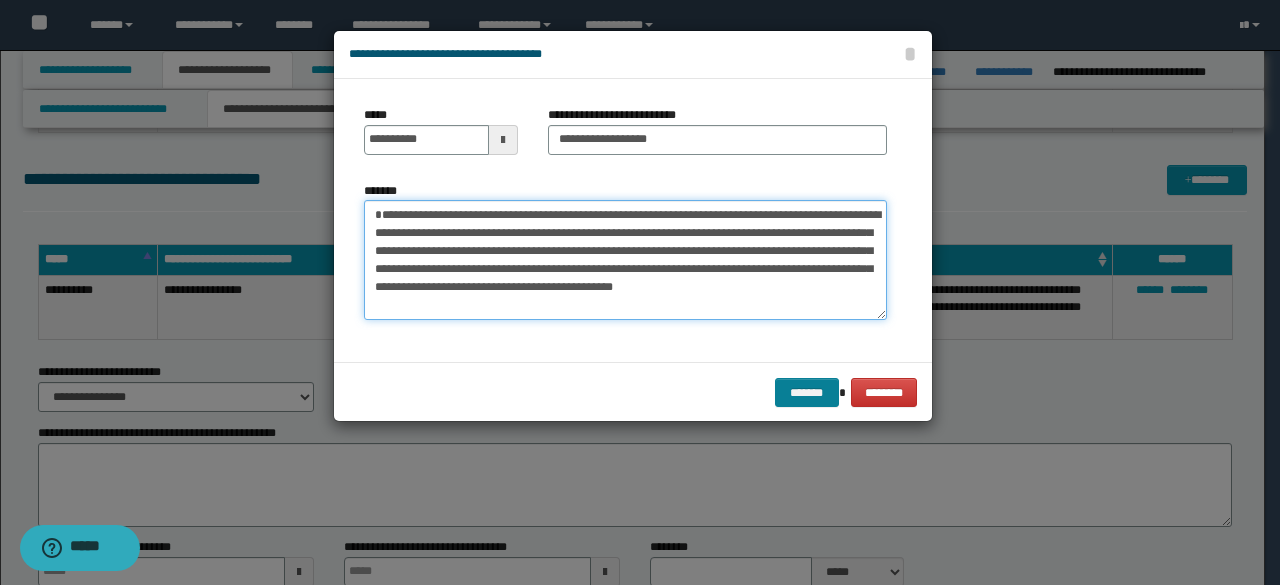 type on "**********" 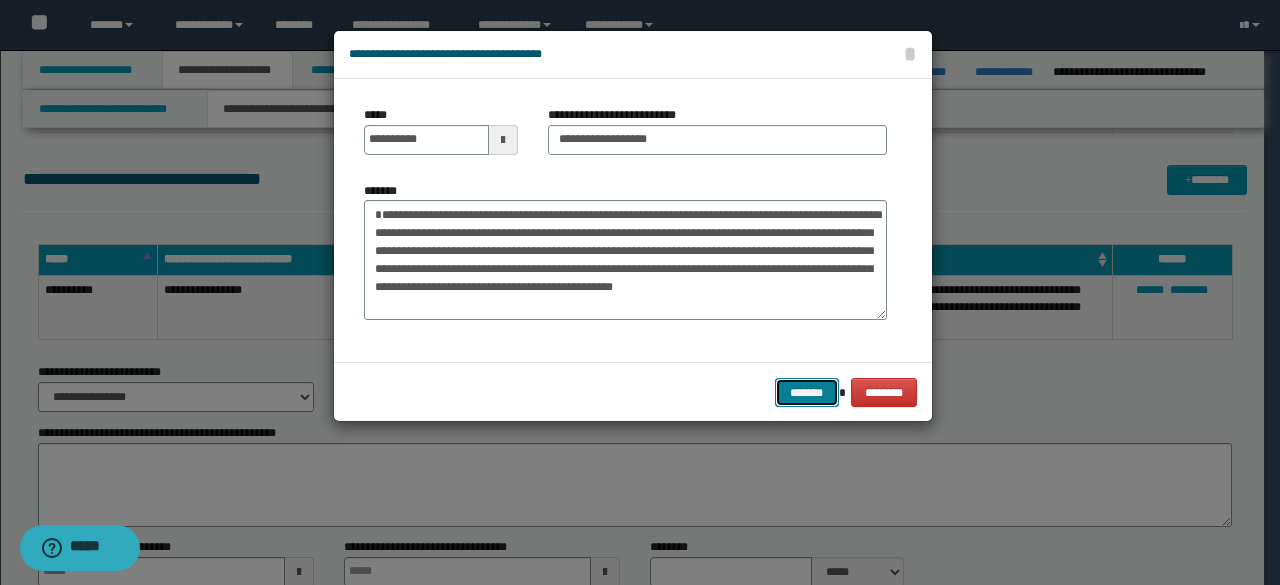 click on "*******" at bounding box center (807, 392) 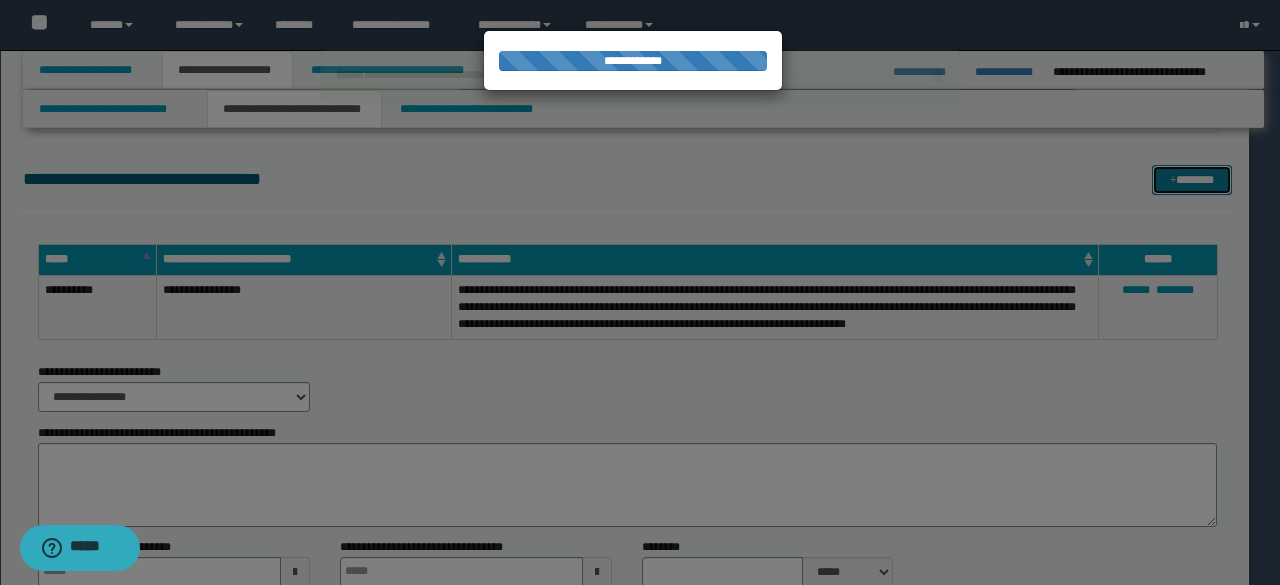 type 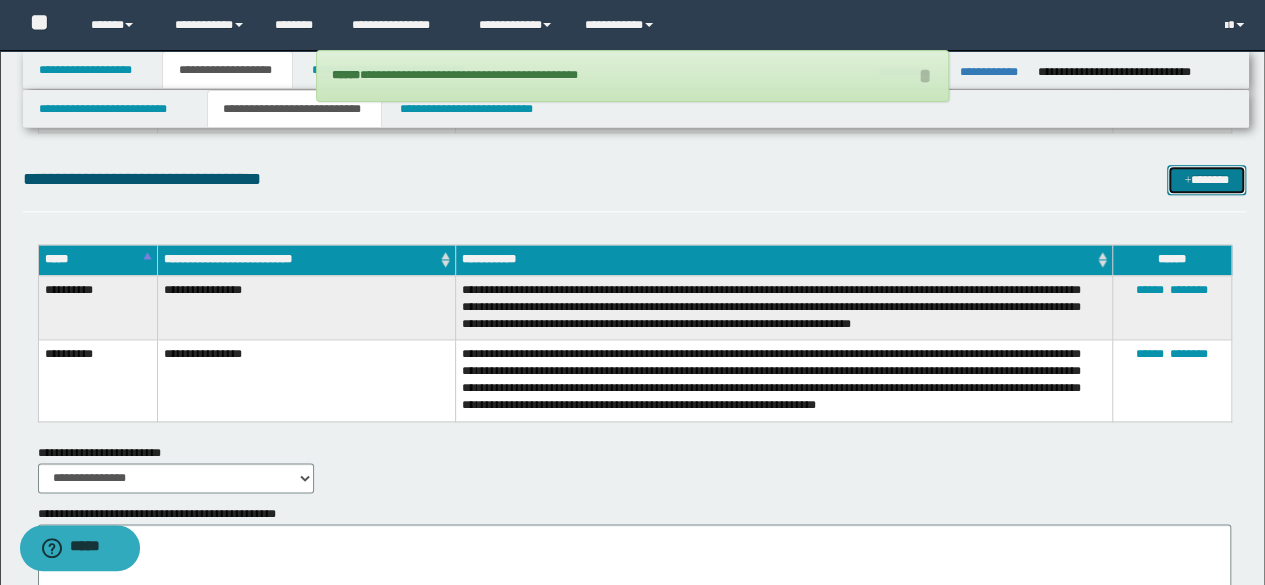 click on "*******" at bounding box center [1206, 179] 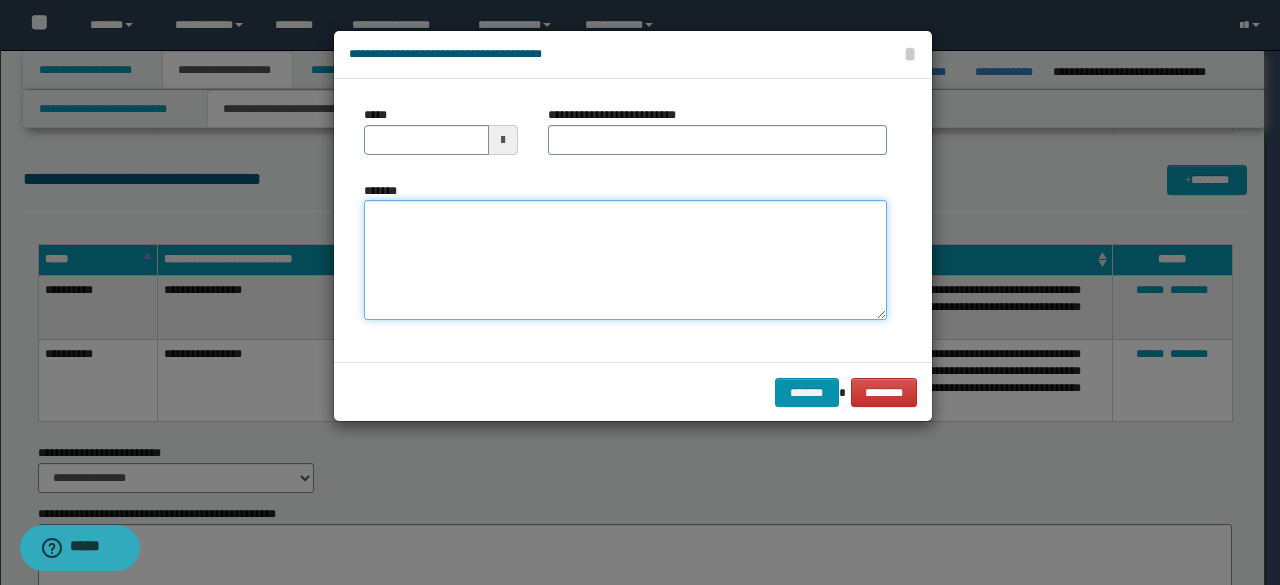 click on "*******" at bounding box center (625, 259) 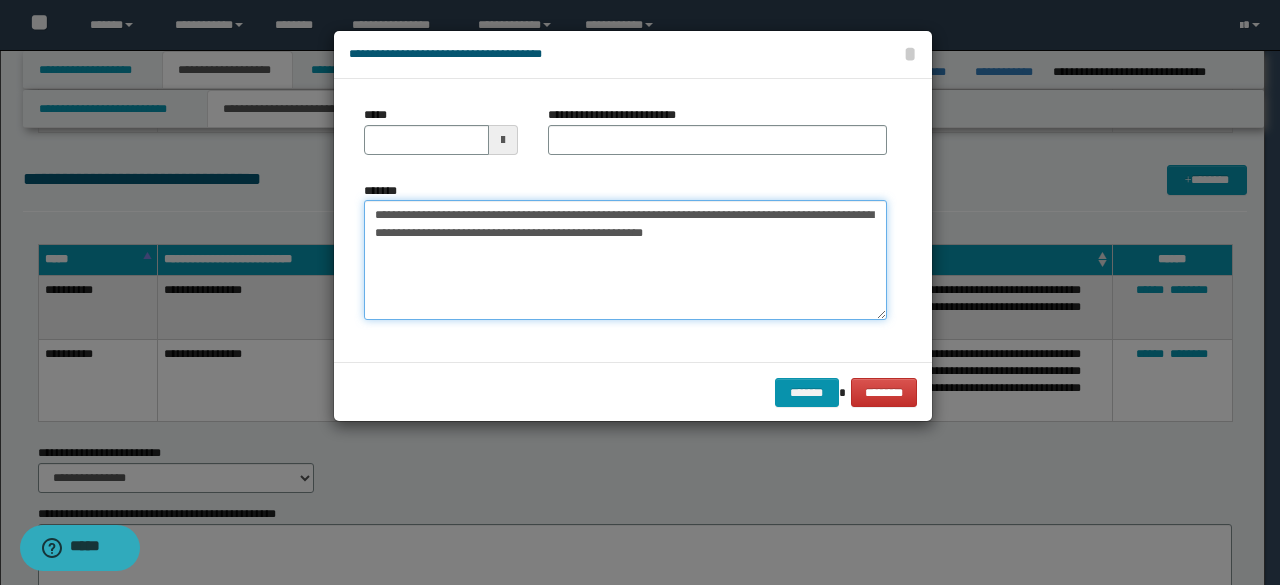 drag, startPoint x: 432, startPoint y: 217, endPoint x: 278, endPoint y: 219, distance: 154.01299 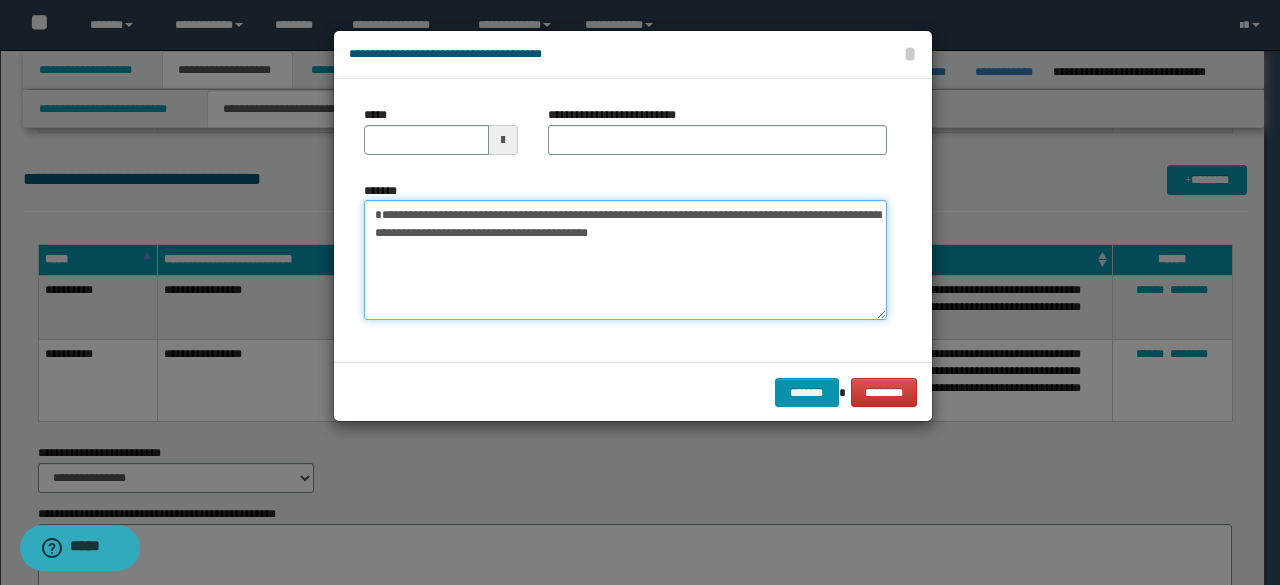 type 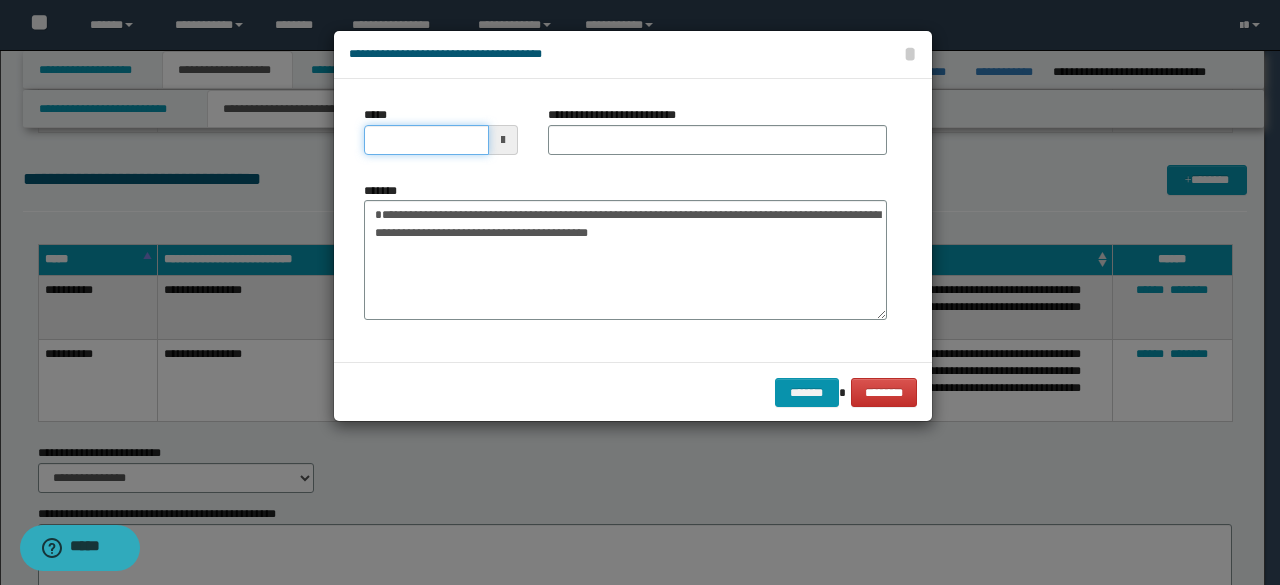 click on "*****" at bounding box center (426, 140) 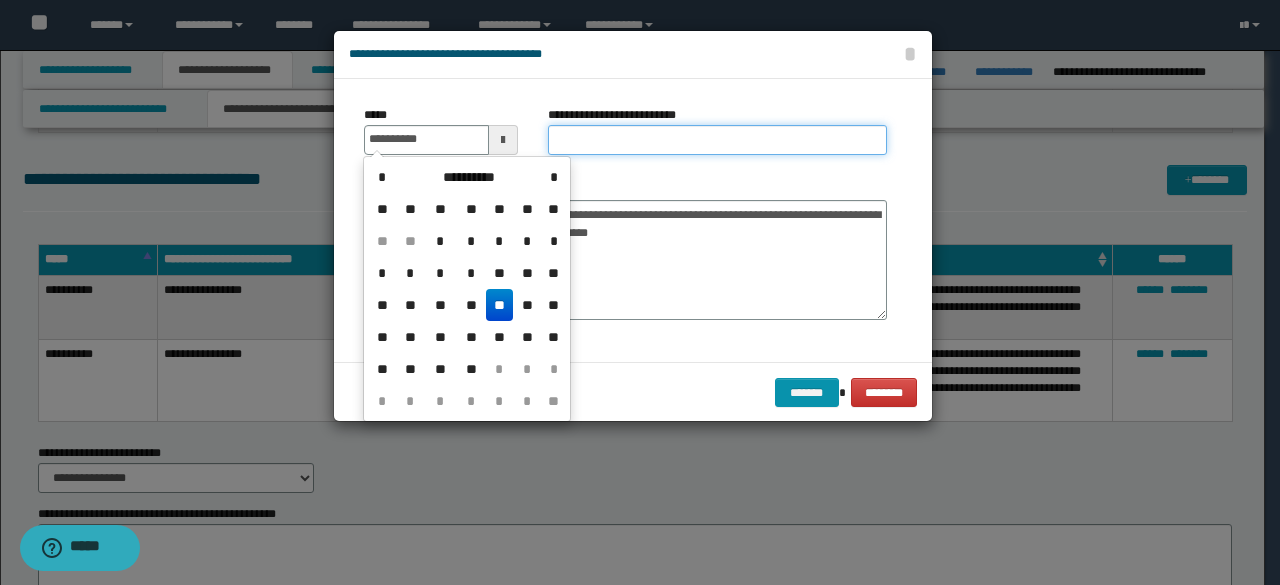 type on "**********" 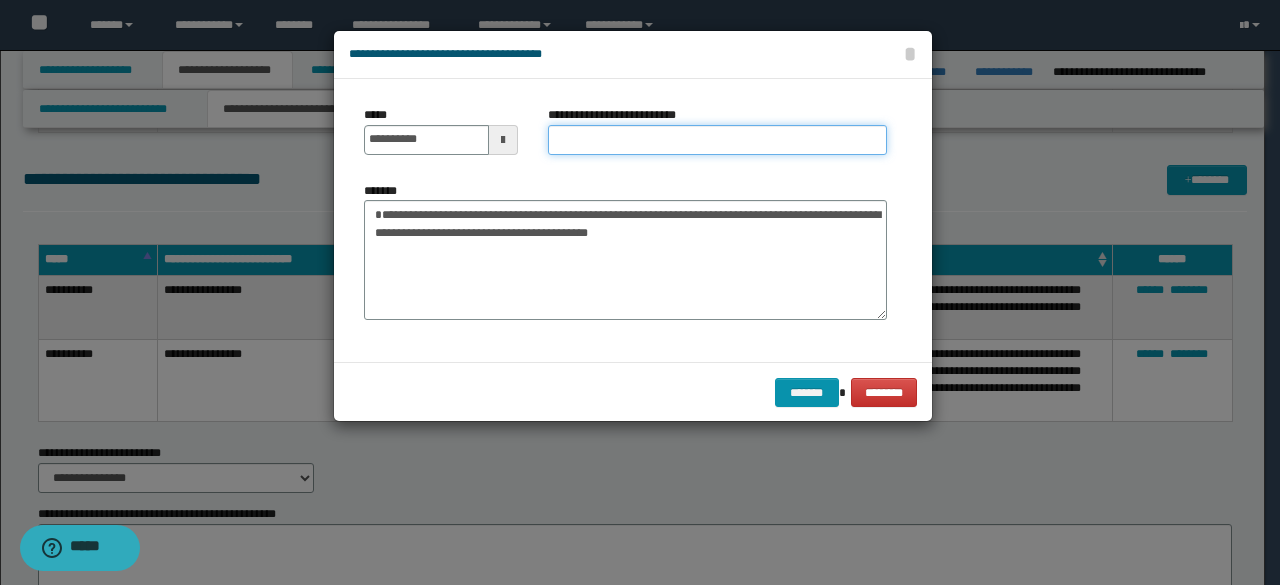 type on "**********" 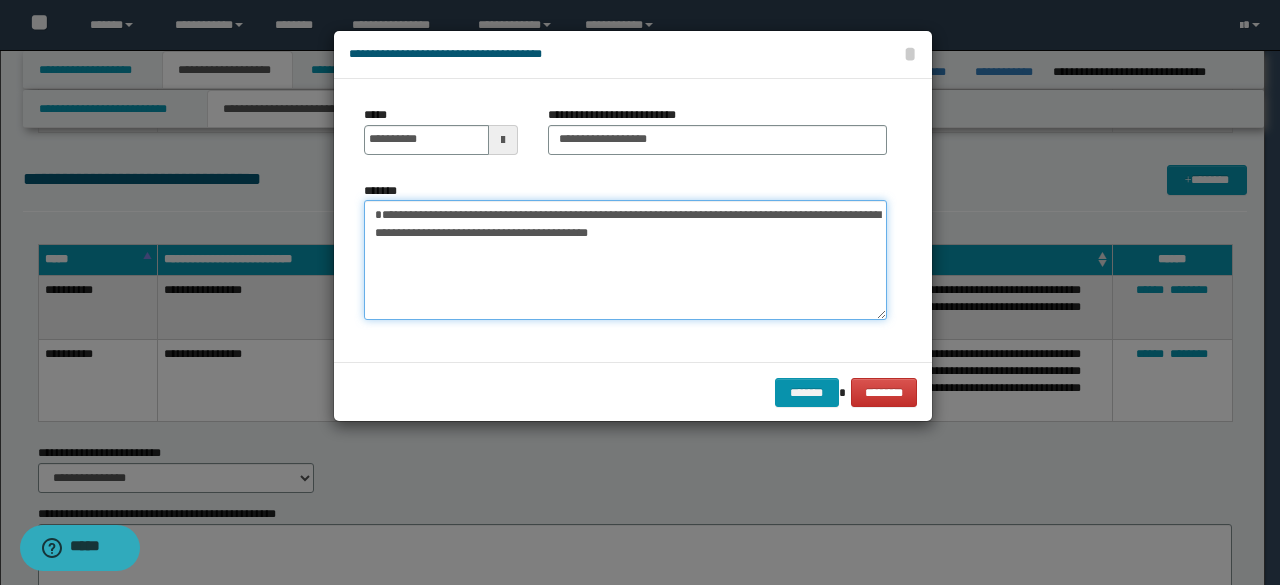 drag, startPoint x: 488, startPoint y: 212, endPoint x: 347, endPoint y: 212, distance: 141 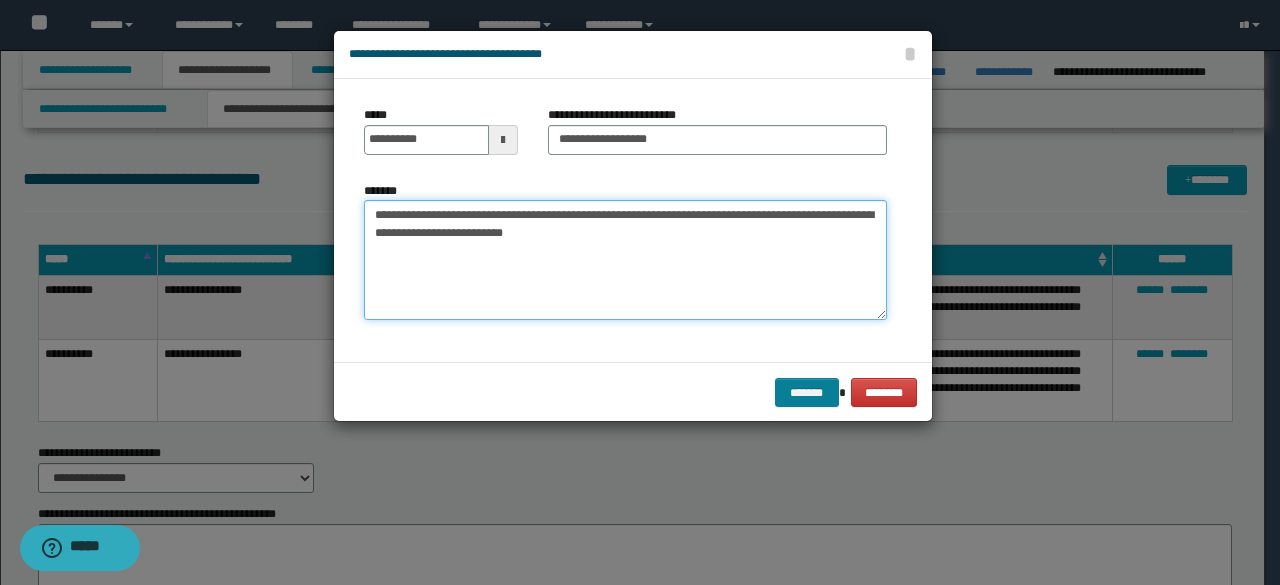 type on "**********" 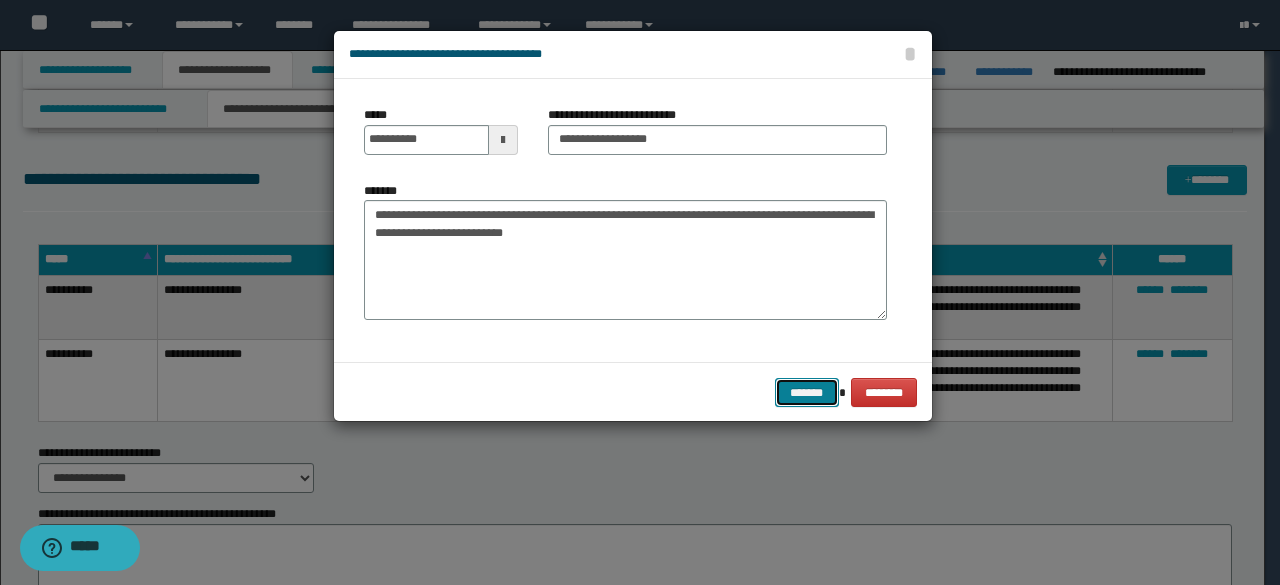 click on "*******" at bounding box center [807, 392] 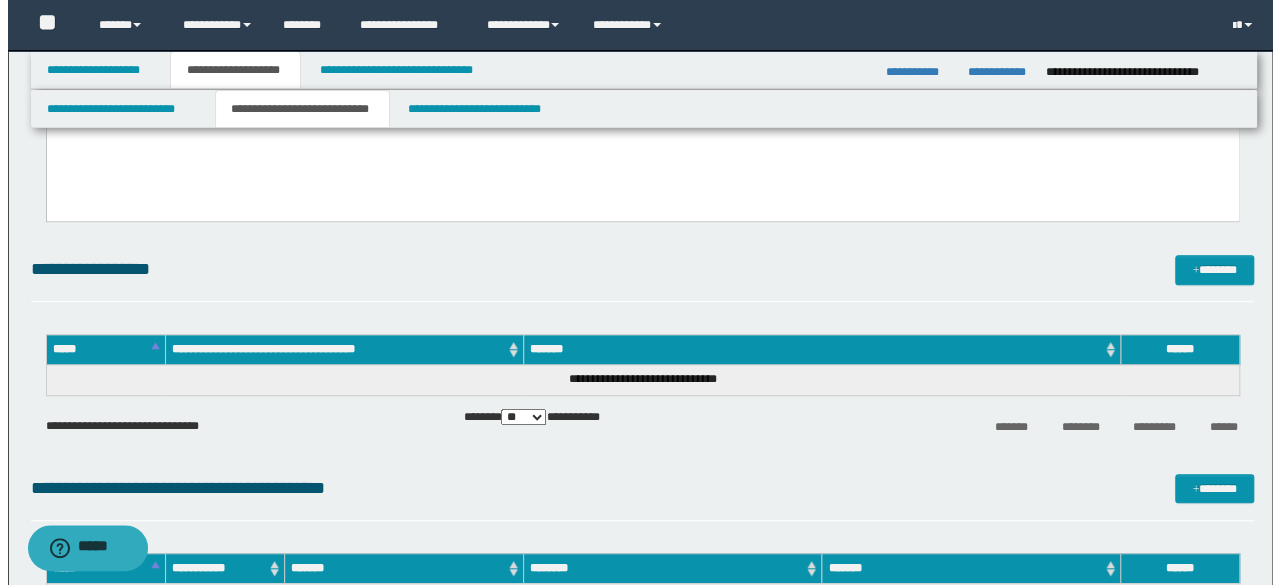 scroll, scrollTop: 500, scrollLeft: 0, axis: vertical 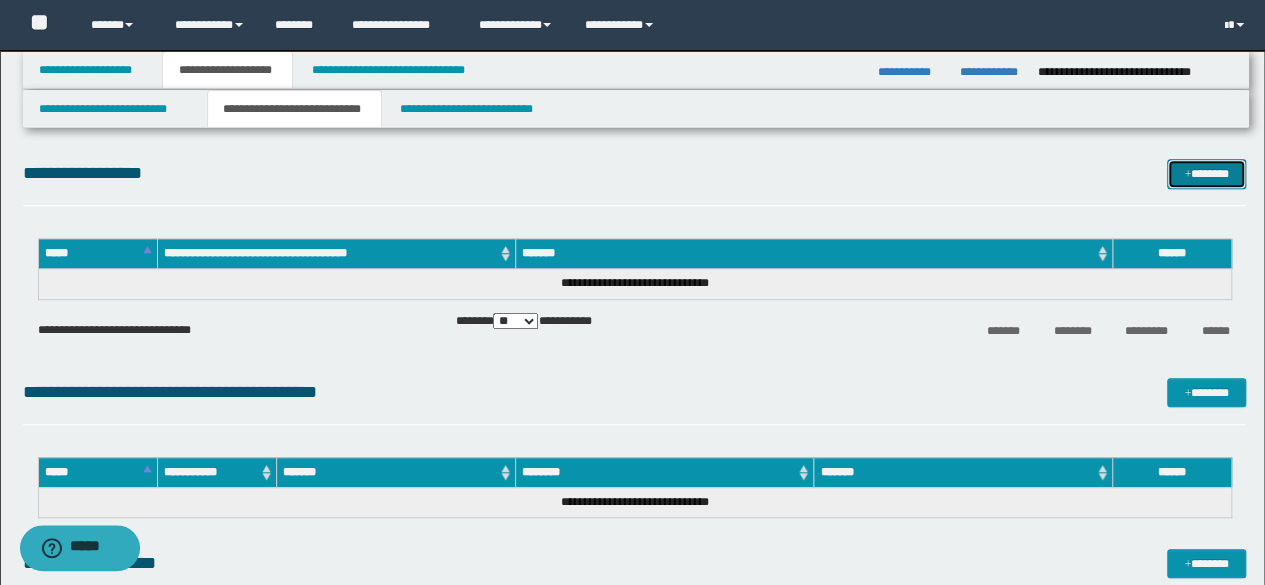 drag, startPoint x: 1181, startPoint y: 173, endPoint x: 1120, endPoint y: 183, distance: 61.81424 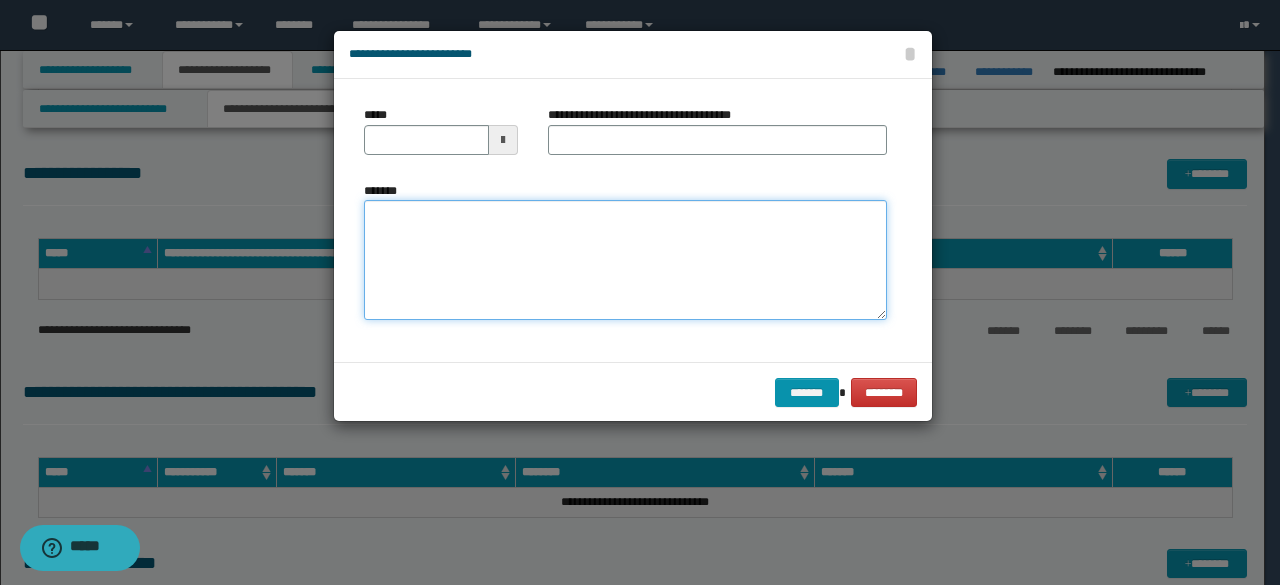 click on "*******" at bounding box center (625, 260) 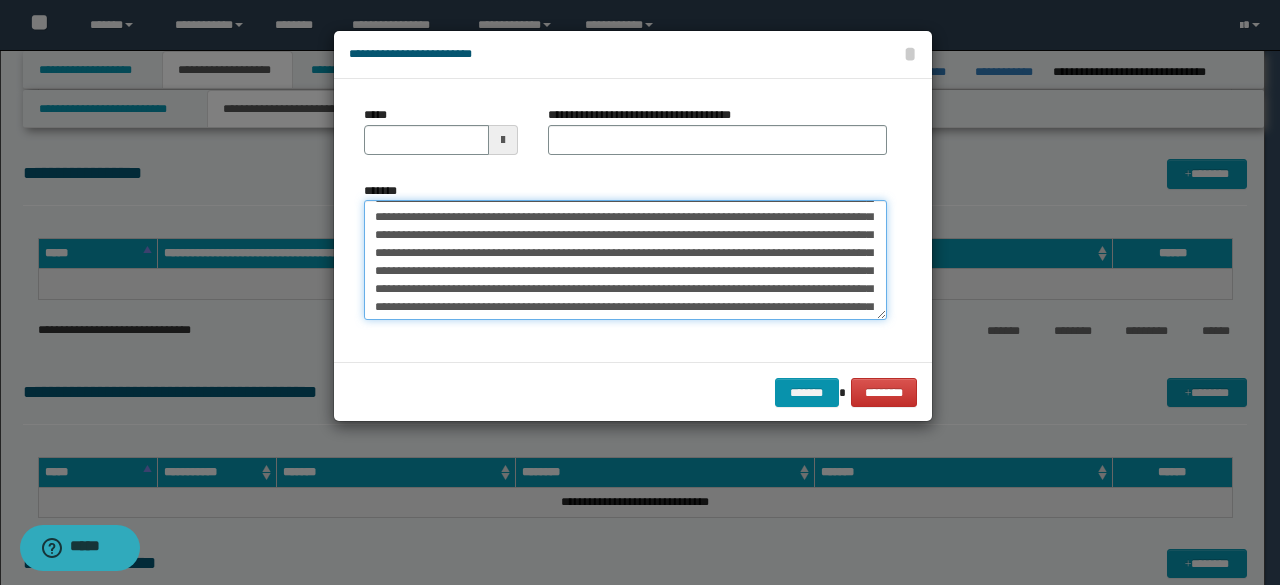 scroll, scrollTop: 0, scrollLeft: 0, axis: both 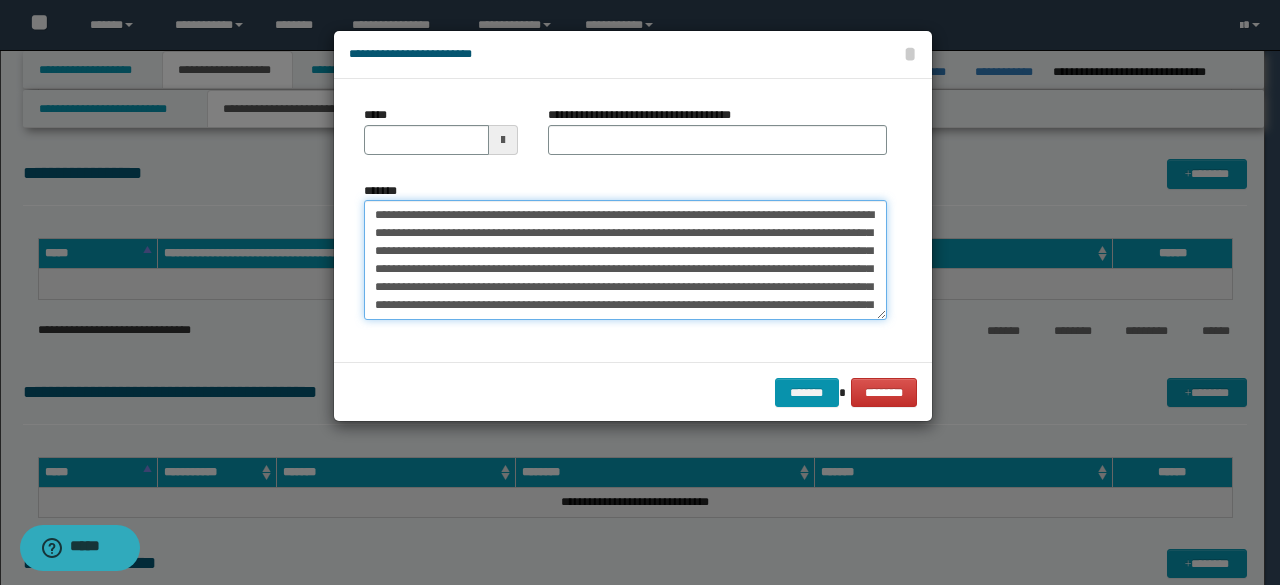 drag, startPoint x: 434, startPoint y: 212, endPoint x: 346, endPoint y: 218, distance: 88.20431 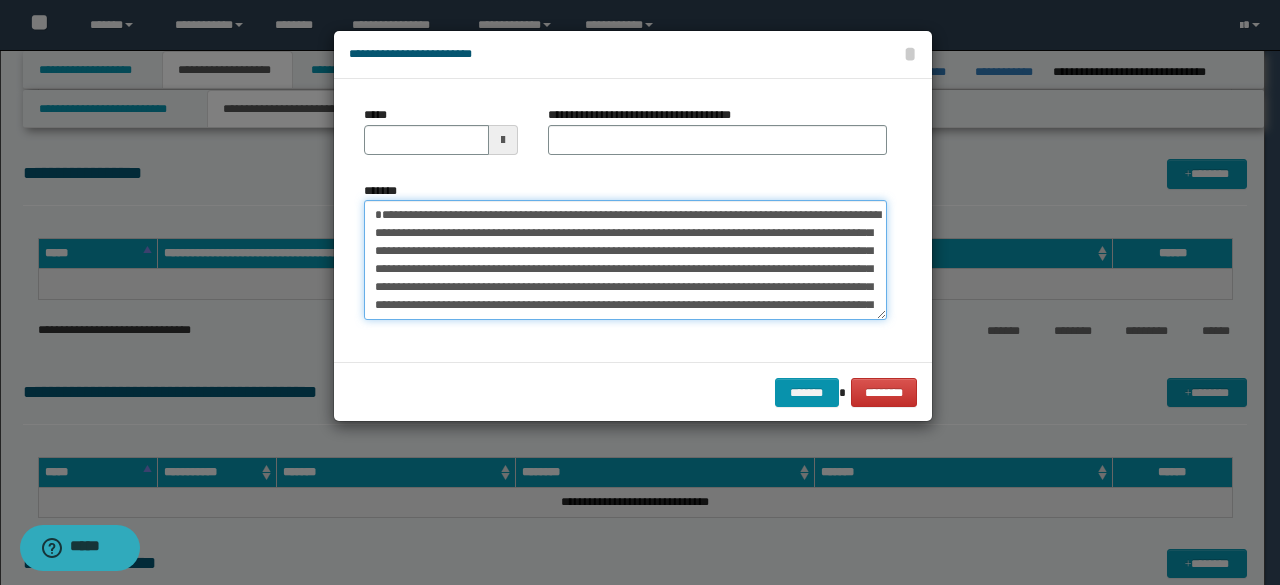 type 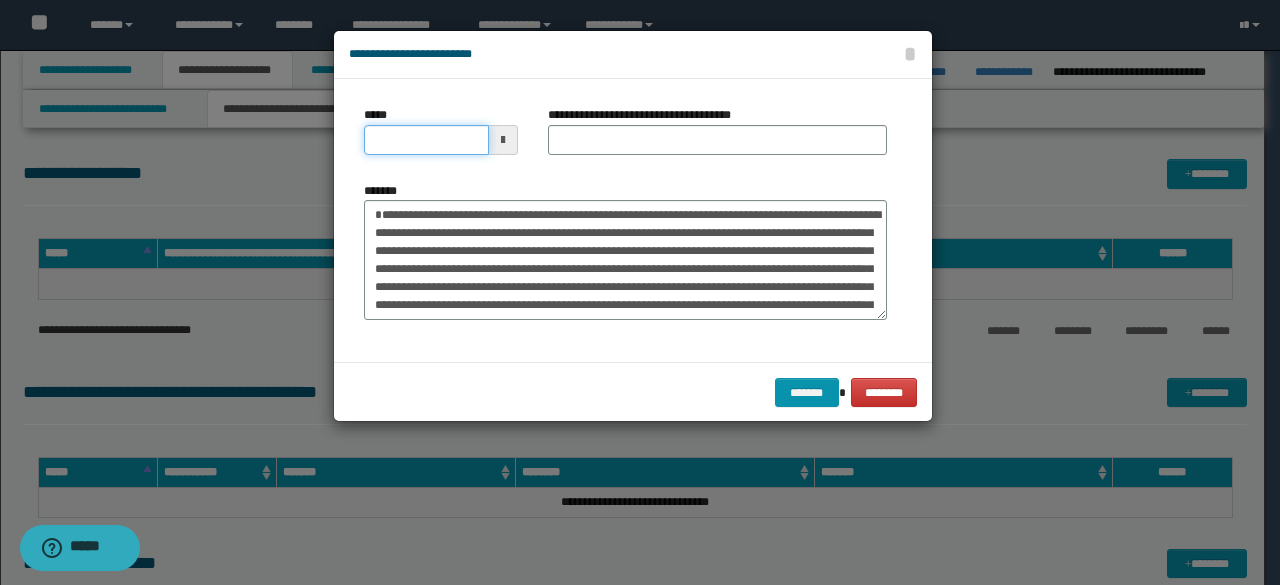 click on "*****" at bounding box center (426, 140) 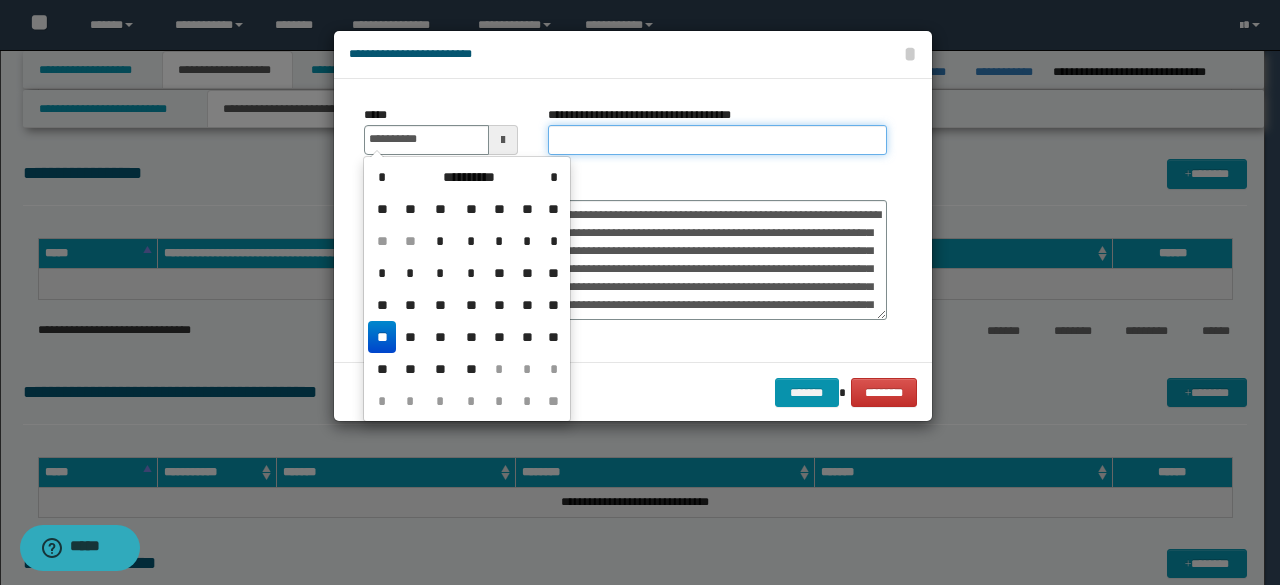 type on "**********" 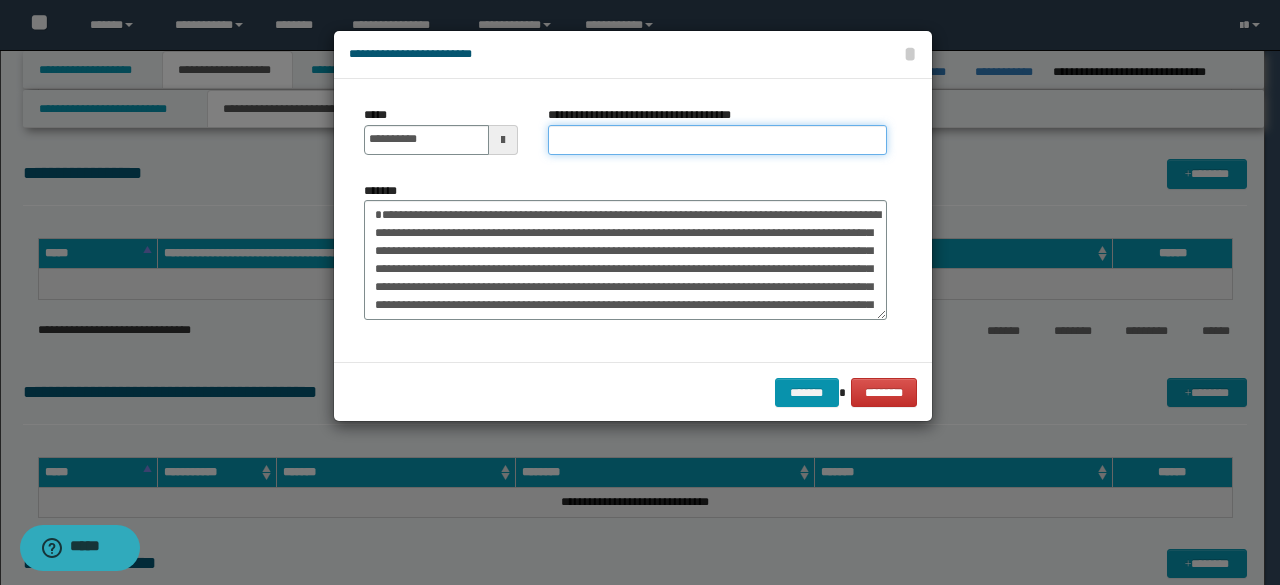 click on "**********" at bounding box center [717, 140] 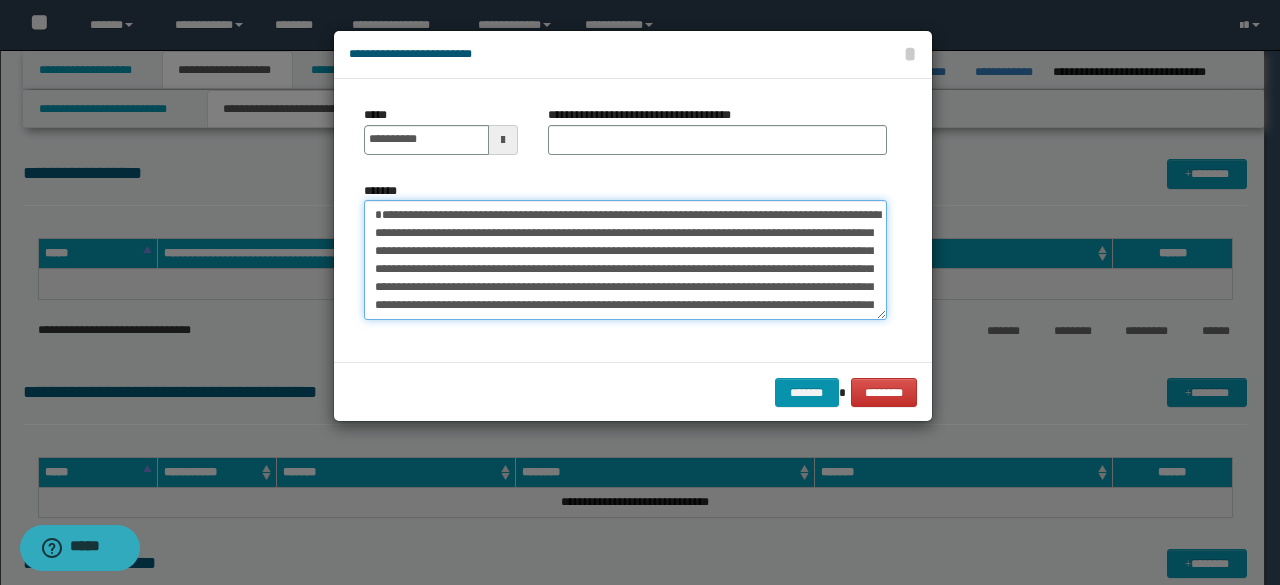 drag, startPoint x: 480, startPoint y: 211, endPoint x: 348, endPoint y: 215, distance: 132.0606 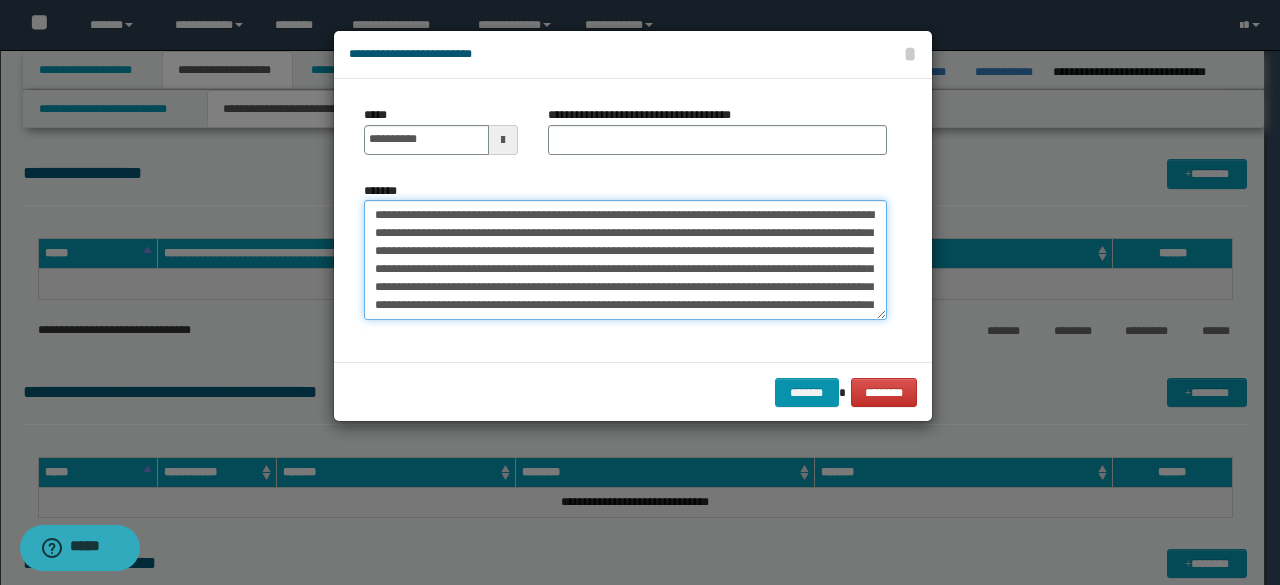 type on "**********" 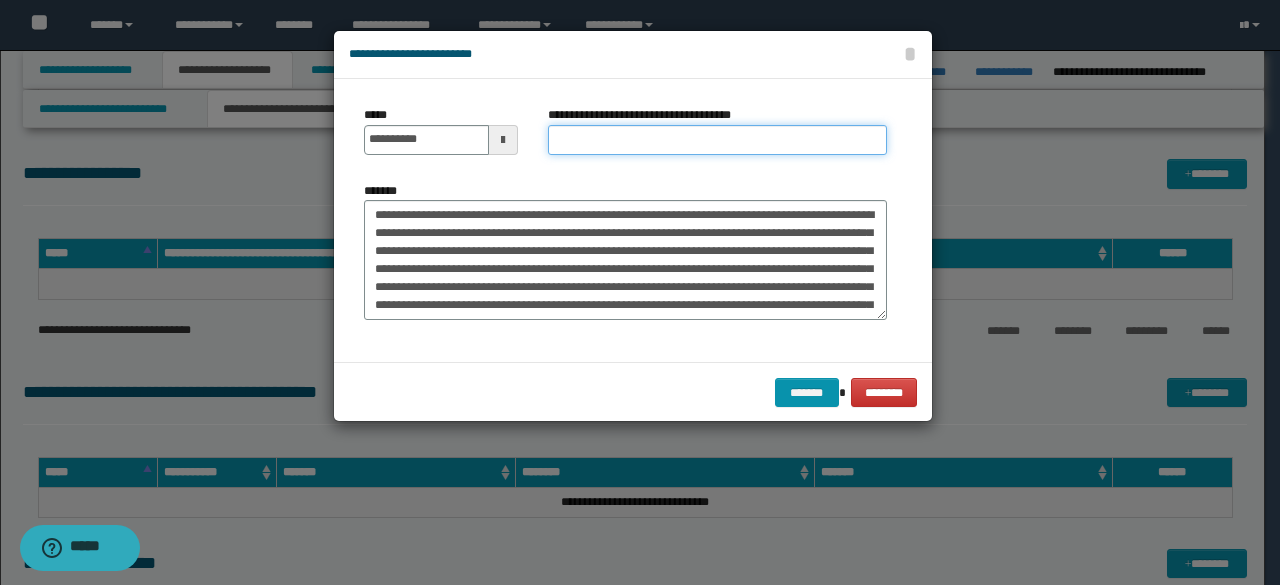 click on "**********" at bounding box center [717, 140] 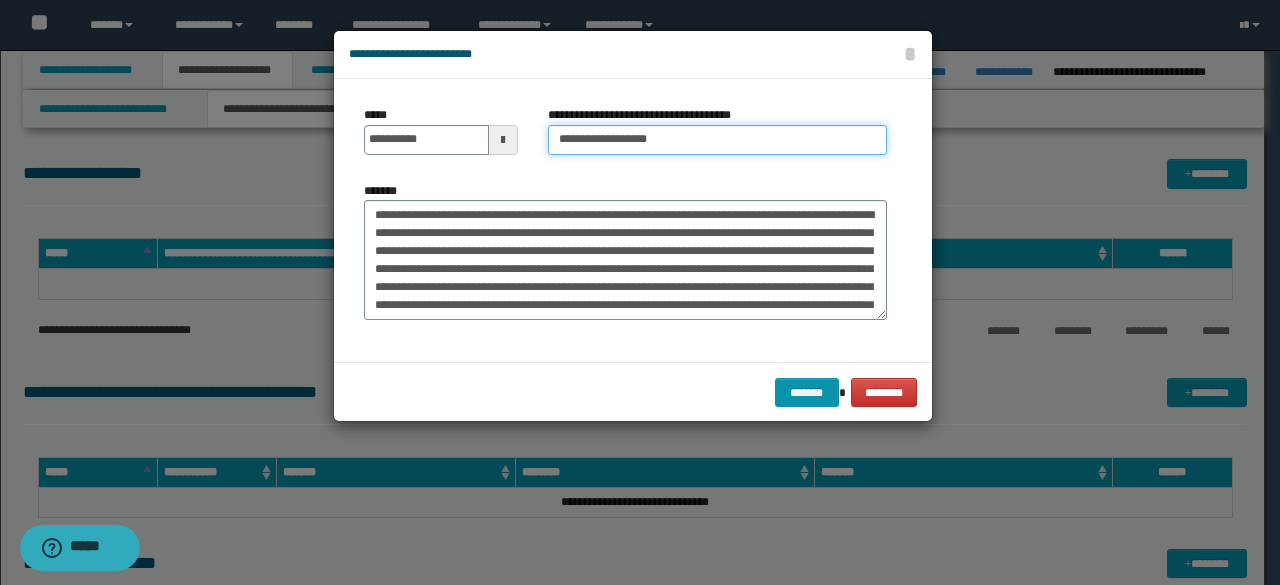 type on "**********" 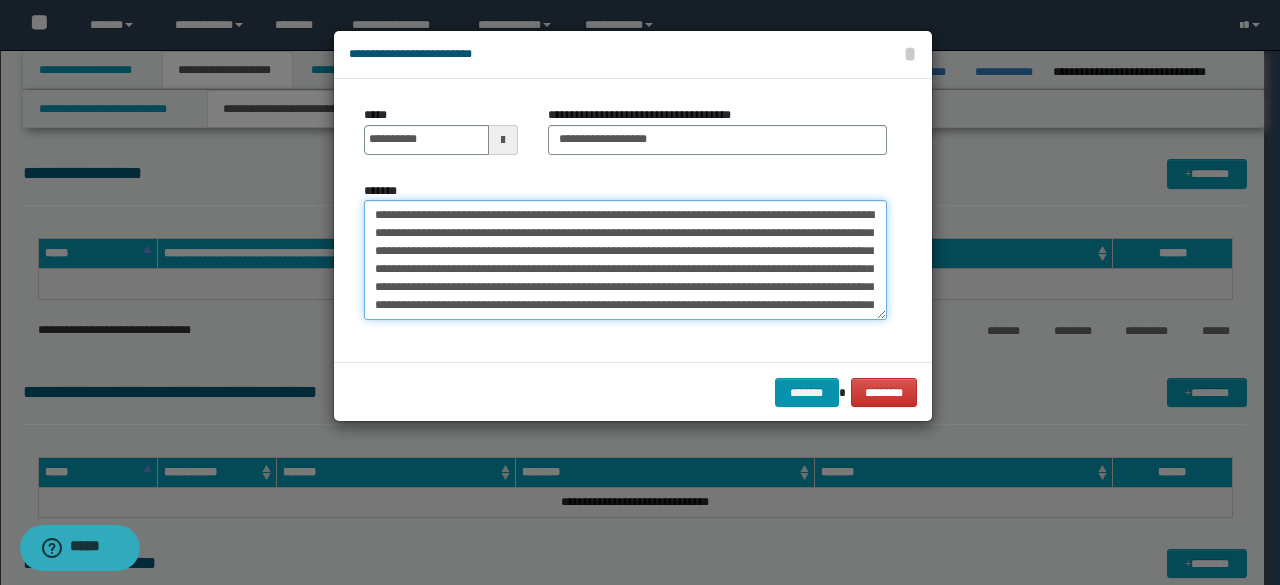 click on "*******" at bounding box center (625, 259) 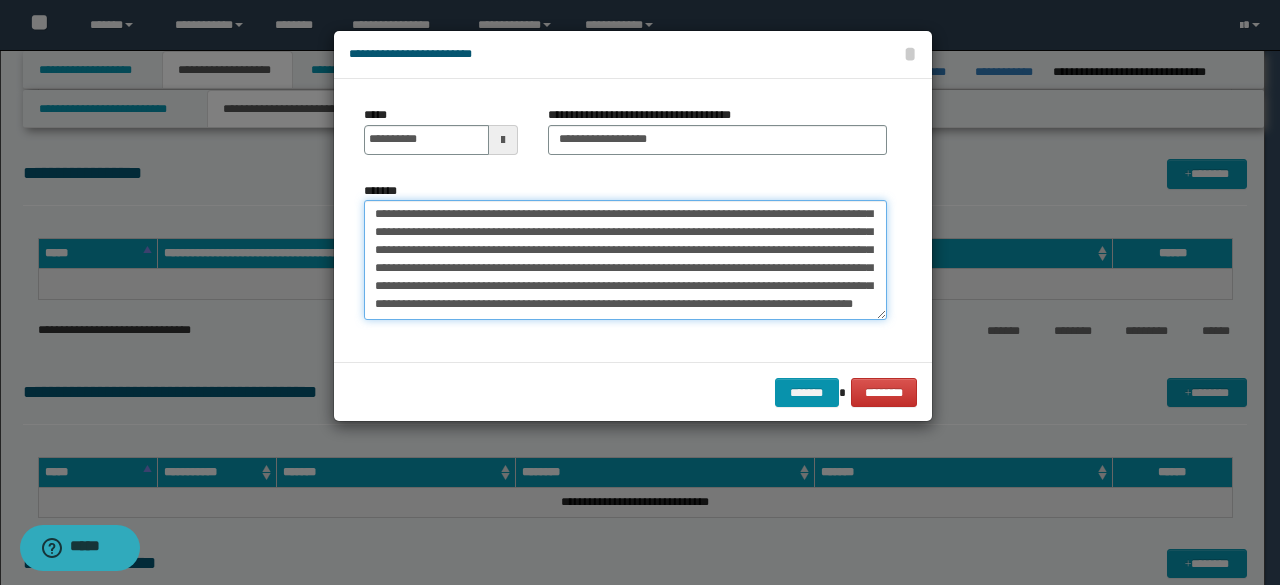 scroll, scrollTop: 558, scrollLeft: 0, axis: vertical 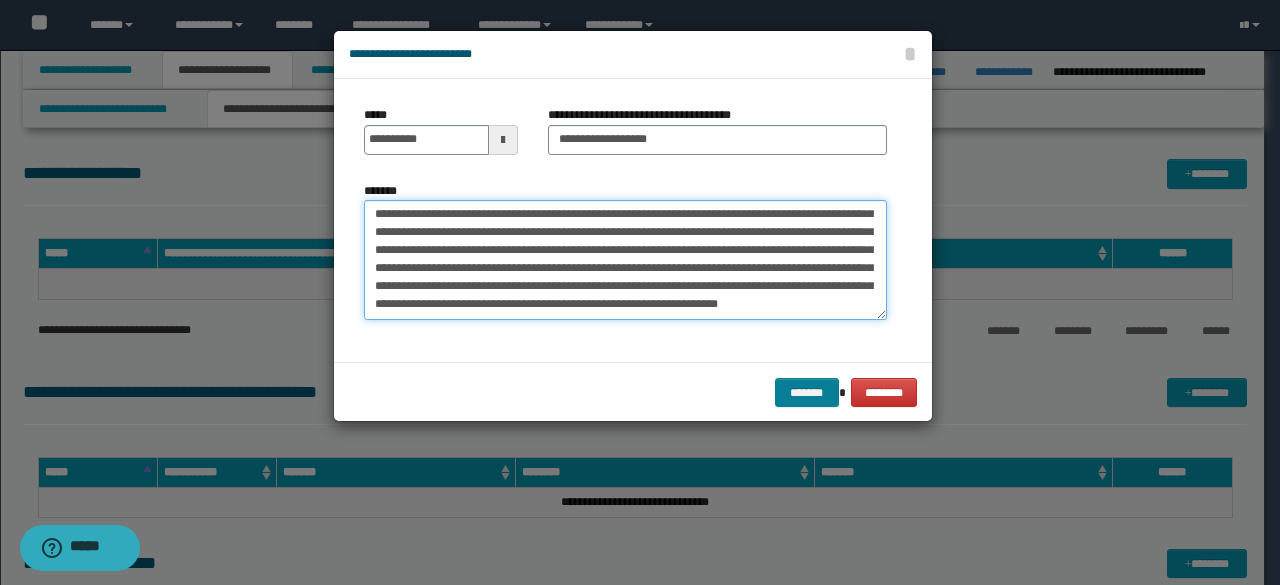 type on "**********" 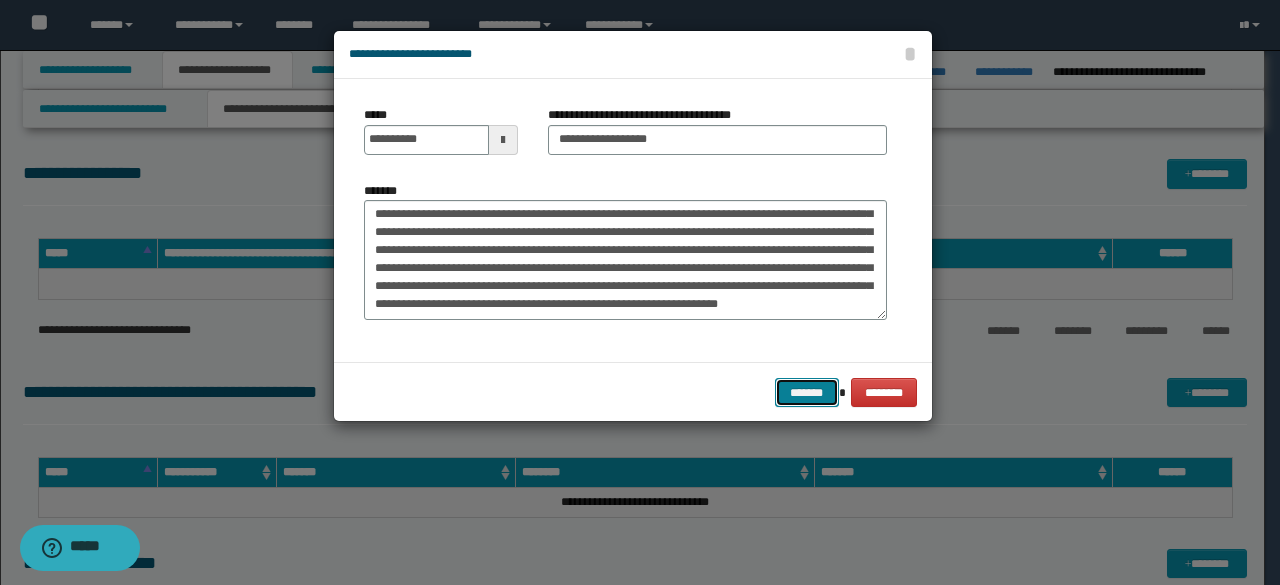 click on "*******" at bounding box center [807, 392] 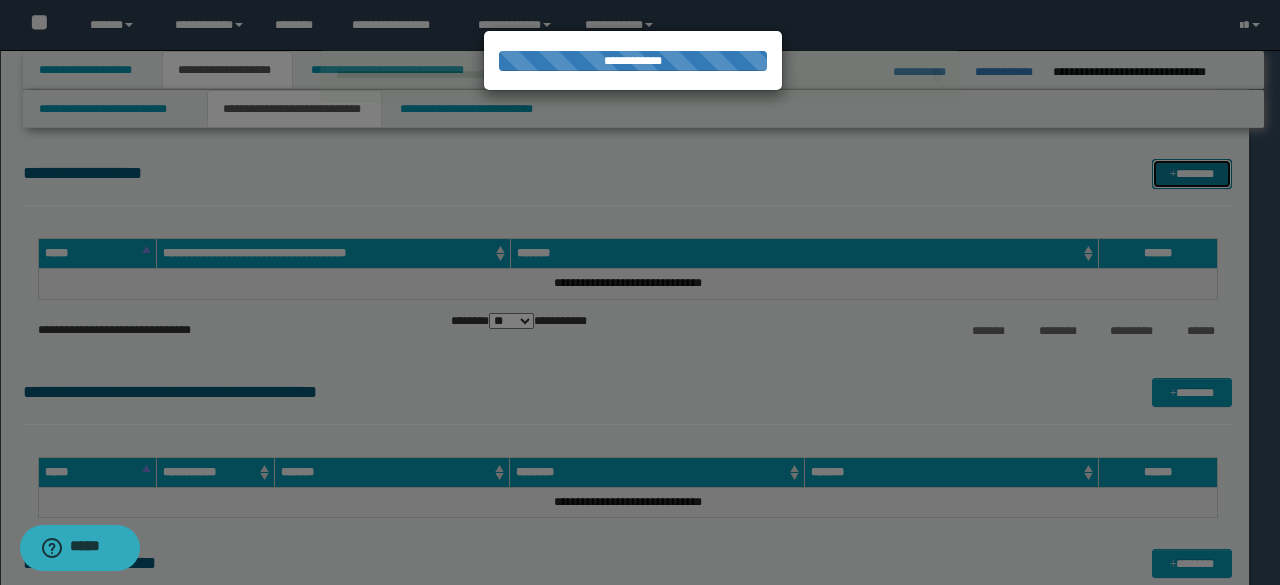 type 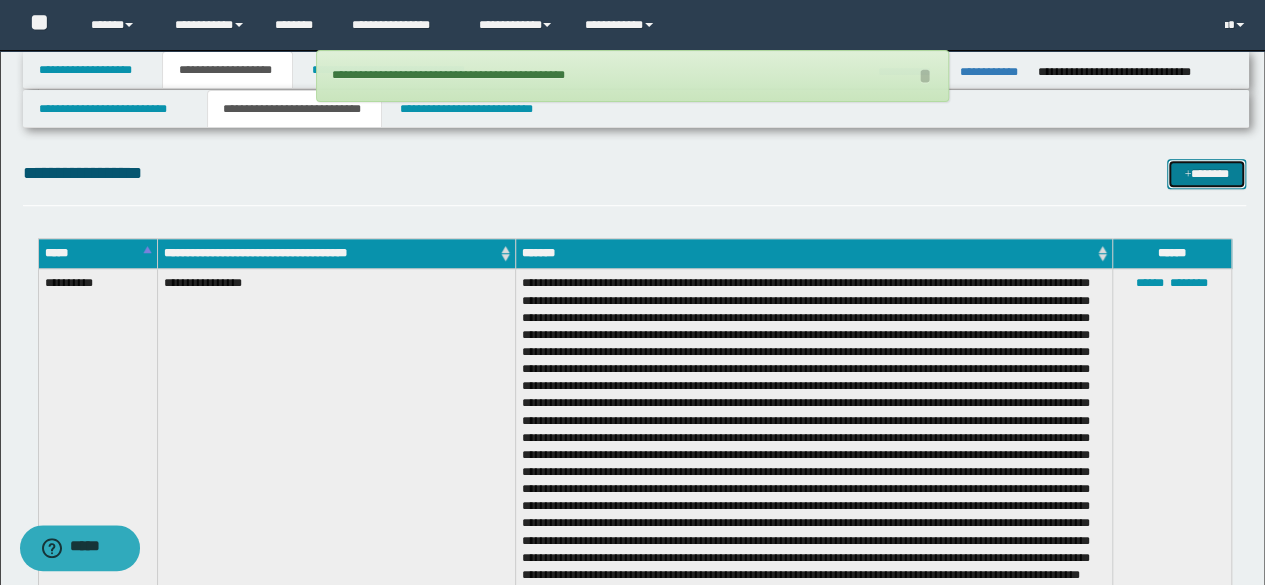 click on "*******" at bounding box center (1206, 173) 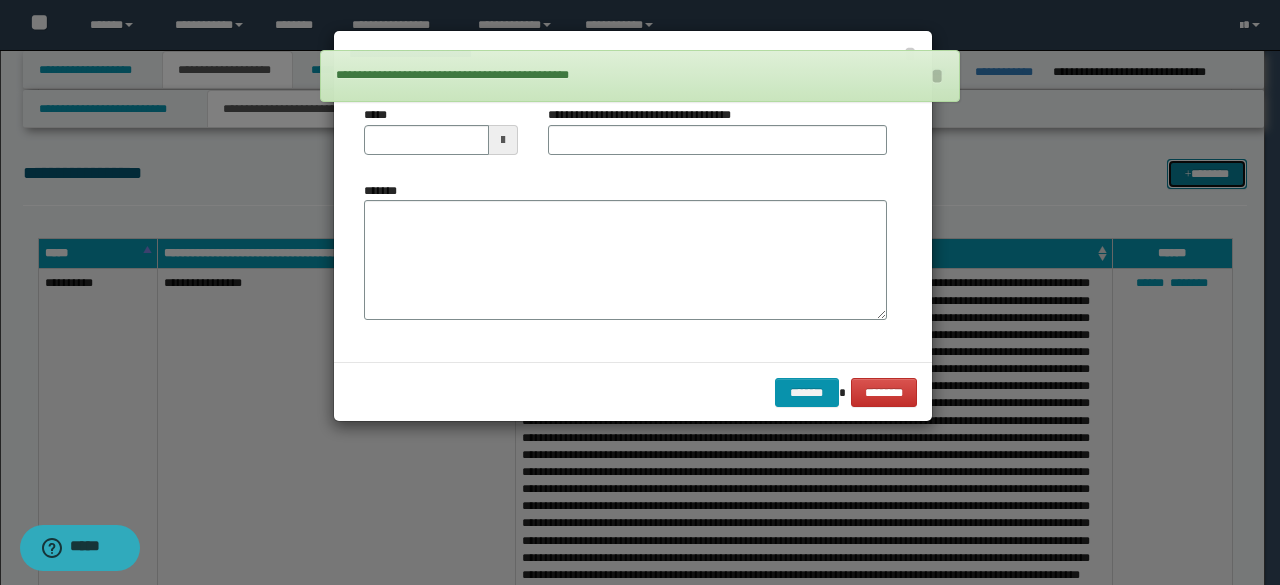 scroll, scrollTop: 0, scrollLeft: 0, axis: both 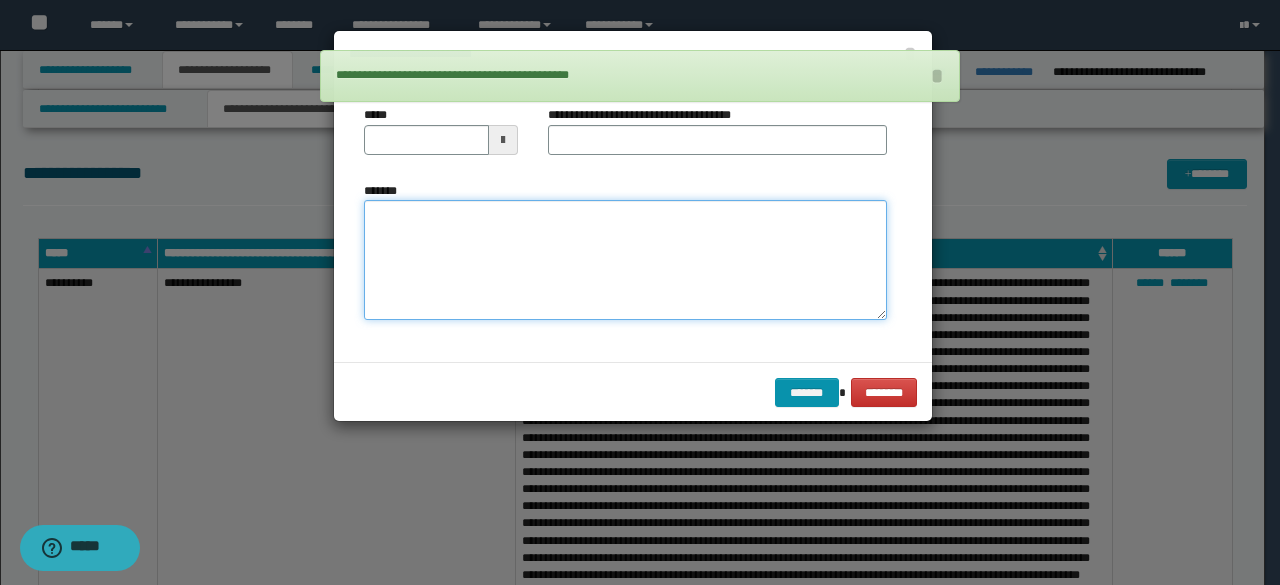 click on "*******" at bounding box center [625, 259] 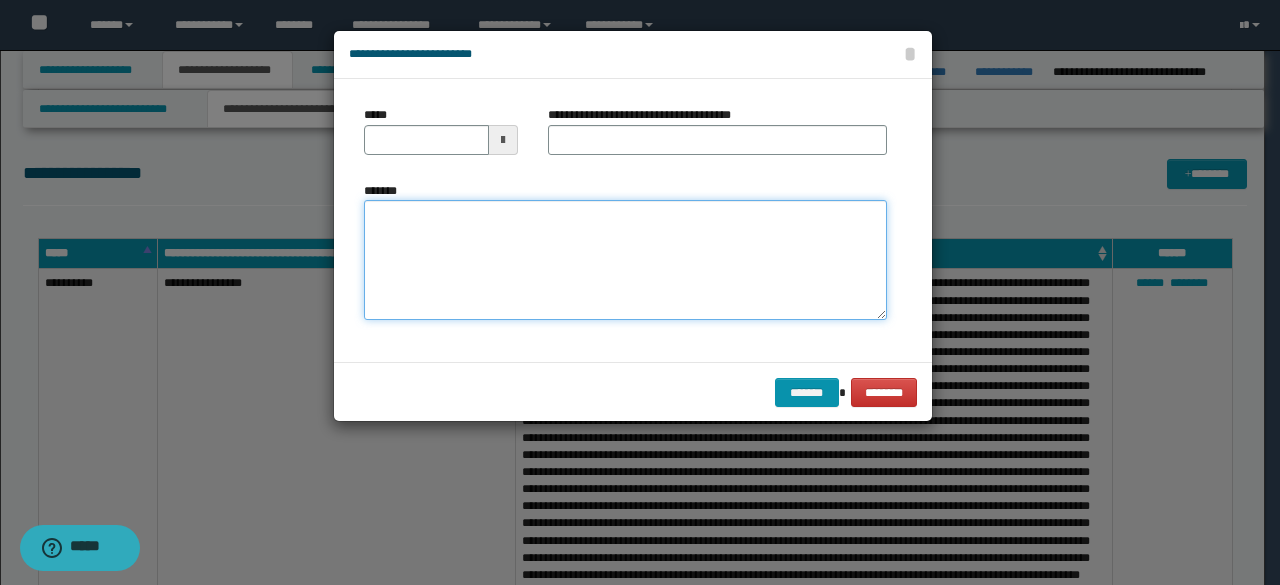 paste on "**********" 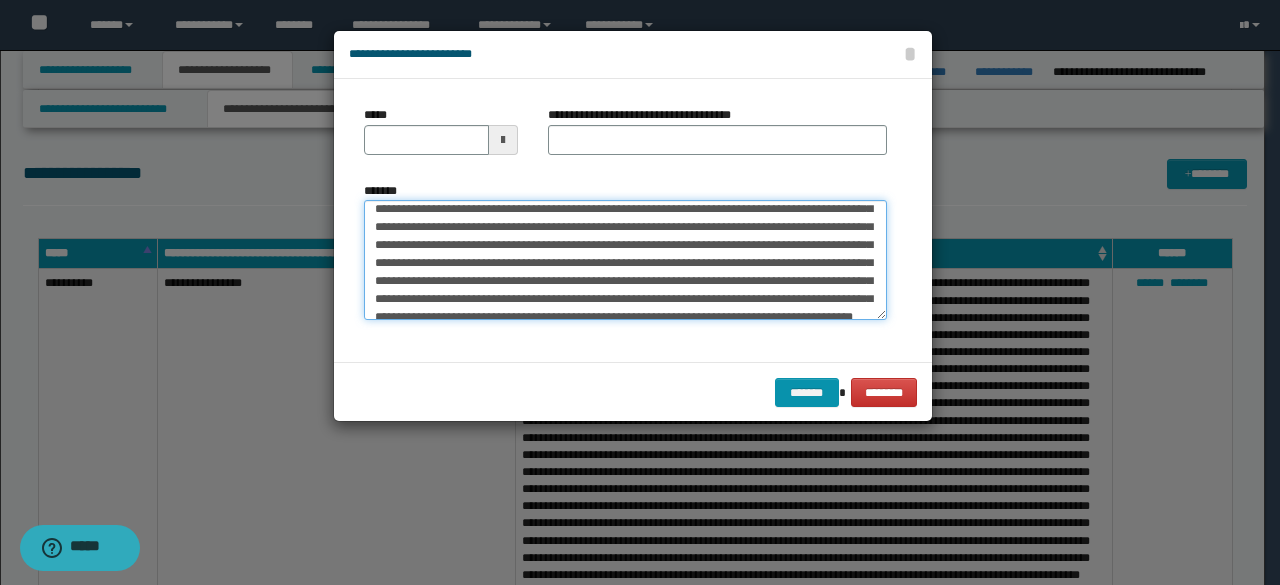 scroll, scrollTop: 0, scrollLeft: 0, axis: both 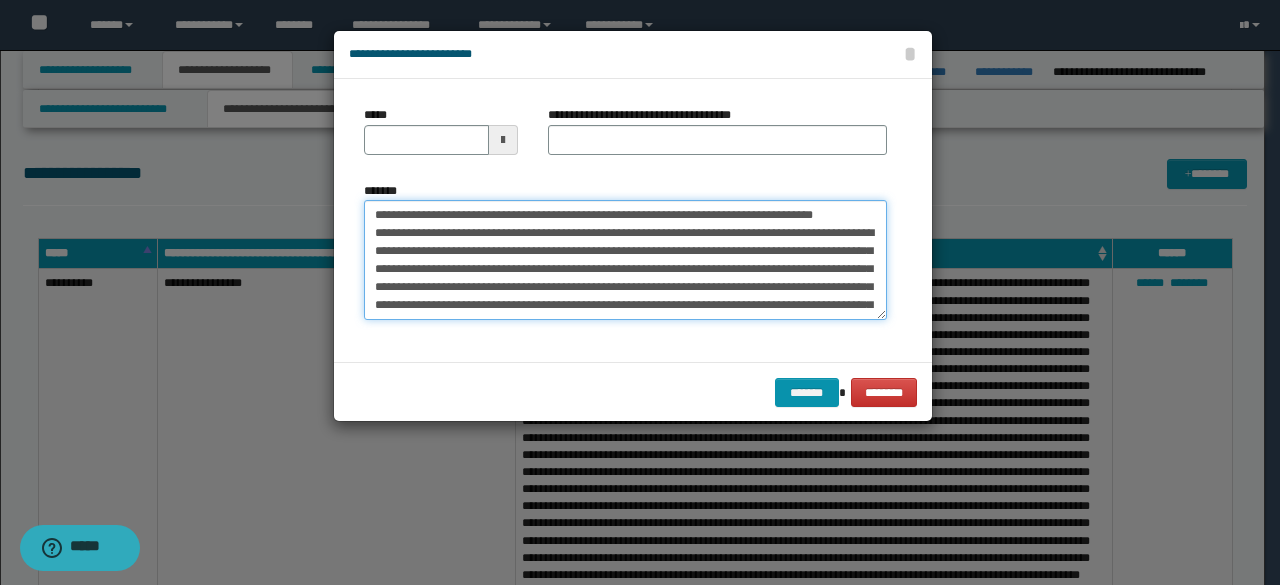 drag, startPoint x: 434, startPoint y: 210, endPoint x: 321, endPoint y: 223, distance: 113.74533 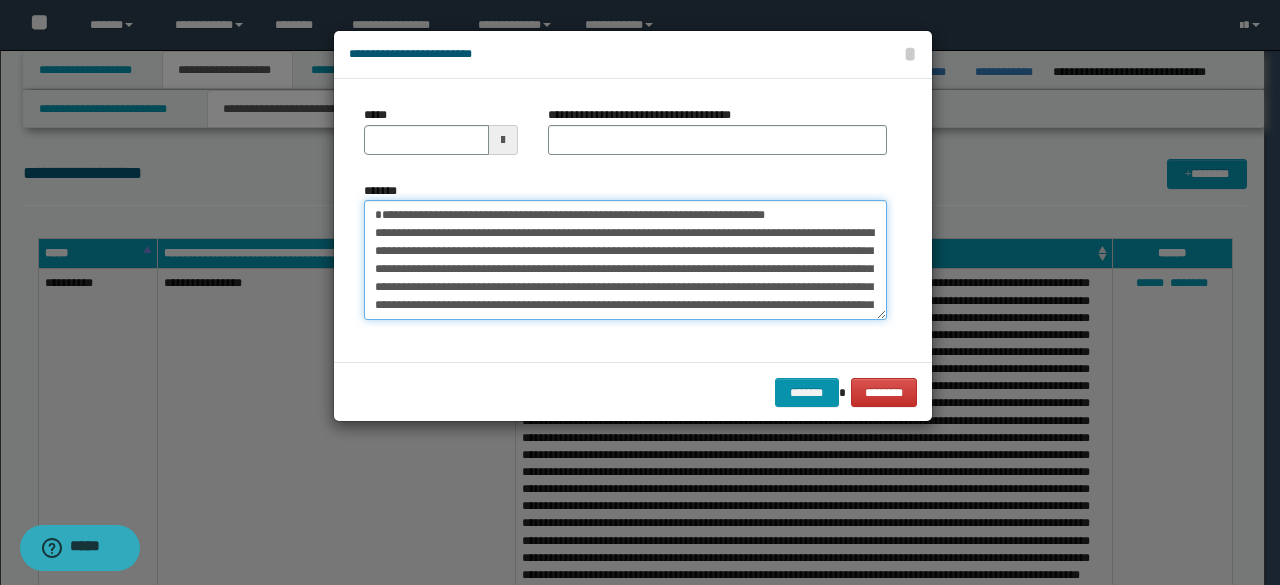 type 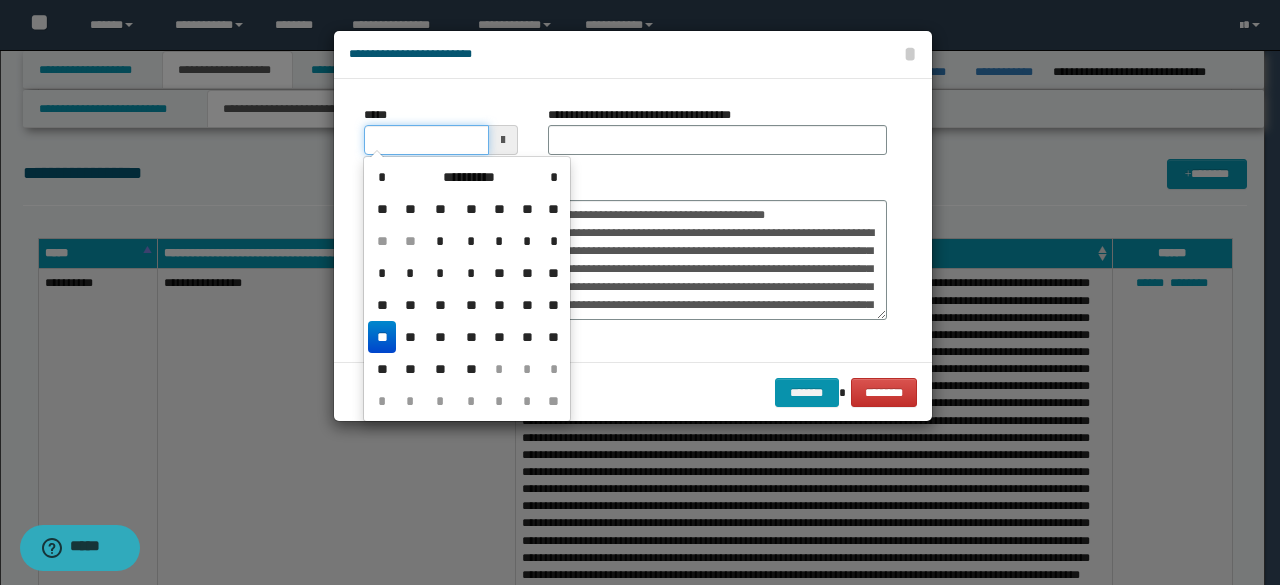 click on "*****" at bounding box center (426, 140) 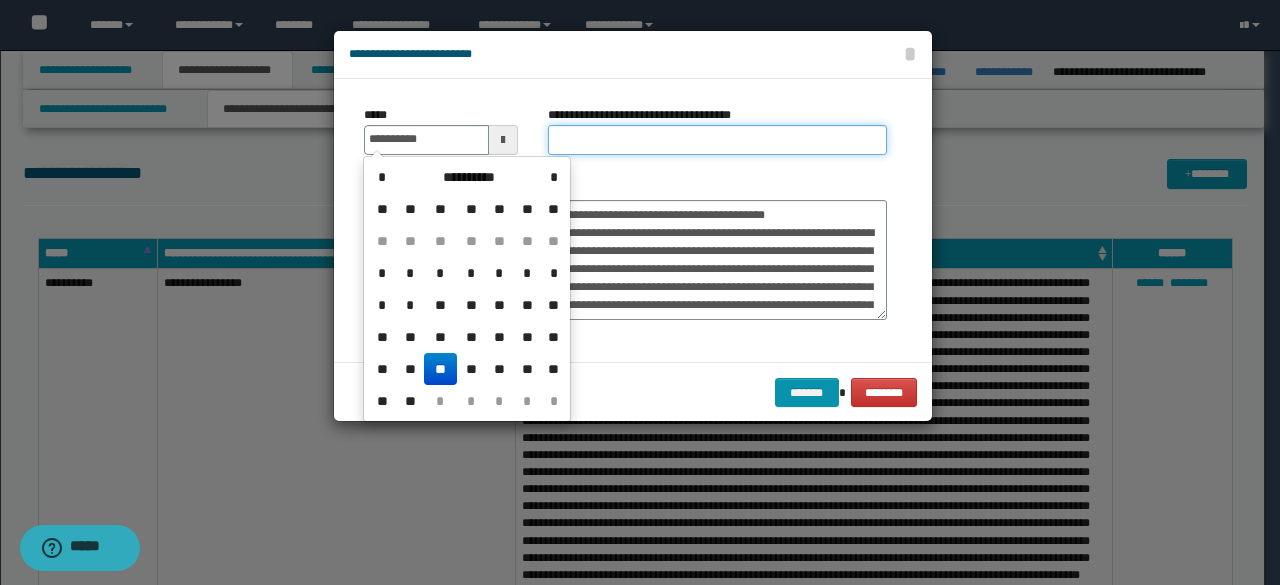 type on "**********" 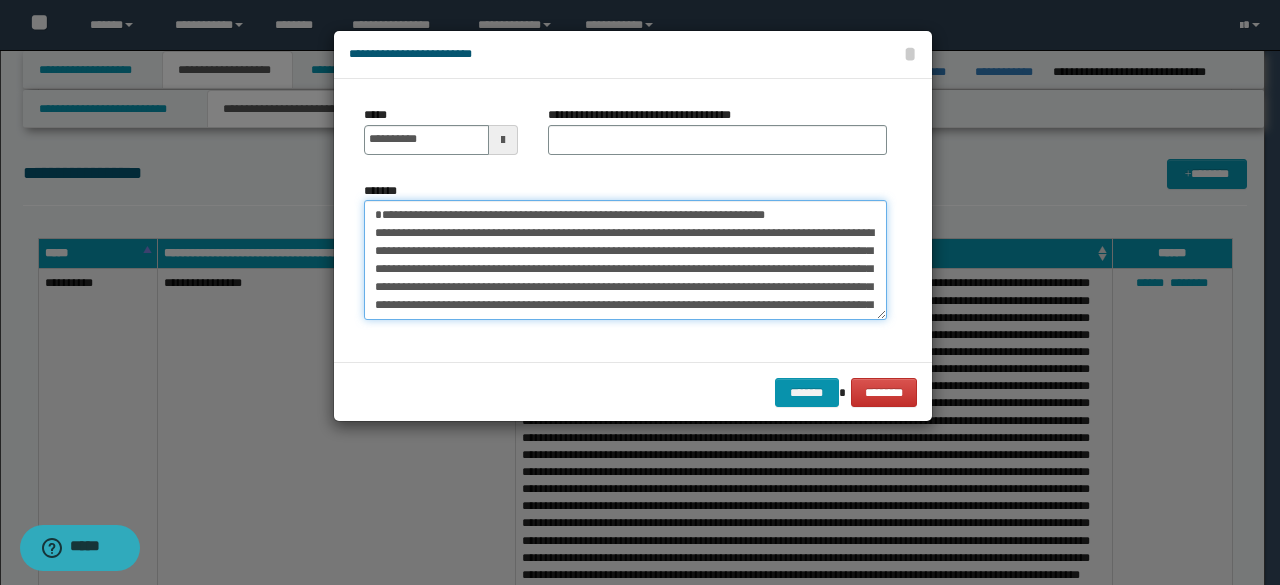 drag, startPoint x: 482, startPoint y: 213, endPoint x: 367, endPoint y: 216, distance: 115.03912 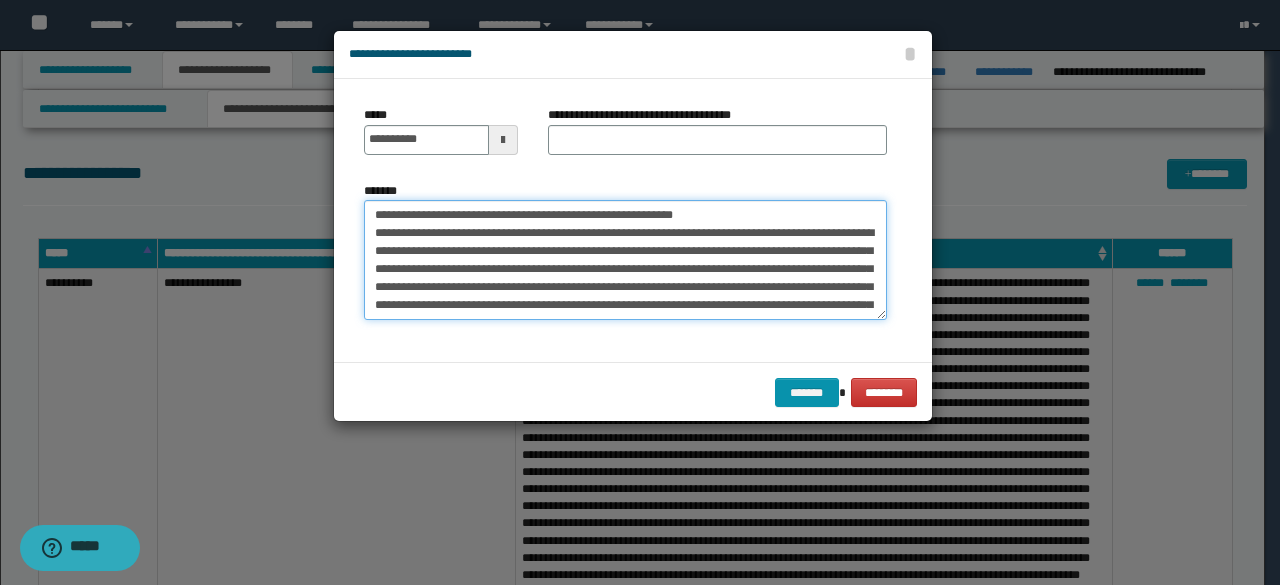 type on "**********" 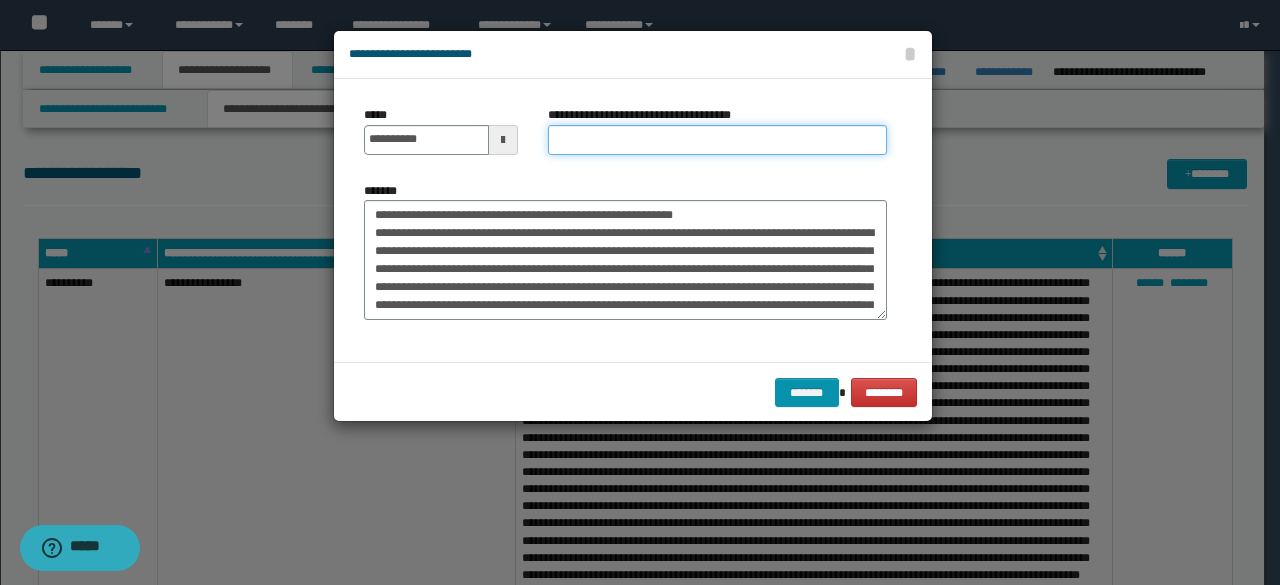 click on "**********" at bounding box center [717, 140] 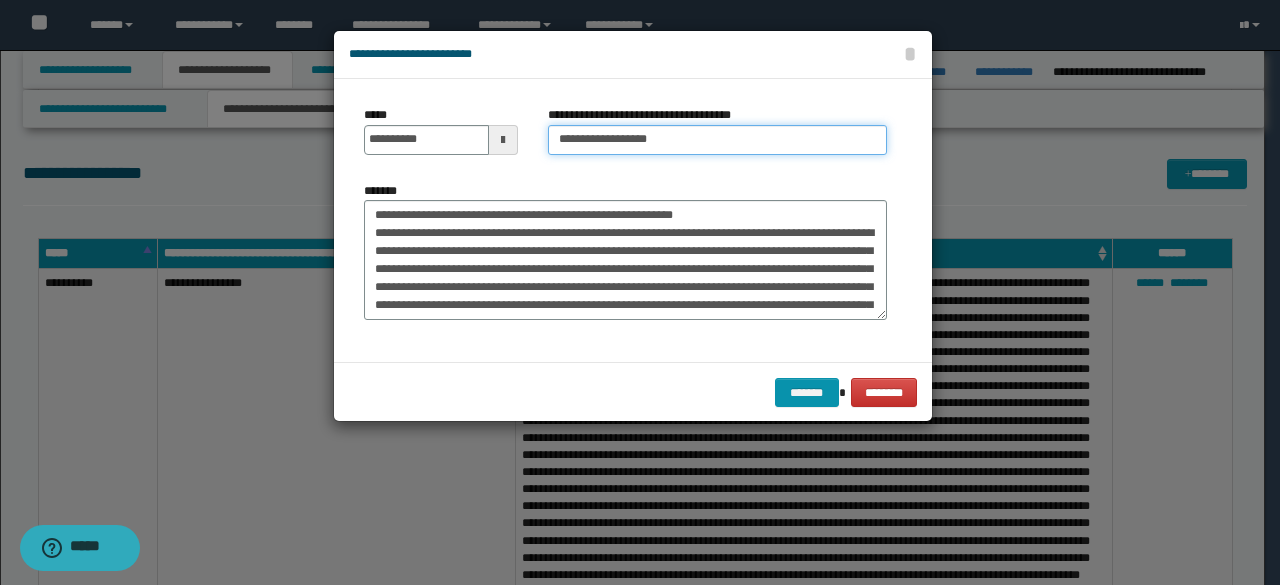 type on "**********" 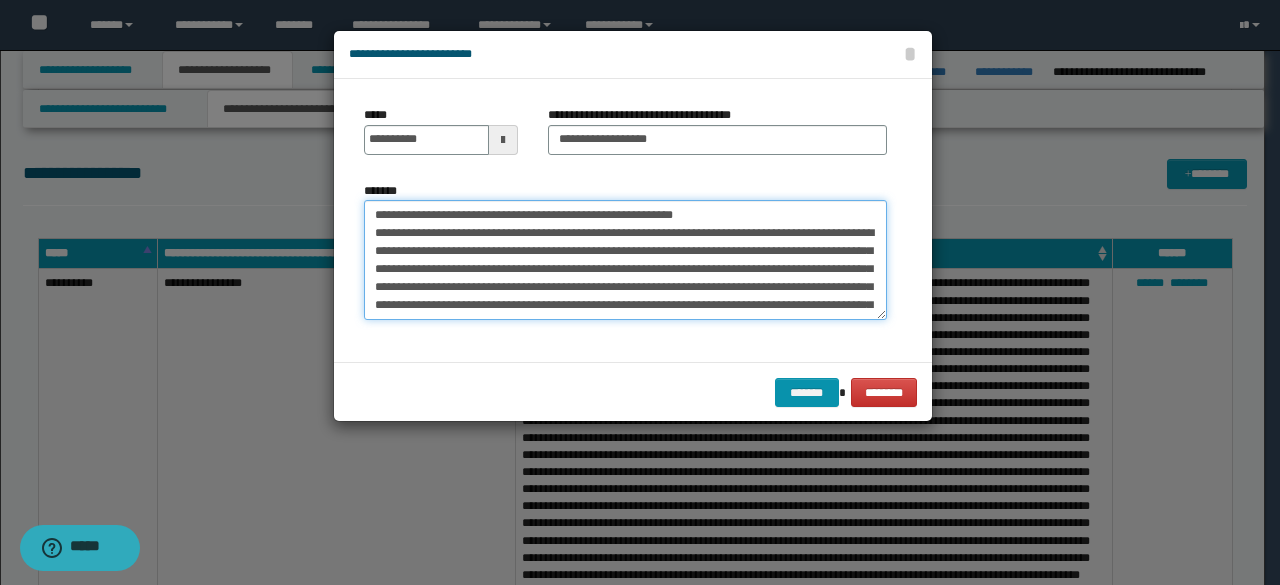 click on "**********" at bounding box center (625, 259) 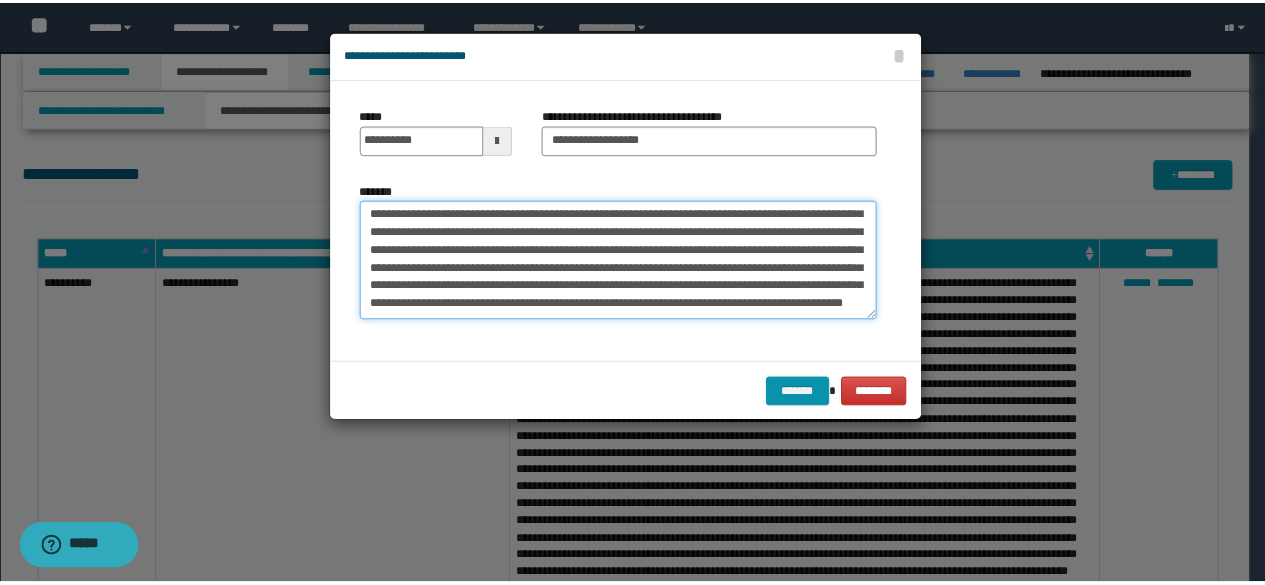 scroll, scrollTop: 90, scrollLeft: 0, axis: vertical 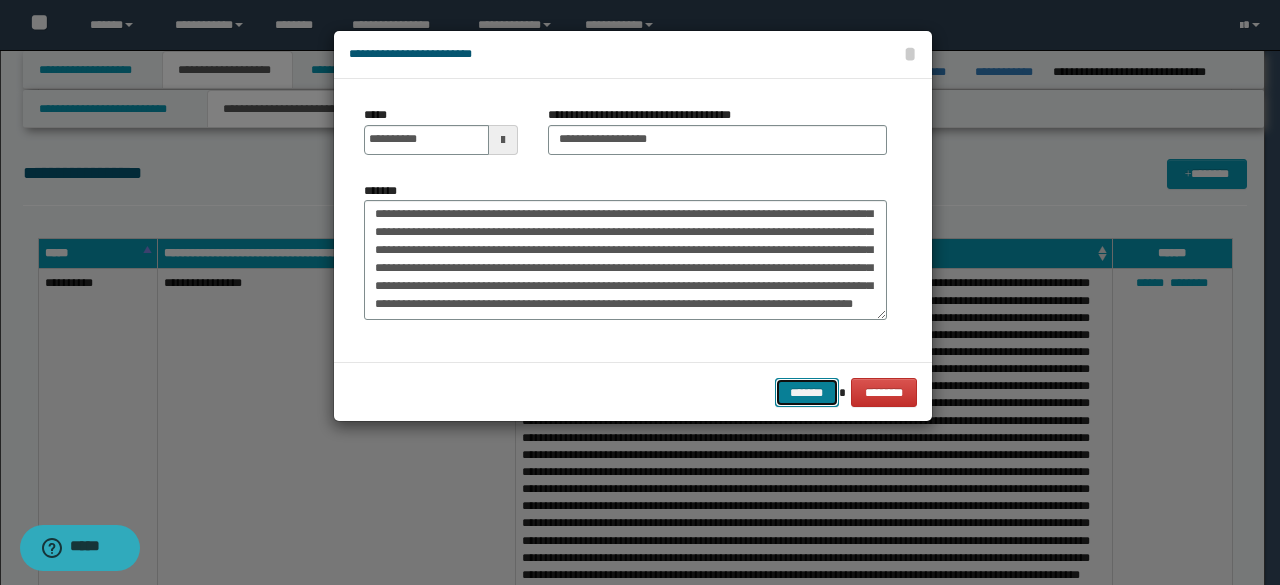 click on "*******" at bounding box center (807, 392) 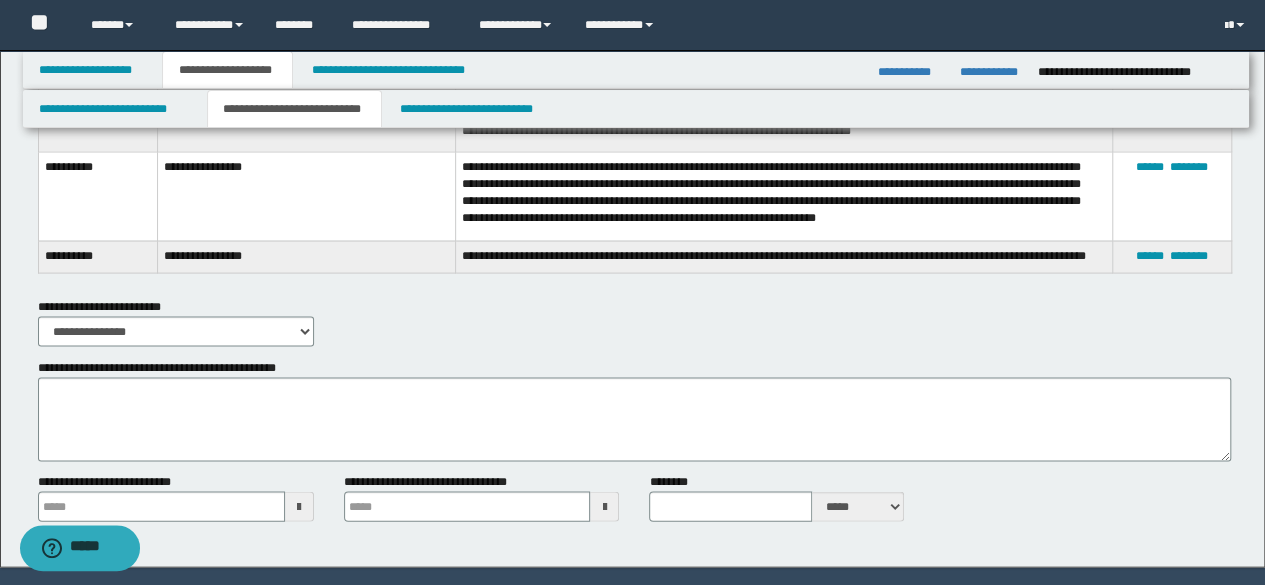 scroll, scrollTop: 1900, scrollLeft: 0, axis: vertical 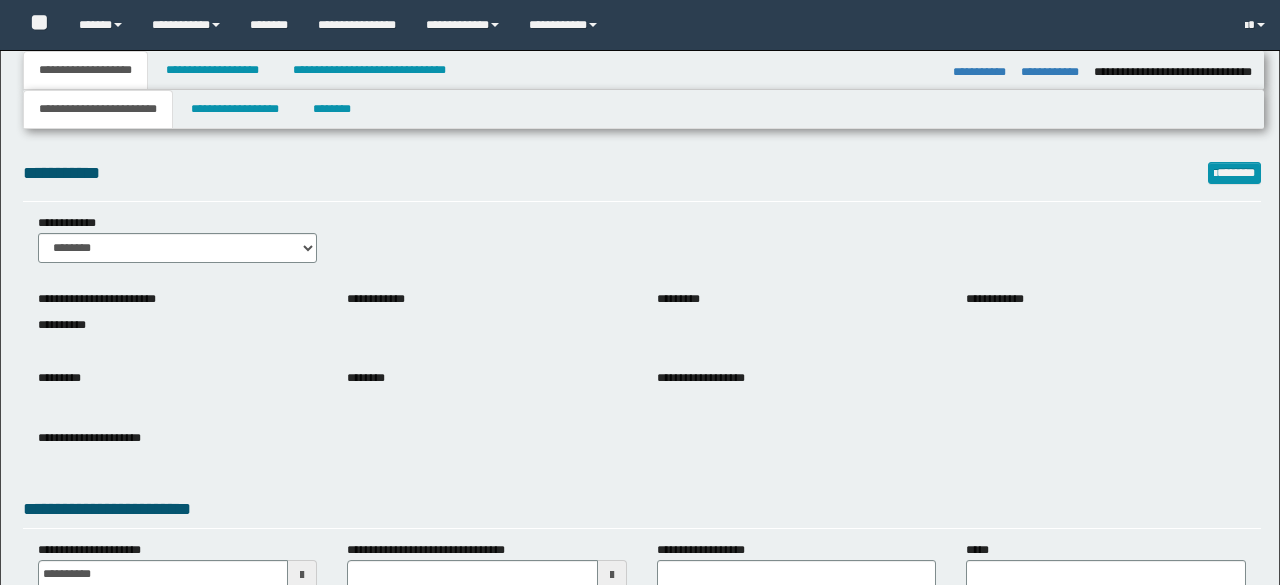 select on "**" 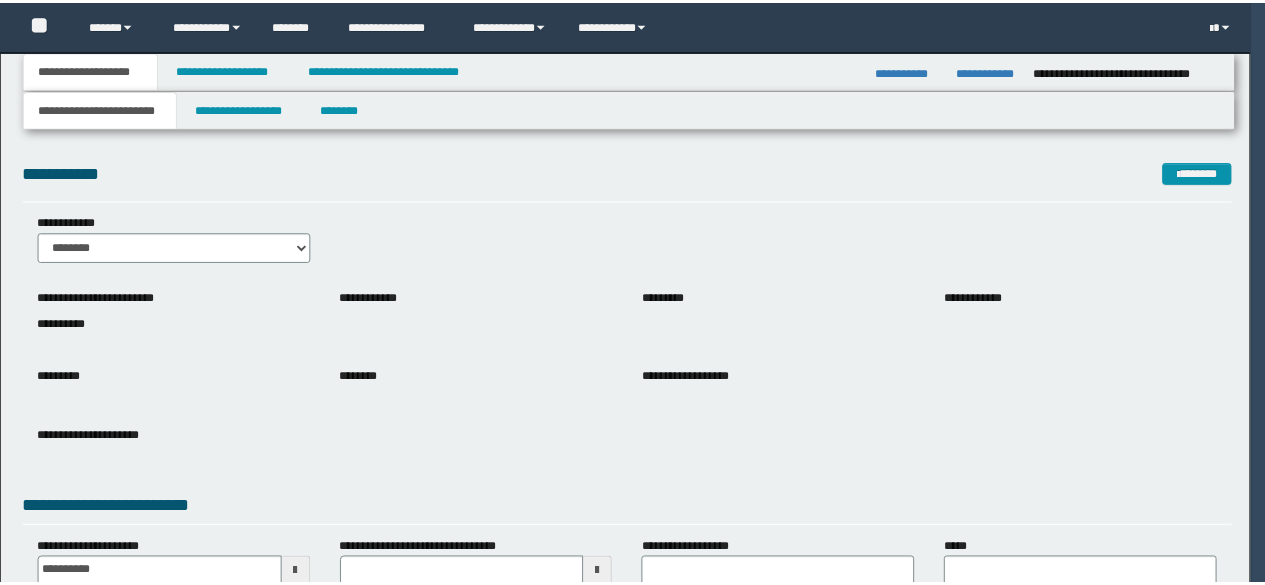 scroll, scrollTop: 0, scrollLeft: 0, axis: both 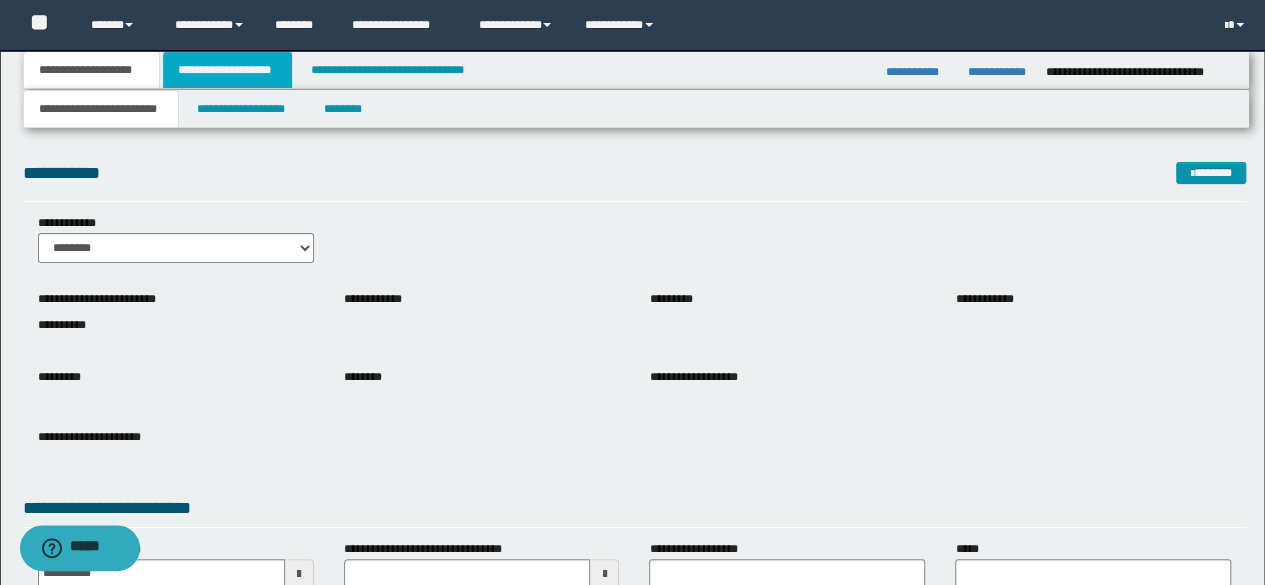 click on "**********" at bounding box center [227, 70] 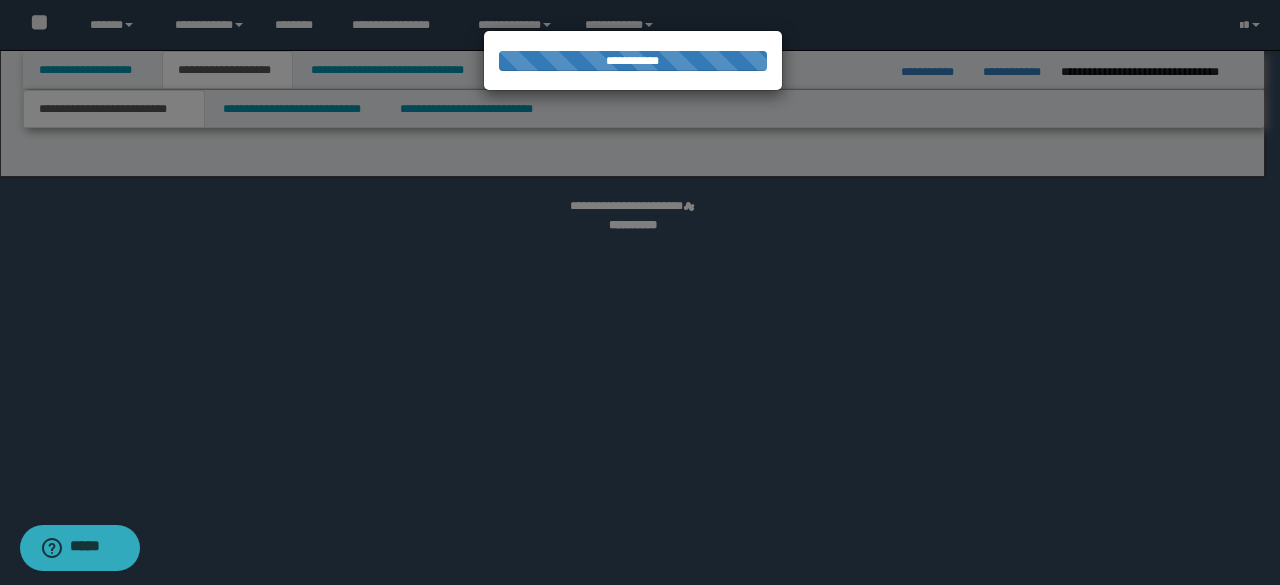 drag, startPoint x: 416, startPoint y: 103, endPoint x: 478, endPoint y: 117, distance: 63.560993 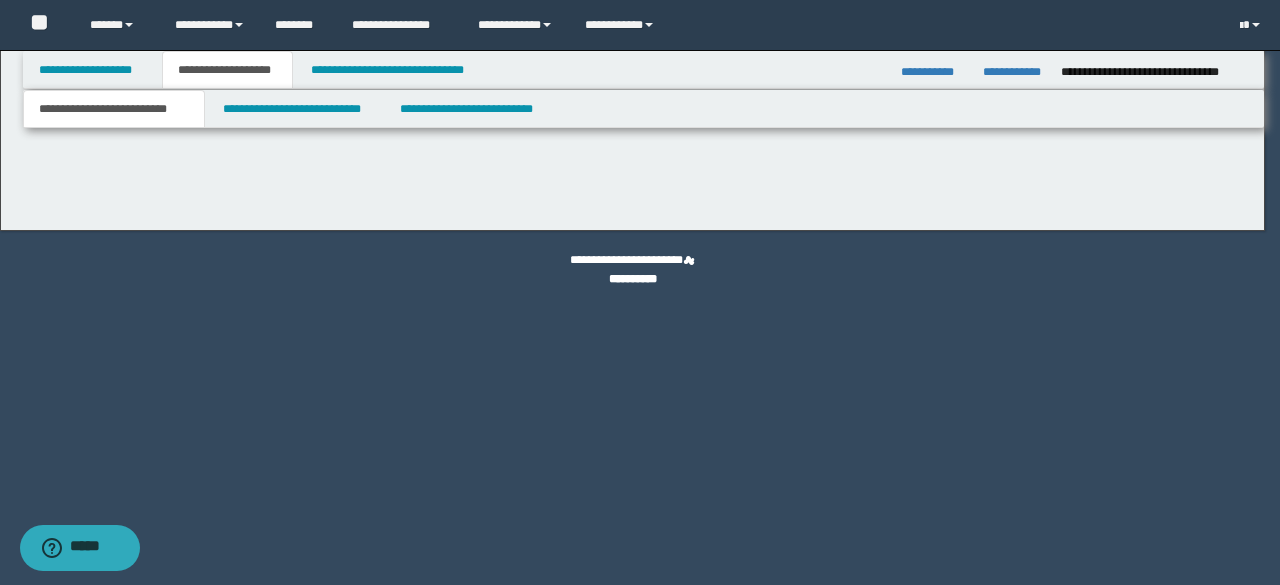scroll, scrollTop: 0, scrollLeft: 0, axis: both 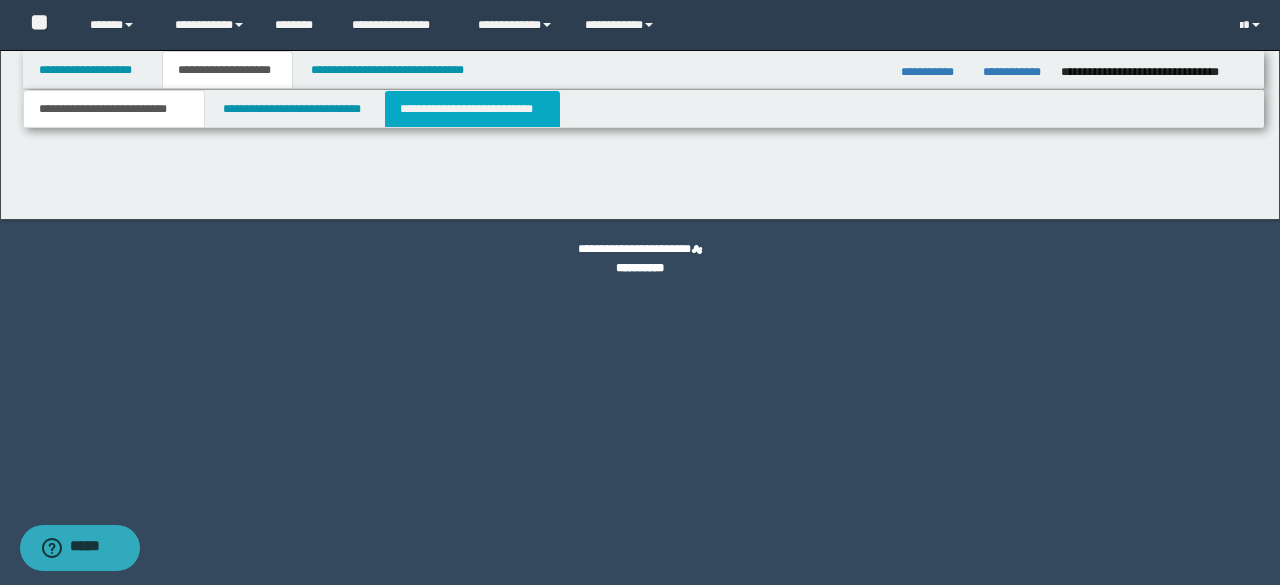 click on "**********" at bounding box center (472, 109) 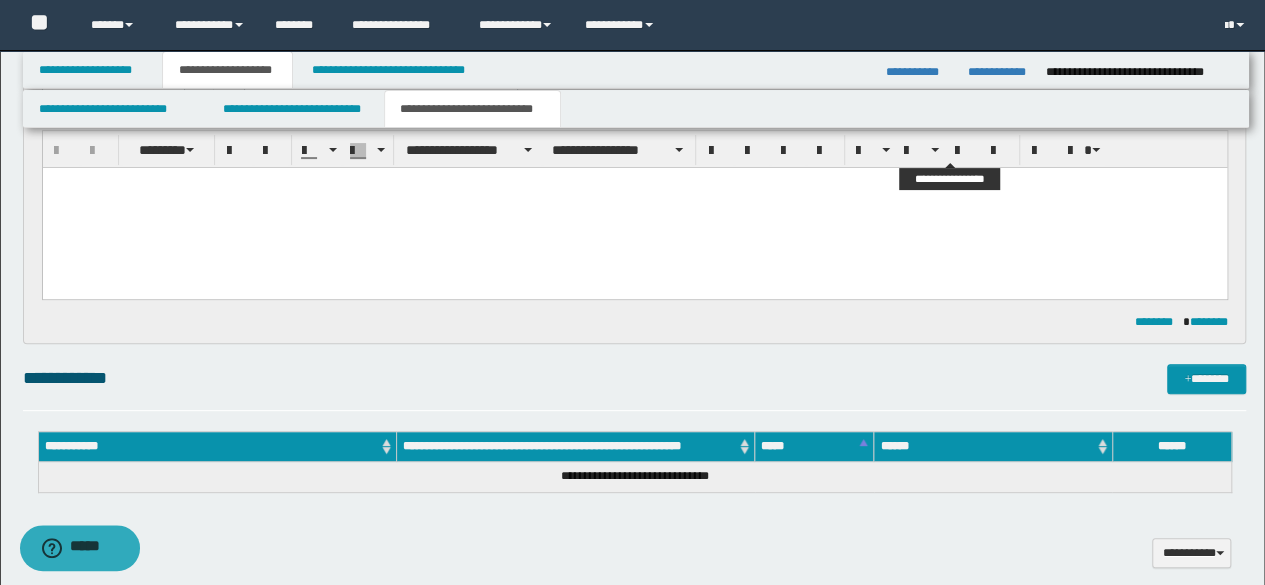 scroll, scrollTop: 200, scrollLeft: 0, axis: vertical 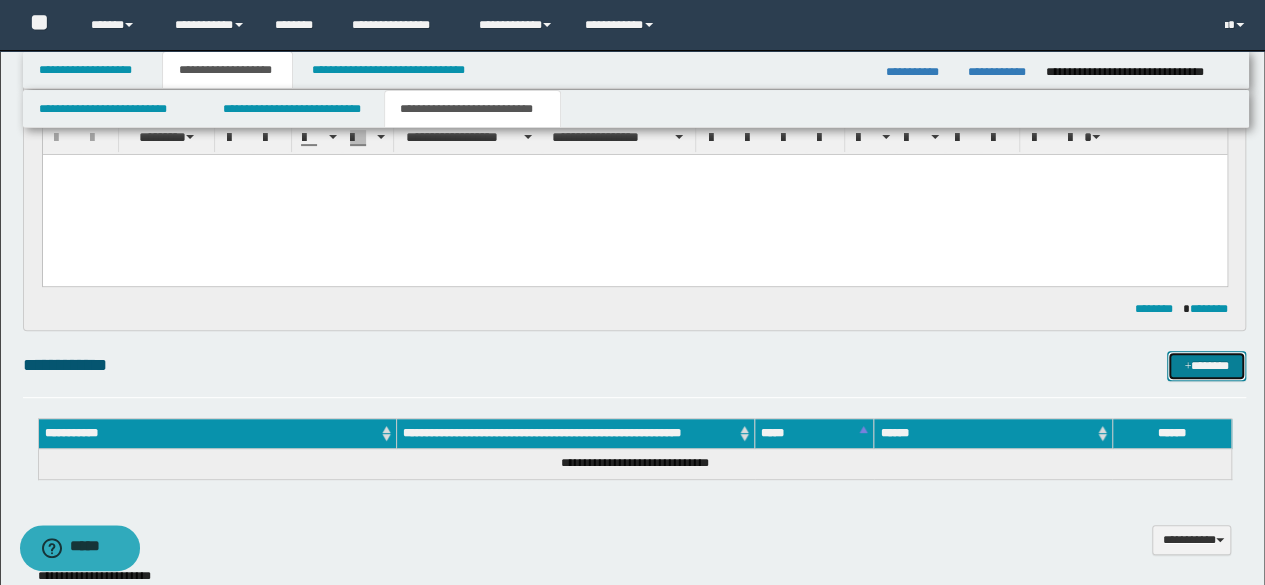 click on "*******" at bounding box center [1206, 365] 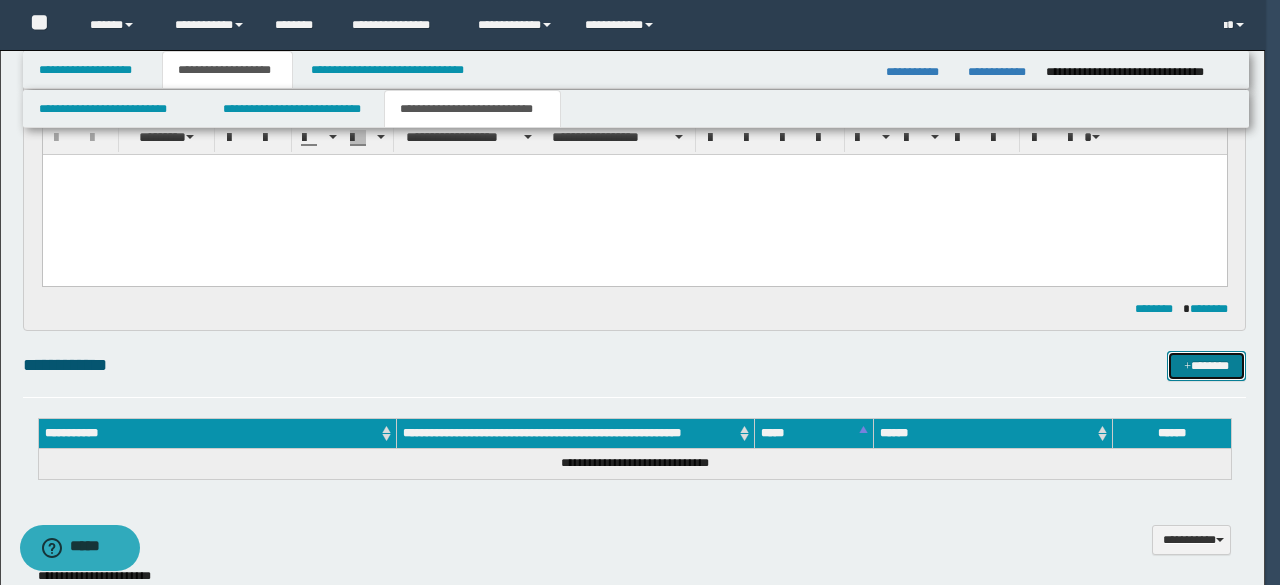 type 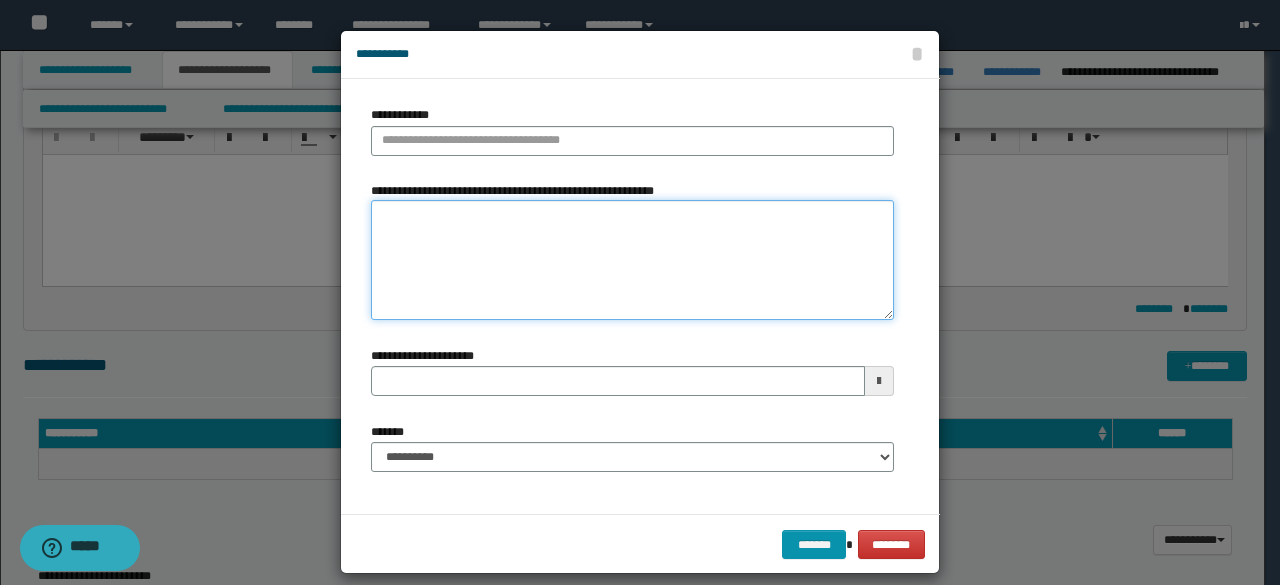 click on "**********" at bounding box center (632, 260) 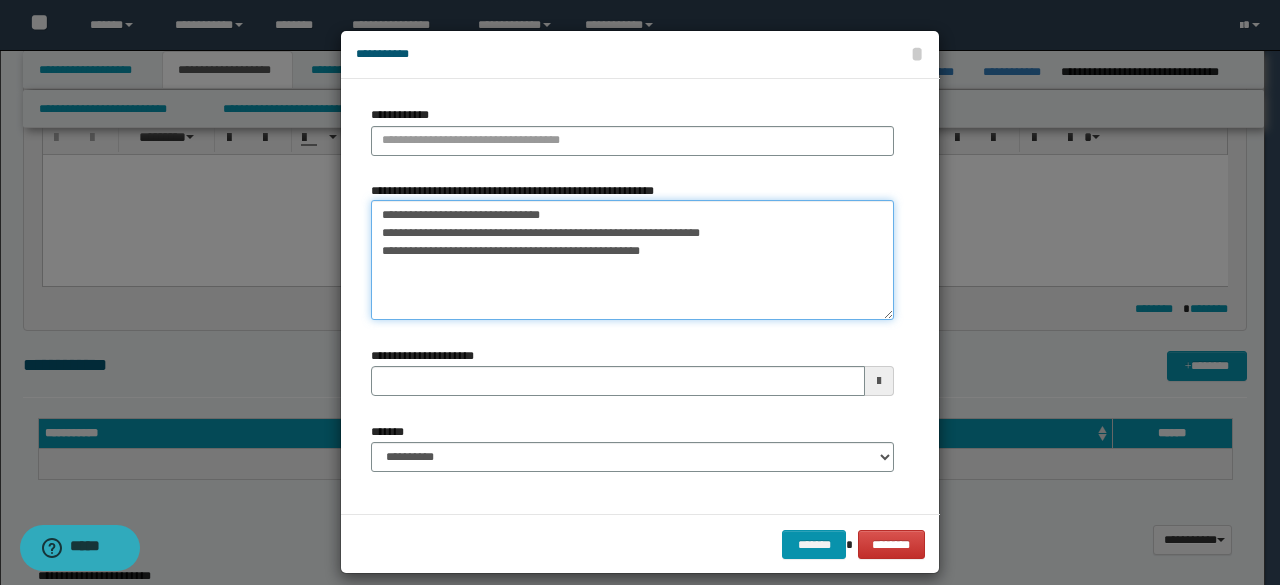 click on "**********" at bounding box center [632, 260] 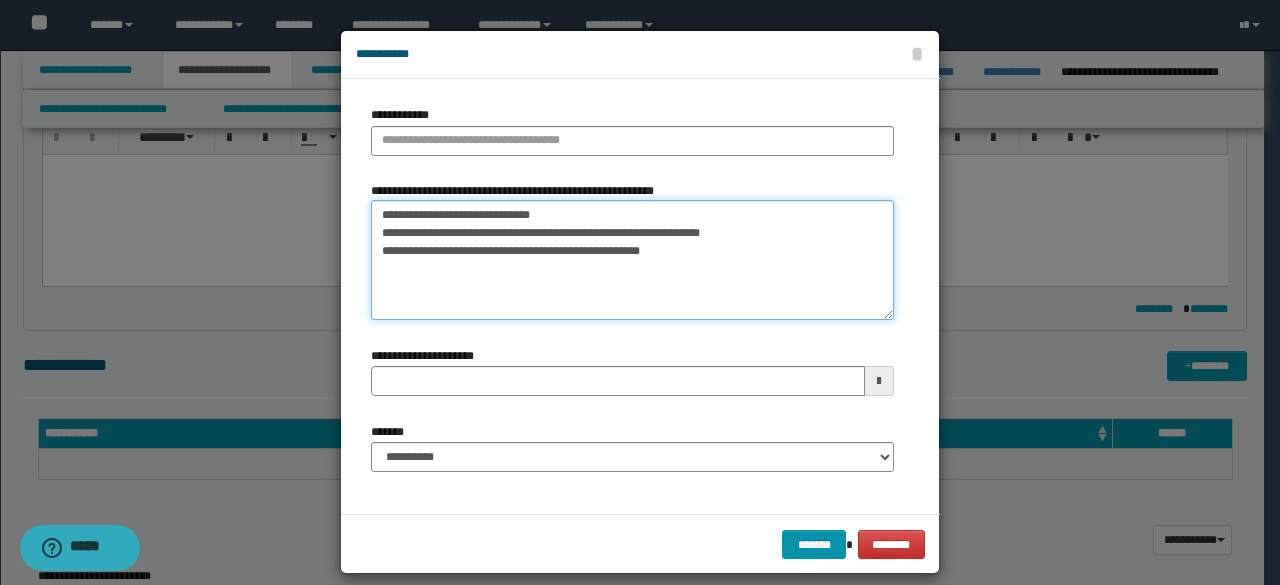 click on "**********" at bounding box center [632, 260] 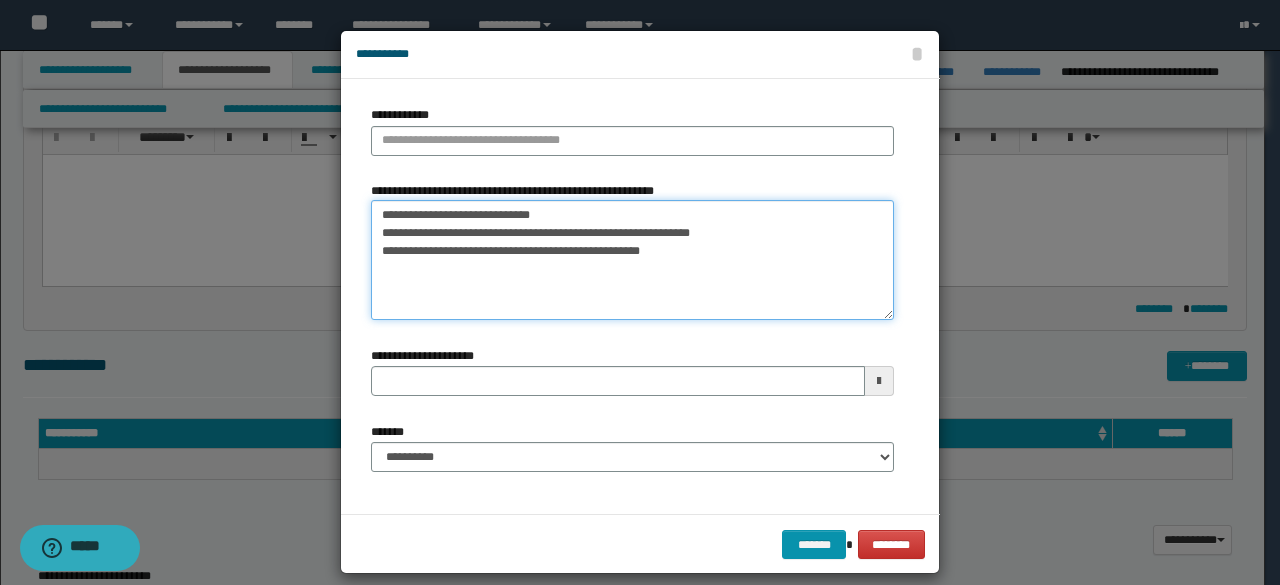 click on "**********" at bounding box center (632, 260) 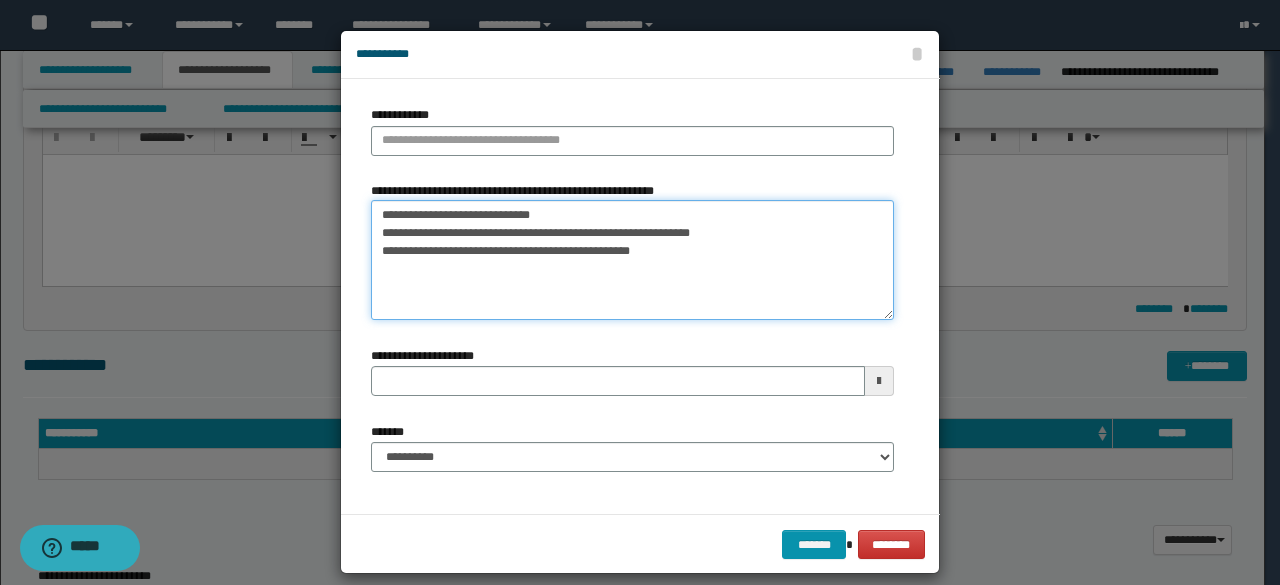drag, startPoint x: 405, startPoint y: 210, endPoint x: 334, endPoint y: 215, distance: 71.17584 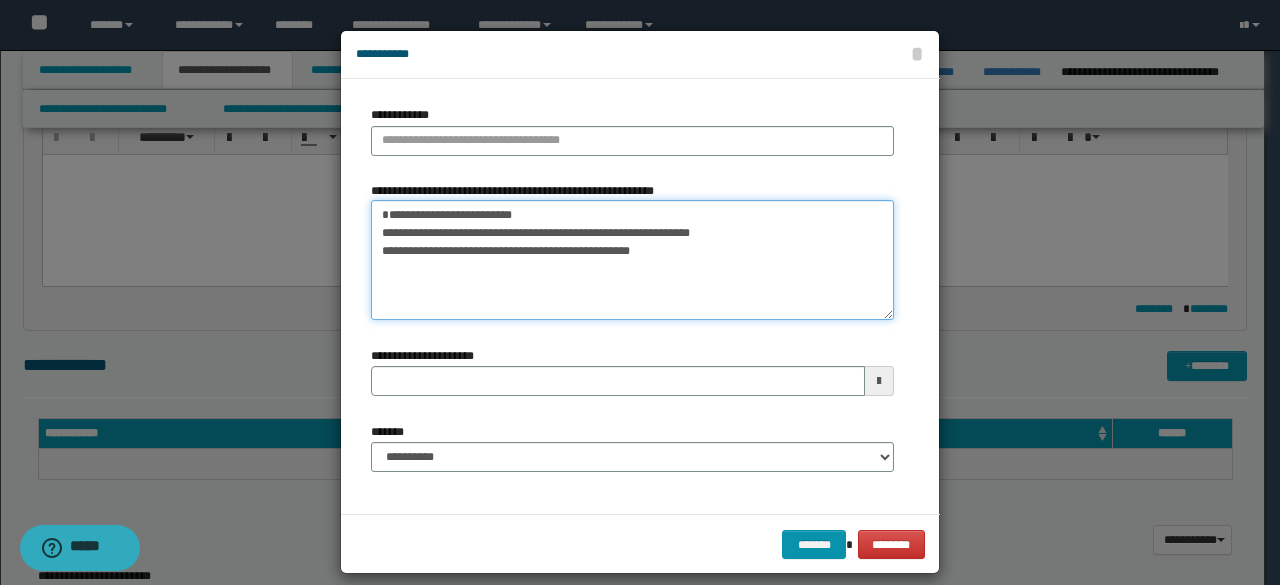 type on "**********" 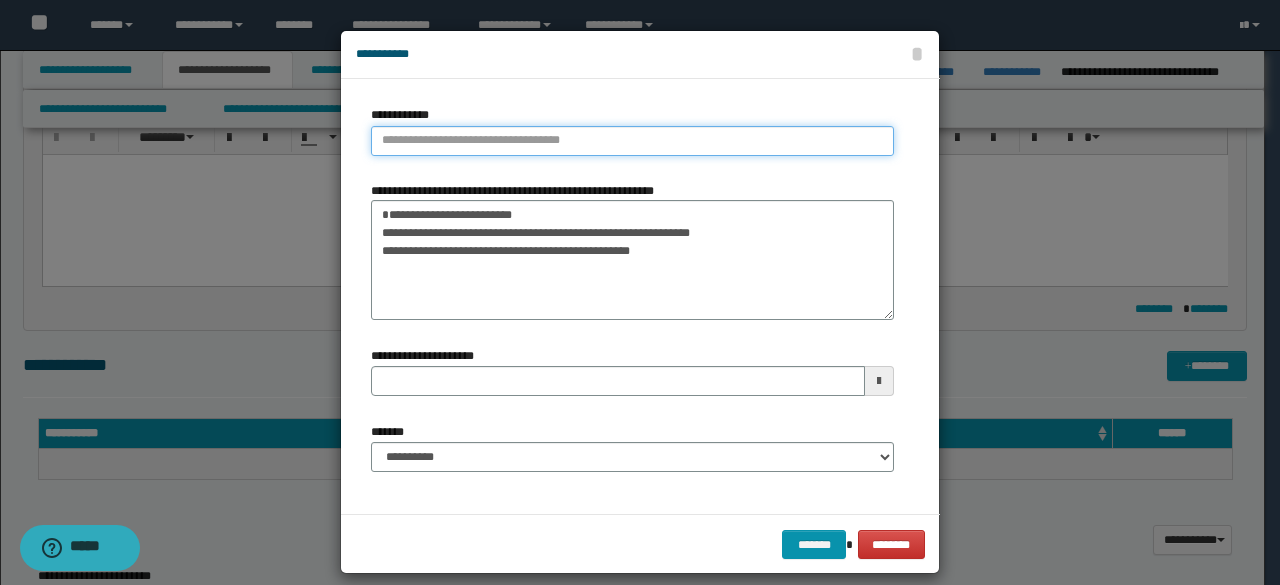 click on "**********" at bounding box center [632, 141] 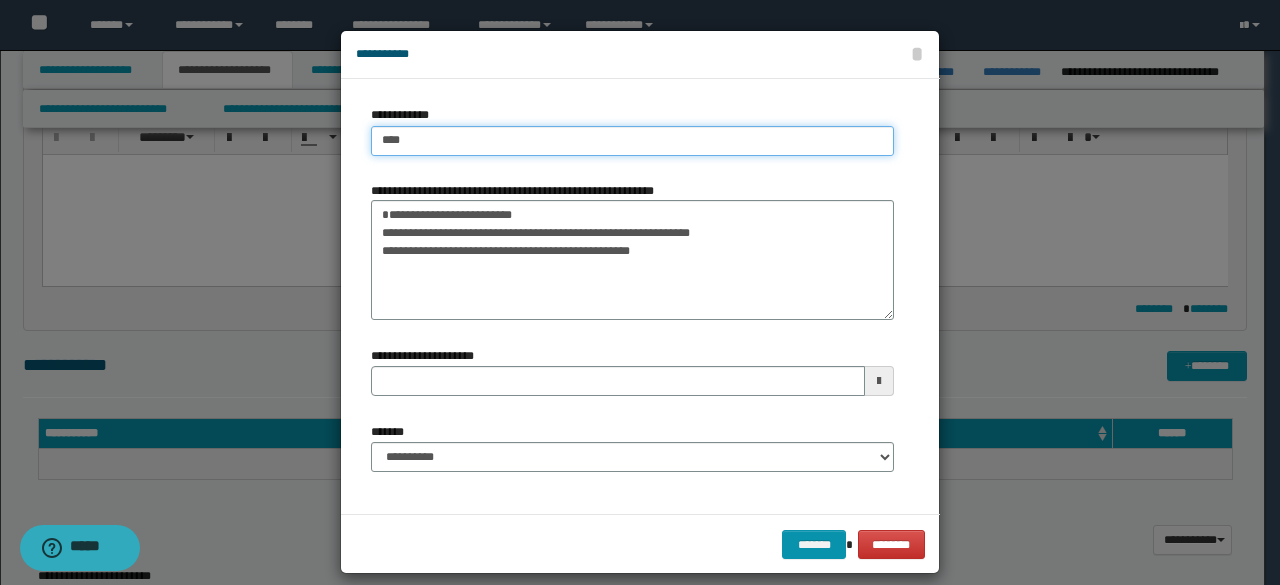 type on "****" 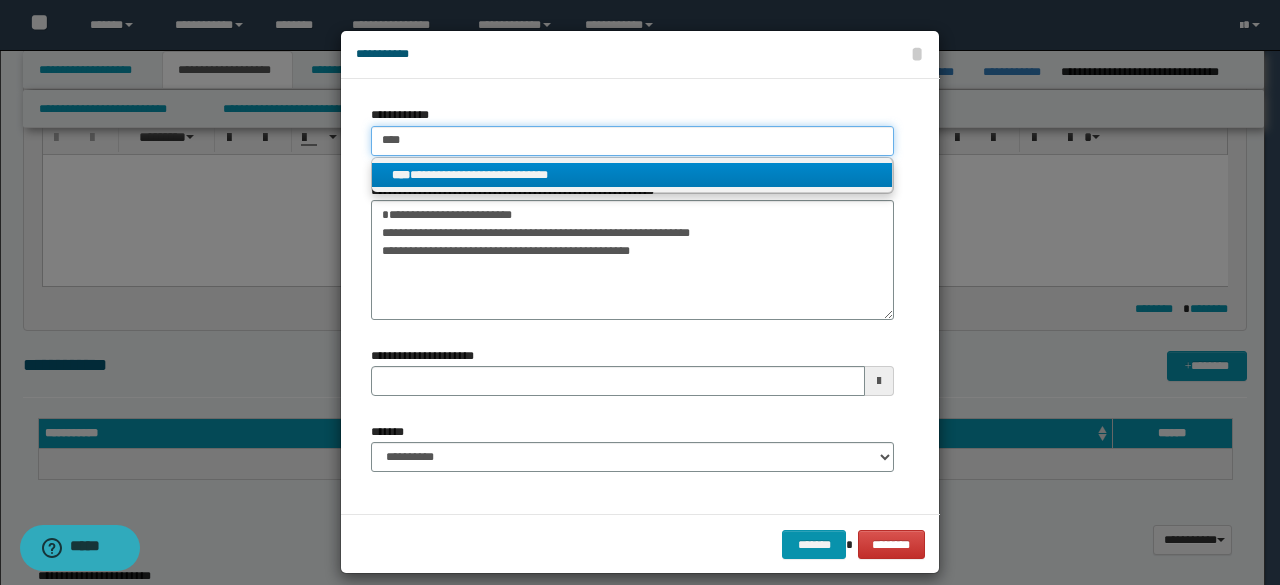 type on "****" 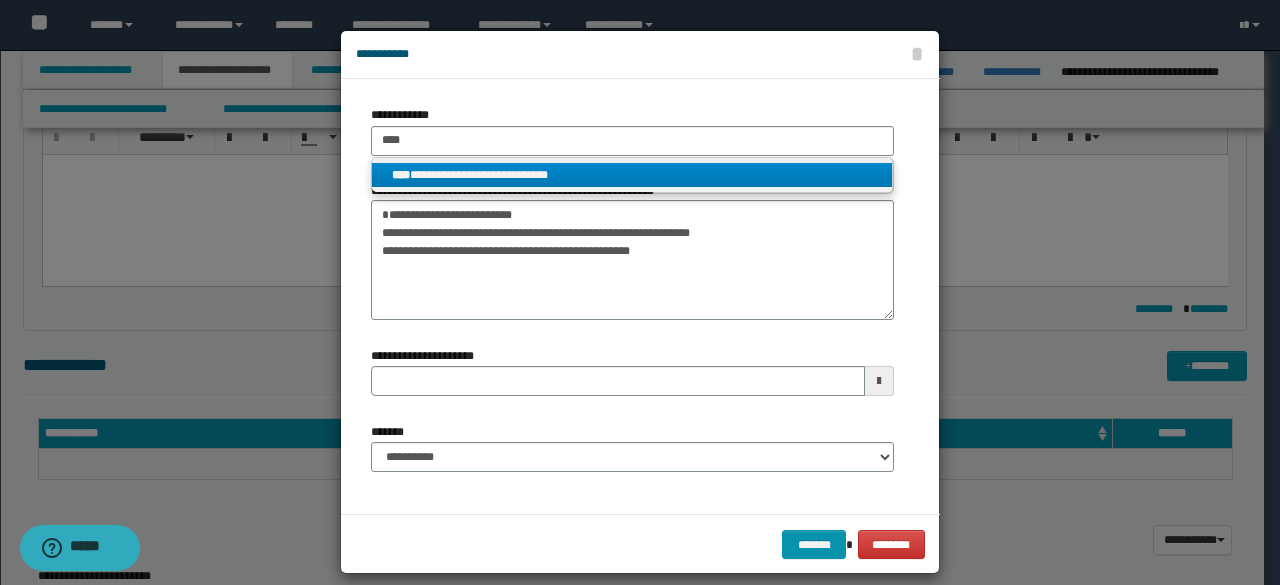click on "**********" at bounding box center [632, 175] 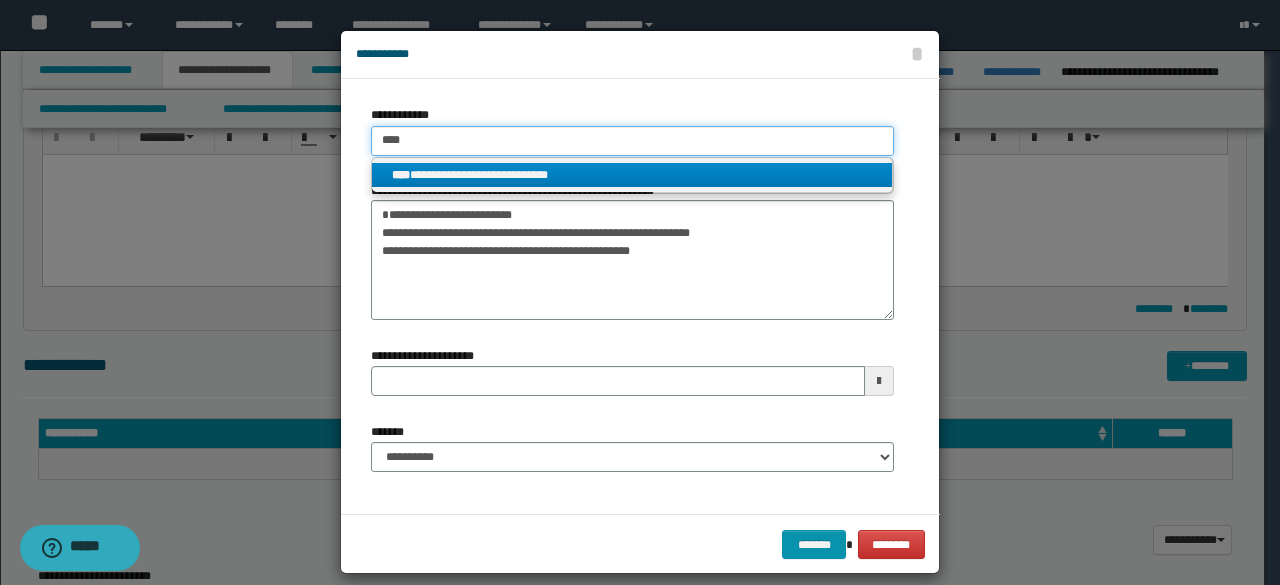type 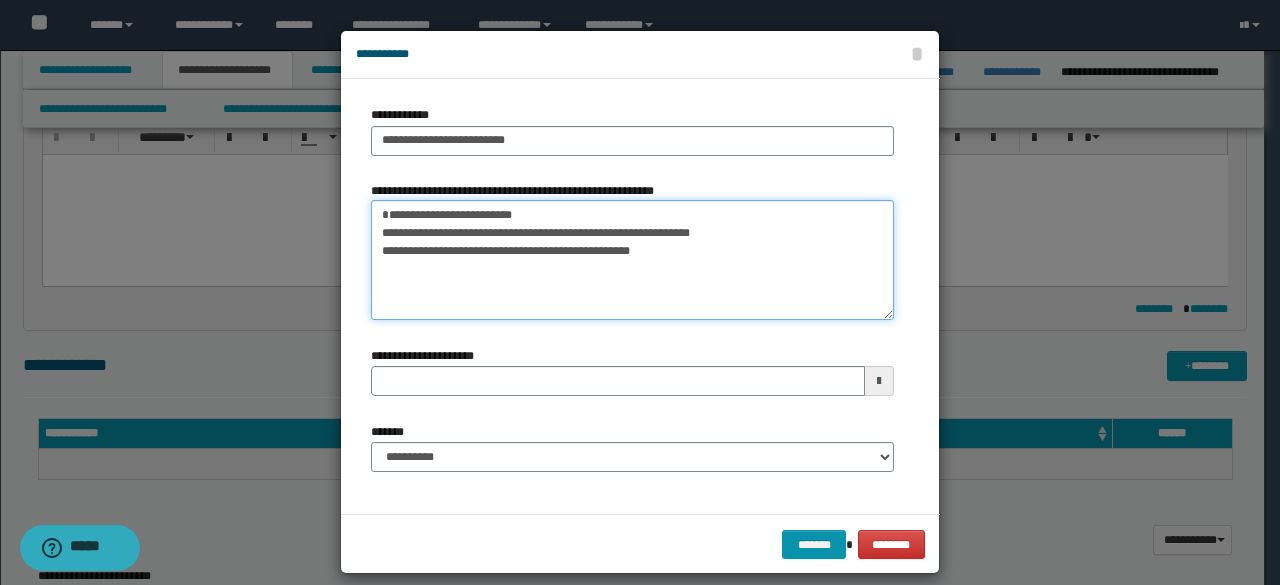 drag, startPoint x: 374, startPoint y: 234, endPoint x: 778, endPoint y: 251, distance: 404.3575 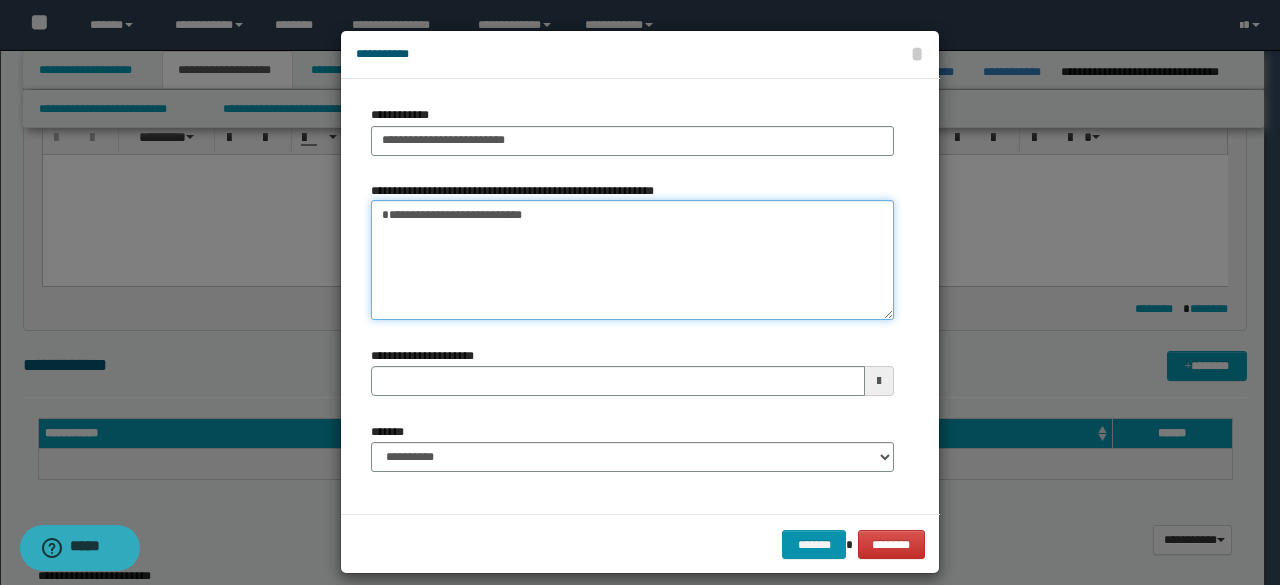 type 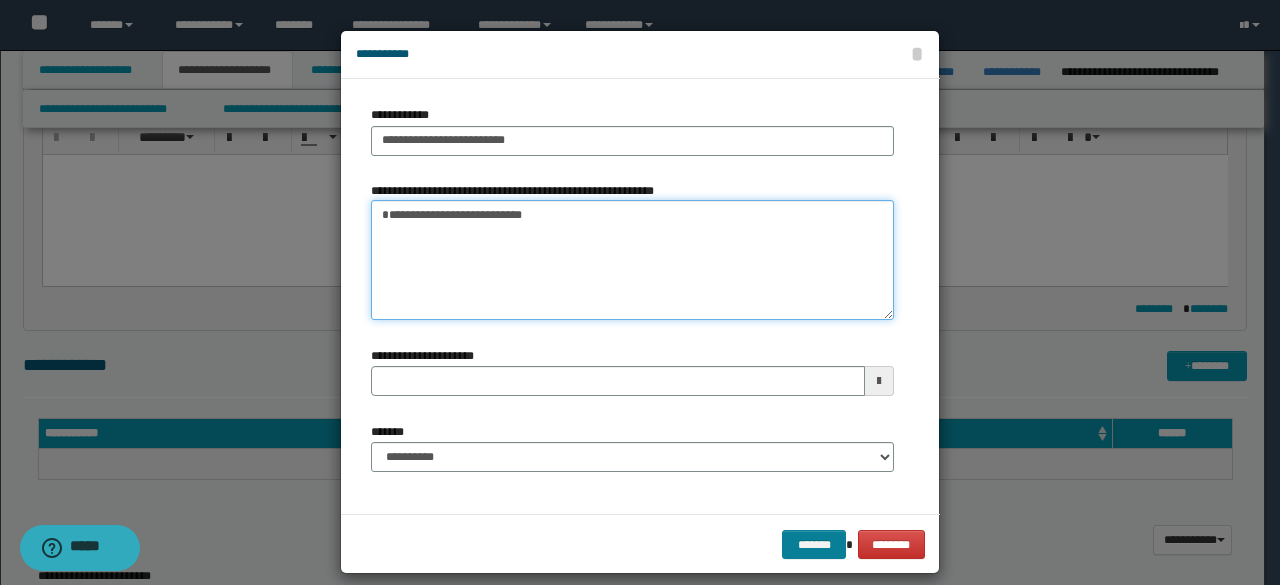 type on "**********" 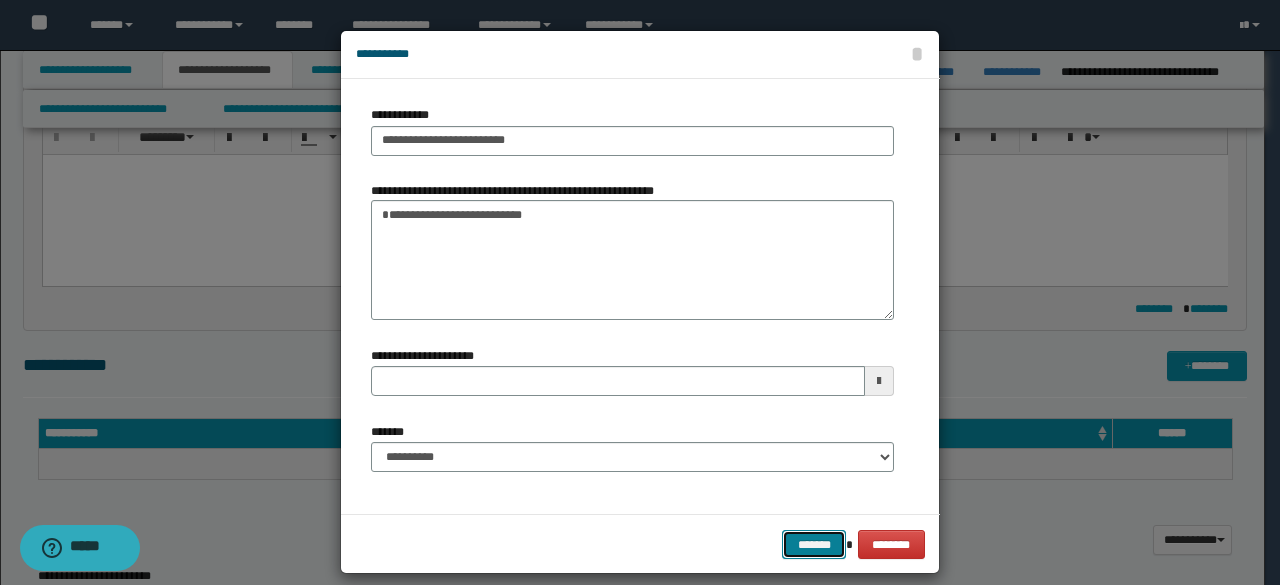 click on "*******" at bounding box center [814, 544] 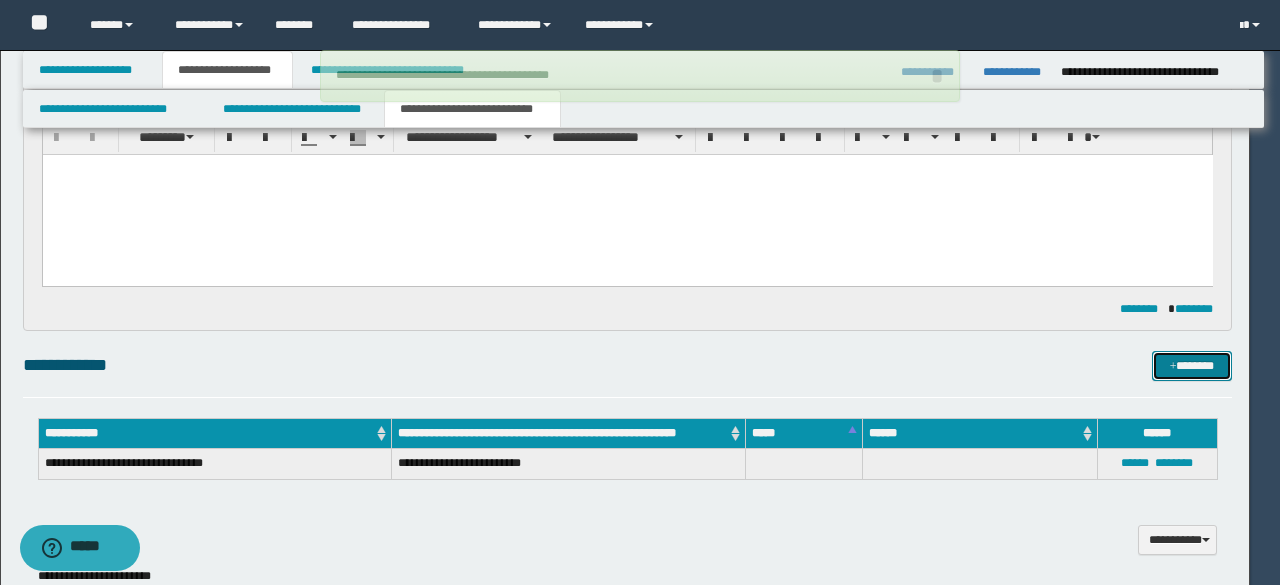 type 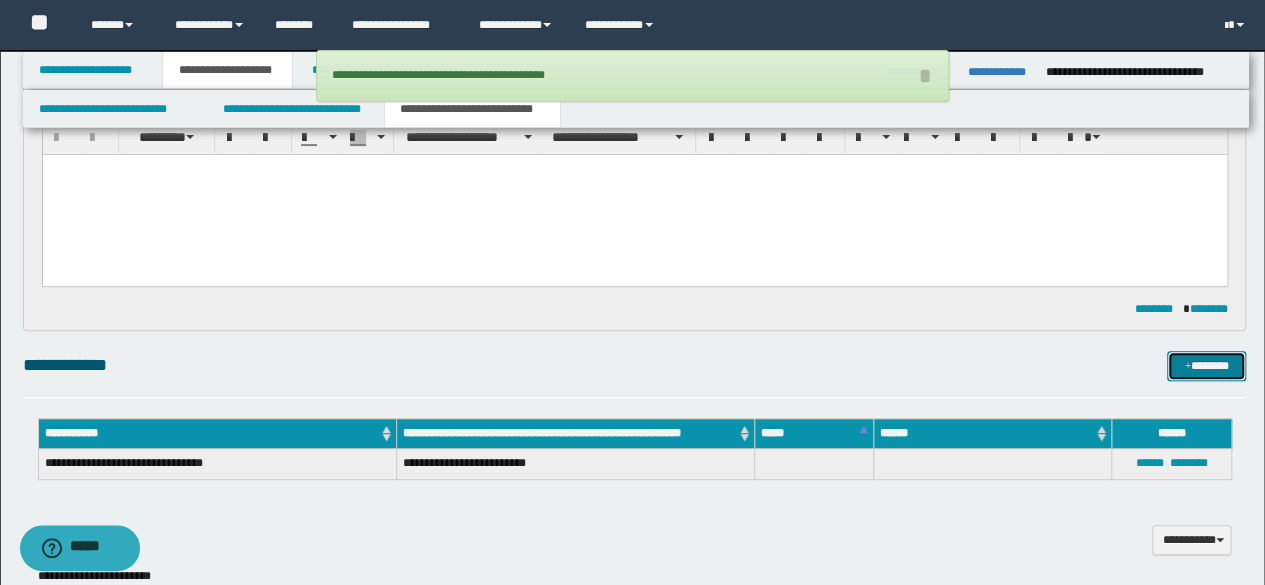 click at bounding box center (1187, 367) 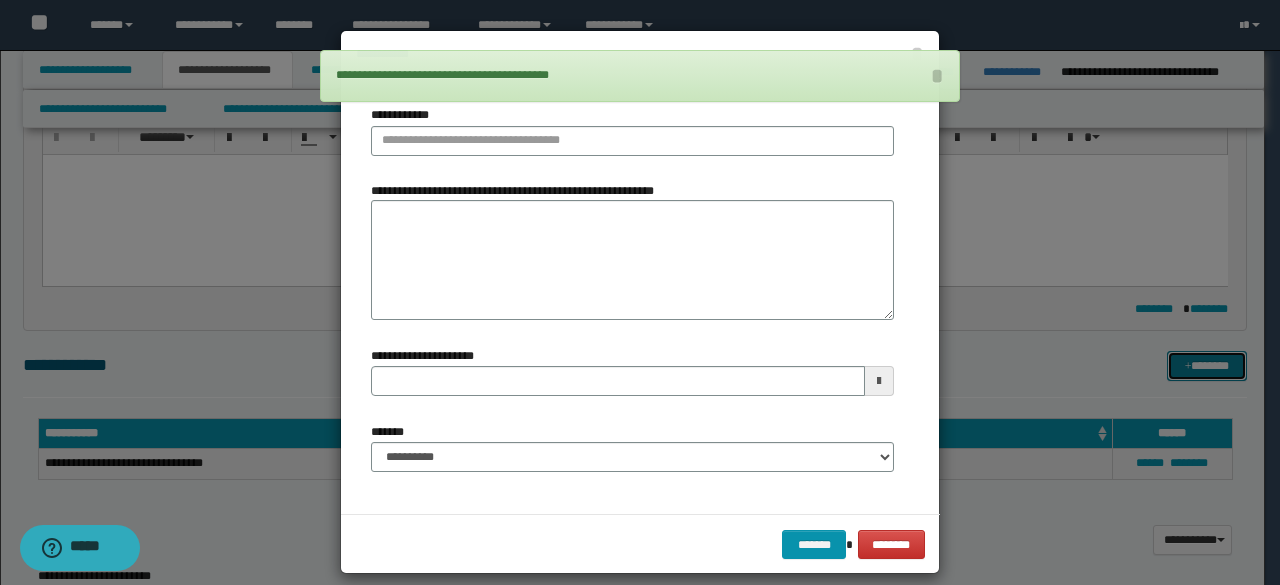 type 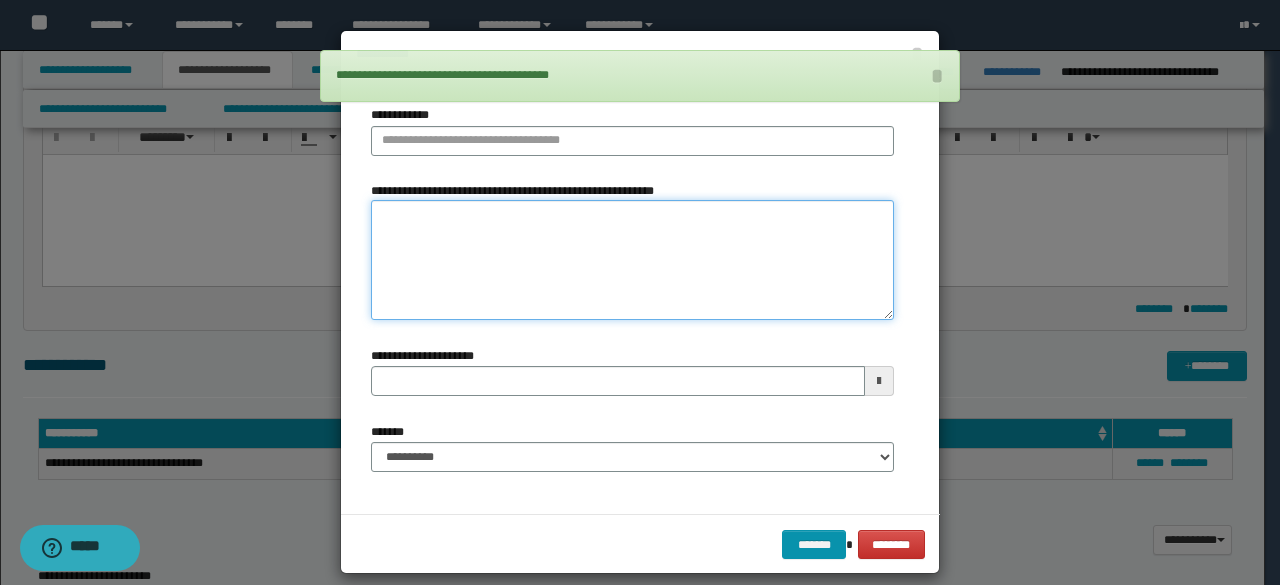 click on "**********" at bounding box center [632, 260] 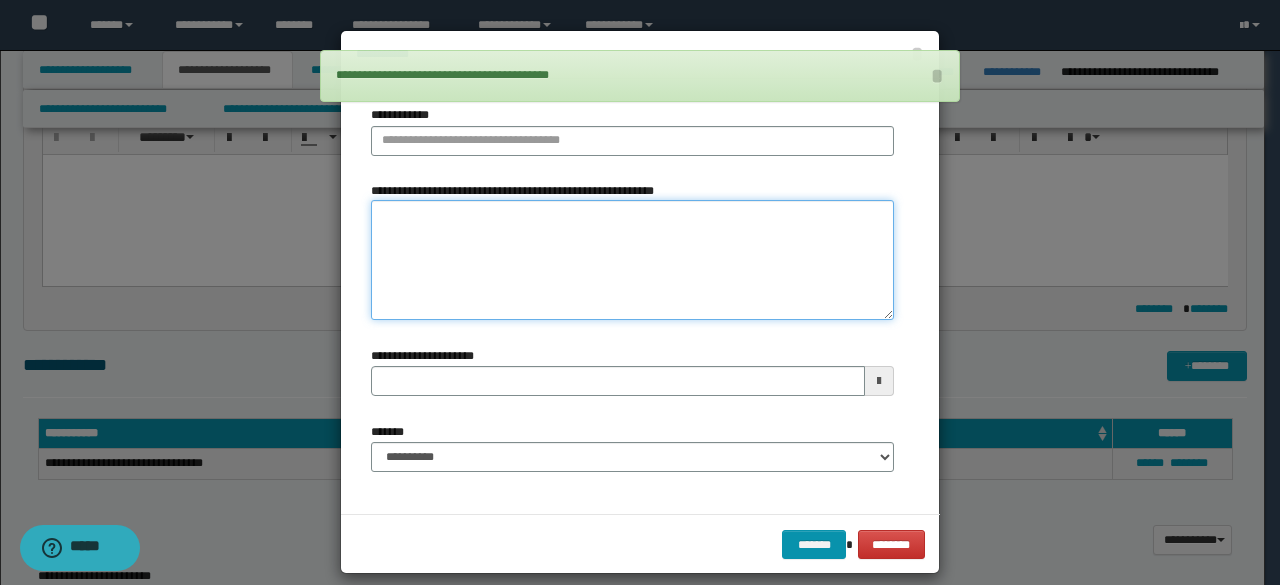 paste on "**********" 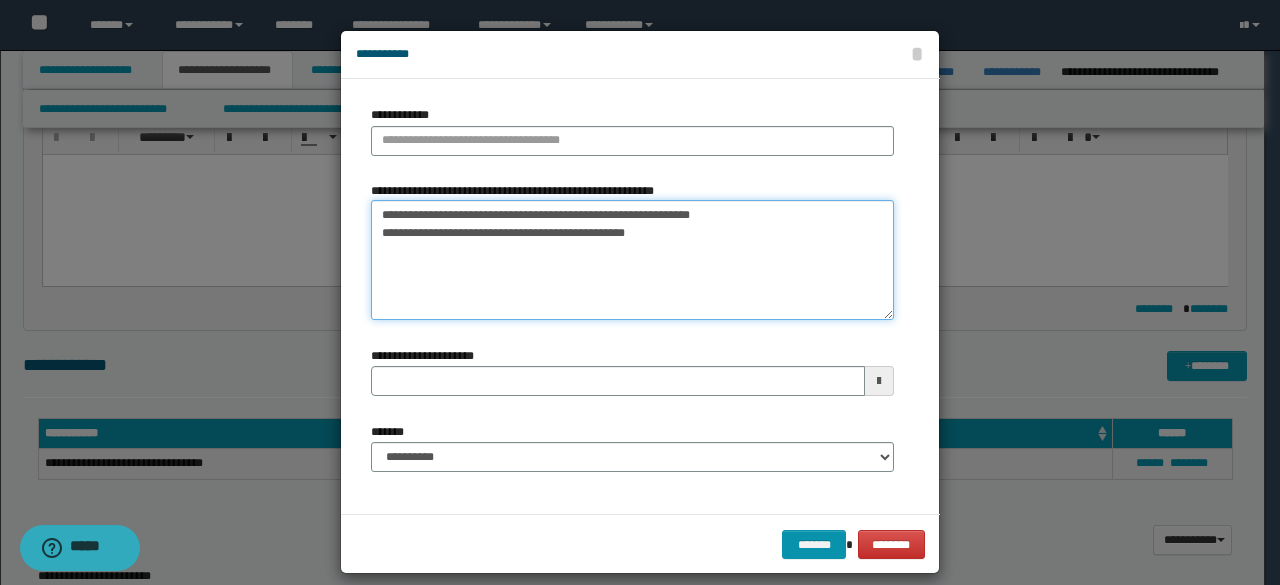 drag, startPoint x: 395, startPoint y: 211, endPoint x: 345, endPoint y: 222, distance: 51.1957 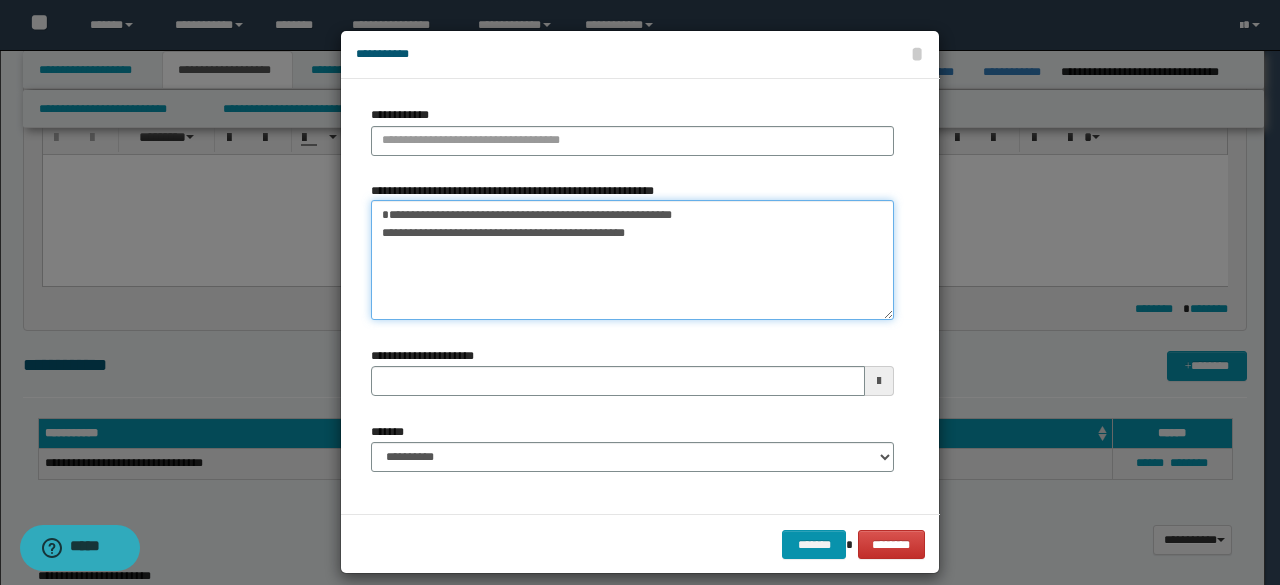 type on "**********" 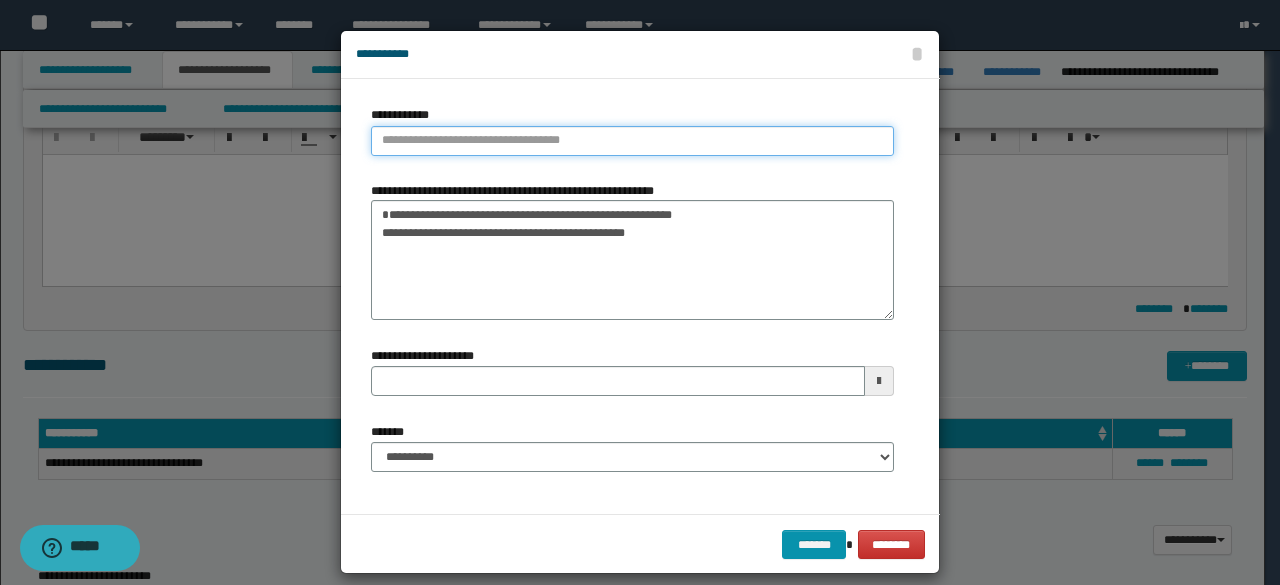 type on "**********" 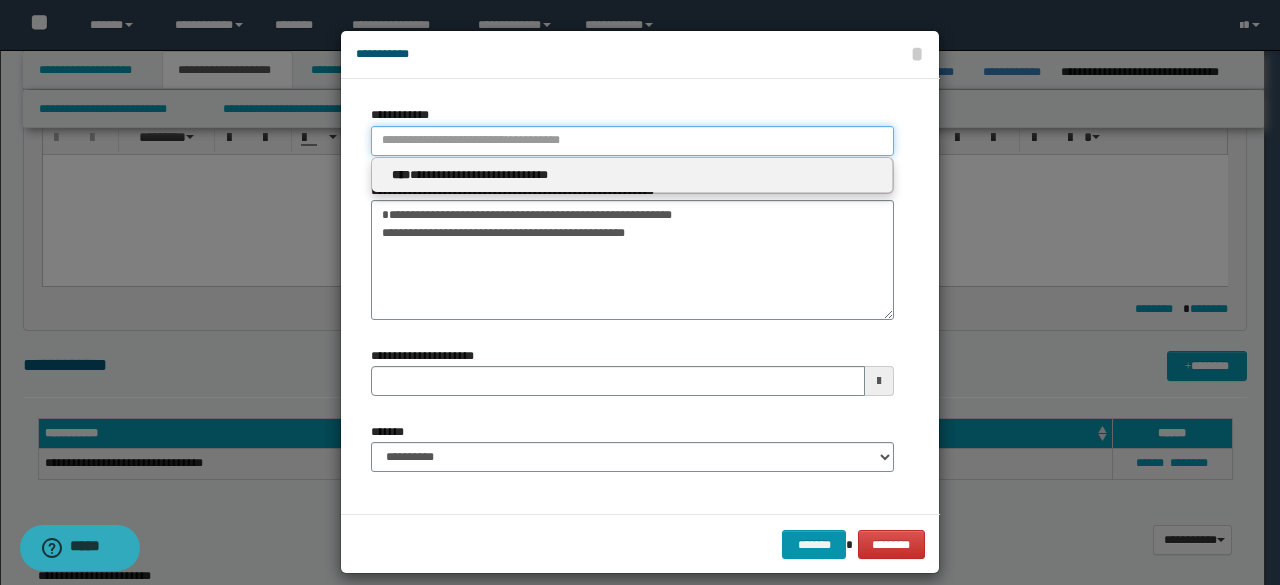 click on "**********" at bounding box center [632, 141] 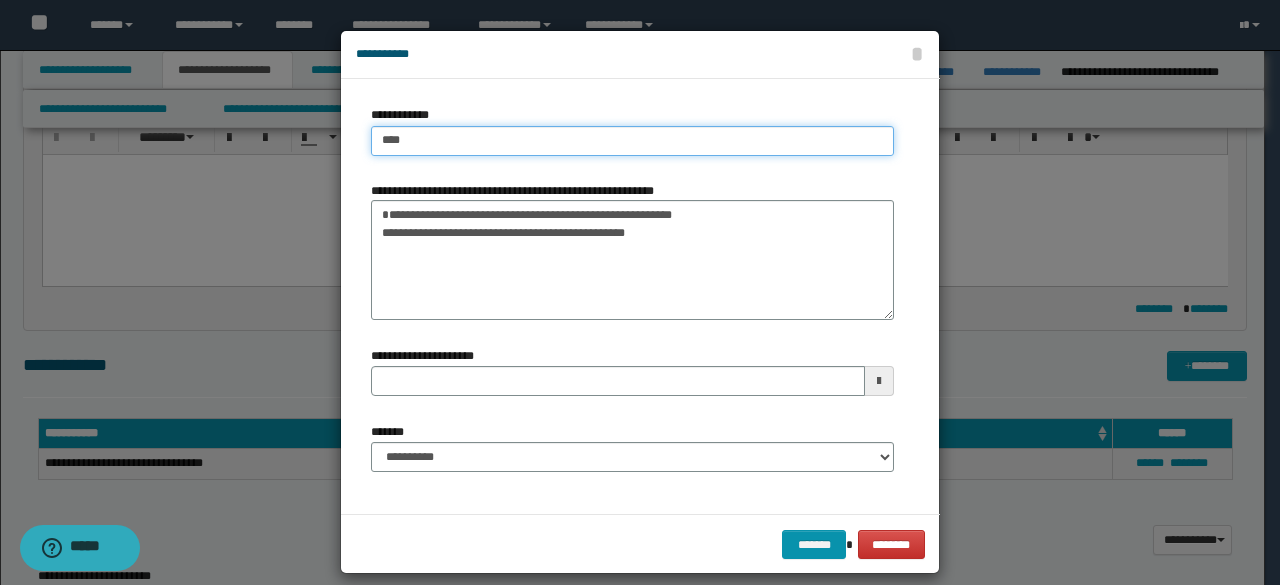 type on "****" 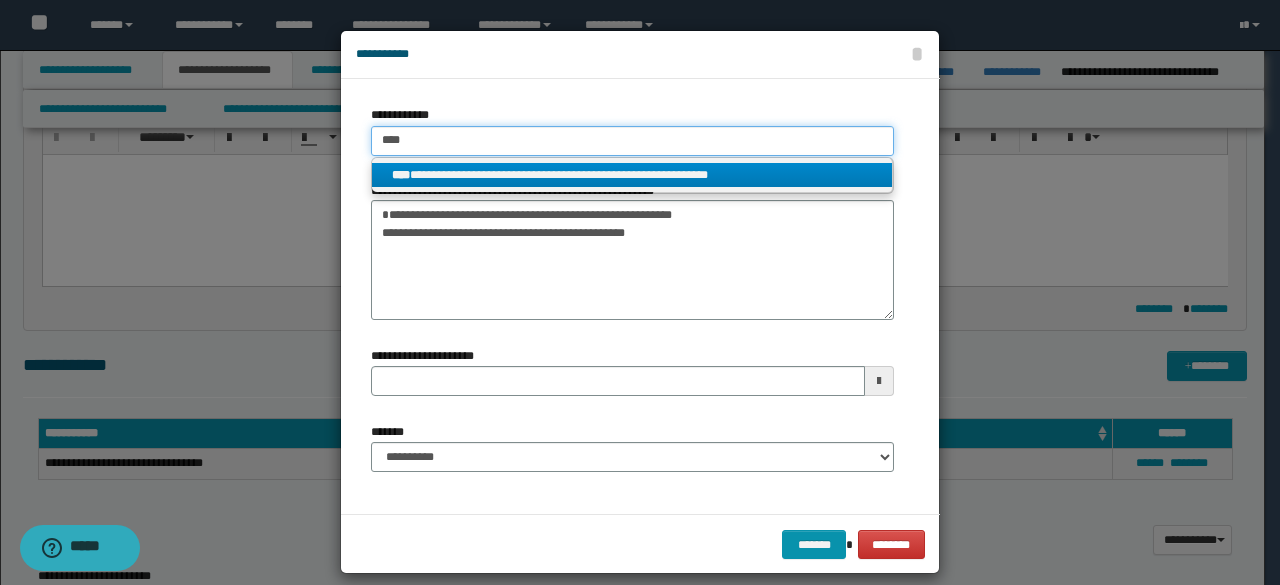 type on "****" 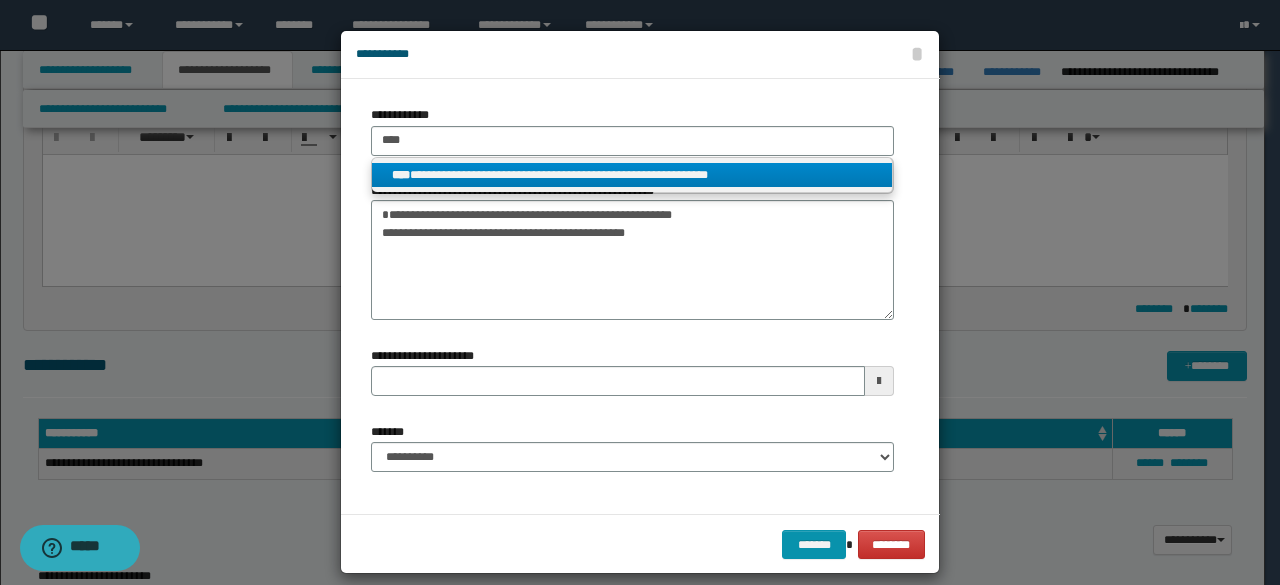 click on "**********" at bounding box center (632, 175) 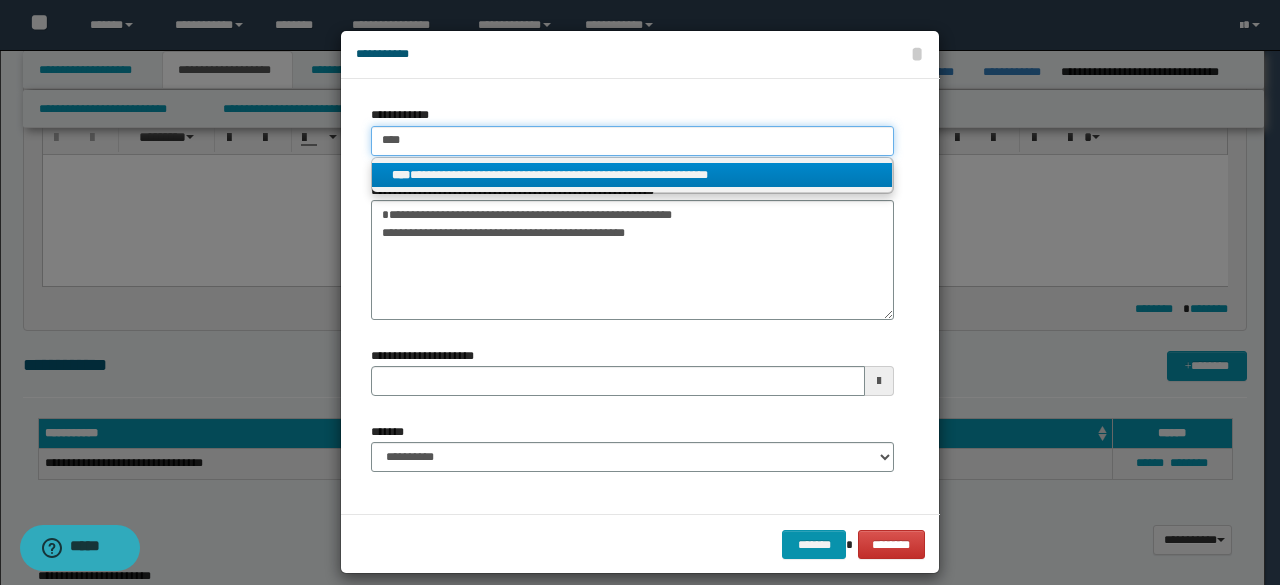 type 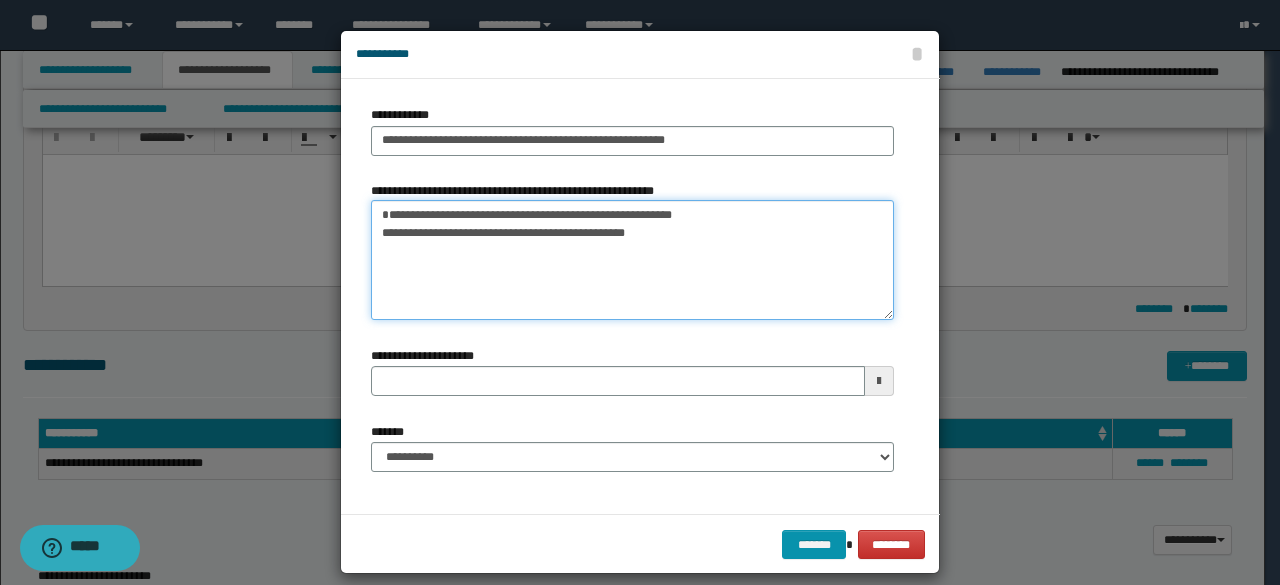 drag, startPoint x: 373, startPoint y: 229, endPoint x: 724, endPoint y: 231, distance: 351.0057 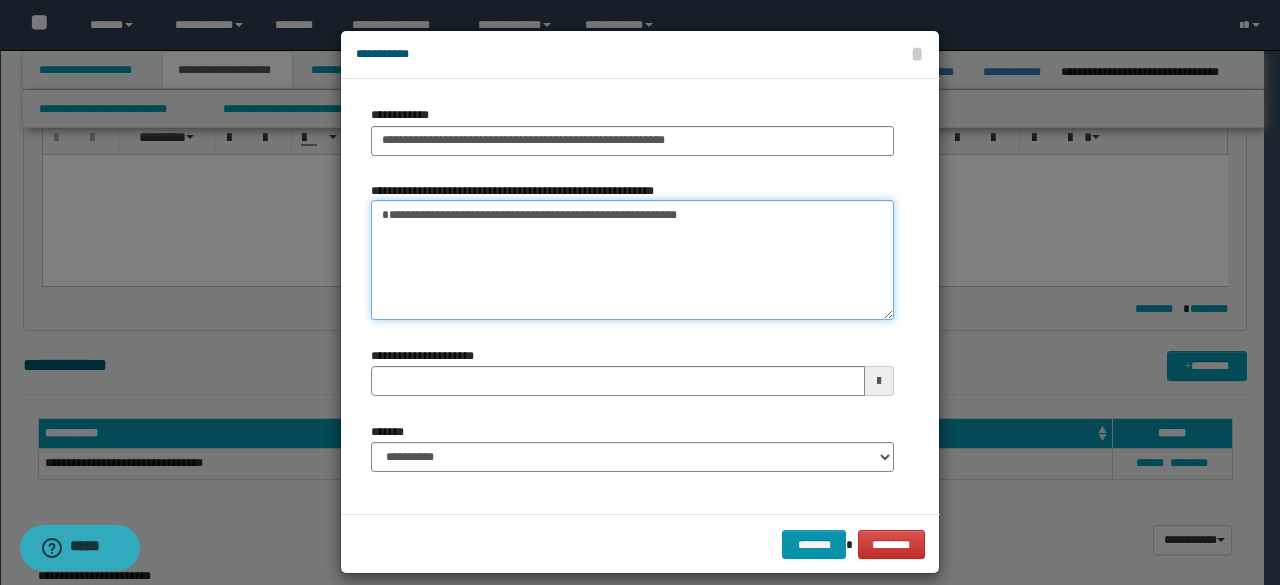 type 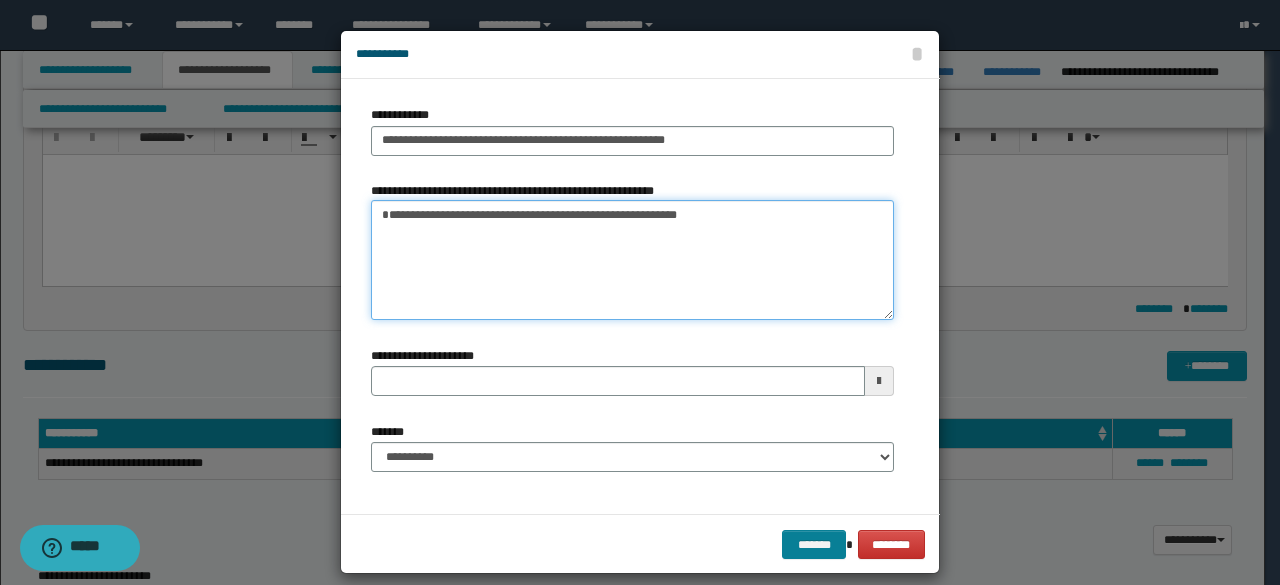 type on "**********" 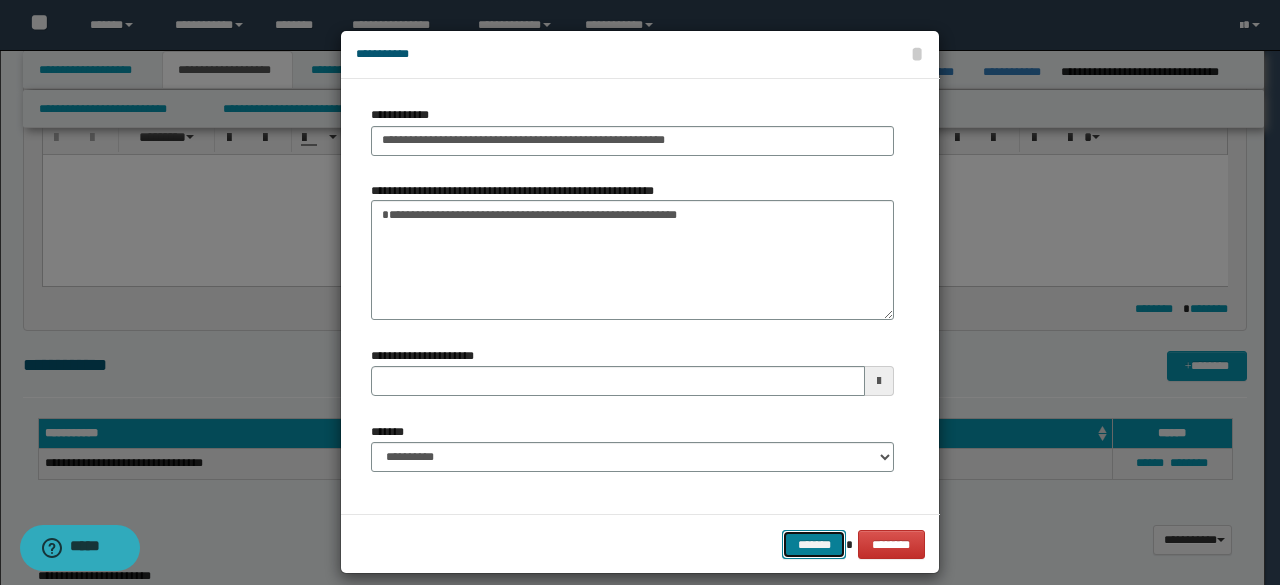 click on "*******" at bounding box center (814, 544) 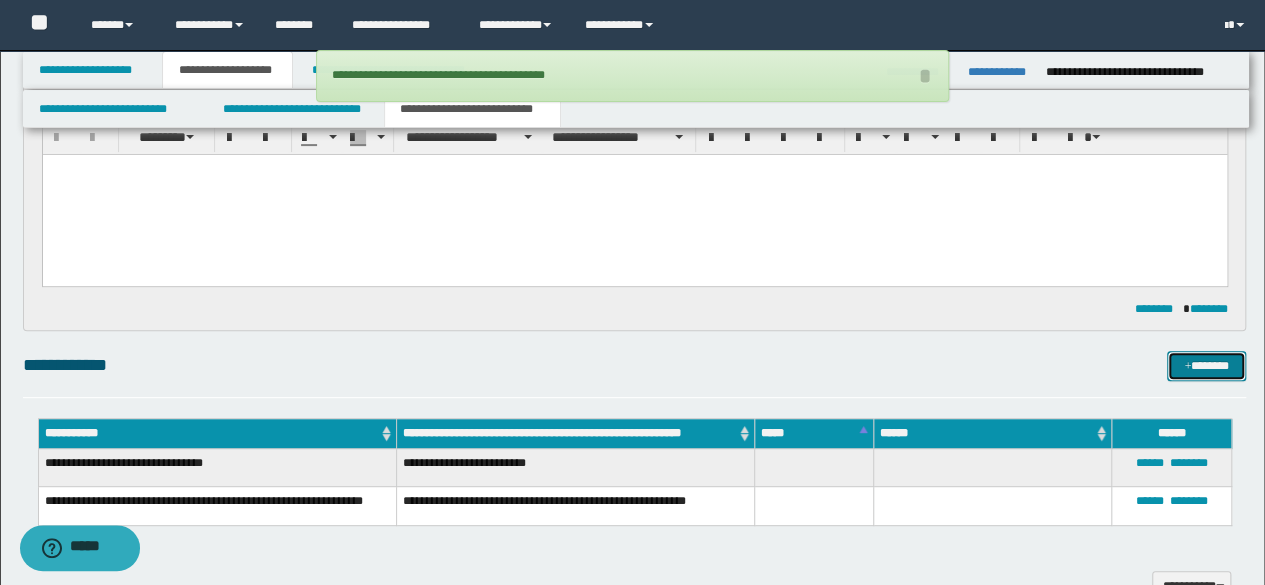 click on "*******" at bounding box center [1206, 365] 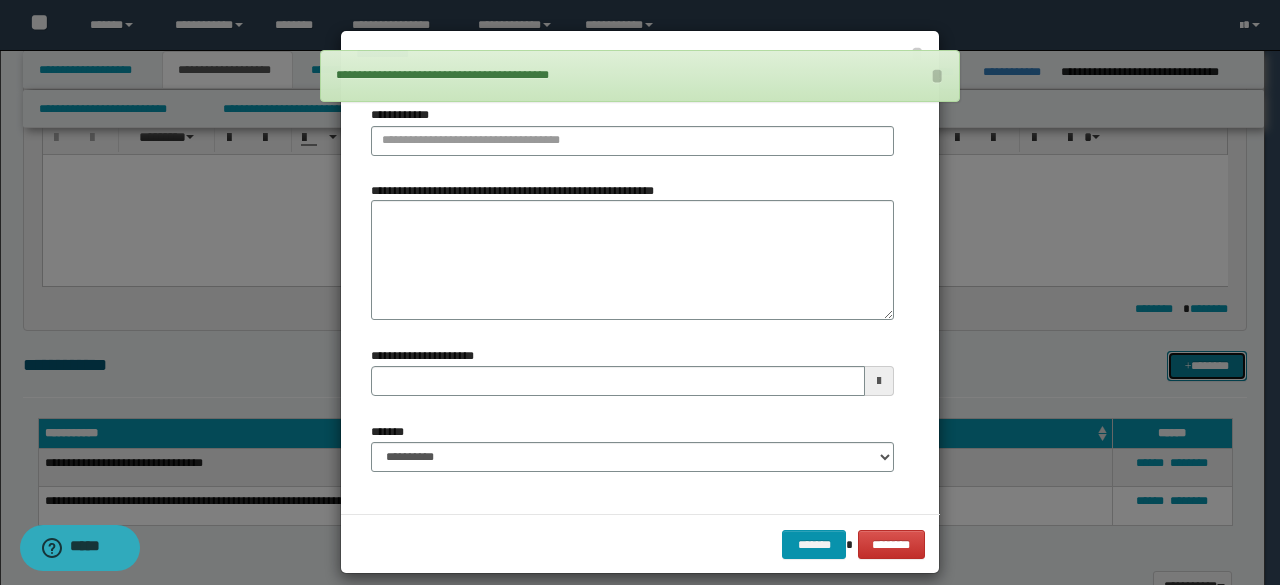 type 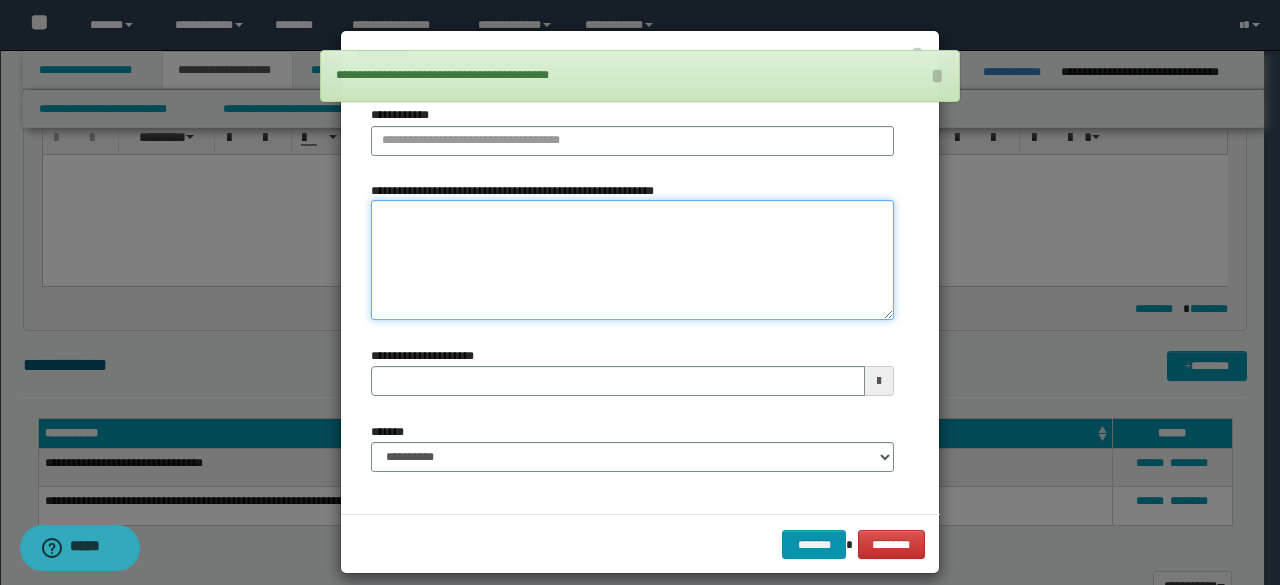click on "**********" at bounding box center [632, 260] 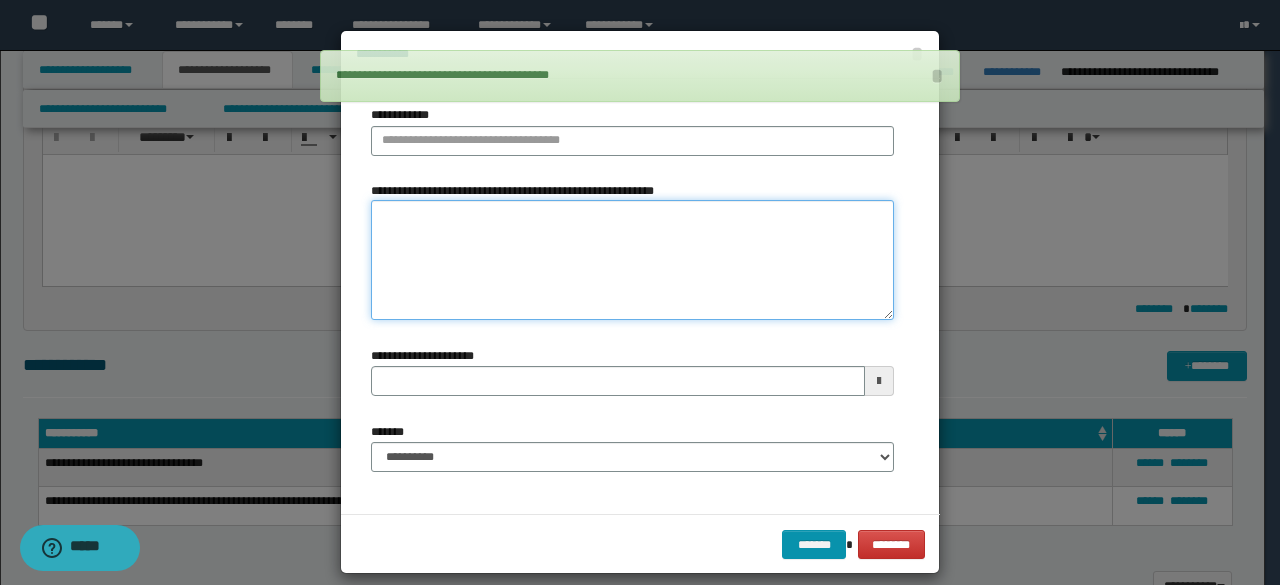 paste on "**********" 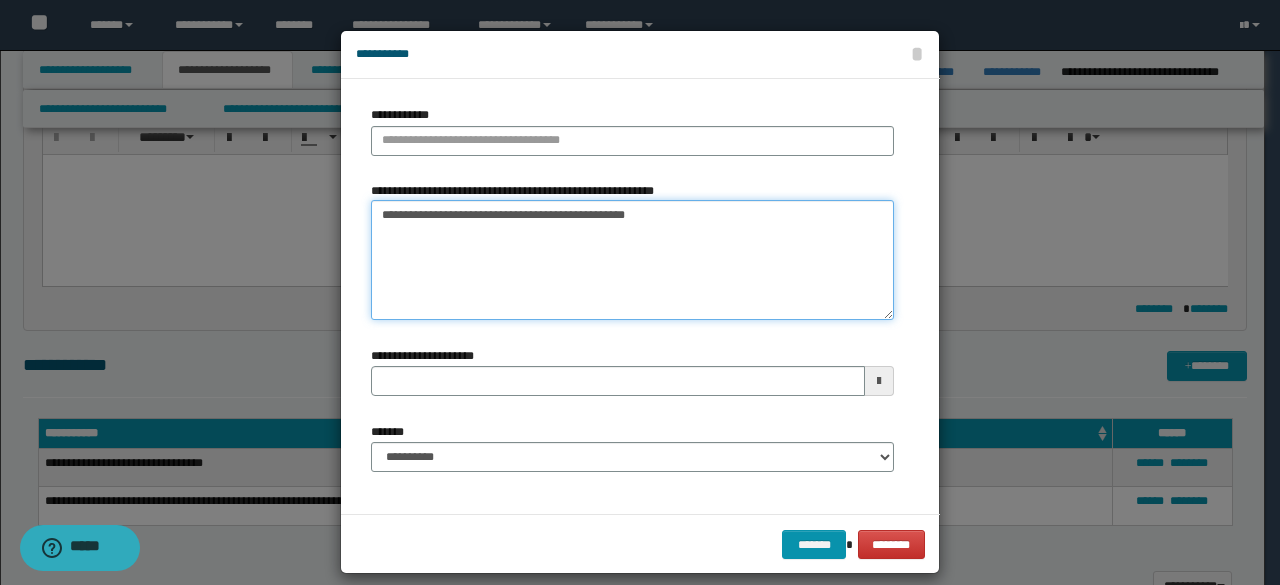 drag, startPoint x: 402, startPoint y: 215, endPoint x: 339, endPoint y: 211, distance: 63.126858 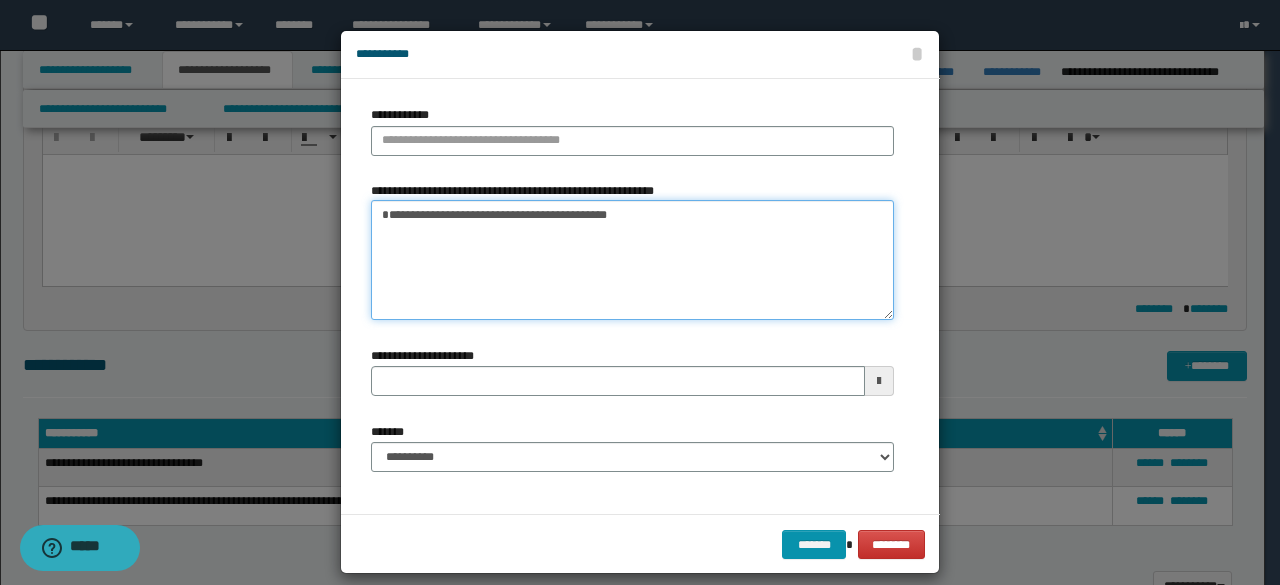 type on "**********" 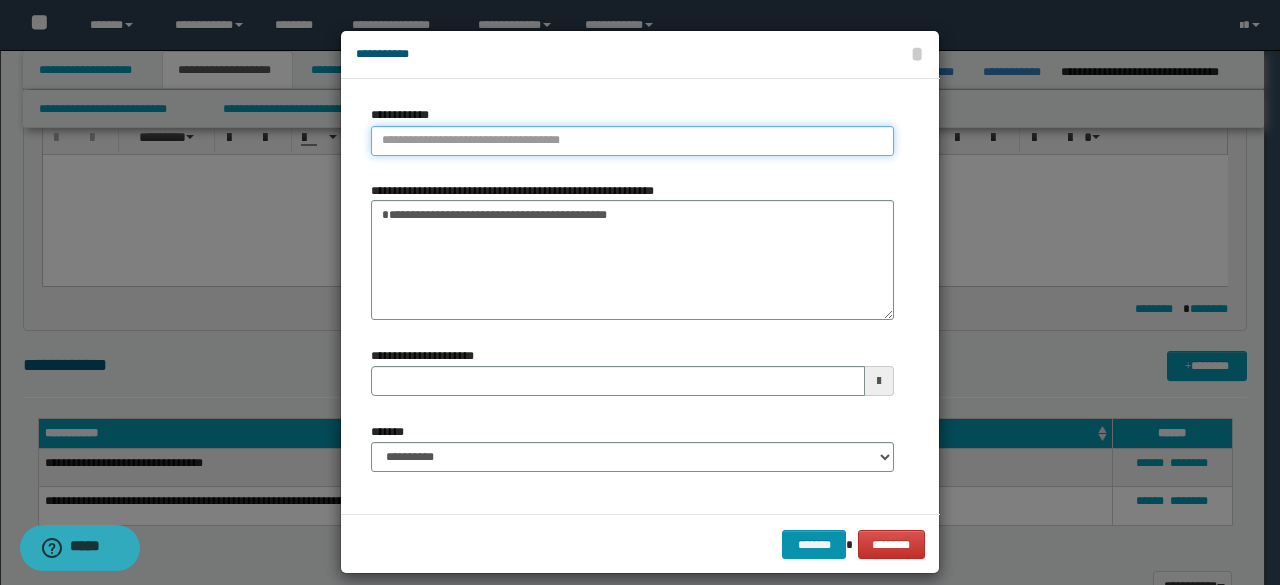 type on "**********" 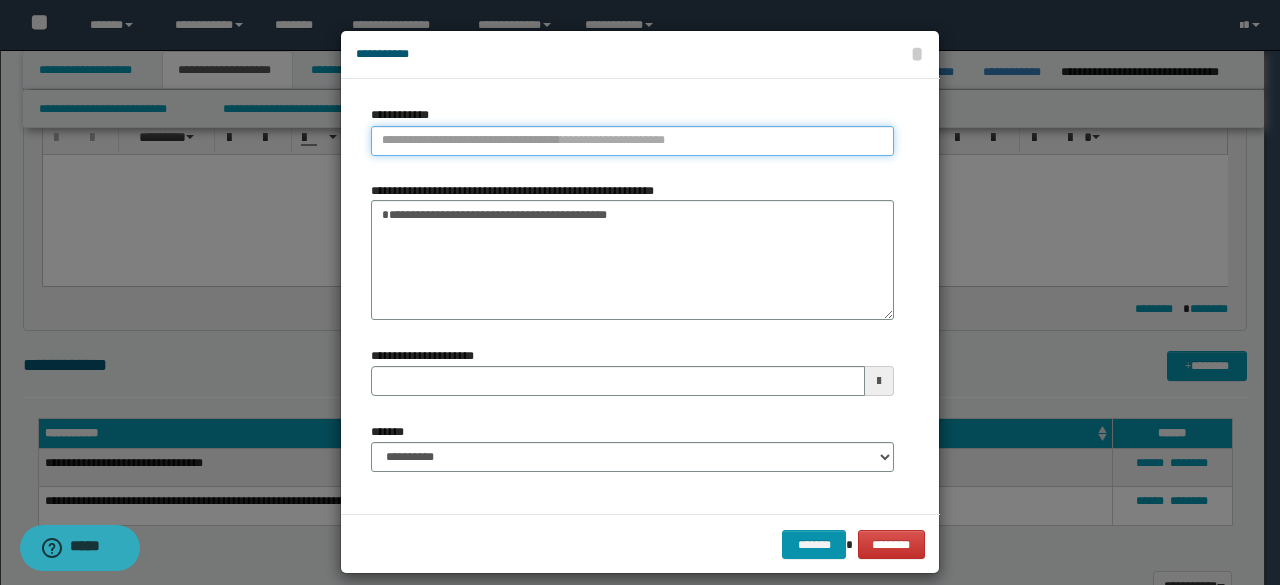 click on "**********" at bounding box center [632, 141] 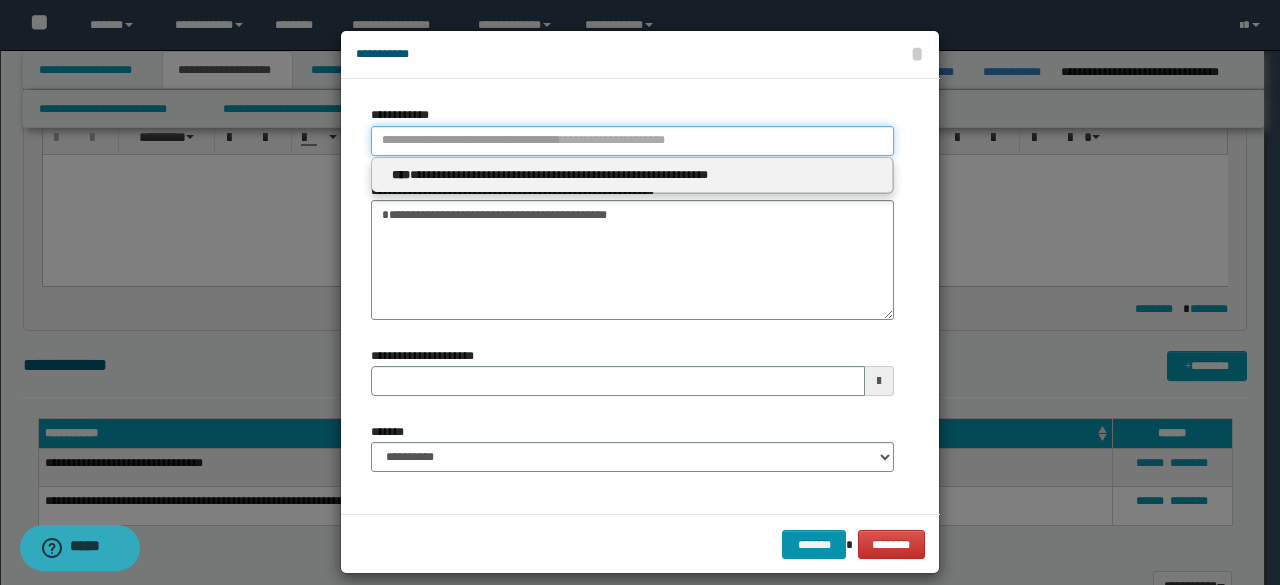 paste on "****" 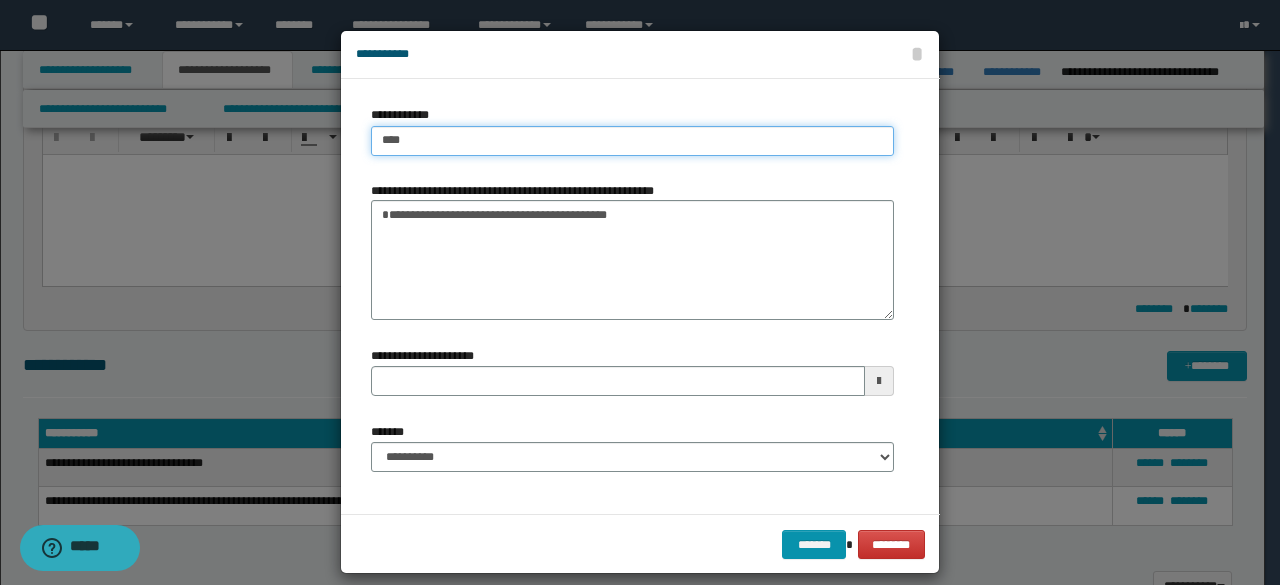 type on "****" 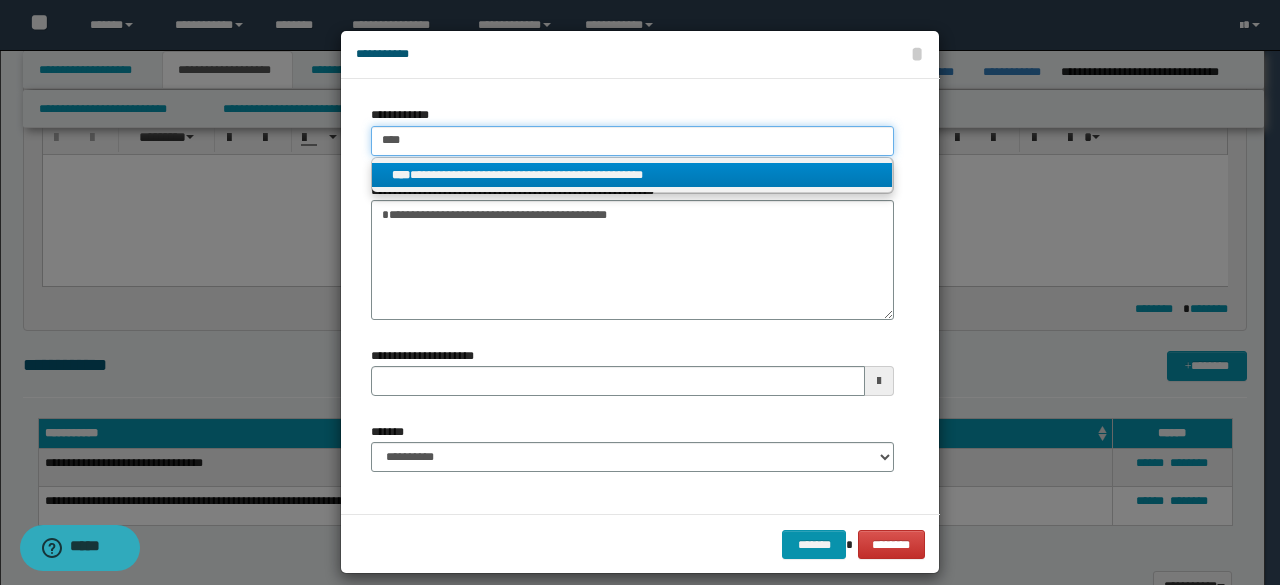 type on "****" 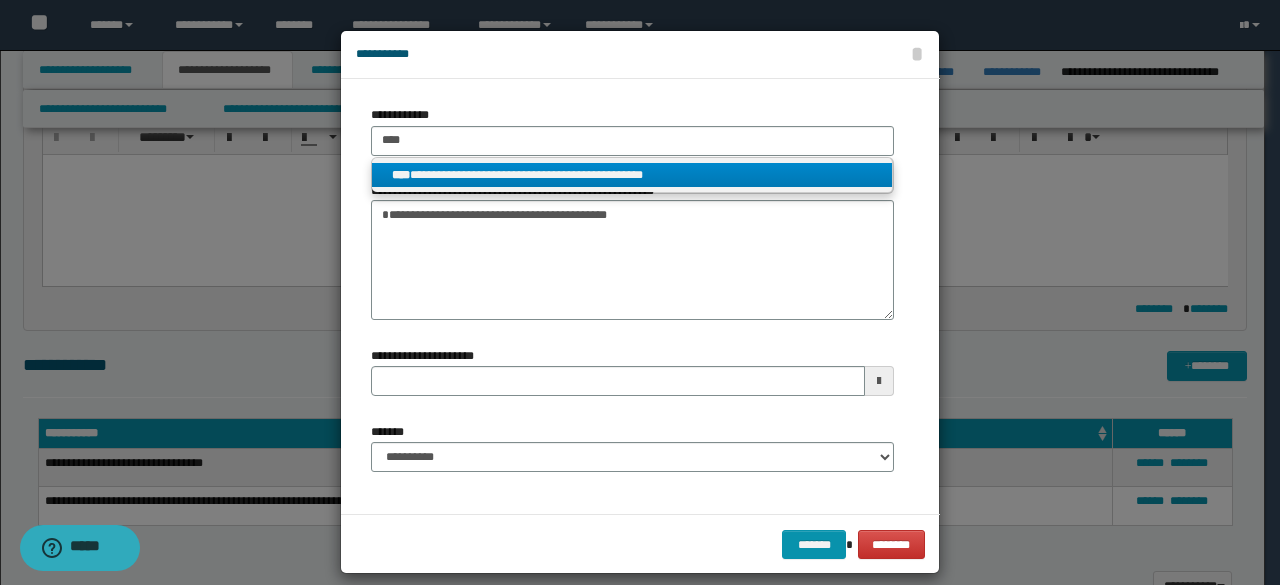 click on "**********" at bounding box center (632, 175) 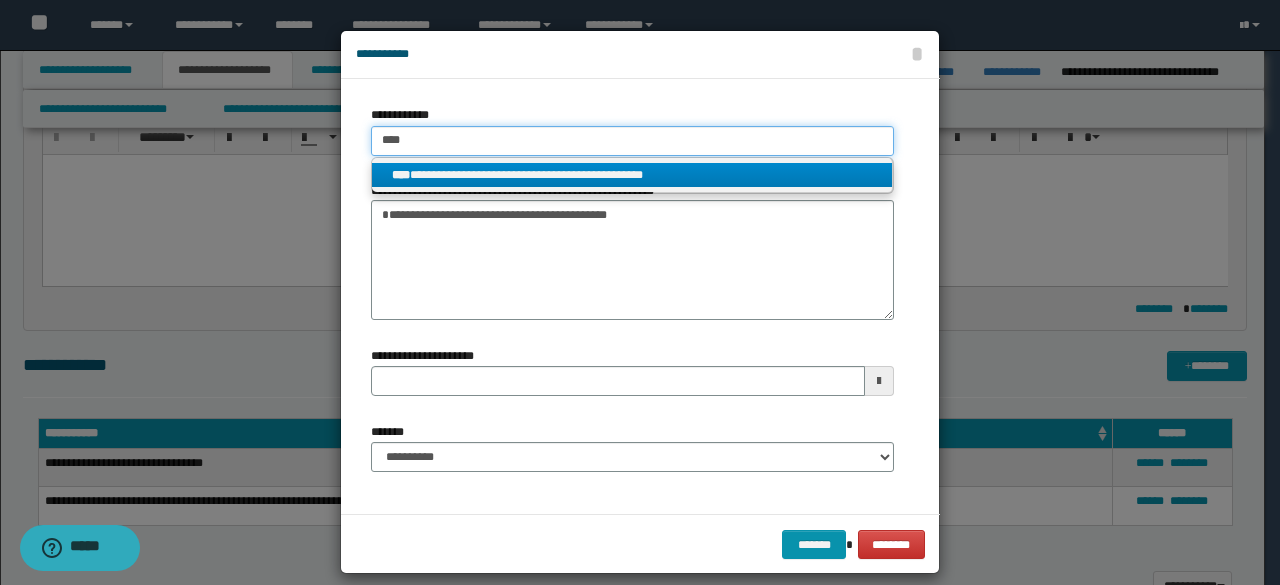 type 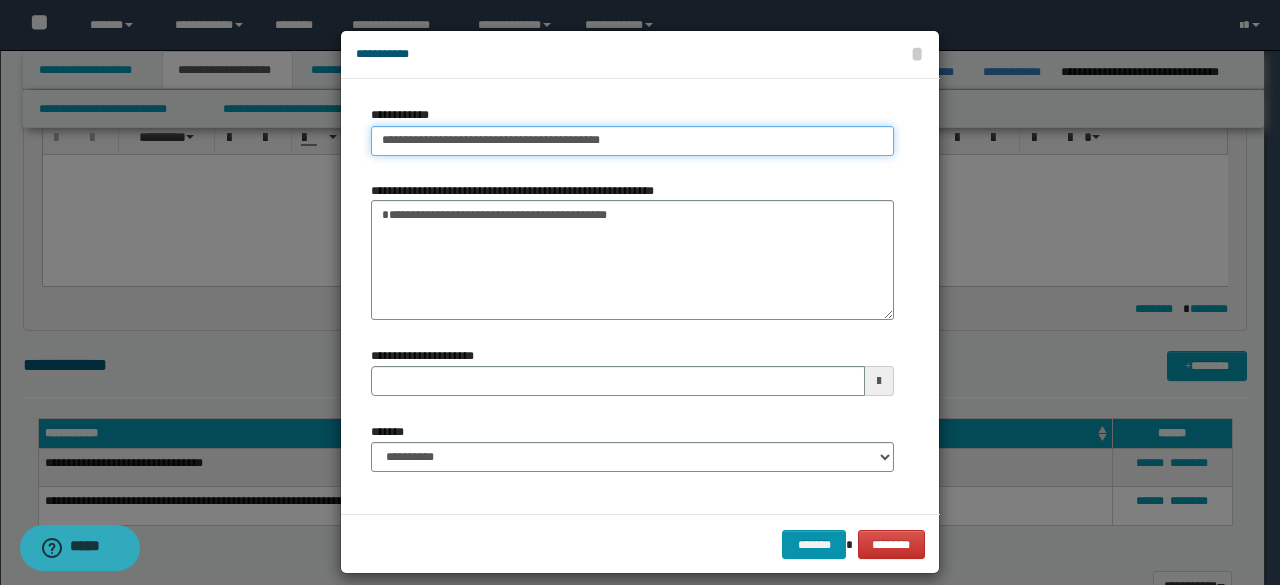 type 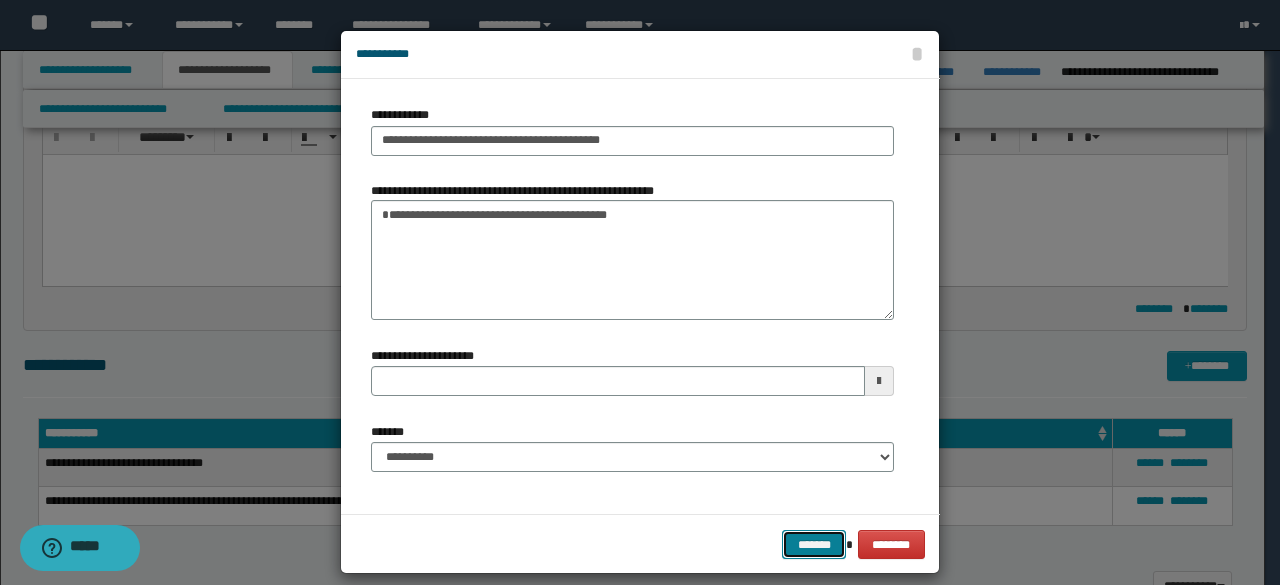 click on "*******" at bounding box center (814, 544) 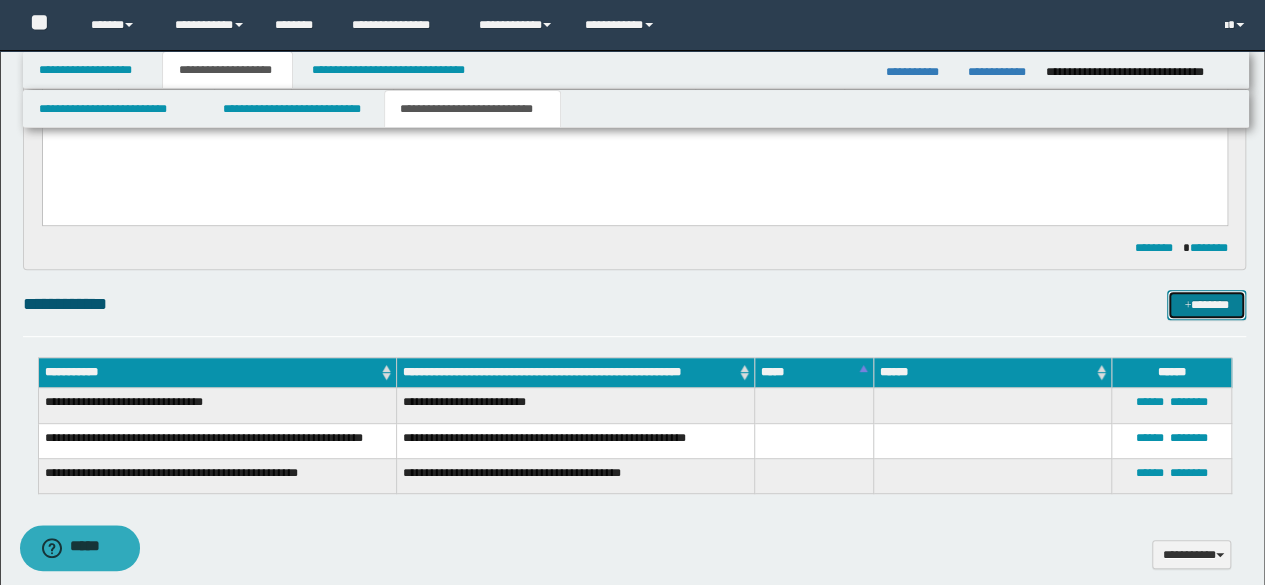 scroll, scrollTop: 300, scrollLeft: 0, axis: vertical 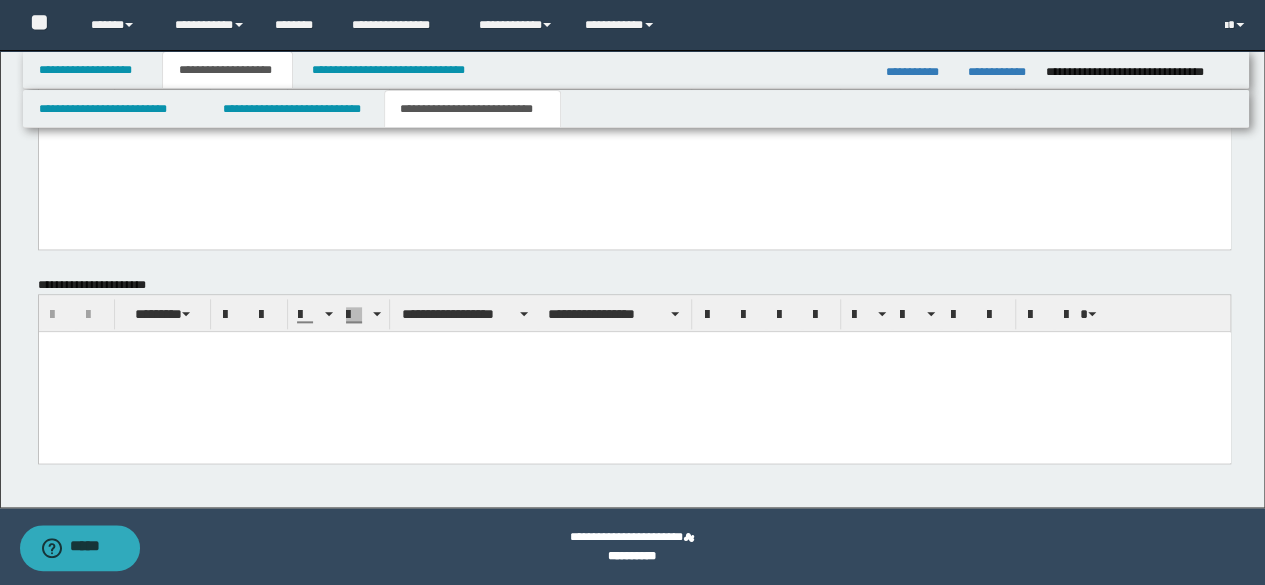 click at bounding box center (634, 372) 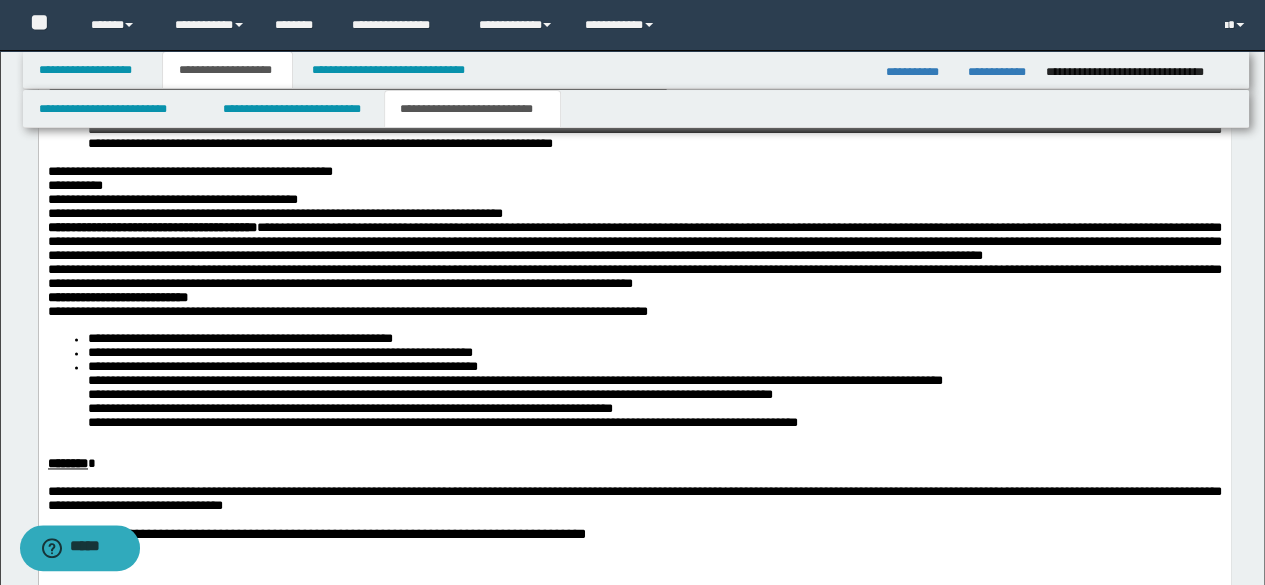 scroll, scrollTop: 1395, scrollLeft: 0, axis: vertical 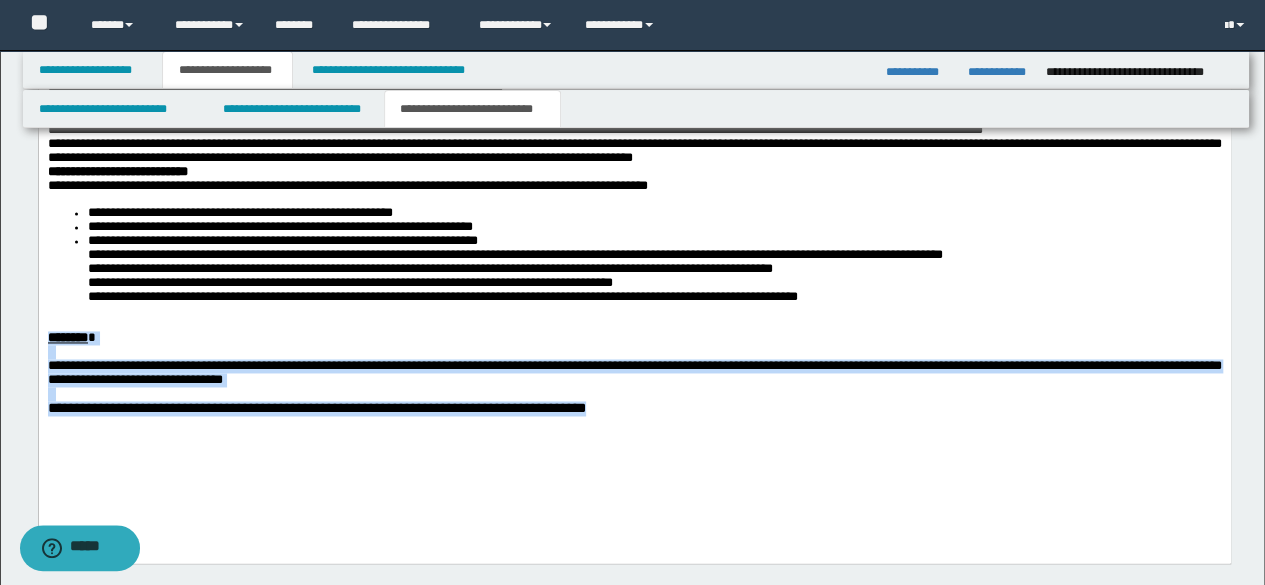 drag, startPoint x: 543, startPoint y: 447, endPoint x: 42, endPoint y: 374, distance: 506.29044 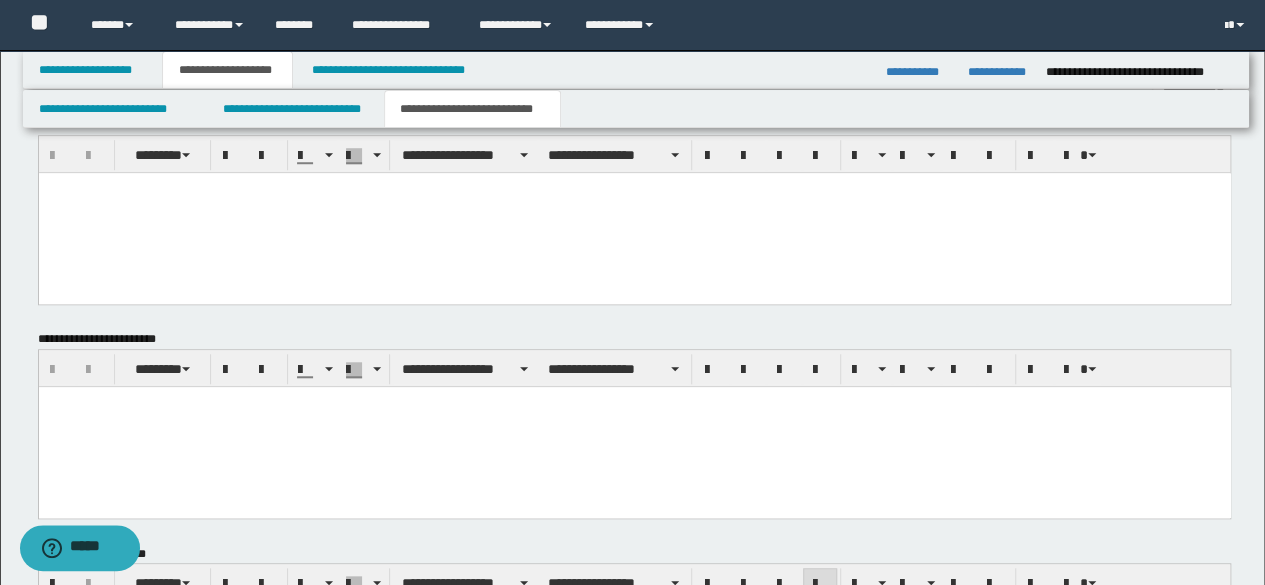 scroll, scrollTop: 695, scrollLeft: 0, axis: vertical 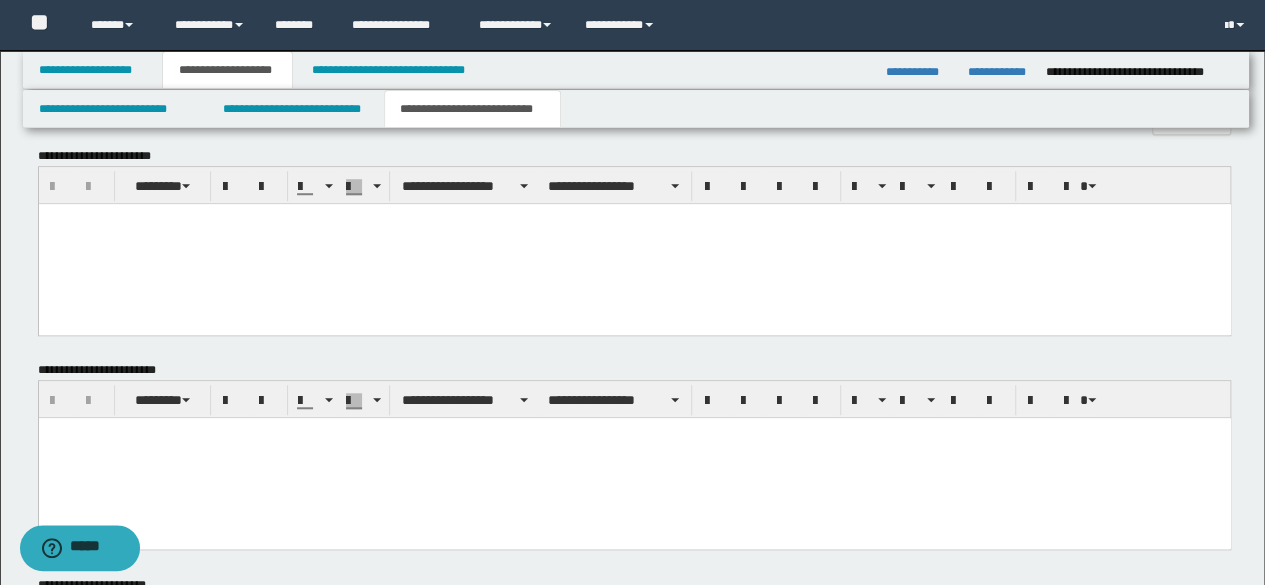 click at bounding box center [634, 244] 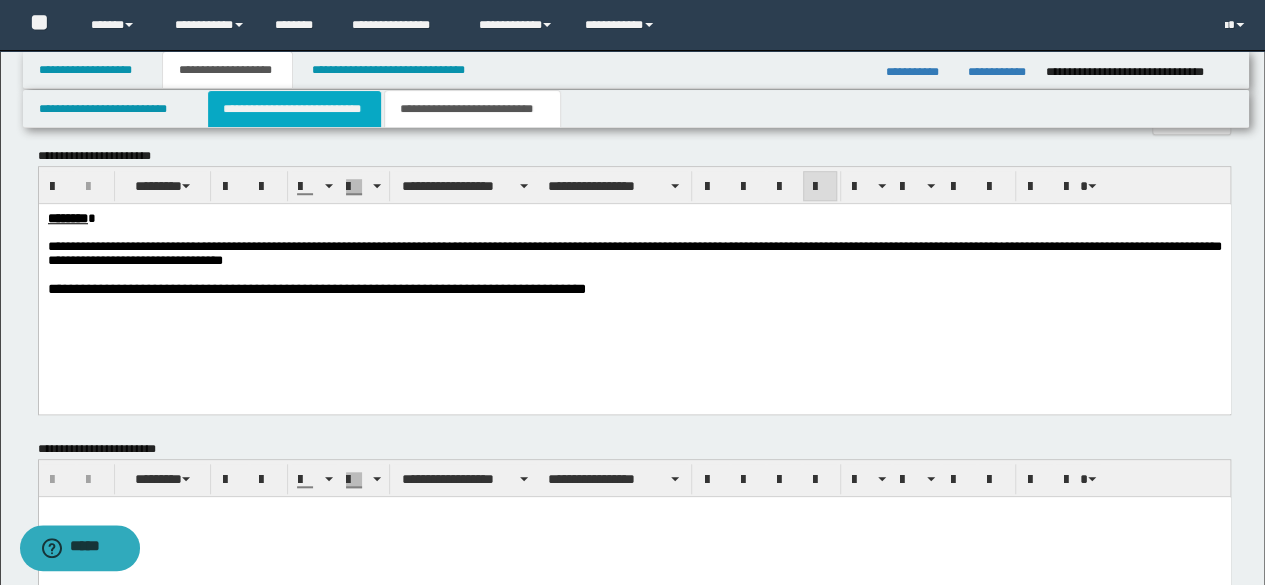 click on "**********" at bounding box center [294, 109] 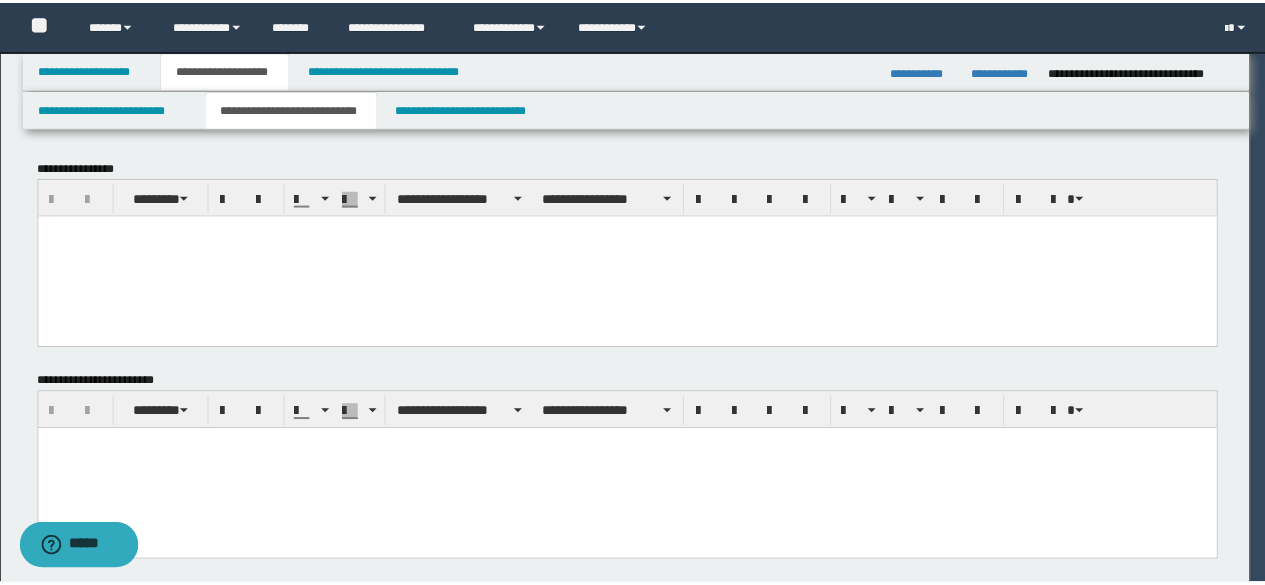 scroll, scrollTop: 0, scrollLeft: 0, axis: both 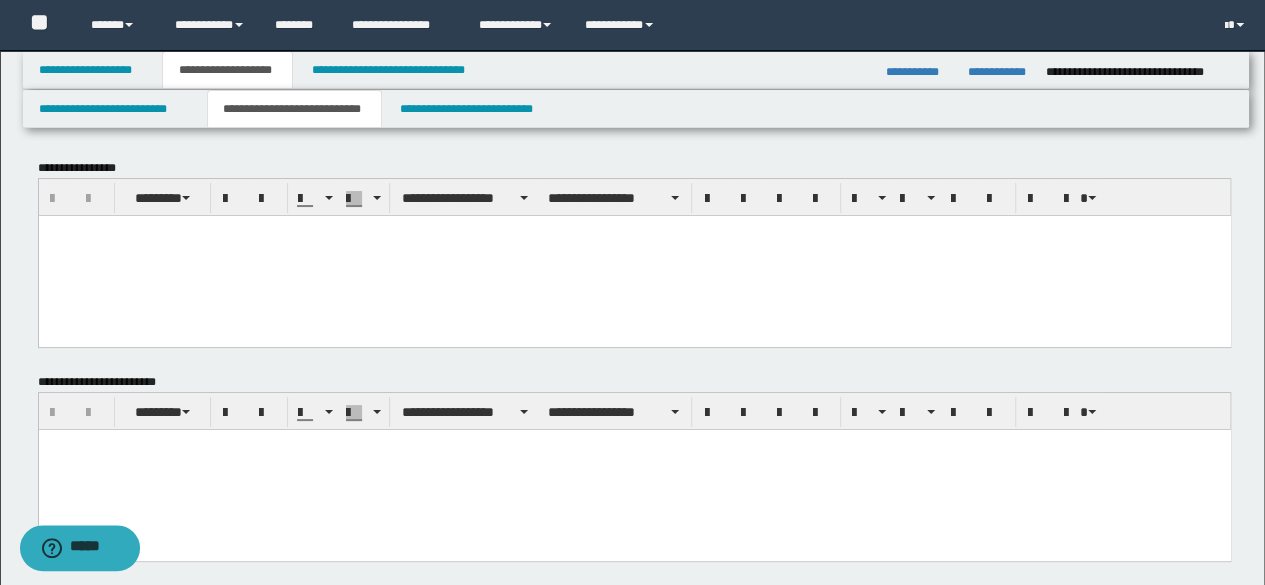 click at bounding box center (634, 445) 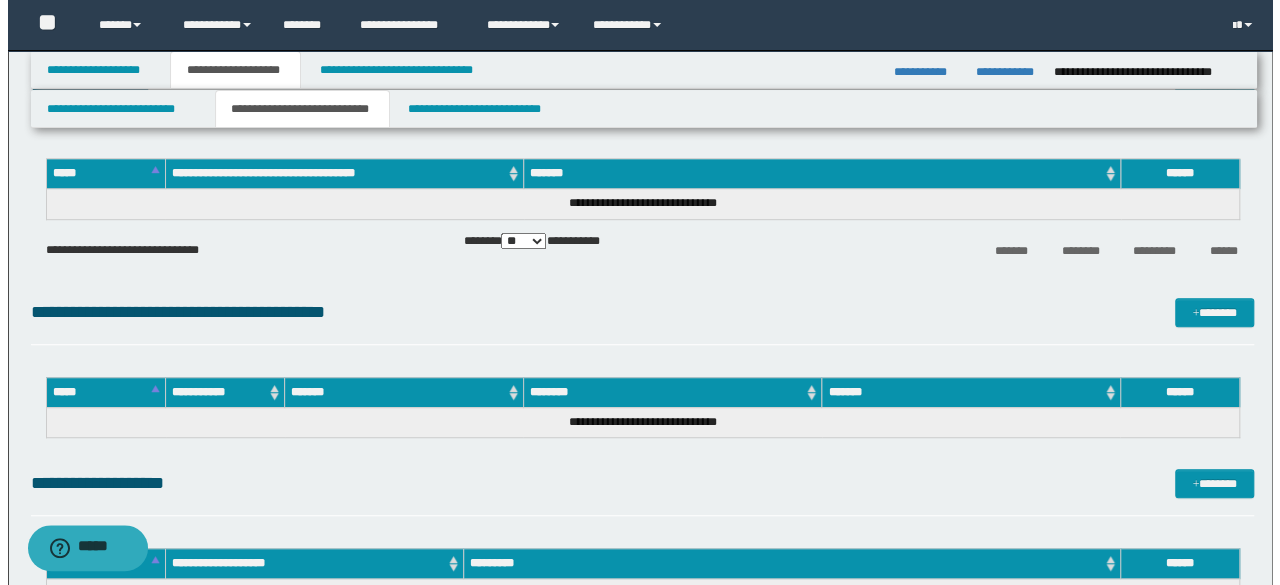 scroll, scrollTop: 700, scrollLeft: 0, axis: vertical 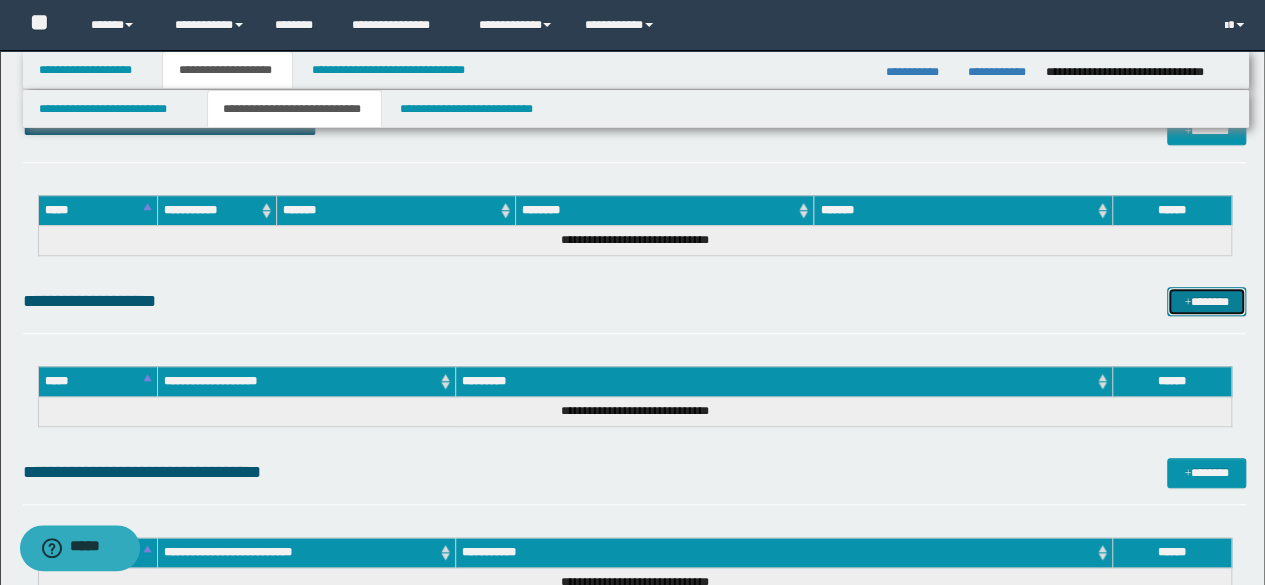 click on "*******" at bounding box center (1206, 301) 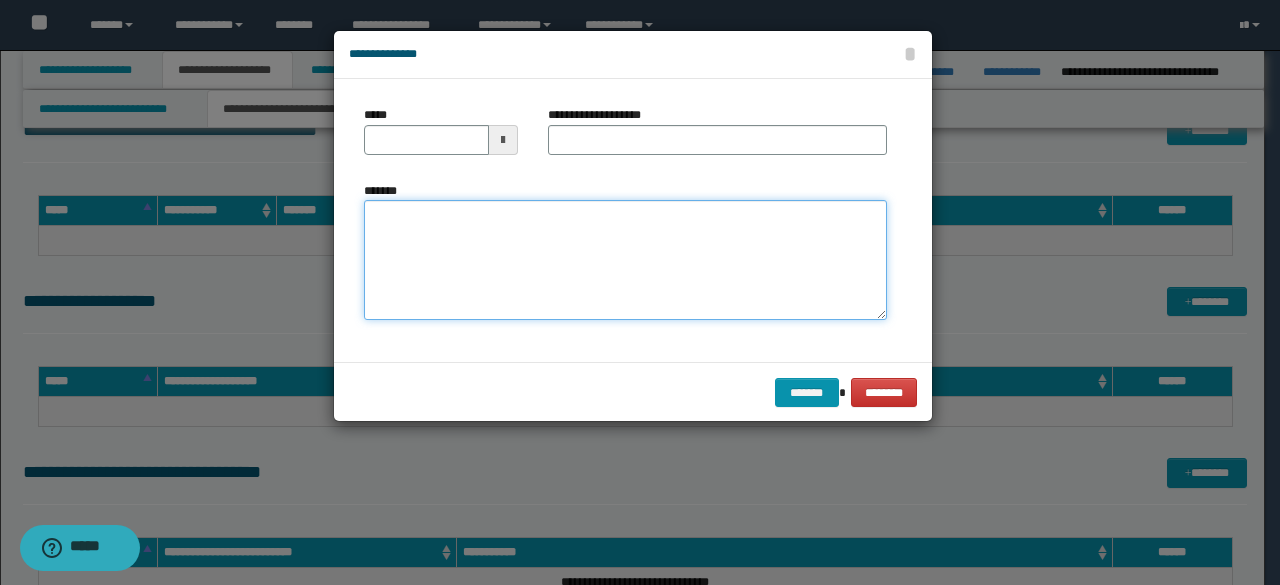 click on "*******" at bounding box center (625, 260) 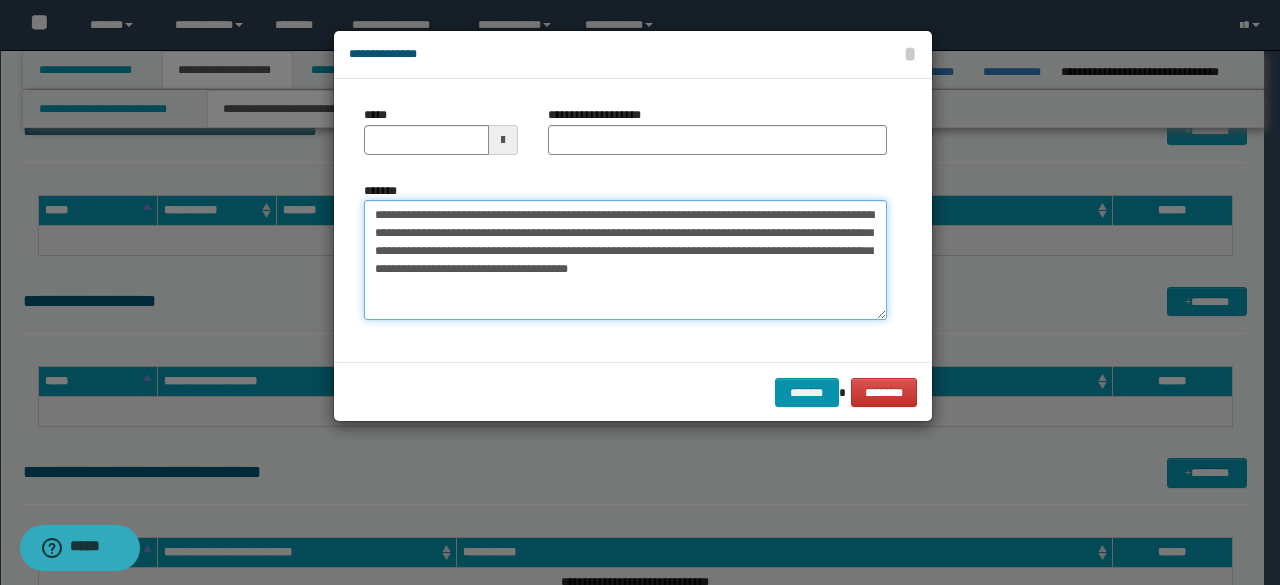 drag, startPoint x: 433, startPoint y: 216, endPoint x: 336, endPoint y: 214, distance: 97.020615 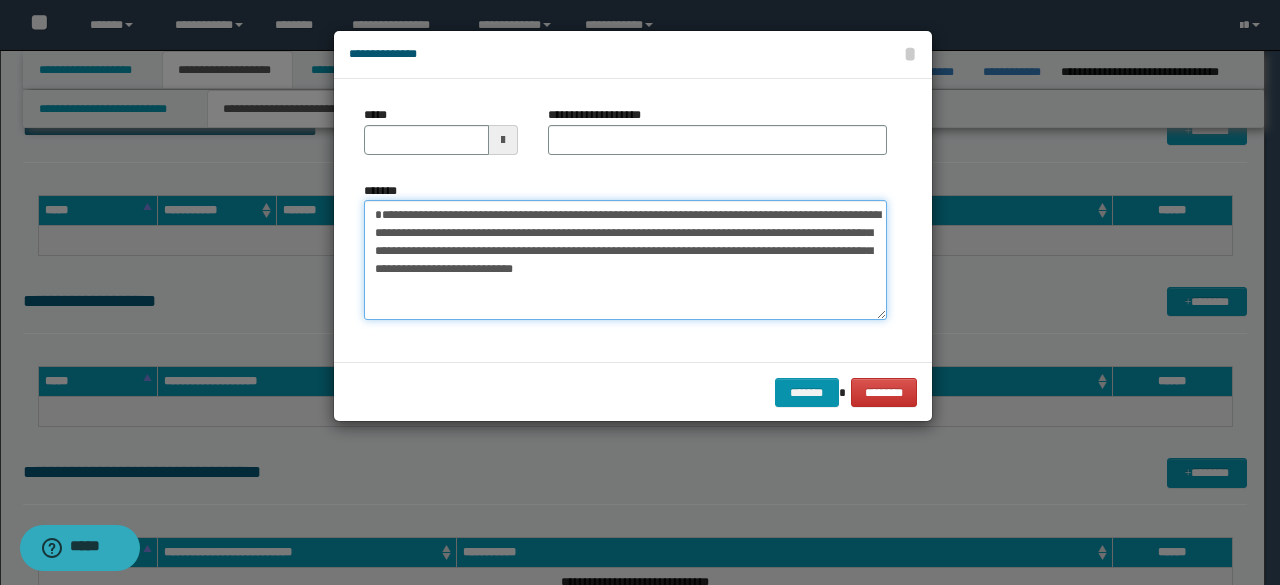 type 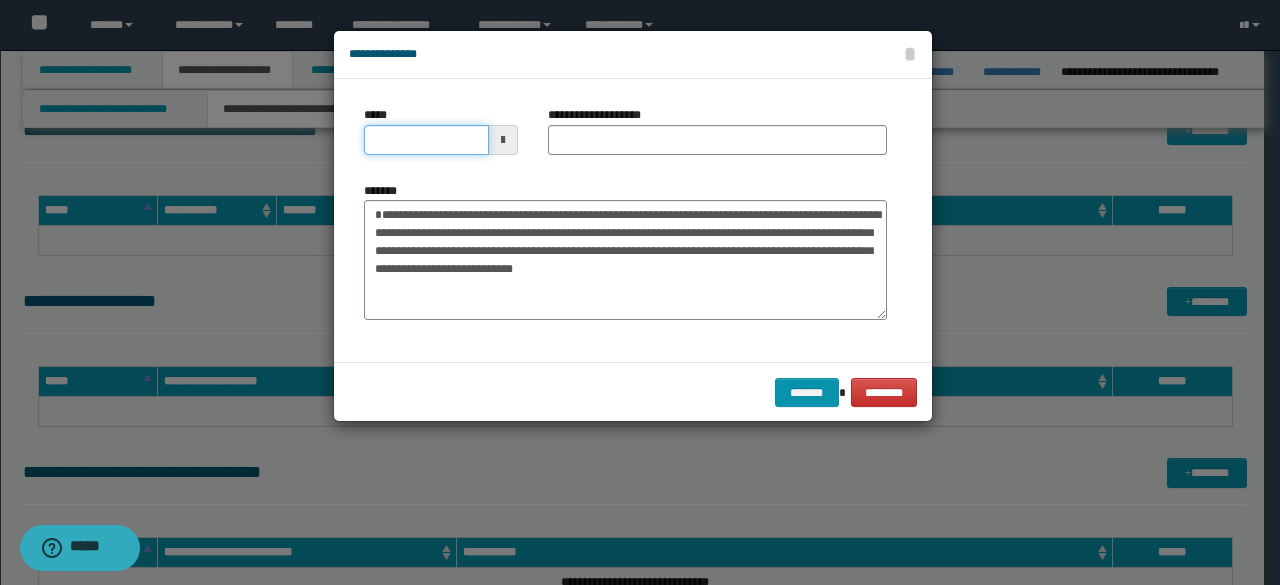 click on "*****" at bounding box center (426, 140) 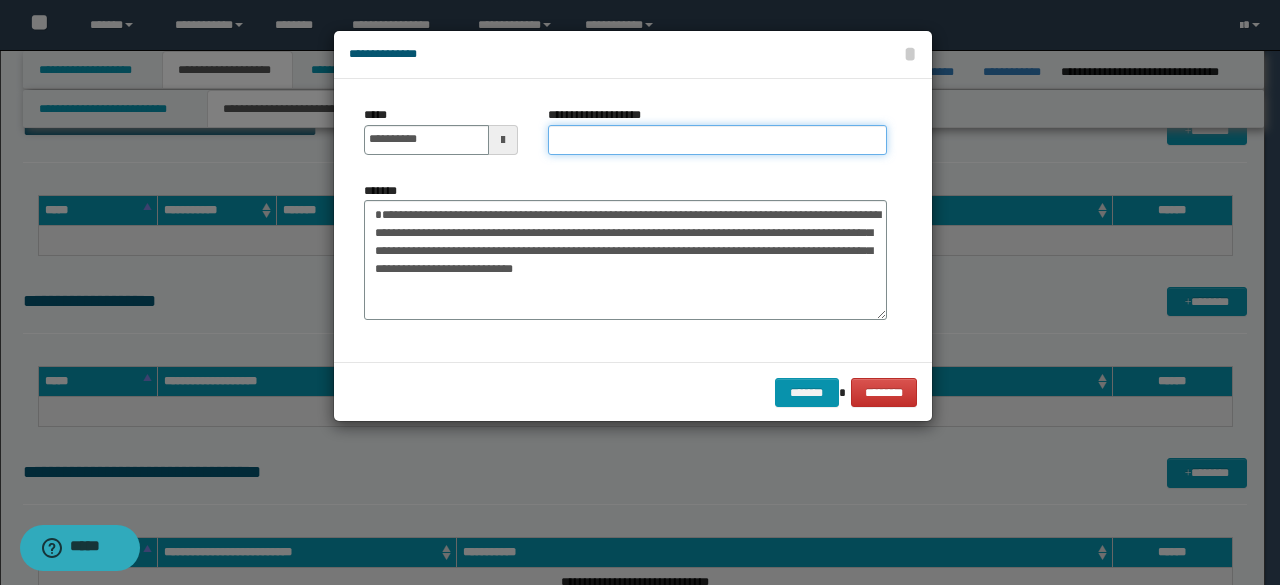 type on "**********" 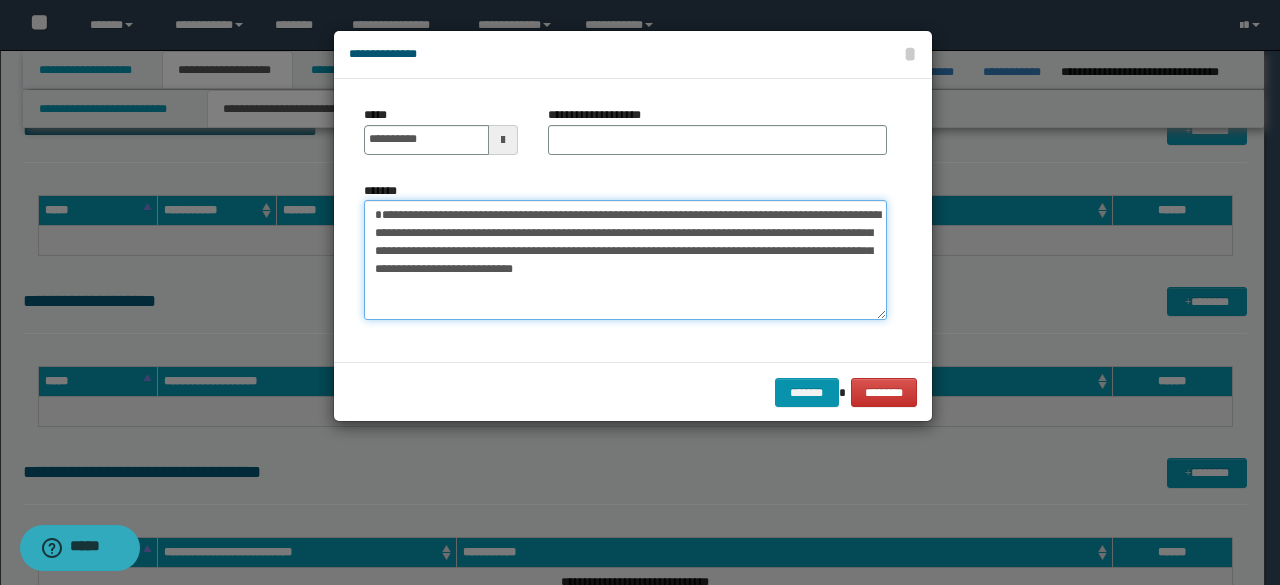drag, startPoint x: 518, startPoint y: 213, endPoint x: 368, endPoint y: 209, distance: 150.05333 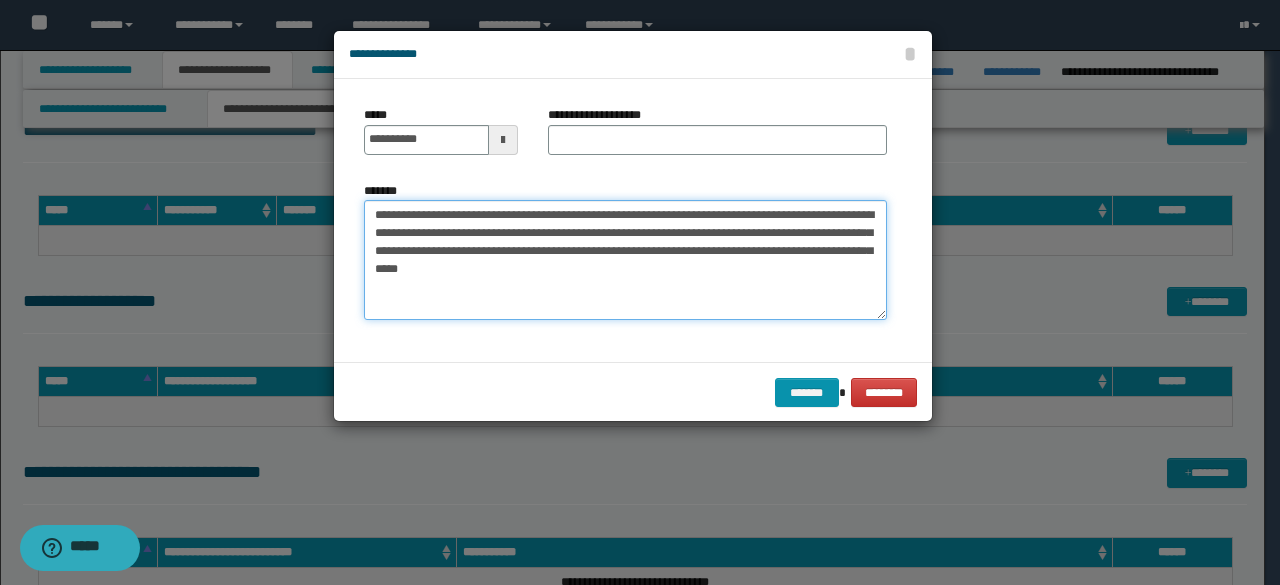 type on "**********" 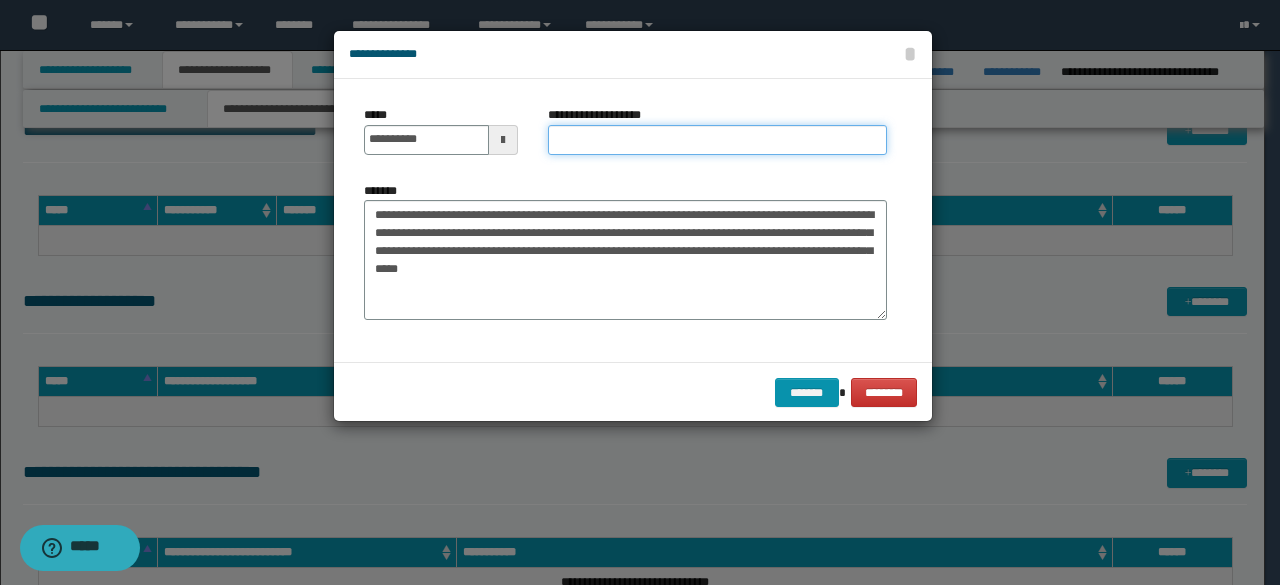 click on "**********" at bounding box center [717, 140] 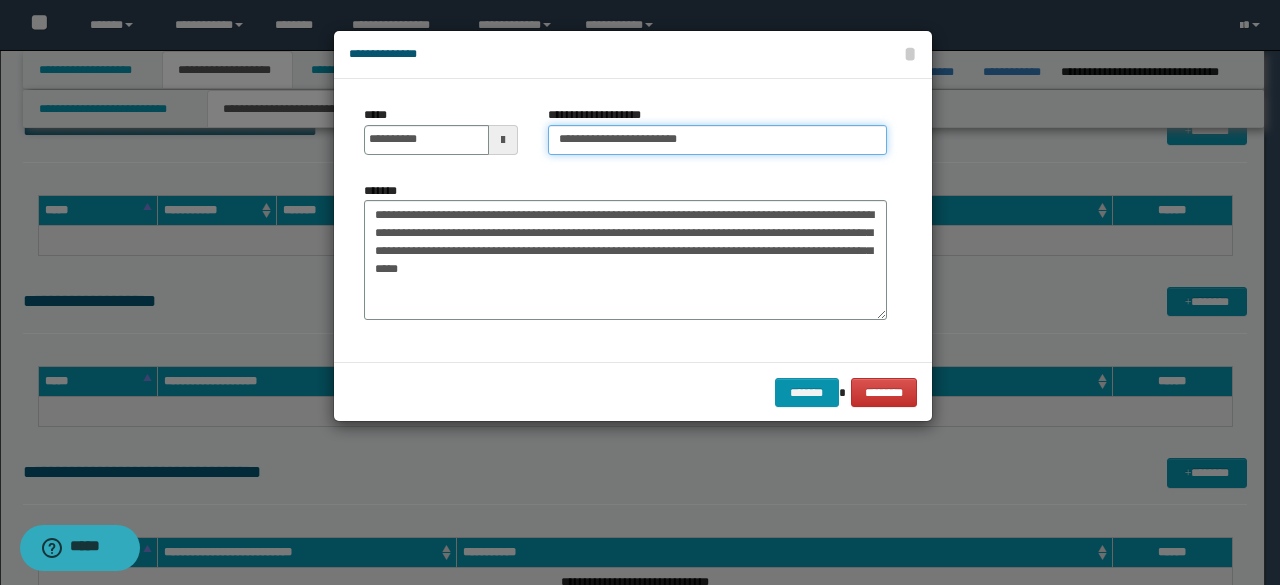 type on "**********" 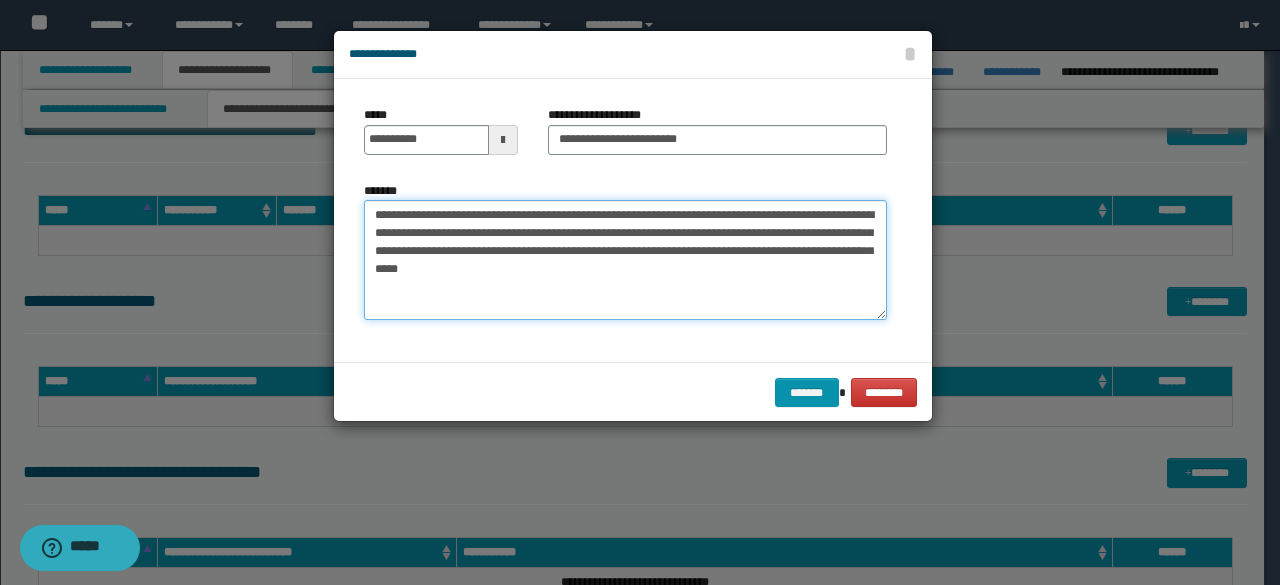 click on "**********" at bounding box center [625, 260] 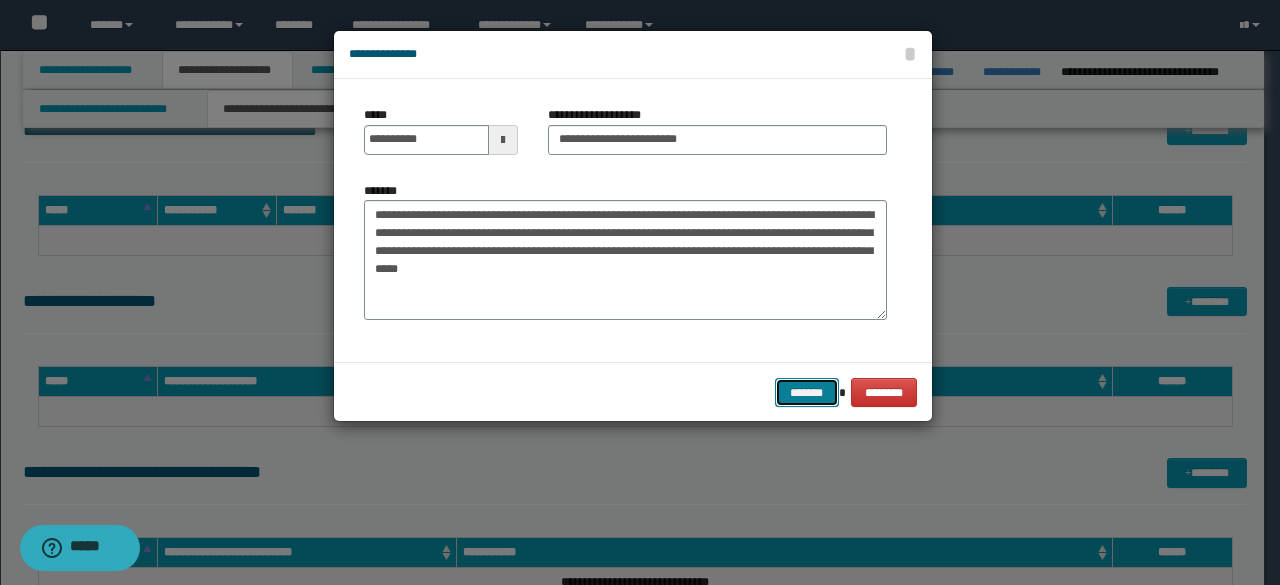 click on "*******" at bounding box center (807, 392) 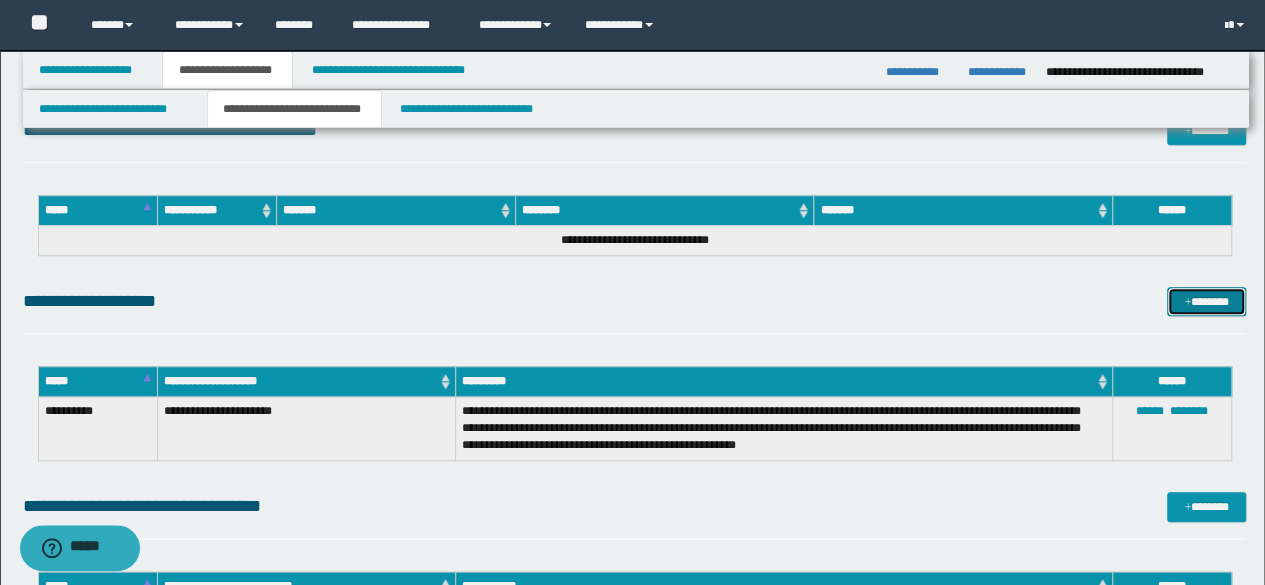 click on "*******" at bounding box center (1206, 301) 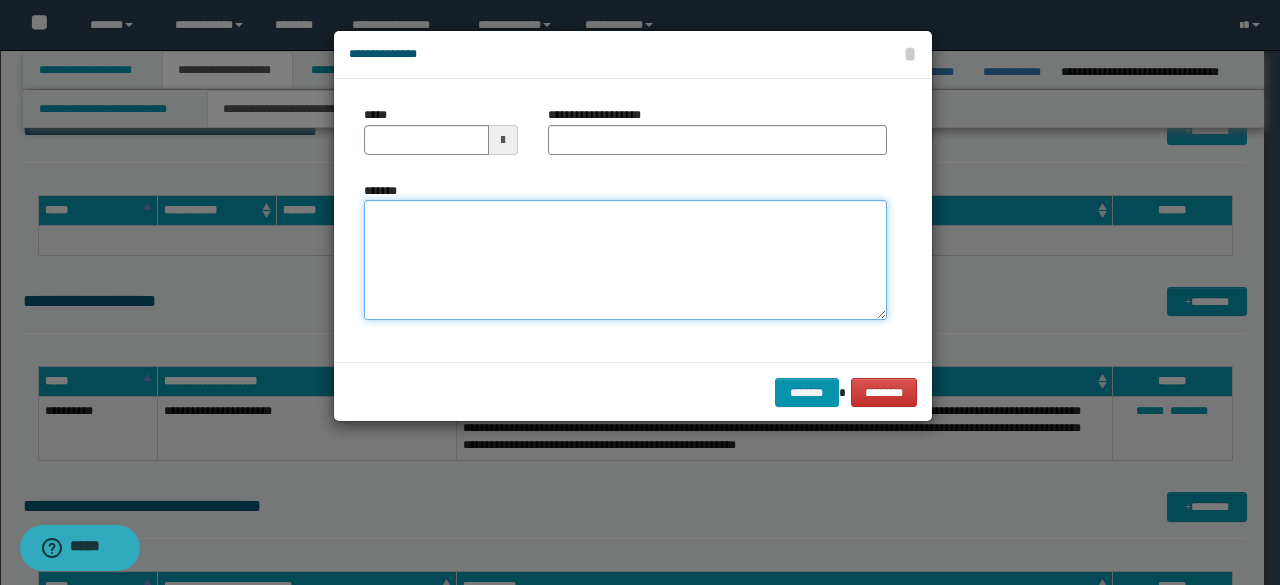 click on "*******" at bounding box center [625, 260] 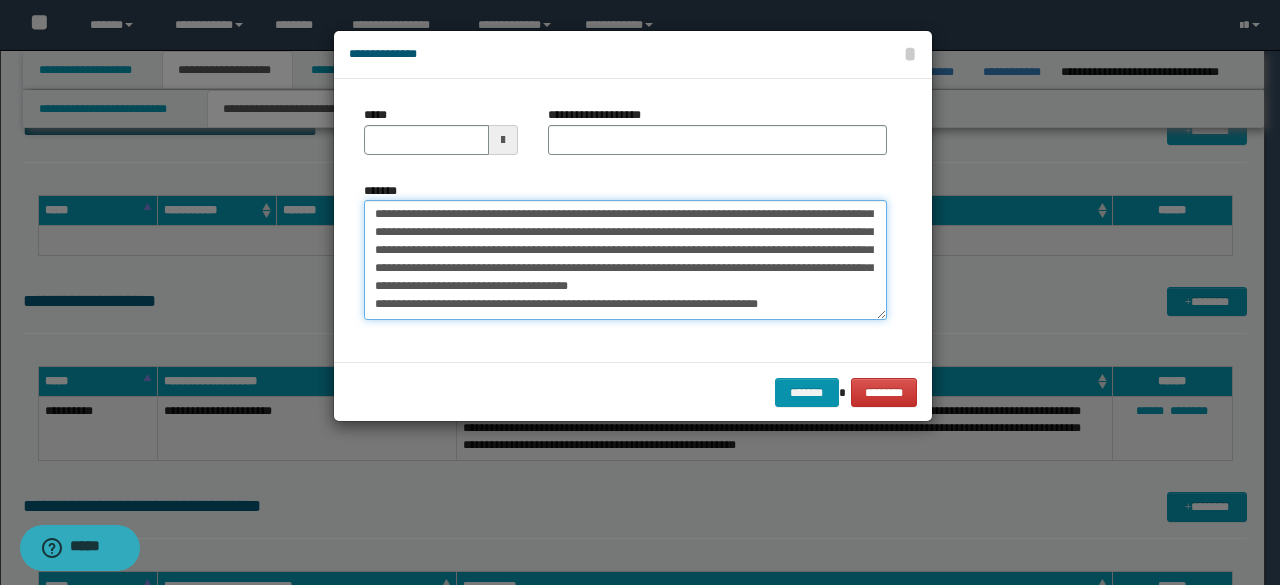 scroll, scrollTop: 0, scrollLeft: 0, axis: both 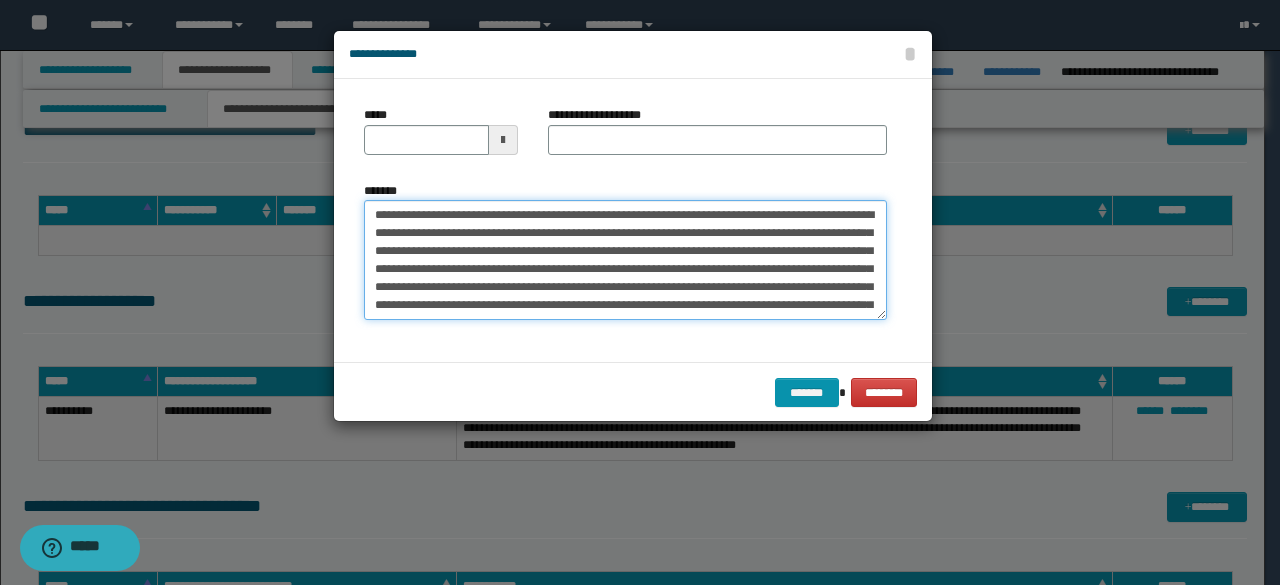 drag, startPoint x: 434, startPoint y: 214, endPoint x: 349, endPoint y: 217, distance: 85.052925 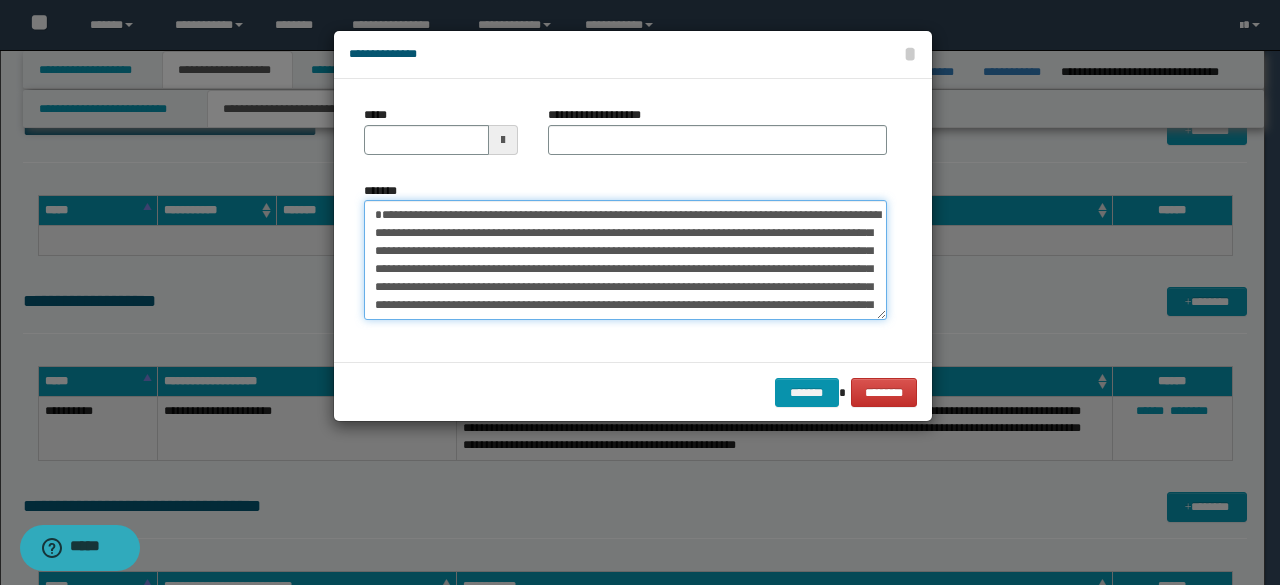 type on "**********" 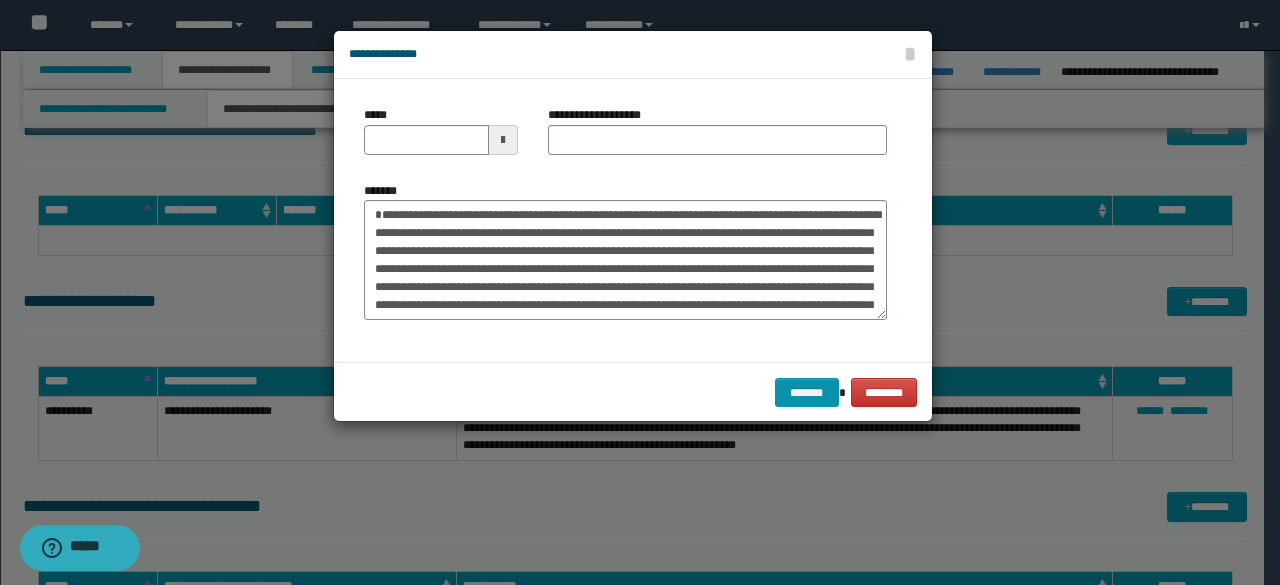 click on "*****" at bounding box center [441, 138] 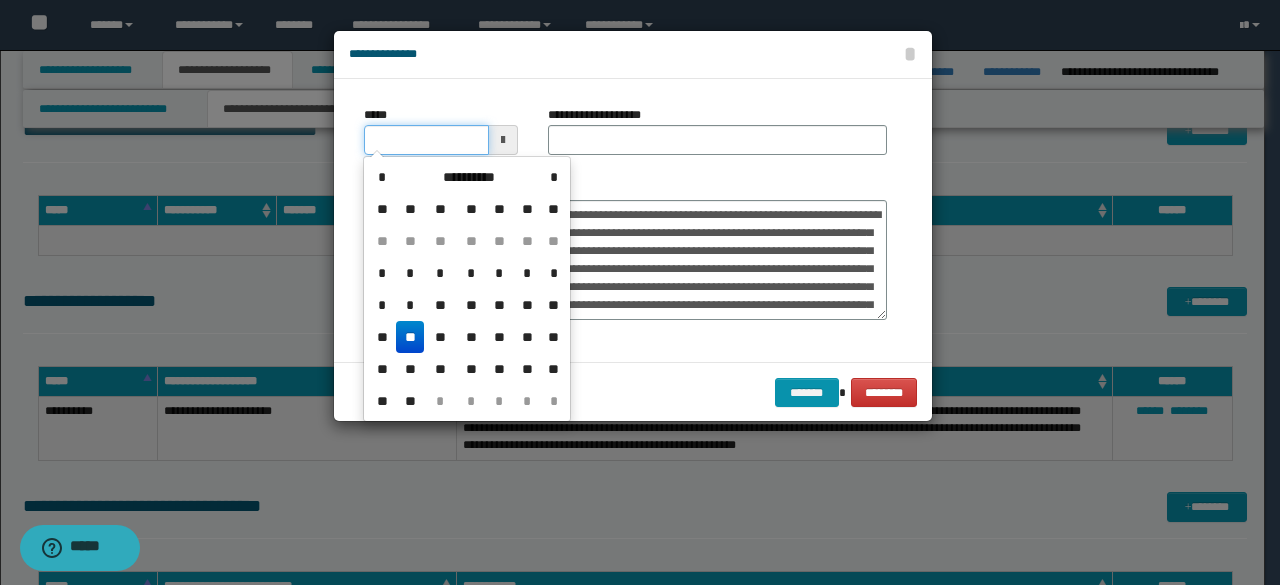 click on "*****" at bounding box center [426, 140] 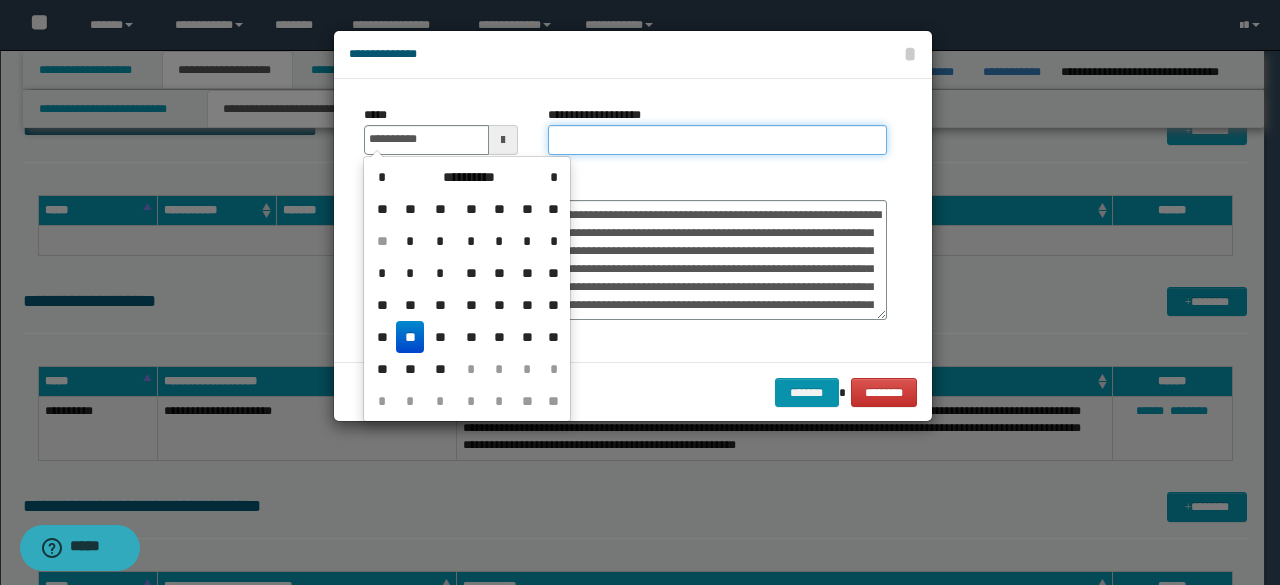 type on "**********" 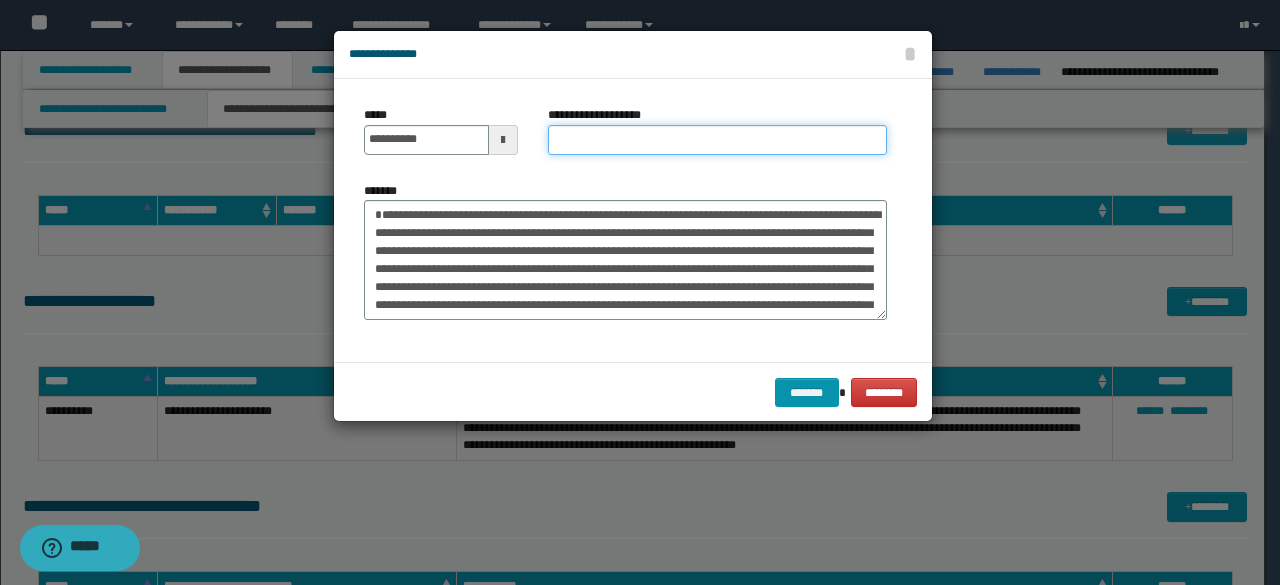click on "**********" at bounding box center [717, 140] 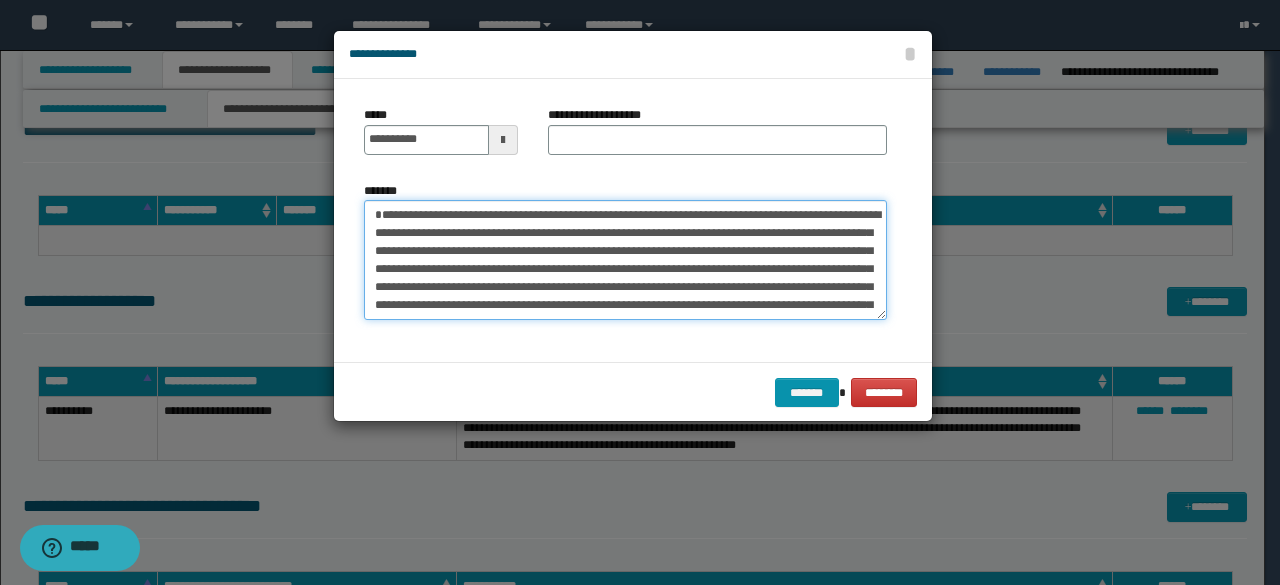 drag, startPoint x: 514, startPoint y: 213, endPoint x: 346, endPoint y: 205, distance: 168.19037 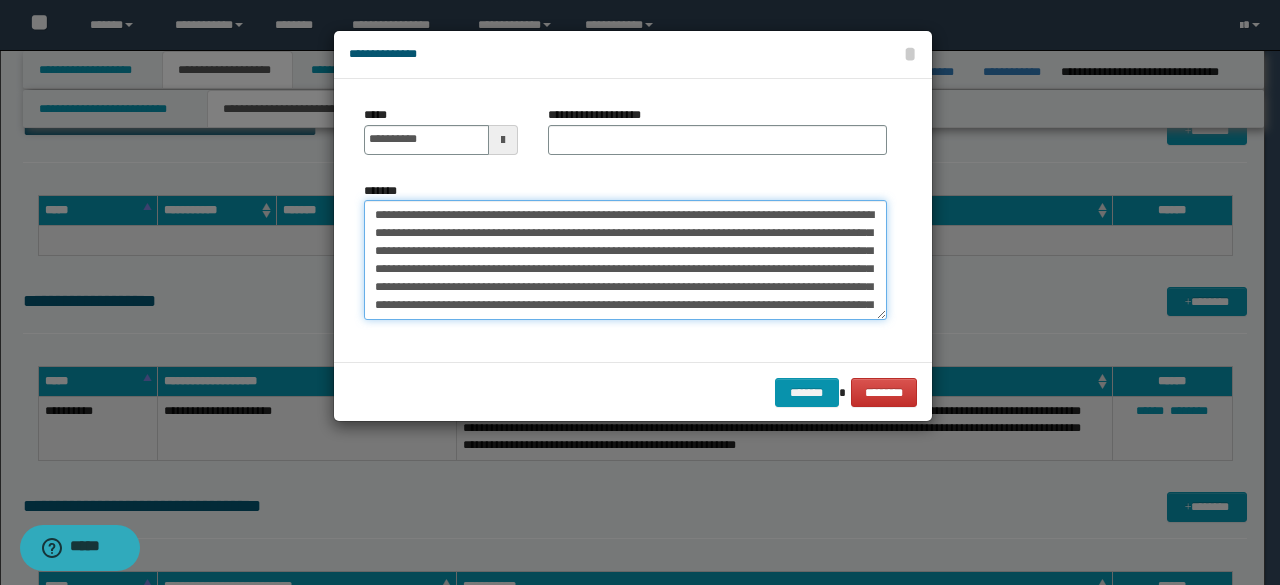type on "**********" 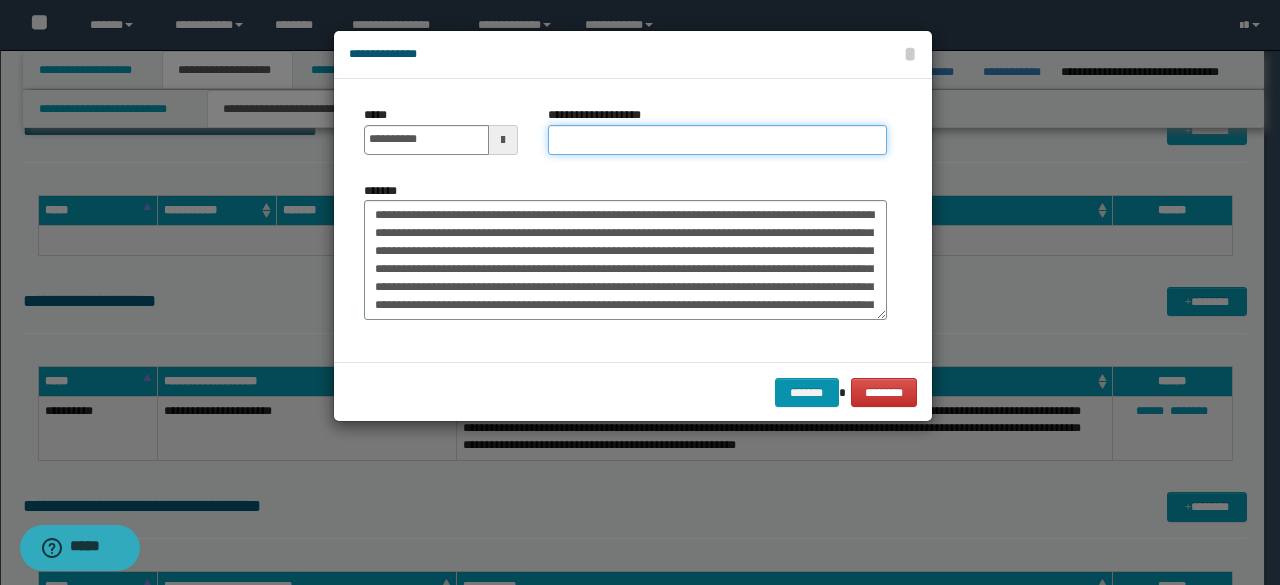 click on "**********" at bounding box center (717, 140) 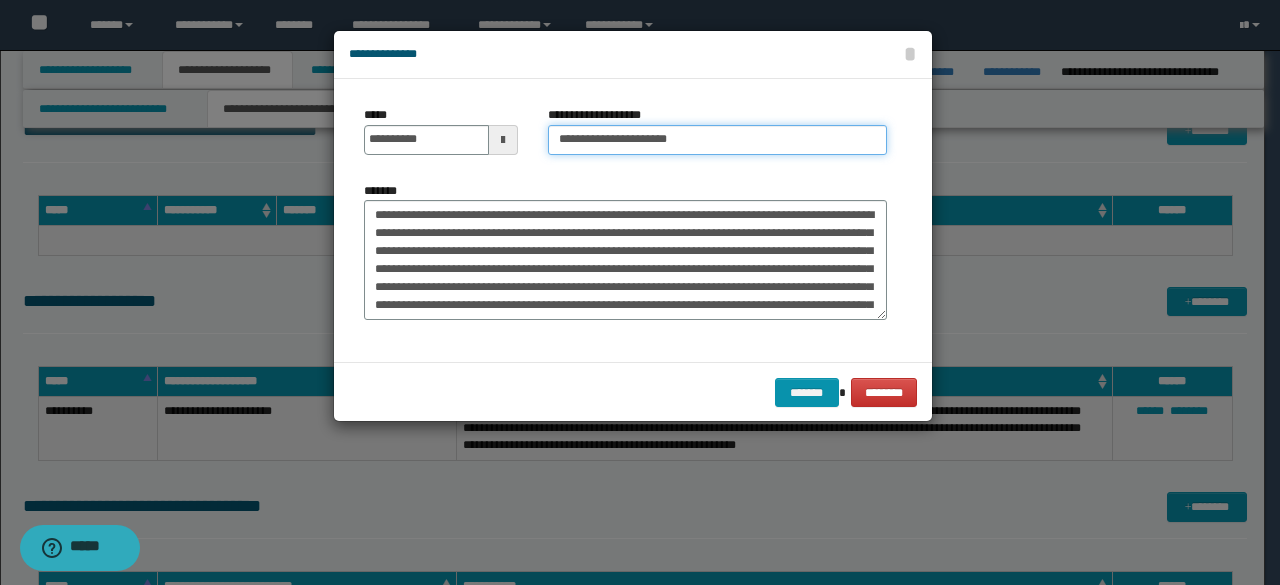 type on "**********" 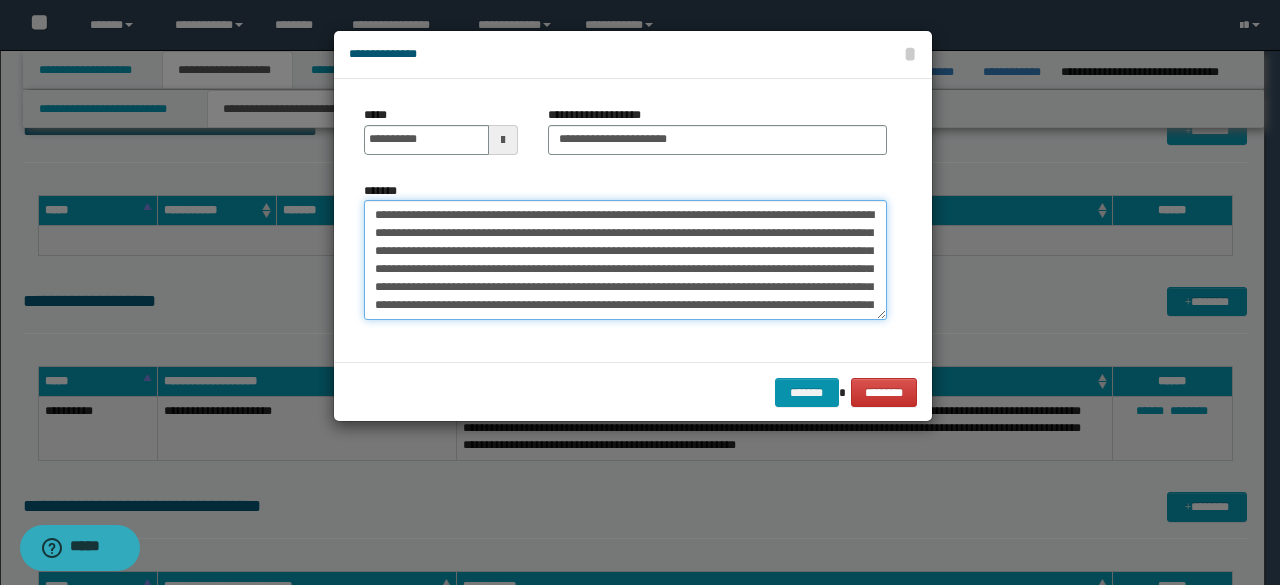 click on "*******" at bounding box center (625, 259) 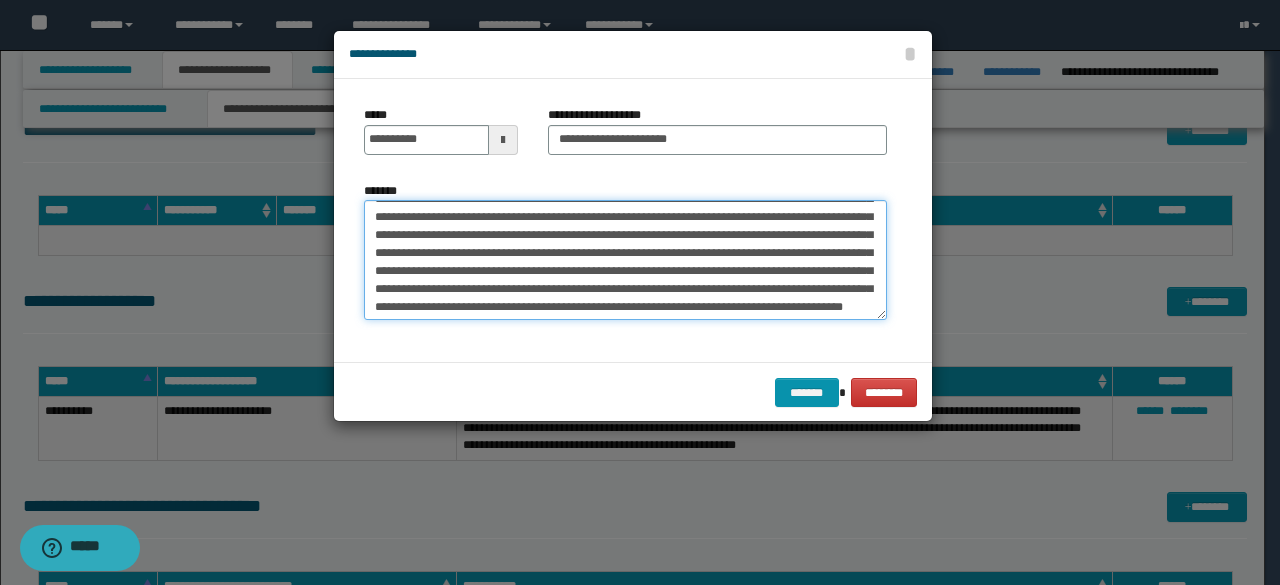 scroll, scrollTop: 200, scrollLeft: 0, axis: vertical 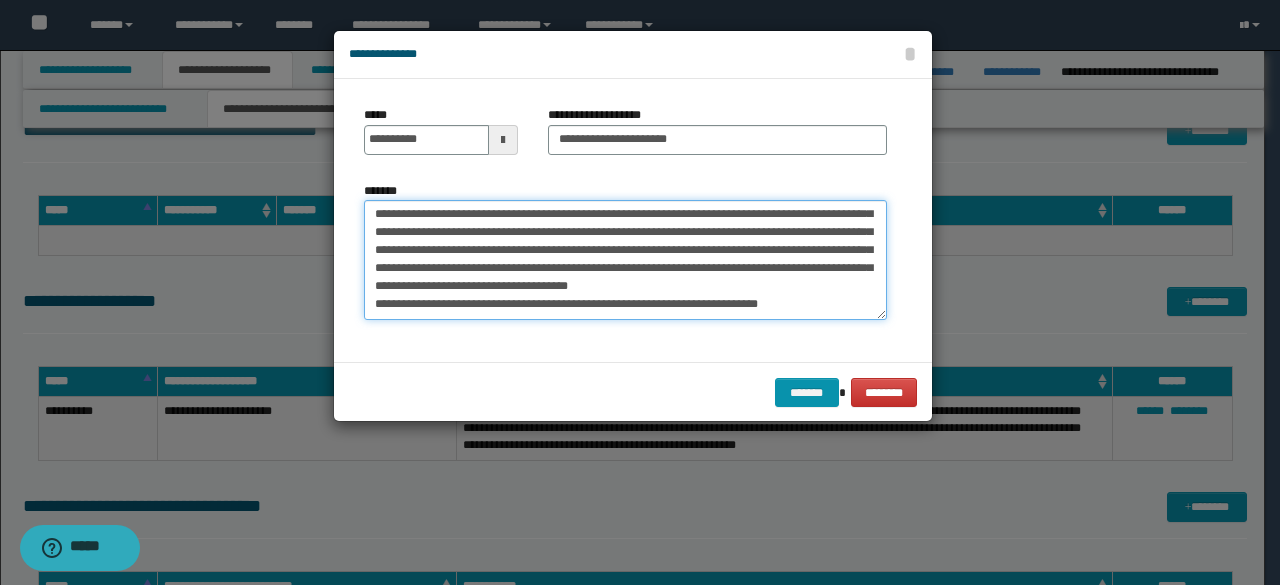 drag, startPoint x: 370, startPoint y: 249, endPoint x: 738, endPoint y: 330, distance: 376.80896 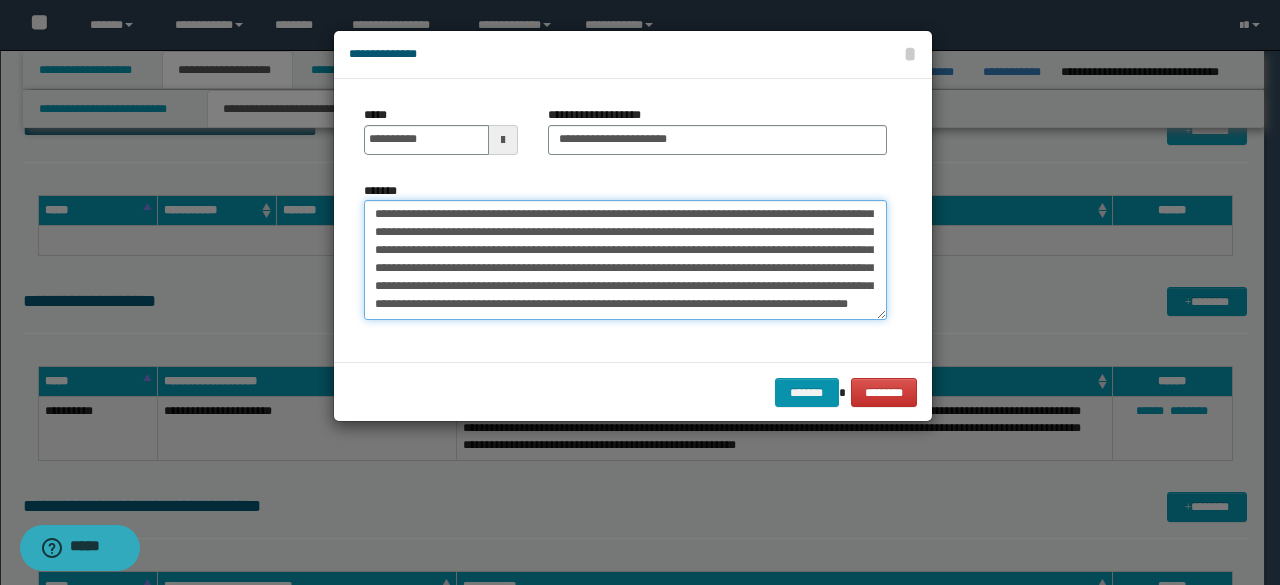 scroll, scrollTop: 144, scrollLeft: 0, axis: vertical 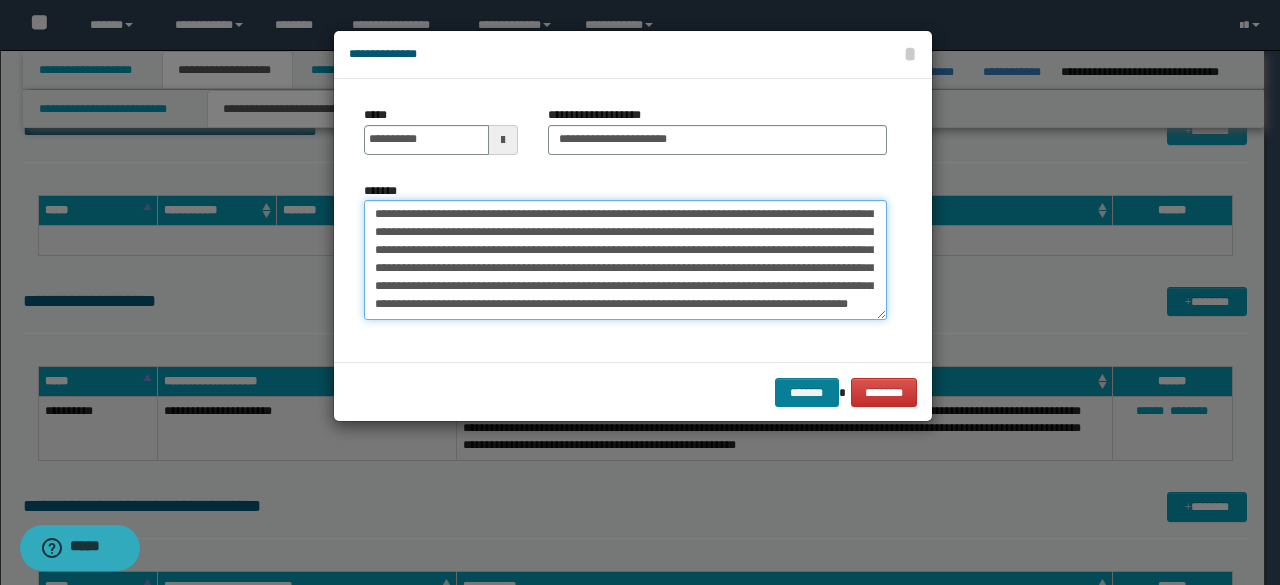 type on "**********" 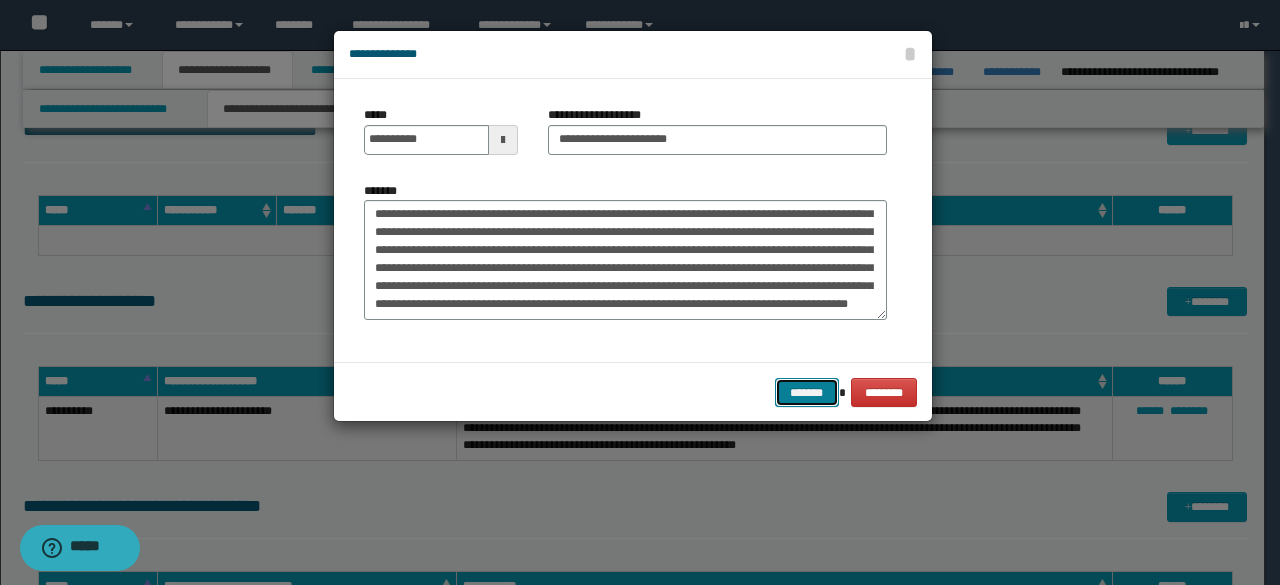 click on "*******" at bounding box center [807, 392] 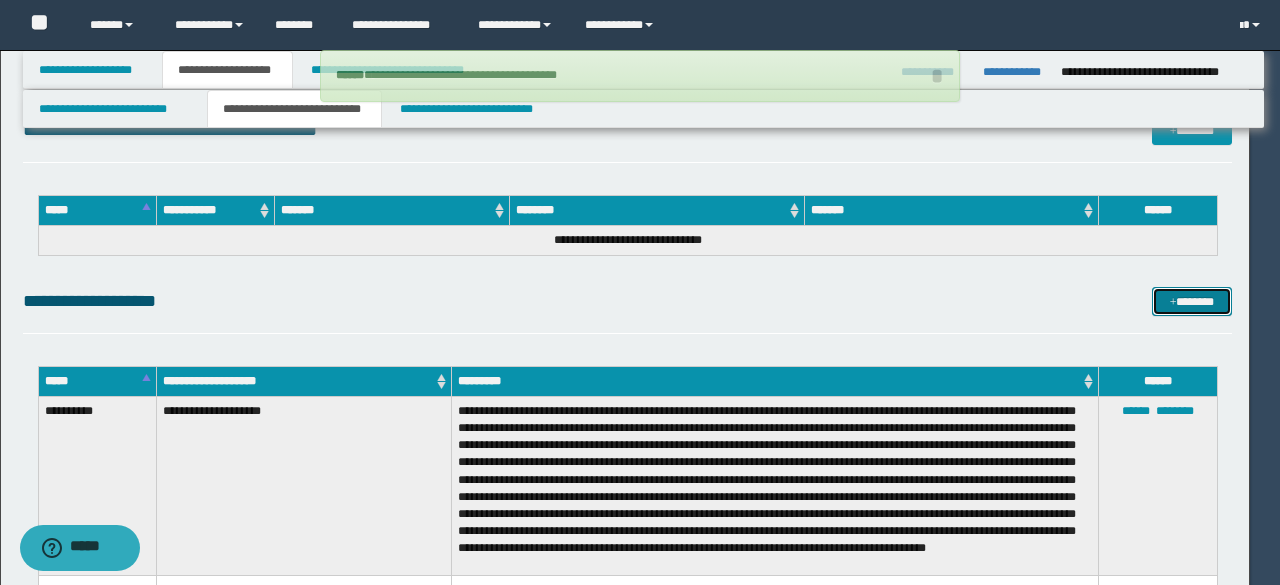 type 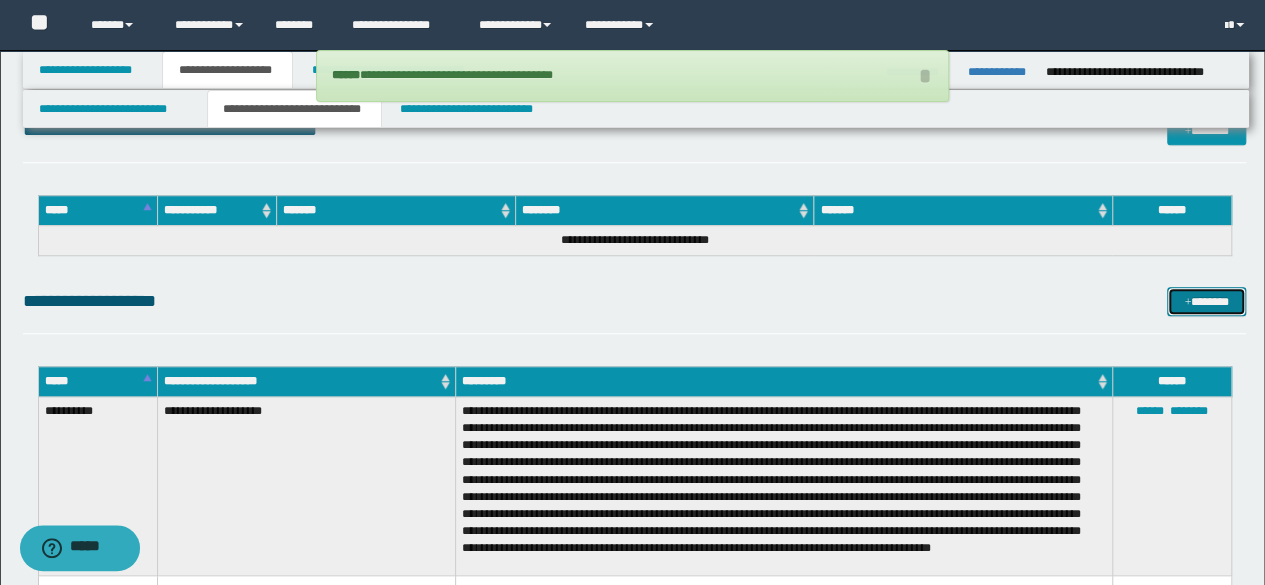 click on "*******" at bounding box center (1206, 301) 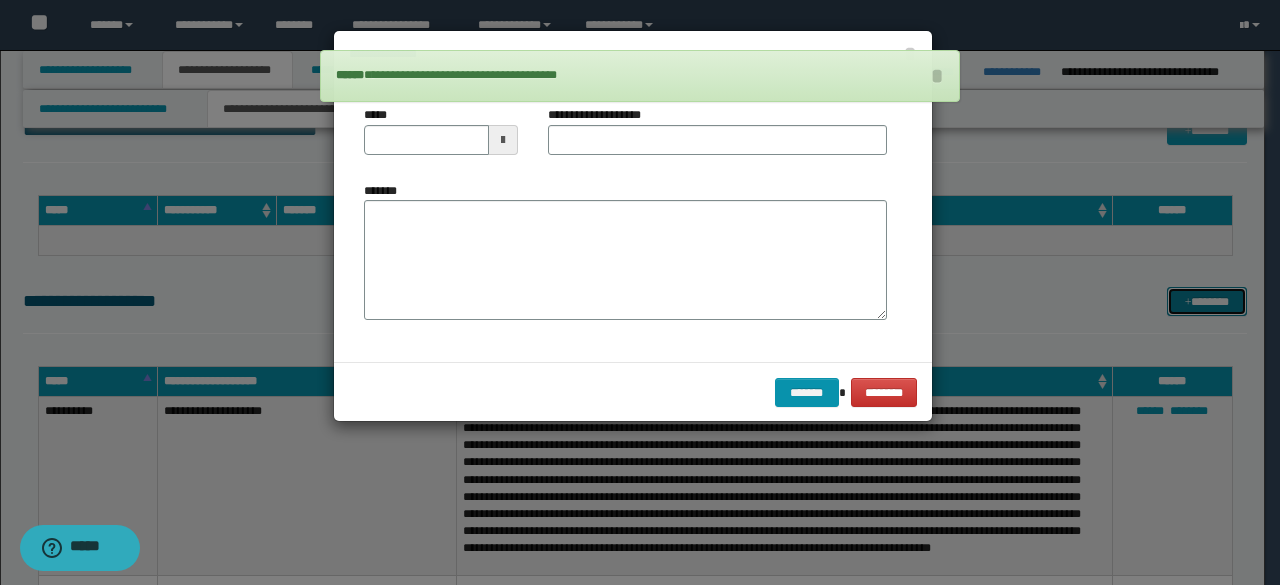 scroll, scrollTop: 0, scrollLeft: 0, axis: both 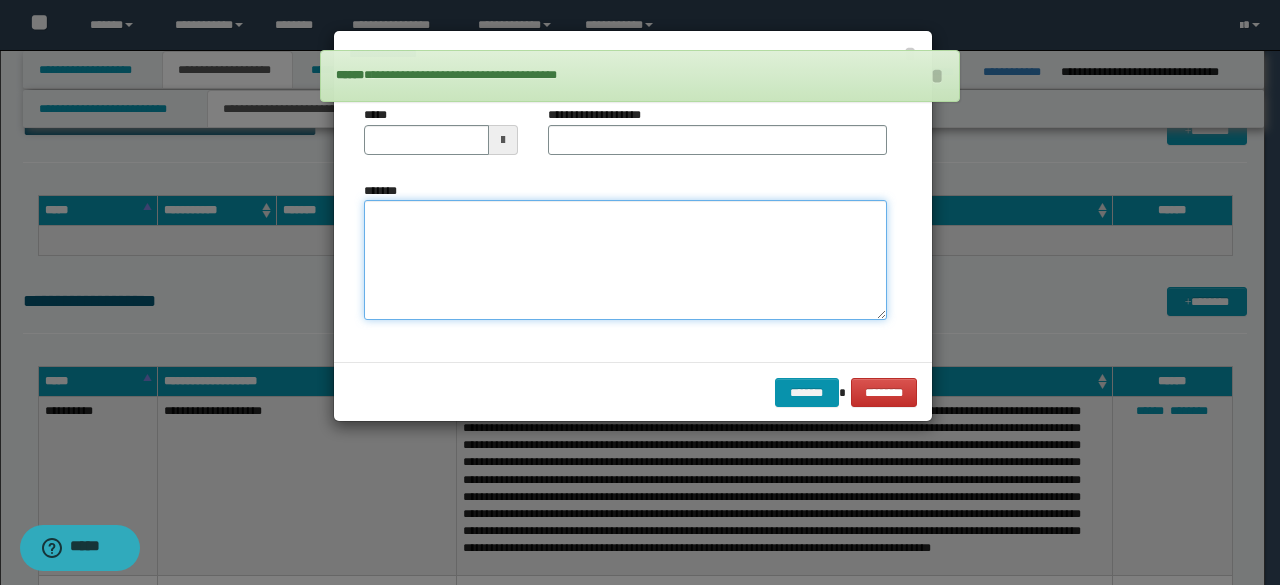 click on "*******" at bounding box center [625, 259] 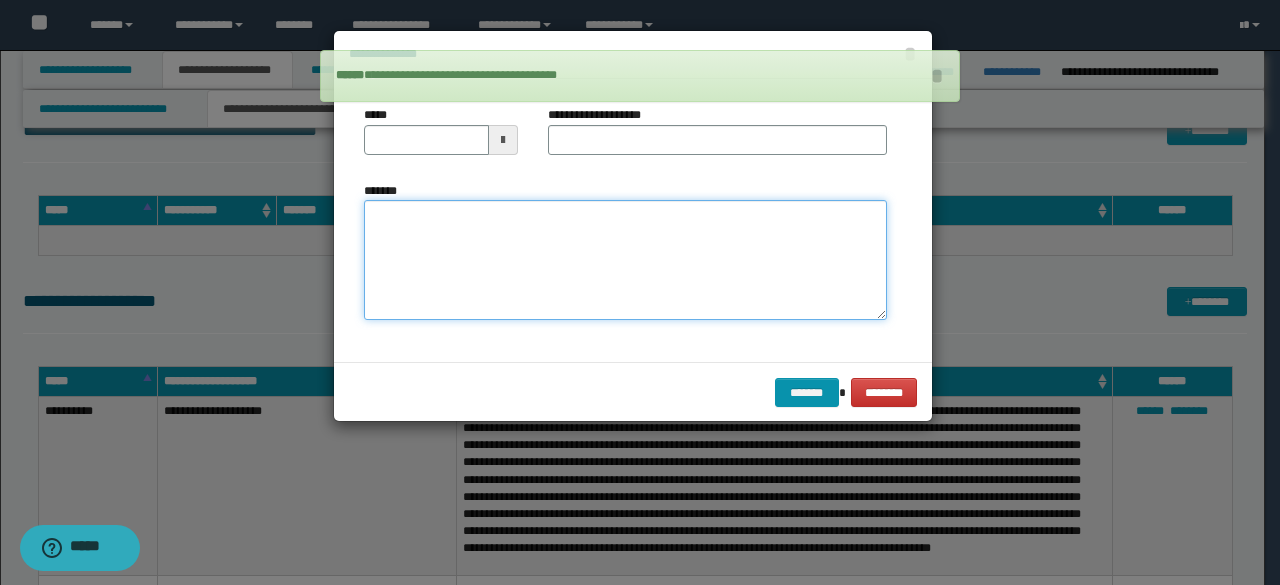 paste on "**********" 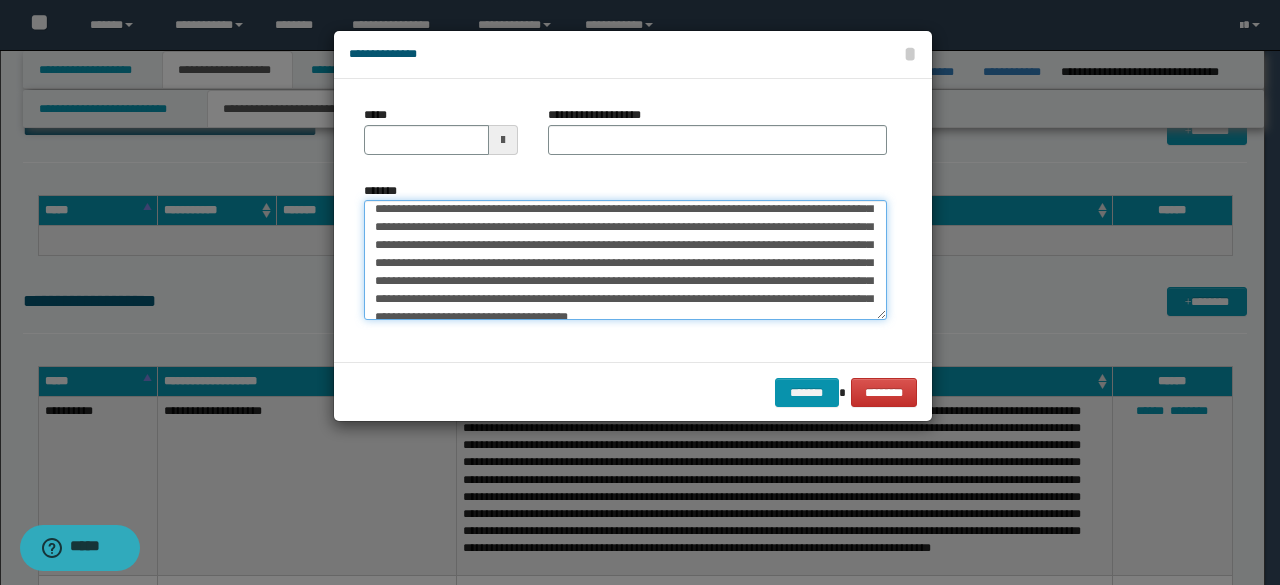 scroll, scrollTop: 0, scrollLeft: 0, axis: both 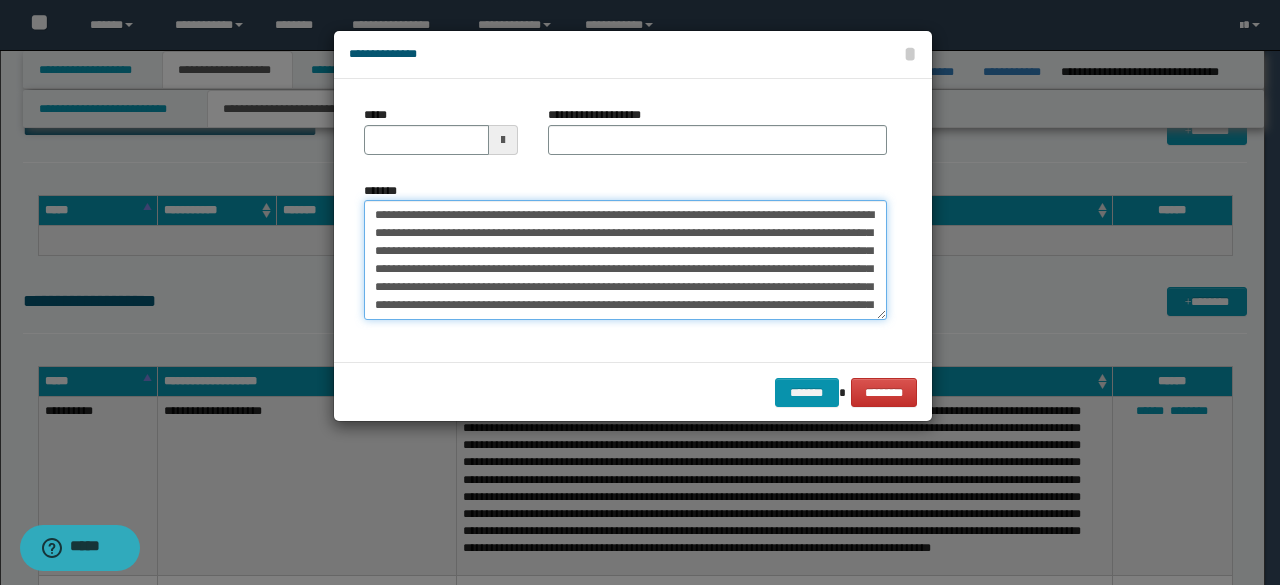 drag, startPoint x: 434, startPoint y: 218, endPoint x: 312, endPoint y: 231, distance: 122.69067 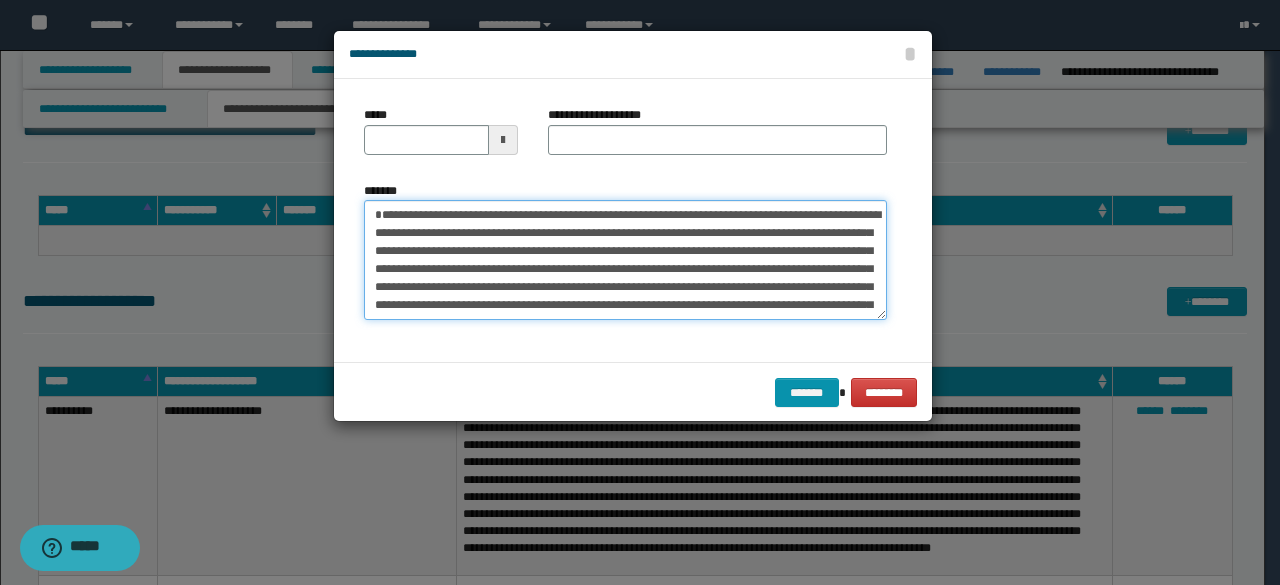 type 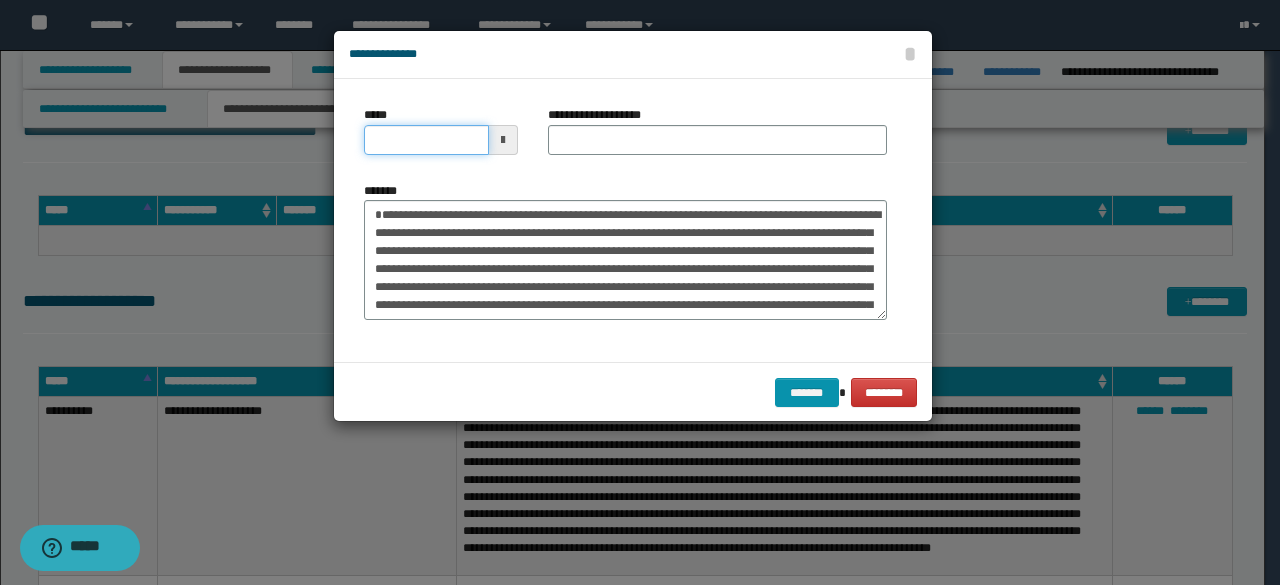 click on "*****" at bounding box center [426, 140] 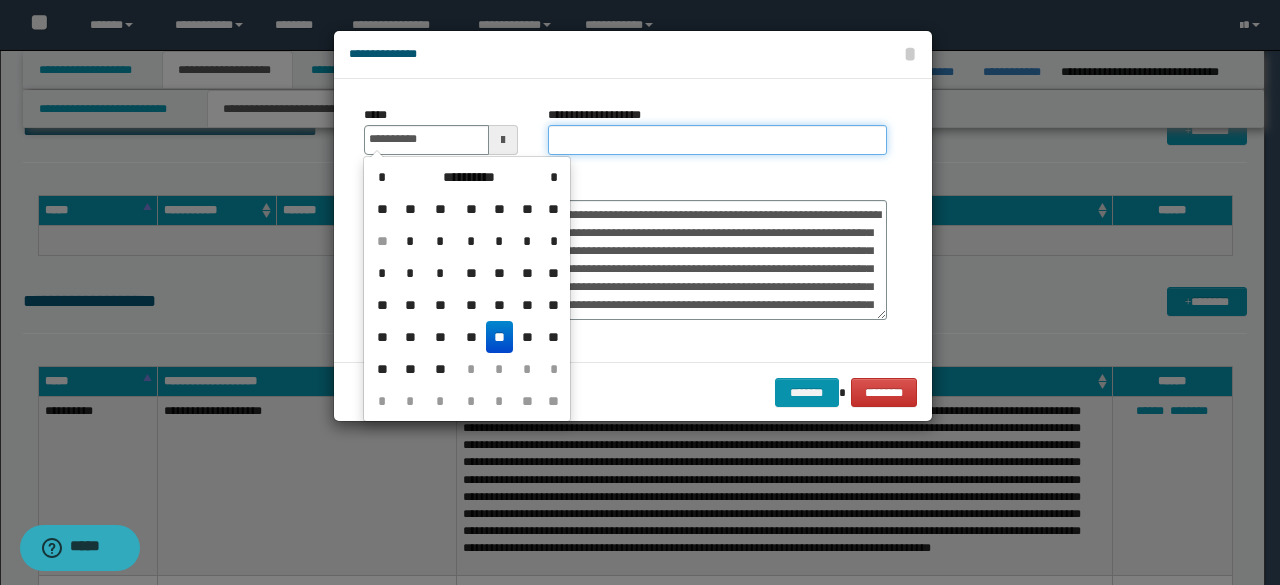 type on "**********" 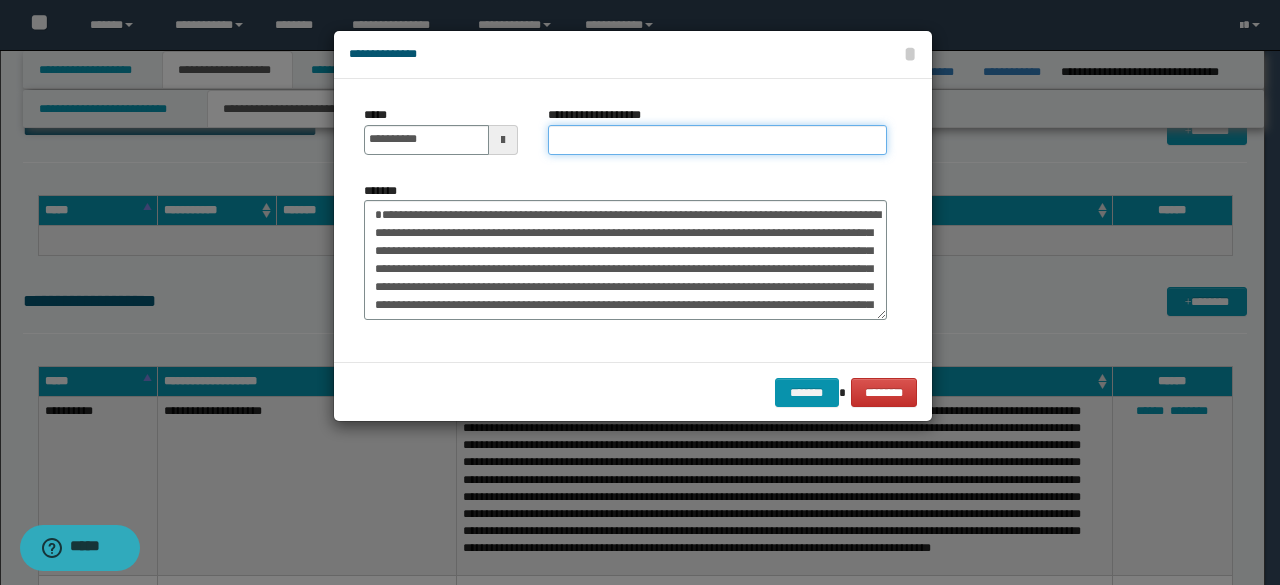 click on "**********" at bounding box center [717, 140] 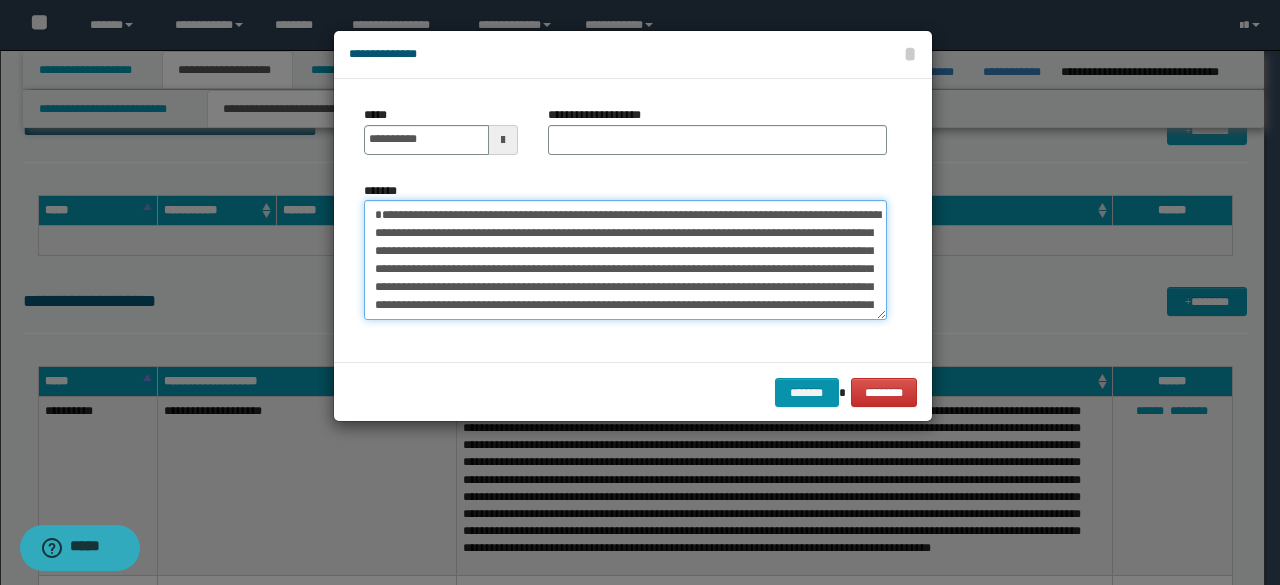 drag, startPoint x: 553, startPoint y: 215, endPoint x: 338, endPoint y: 209, distance: 215.08371 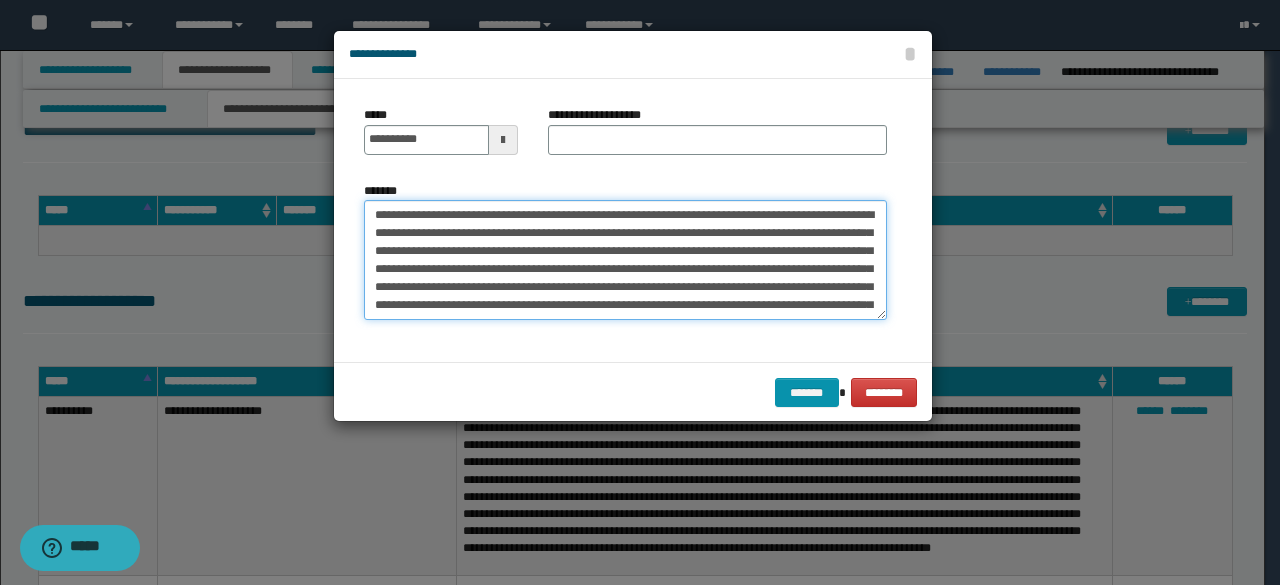 type on "**********" 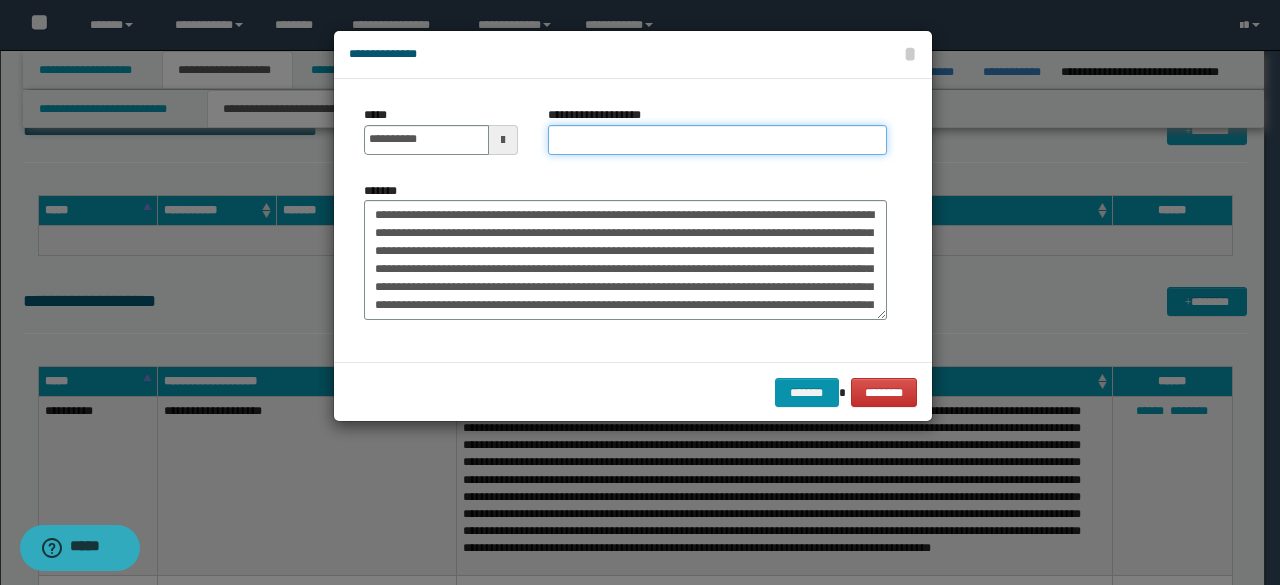 click on "**********" at bounding box center [717, 140] 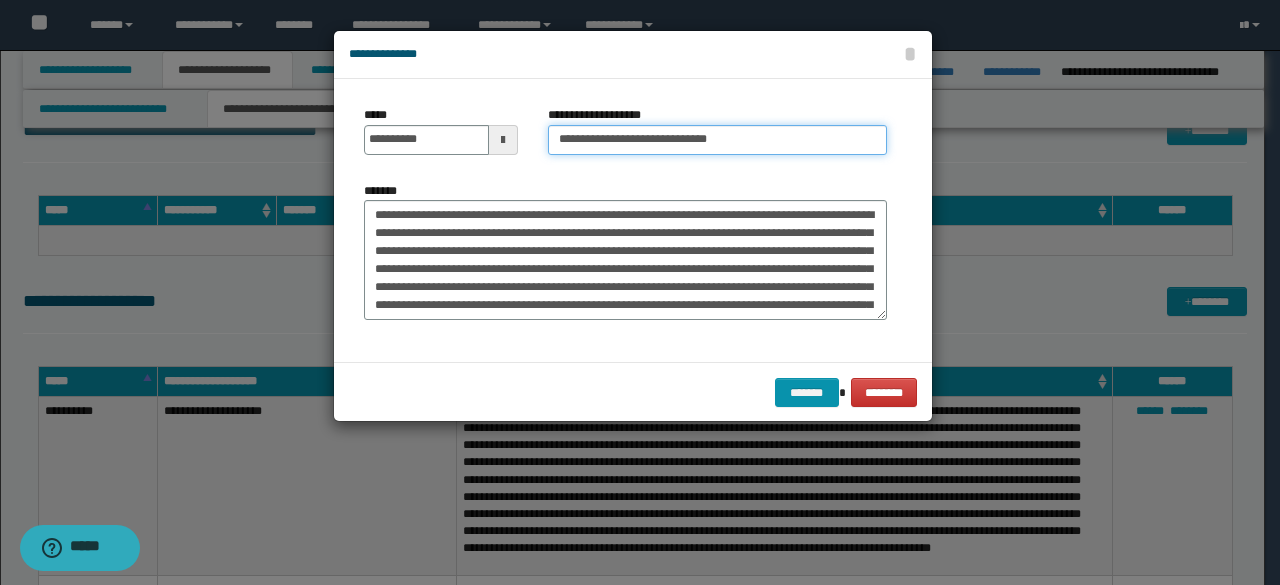 type on "**********" 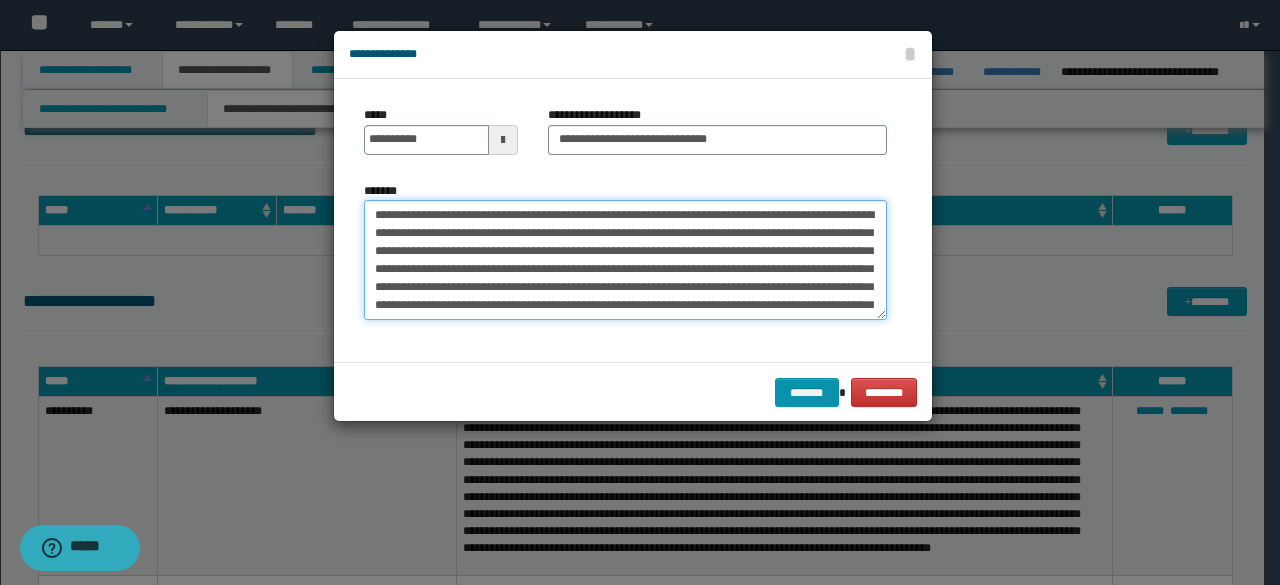 click on "**********" at bounding box center (625, 259) 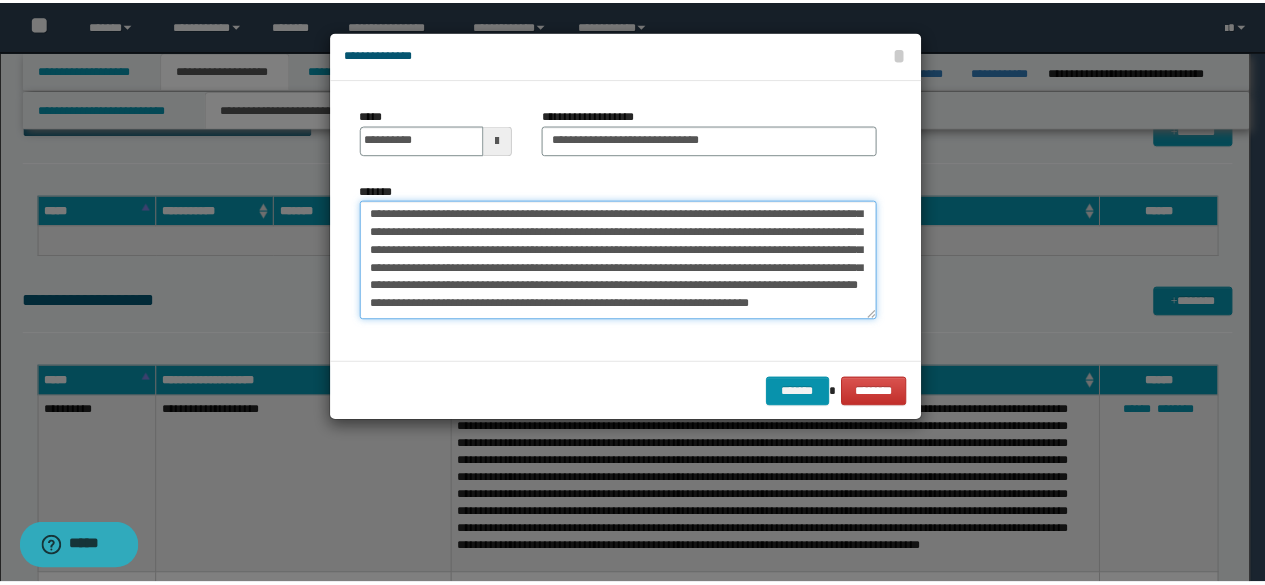 scroll, scrollTop: 108, scrollLeft: 0, axis: vertical 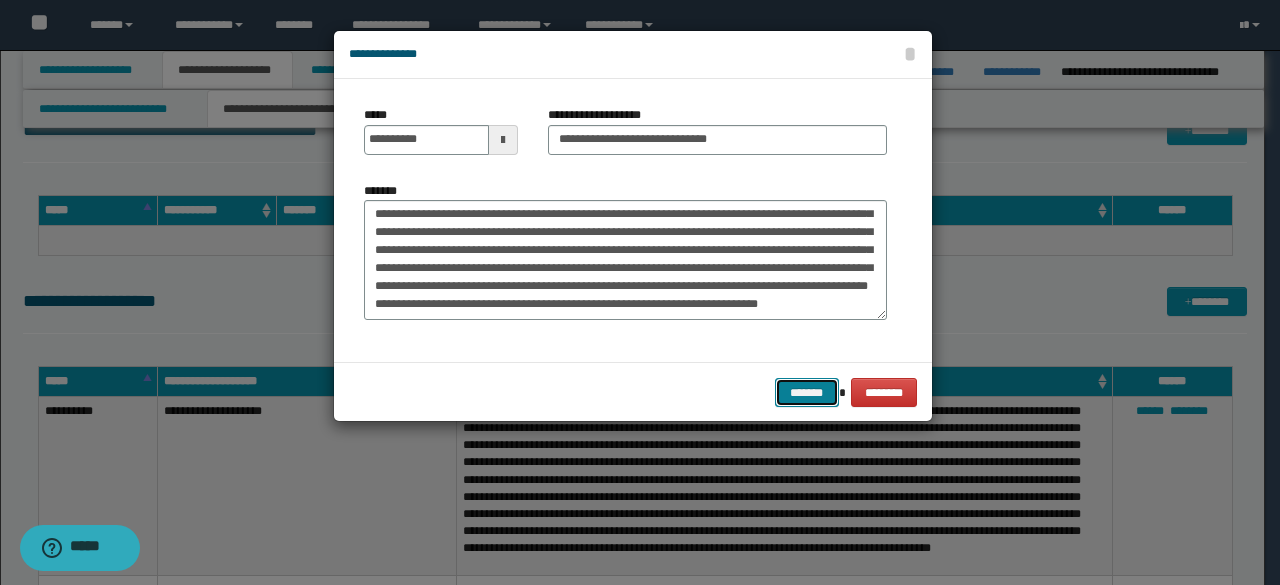 click on "*******" at bounding box center [807, 392] 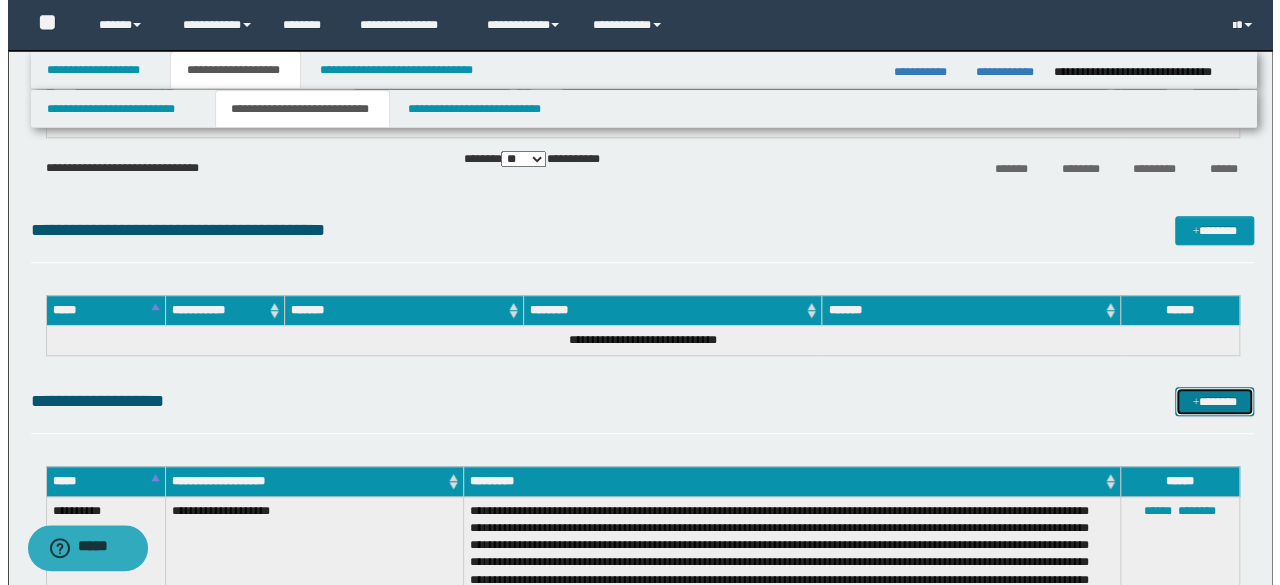scroll, scrollTop: 400, scrollLeft: 0, axis: vertical 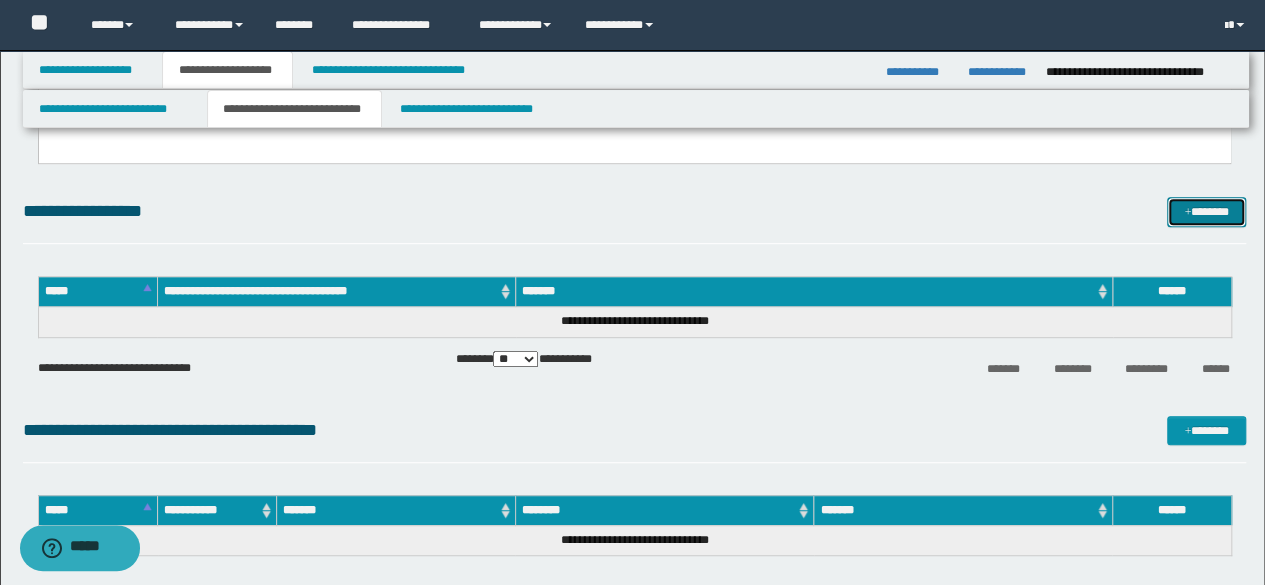 click on "*******" at bounding box center (1206, 211) 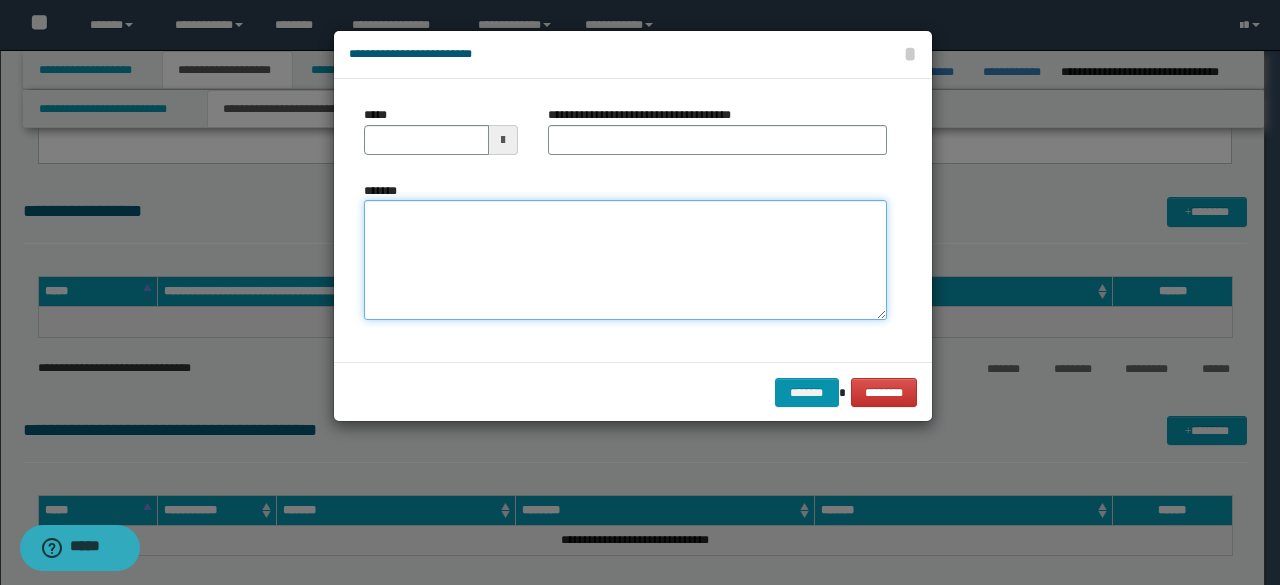click on "*******" at bounding box center (625, 260) 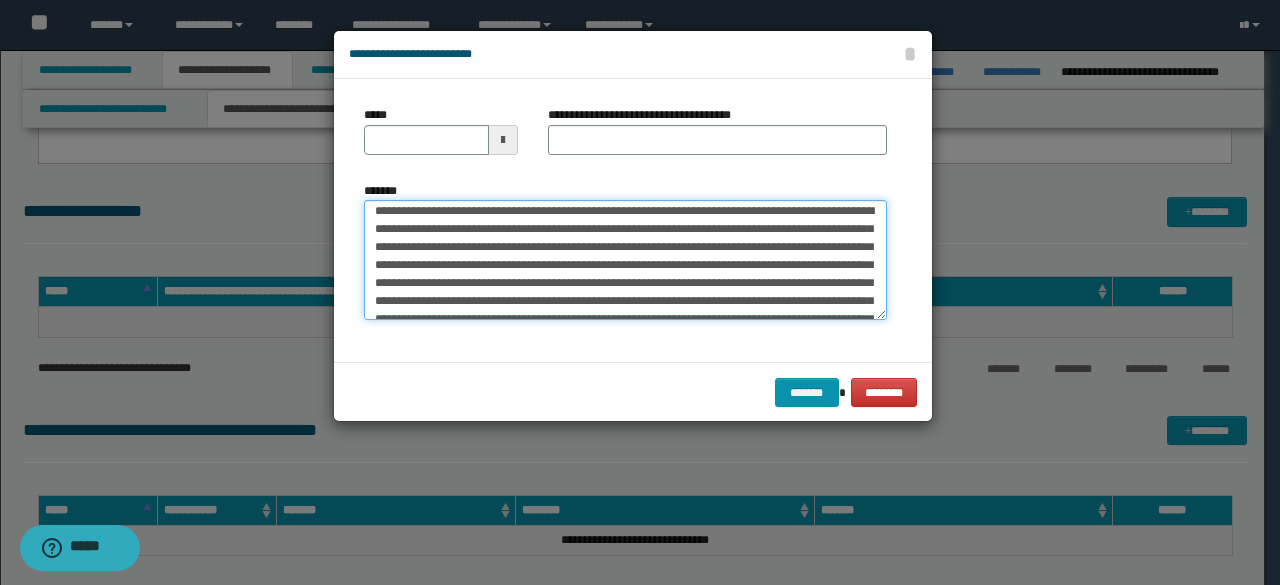 scroll, scrollTop: 0, scrollLeft: 0, axis: both 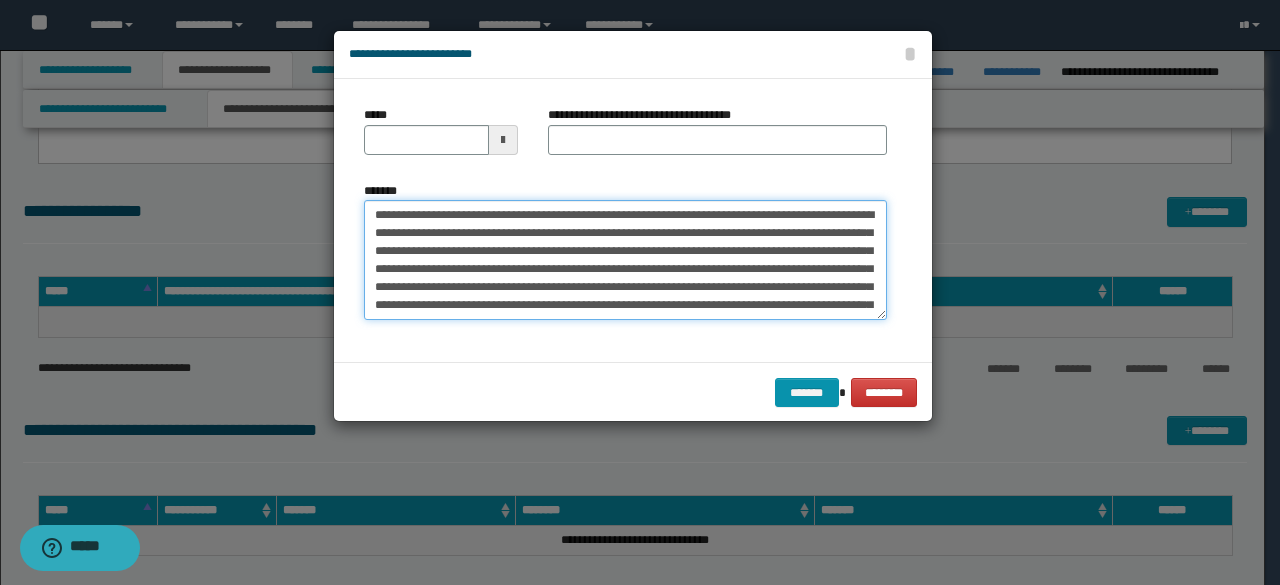drag, startPoint x: 433, startPoint y: 216, endPoint x: 353, endPoint y: 215, distance: 80.00625 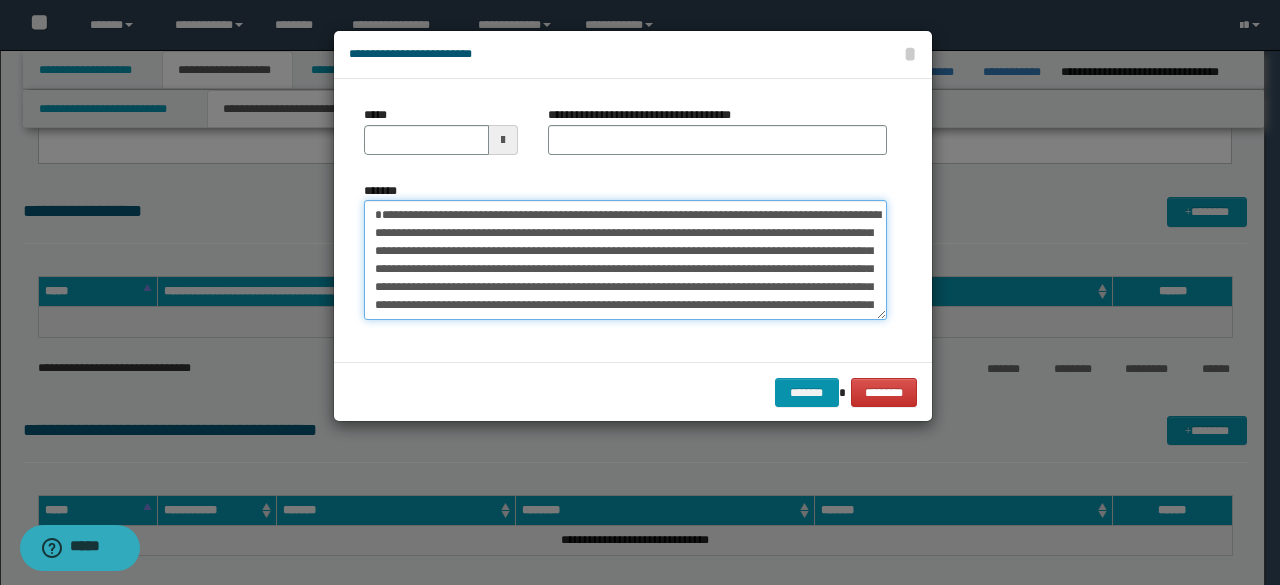 type 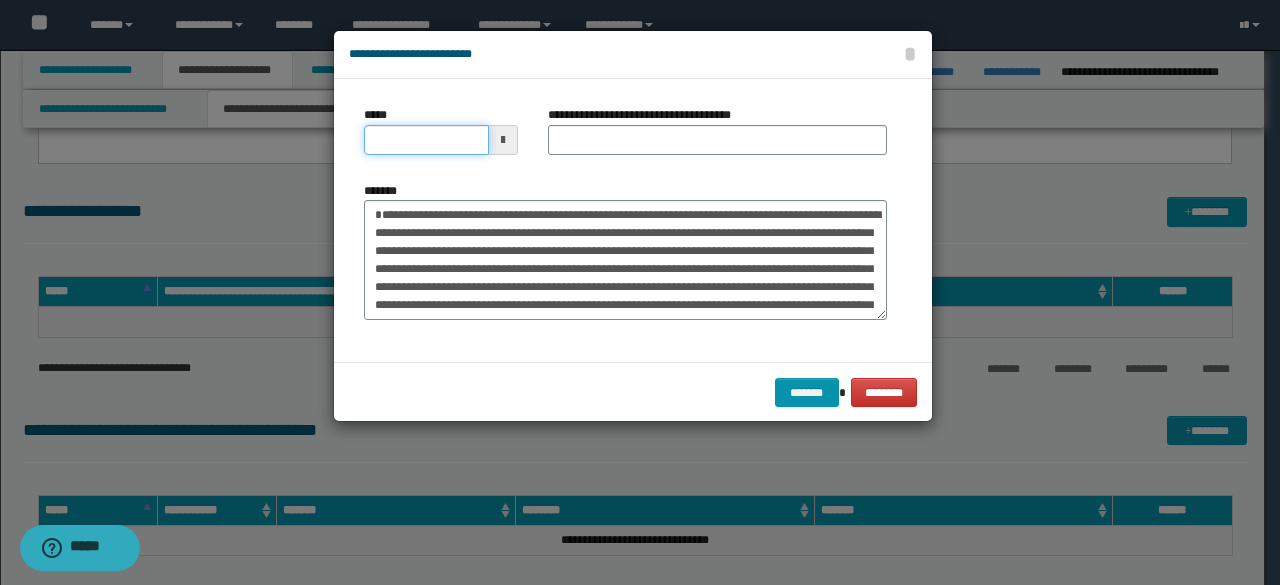click on "*****" at bounding box center (426, 140) 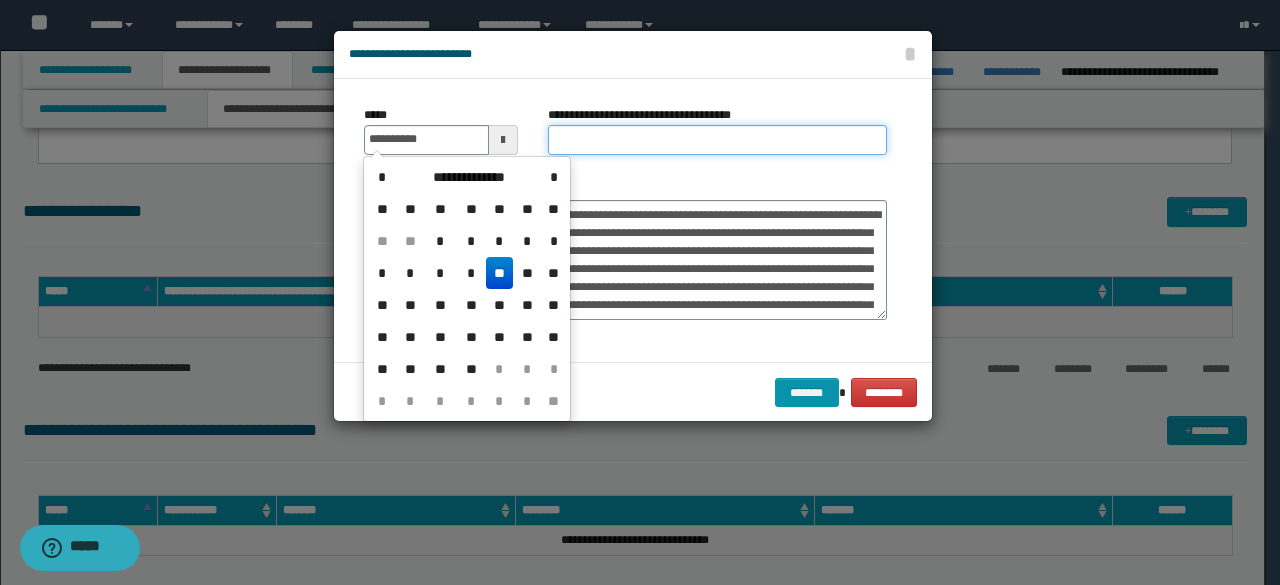 type on "**********" 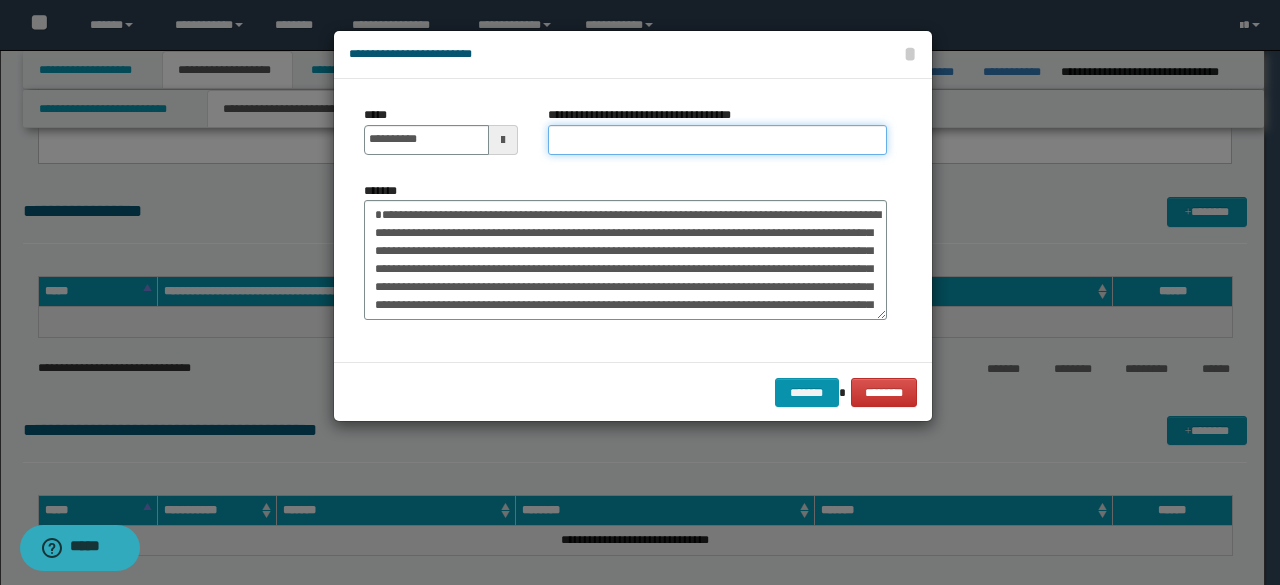 click on "**********" at bounding box center [717, 140] 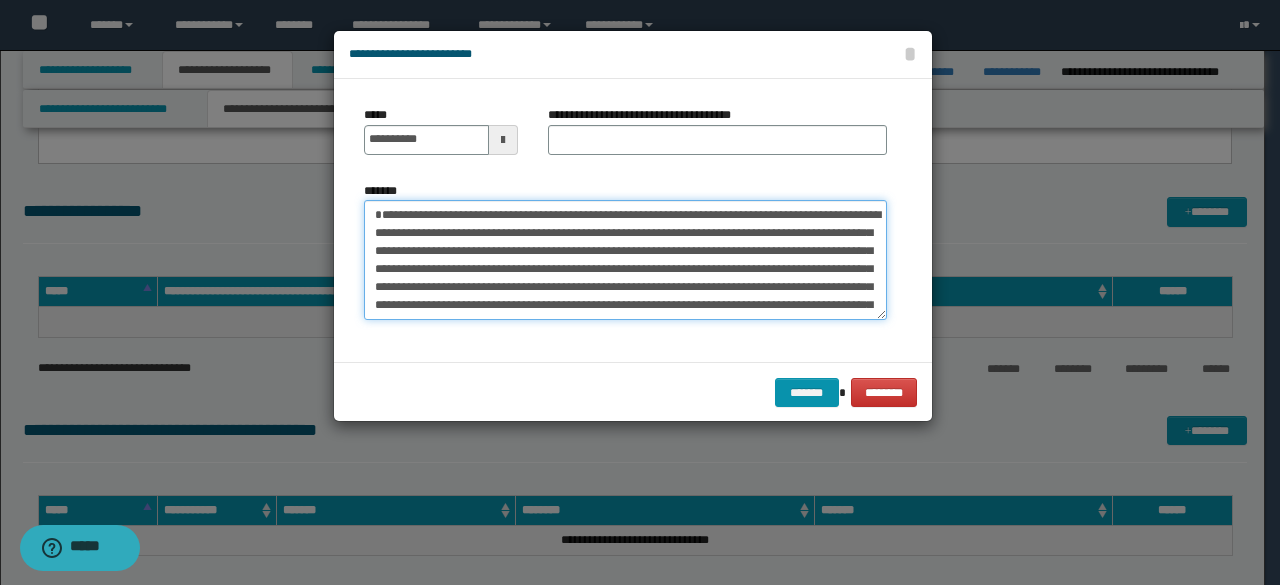 drag, startPoint x: 452, startPoint y: 213, endPoint x: 372, endPoint y: 217, distance: 80.09994 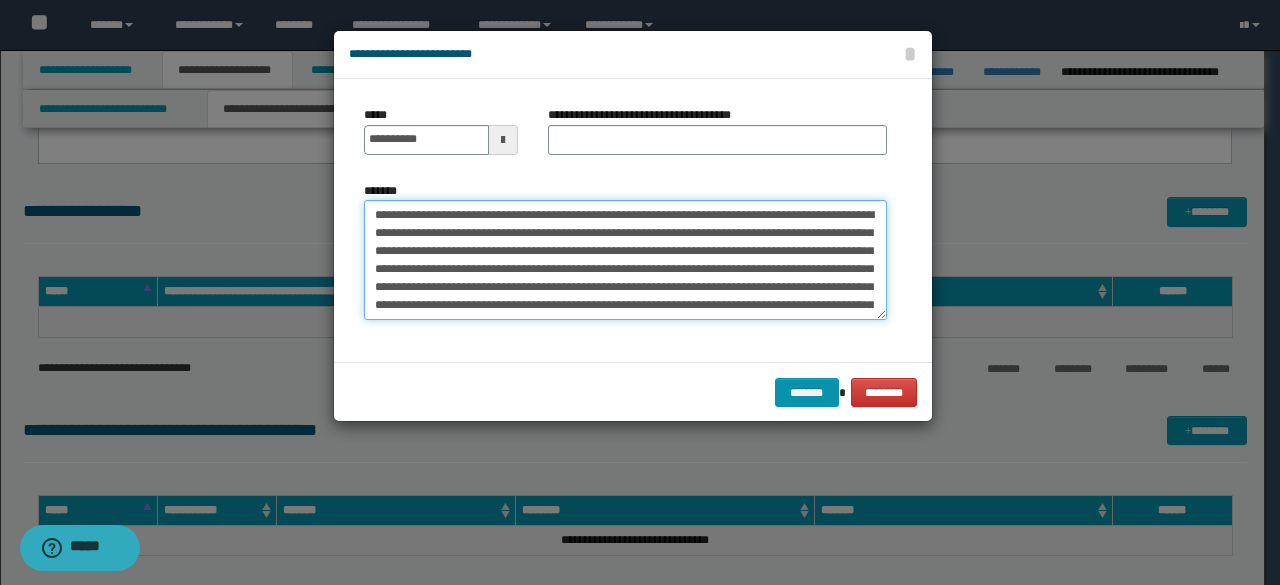 type on "**********" 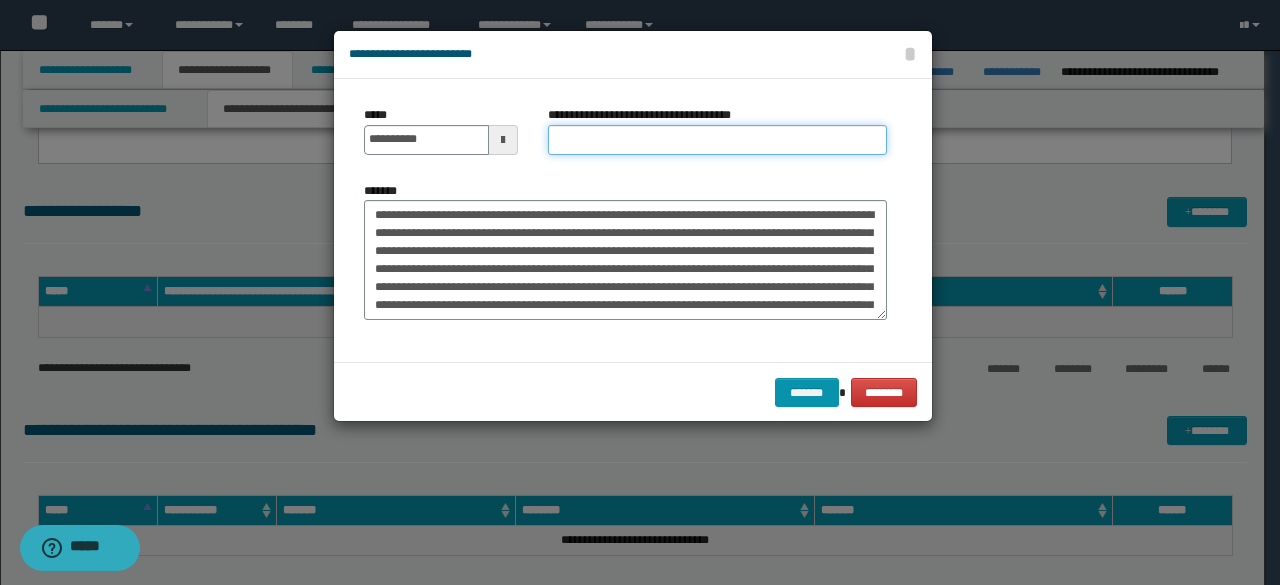 click on "**********" at bounding box center (717, 140) 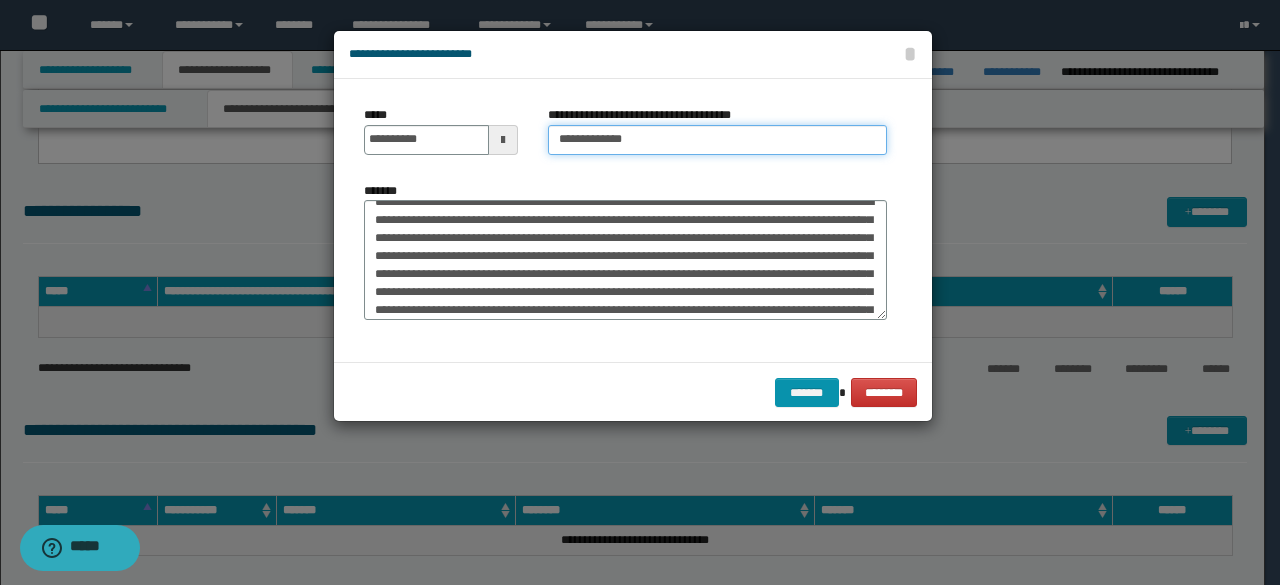 scroll, scrollTop: 200, scrollLeft: 0, axis: vertical 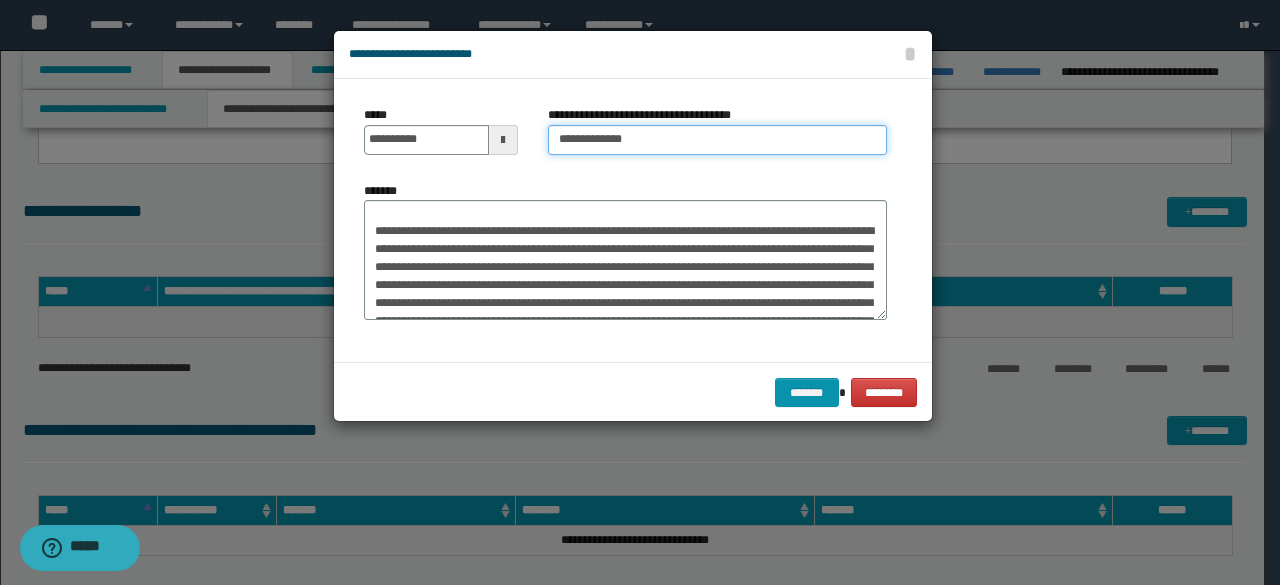 type on "**********" 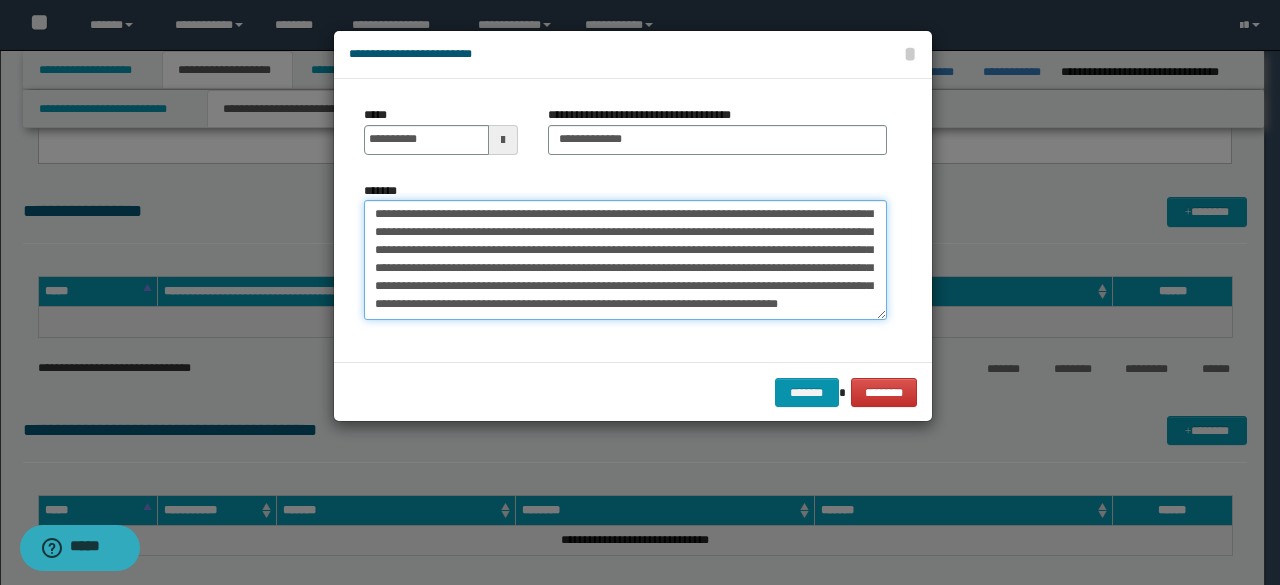 scroll, scrollTop: 6210, scrollLeft: 0, axis: vertical 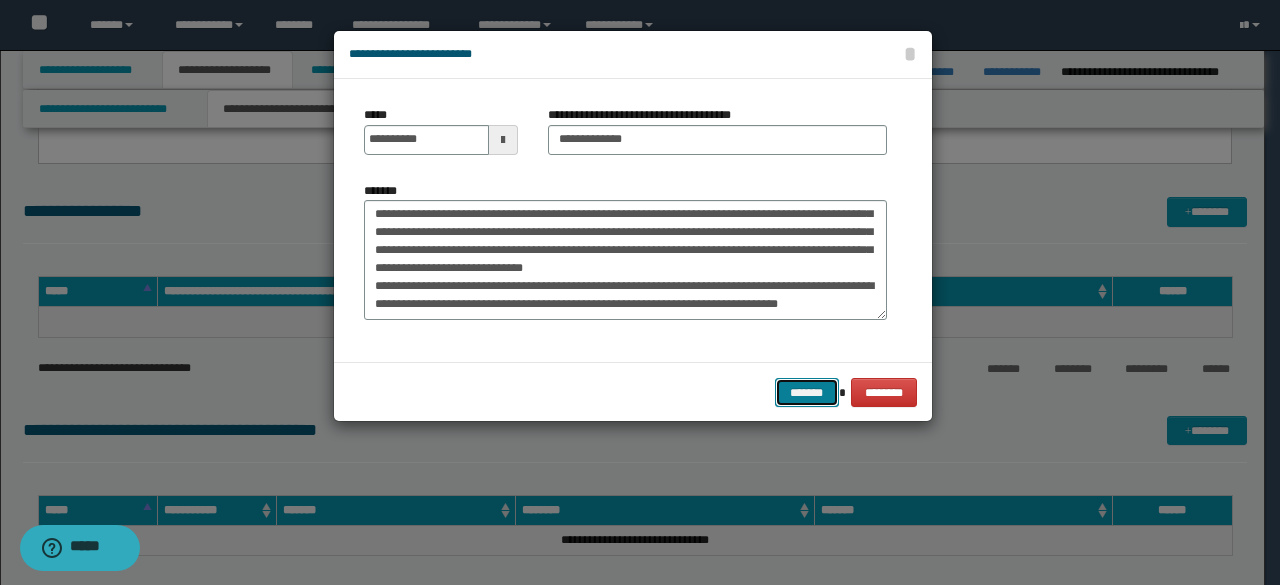 click on "*******" at bounding box center [807, 392] 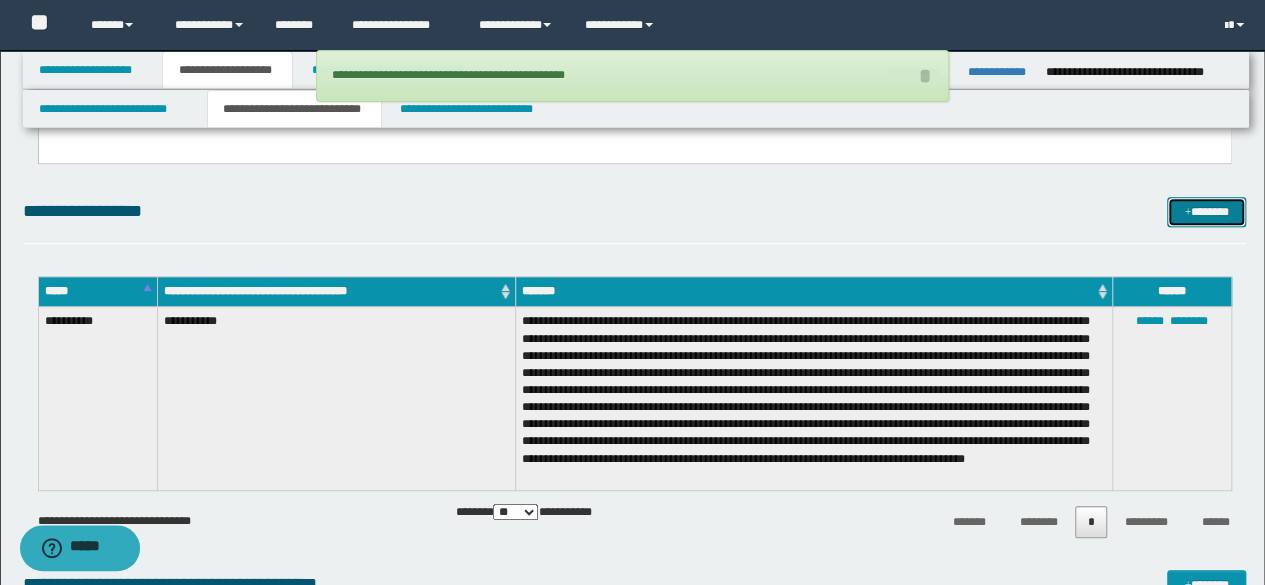 click on "*******" at bounding box center (1206, 211) 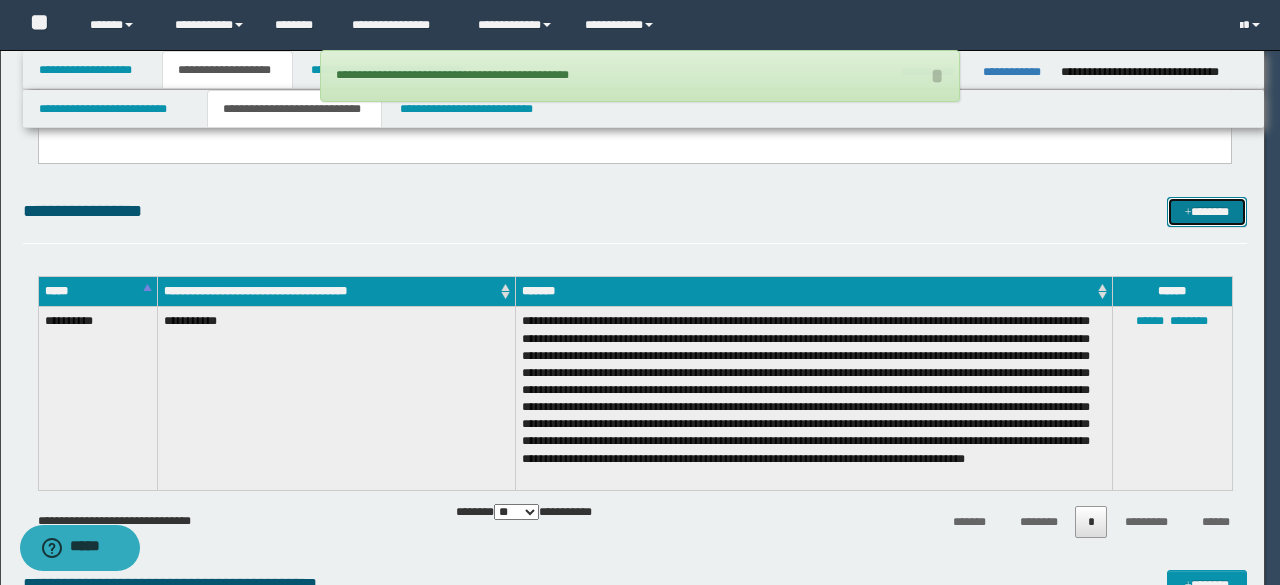 scroll, scrollTop: 0, scrollLeft: 0, axis: both 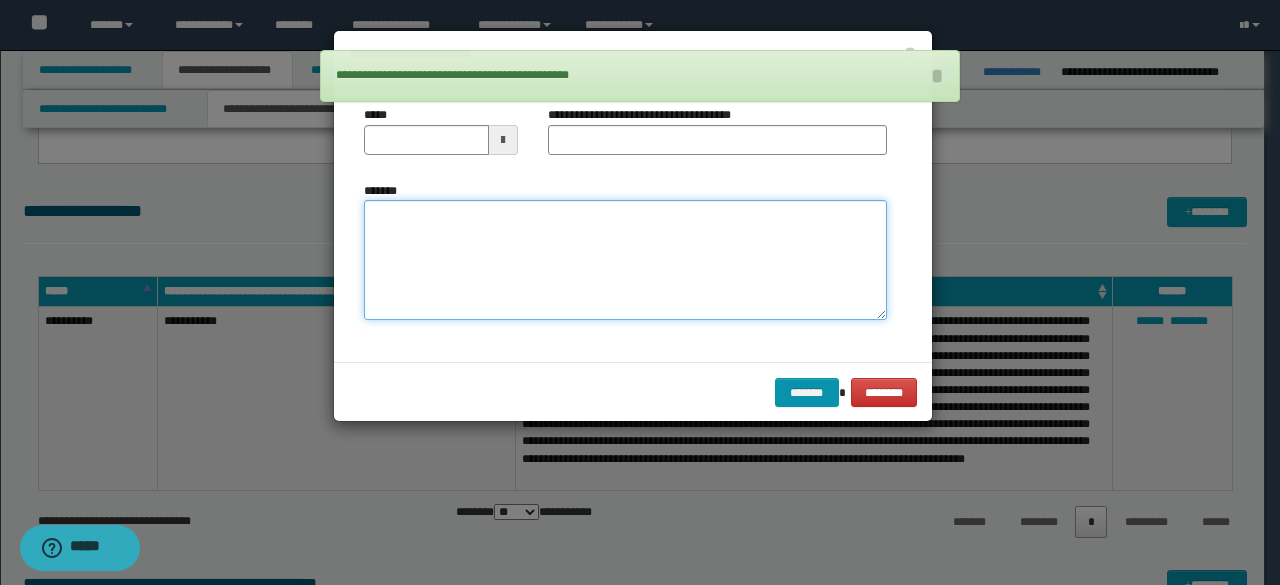click on "*******" at bounding box center [625, 259] 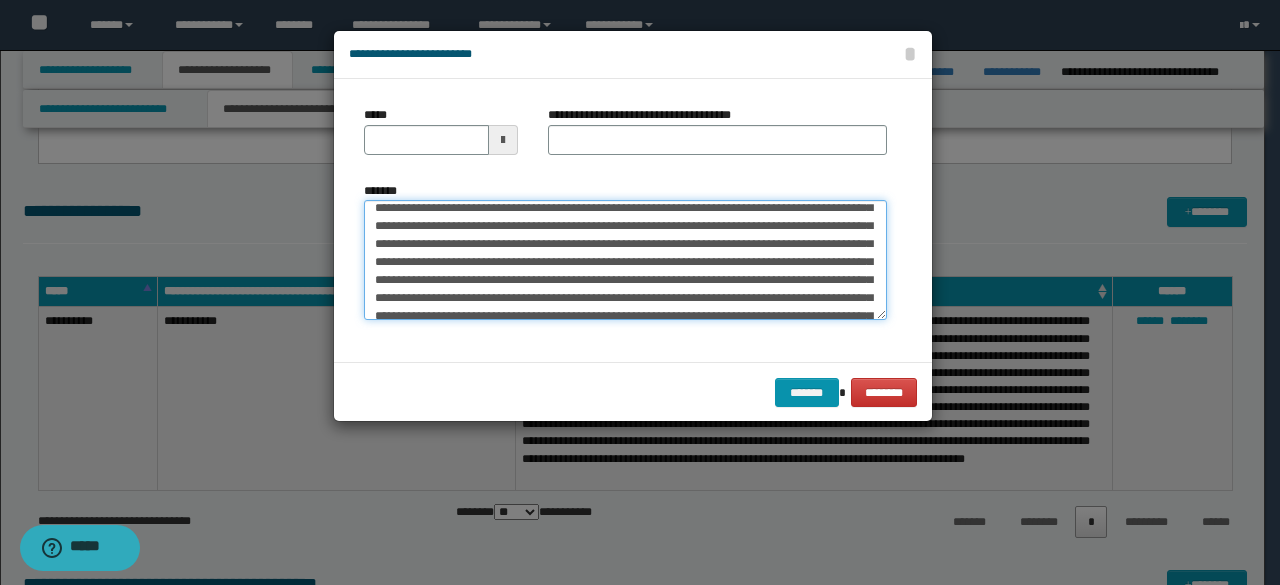 scroll, scrollTop: 4070, scrollLeft: 0, axis: vertical 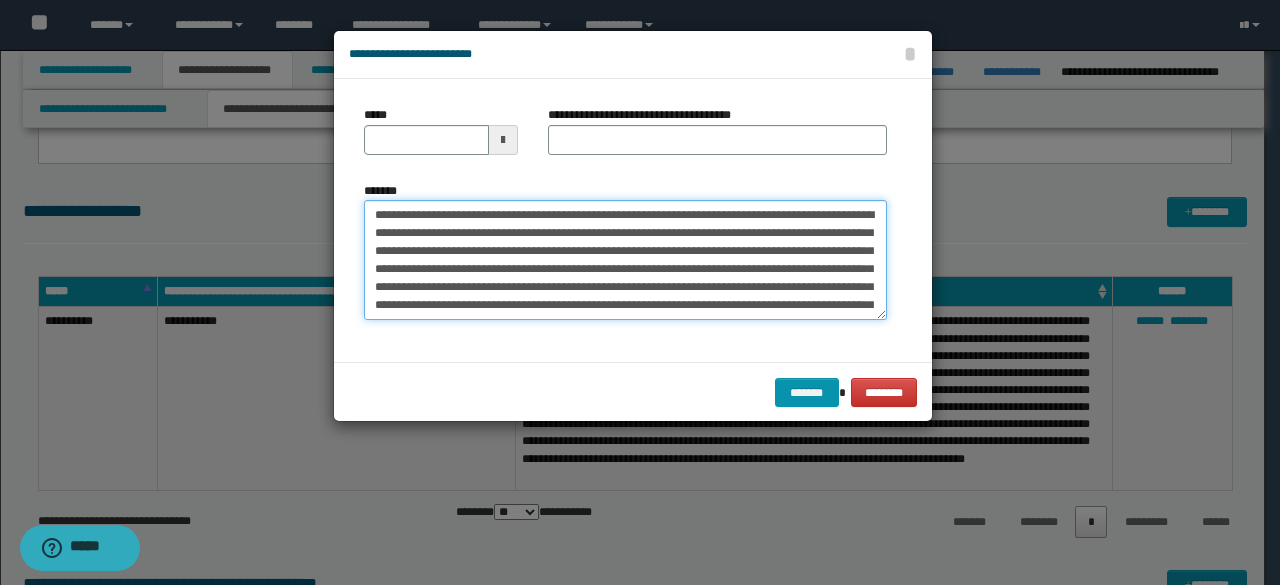 drag, startPoint x: 436, startPoint y: 214, endPoint x: 331, endPoint y: 214, distance: 105 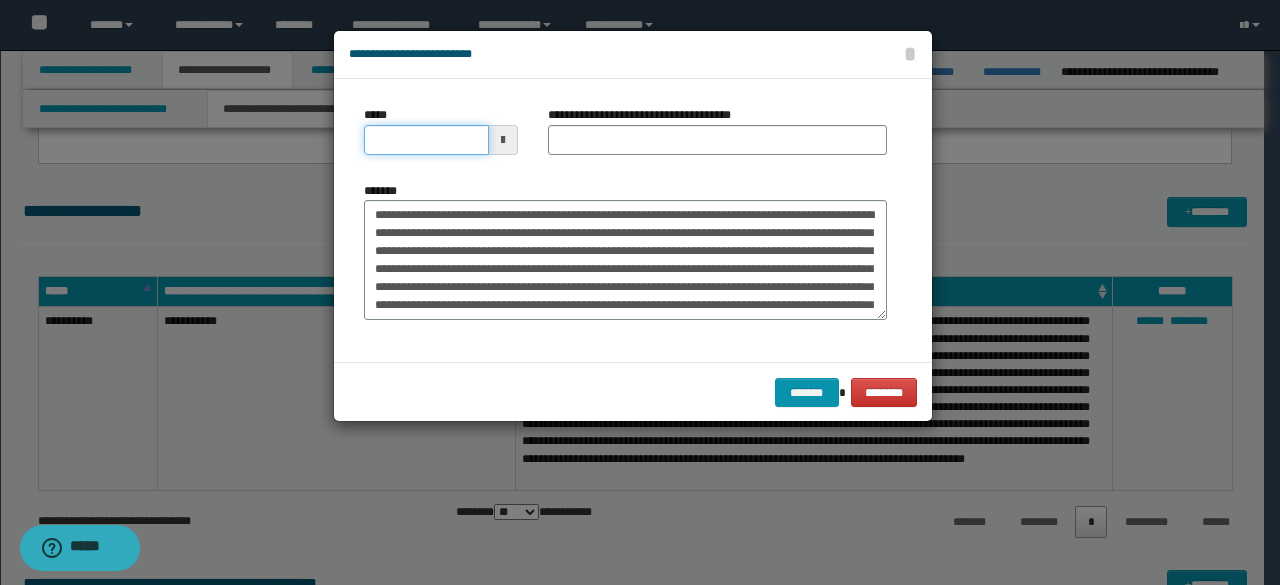 click on "*****" at bounding box center (426, 140) 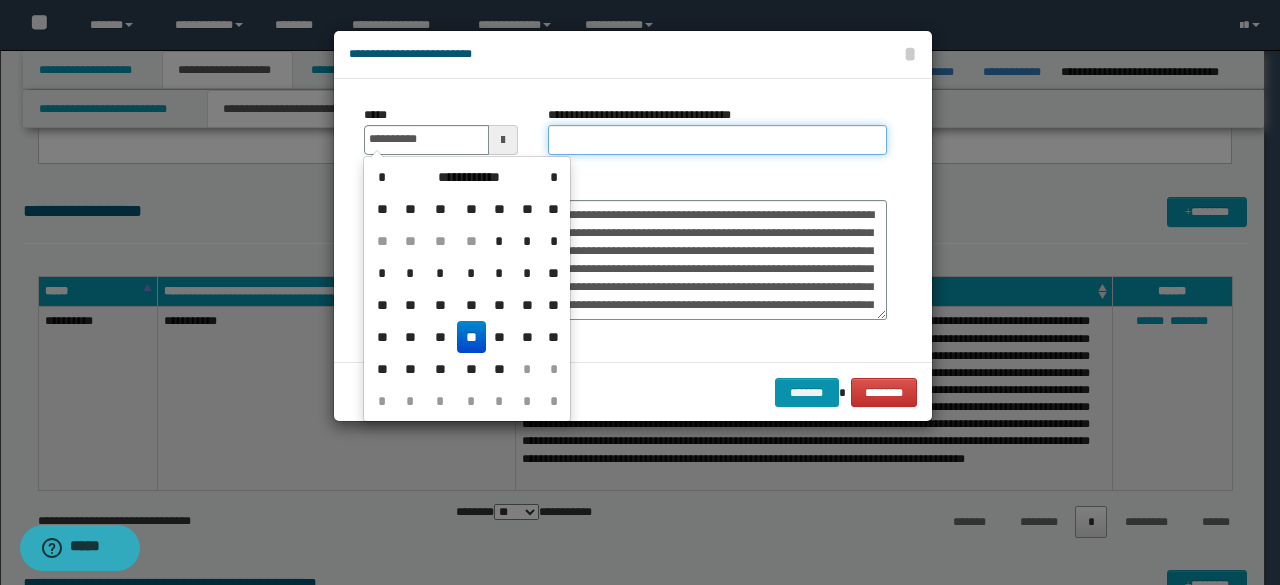 type on "**********" 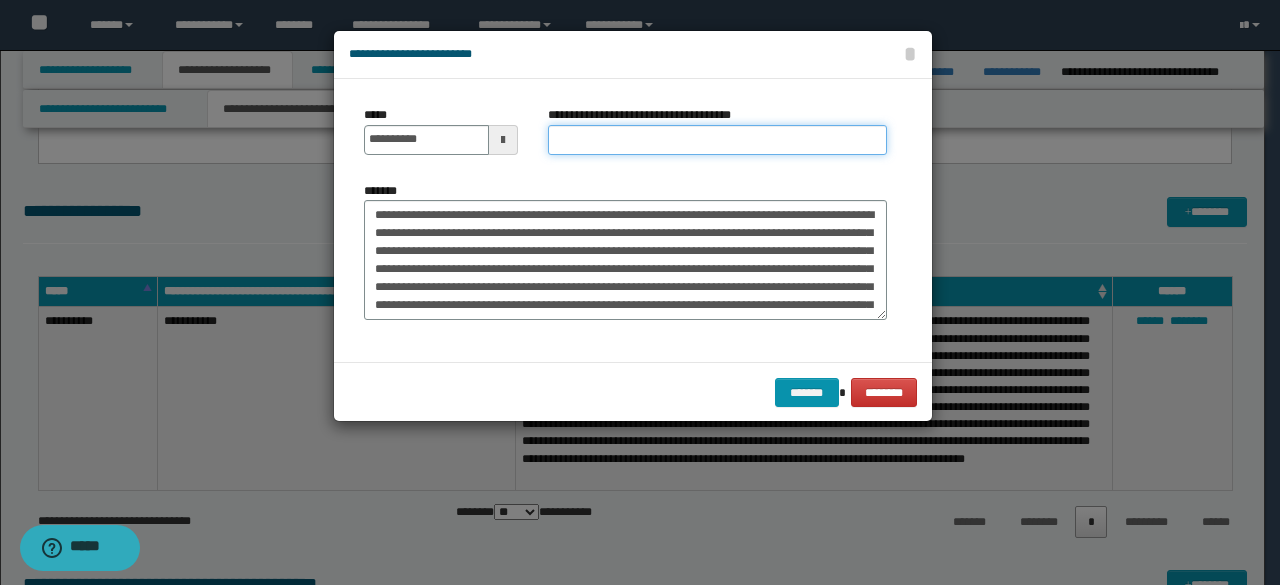 click on "**********" at bounding box center (717, 140) 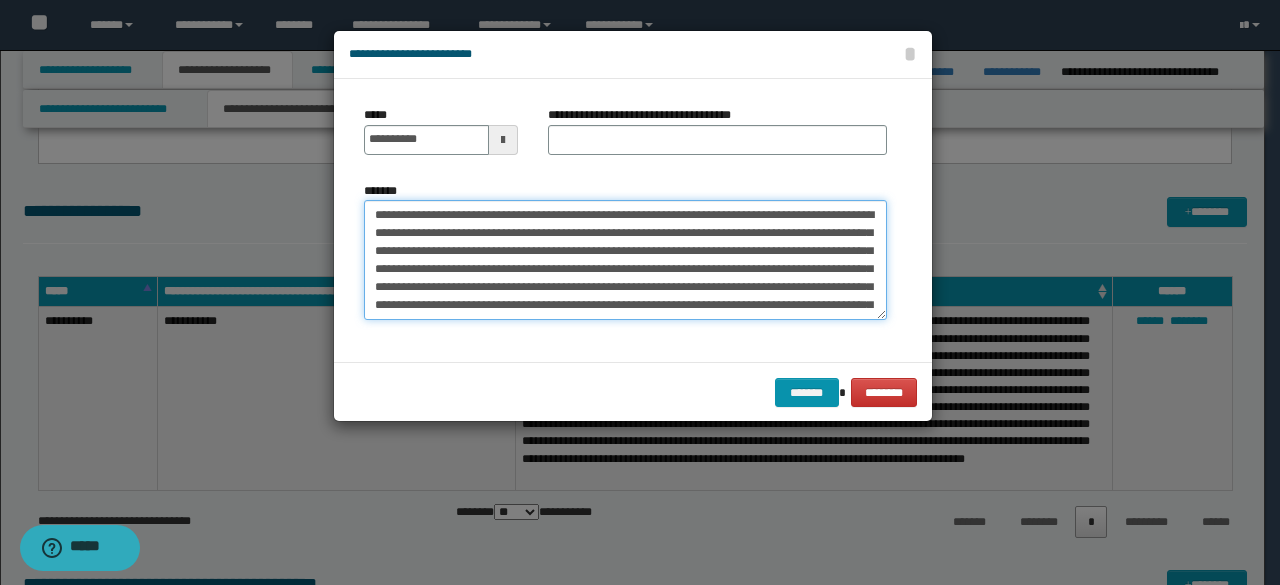 drag, startPoint x: 456, startPoint y: 214, endPoint x: 366, endPoint y: 207, distance: 90.27181 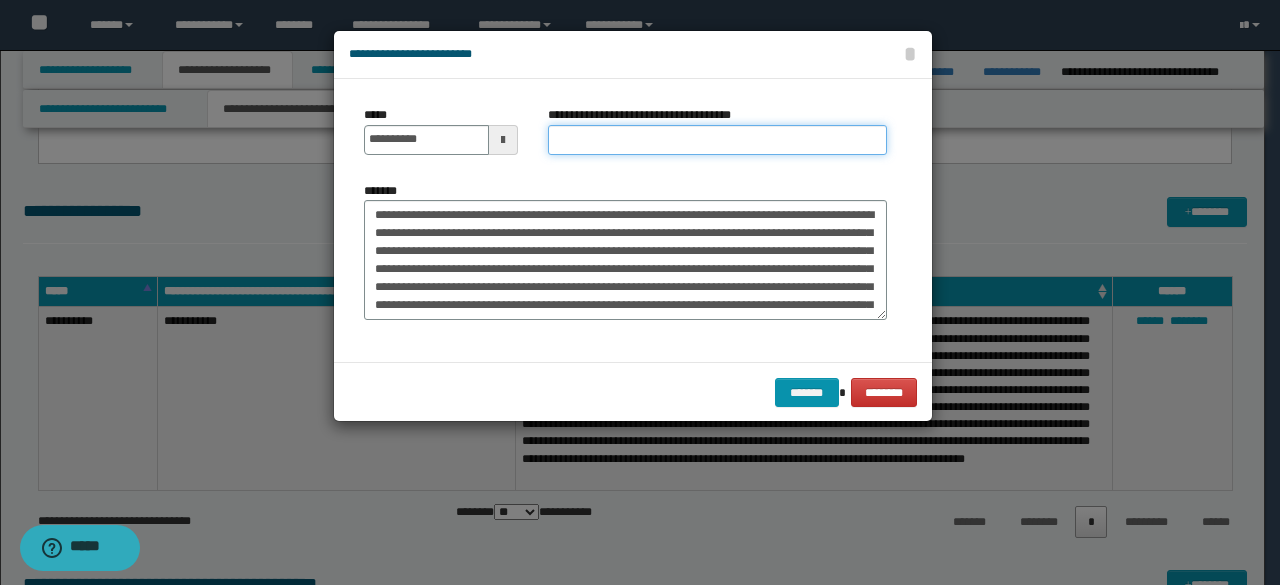 click on "**********" at bounding box center (717, 140) 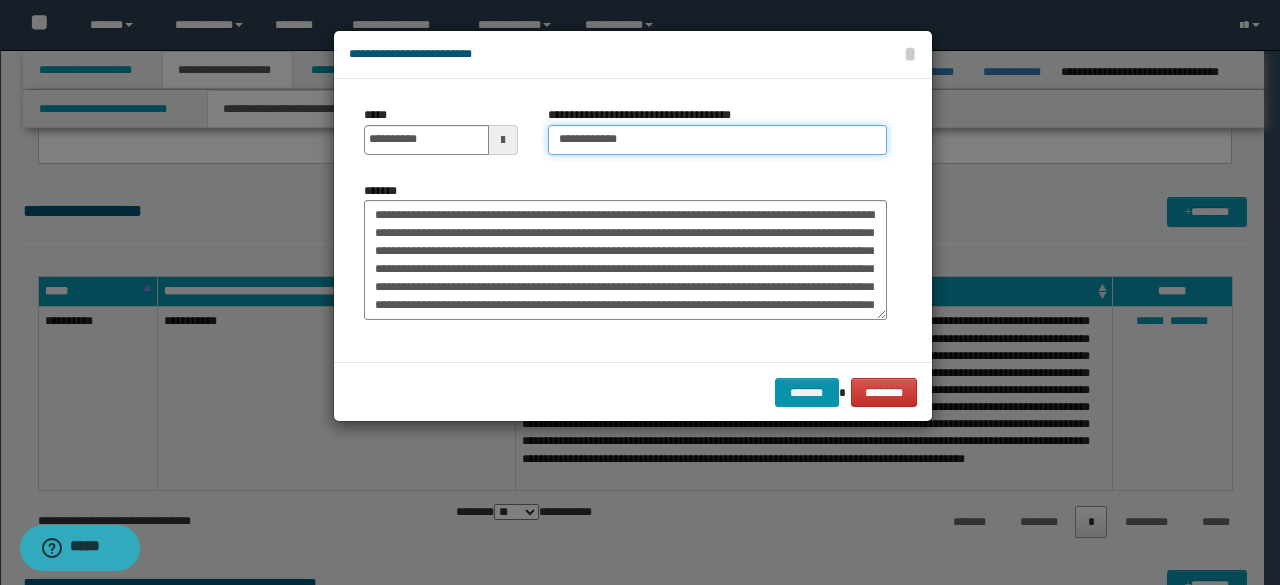 type on "**********" 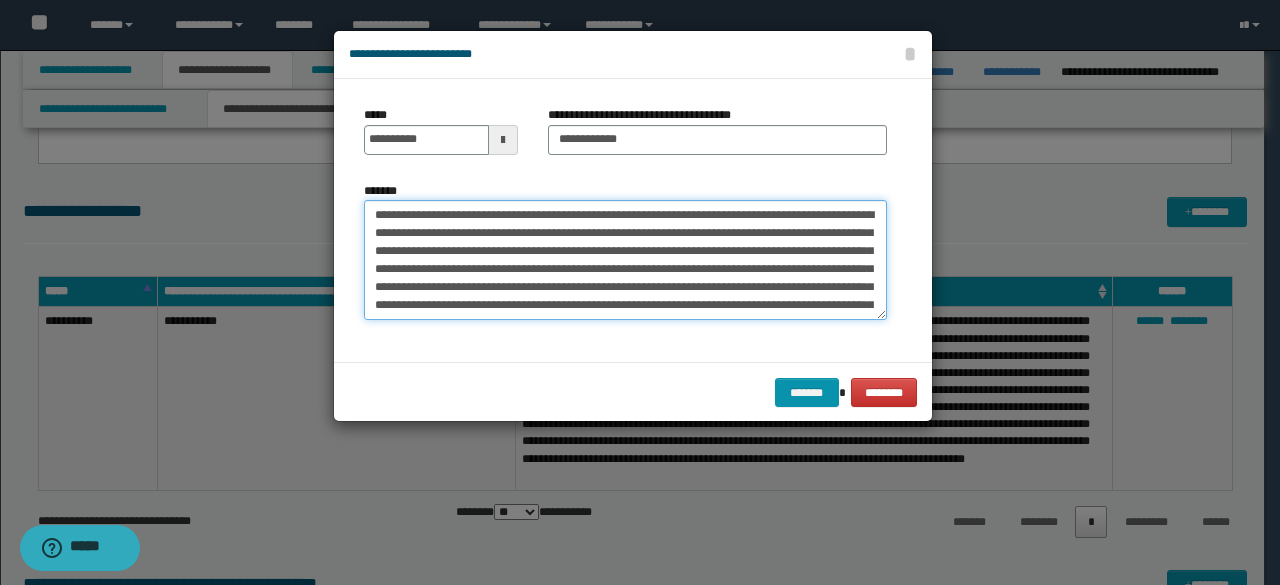 click on "*******" at bounding box center [625, 259] 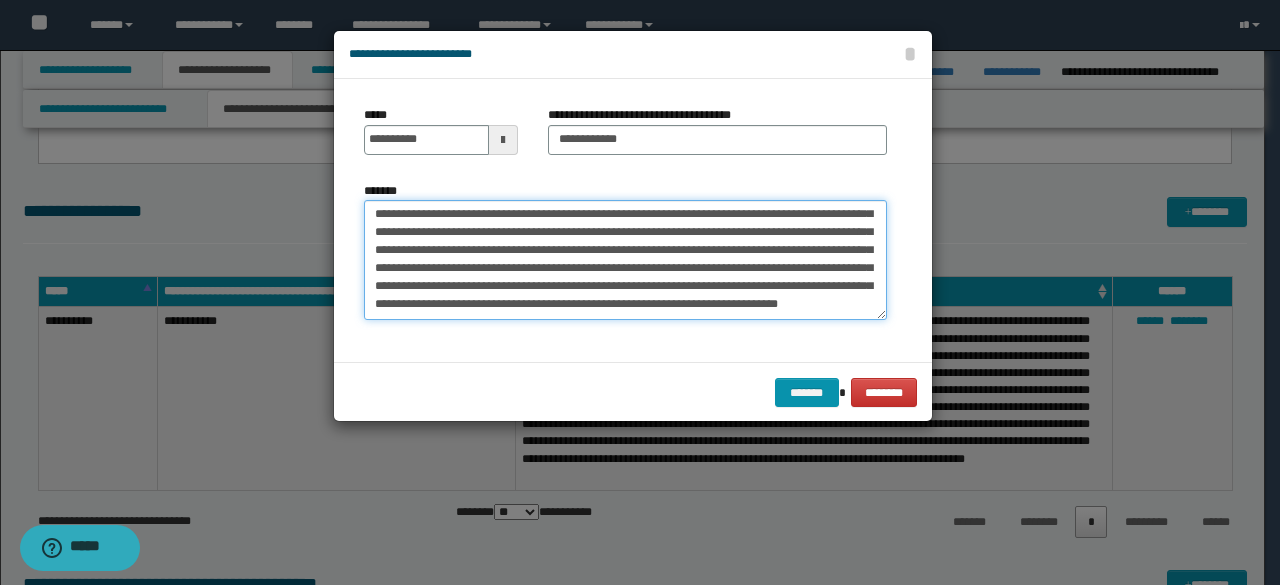 scroll, scrollTop: 5976, scrollLeft: 0, axis: vertical 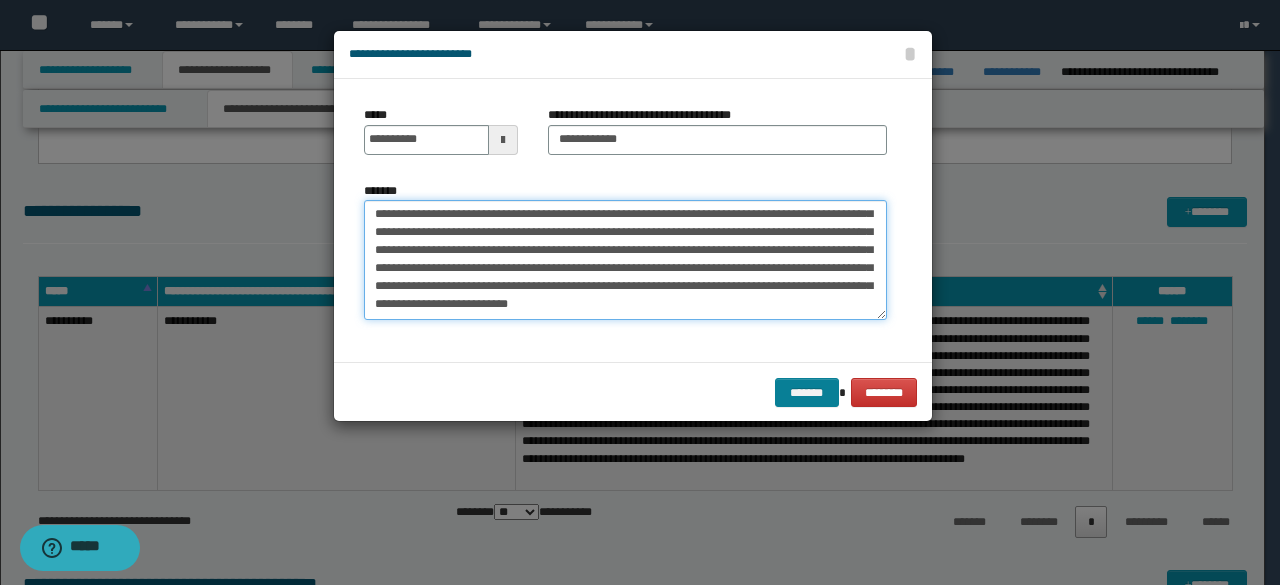 type on "**********" 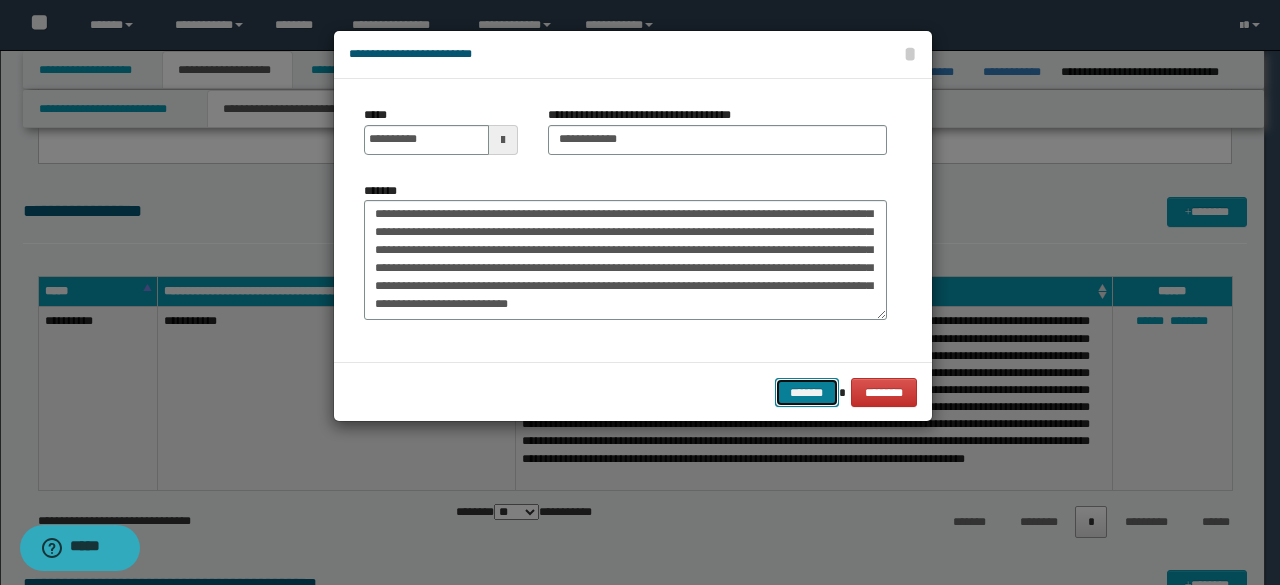 click on "*******" at bounding box center [807, 392] 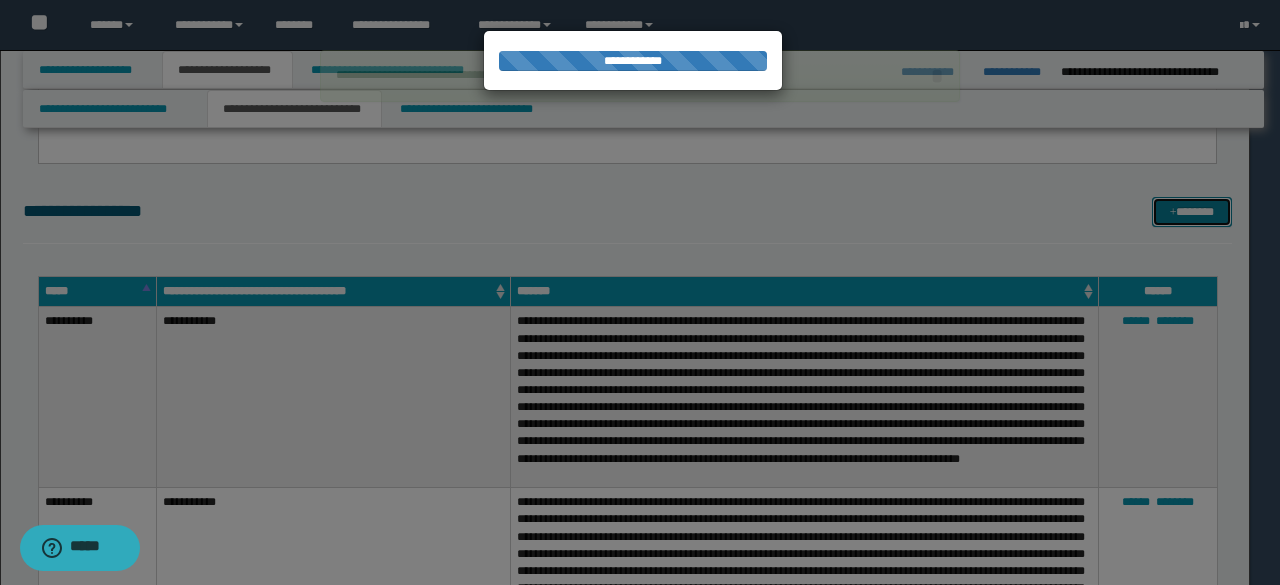 type 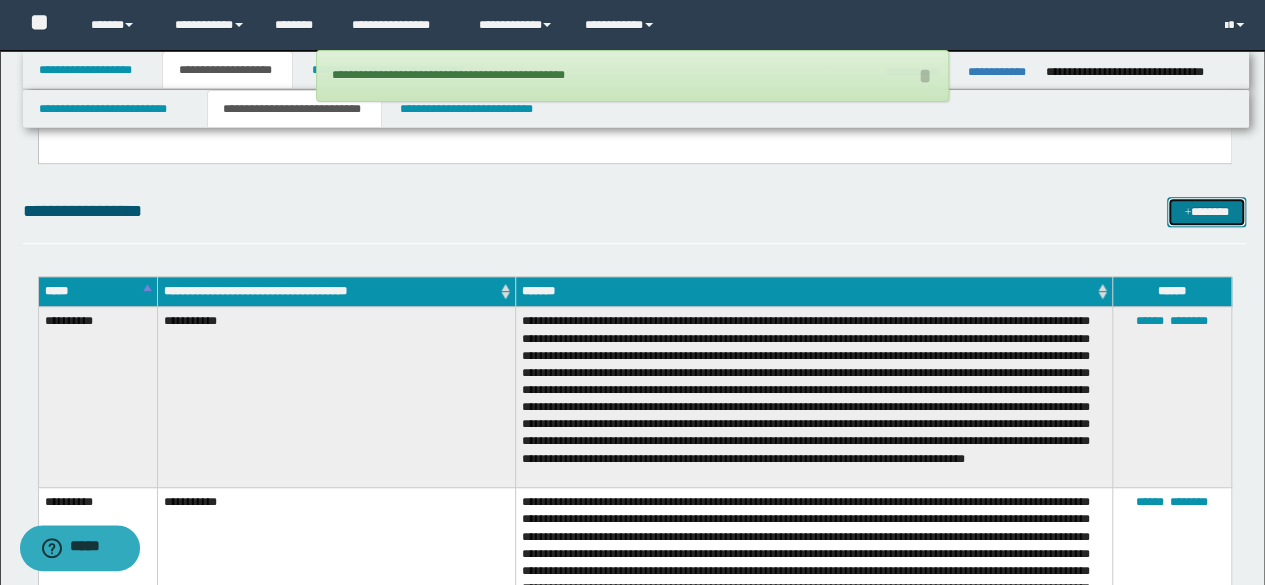 click on "*******" at bounding box center [1206, 211] 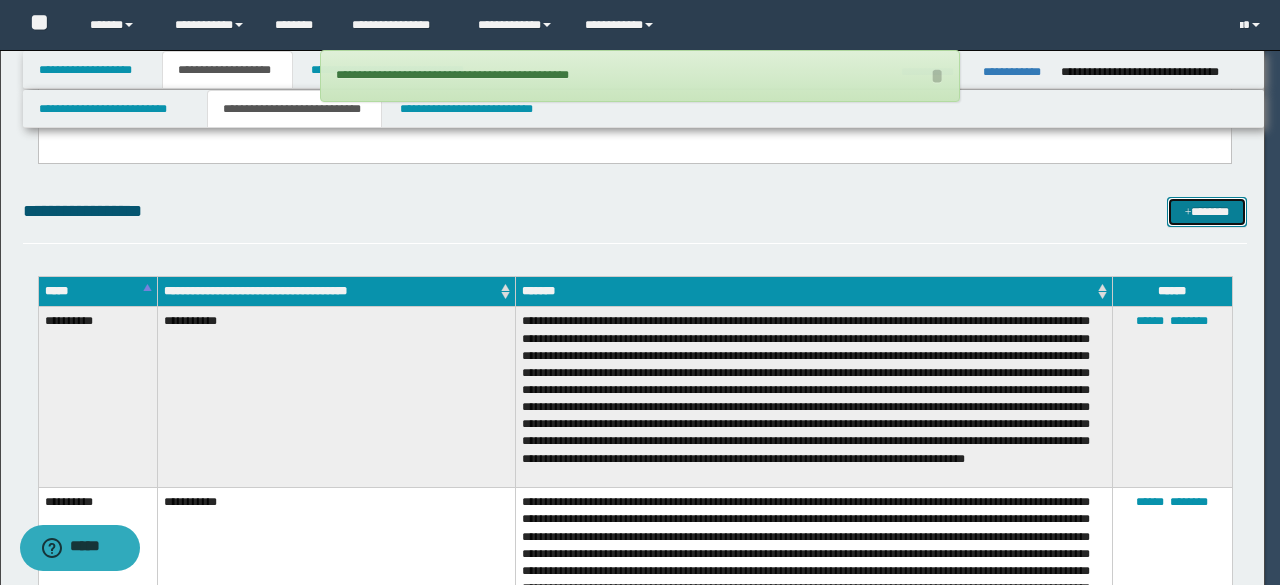 scroll, scrollTop: 0, scrollLeft: 0, axis: both 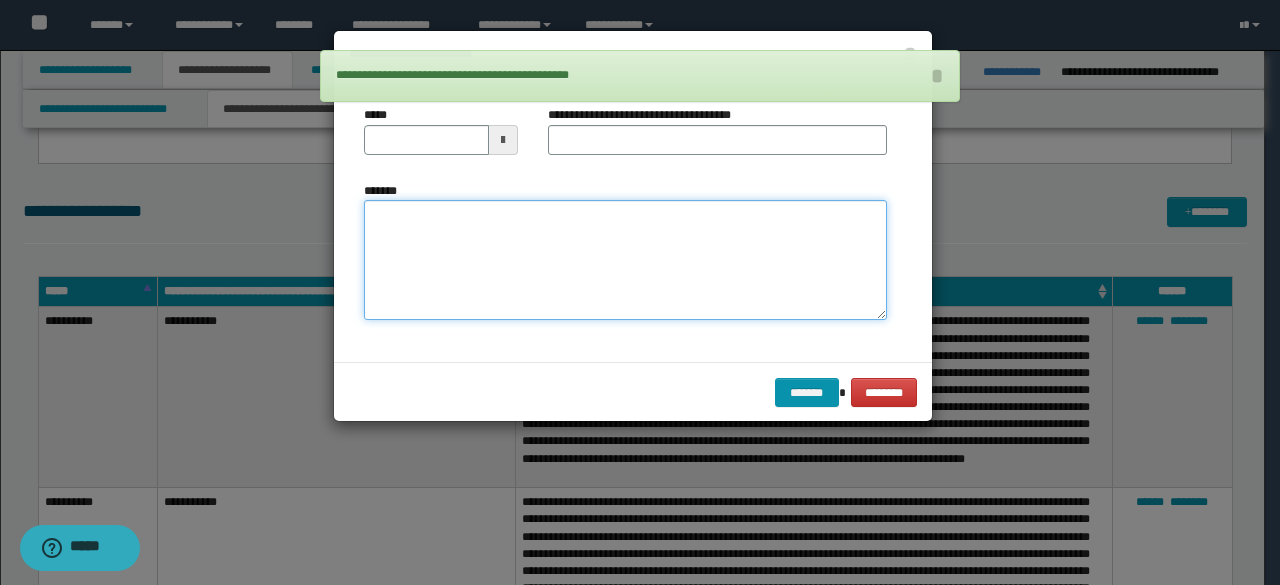 click on "*******" at bounding box center (625, 259) 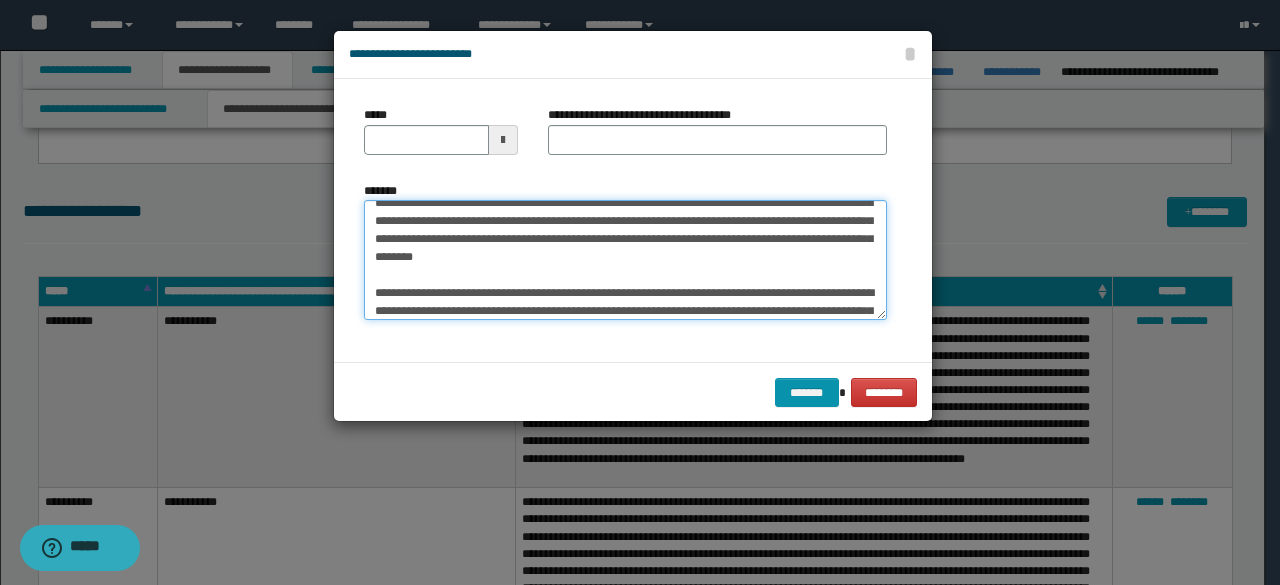 scroll, scrollTop: 0, scrollLeft: 0, axis: both 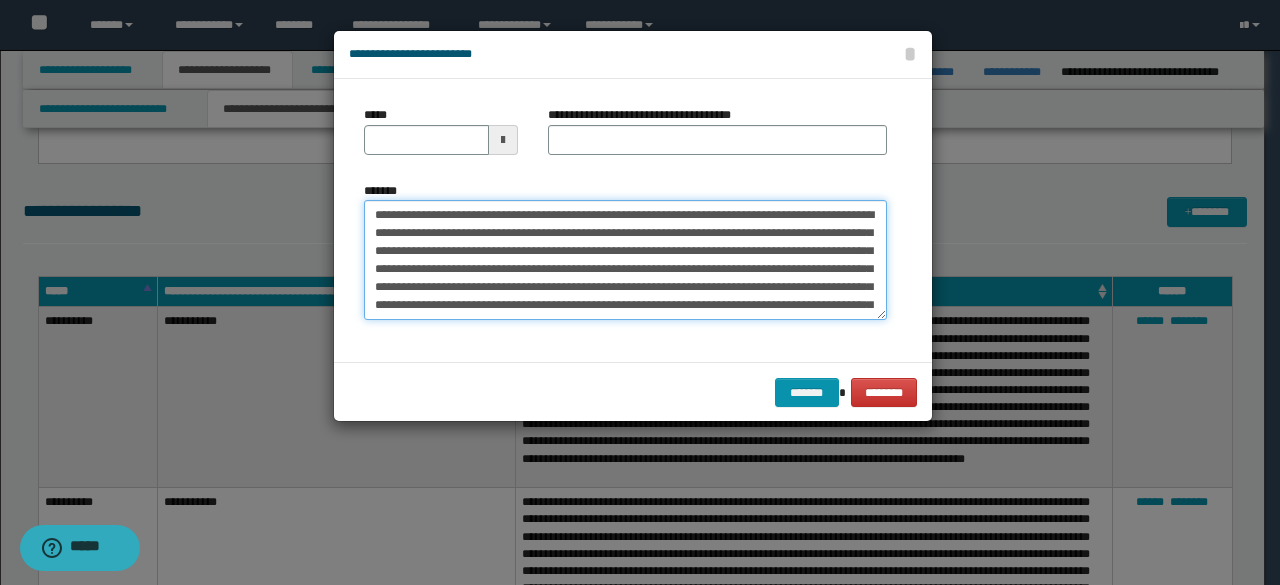 drag, startPoint x: 431, startPoint y: 214, endPoint x: 405, endPoint y: 209, distance: 26.476404 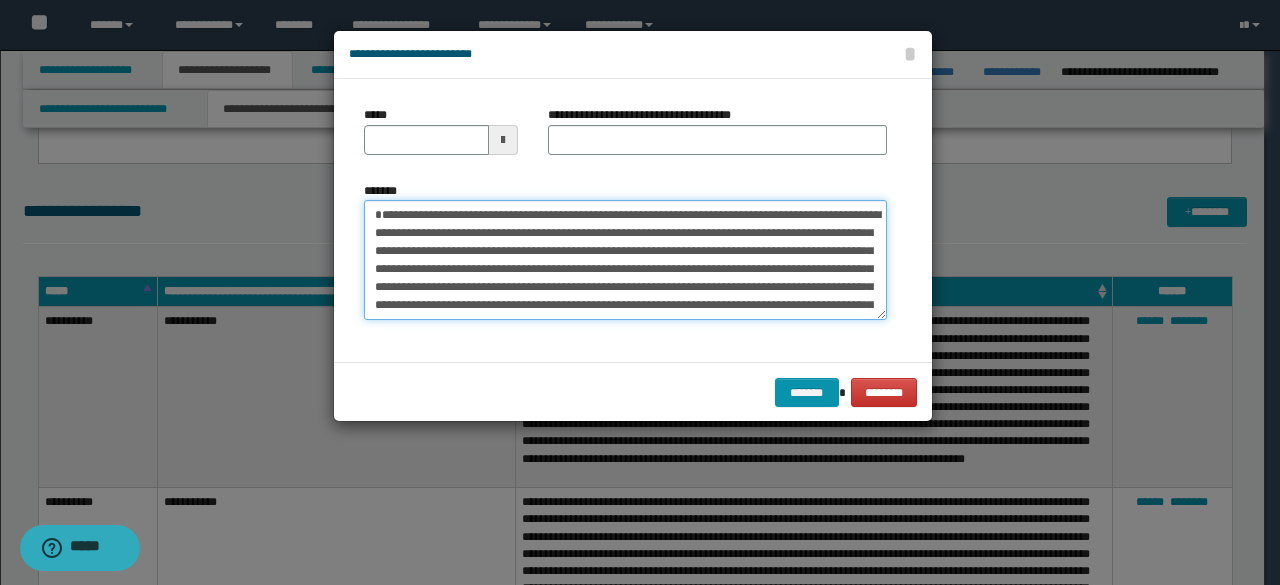 type 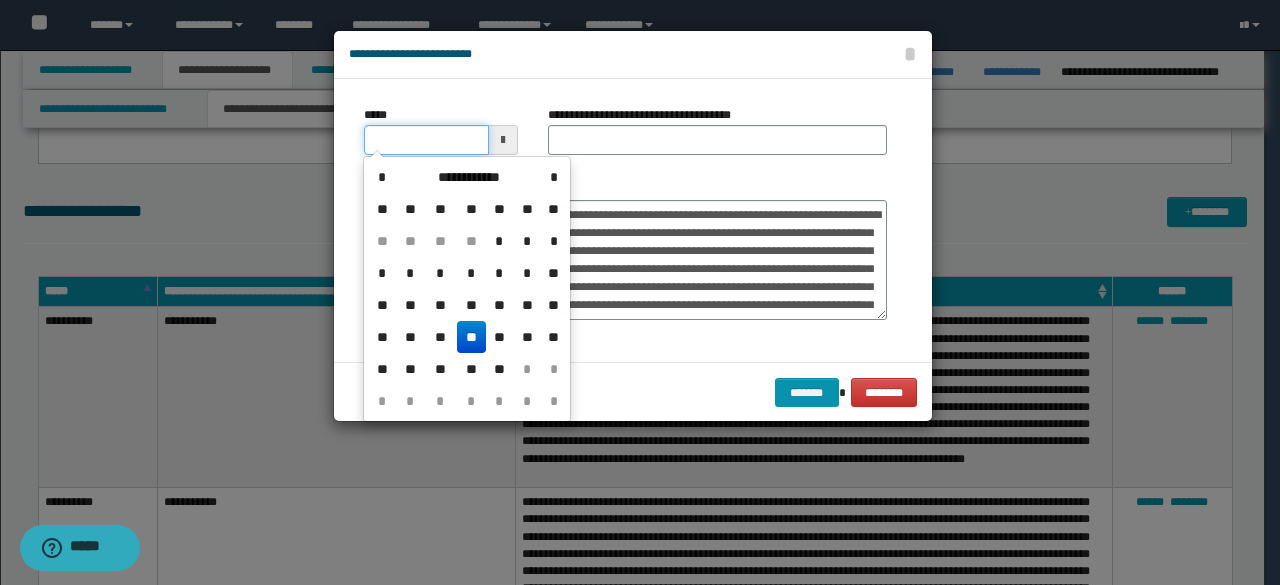 click on "*****" at bounding box center (426, 140) 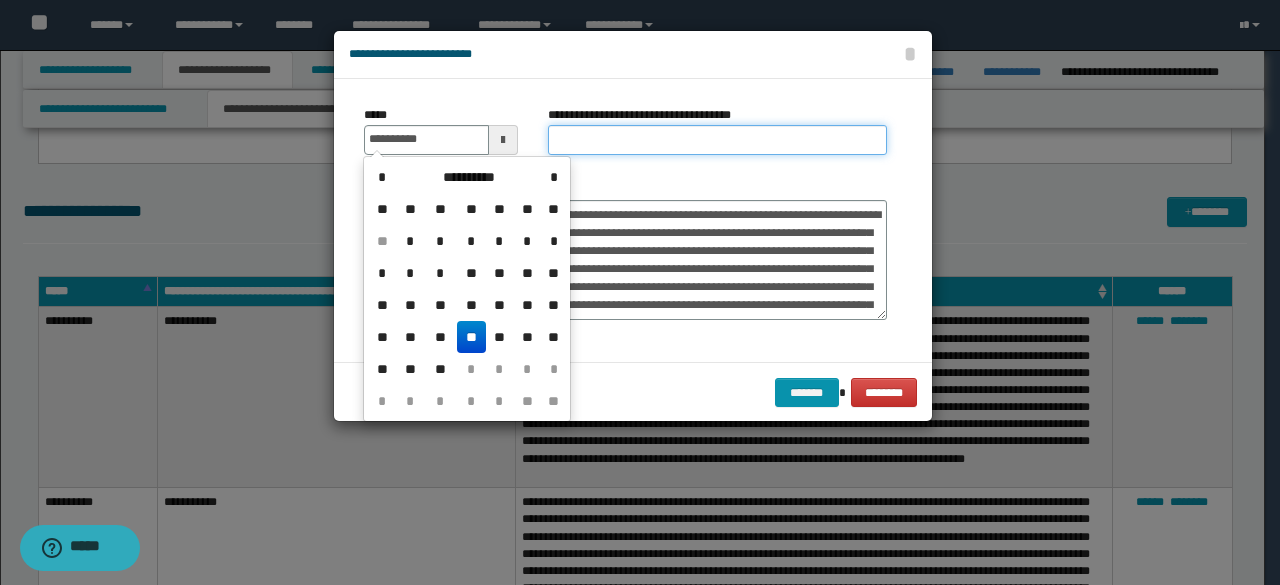 type on "**********" 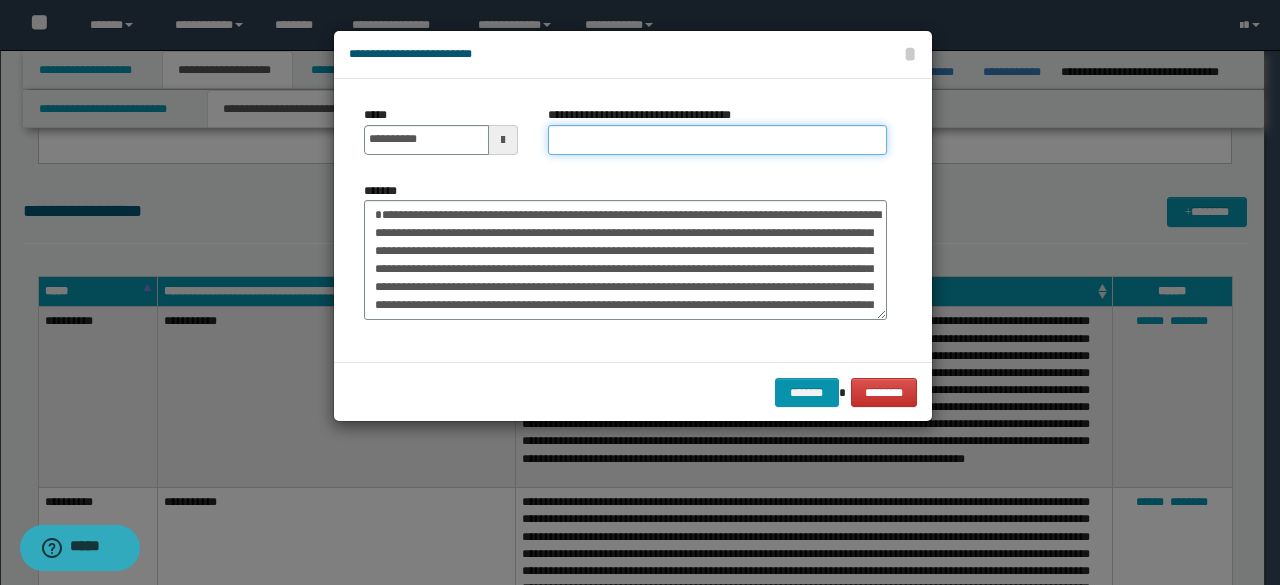 click on "**********" at bounding box center [717, 140] 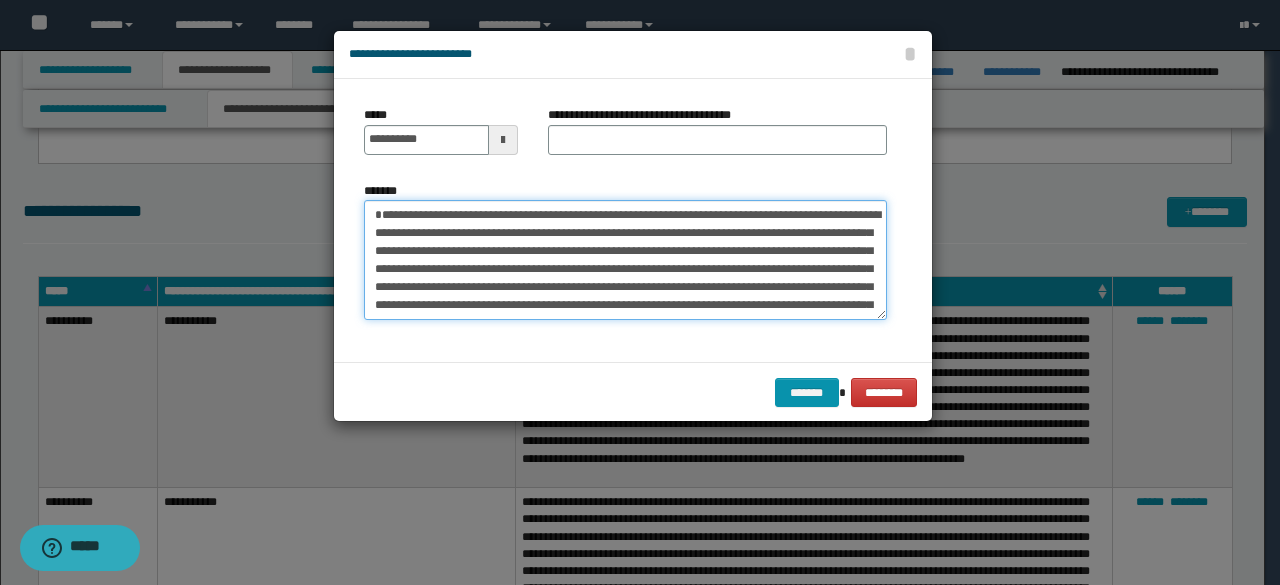 drag, startPoint x: 458, startPoint y: 212, endPoint x: 367, endPoint y: 203, distance: 91.44397 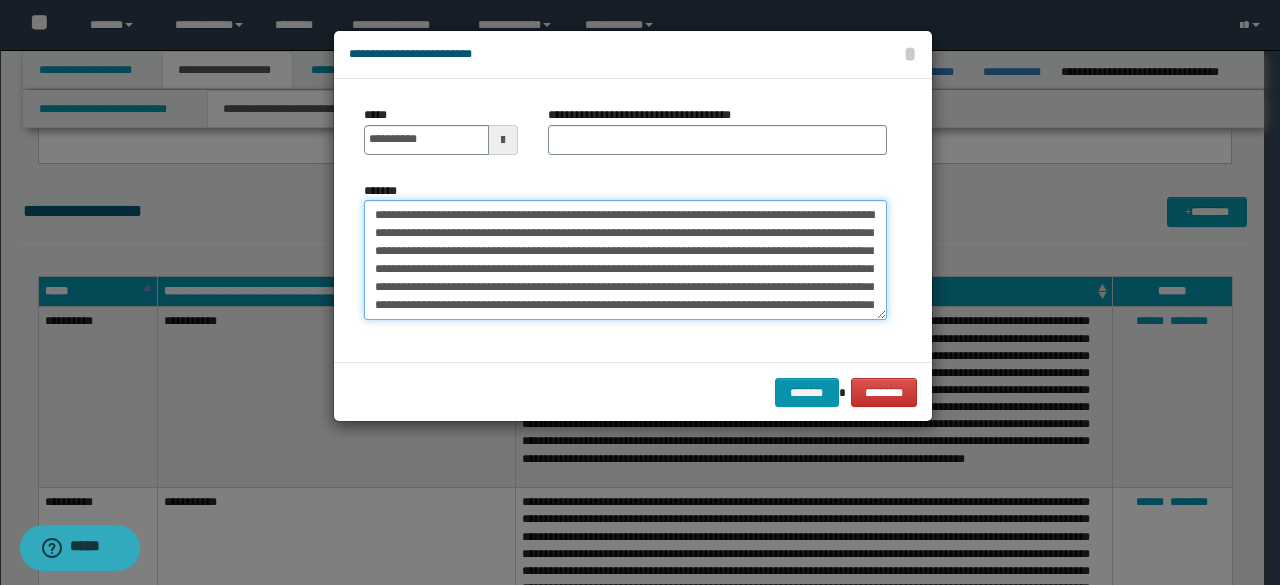 type on "**********" 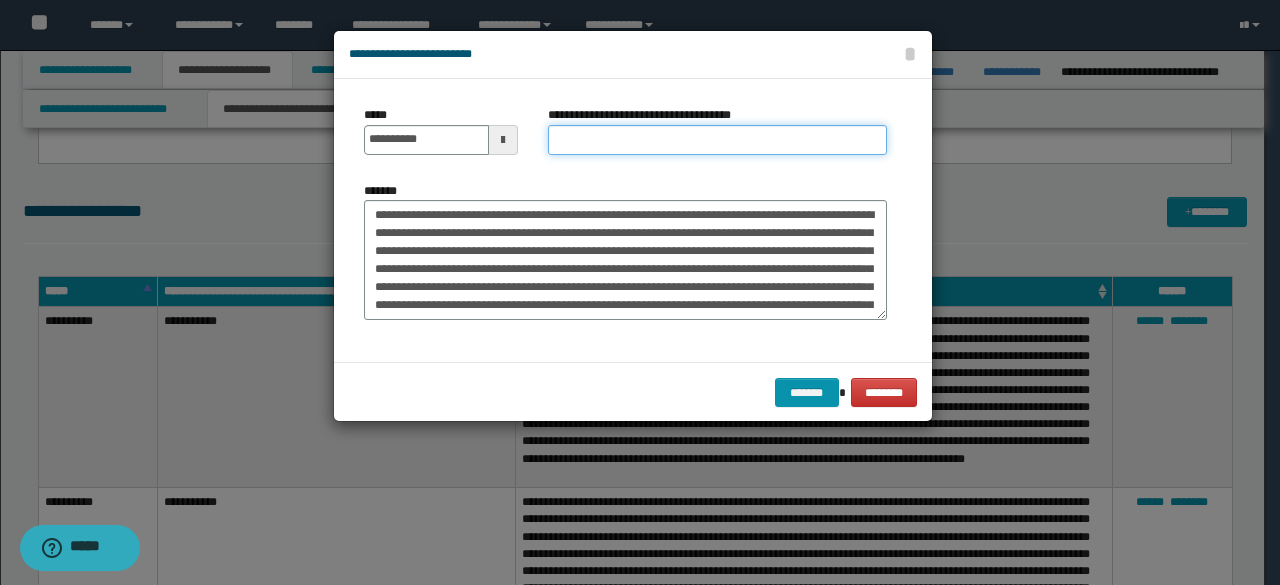 click on "**********" at bounding box center [717, 140] 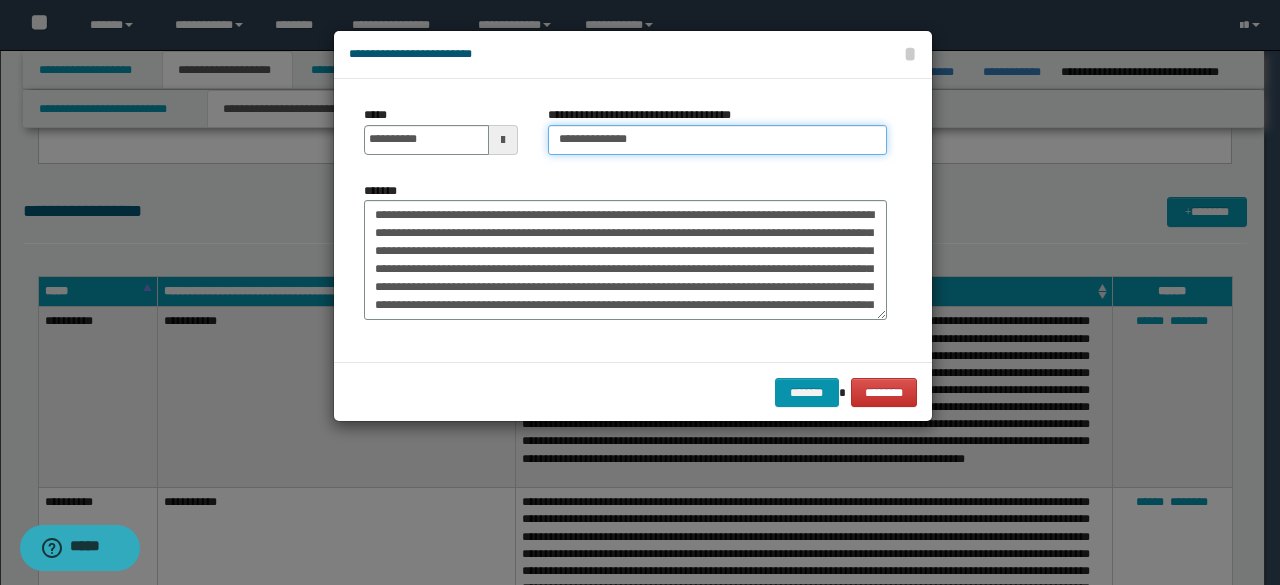 type on "**********" 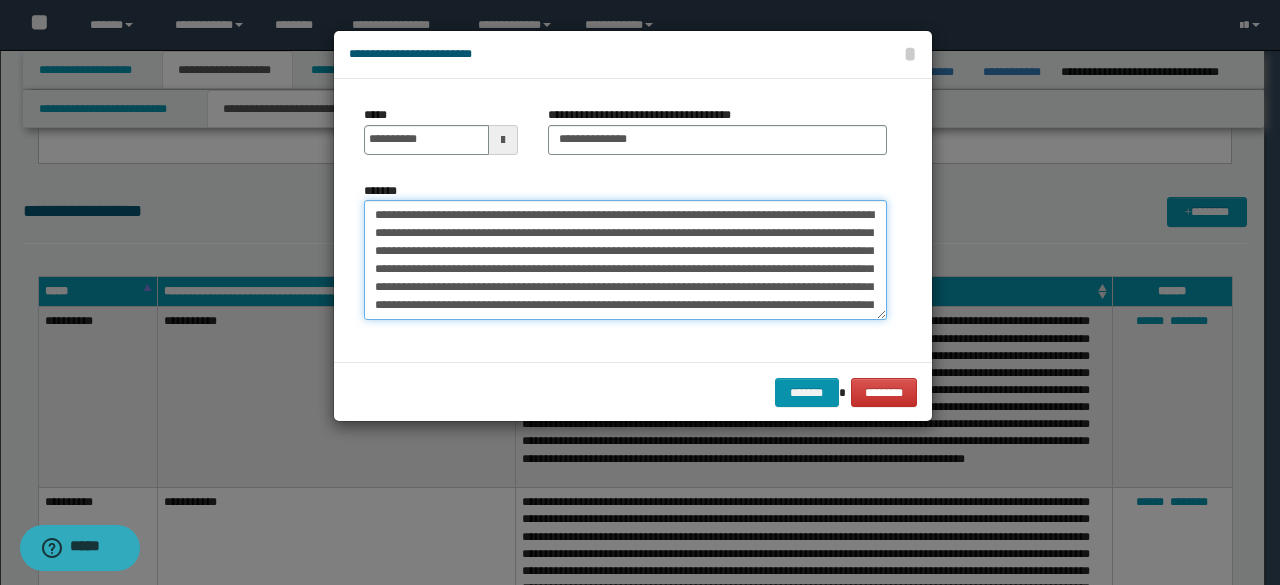 click on "*******" at bounding box center [625, 259] 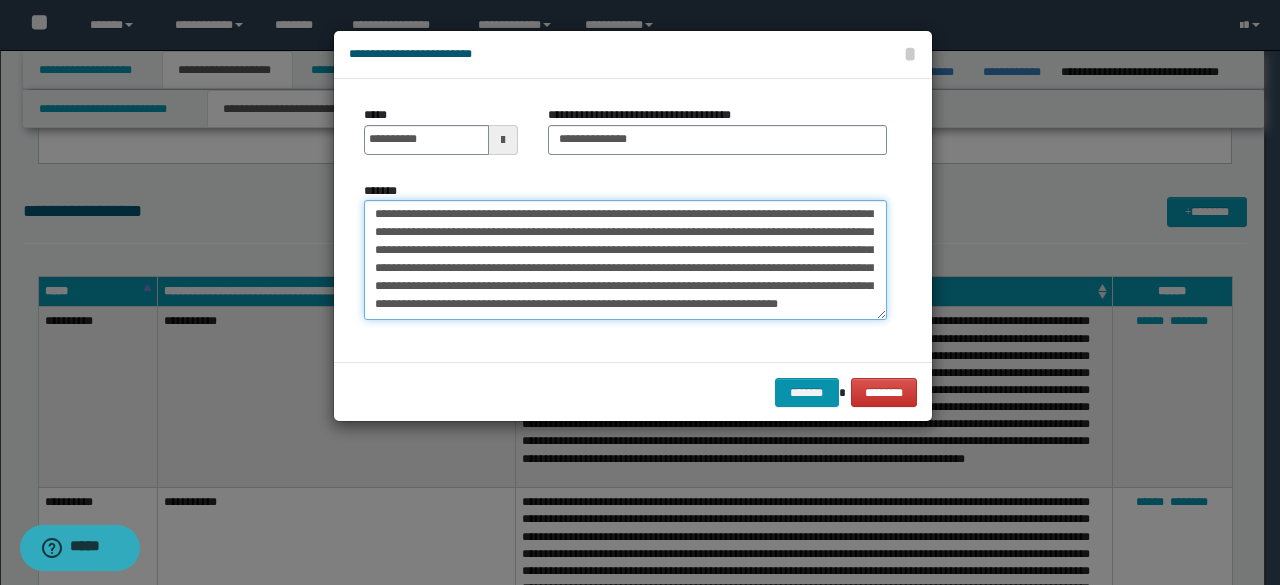 scroll, scrollTop: 5652, scrollLeft: 0, axis: vertical 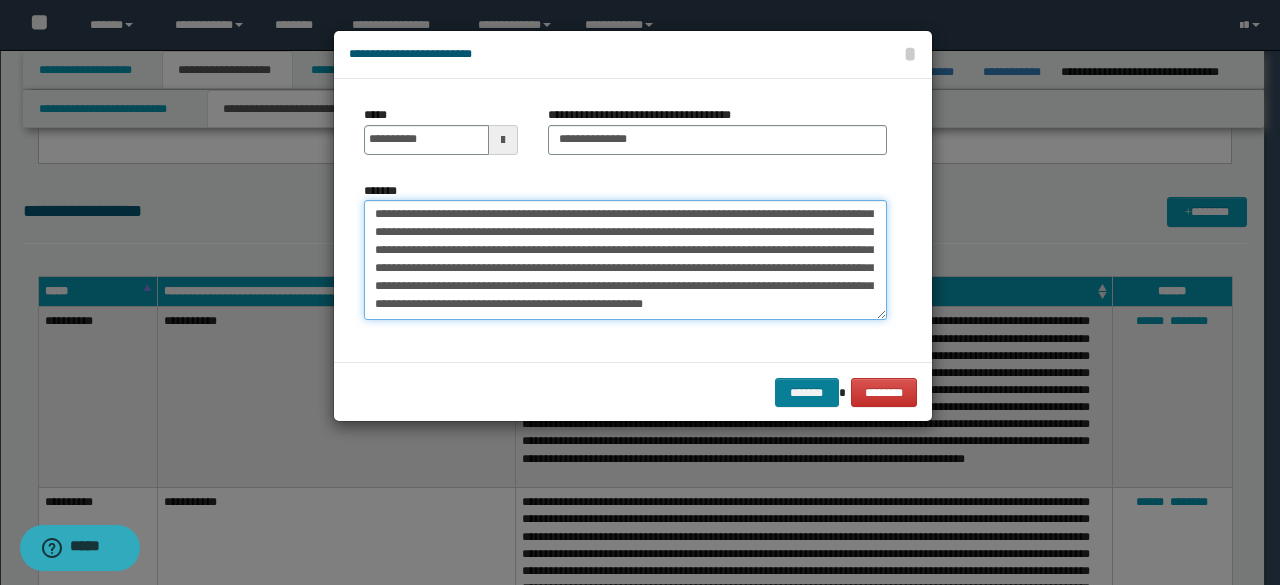 type on "**********" 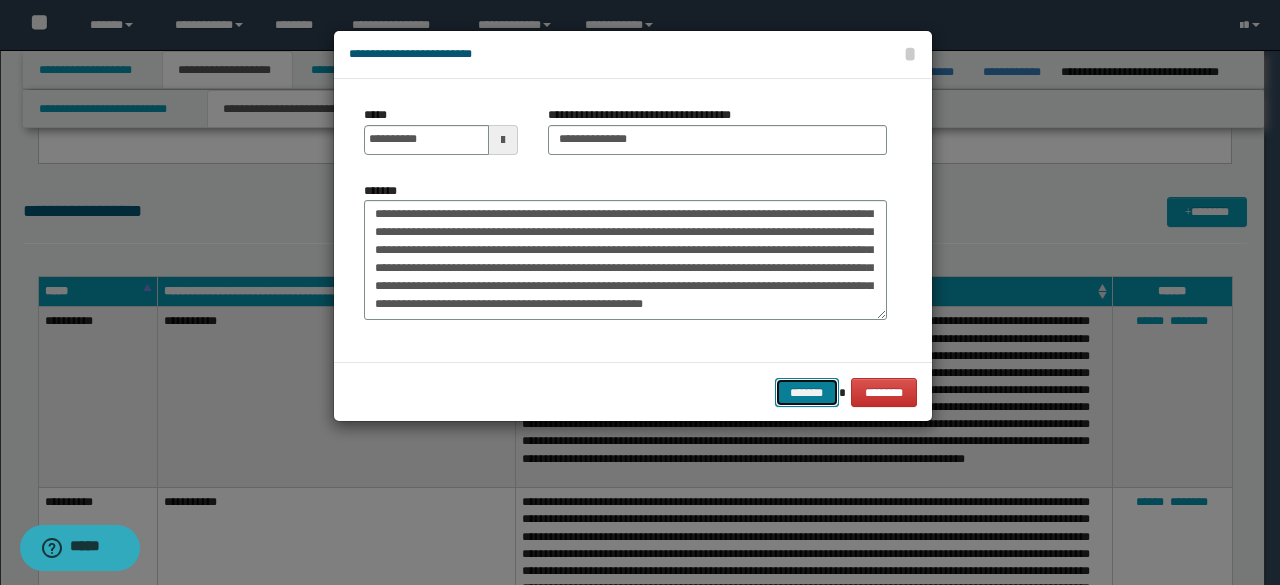 click on "*******" at bounding box center (807, 392) 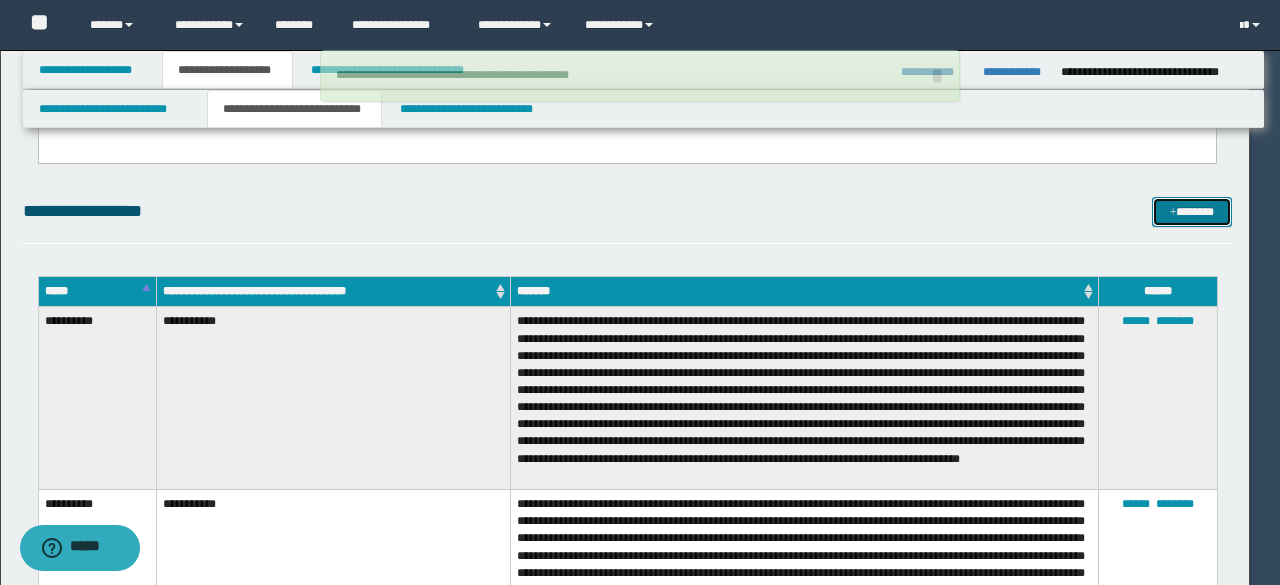 type 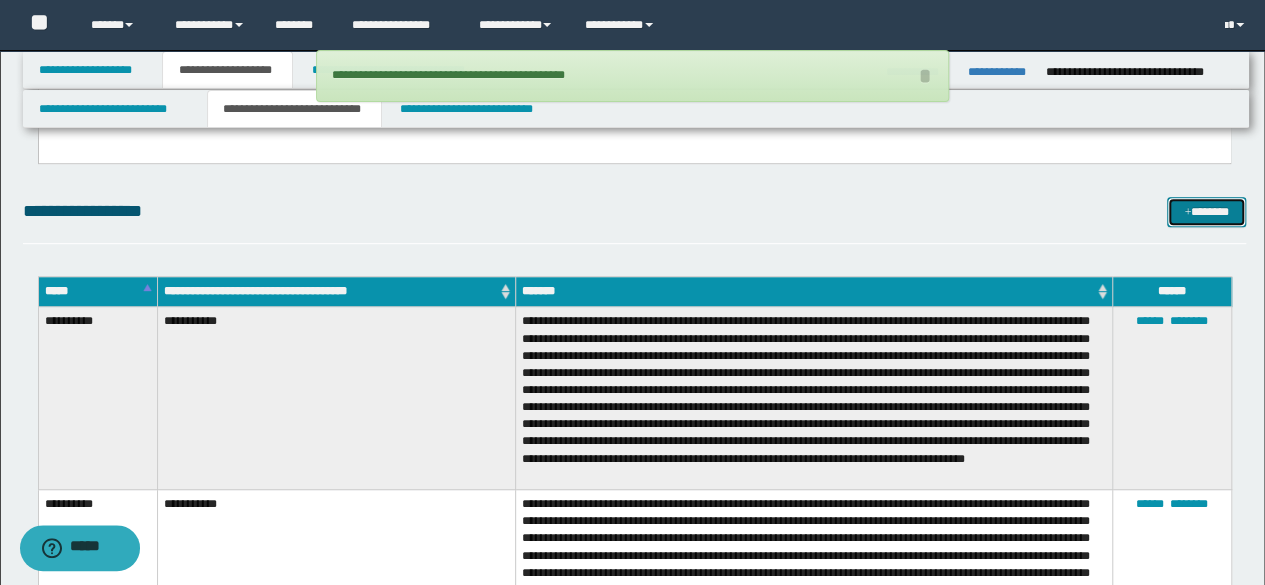 click at bounding box center [1187, 213] 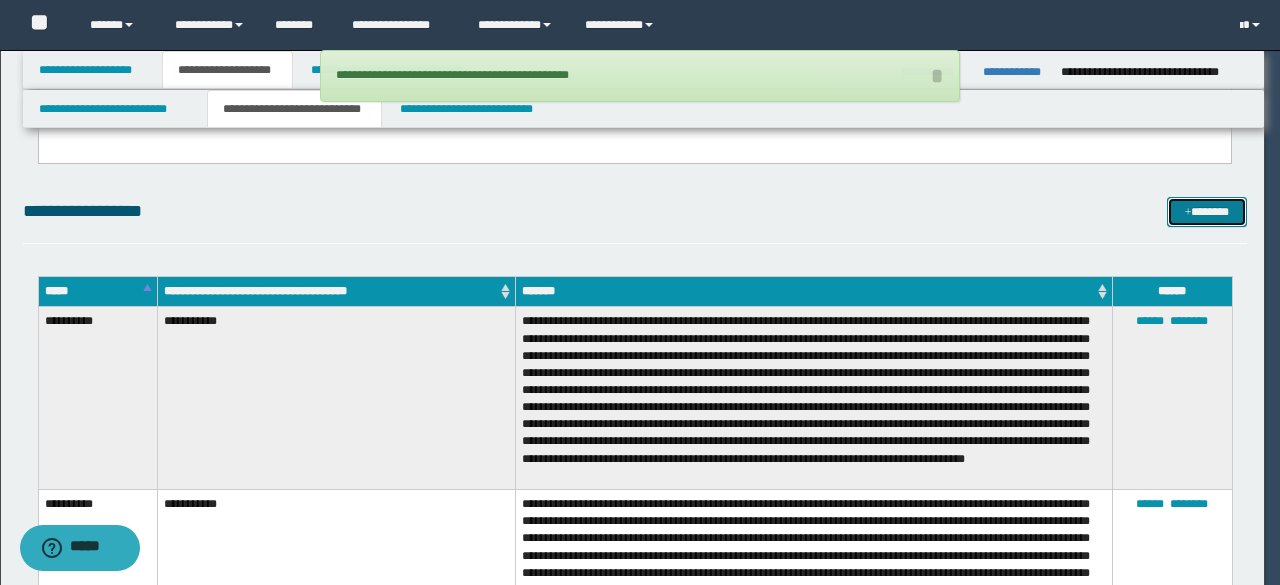 scroll, scrollTop: 0, scrollLeft: 0, axis: both 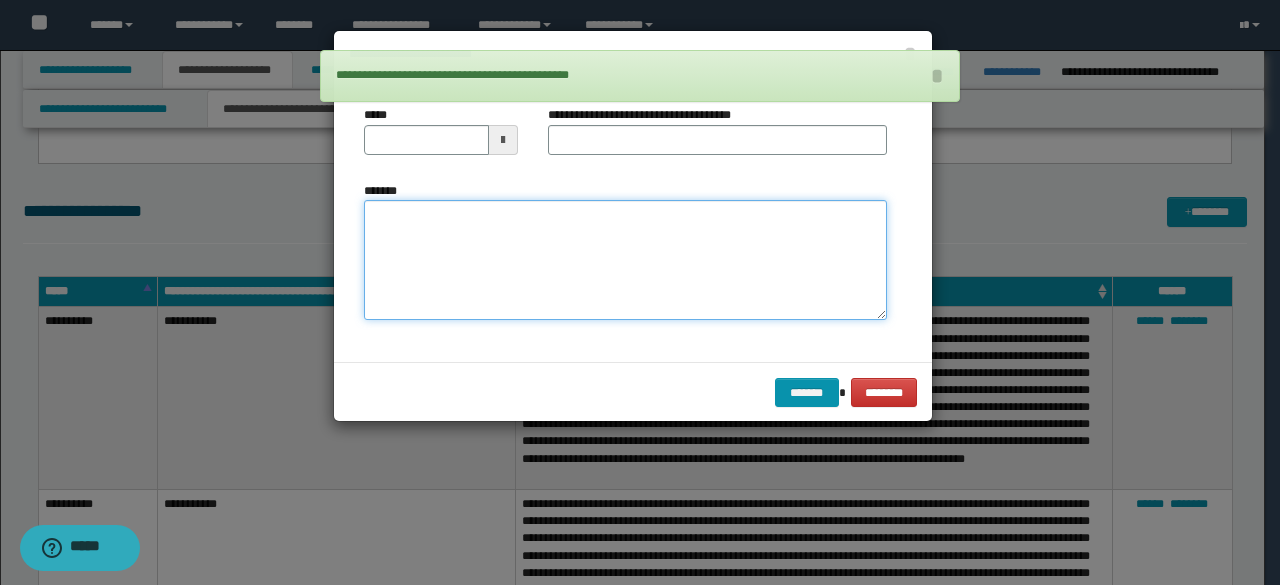 drag, startPoint x: 427, startPoint y: 200, endPoint x: 424, endPoint y: 211, distance: 11.401754 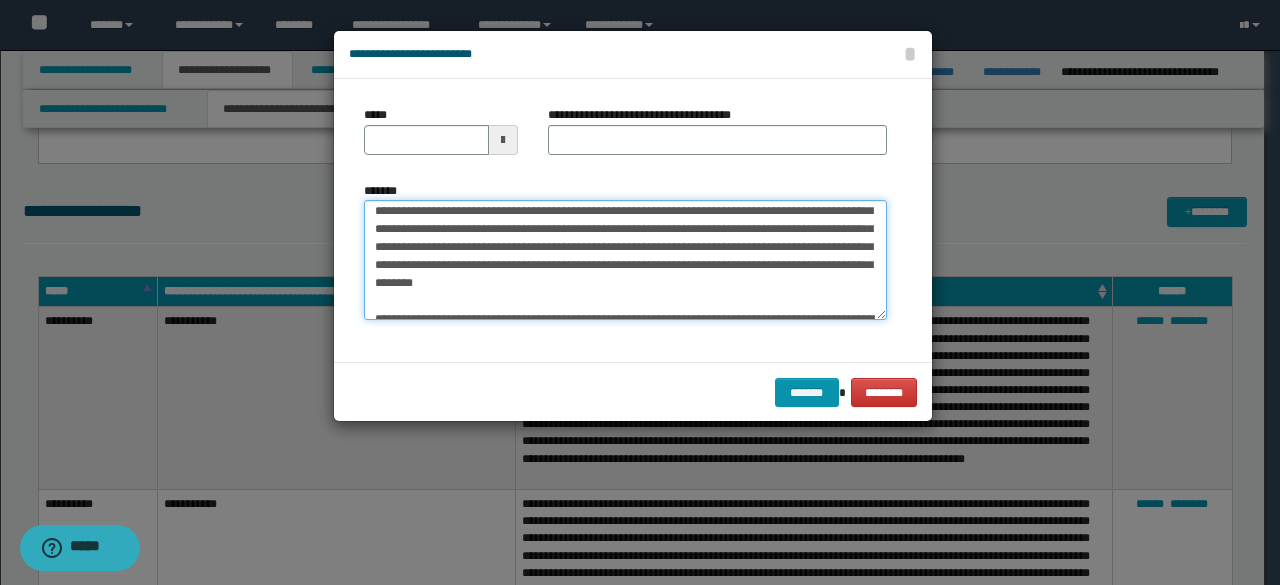 scroll, scrollTop: 0, scrollLeft: 0, axis: both 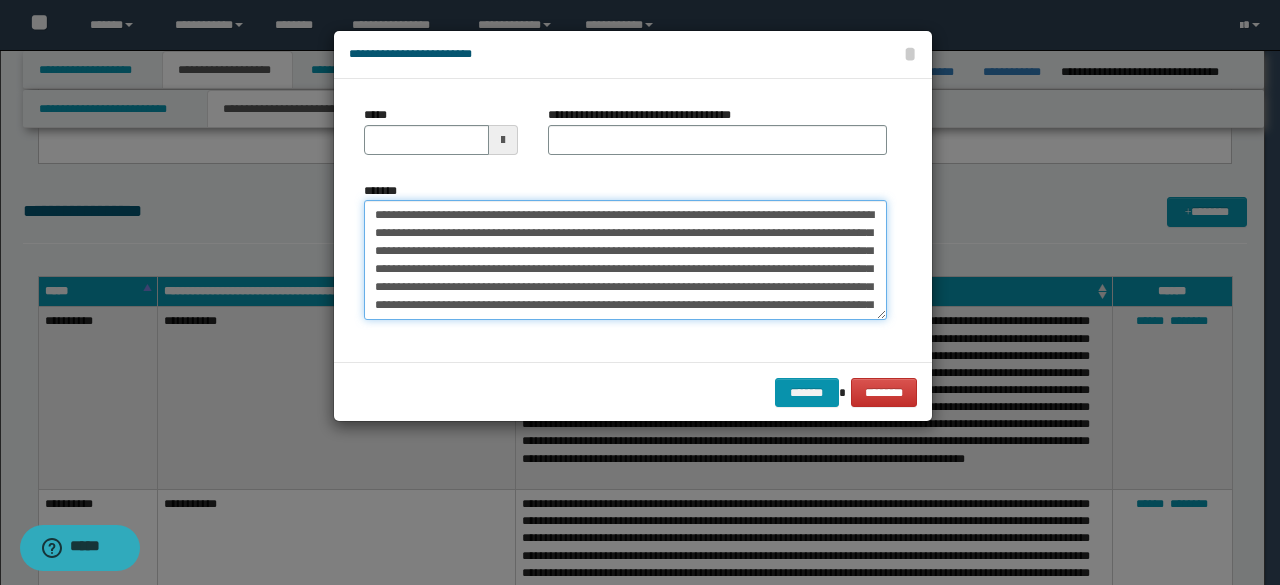 drag, startPoint x: 434, startPoint y: 213, endPoint x: 331, endPoint y: 216, distance: 103.04368 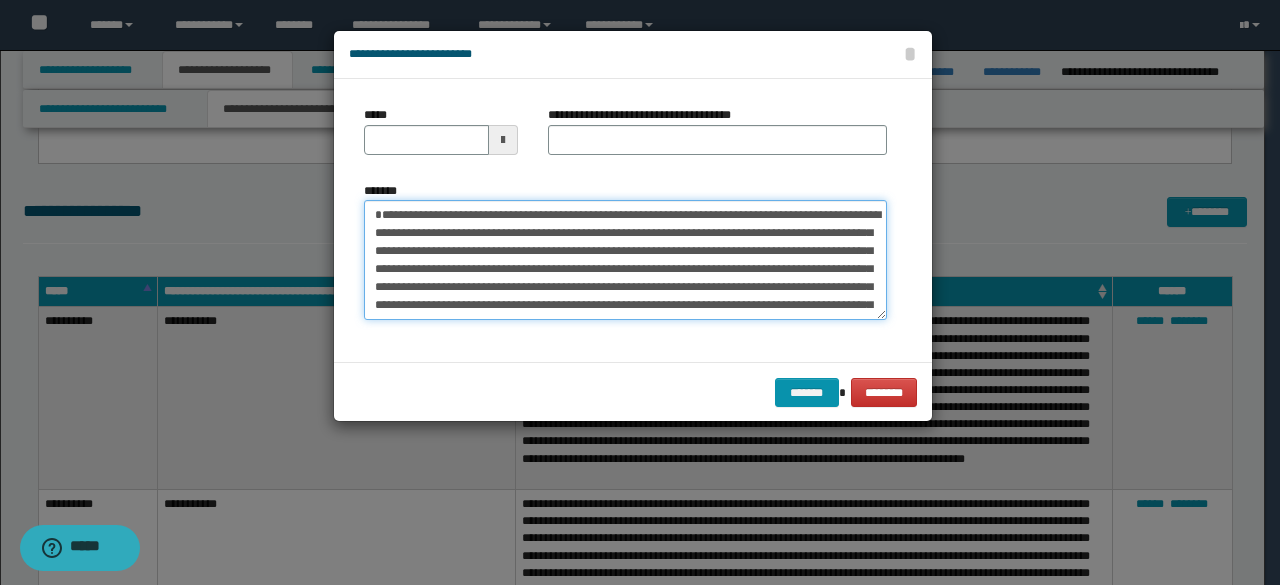 type 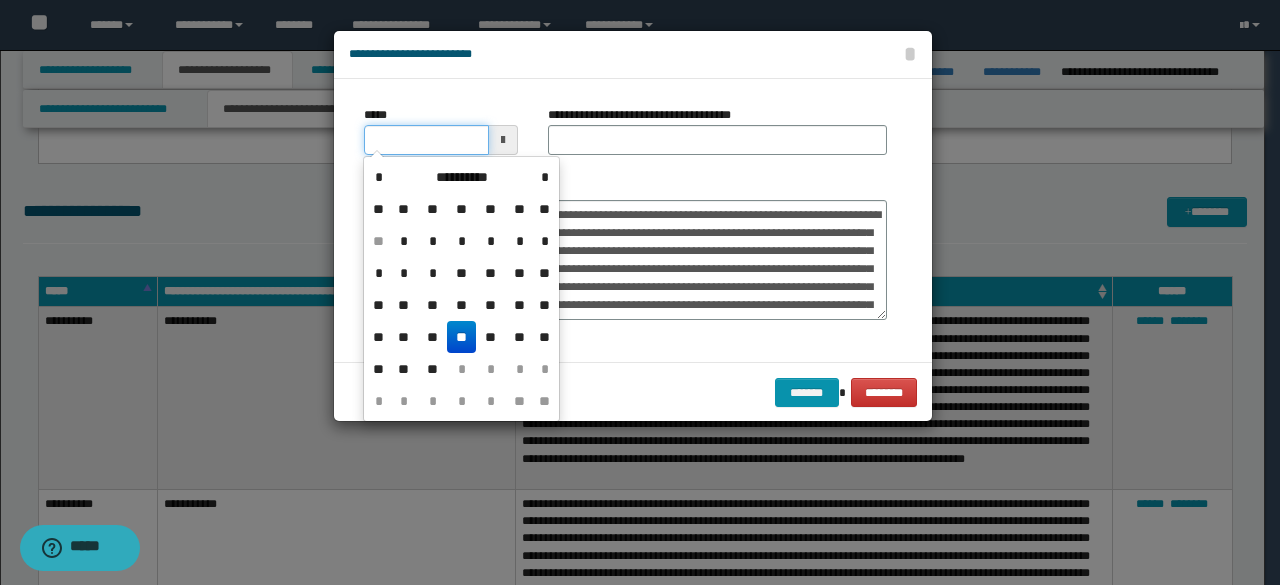 click on "*****" at bounding box center [426, 140] 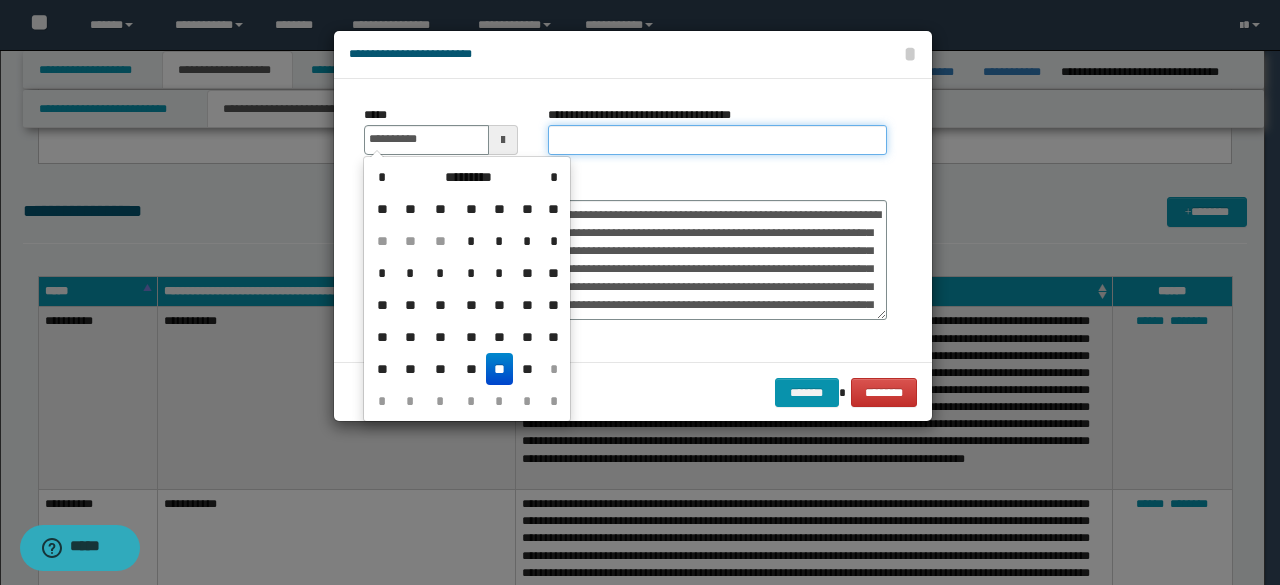 type on "**********" 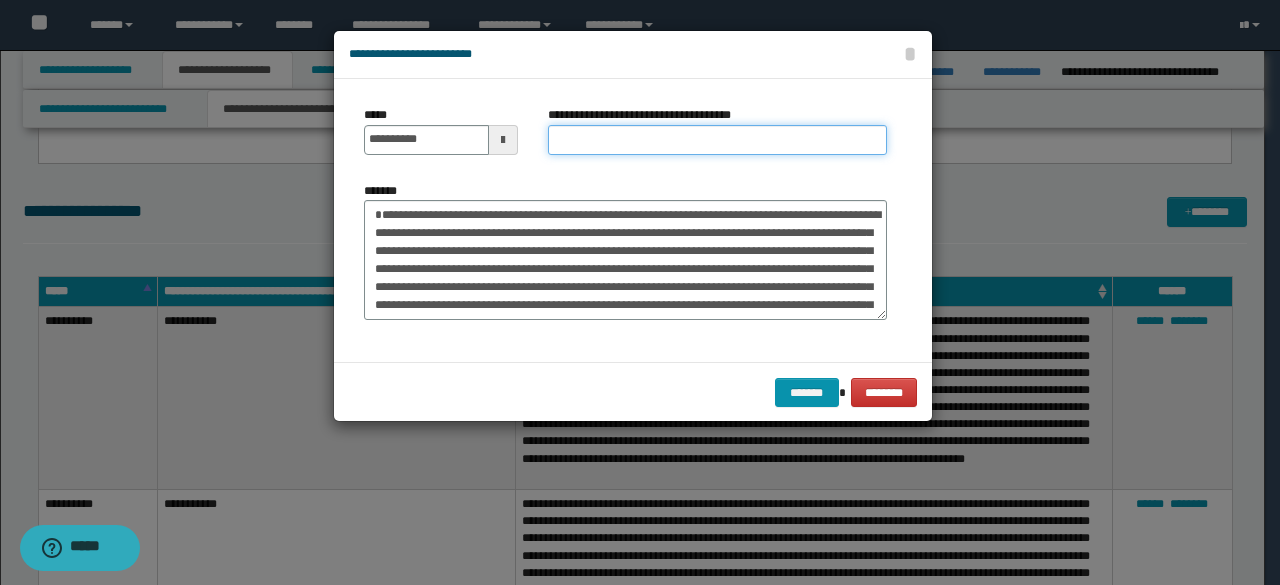 drag, startPoint x: 622, startPoint y: 144, endPoint x: 607, endPoint y: 148, distance: 15.524175 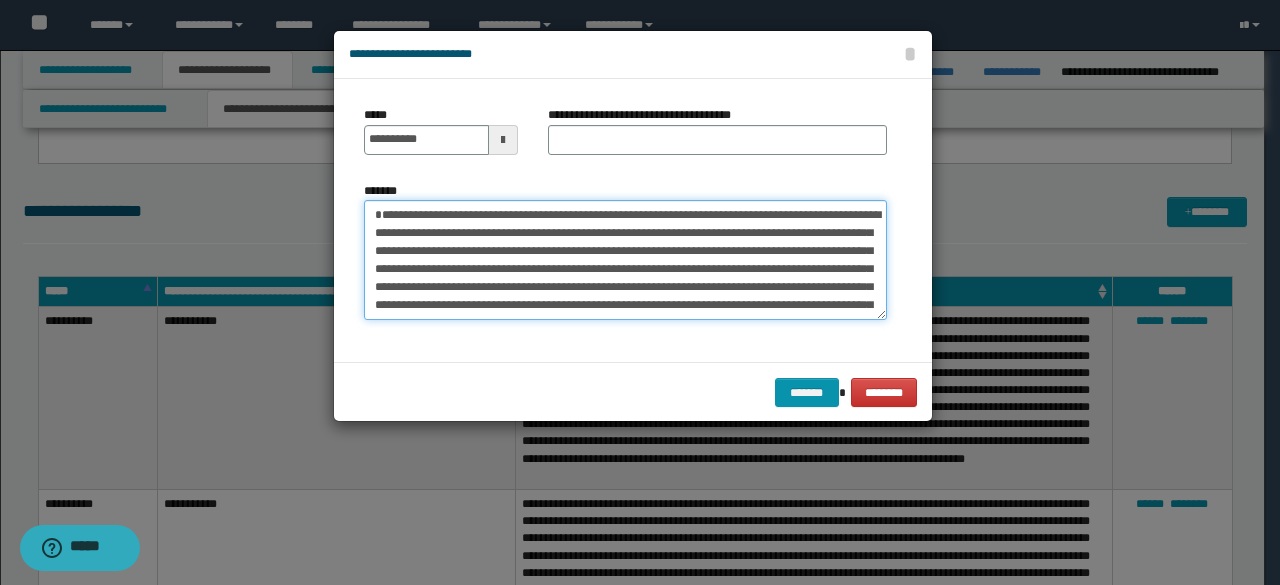 drag, startPoint x: 452, startPoint y: 215, endPoint x: 373, endPoint y: 217, distance: 79.025314 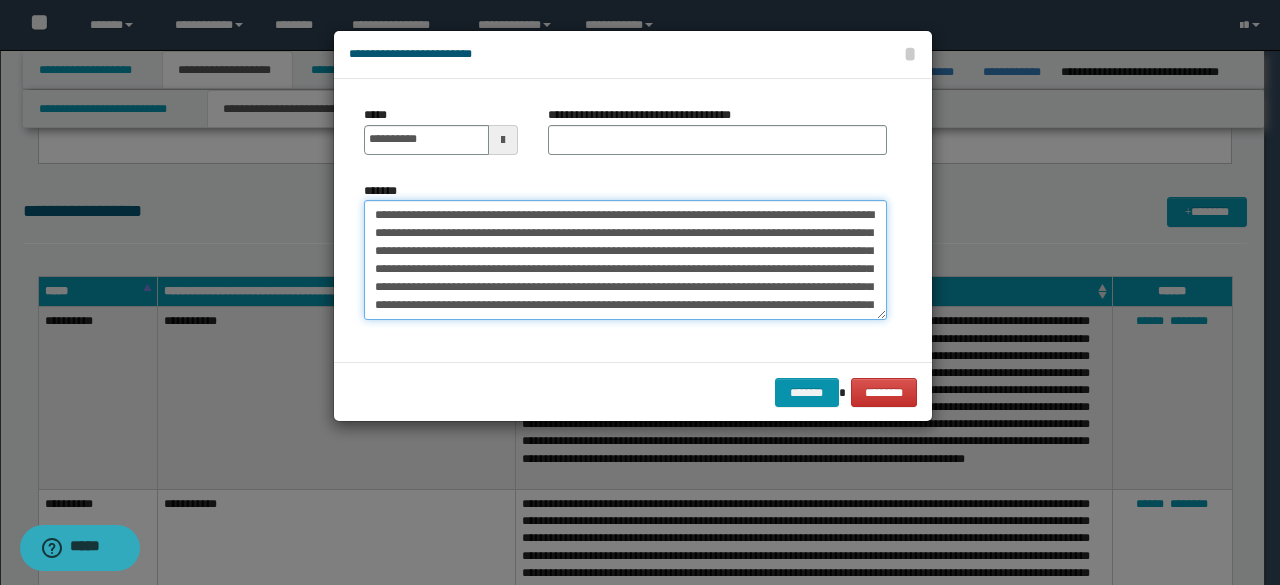 type on "**********" 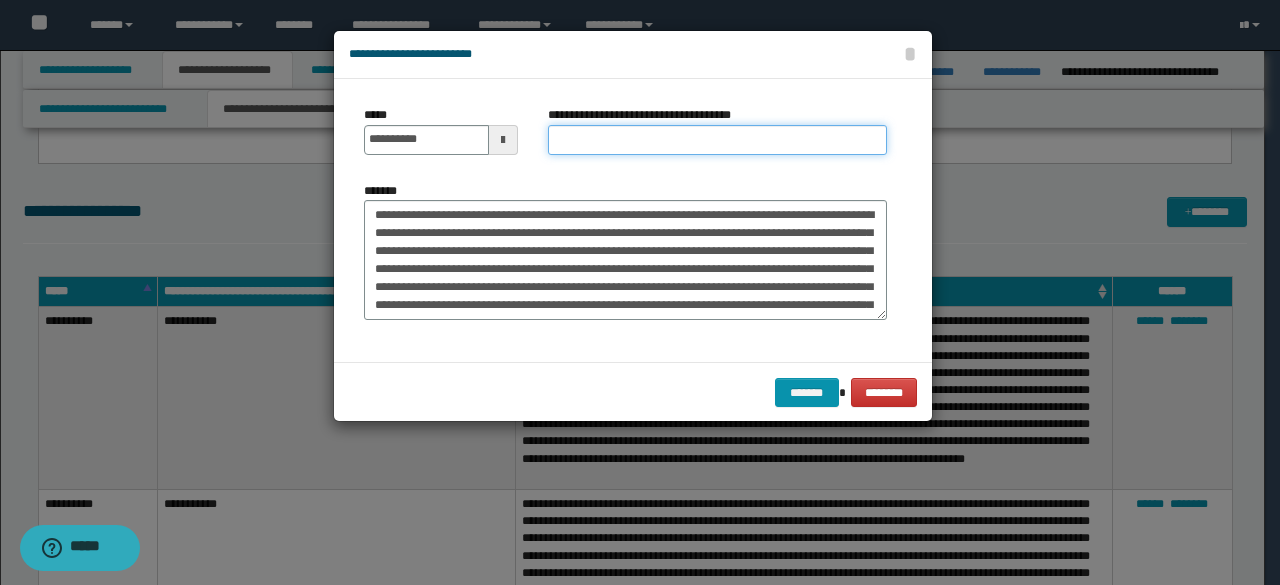 click on "**********" at bounding box center (717, 140) 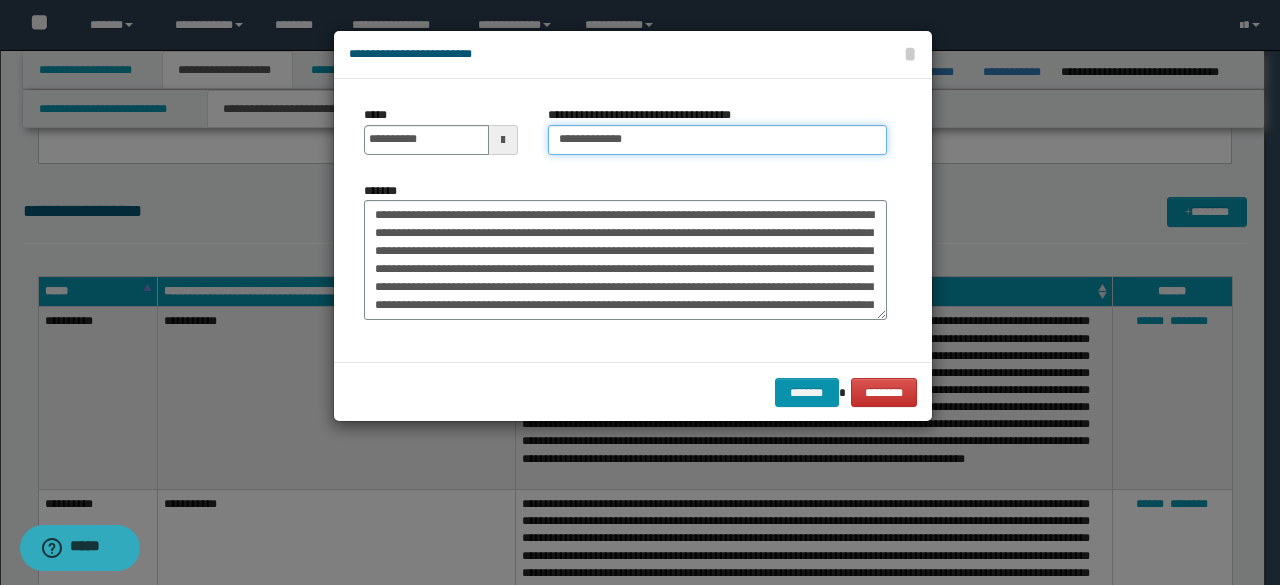 type on "**********" 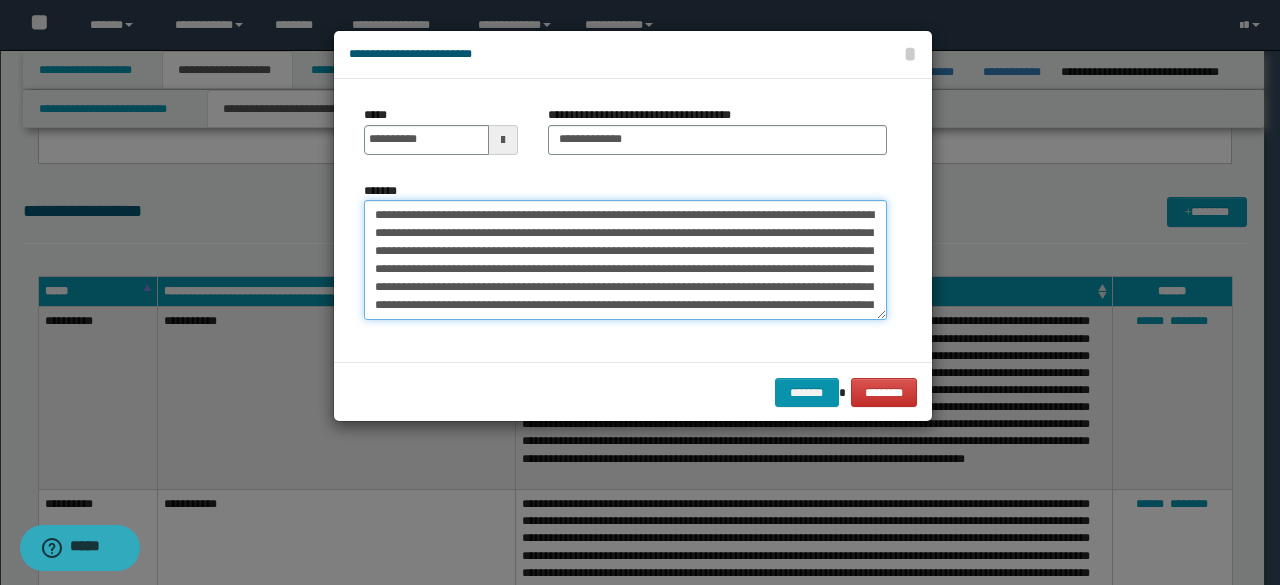click on "*******" at bounding box center (625, 259) 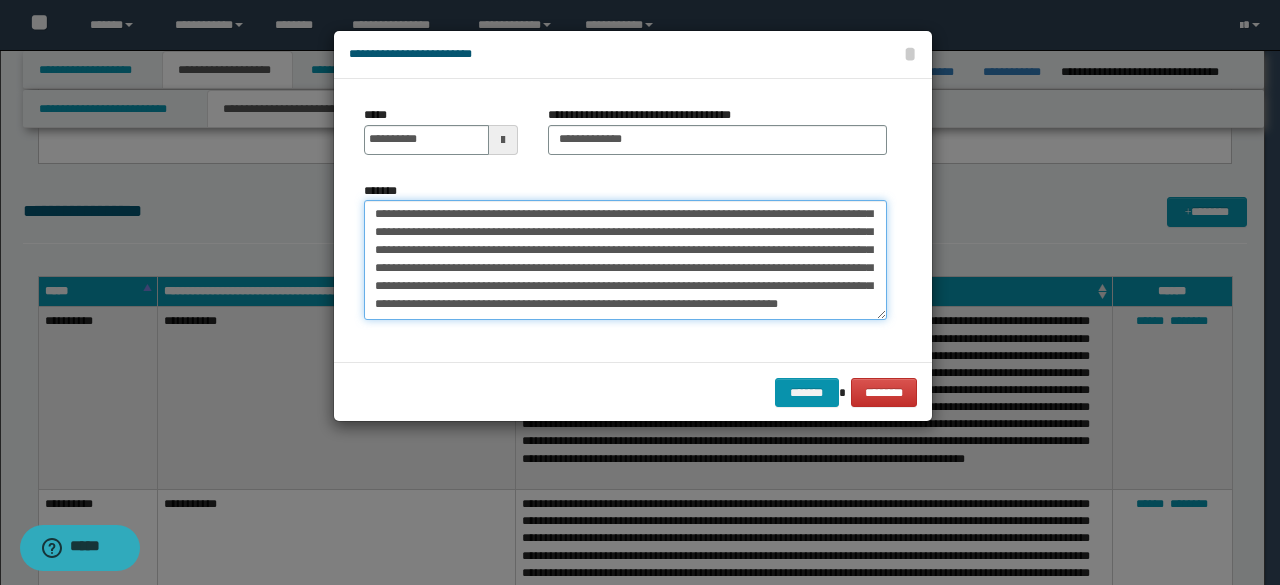 scroll, scrollTop: 5490, scrollLeft: 0, axis: vertical 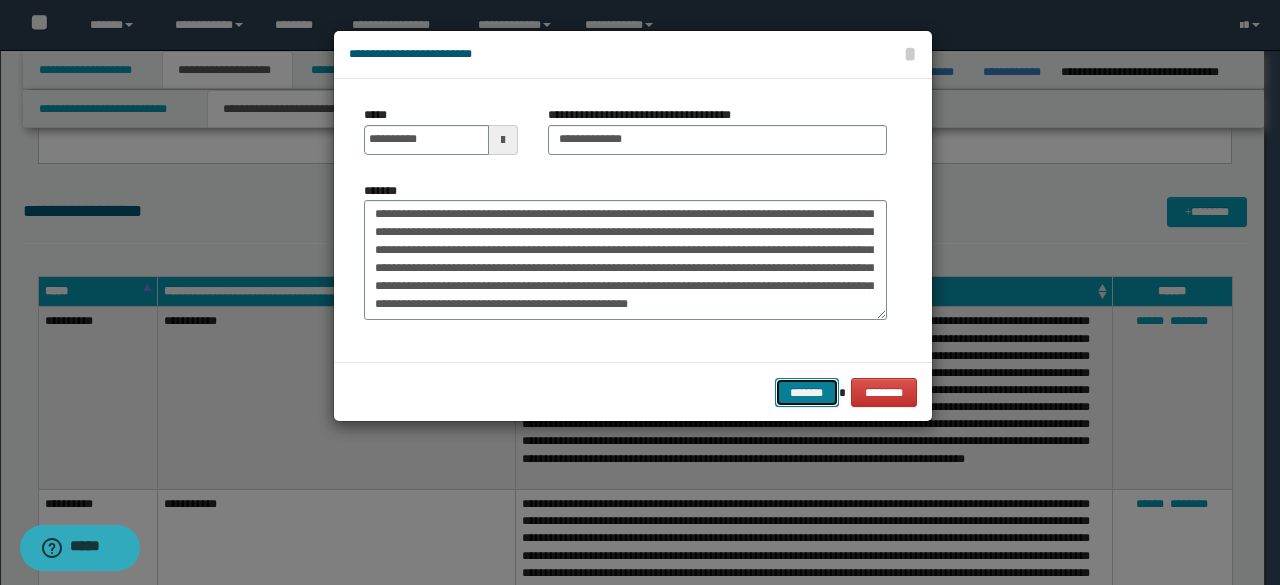 click on "*******" at bounding box center [807, 392] 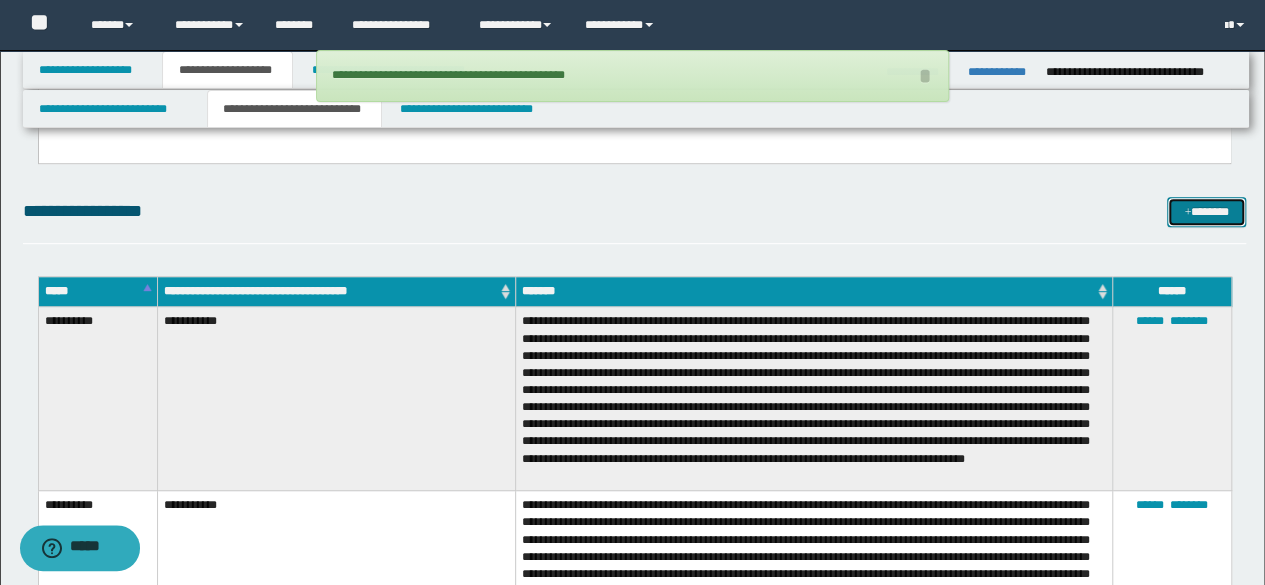 click on "*******" at bounding box center (1206, 211) 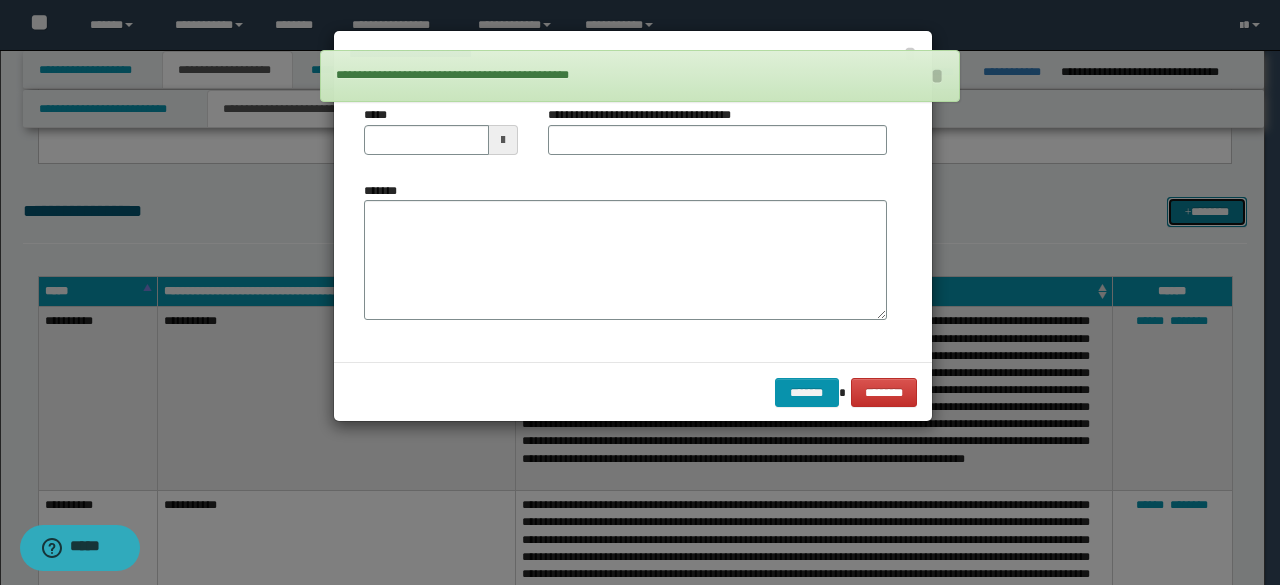 scroll, scrollTop: 0, scrollLeft: 0, axis: both 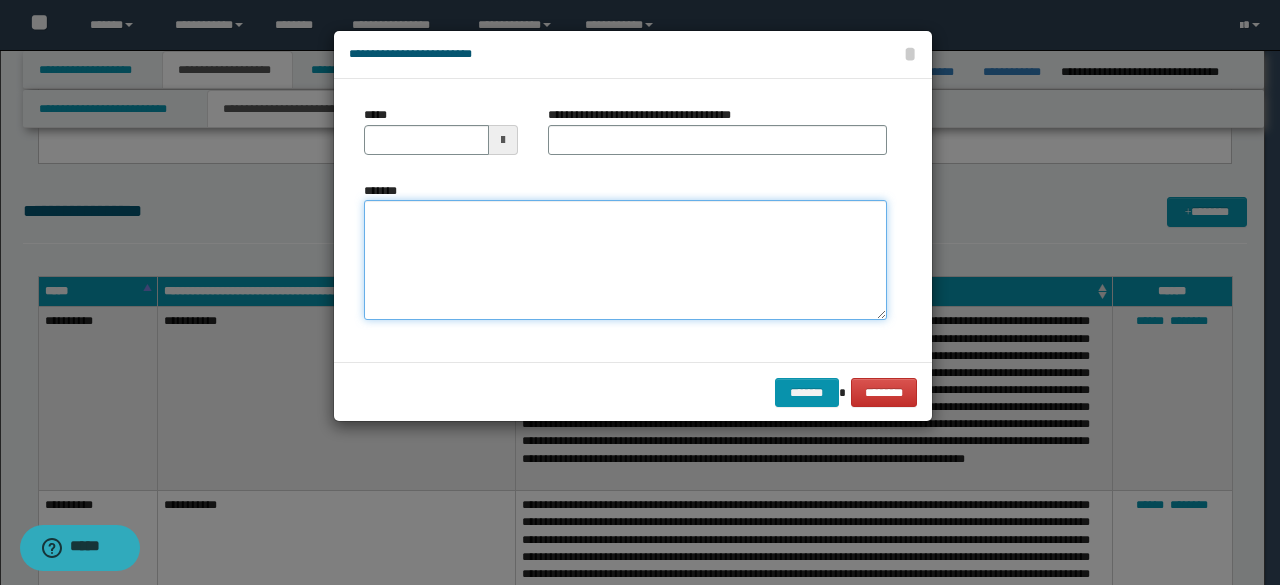 click on "*******" at bounding box center (625, 259) 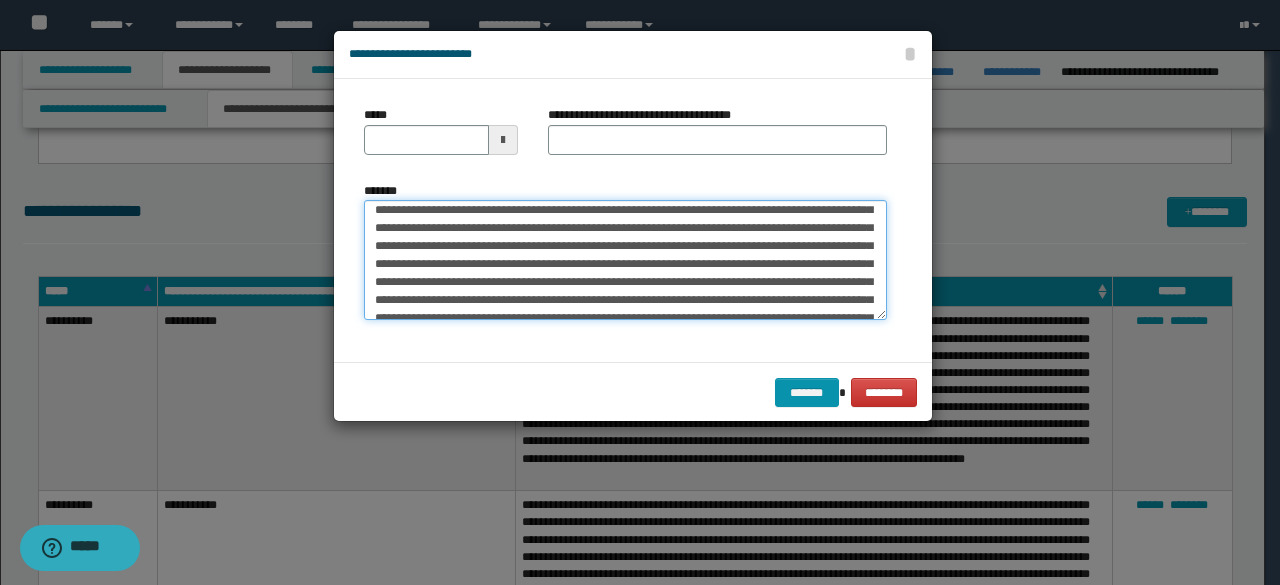 scroll, scrollTop: 0, scrollLeft: 0, axis: both 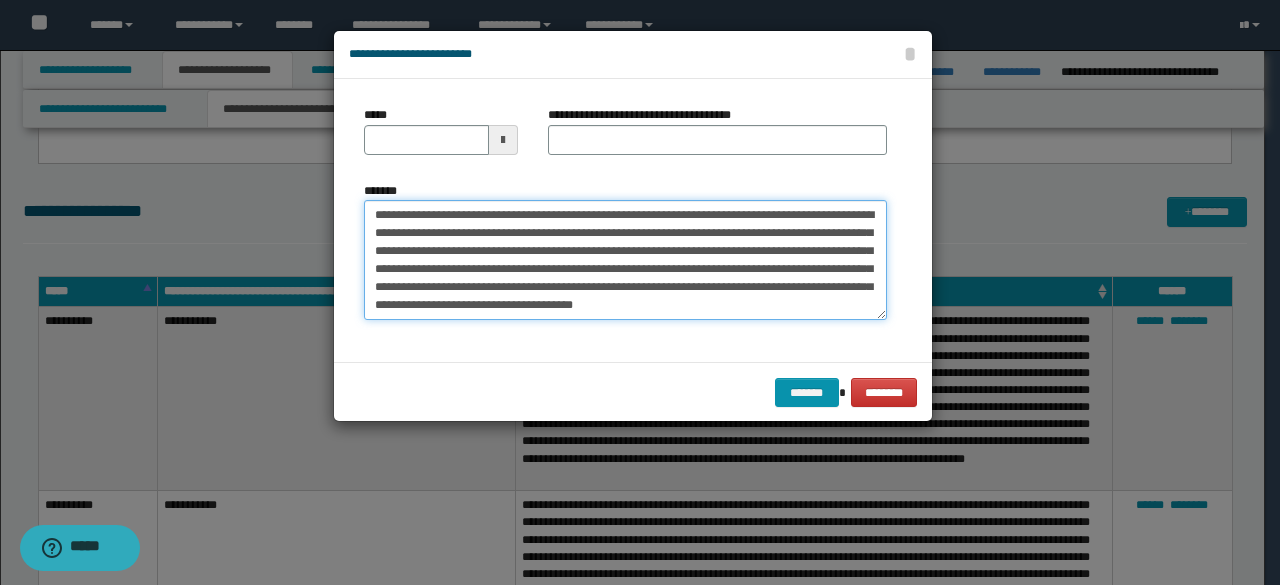 drag, startPoint x: 437, startPoint y: 214, endPoint x: 352, endPoint y: 211, distance: 85.052925 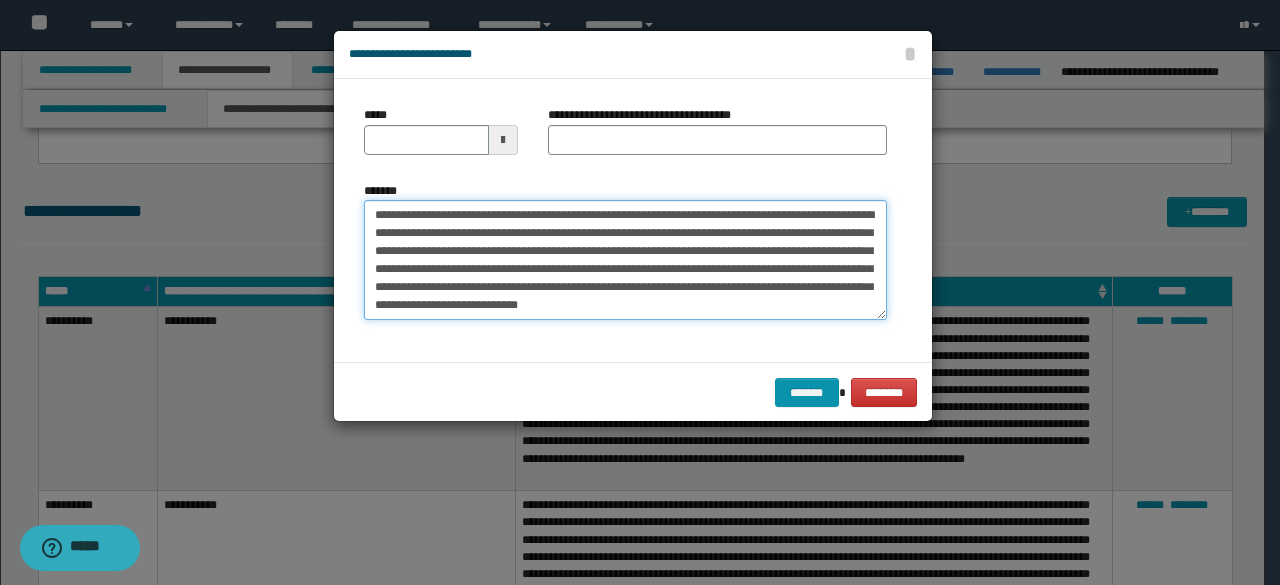 type 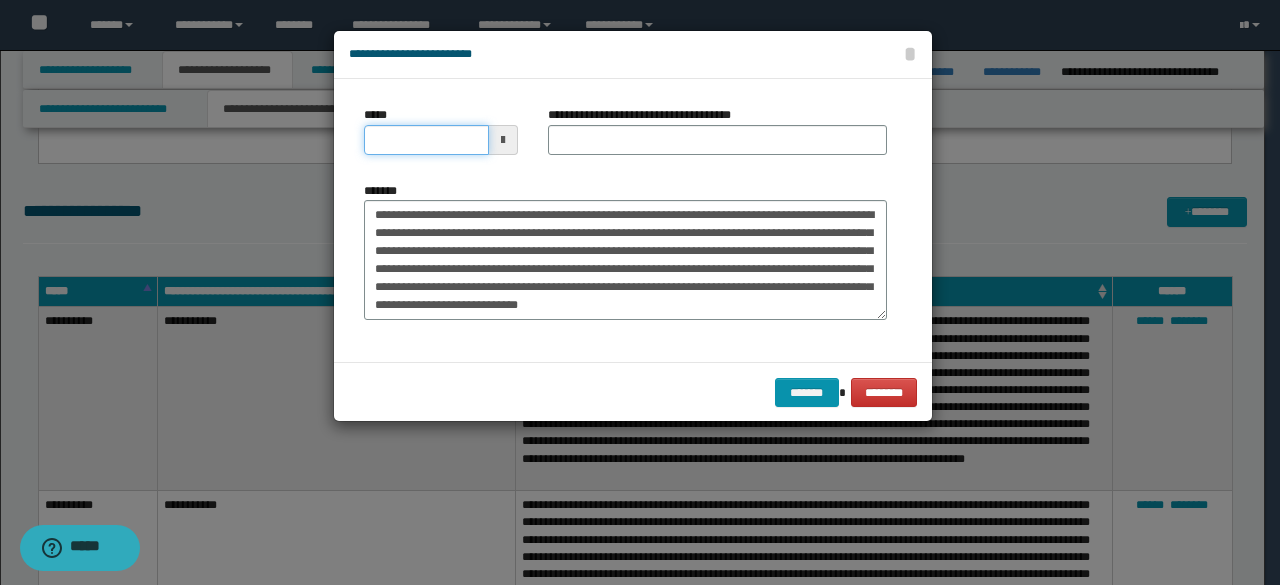 click on "*****" at bounding box center (426, 140) 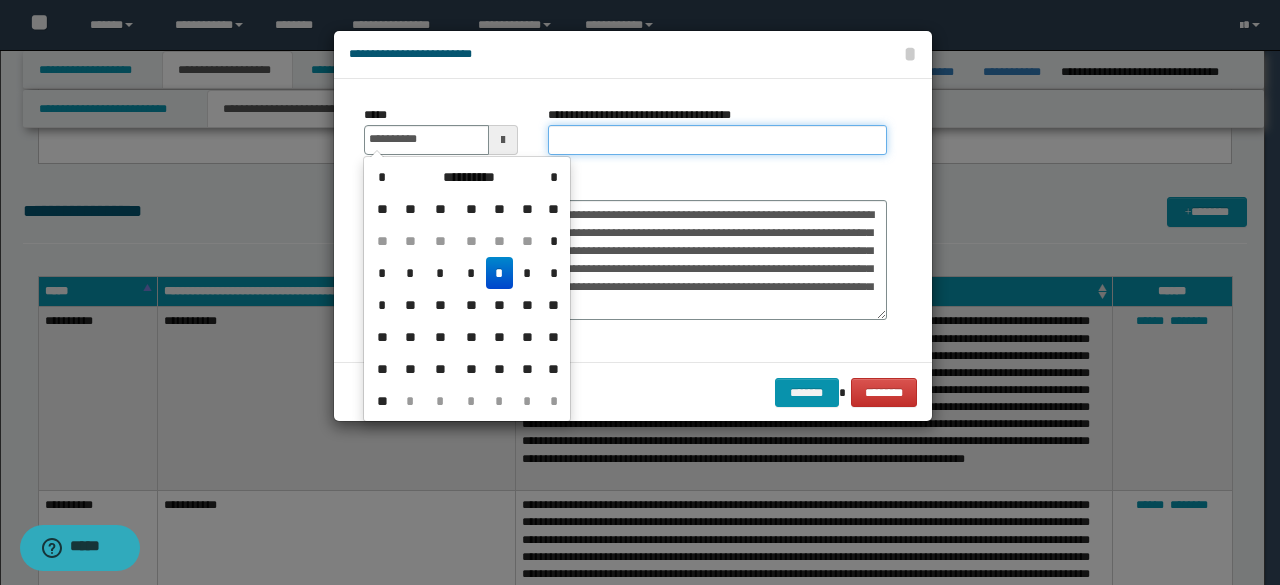type on "**********" 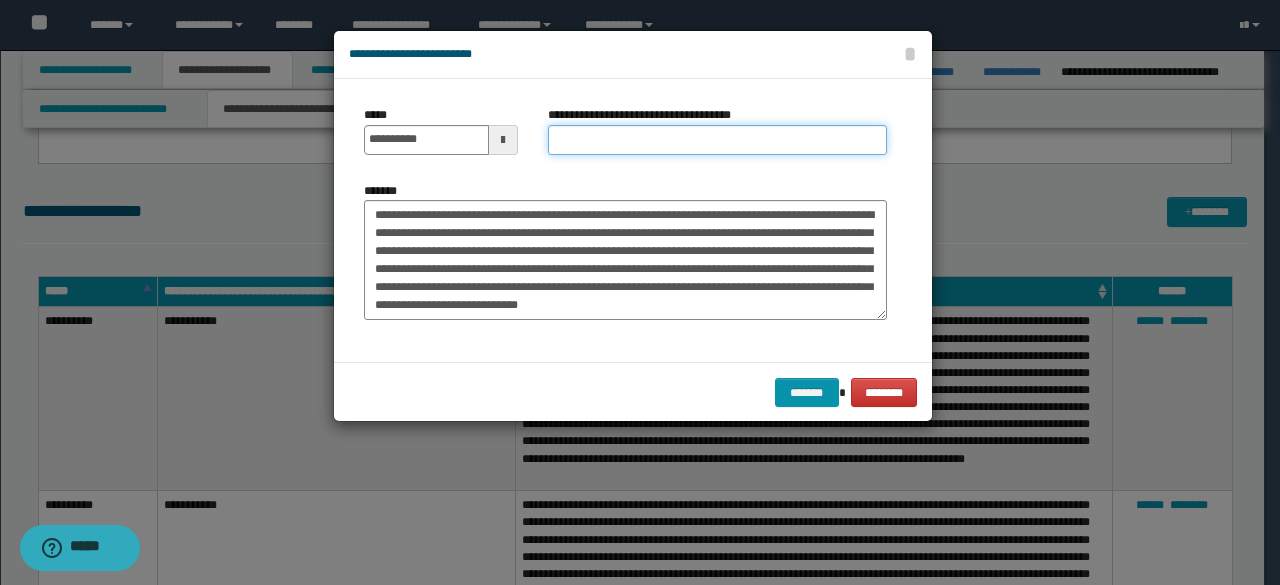 click on "**********" at bounding box center [717, 140] 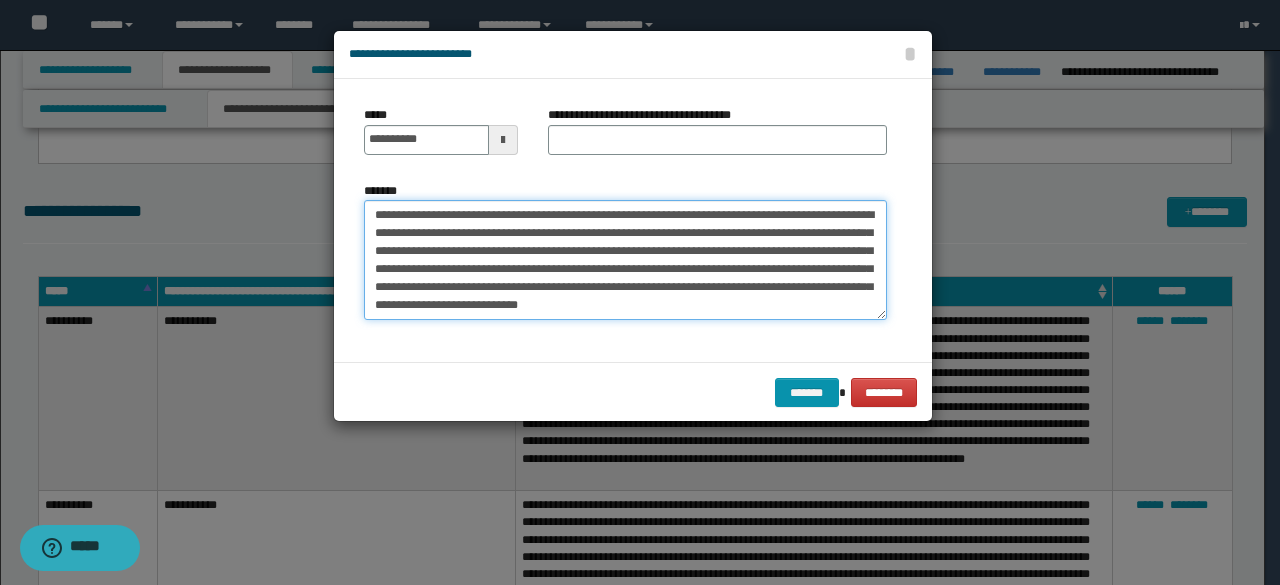 drag, startPoint x: 454, startPoint y: 214, endPoint x: 340, endPoint y: 215, distance: 114.00439 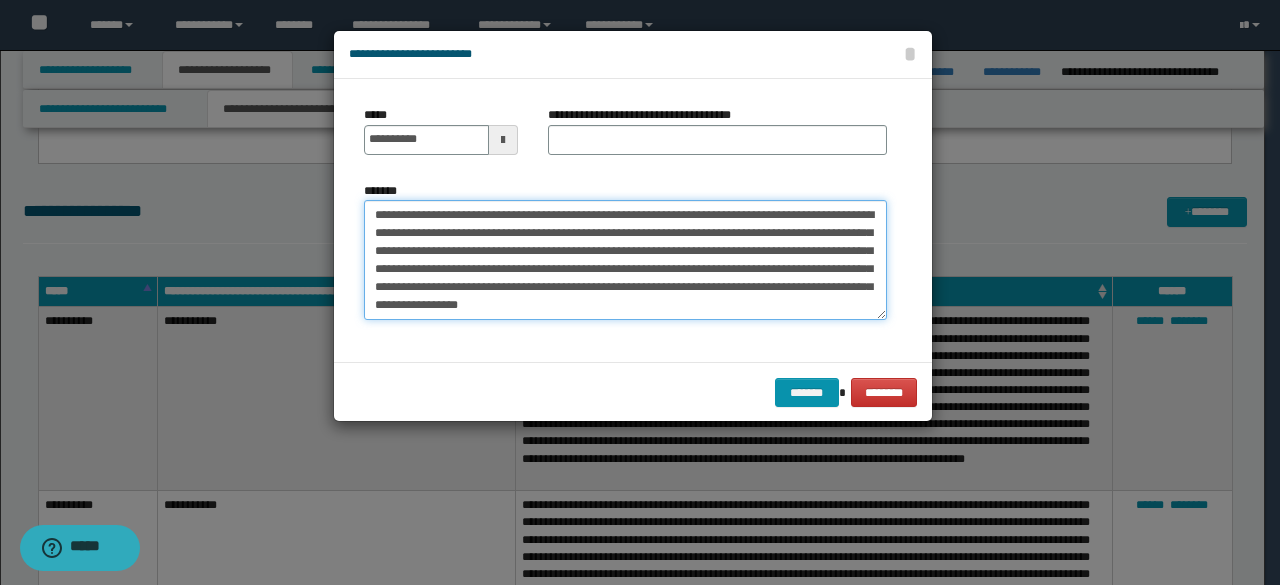 type on "**********" 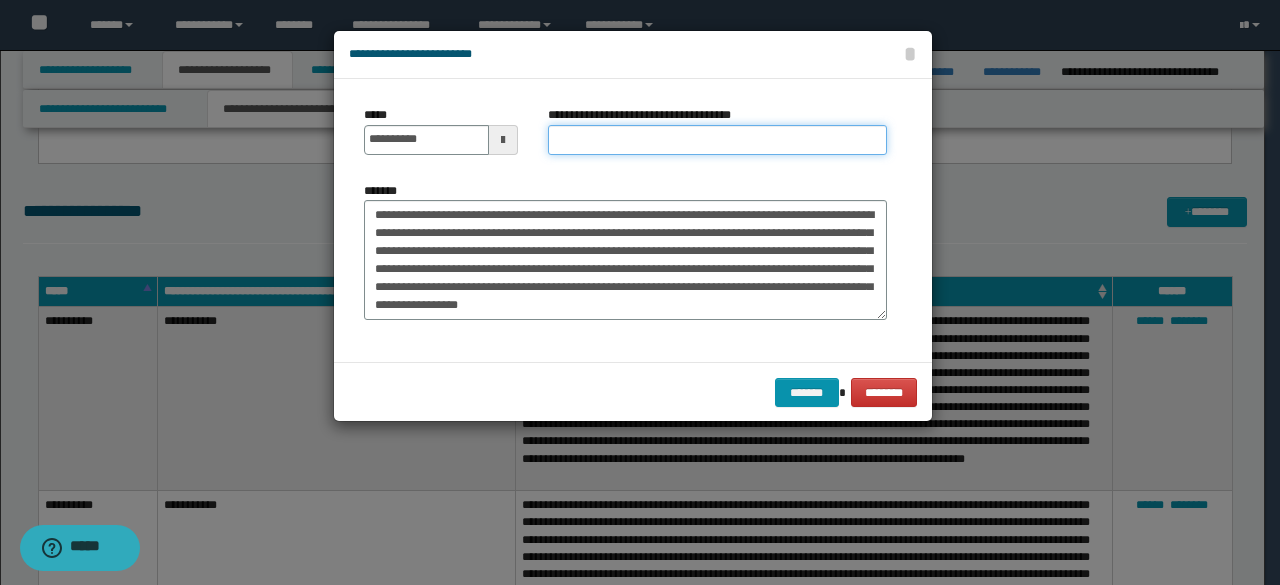 click on "**********" at bounding box center [717, 140] 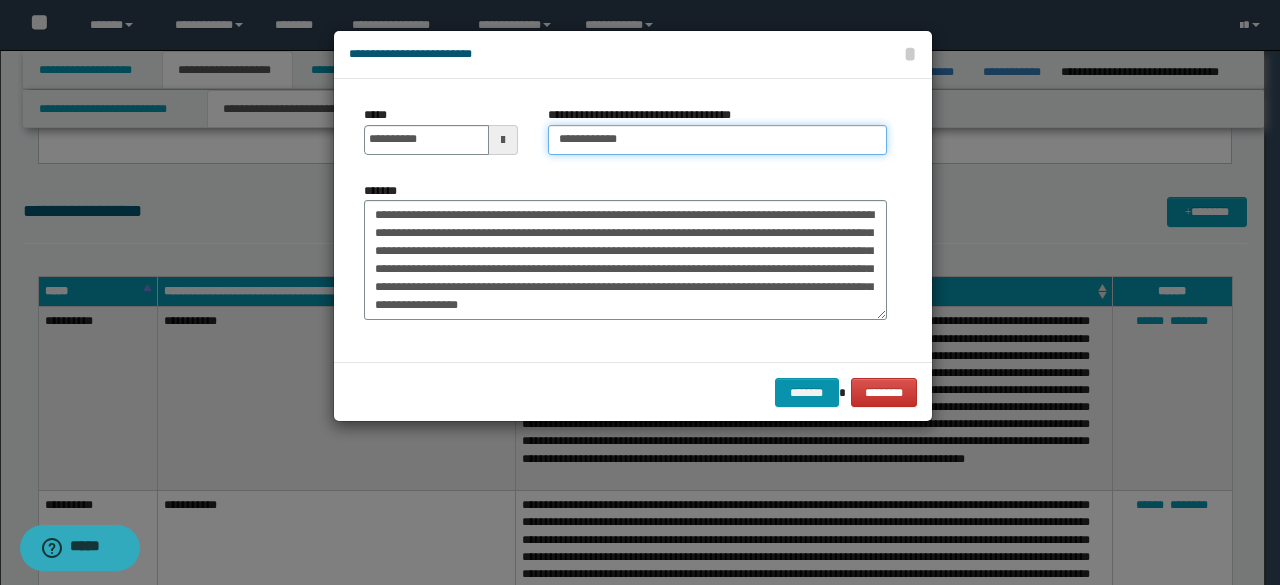 type on "**********" 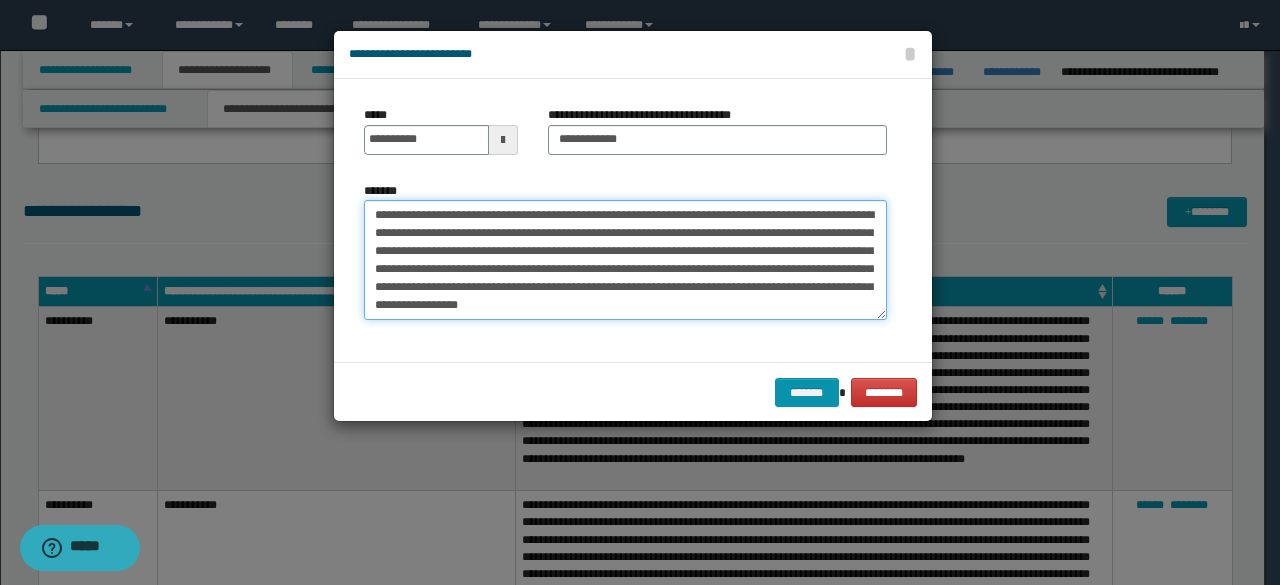 drag, startPoint x: 369, startPoint y: 219, endPoint x: 414, endPoint y: 228, distance: 45.891174 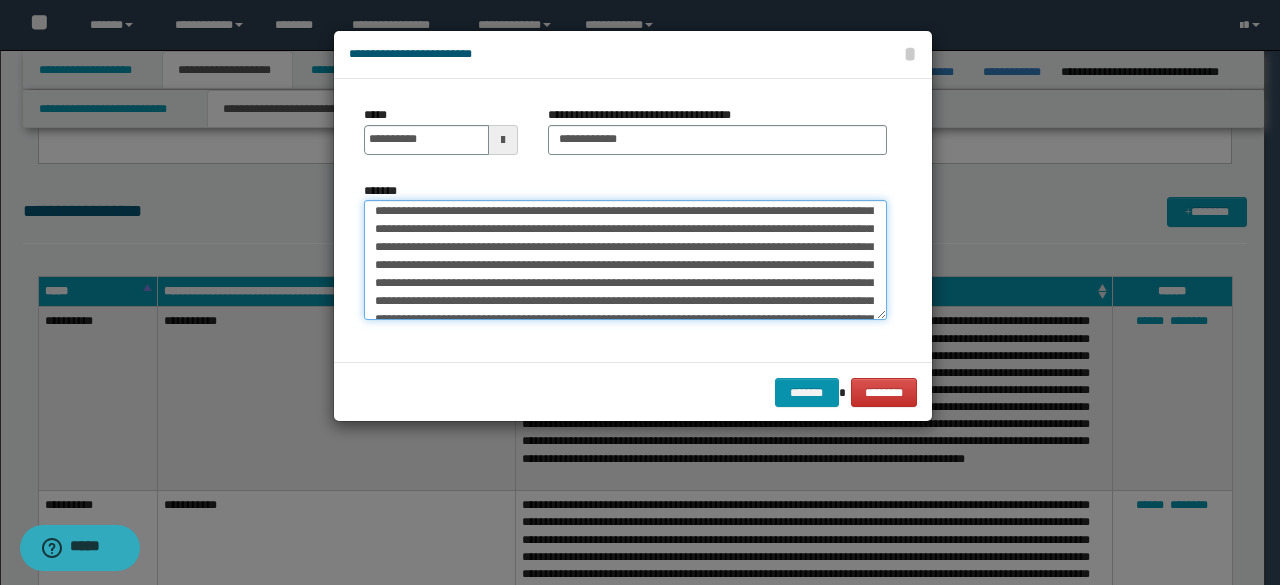 scroll, scrollTop: 300, scrollLeft: 0, axis: vertical 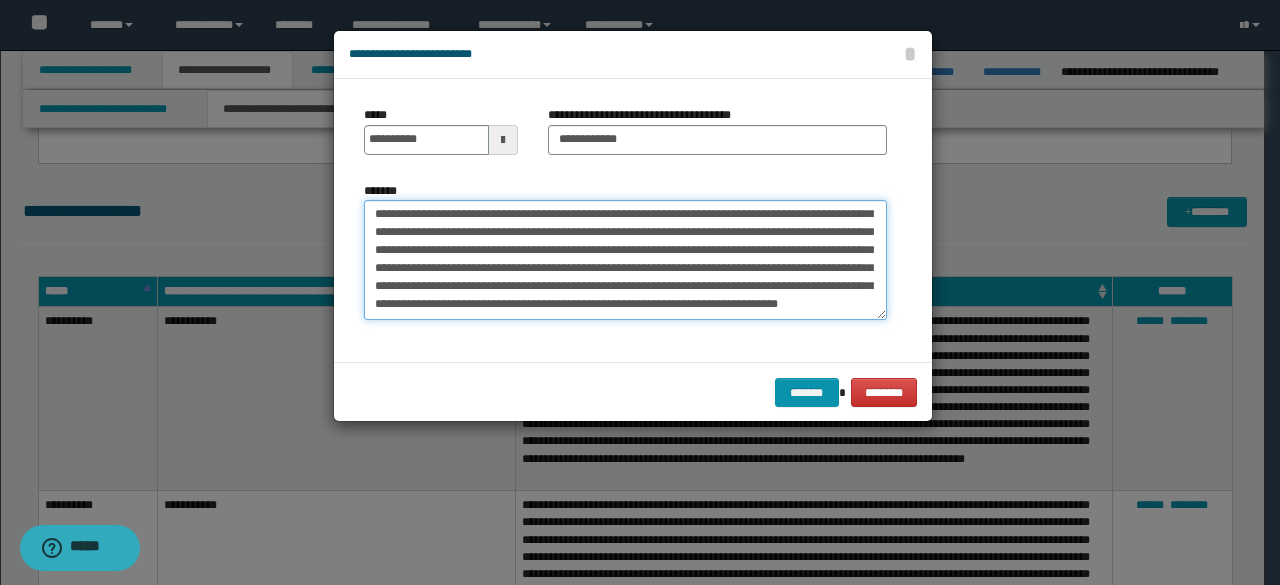 drag, startPoint x: 368, startPoint y: 276, endPoint x: 723, endPoint y: 429, distance: 386.56696 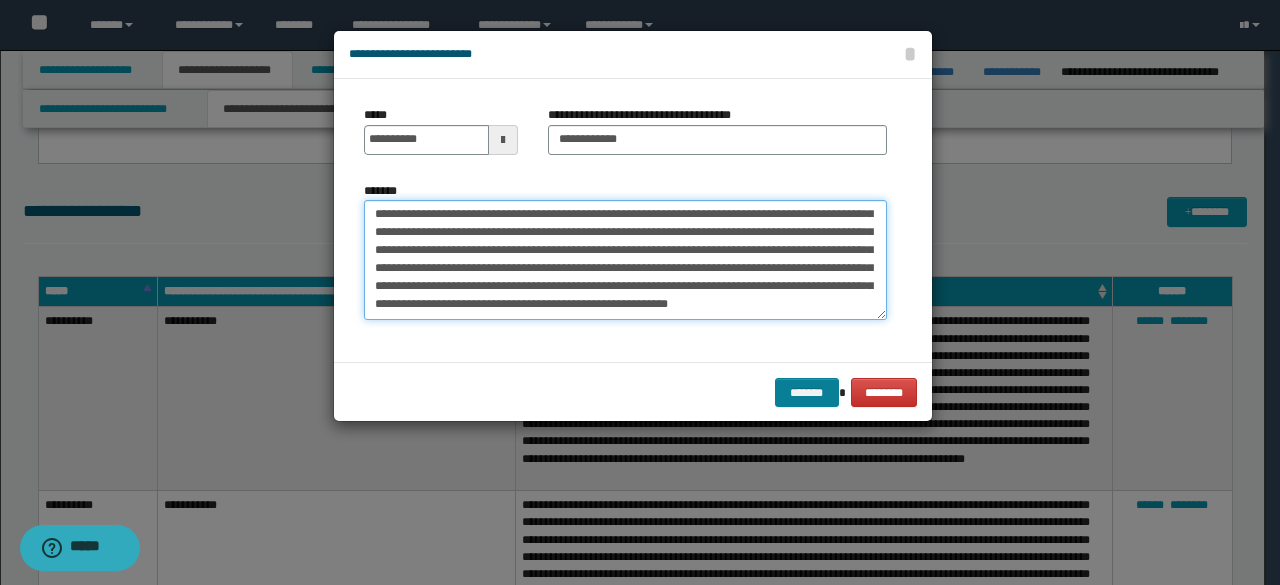 scroll, scrollTop: 270, scrollLeft: 0, axis: vertical 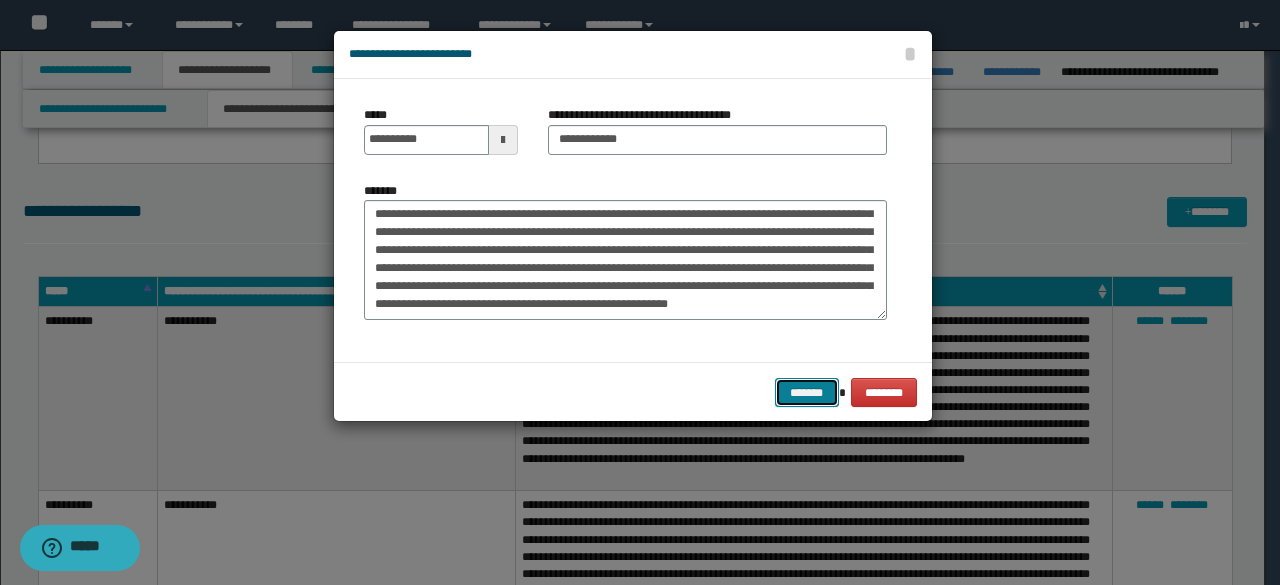 click on "*******" at bounding box center [807, 392] 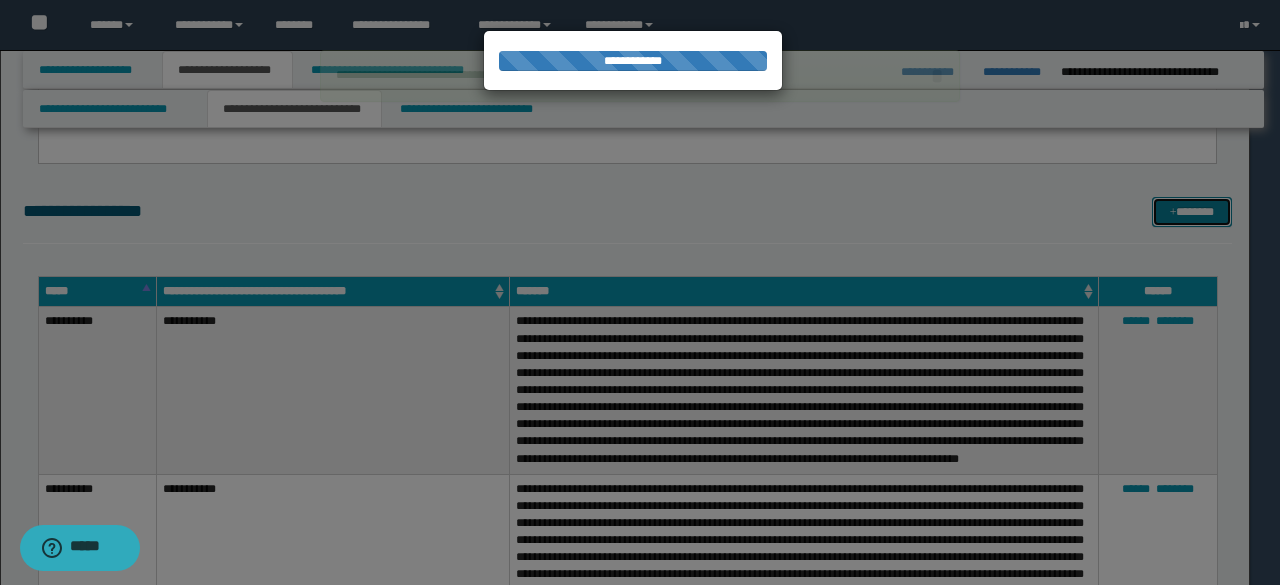 type 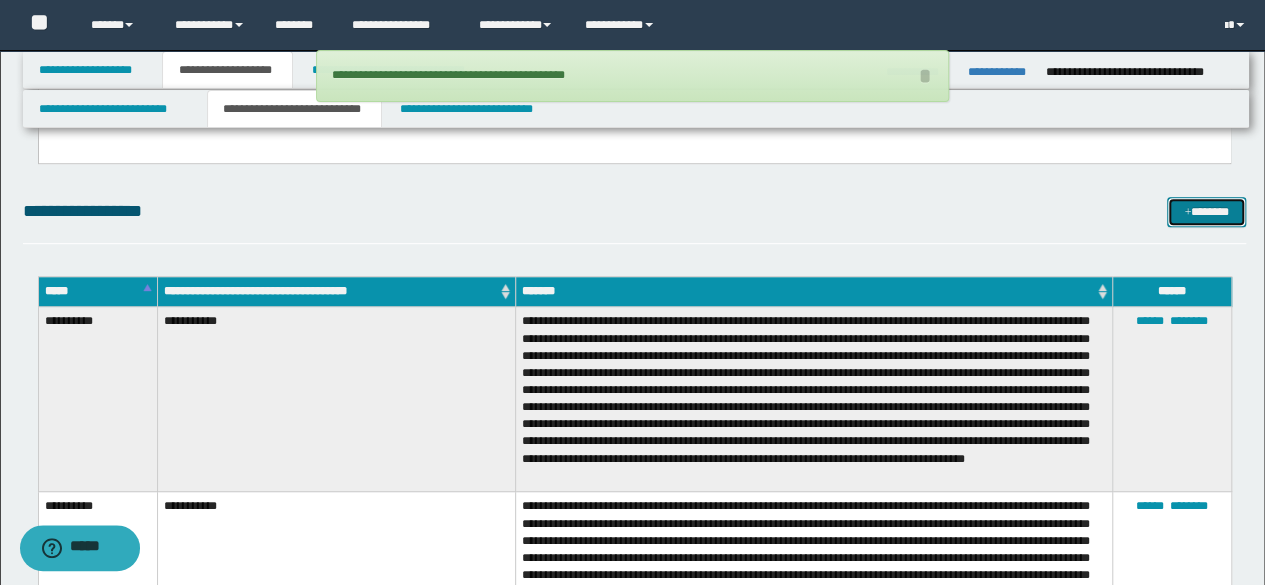 click at bounding box center [1187, 213] 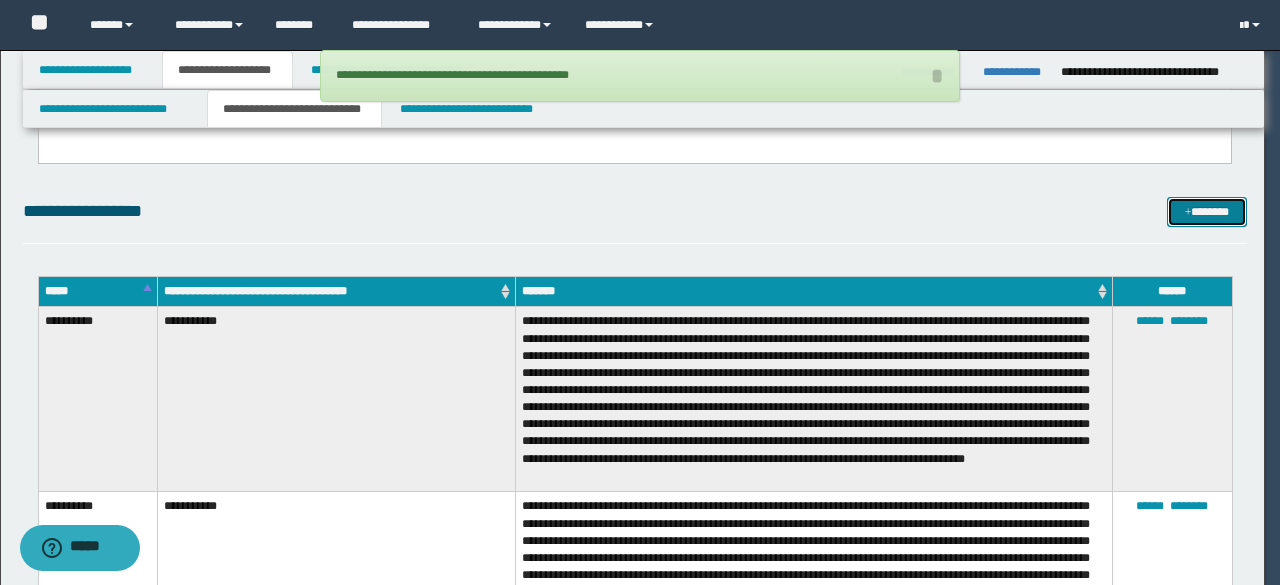 scroll, scrollTop: 0, scrollLeft: 0, axis: both 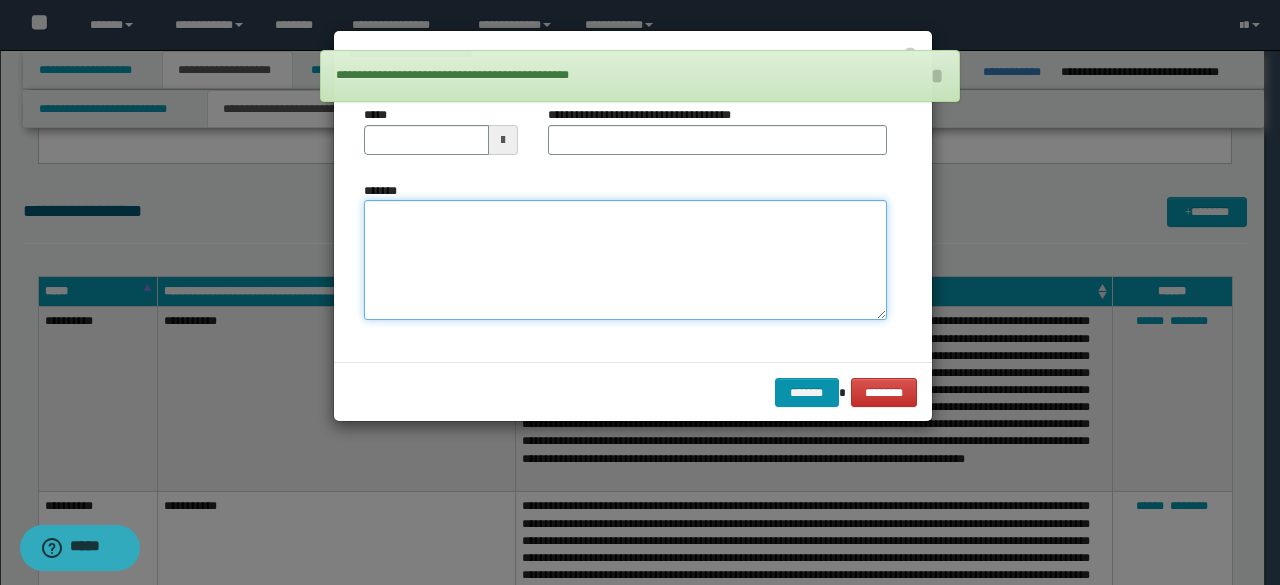 click on "*******" at bounding box center (625, 259) 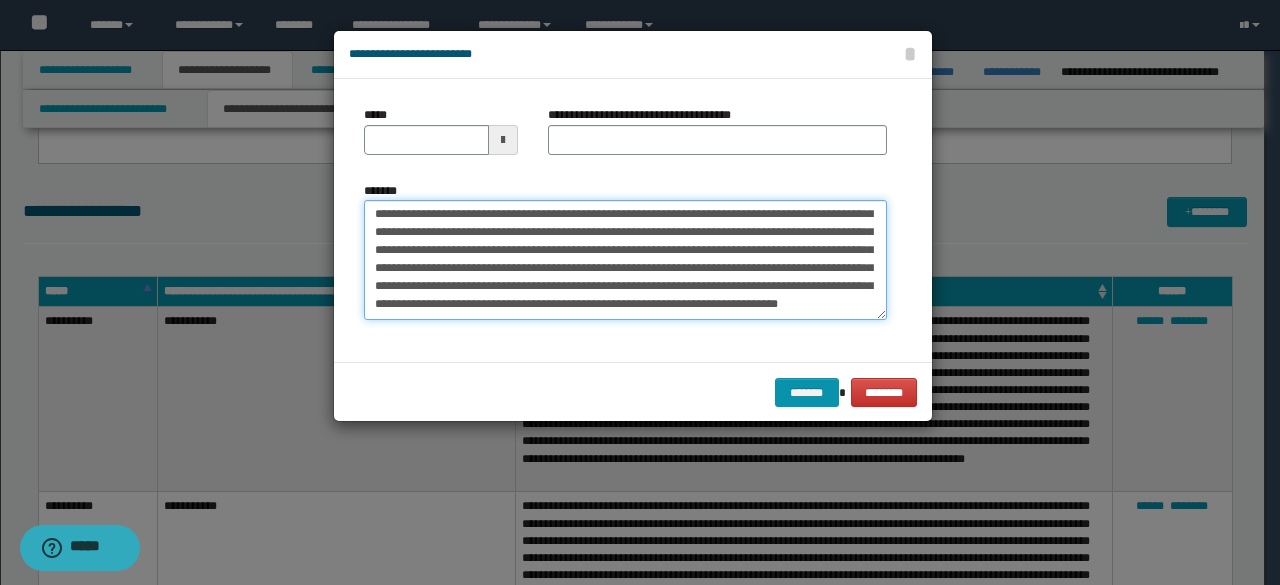 scroll, scrollTop: 0, scrollLeft: 0, axis: both 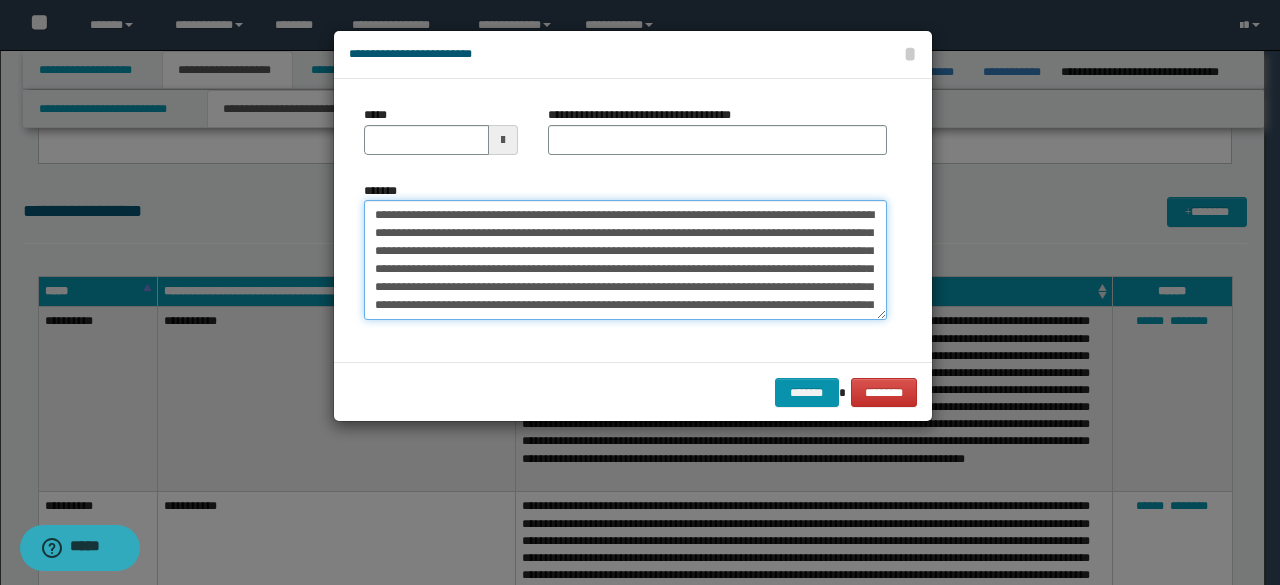 drag, startPoint x: 438, startPoint y: 217, endPoint x: 350, endPoint y: 215, distance: 88.02273 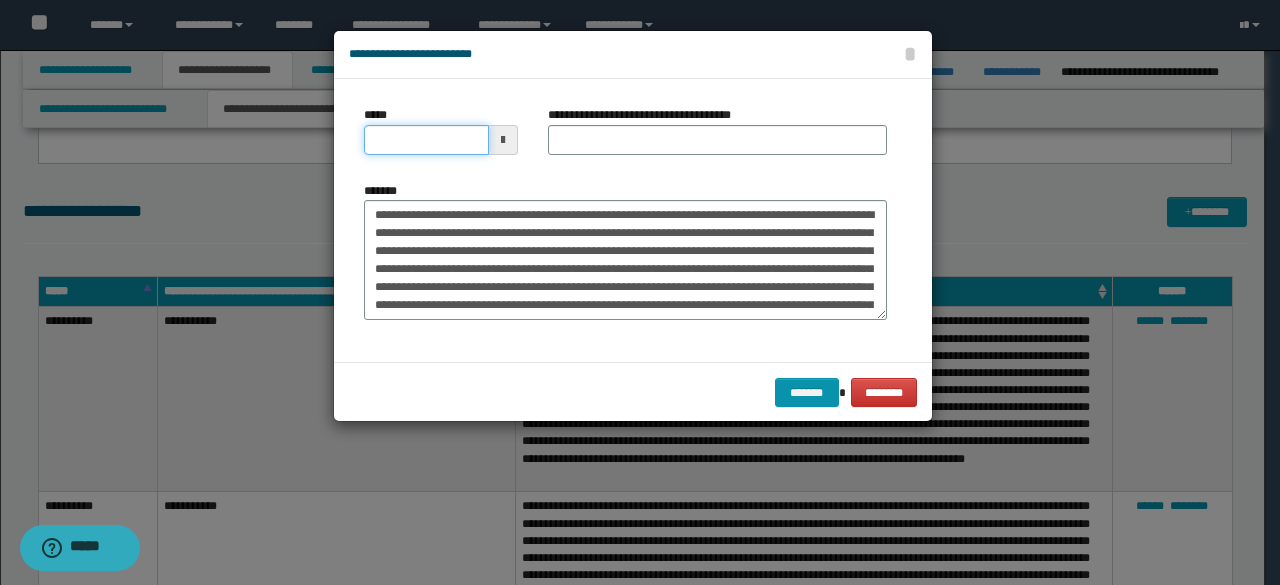 click on "*****" at bounding box center (426, 140) 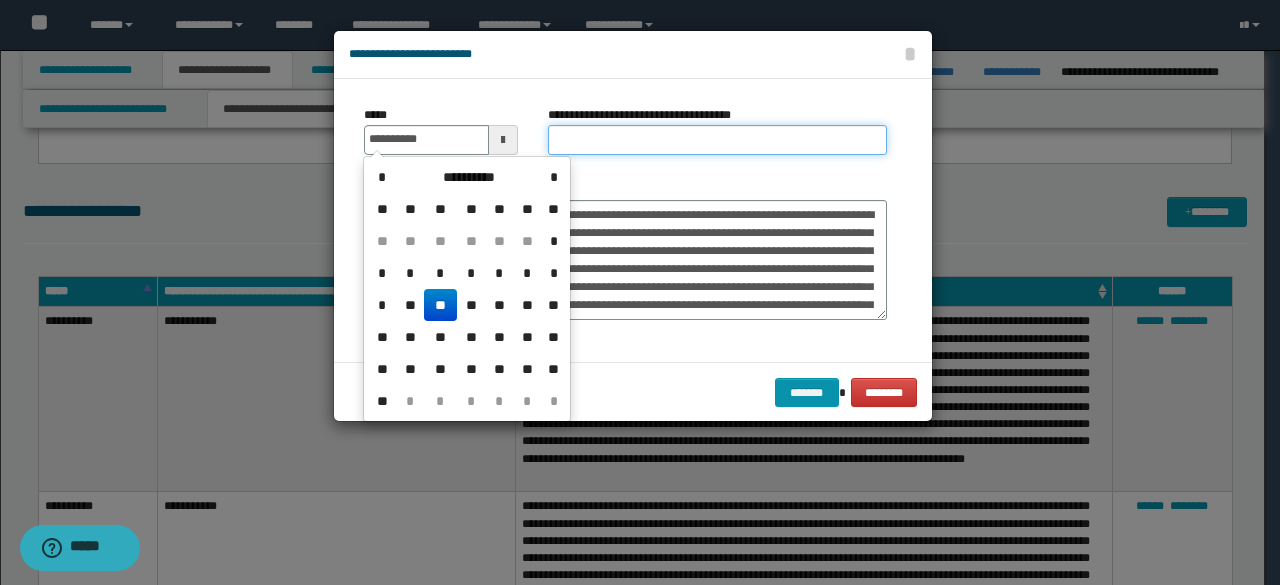 type on "**********" 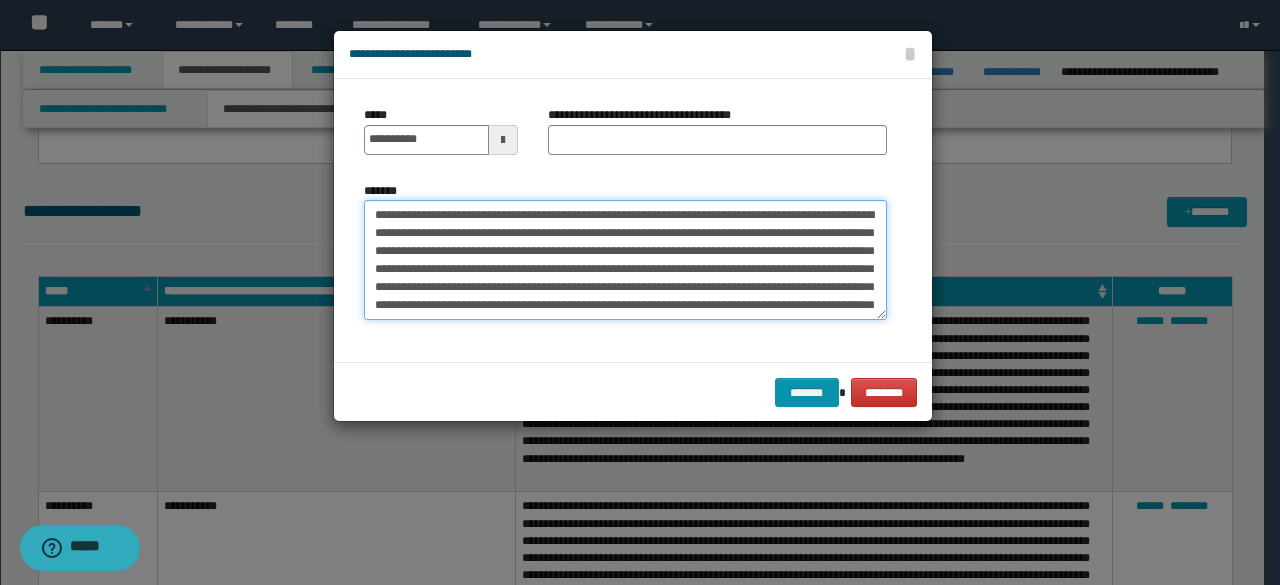 drag, startPoint x: 466, startPoint y: 213, endPoint x: 355, endPoint y: 210, distance: 111.040535 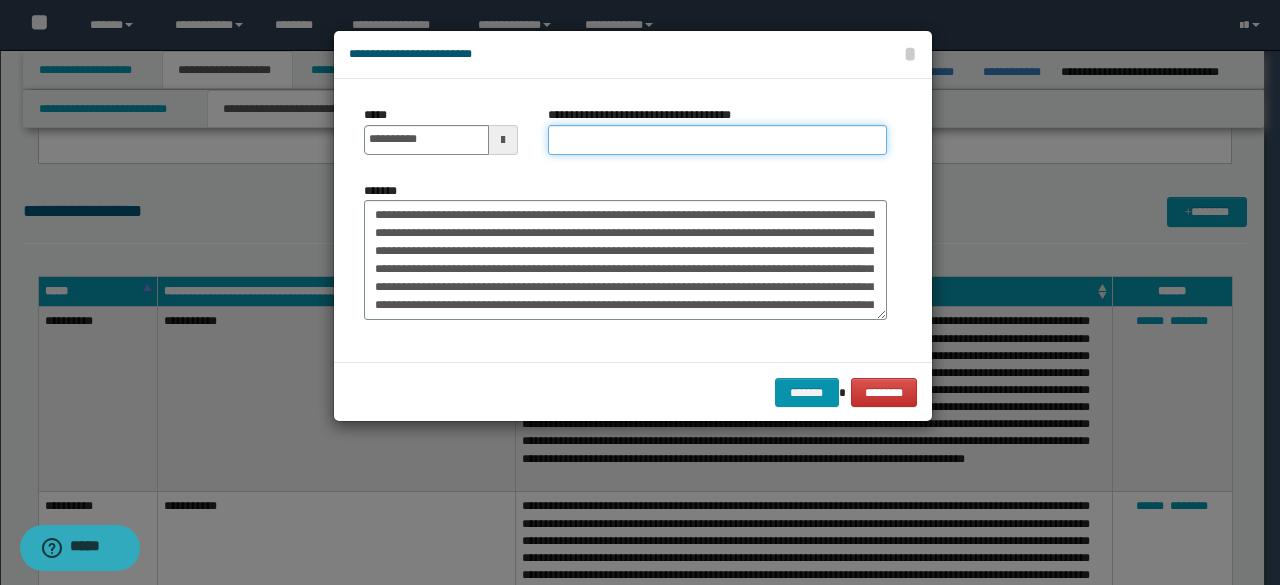 click on "**********" at bounding box center [717, 140] 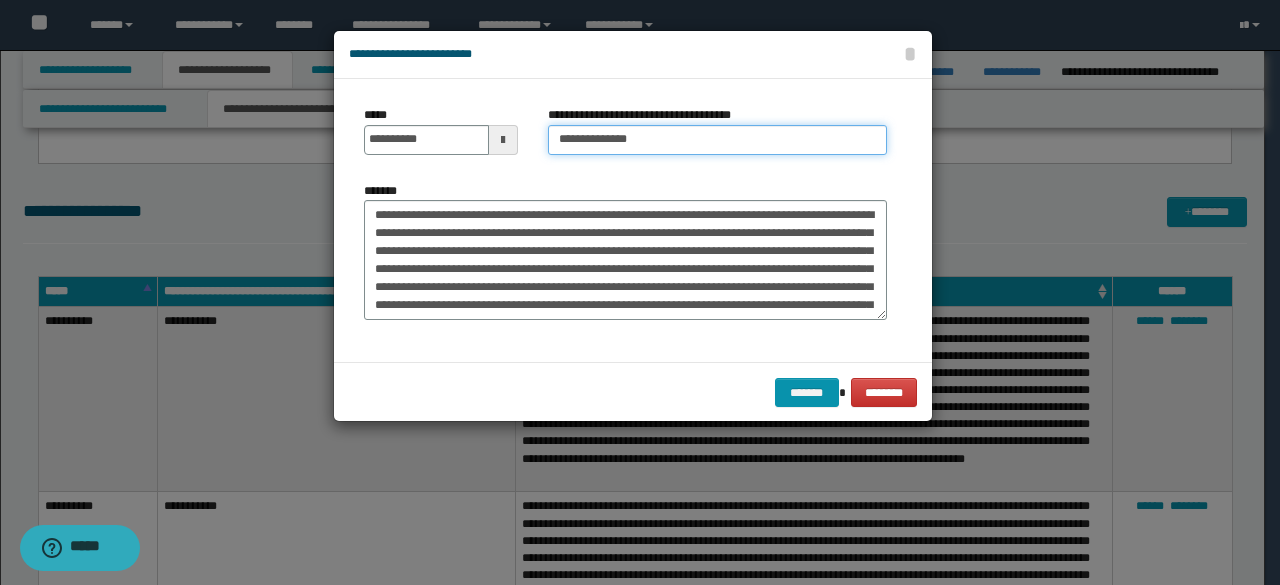 type on "**********" 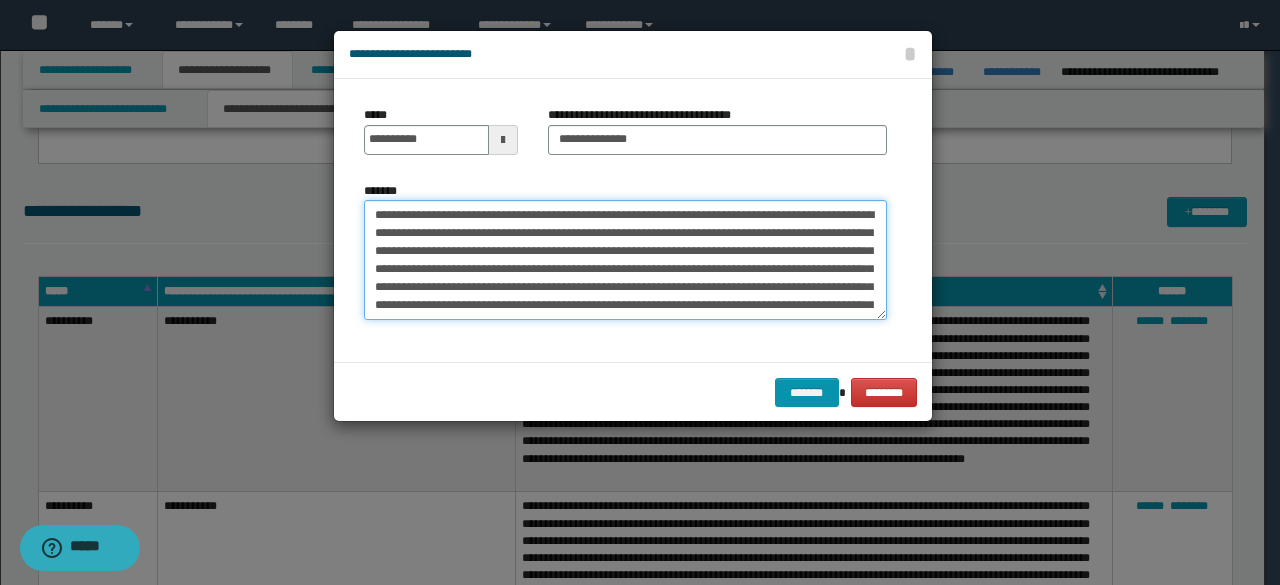 click on "*******" at bounding box center (625, 259) 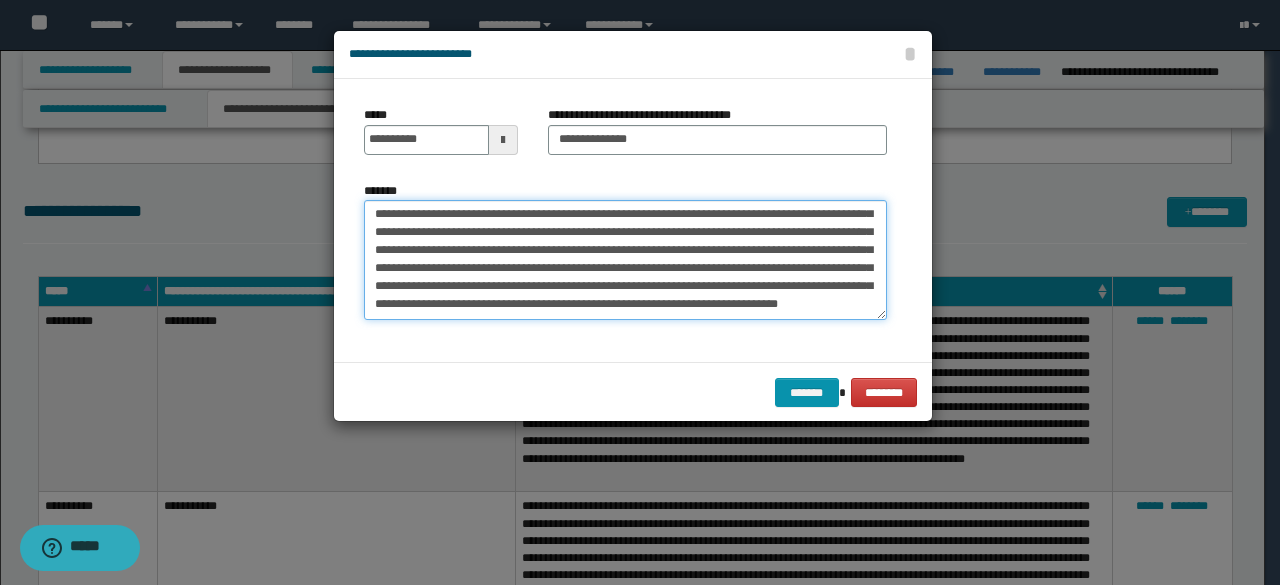 scroll, scrollTop: 4446, scrollLeft: 0, axis: vertical 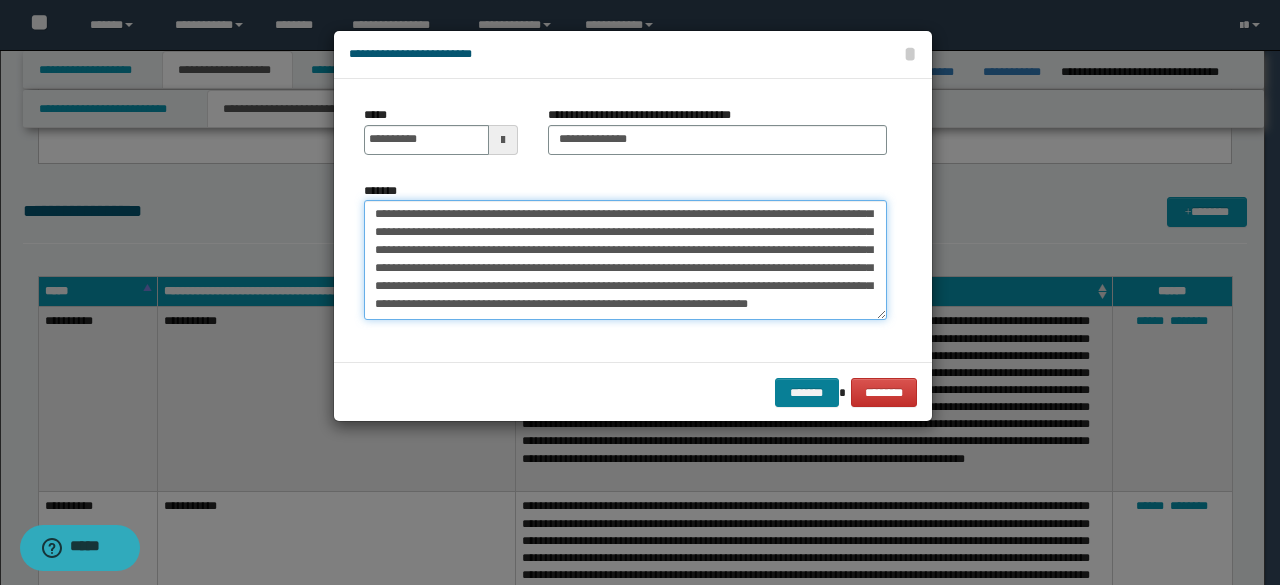 type on "**********" 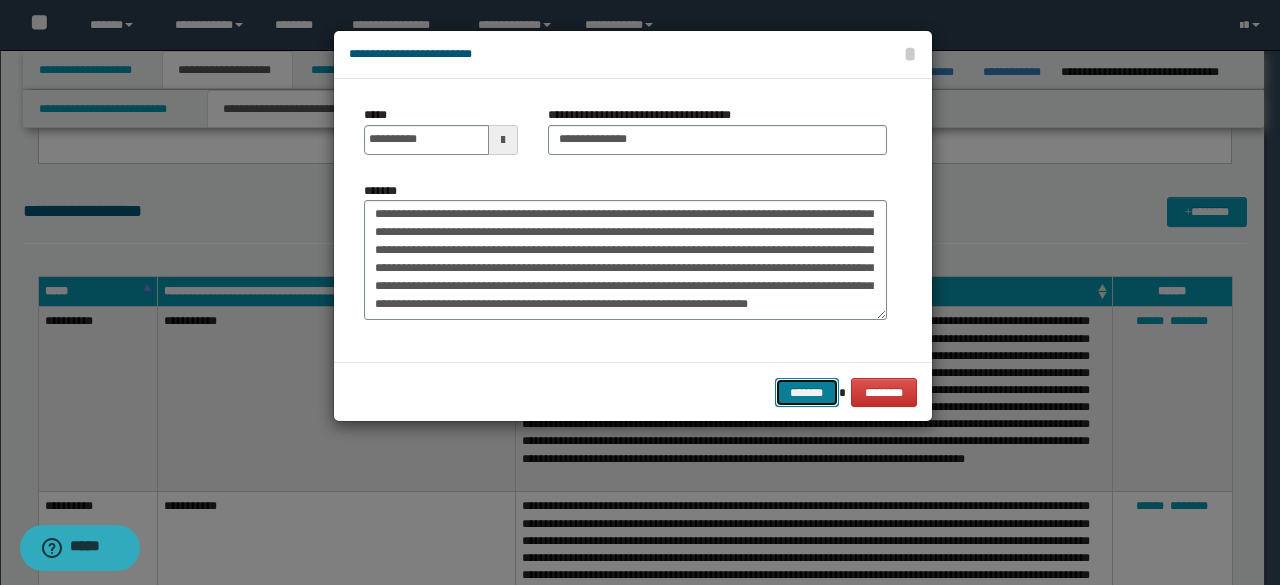 click on "*******" at bounding box center (807, 392) 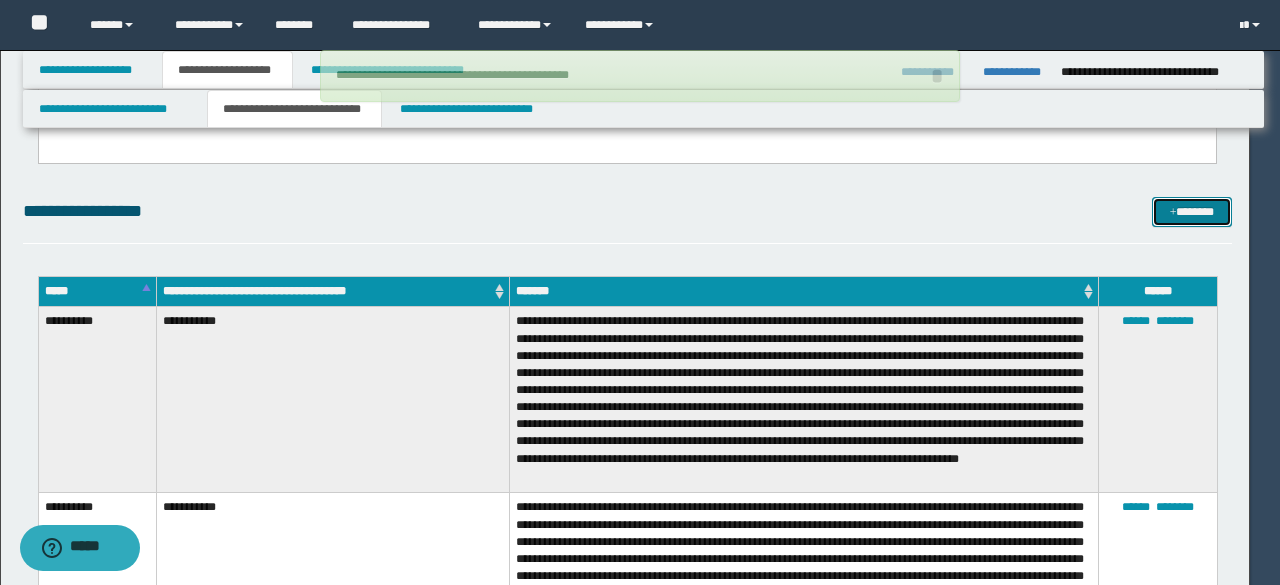 type 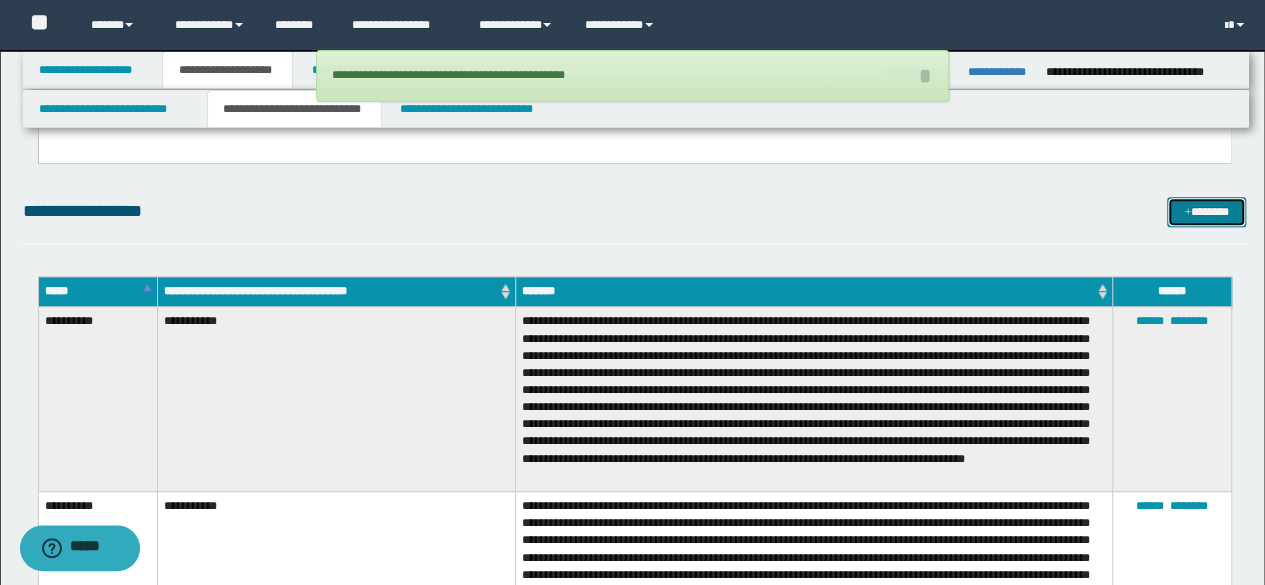 click on "*******" at bounding box center [1206, 211] 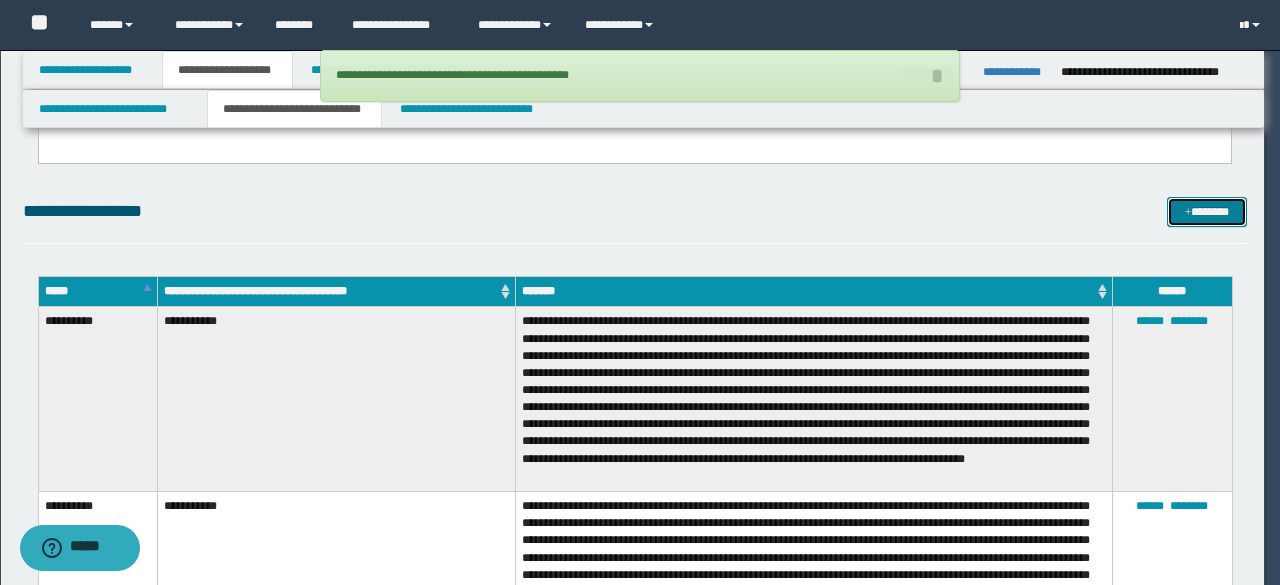 scroll, scrollTop: 0, scrollLeft: 0, axis: both 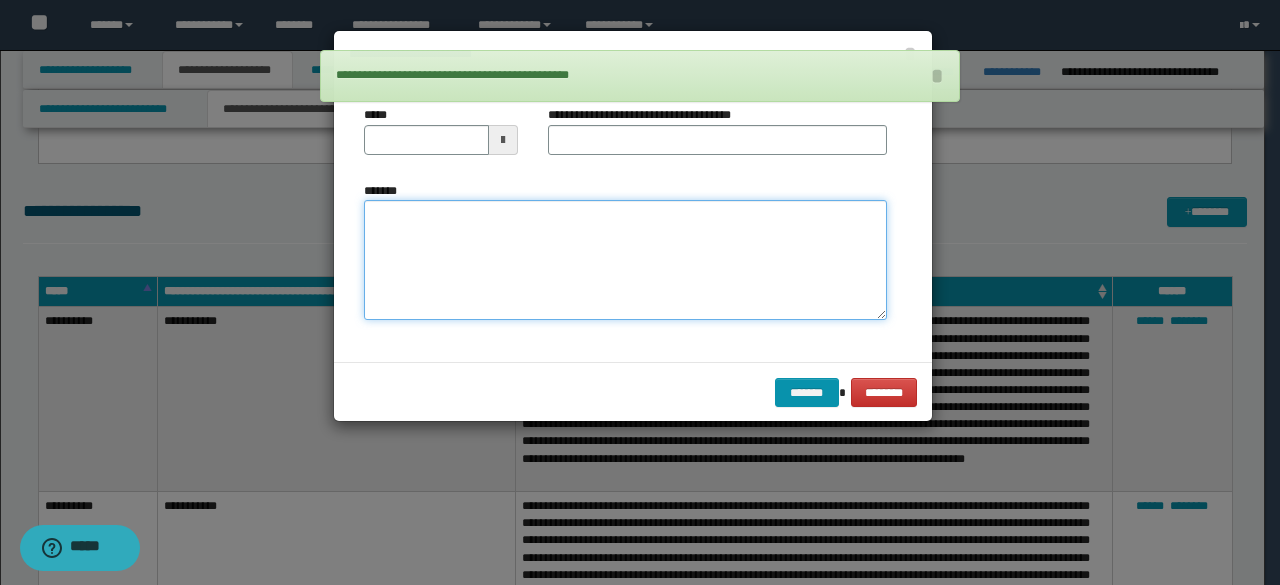 click on "*******" at bounding box center (625, 259) 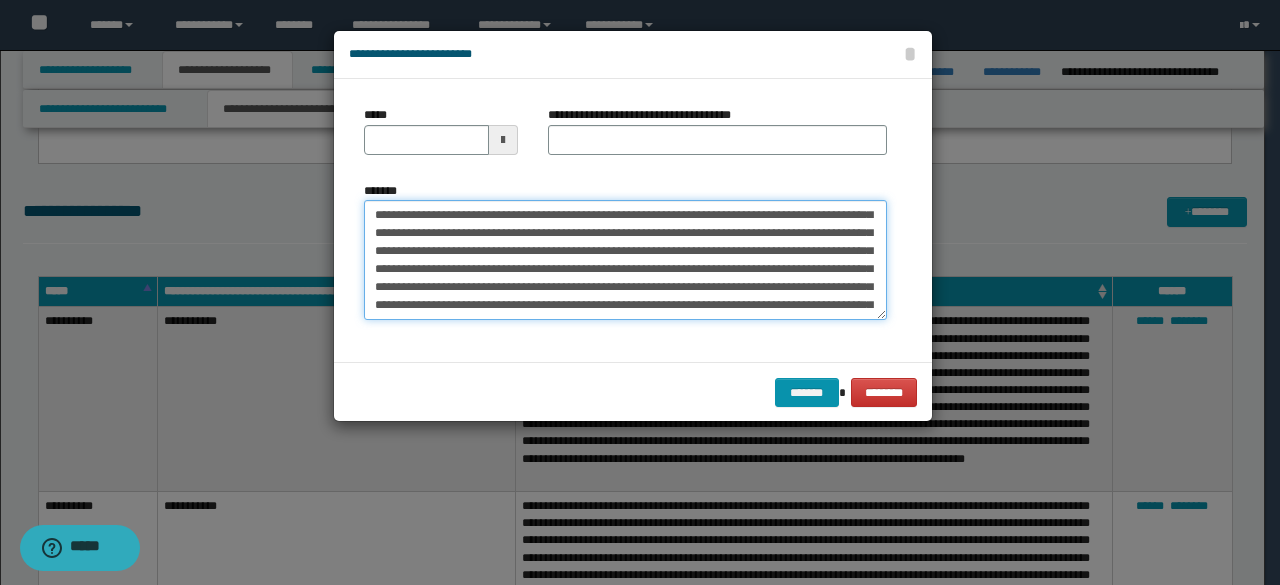 scroll, scrollTop: 0, scrollLeft: 0, axis: both 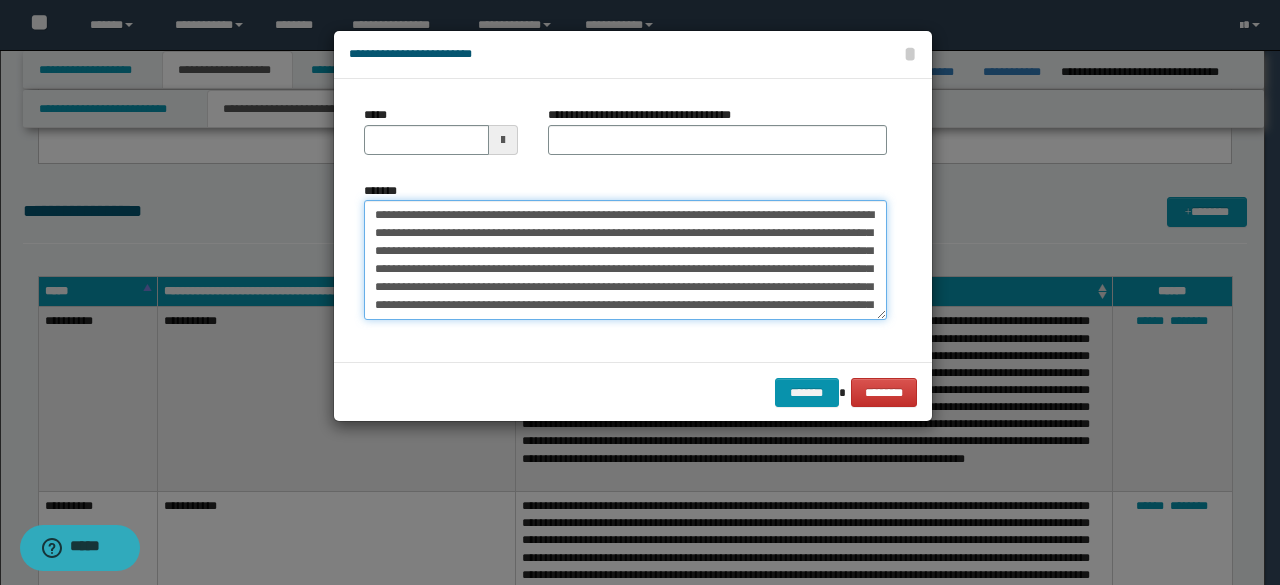 drag, startPoint x: 436, startPoint y: 213, endPoint x: 347, endPoint y: 211, distance: 89.02247 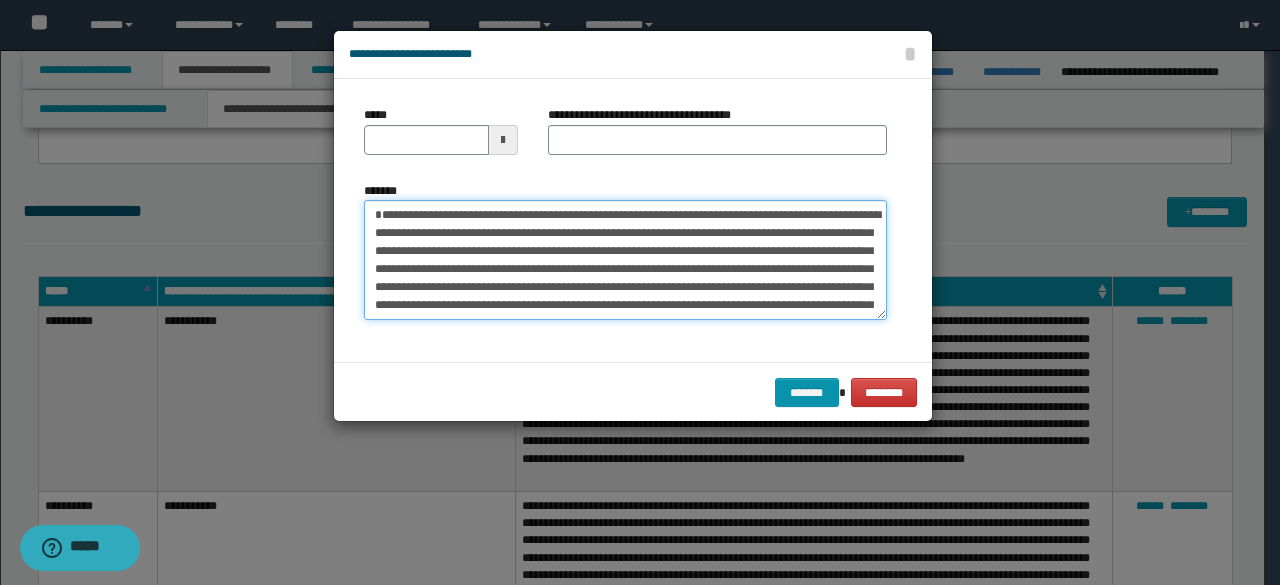 type 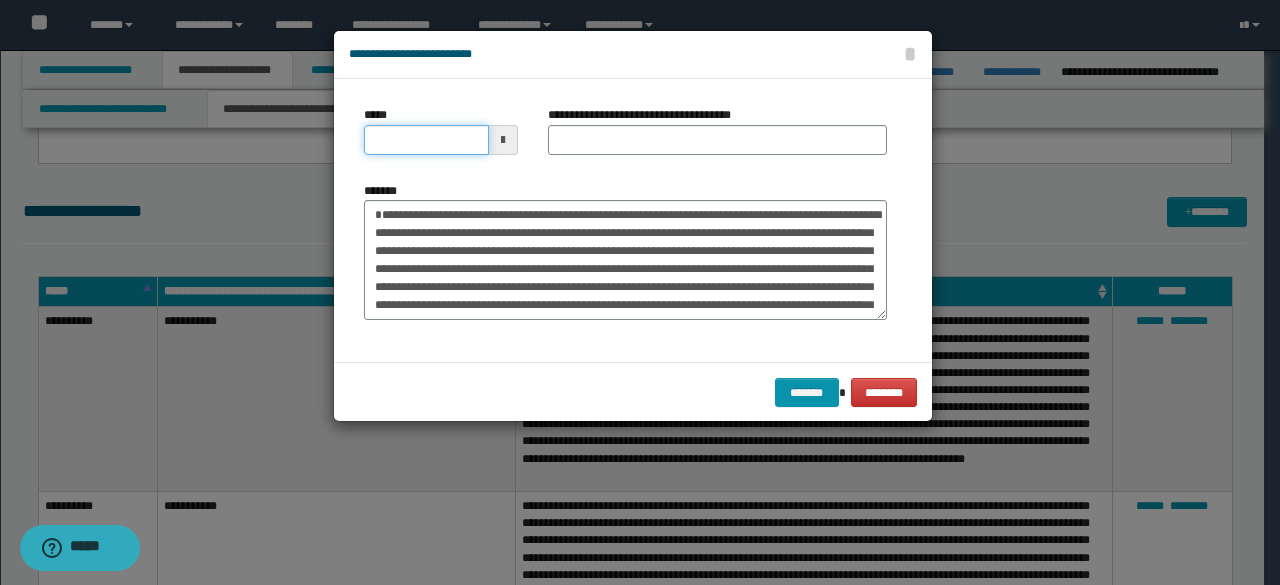 click on "*****" at bounding box center [426, 140] 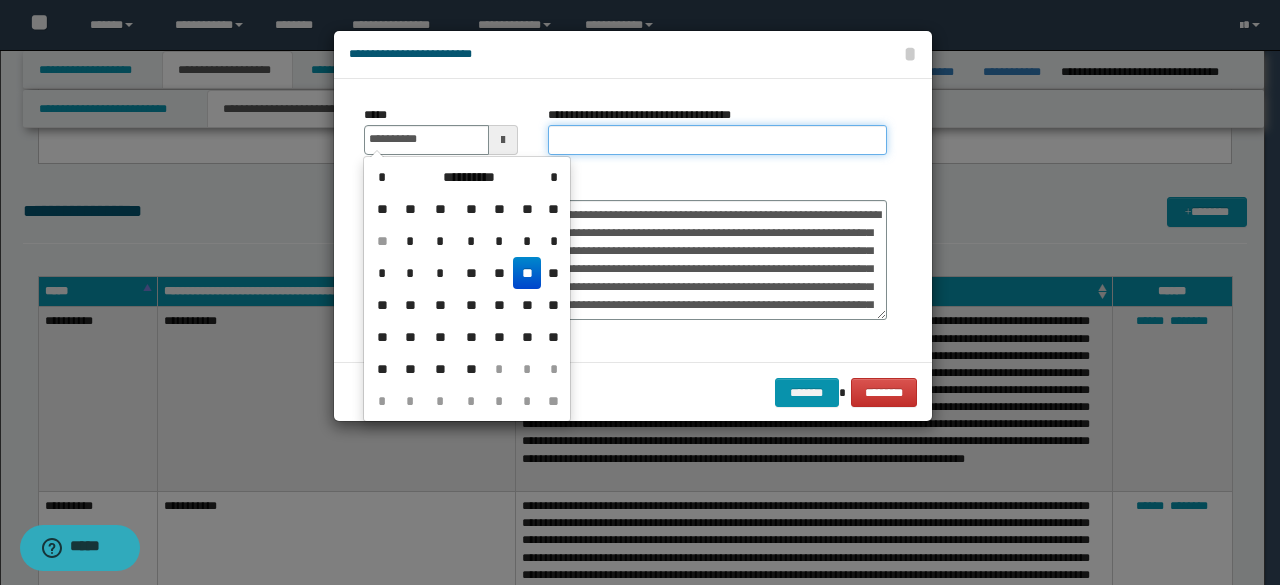 type on "**********" 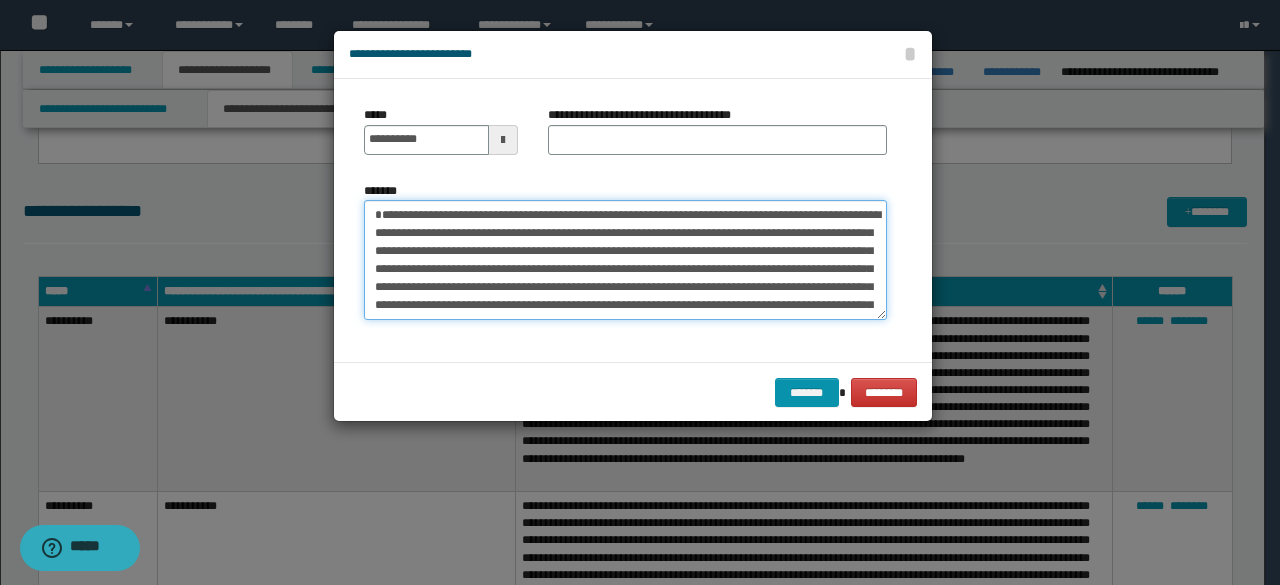 drag, startPoint x: 472, startPoint y: 213, endPoint x: 361, endPoint y: 215, distance: 111.01801 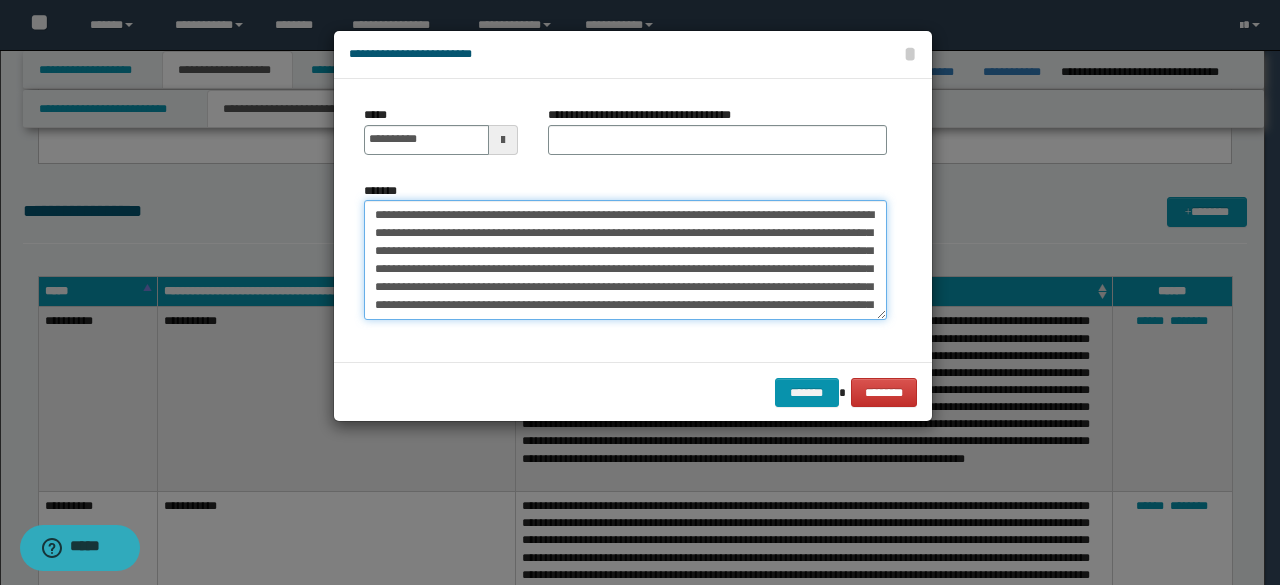 type on "**********" 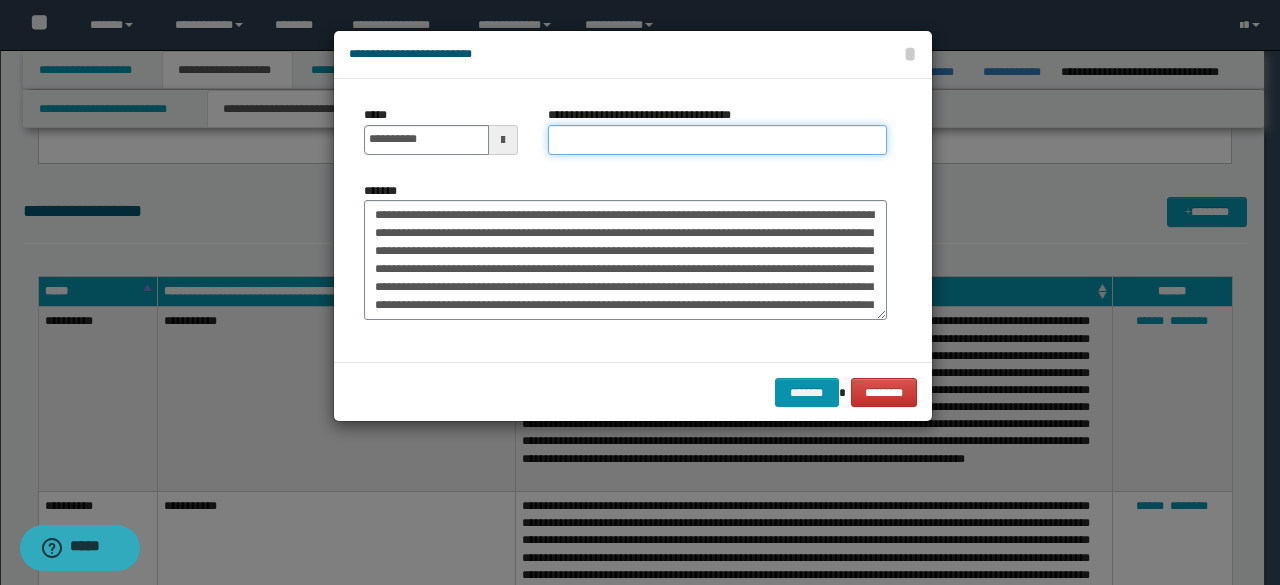 click on "**********" at bounding box center (717, 140) 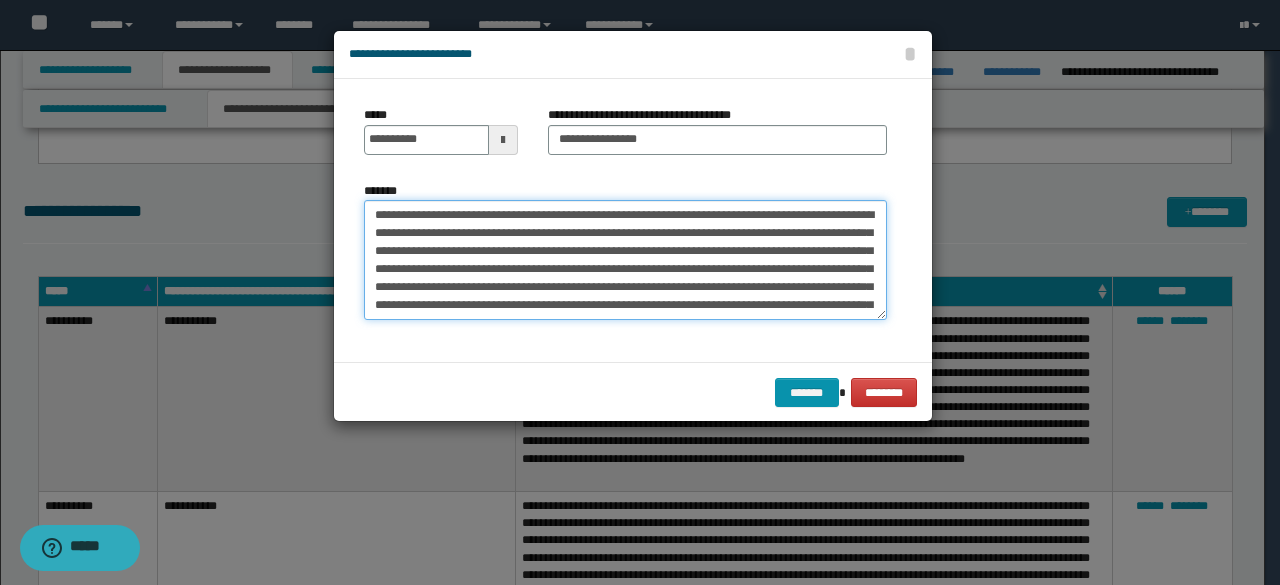 click on "*******" at bounding box center [625, 259] 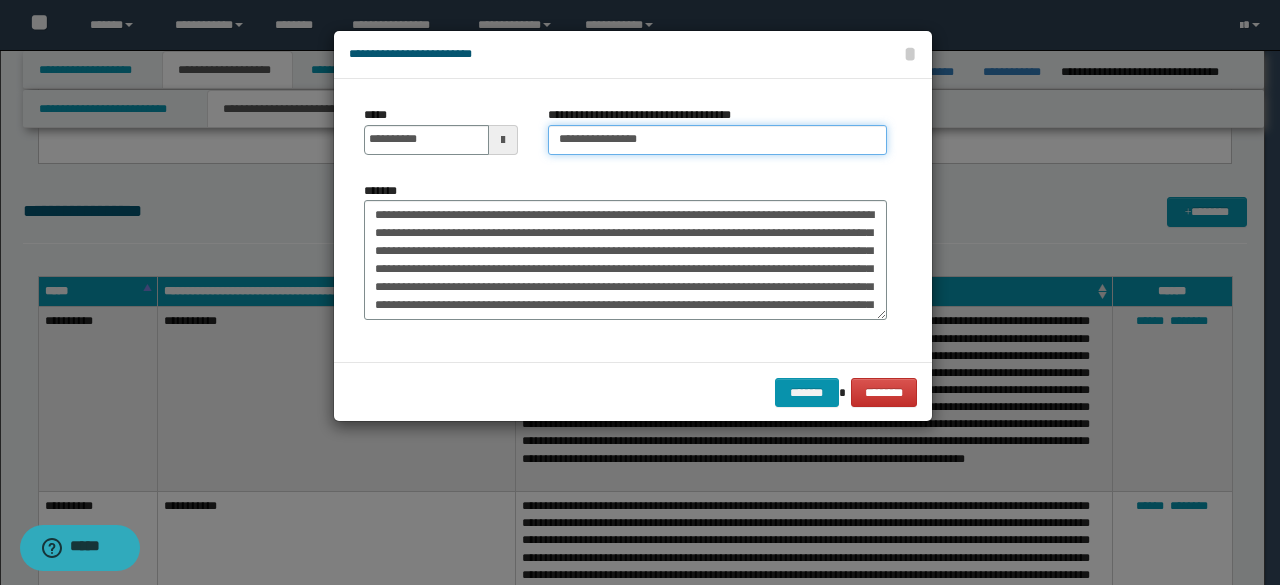 drag, startPoint x: 658, startPoint y: 141, endPoint x: 671, endPoint y: 143, distance: 13.152946 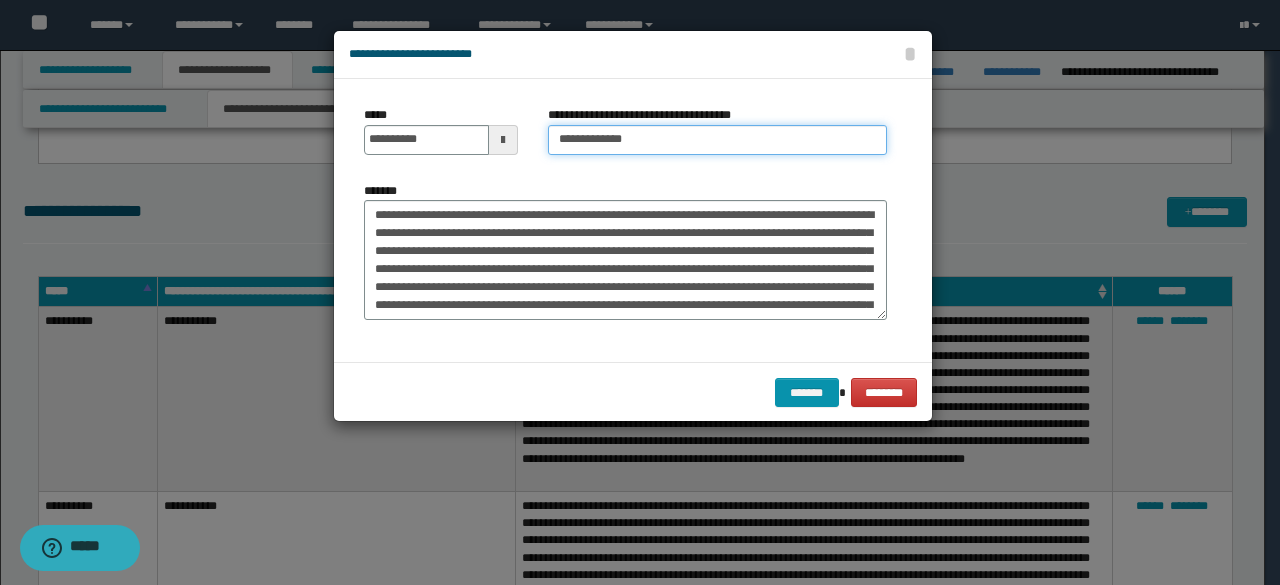 type on "**********" 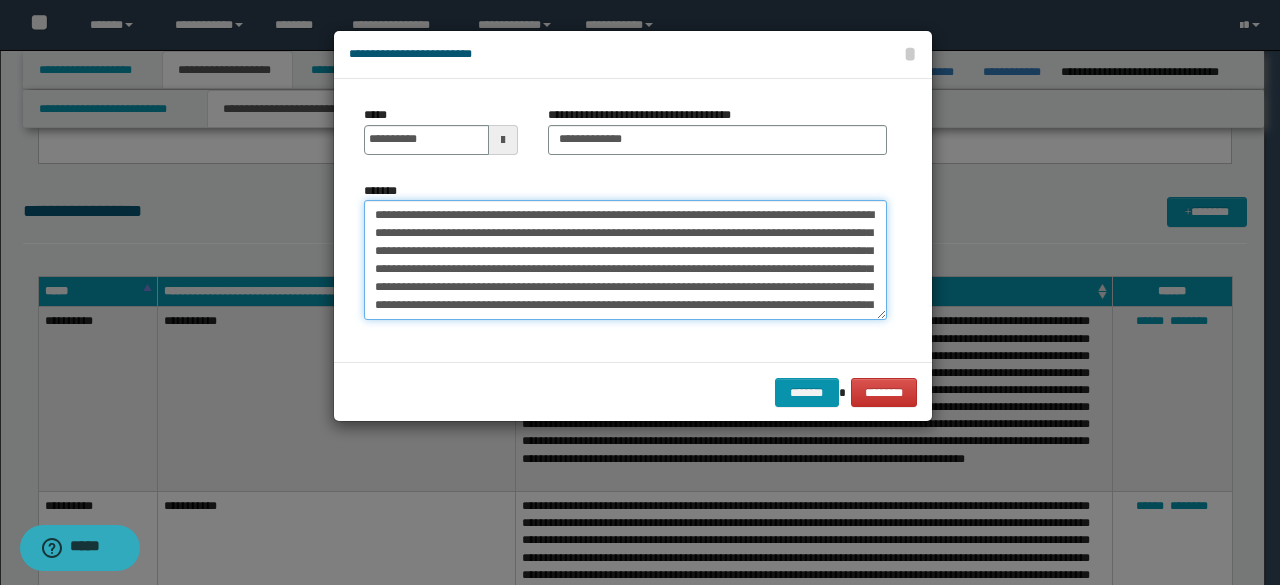 click on "*******" at bounding box center [625, 259] 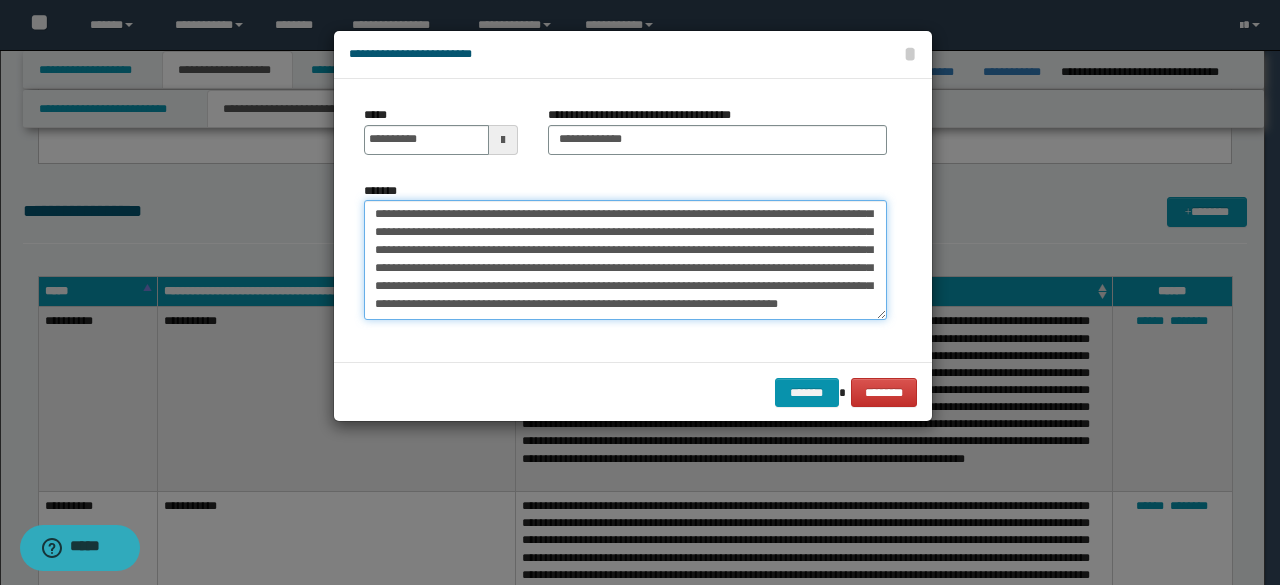 scroll, scrollTop: 3042, scrollLeft: 0, axis: vertical 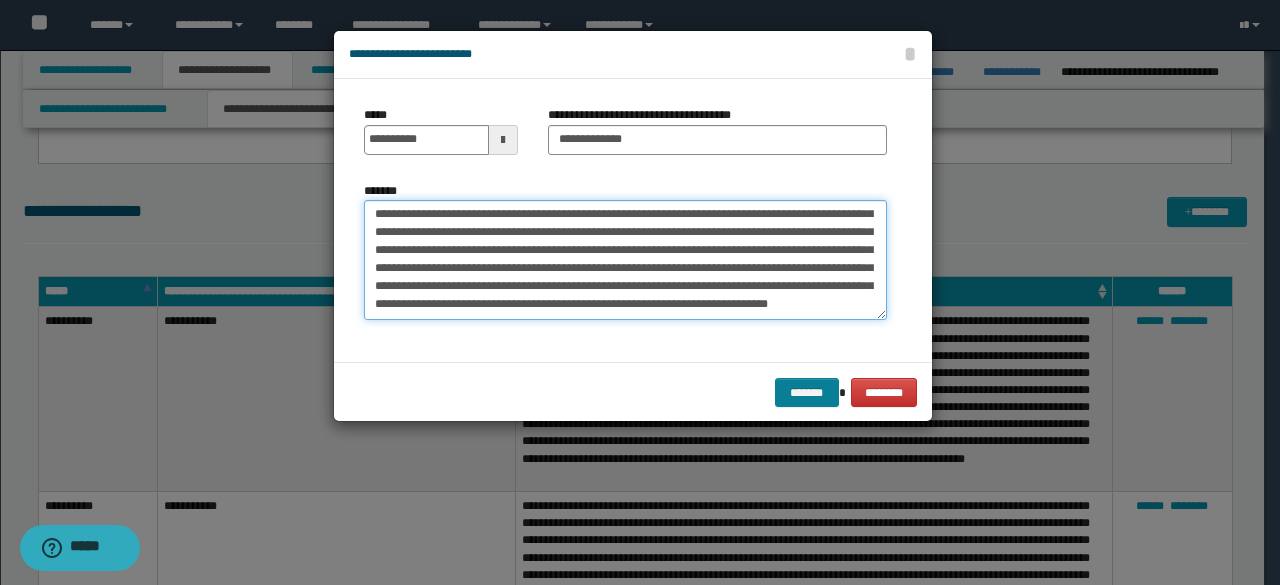type on "**********" 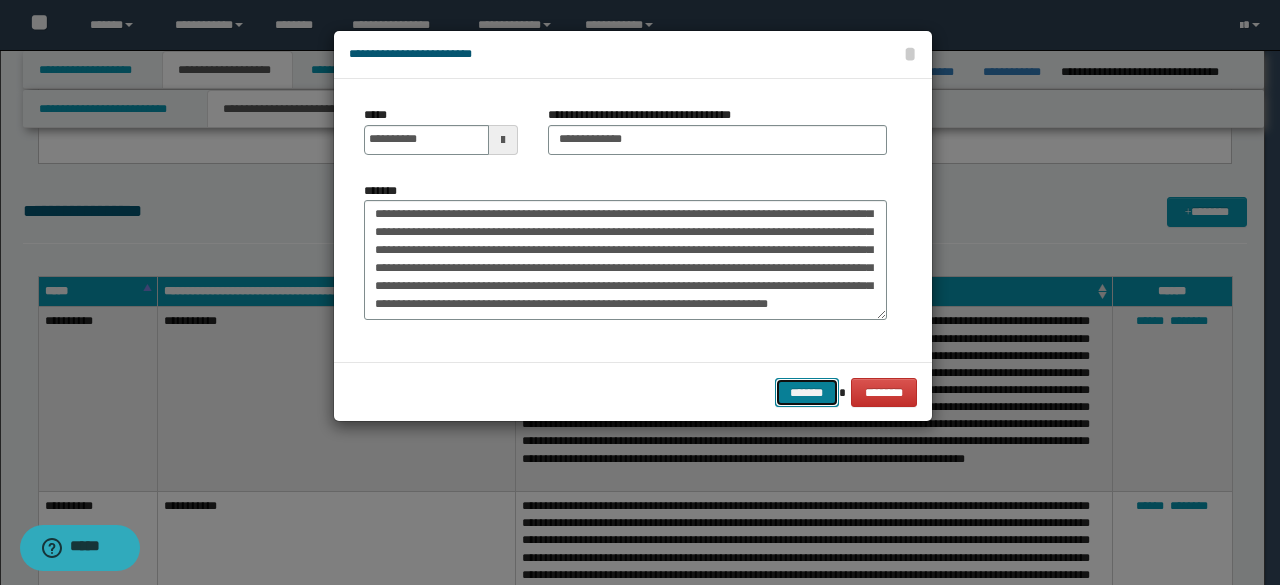click on "*******" at bounding box center [807, 392] 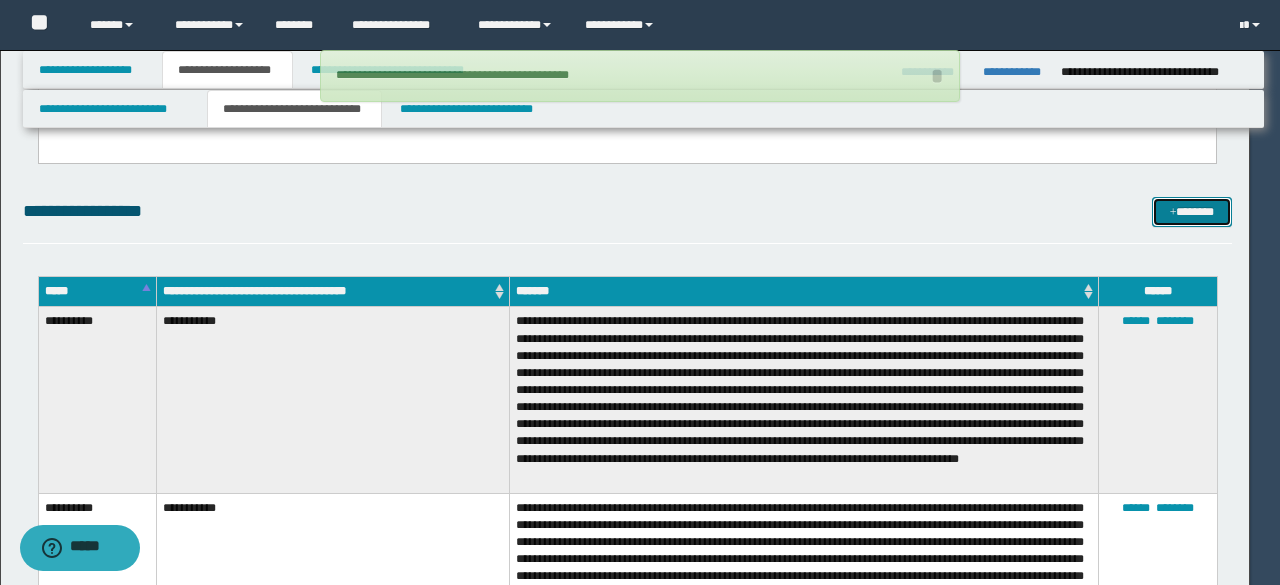 type 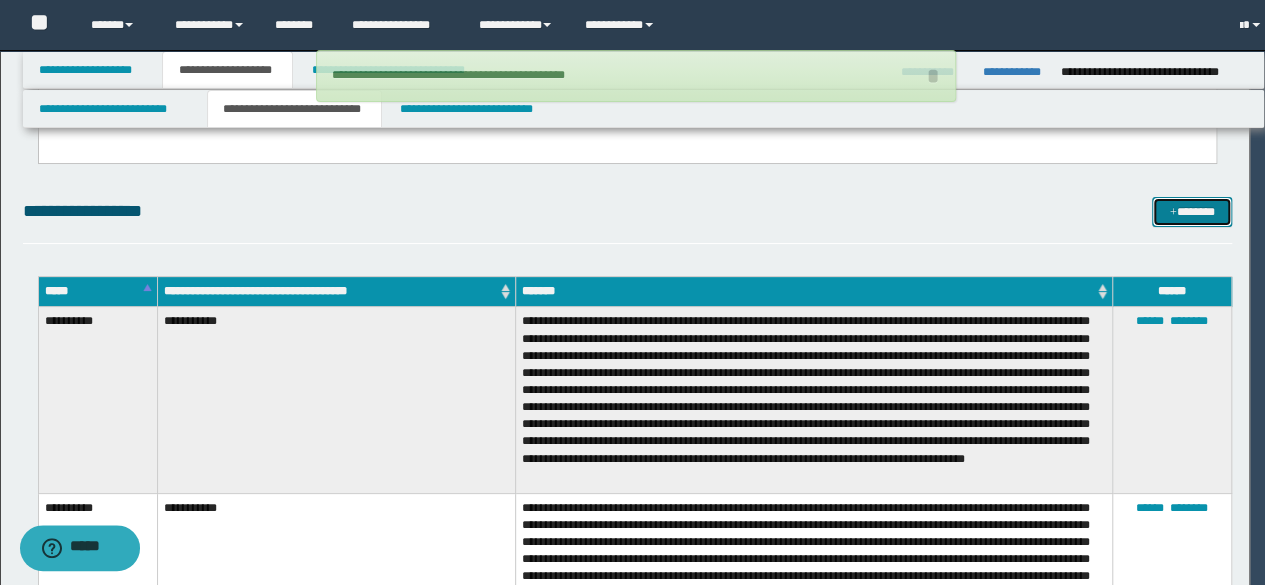 click on "*******" at bounding box center (1191, 211) 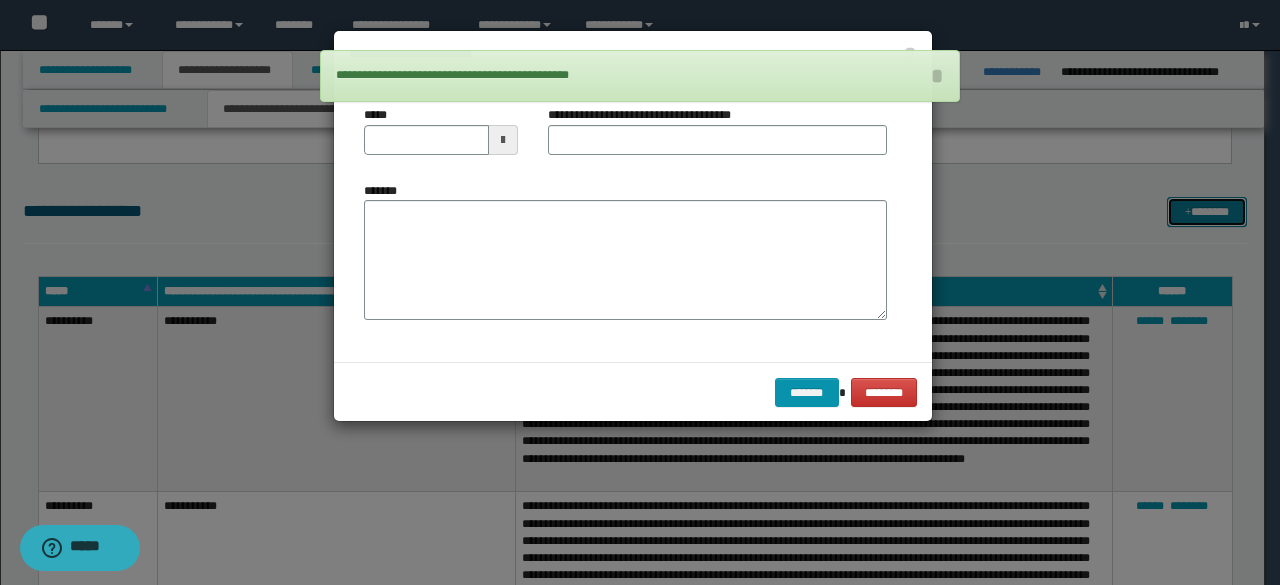scroll, scrollTop: 0, scrollLeft: 0, axis: both 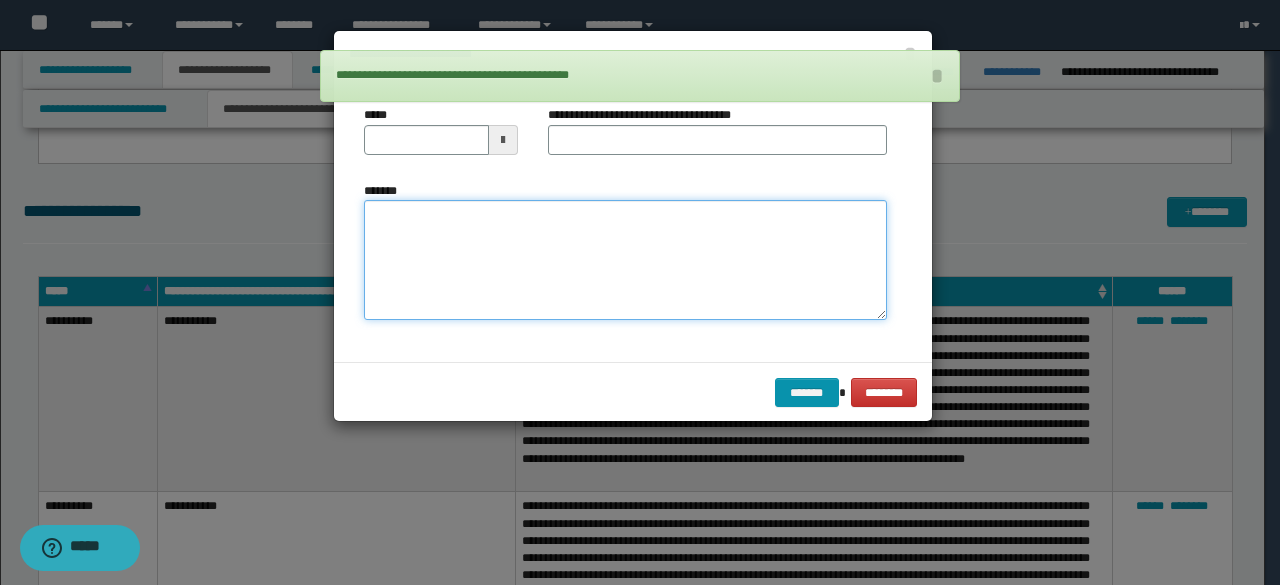 click on "*******" at bounding box center [625, 259] 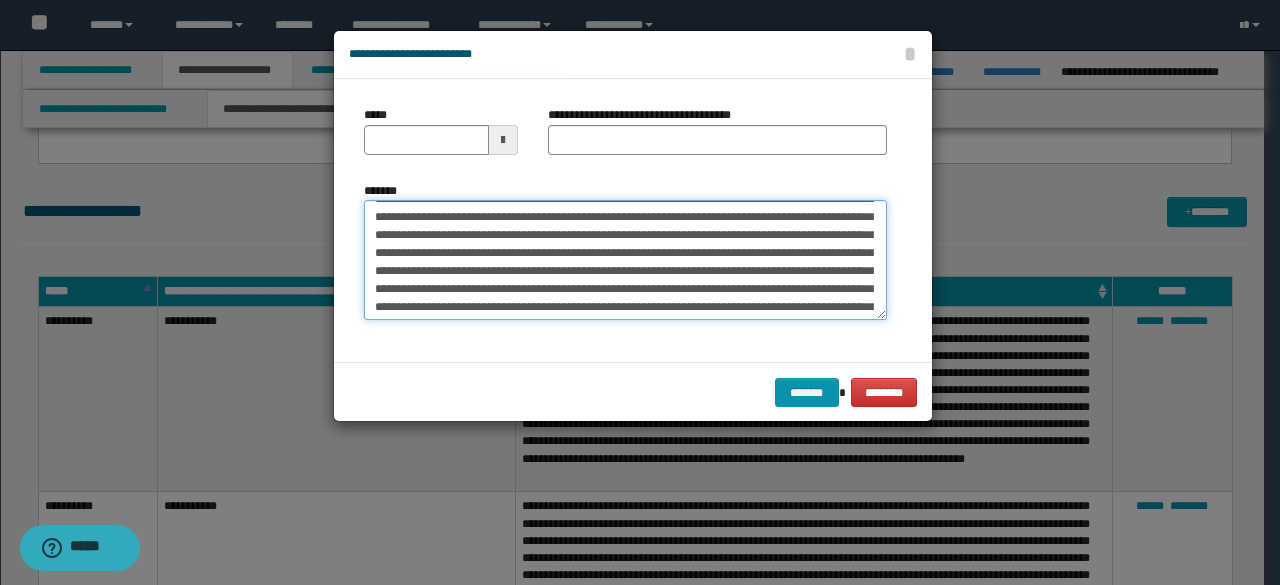 scroll, scrollTop: 0, scrollLeft: 0, axis: both 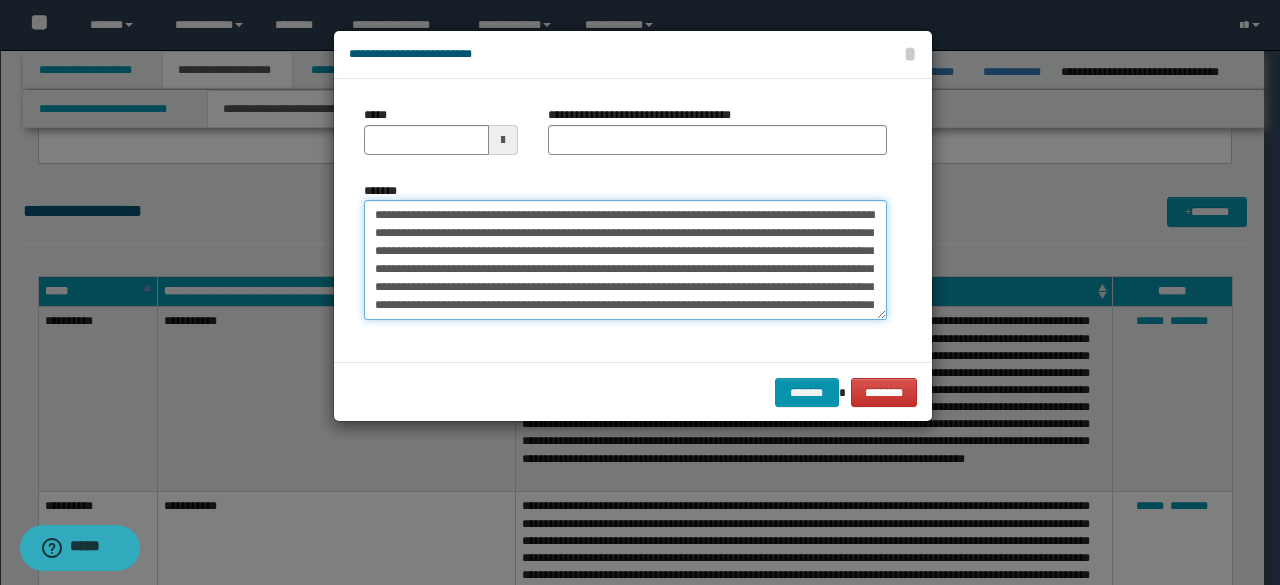 drag, startPoint x: 434, startPoint y: 213, endPoint x: 338, endPoint y: 217, distance: 96.0833 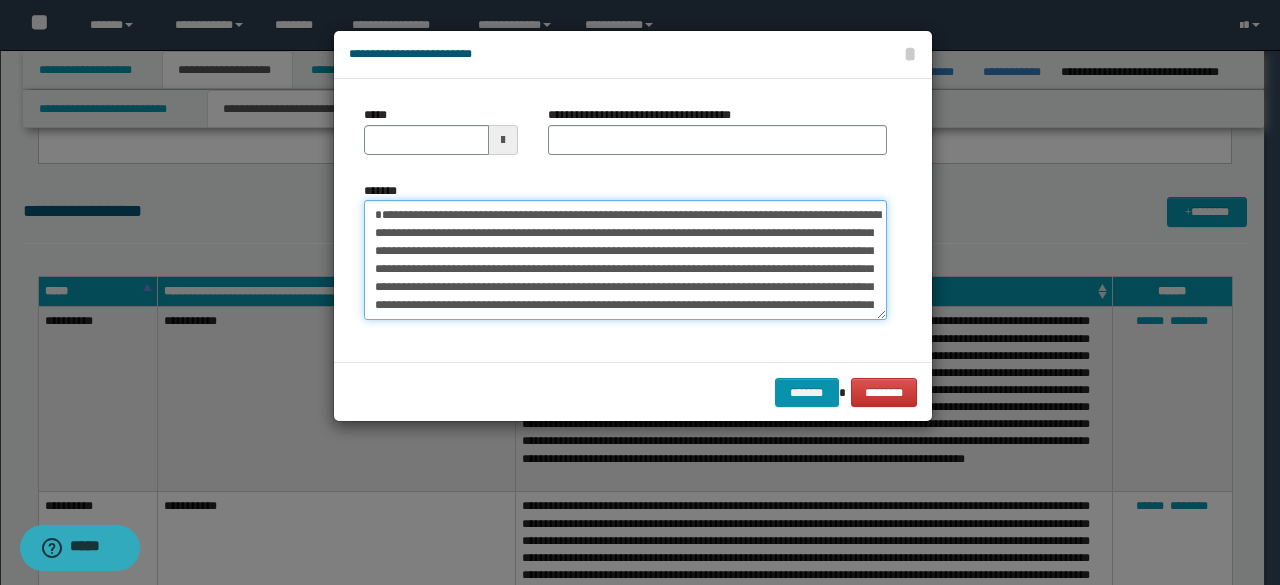 type 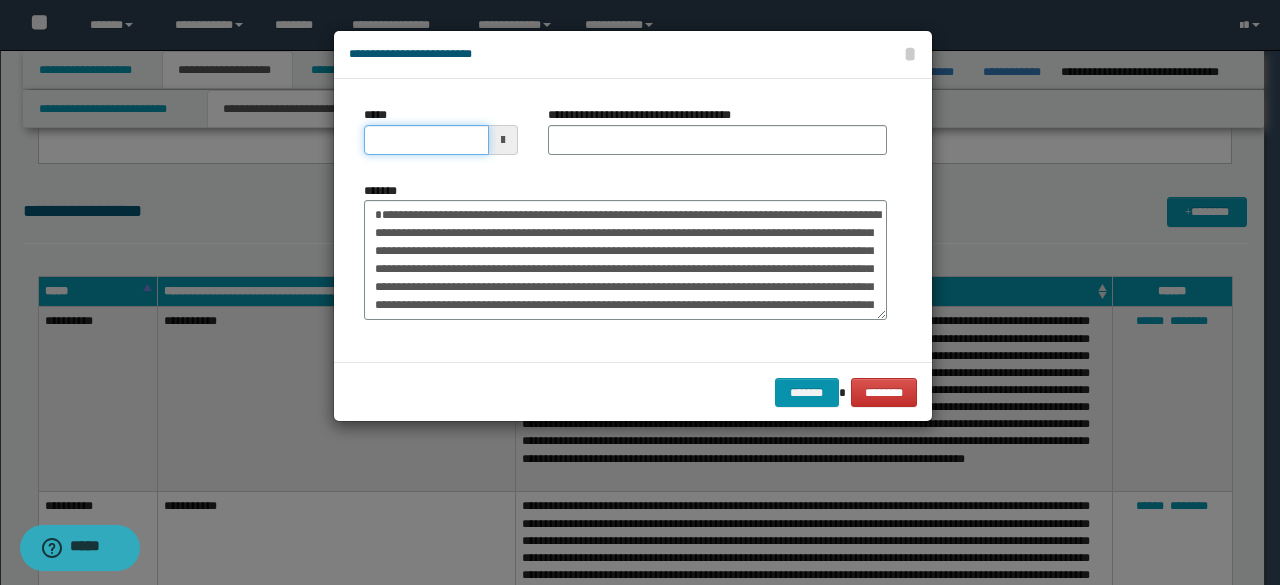 click on "*****" at bounding box center [426, 140] 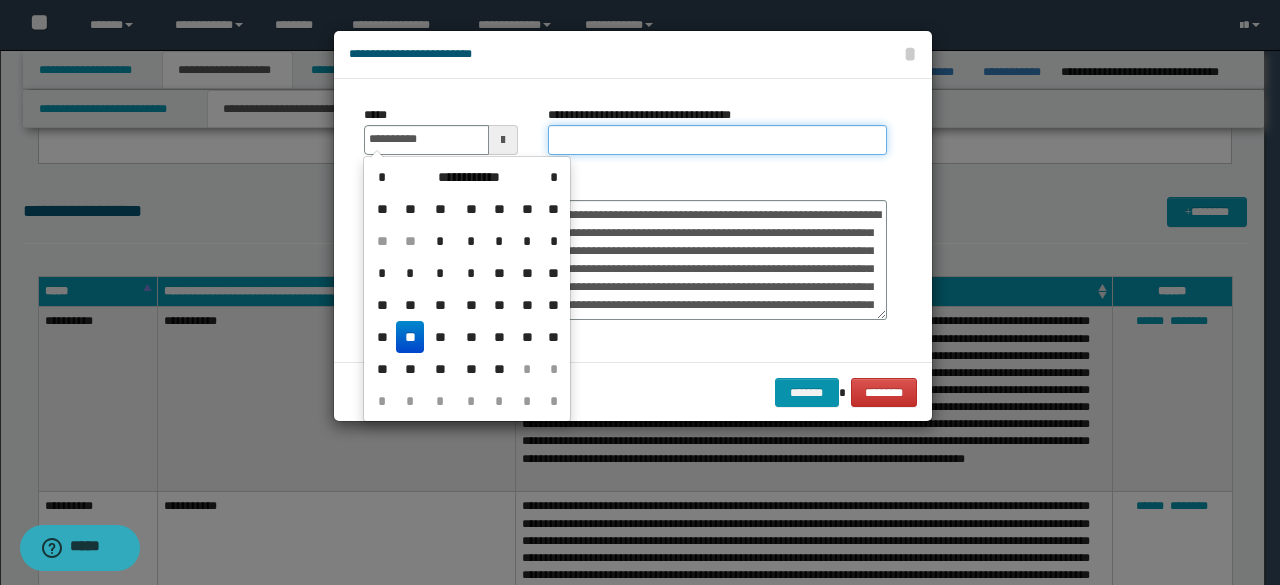 type on "**********" 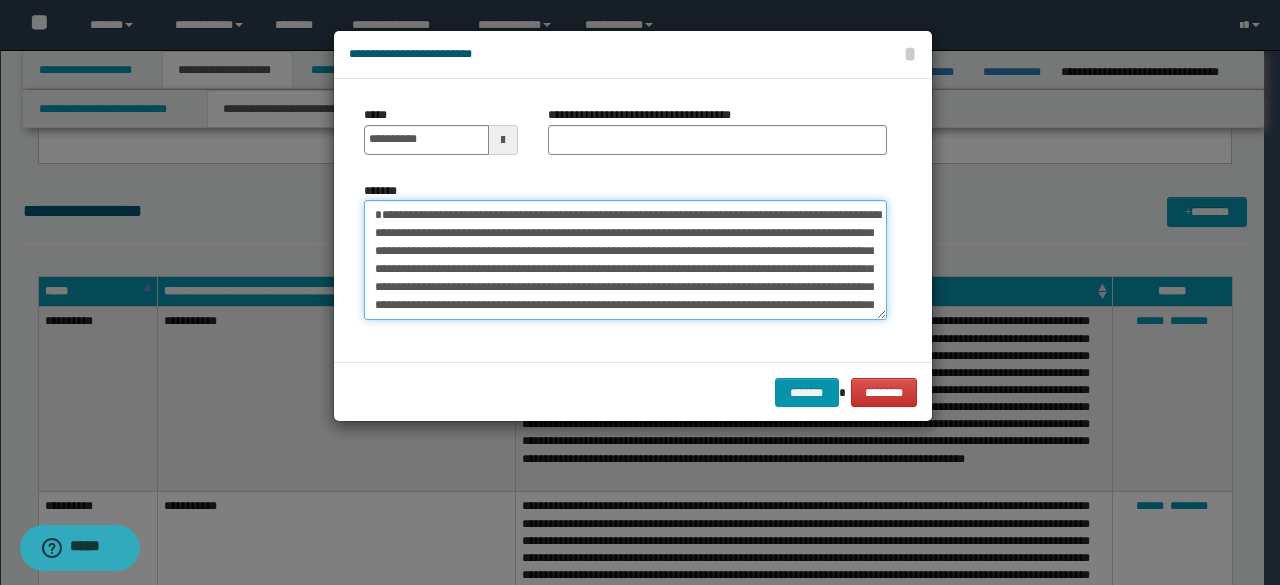 drag, startPoint x: 460, startPoint y: 215, endPoint x: 349, endPoint y: 213, distance: 111.01801 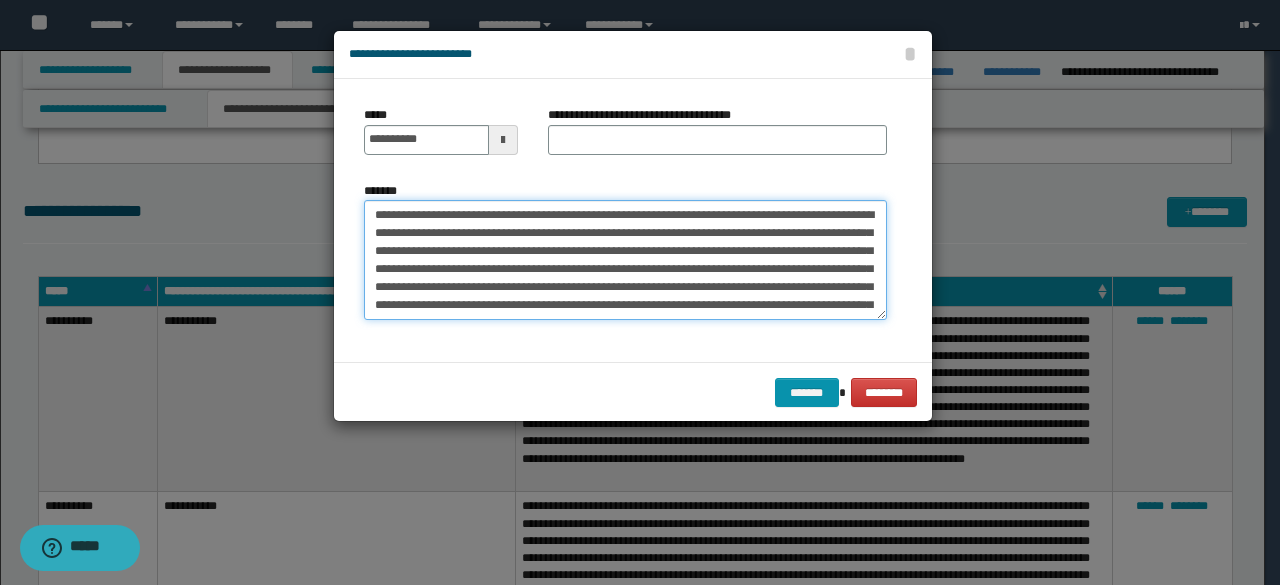 type on "**********" 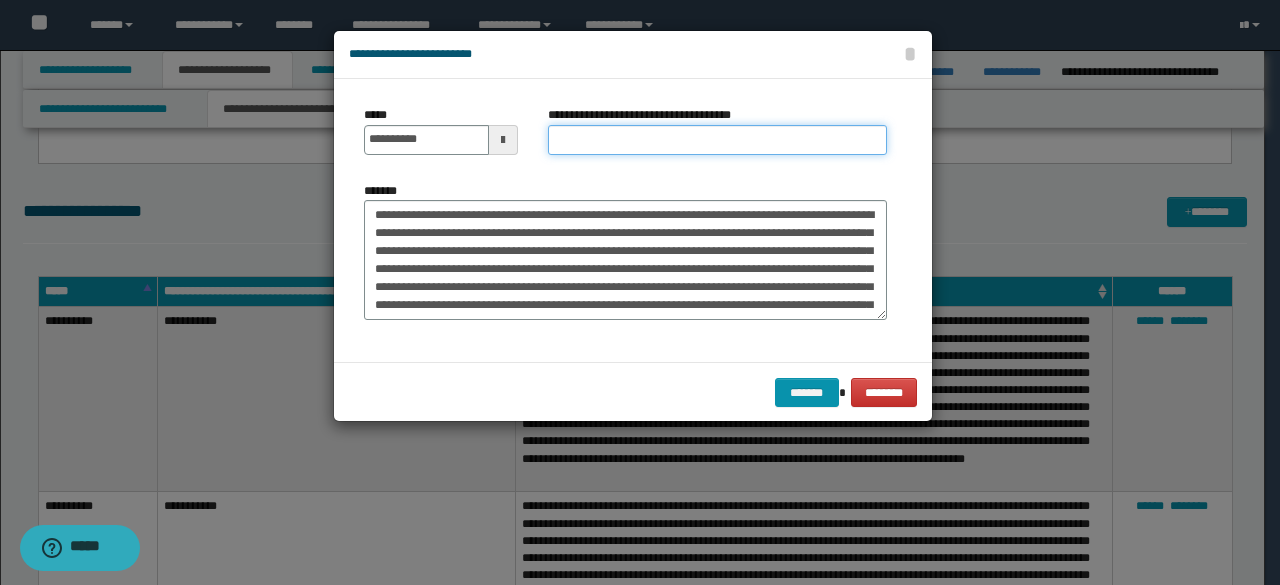 click on "**********" at bounding box center (717, 140) 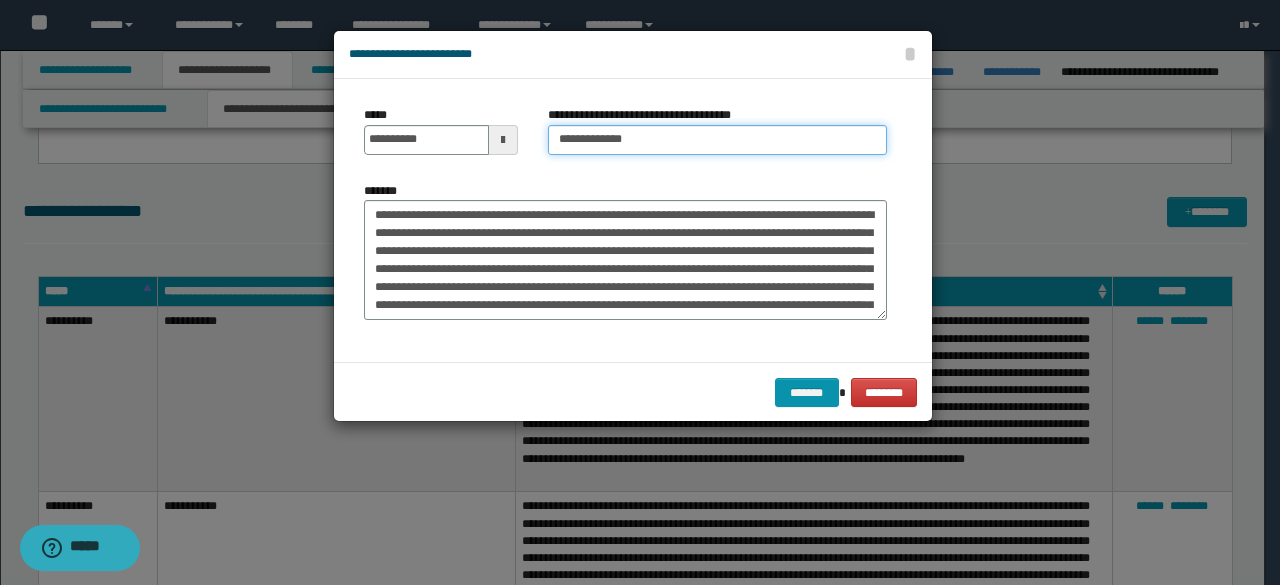 type on "**********" 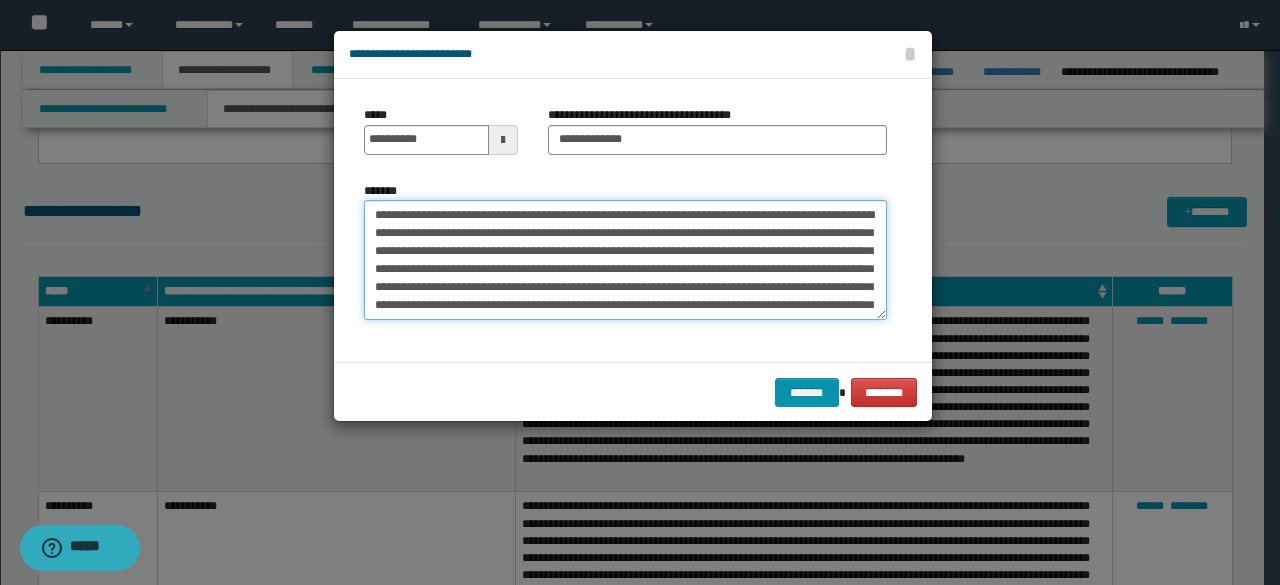 click on "*******" at bounding box center (625, 259) 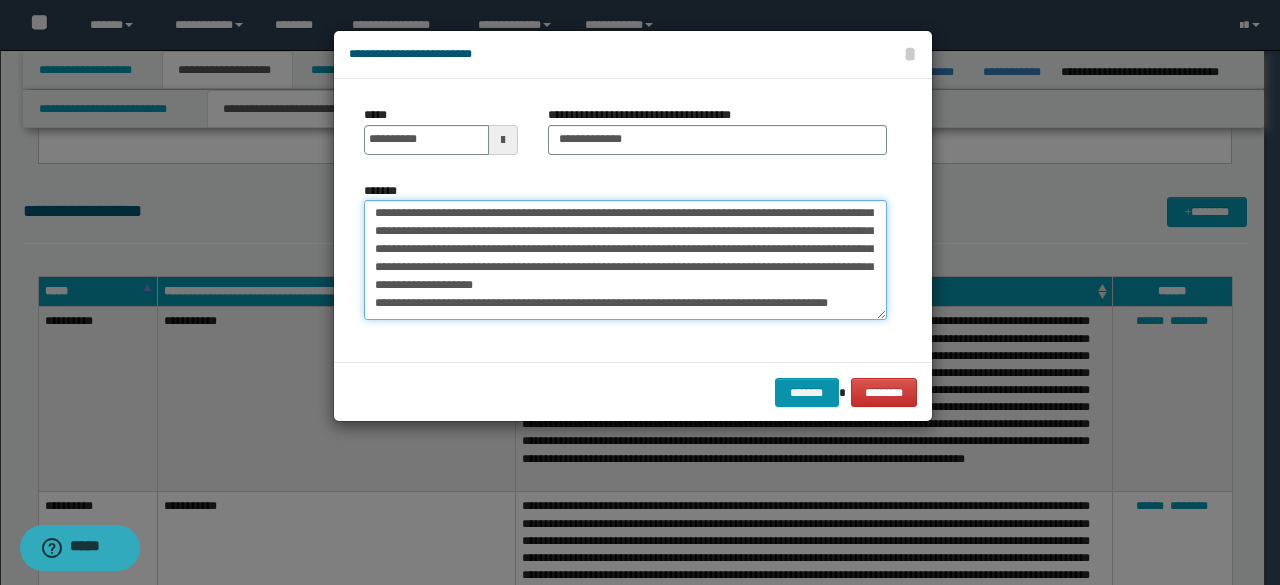 scroll, scrollTop: 300, scrollLeft: 0, axis: vertical 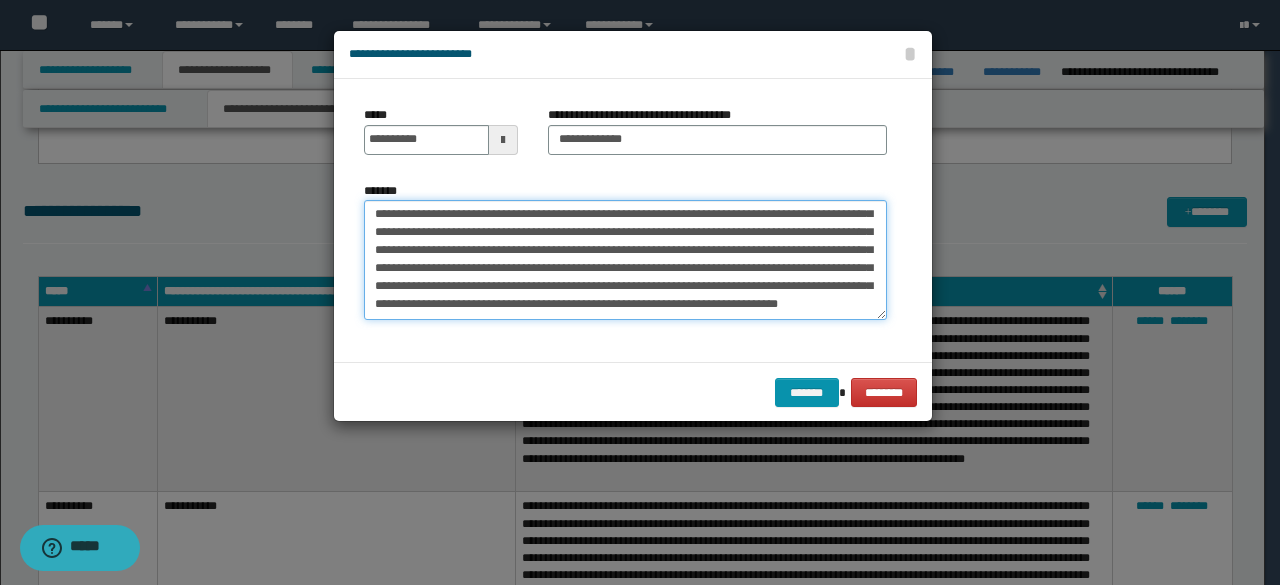 drag, startPoint x: 368, startPoint y: 271, endPoint x: 717, endPoint y: 359, distance: 359.9236 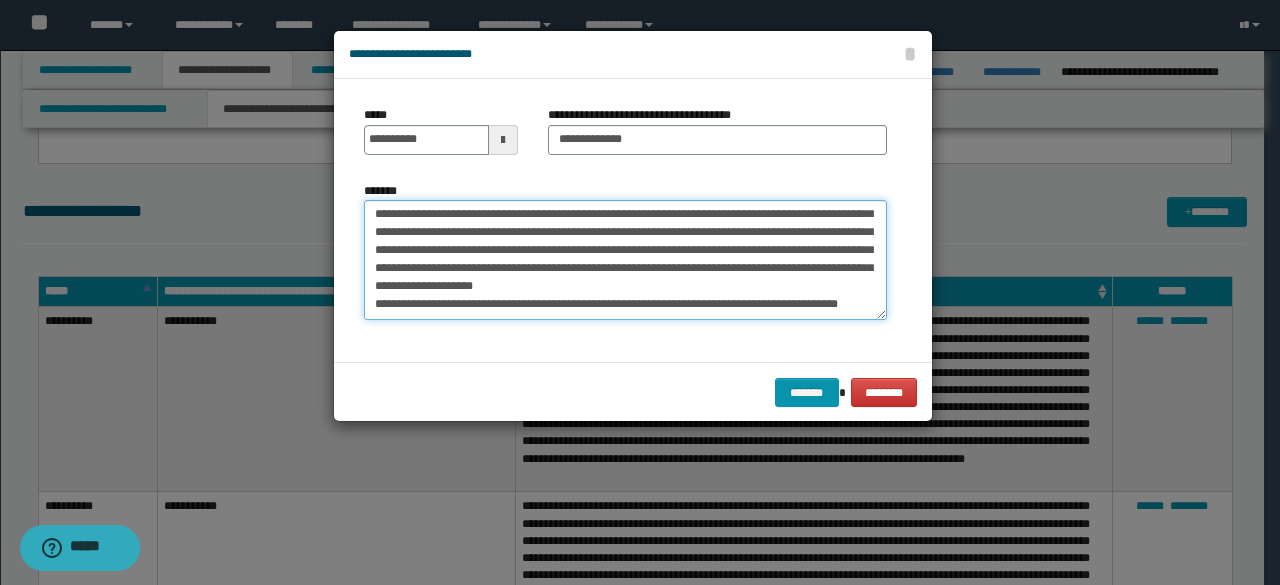scroll, scrollTop: 270, scrollLeft: 0, axis: vertical 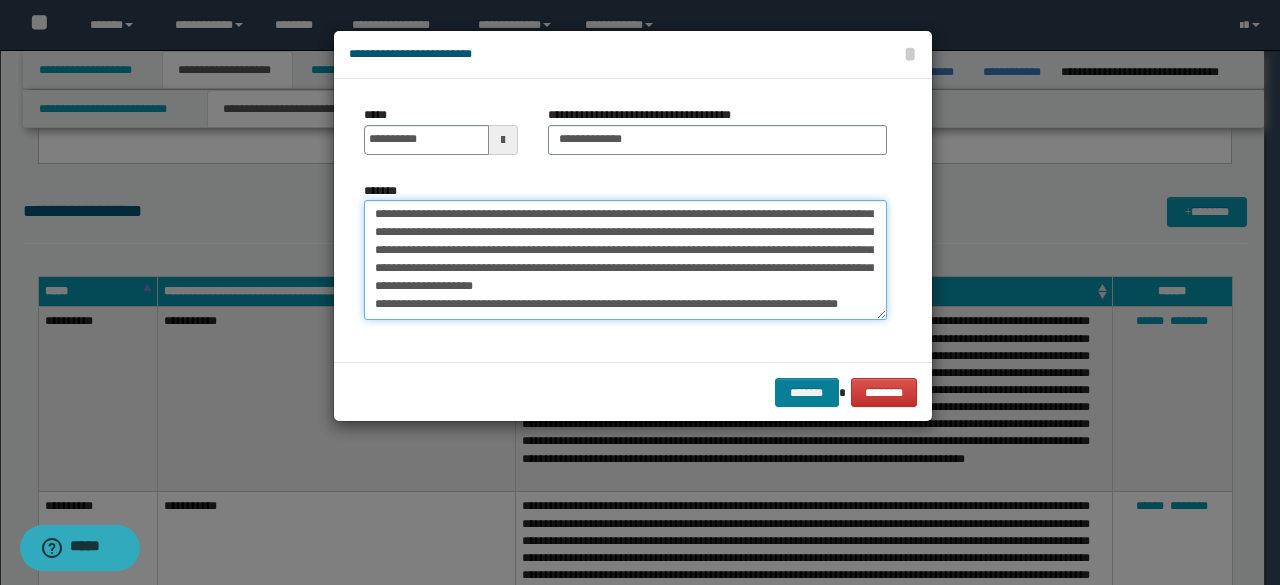 type on "**********" 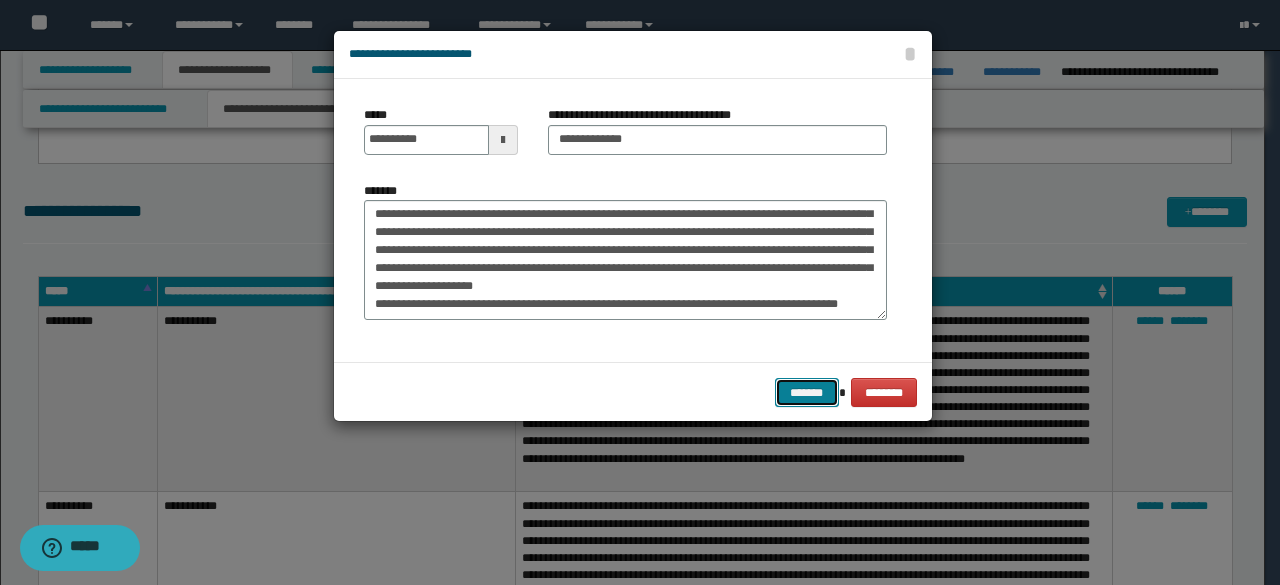 click on "*******" at bounding box center [807, 392] 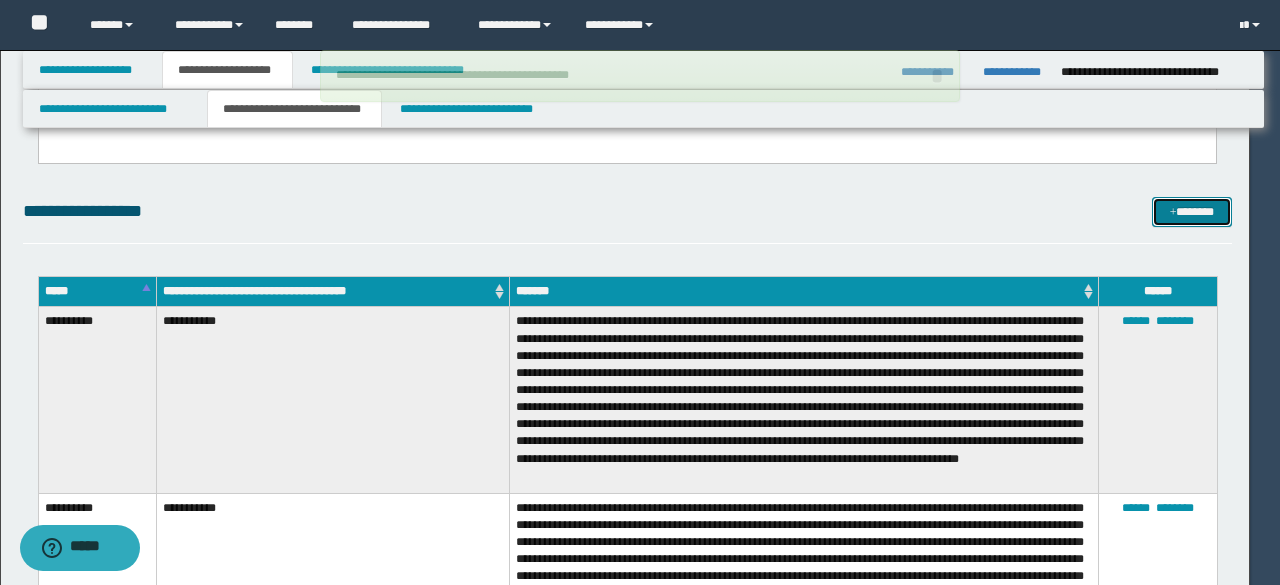 type 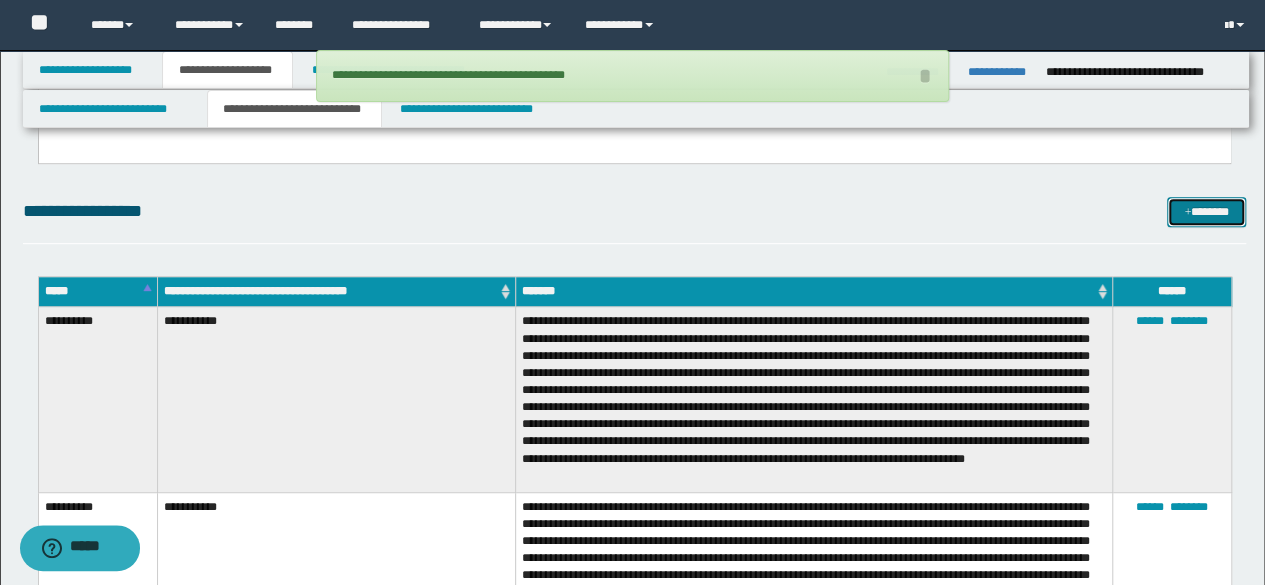 click on "*******" at bounding box center (1206, 211) 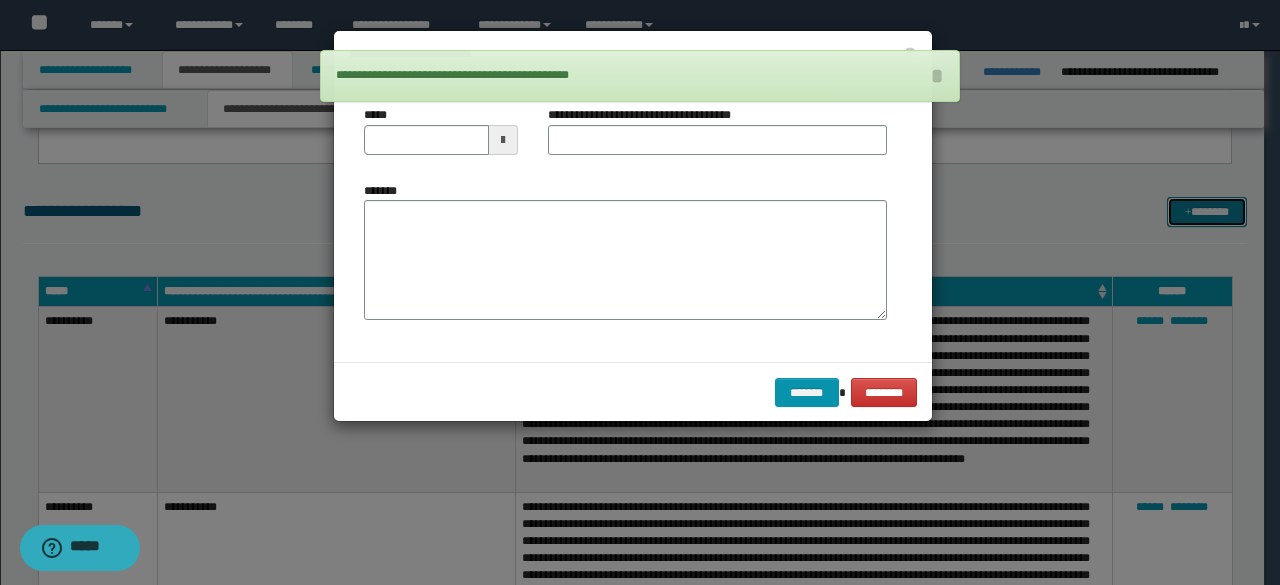 scroll, scrollTop: 0, scrollLeft: 0, axis: both 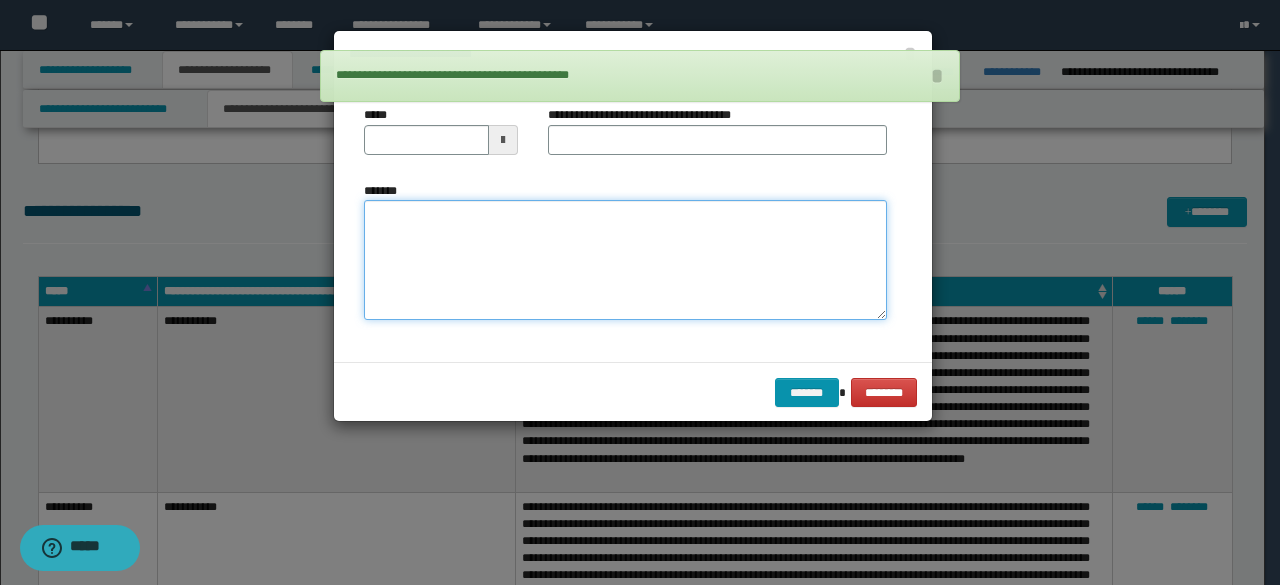 click on "*******" at bounding box center (625, 259) 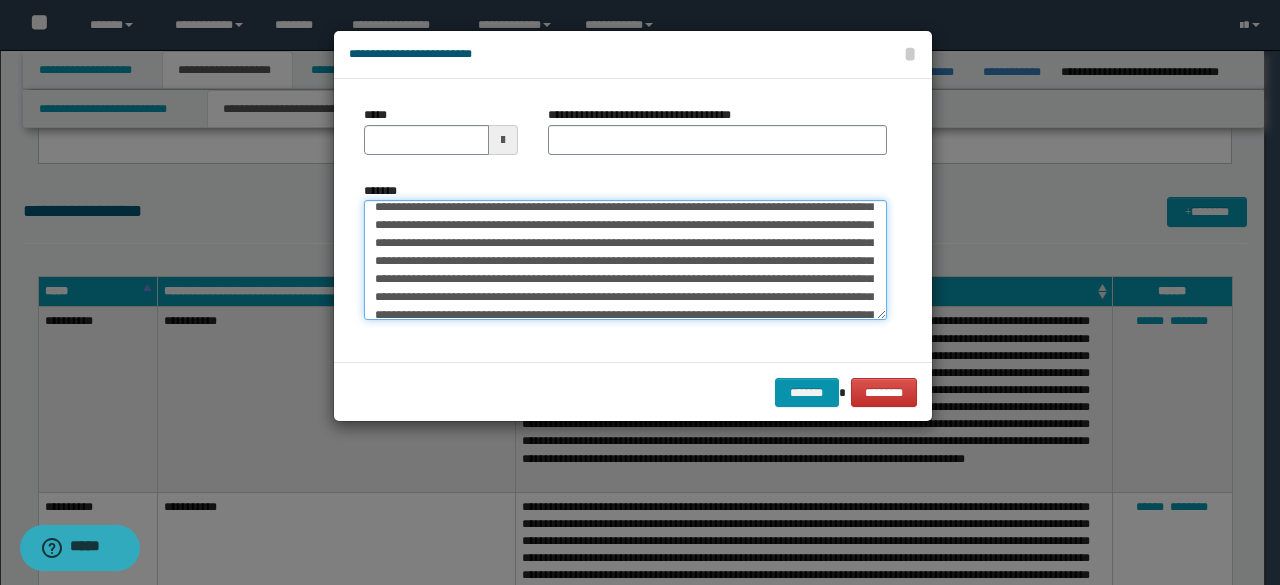 scroll, scrollTop: 0, scrollLeft: 0, axis: both 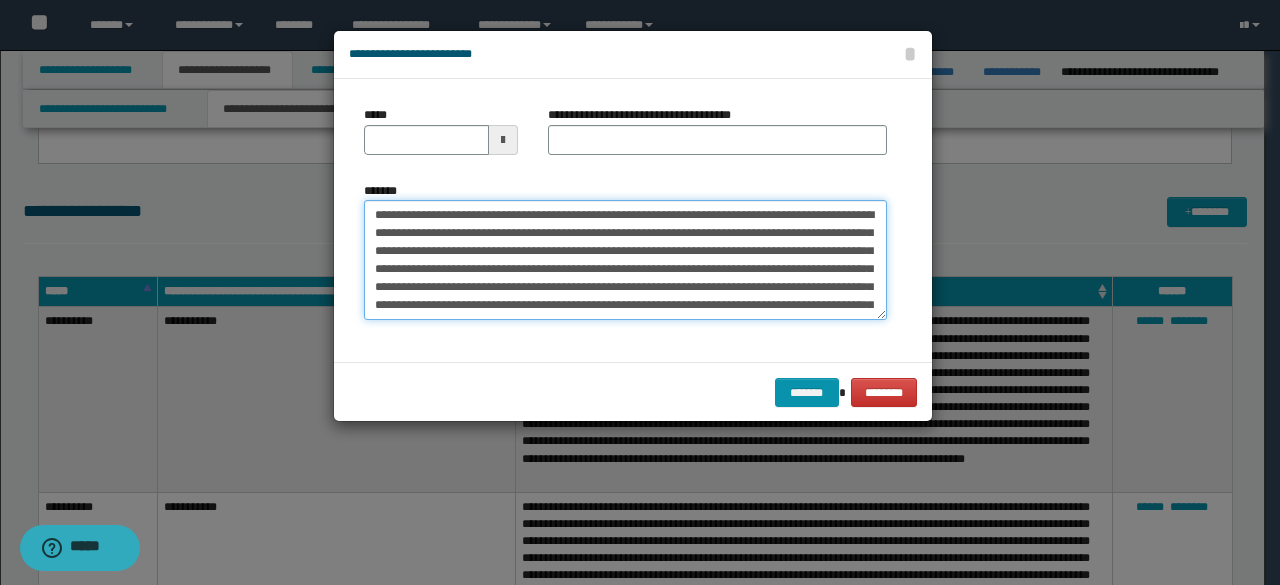 drag, startPoint x: 438, startPoint y: 209, endPoint x: 320, endPoint y: 219, distance: 118.42297 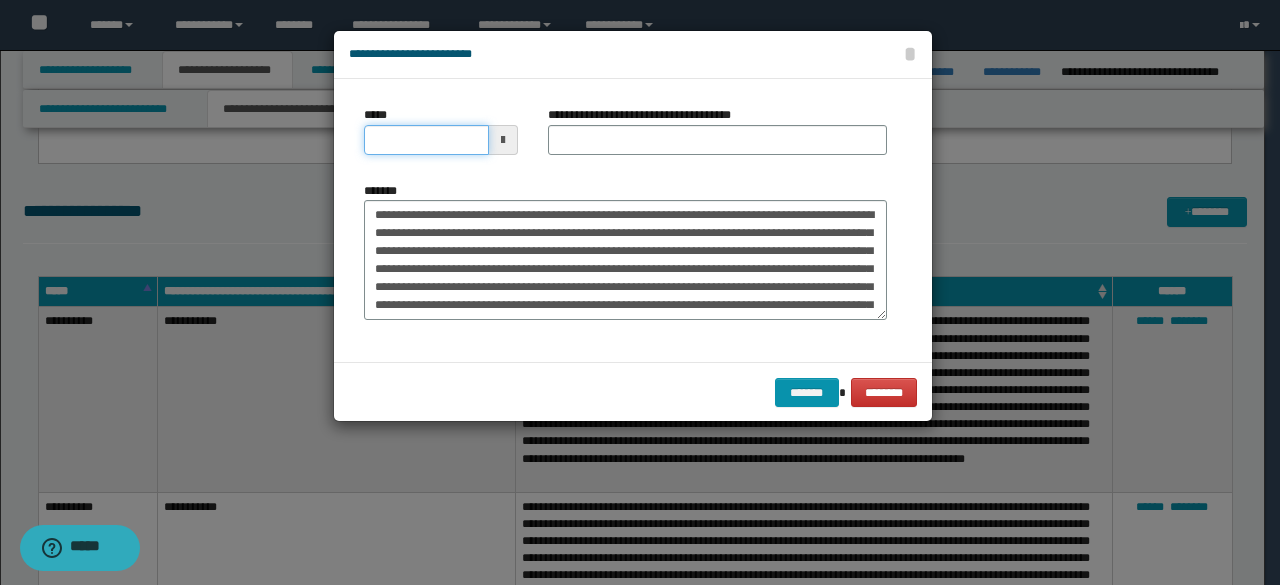 click on "*****" at bounding box center (426, 140) 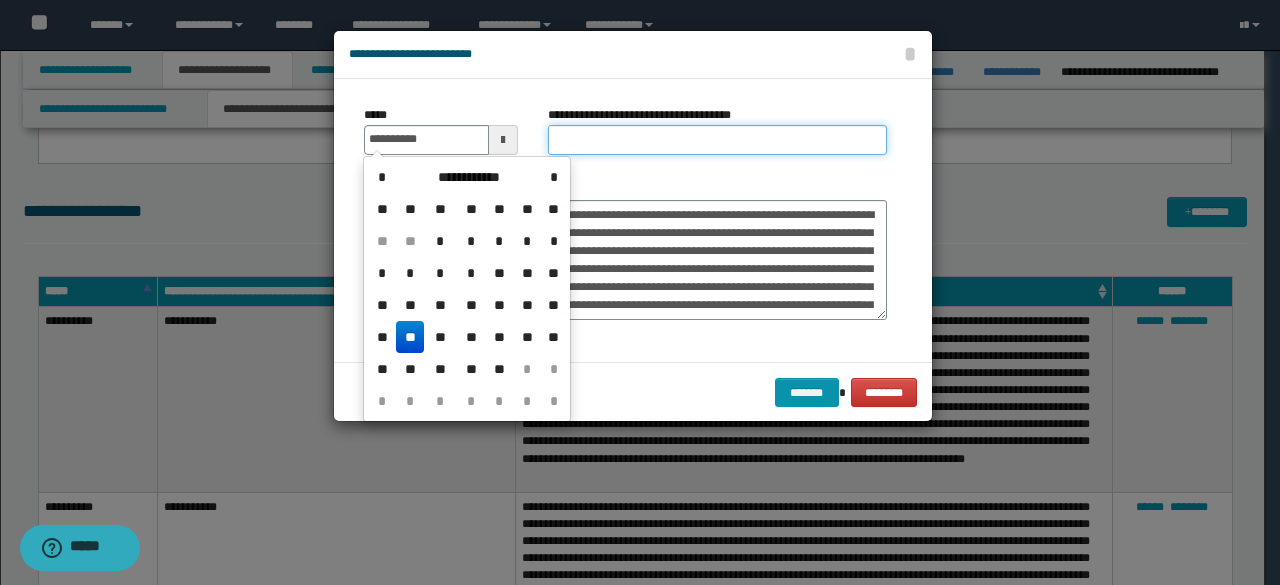 type on "**********" 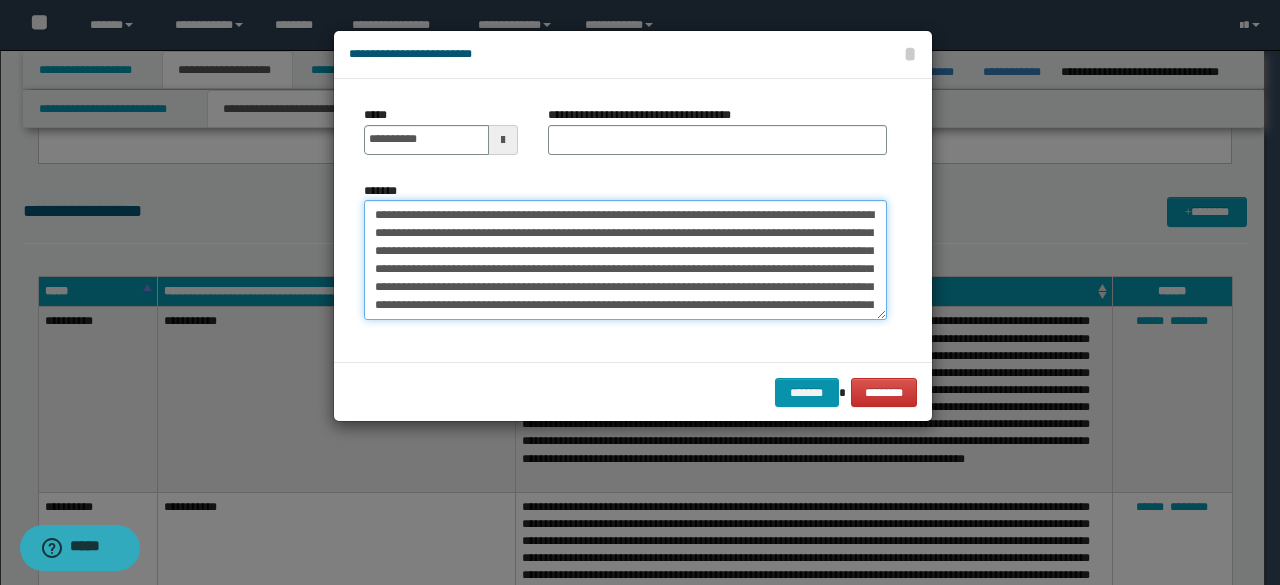 drag, startPoint x: 462, startPoint y: 215, endPoint x: 294, endPoint y: 222, distance: 168.14577 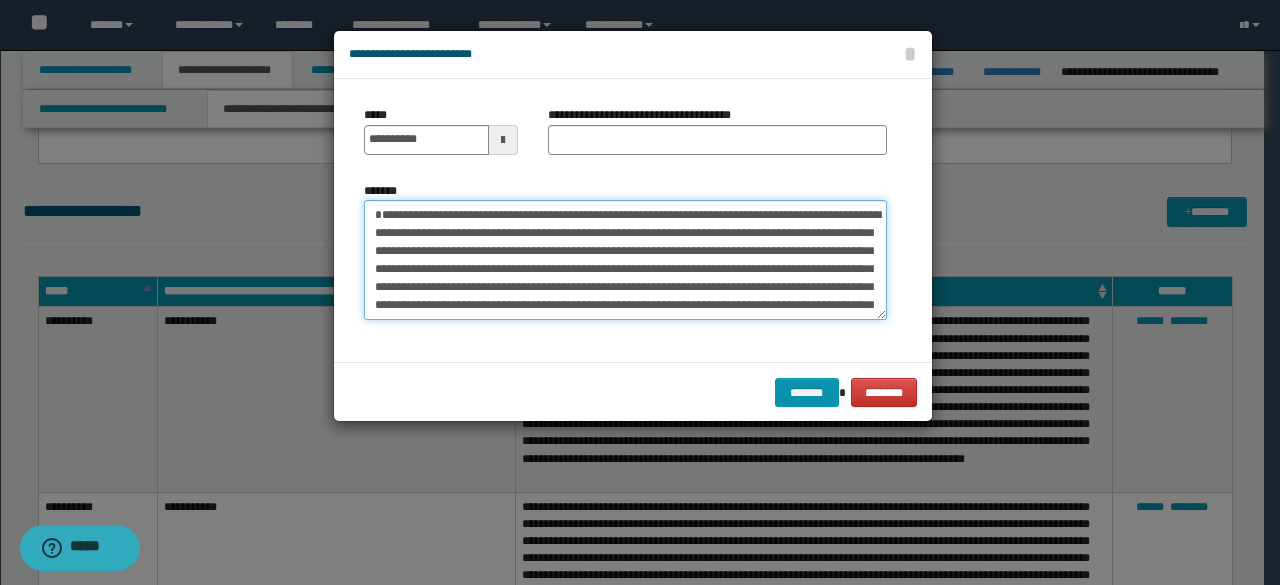 type on "**********" 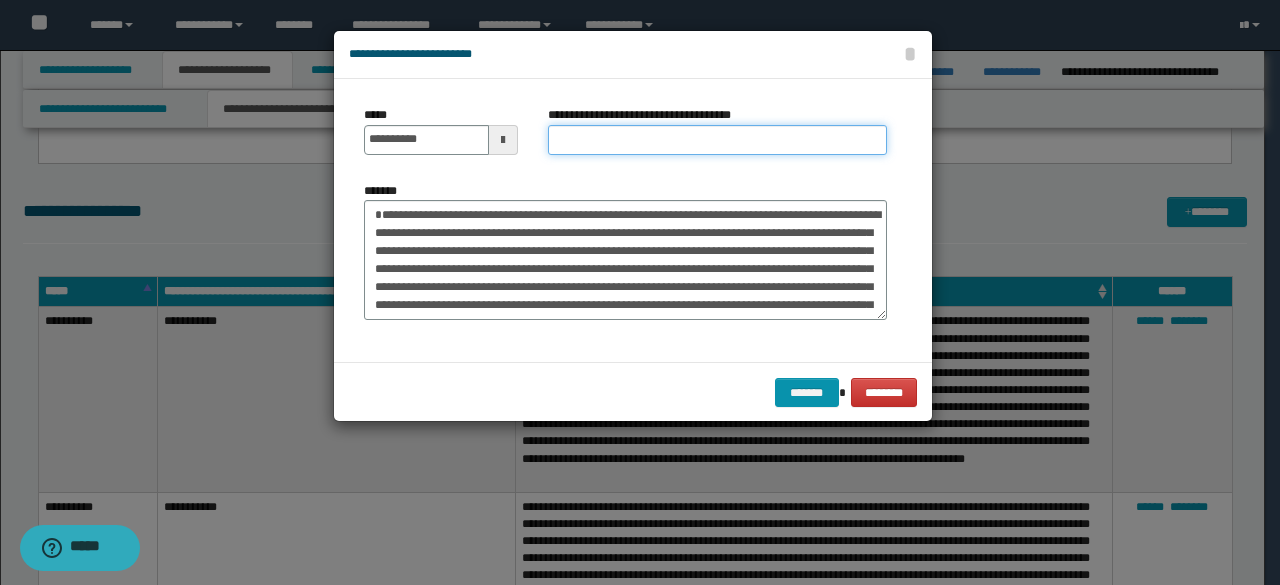 click on "**********" at bounding box center (717, 140) 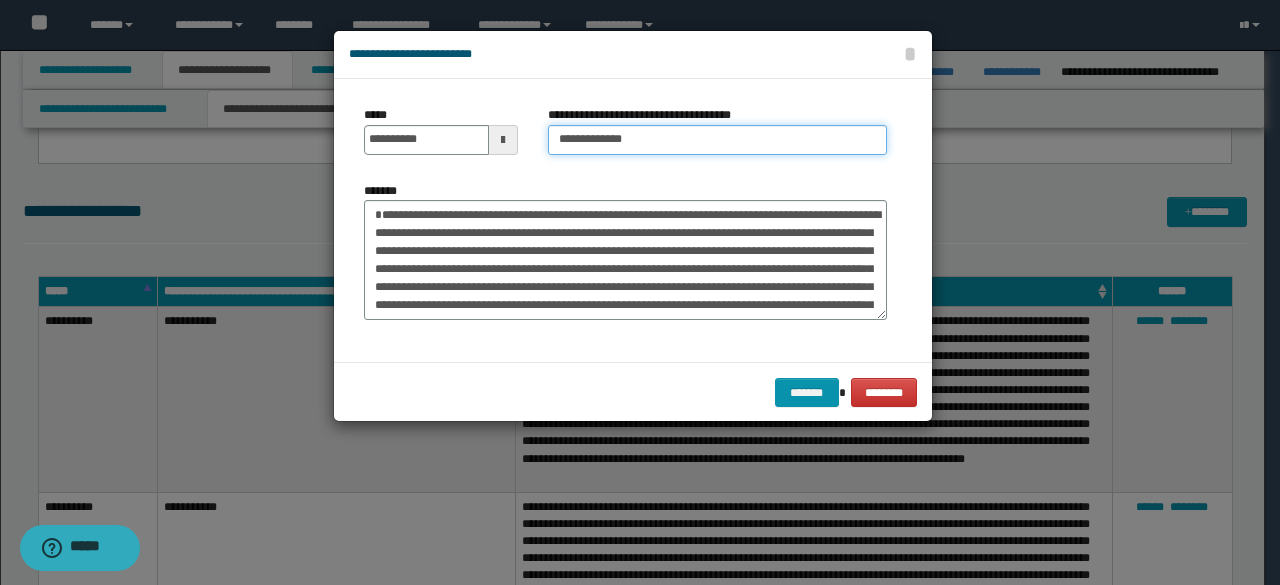 type on "**********" 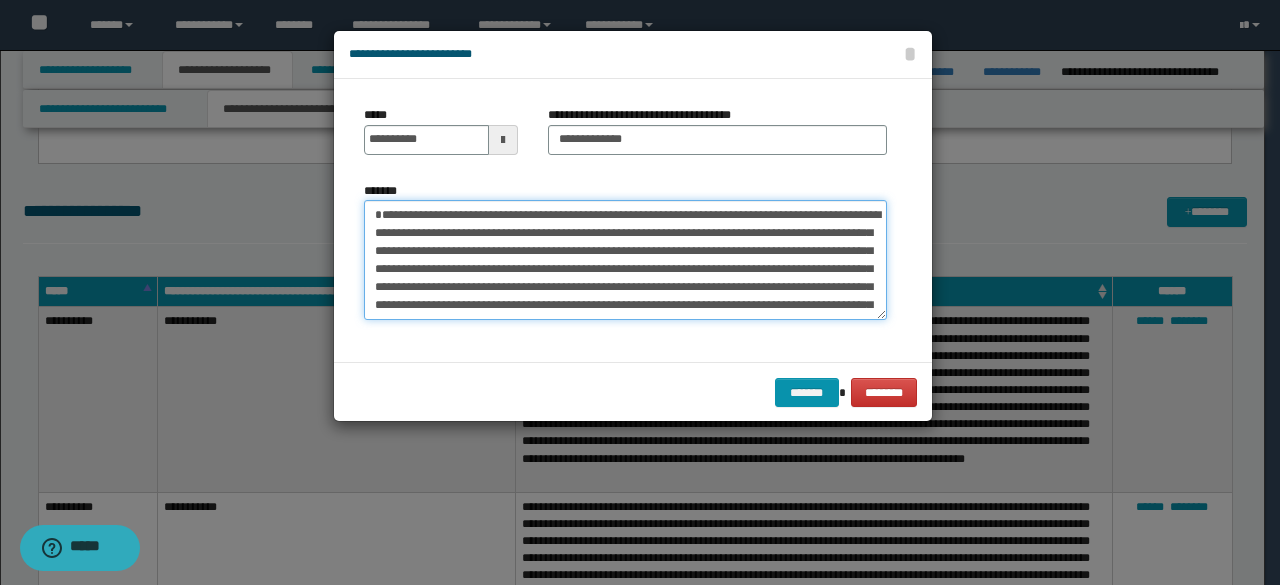 click on "*******" at bounding box center [625, 259] 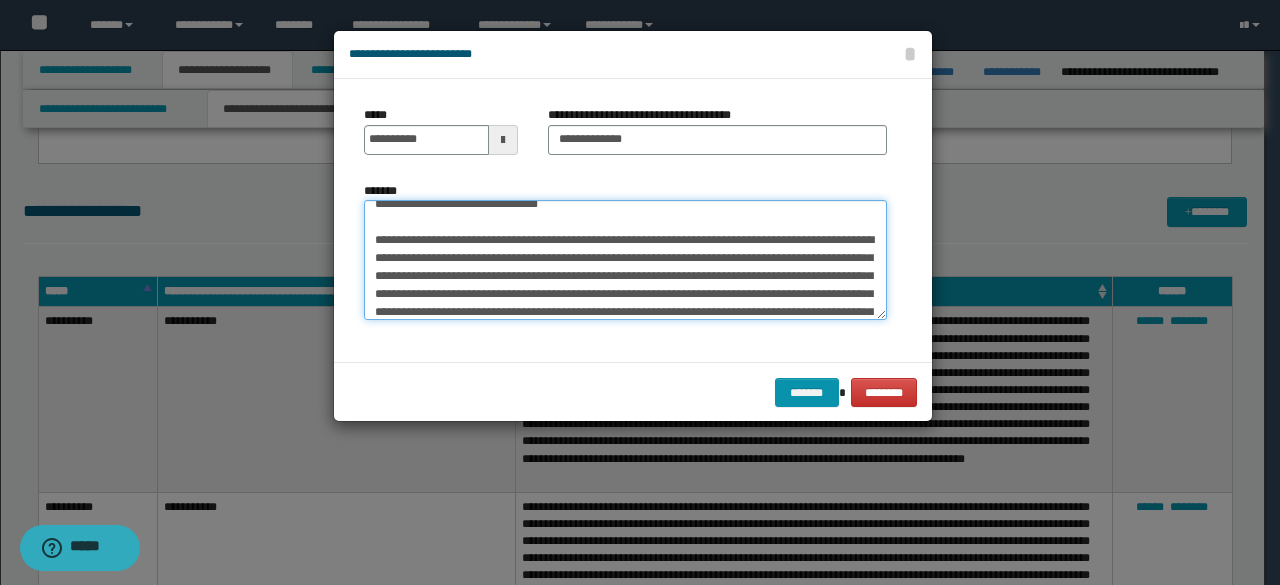 scroll, scrollTop: 600, scrollLeft: 0, axis: vertical 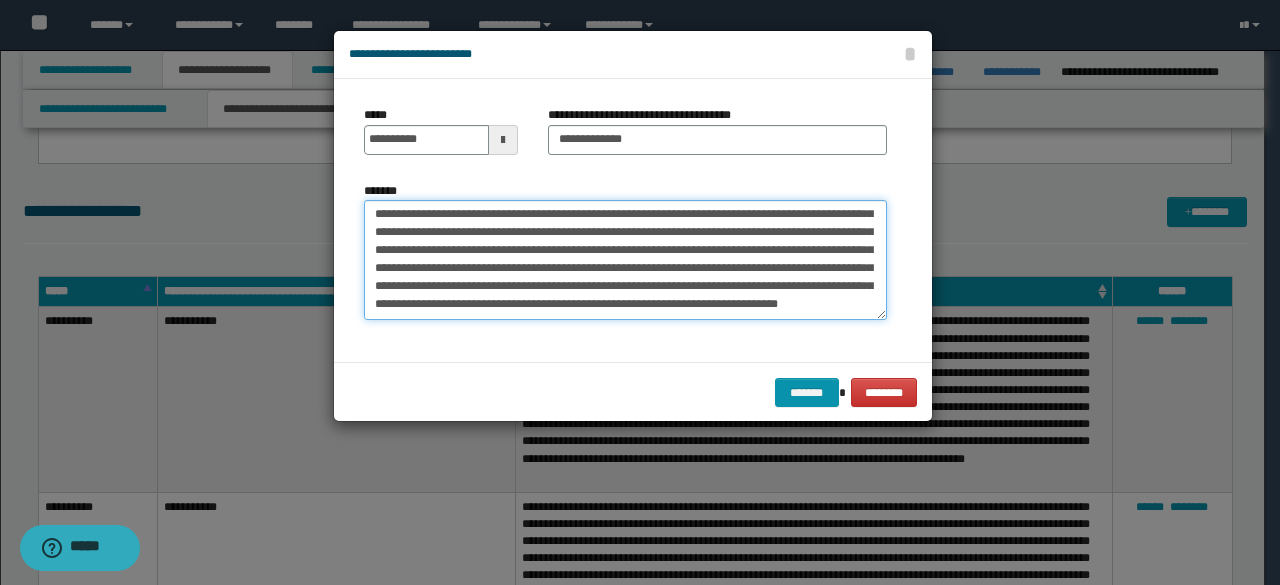 drag, startPoint x: 372, startPoint y: 292, endPoint x: 883, endPoint y: 326, distance: 512.1299 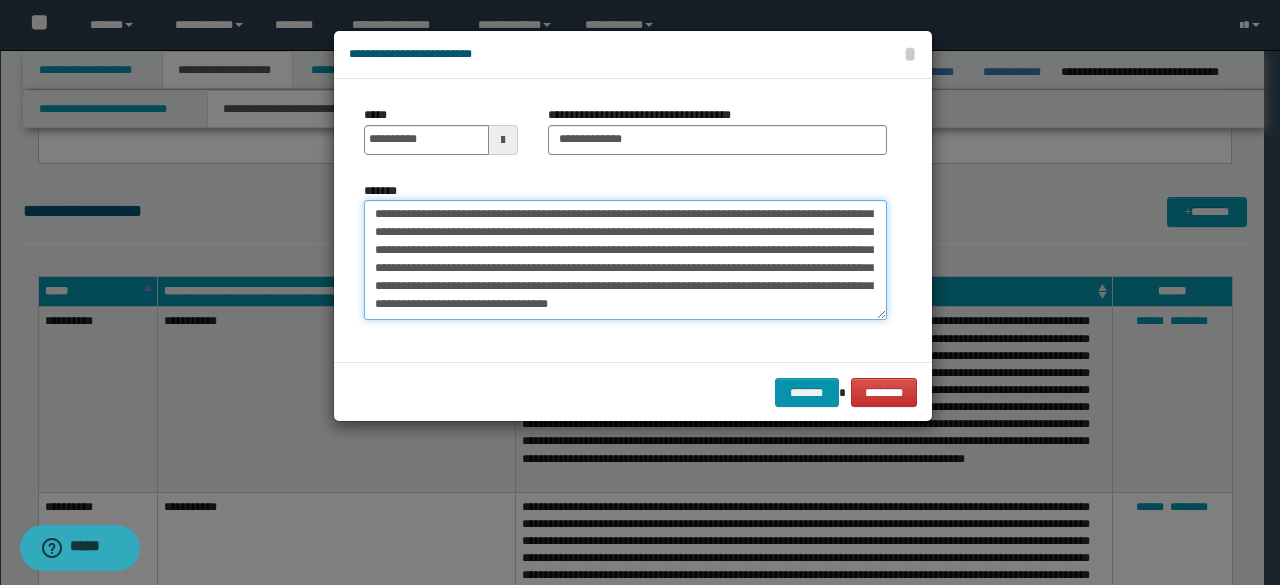 scroll, scrollTop: 594, scrollLeft: 0, axis: vertical 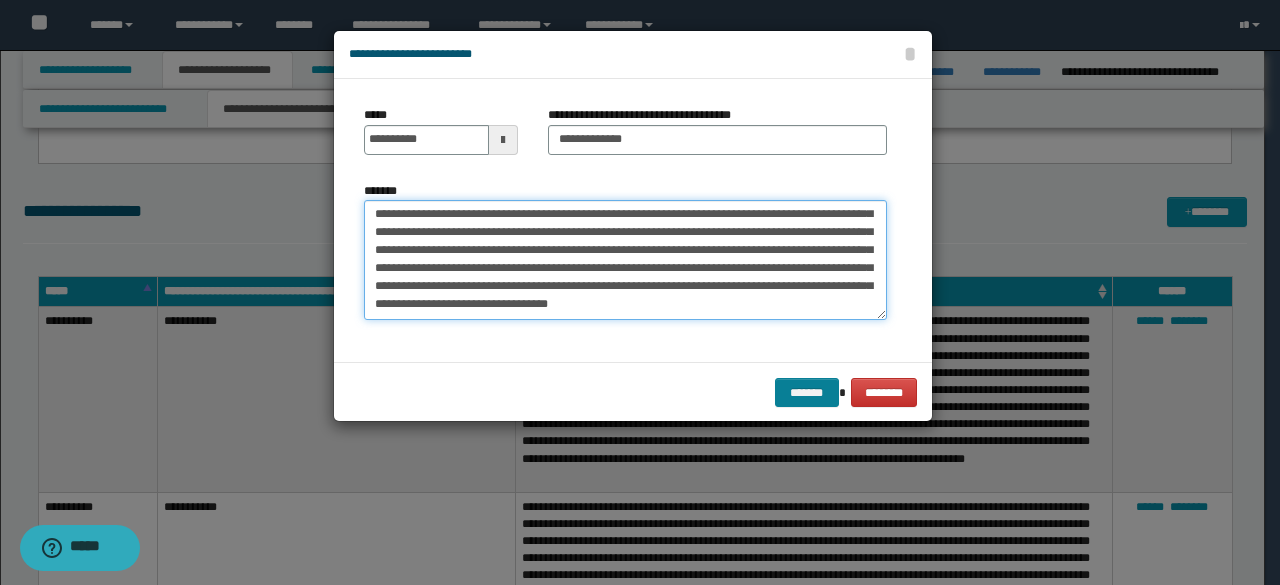 type on "**********" 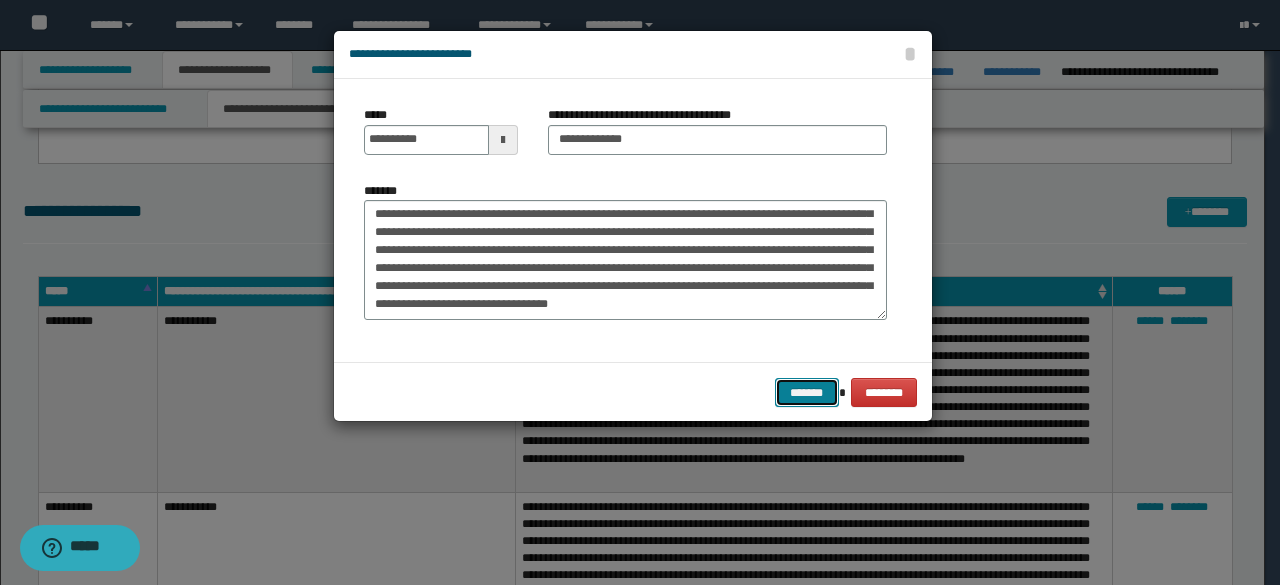 click on "*******" at bounding box center [807, 392] 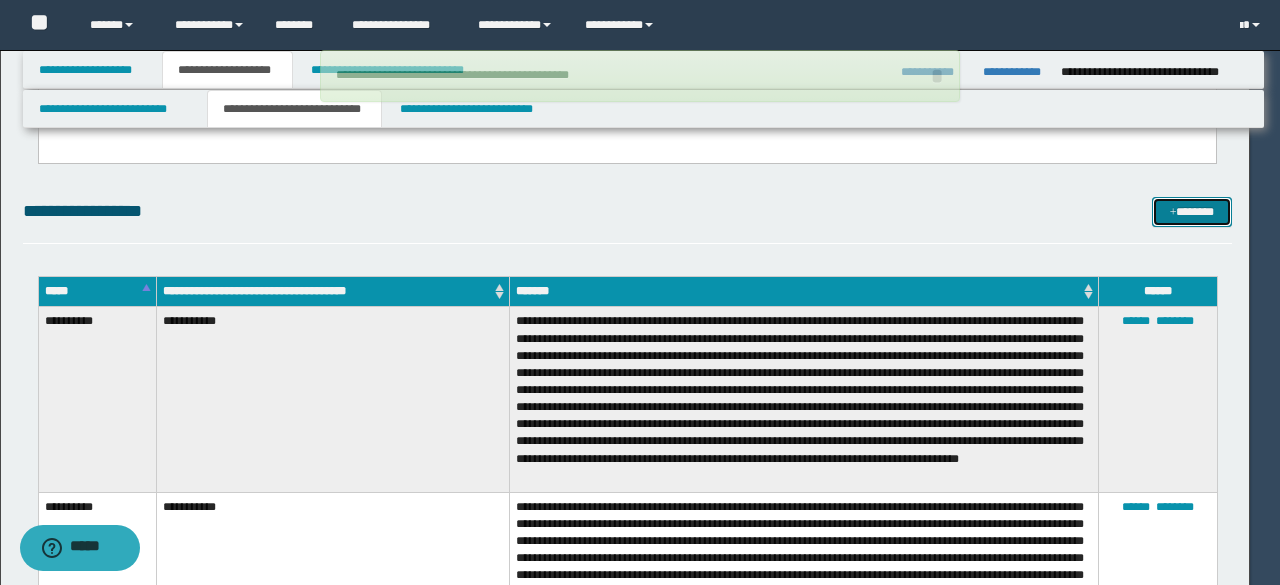 type 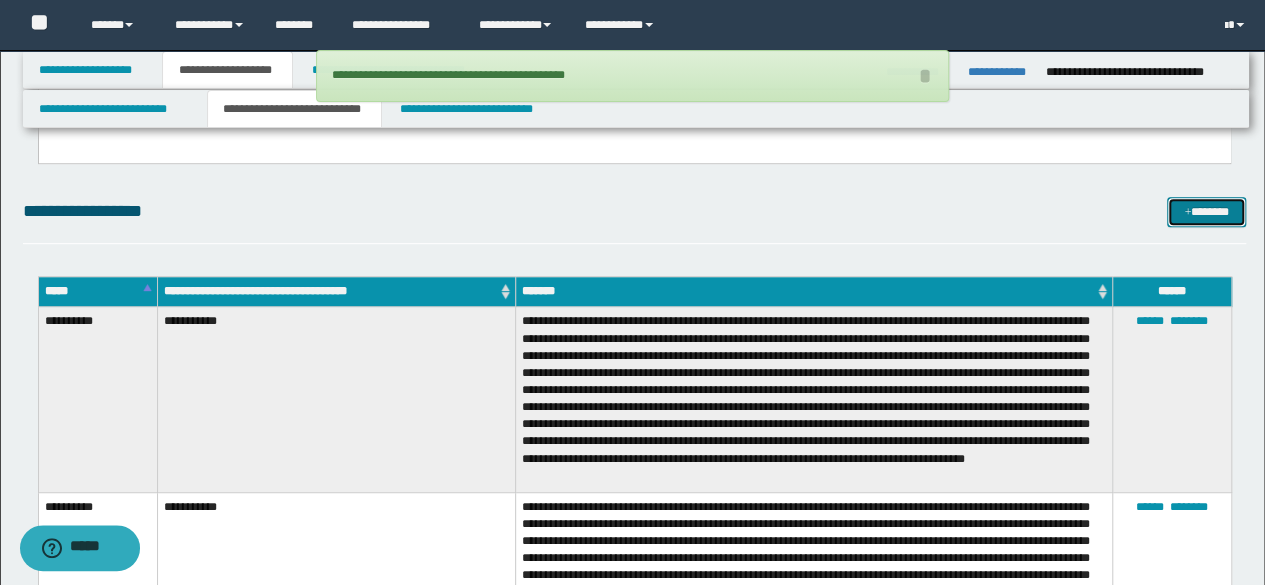 click on "*******" at bounding box center (1206, 211) 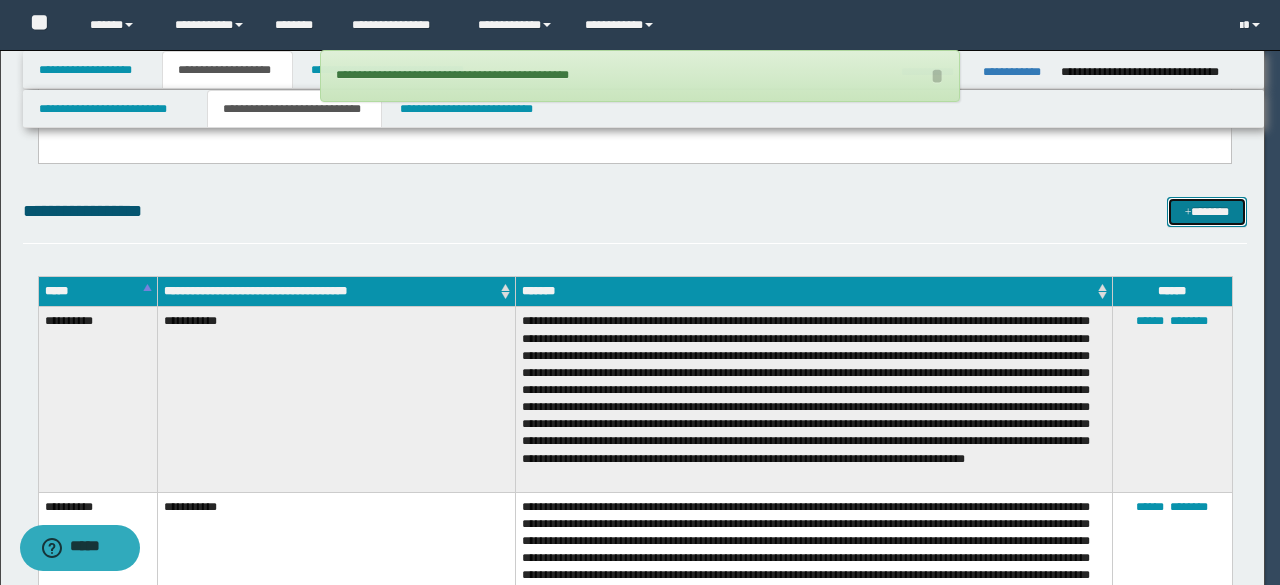 scroll, scrollTop: 0, scrollLeft: 0, axis: both 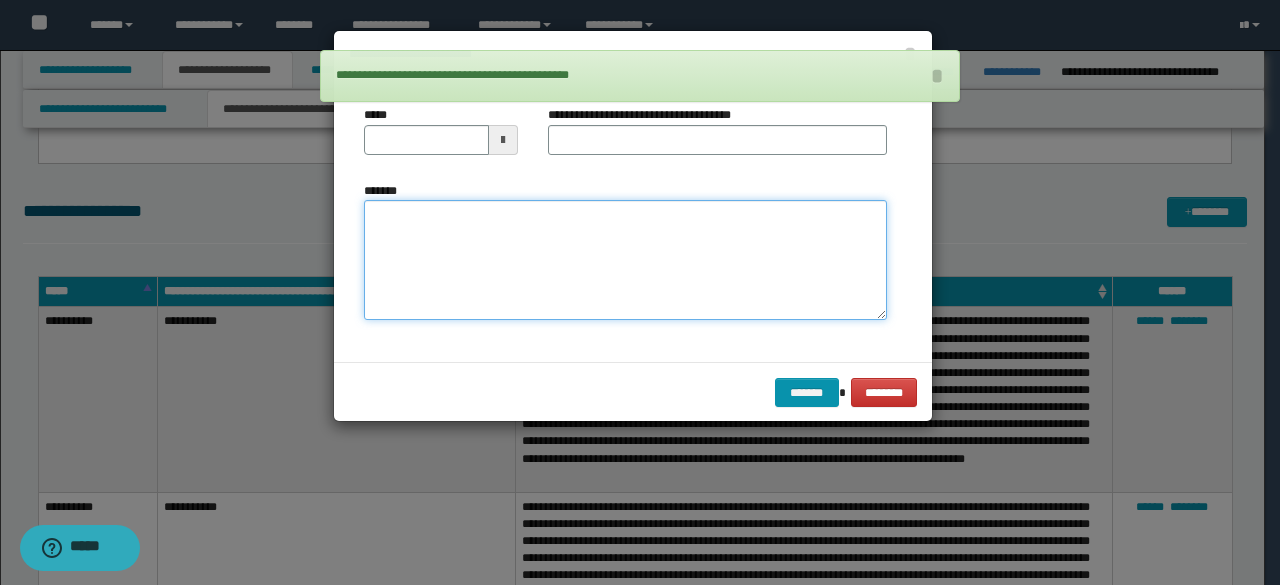 click on "*******" at bounding box center [625, 259] 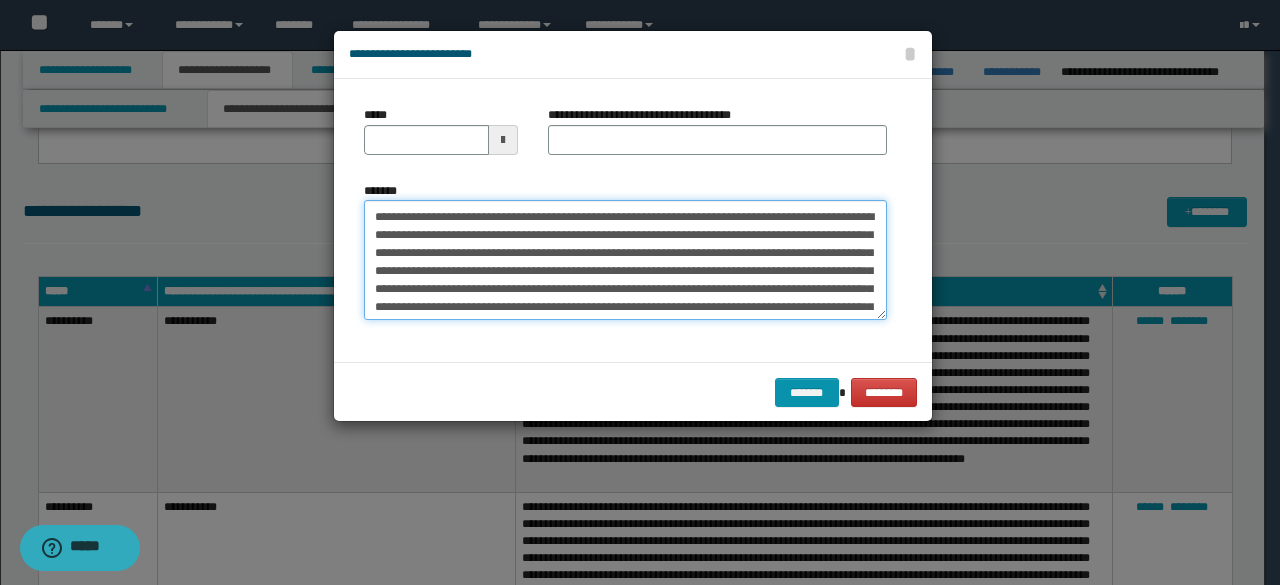 scroll, scrollTop: 0, scrollLeft: 0, axis: both 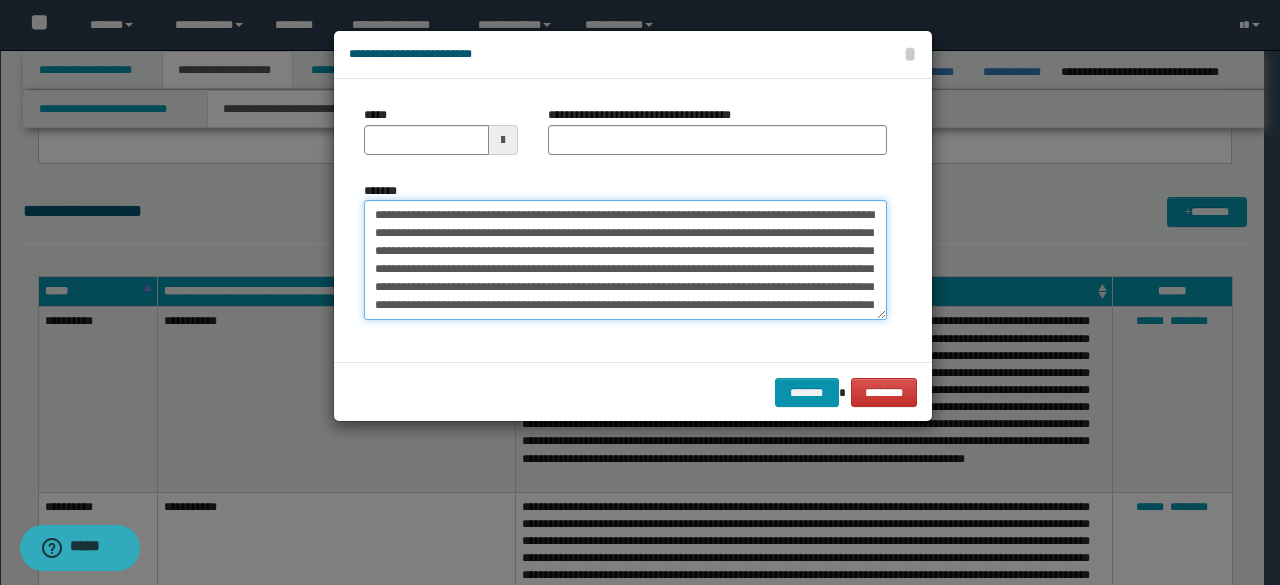 drag, startPoint x: 436, startPoint y: 215, endPoint x: 310, endPoint y: 227, distance: 126.57014 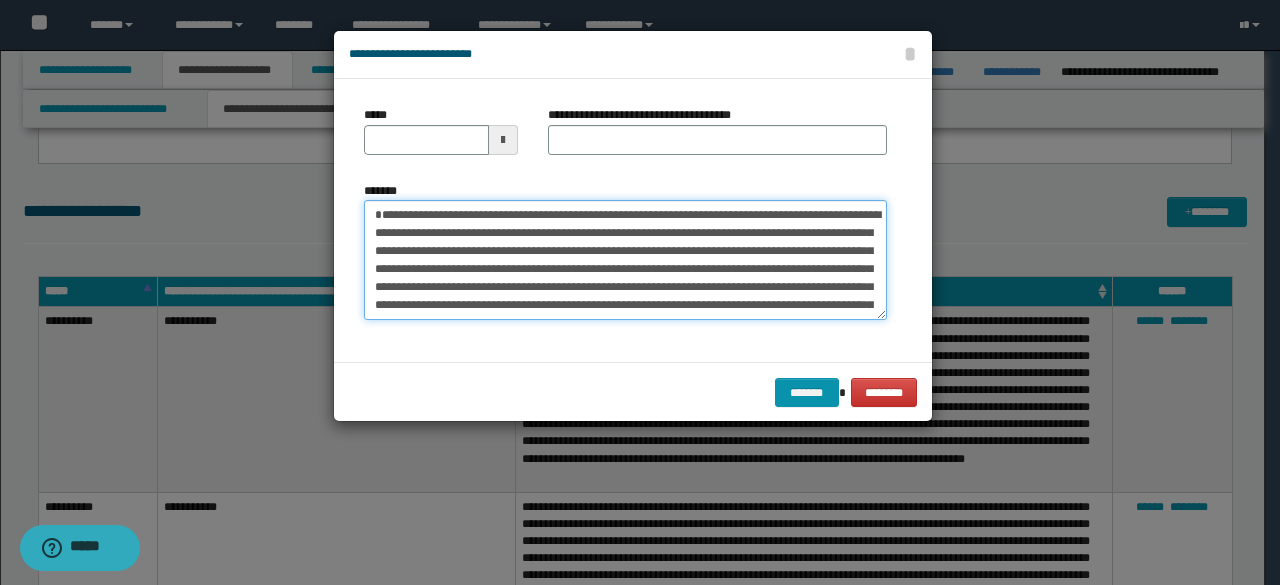 type 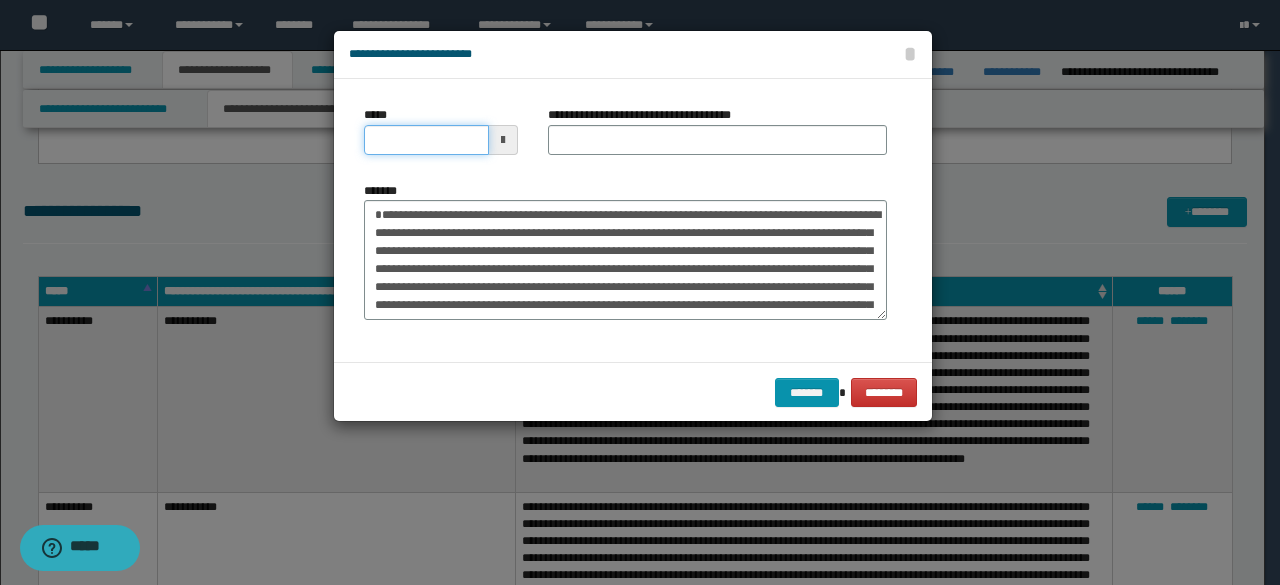 click on "*****" at bounding box center (426, 140) 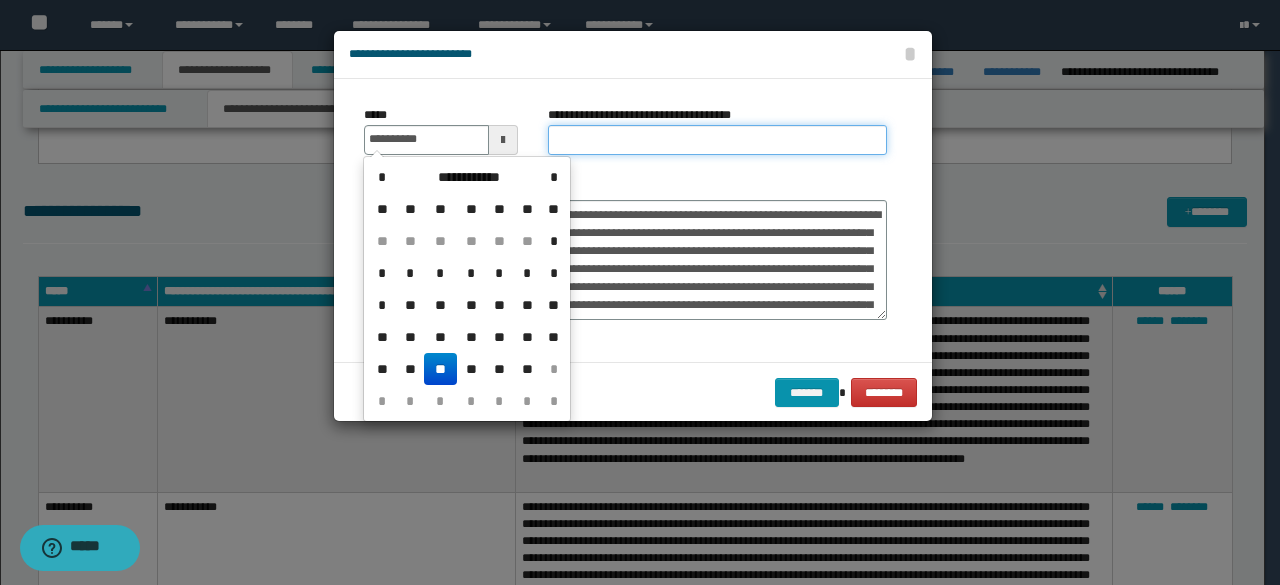 type on "**********" 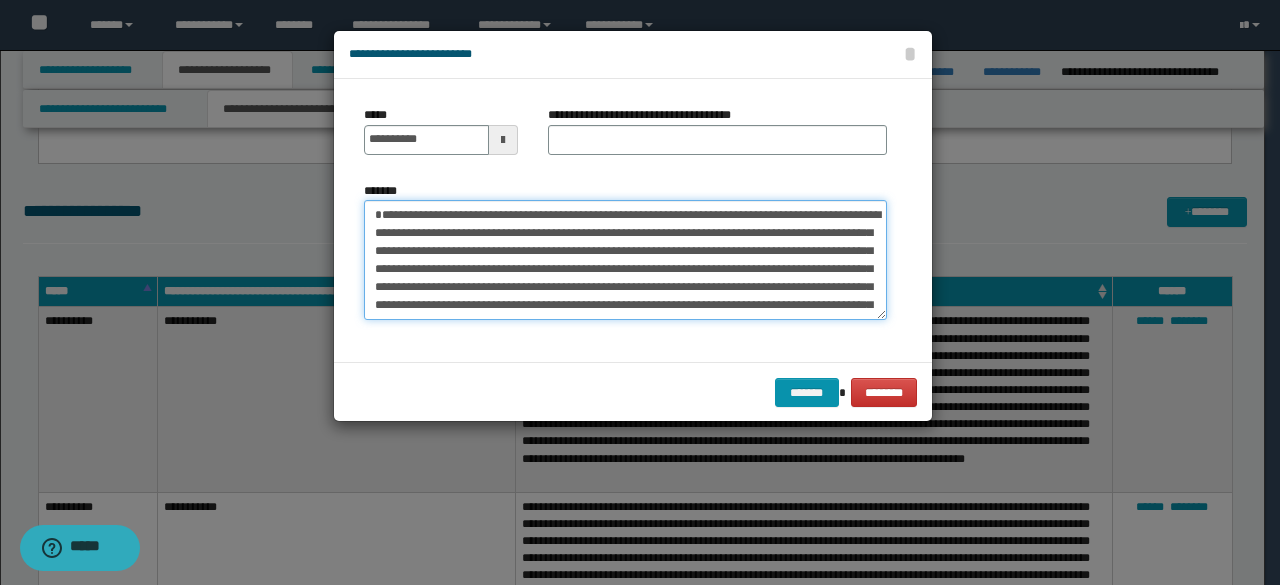 drag, startPoint x: 459, startPoint y: 213, endPoint x: 372, endPoint y: 219, distance: 87.20665 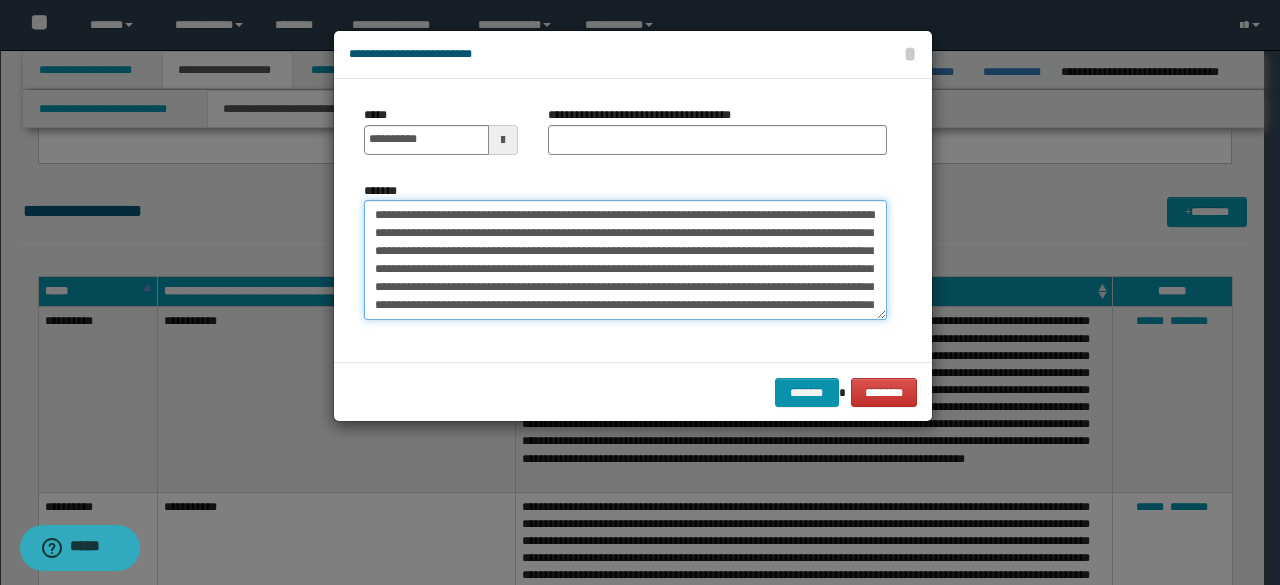 type on "**********" 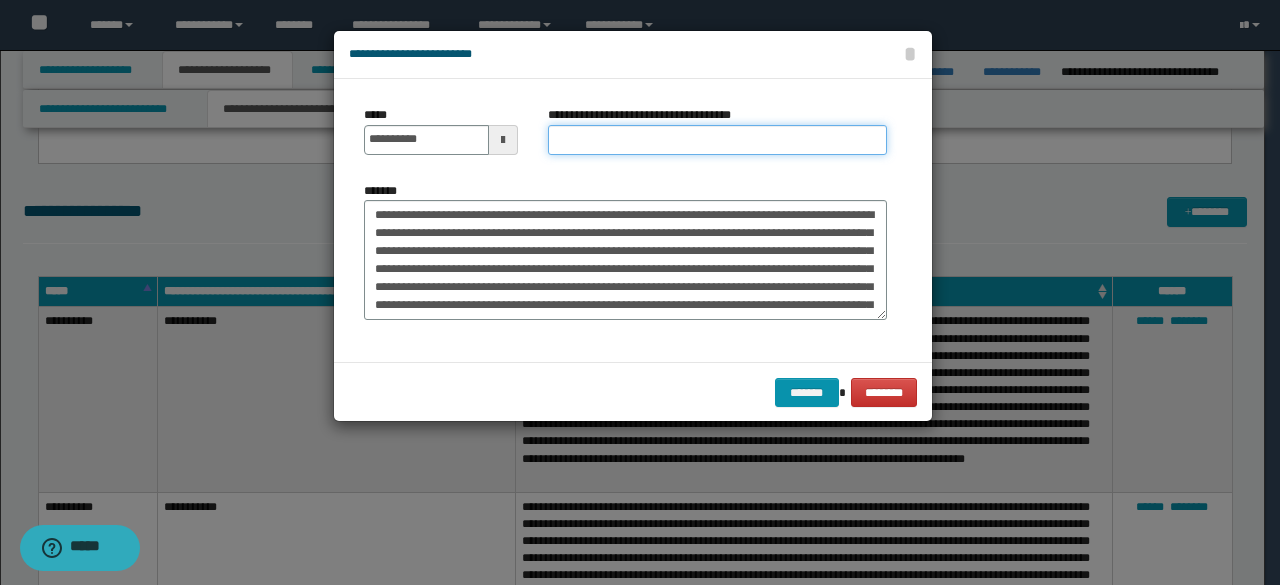 click on "**********" at bounding box center (717, 140) 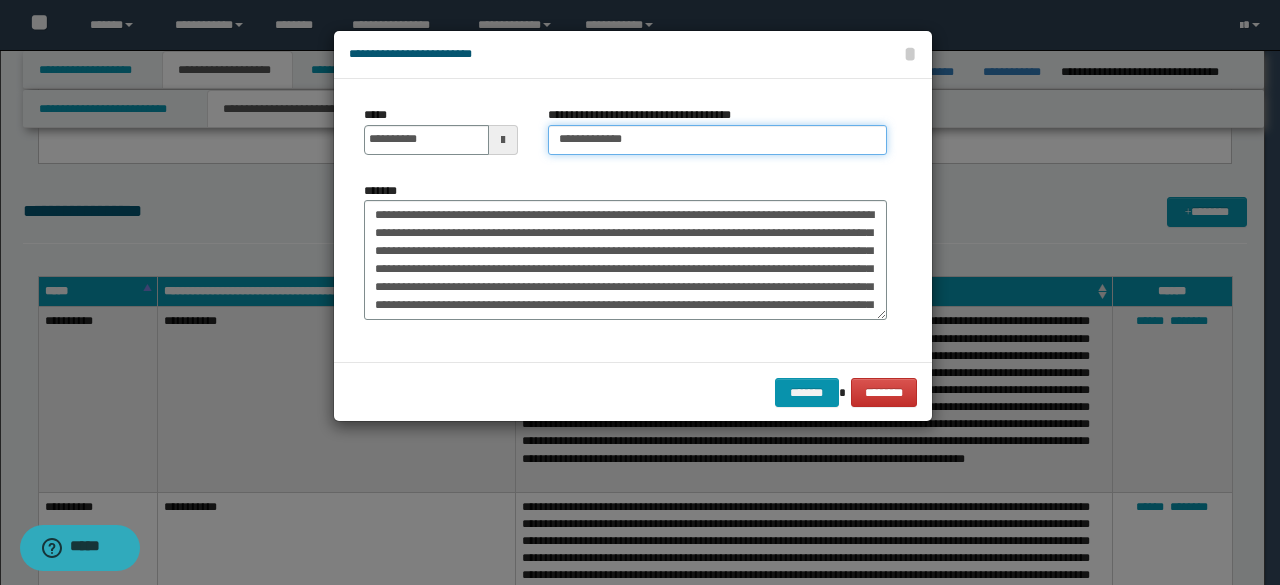 type on "**********" 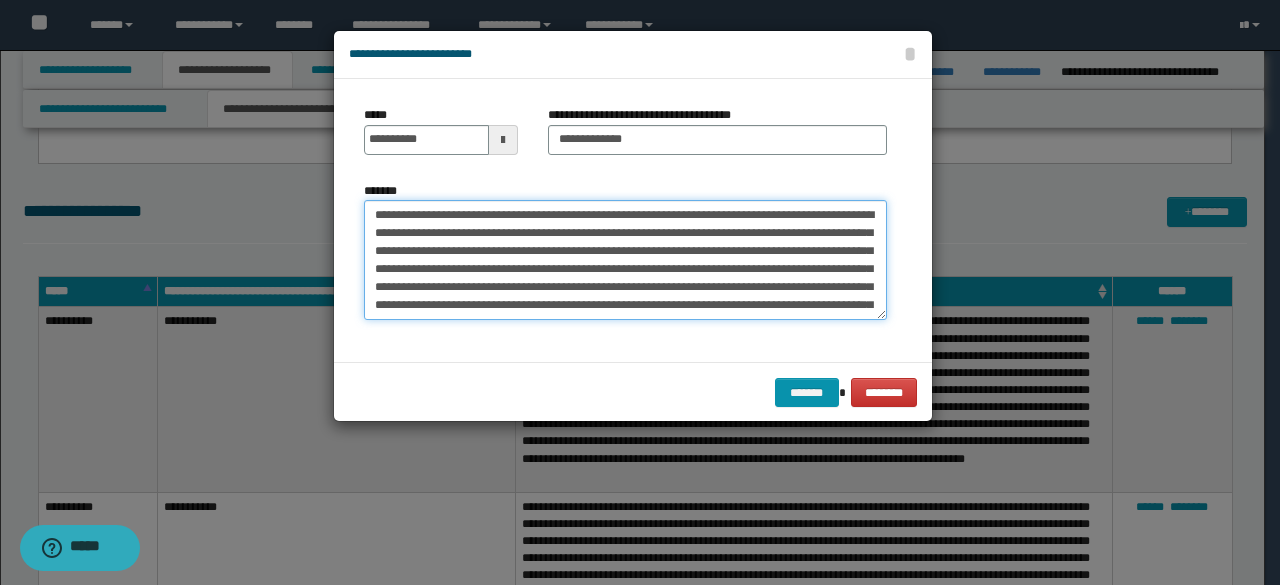 click on "*******" at bounding box center (625, 259) 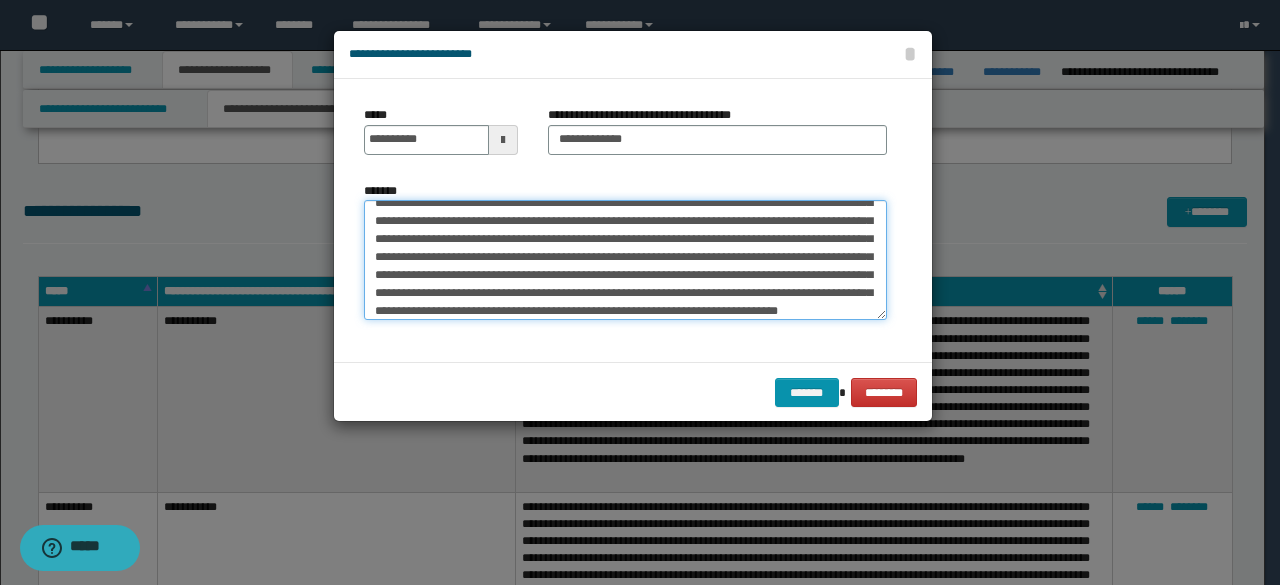 scroll, scrollTop: 1548, scrollLeft: 0, axis: vertical 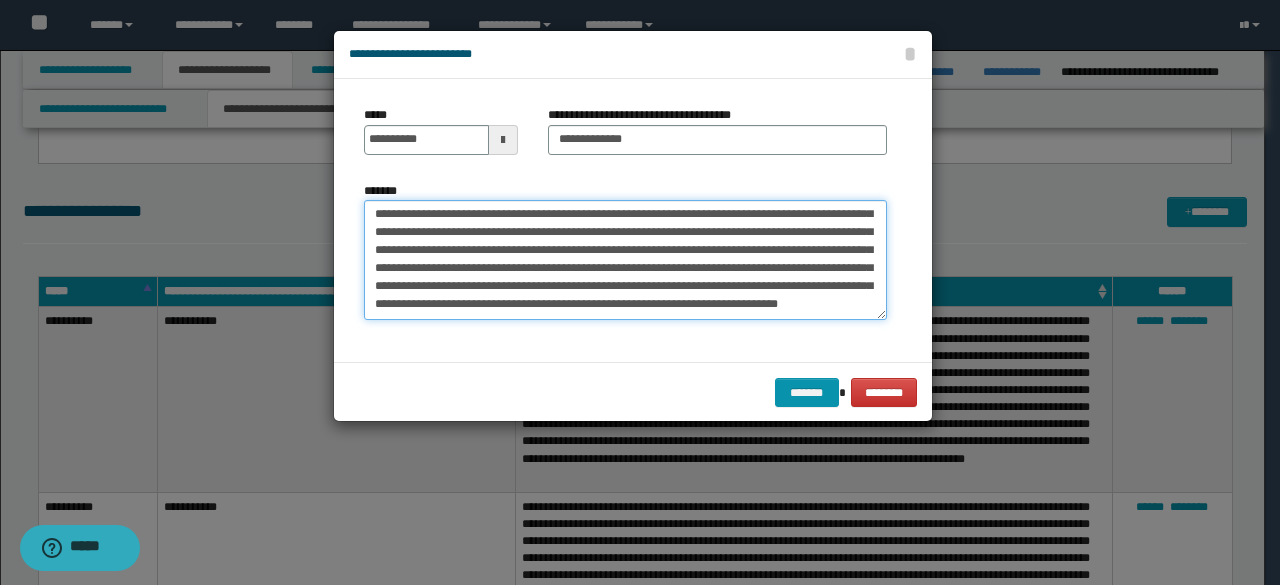 drag, startPoint x: 369, startPoint y: 244, endPoint x: 783, endPoint y: 337, distance: 424.3171 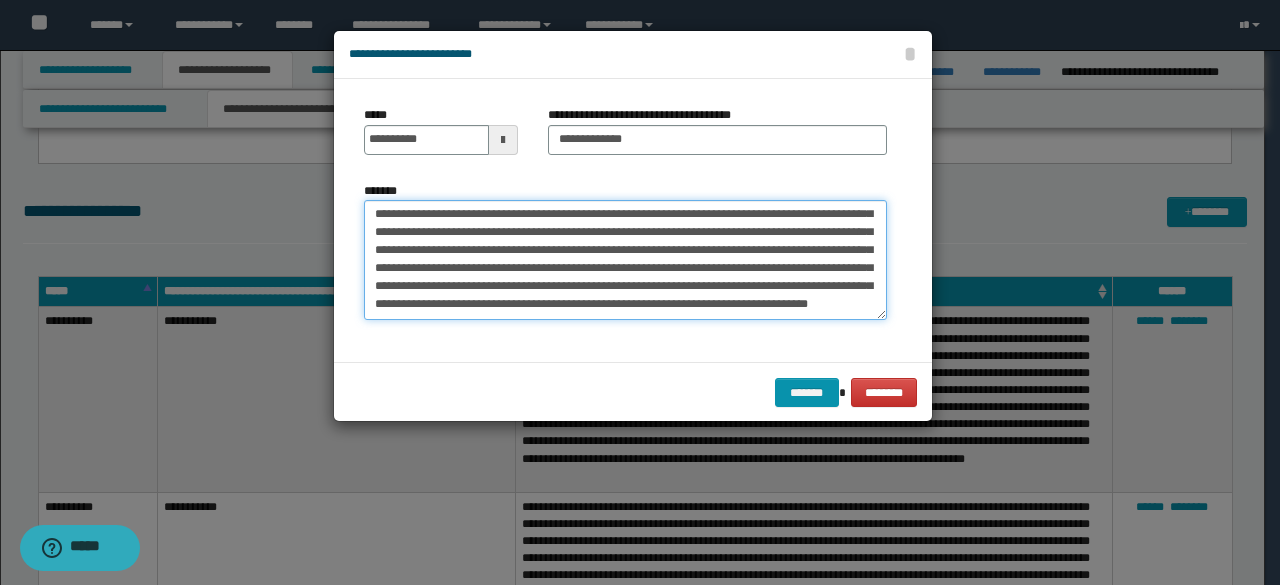 scroll, scrollTop: 342, scrollLeft: 0, axis: vertical 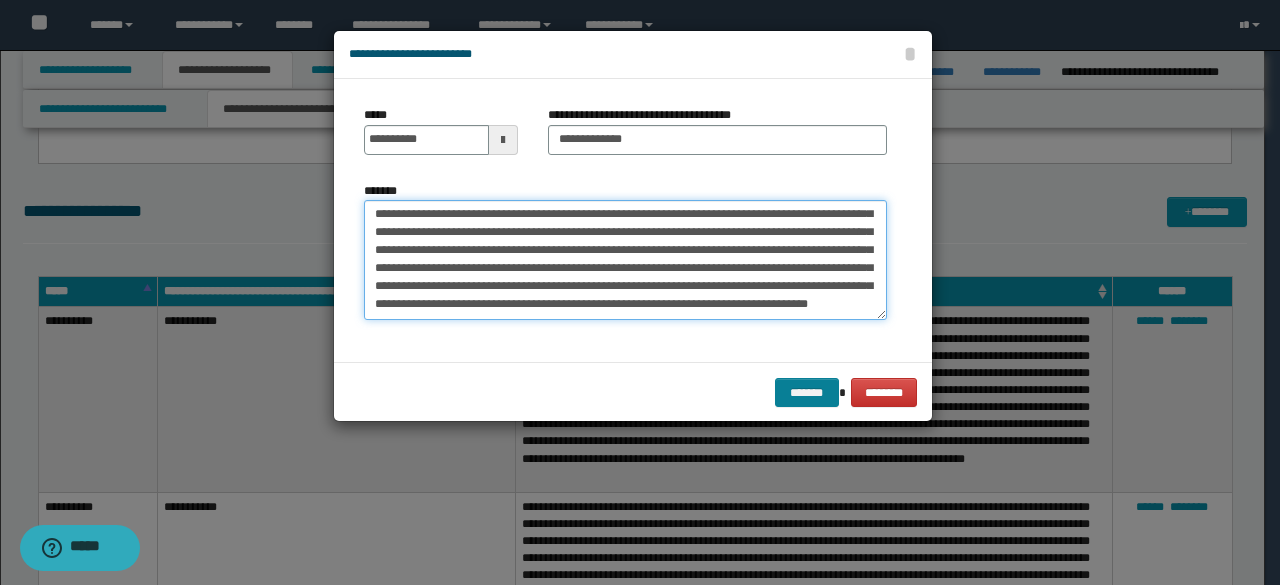 type on "**********" 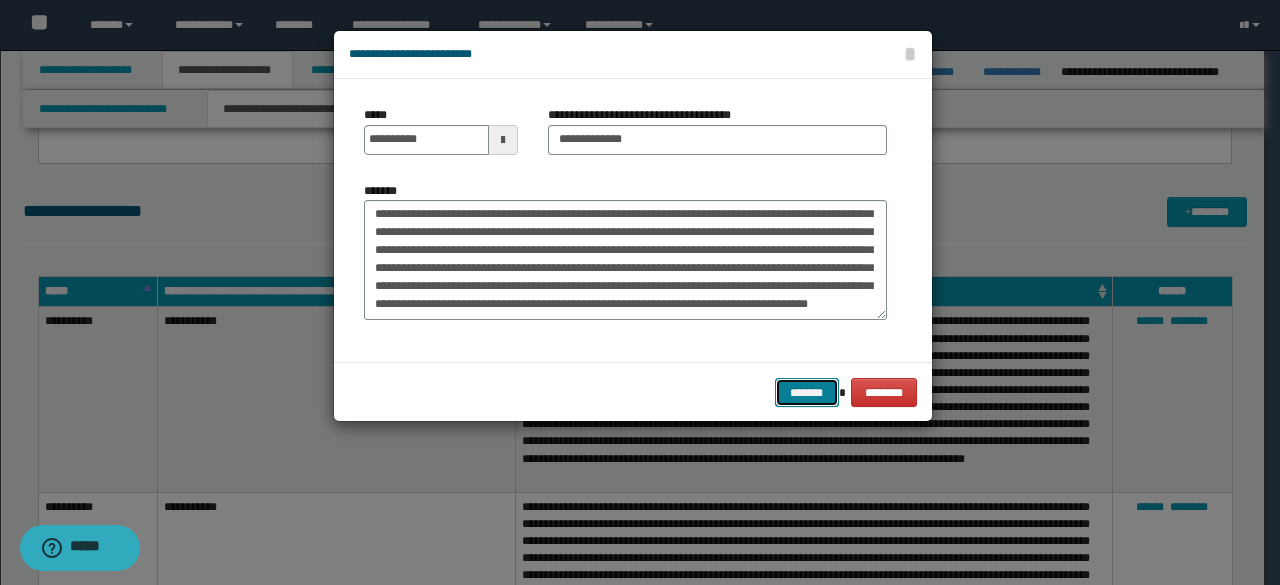 click on "*******" at bounding box center [807, 392] 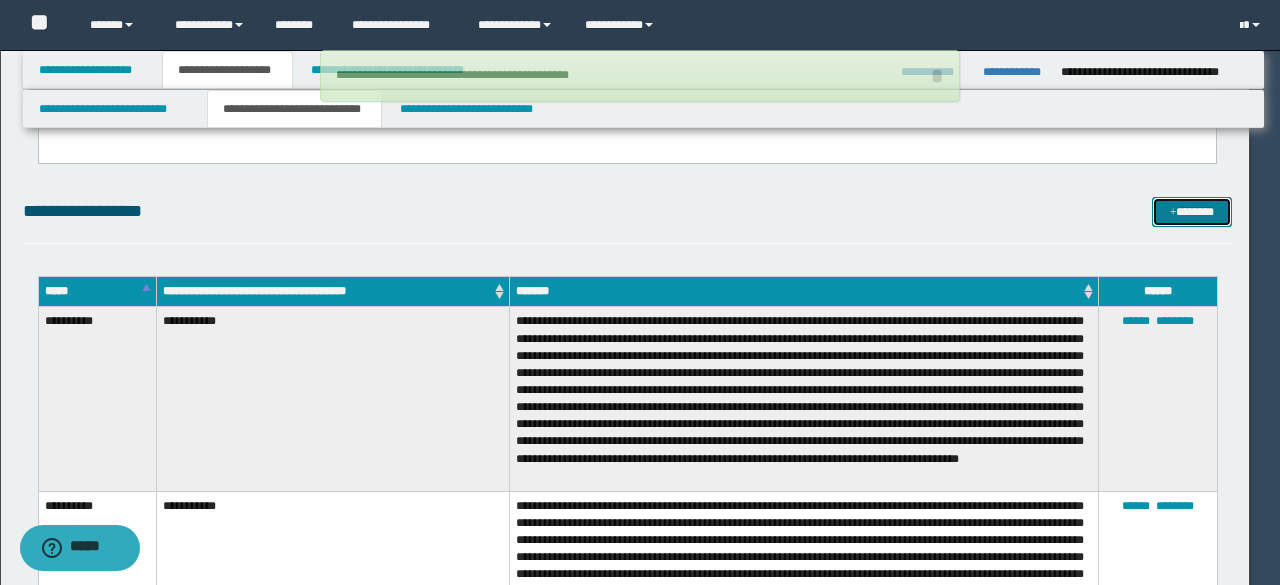 type 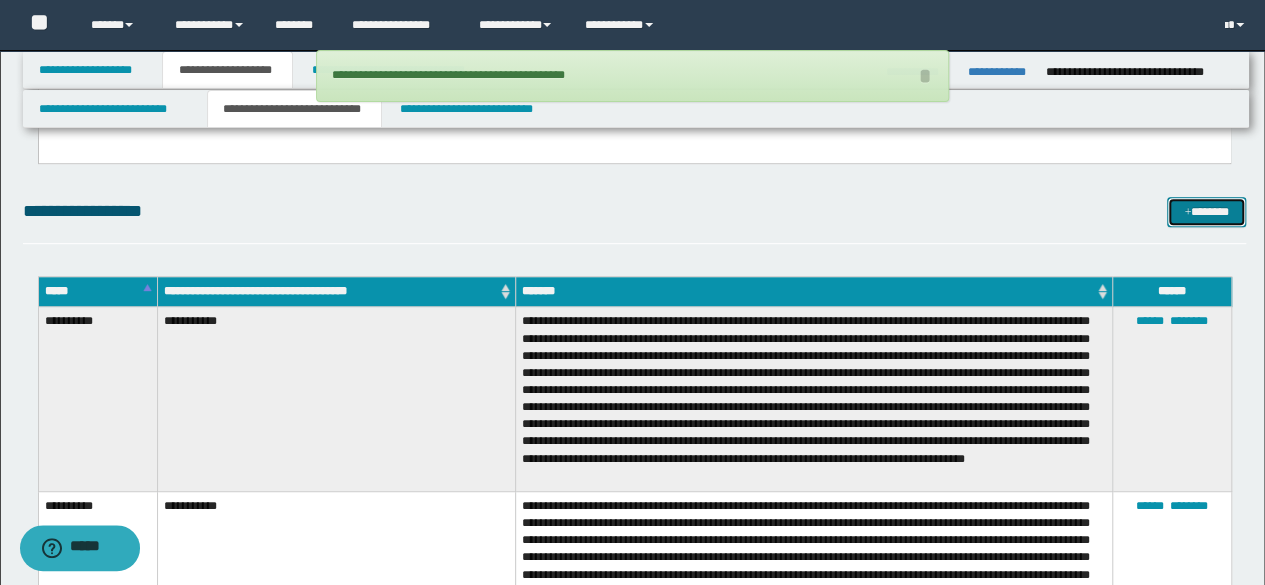 click at bounding box center [1187, 213] 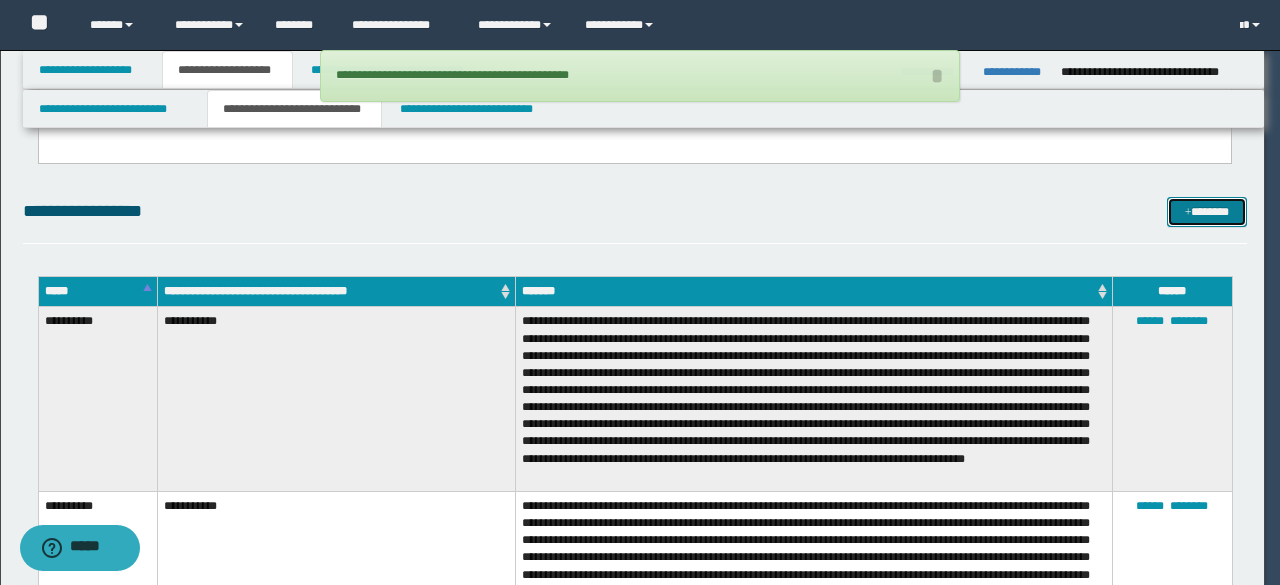 scroll, scrollTop: 0, scrollLeft: 0, axis: both 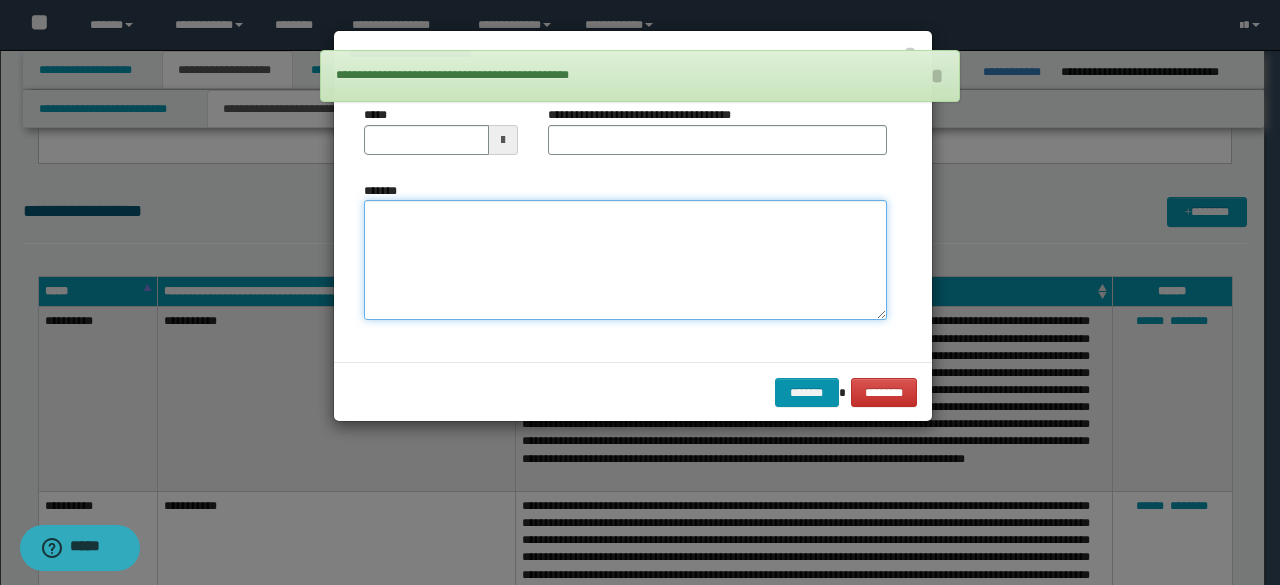 click on "*******" at bounding box center (625, 259) 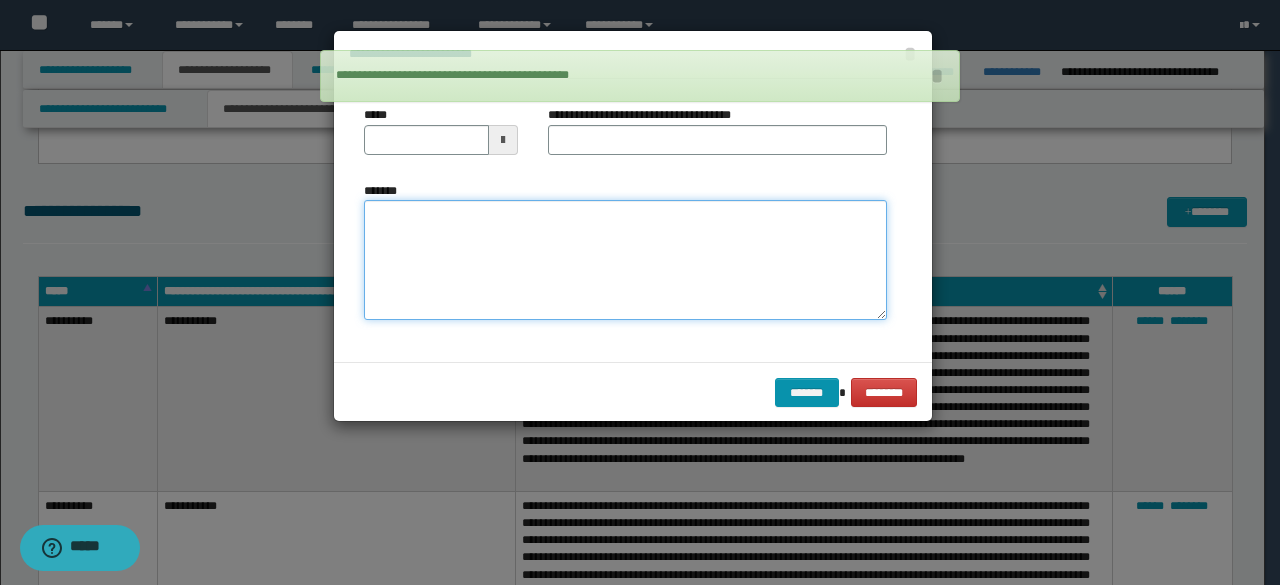 paste on "**********" 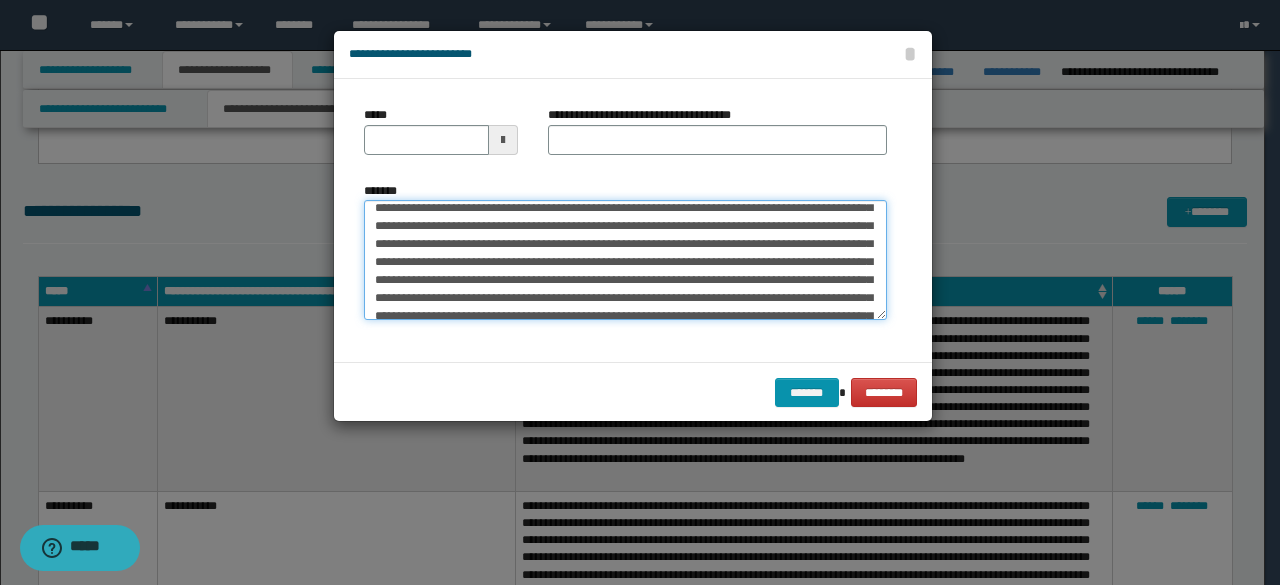 scroll, scrollTop: 0, scrollLeft: 0, axis: both 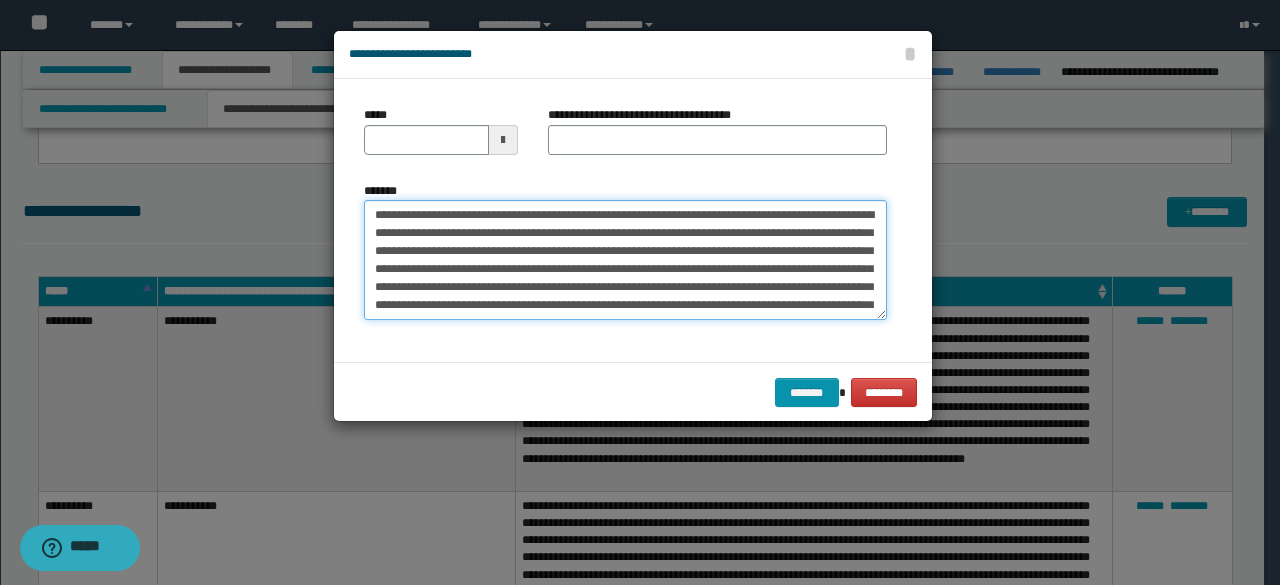 drag, startPoint x: 438, startPoint y: 211, endPoint x: 355, endPoint y: 217, distance: 83.21658 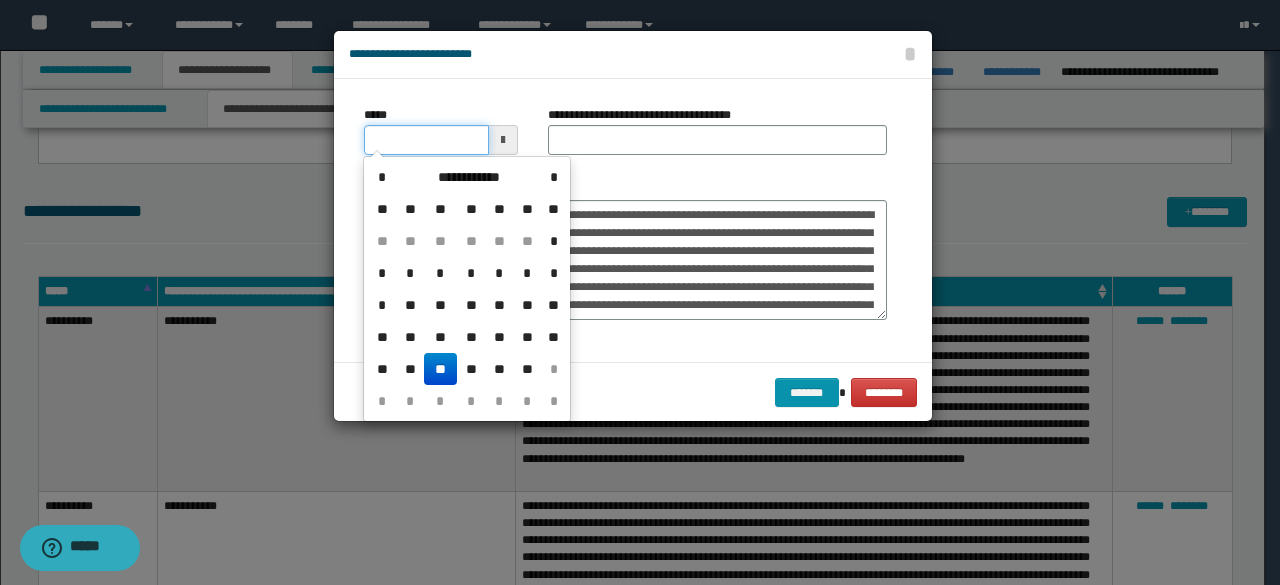 click on "*****" at bounding box center [426, 140] 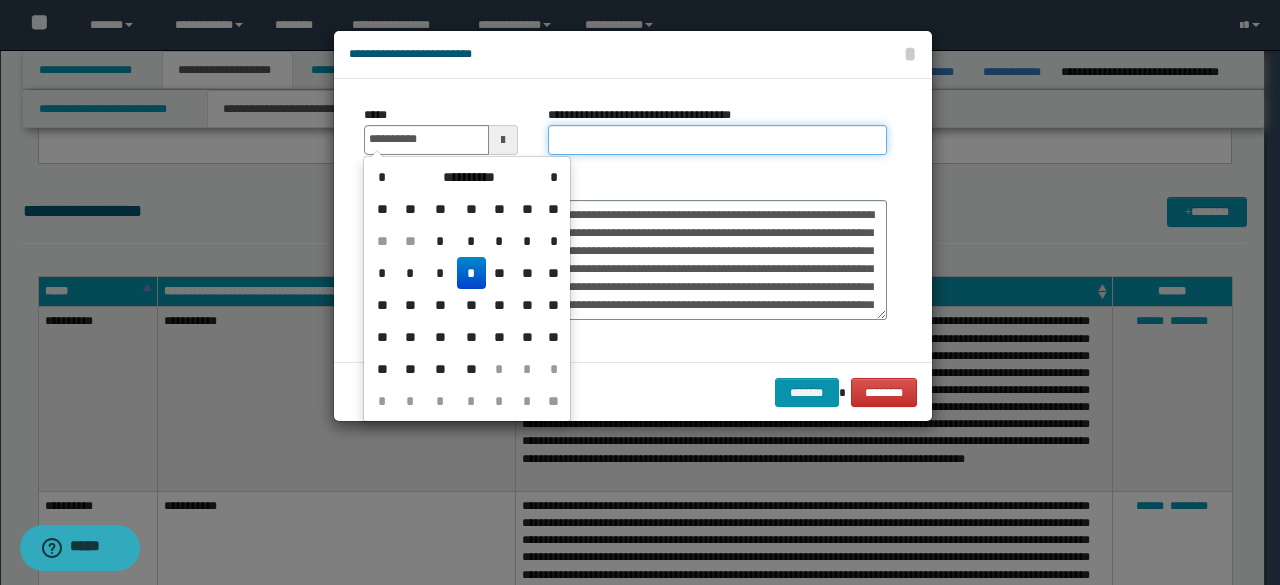 type on "**********" 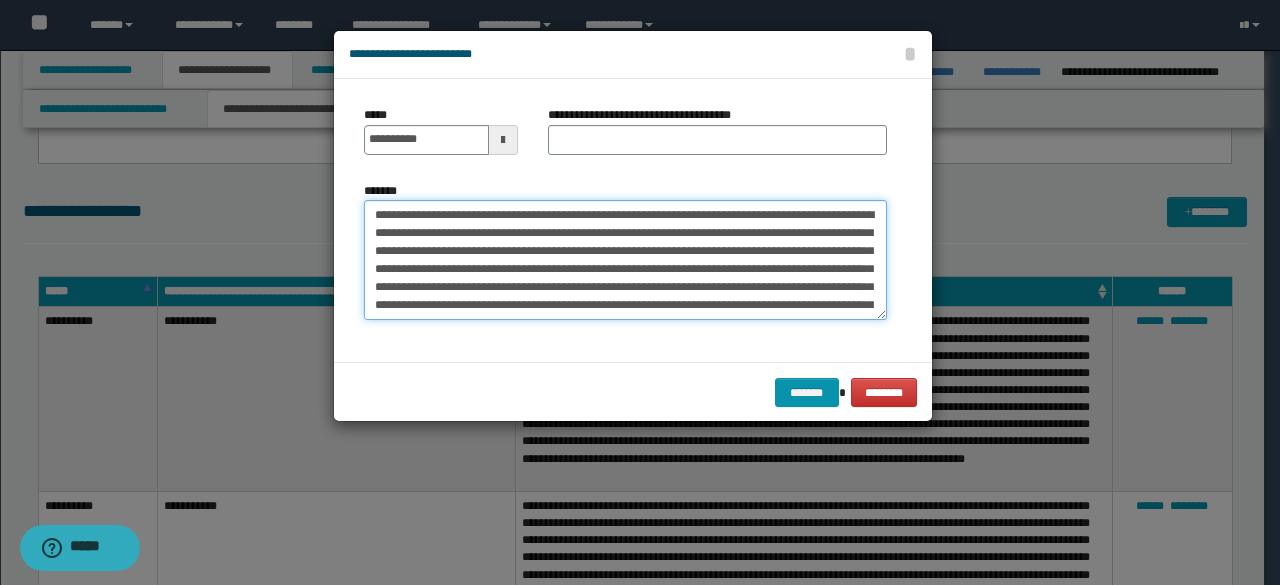 drag, startPoint x: 466, startPoint y: 215, endPoint x: 338, endPoint y: 227, distance: 128.56126 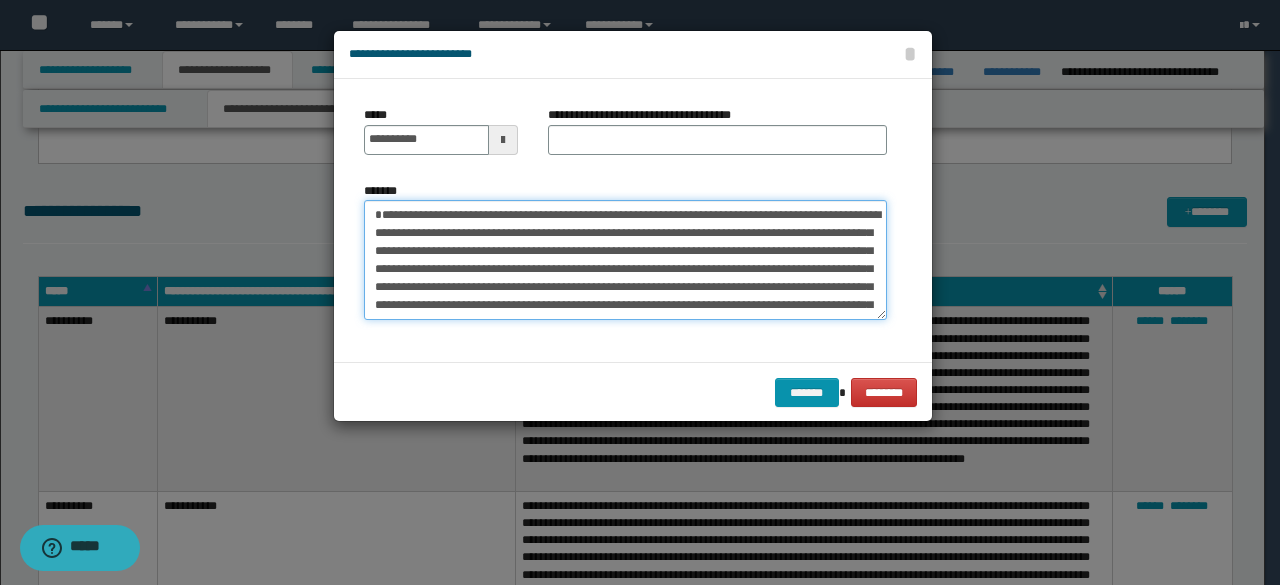 type on "**********" 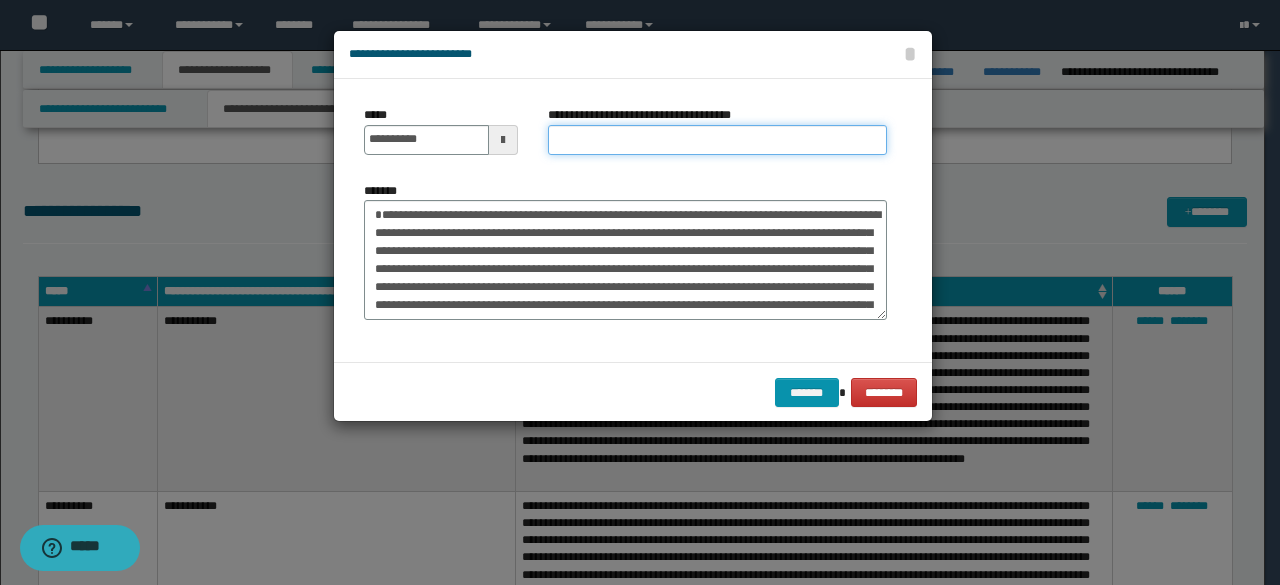click on "**********" at bounding box center (717, 140) 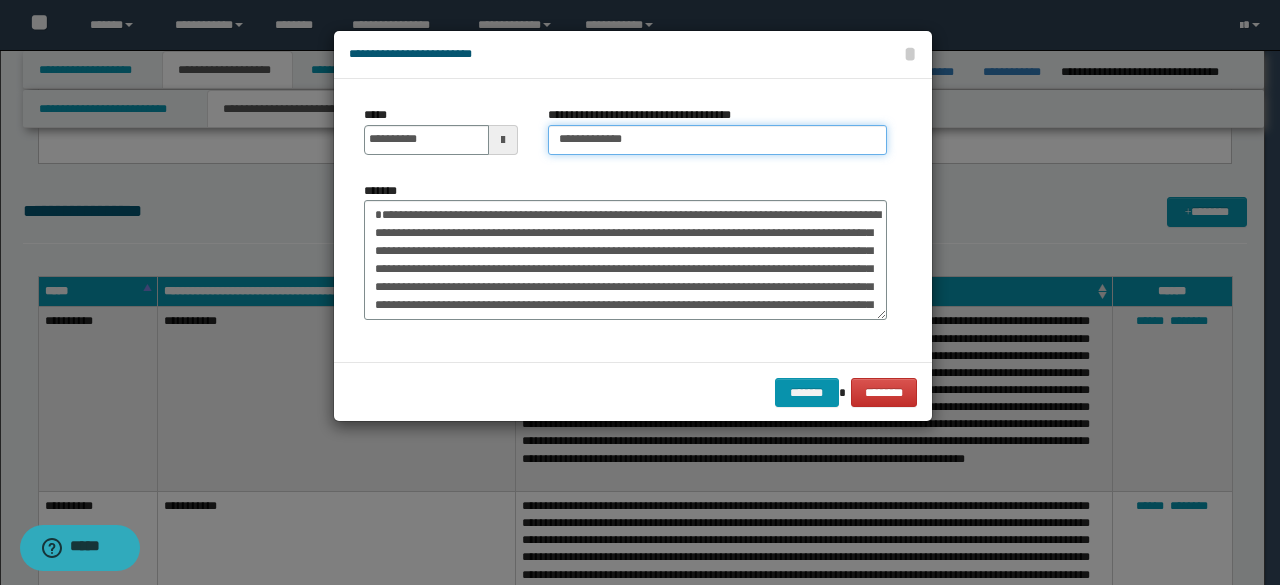 type on "**********" 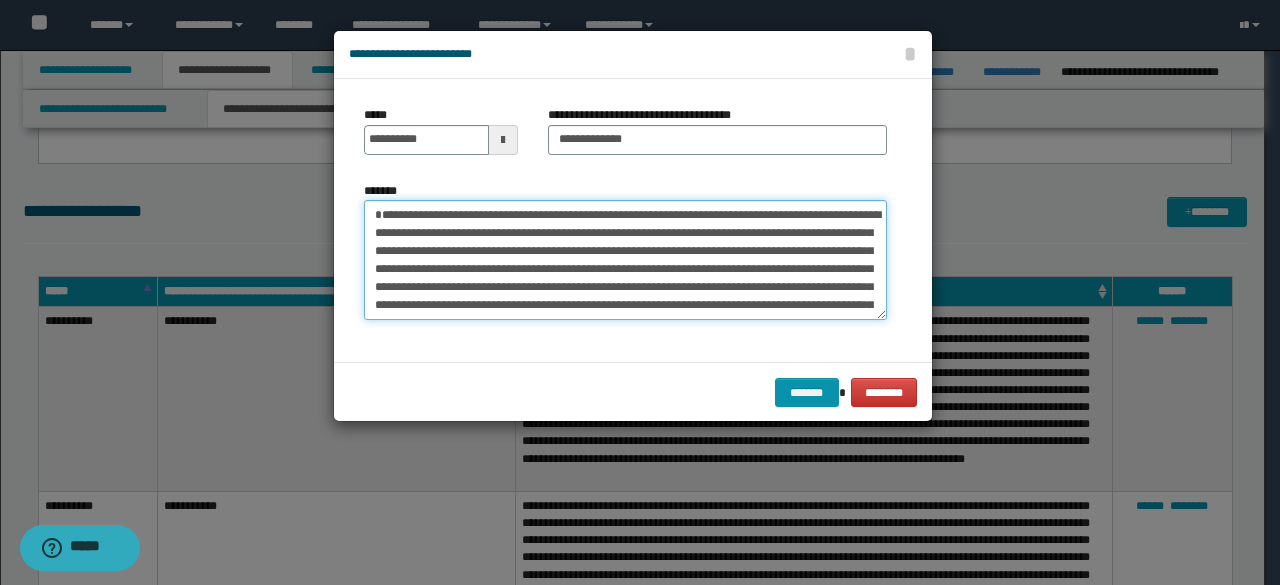 click on "*******" at bounding box center [625, 259] 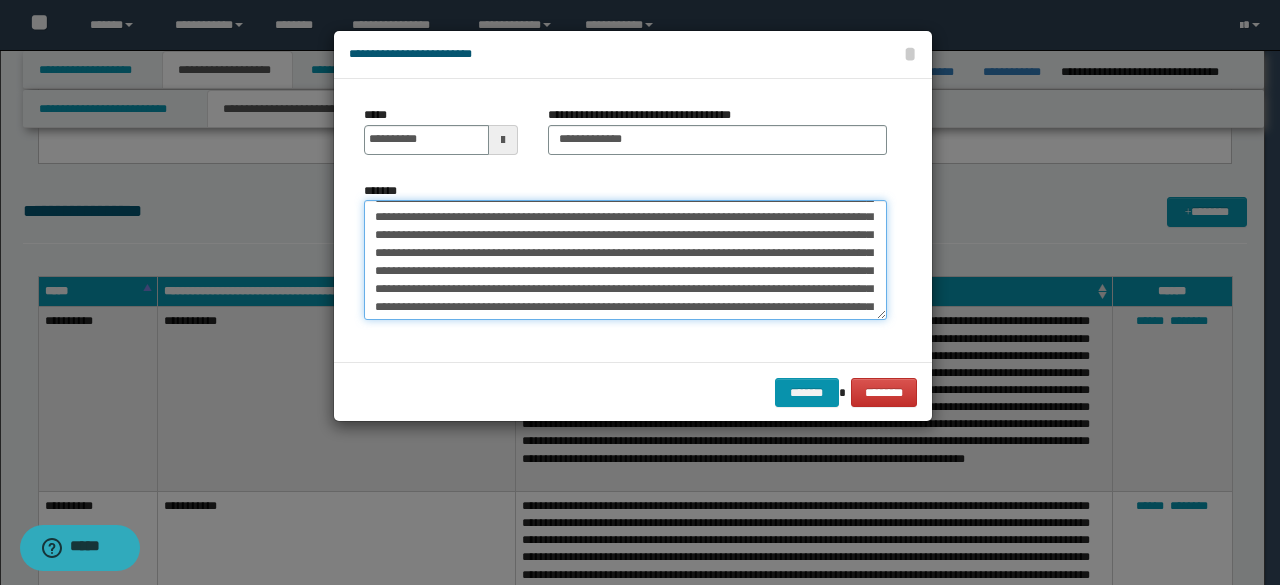 scroll, scrollTop: 1098, scrollLeft: 0, axis: vertical 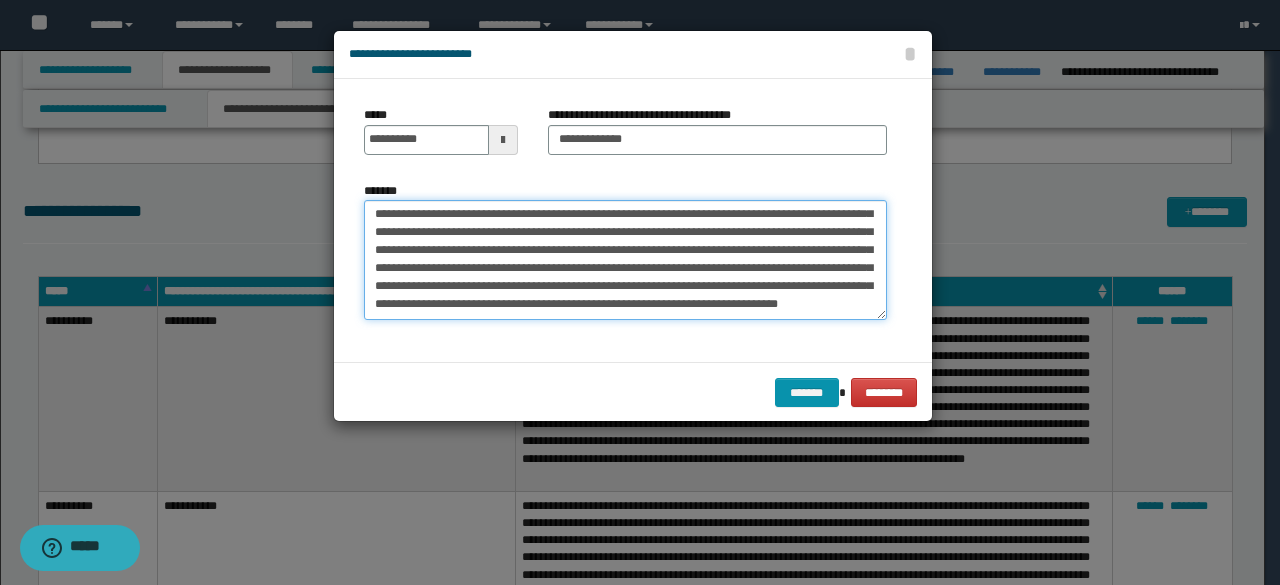 drag, startPoint x: 370, startPoint y: 272, endPoint x: 736, endPoint y: 339, distance: 372.08197 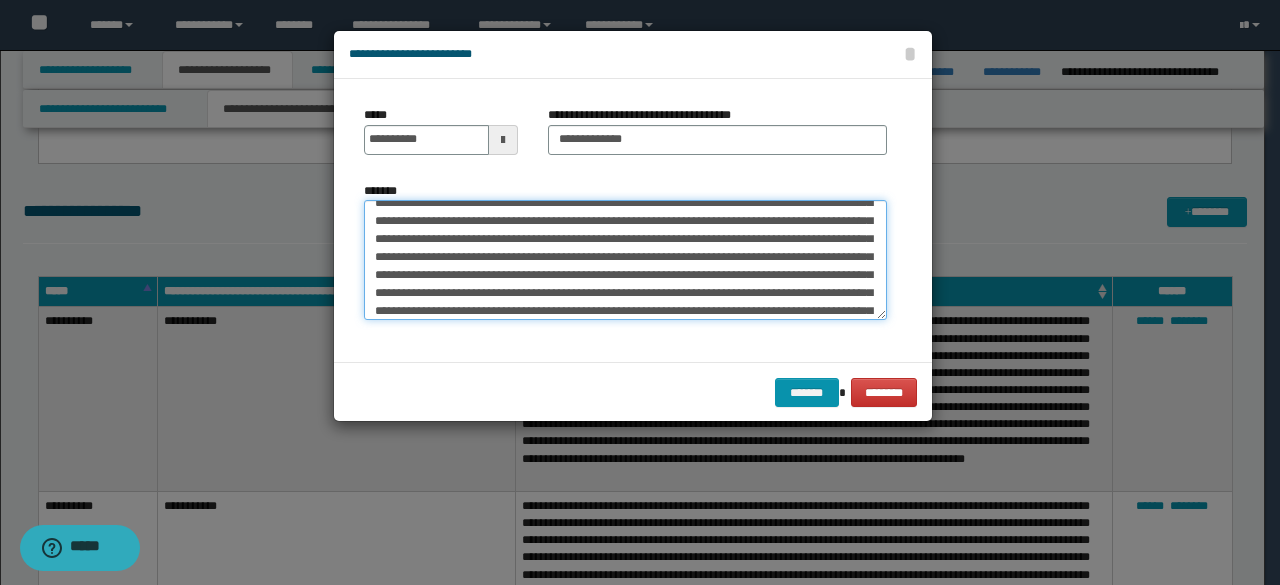 scroll, scrollTop: 0, scrollLeft: 0, axis: both 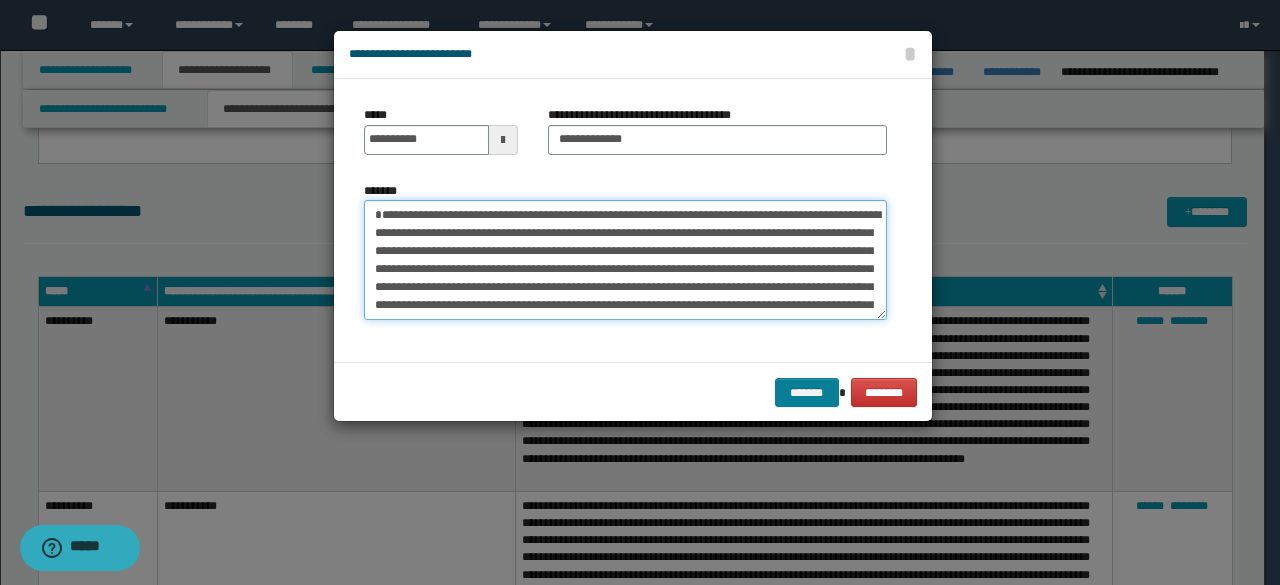 type on "**********" 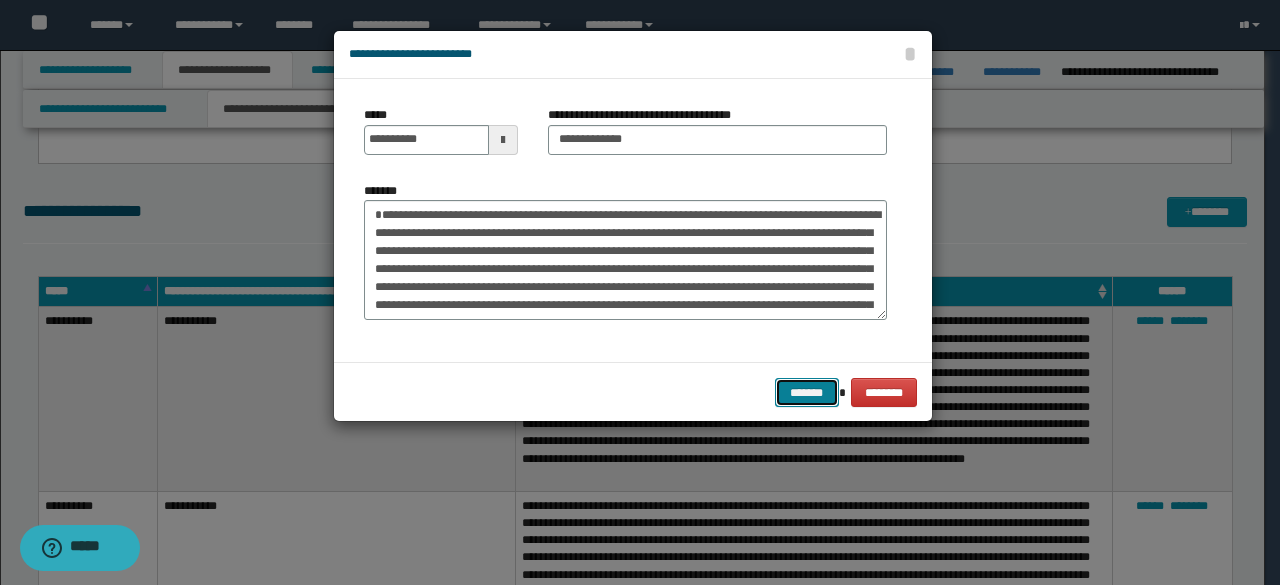 drag, startPoint x: 807, startPoint y: 393, endPoint x: 826, endPoint y: 379, distance: 23.600847 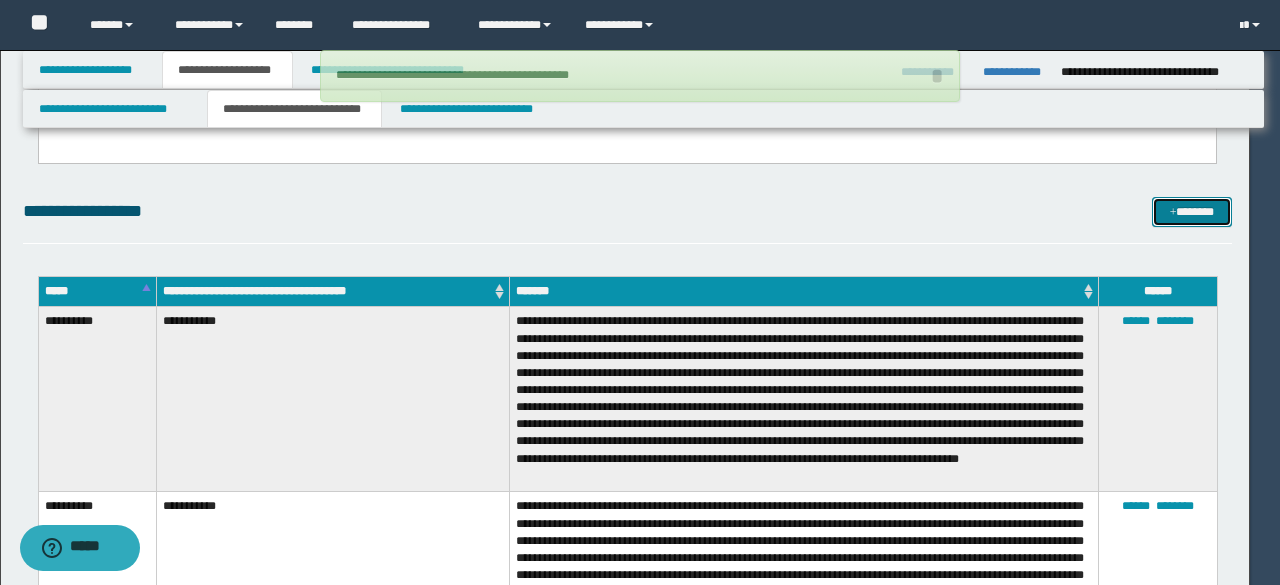 type 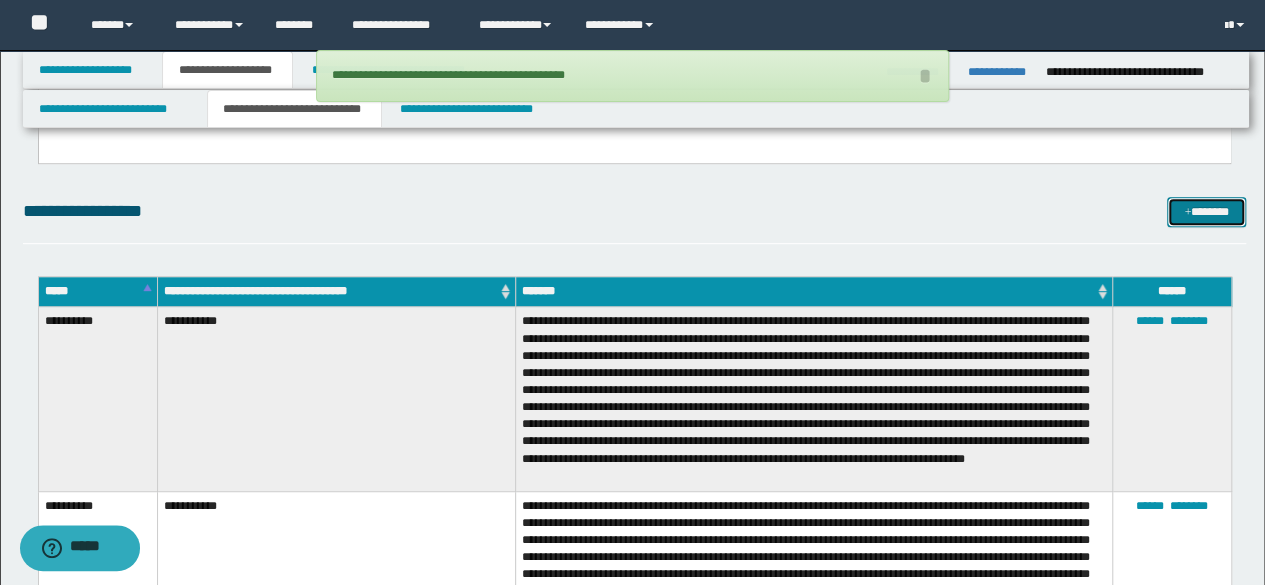click on "*******" at bounding box center (1206, 211) 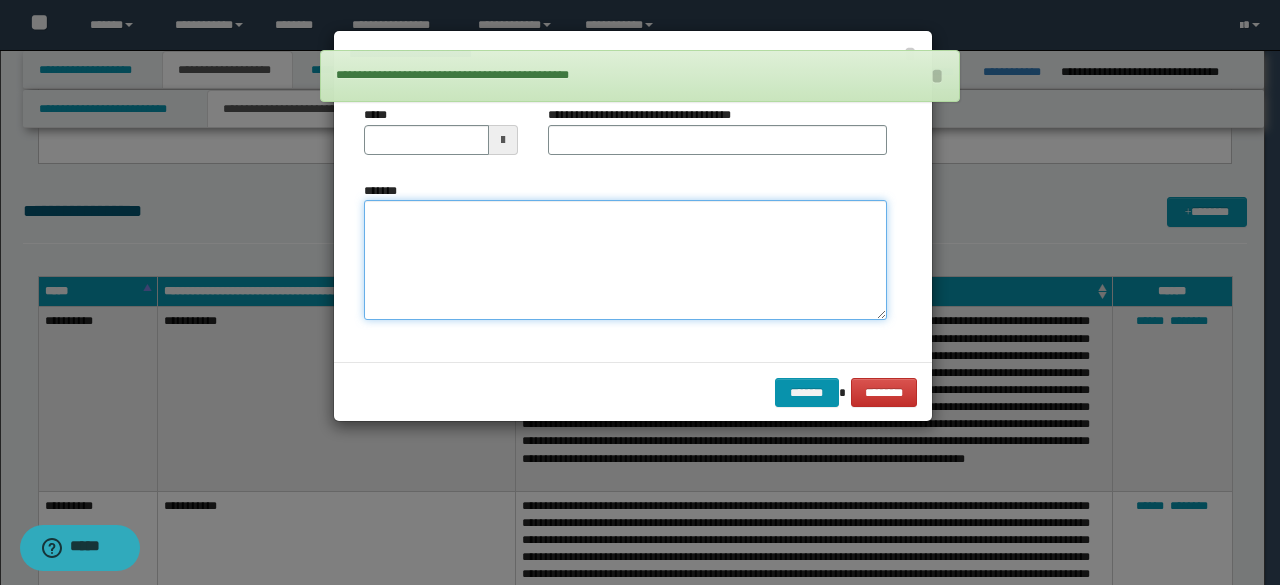 click on "*******" at bounding box center (625, 259) 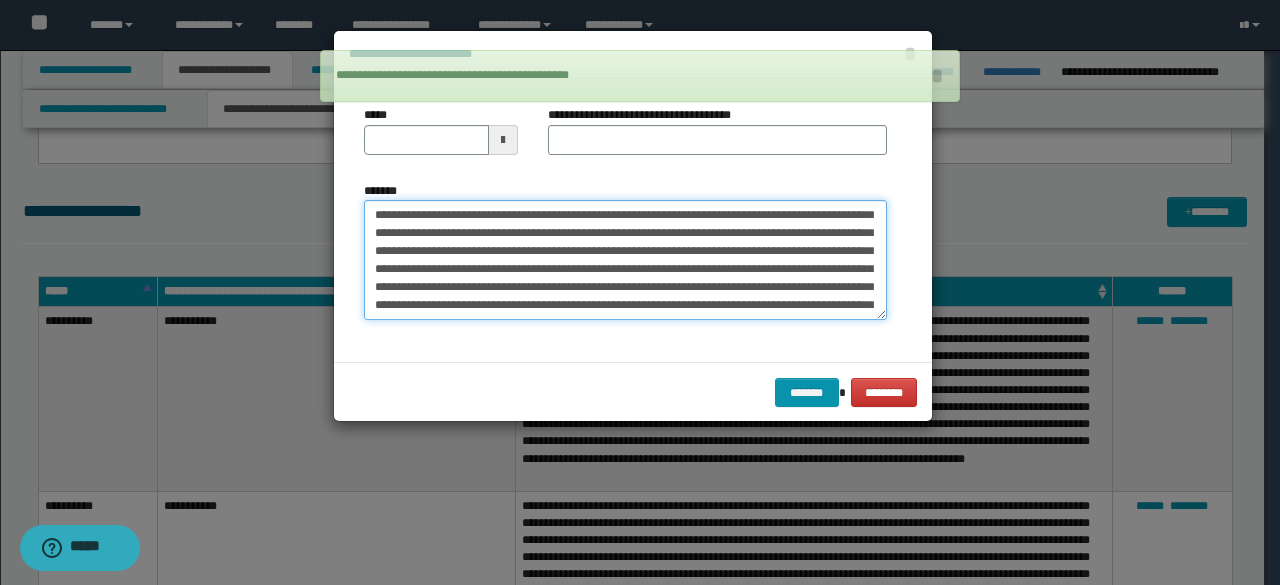 scroll, scrollTop: 0, scrollLeft: 0, axis: both 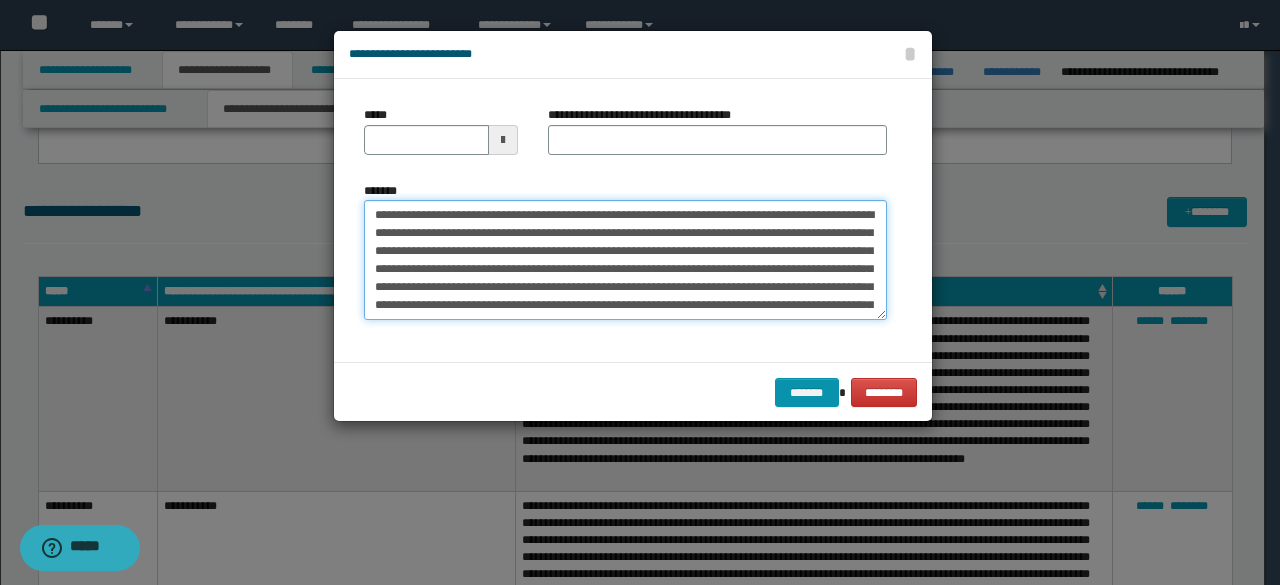 drag, startPoint x: 436, startPoint y: 218, endPoint x: 316, endPoint y: 219, distance: 120.004166 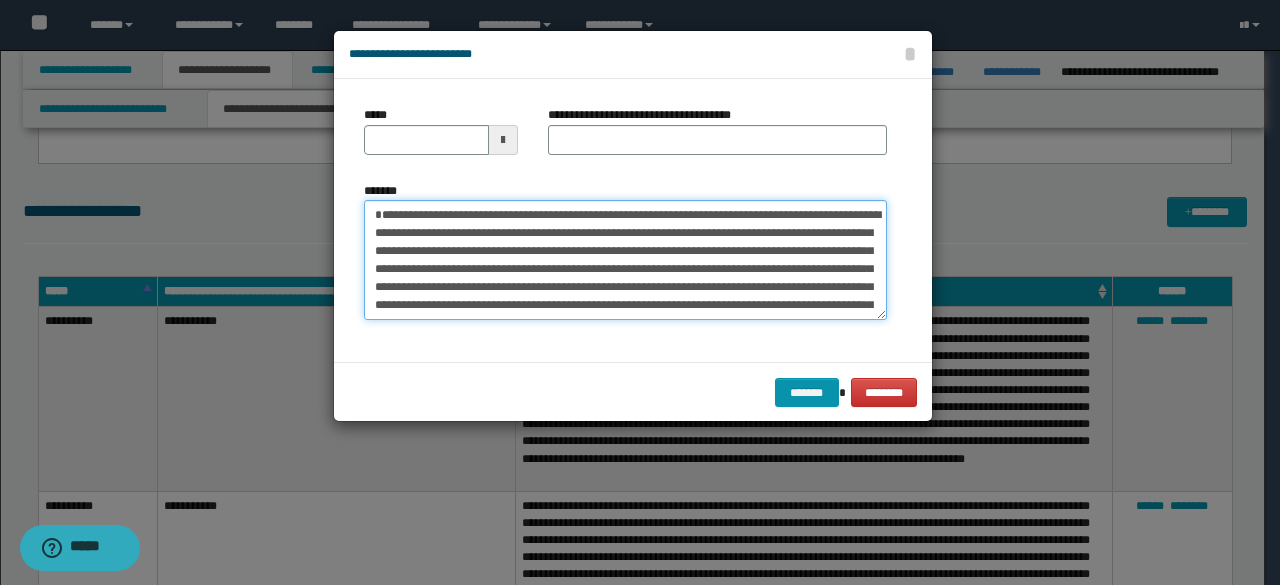 type 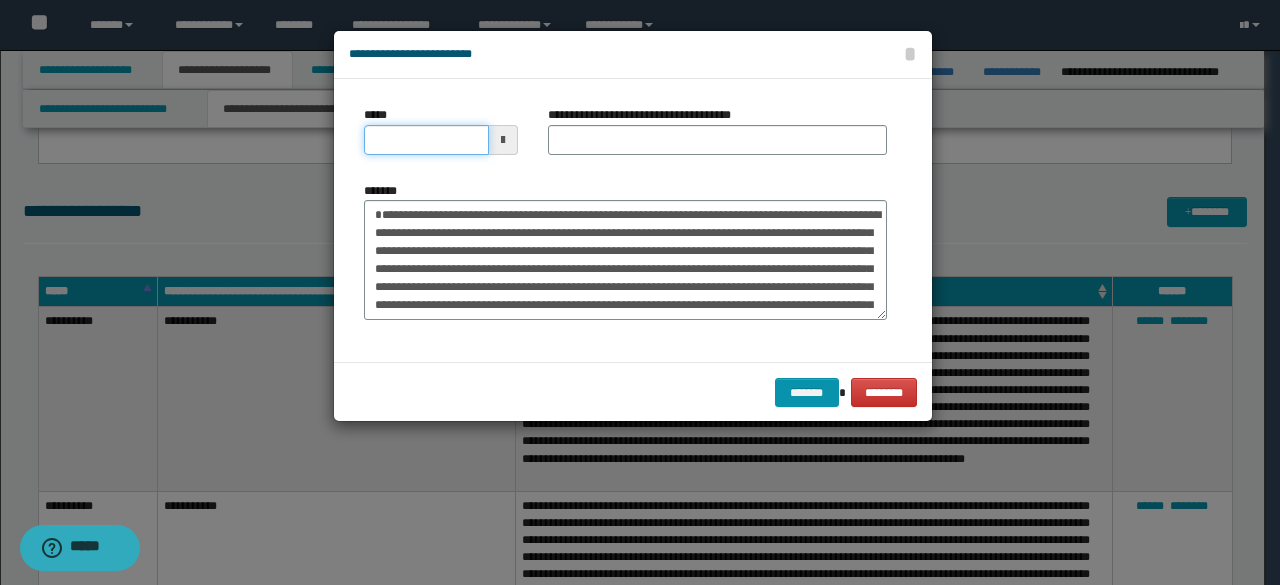 click on "*****" at bounding box center [426, 140] 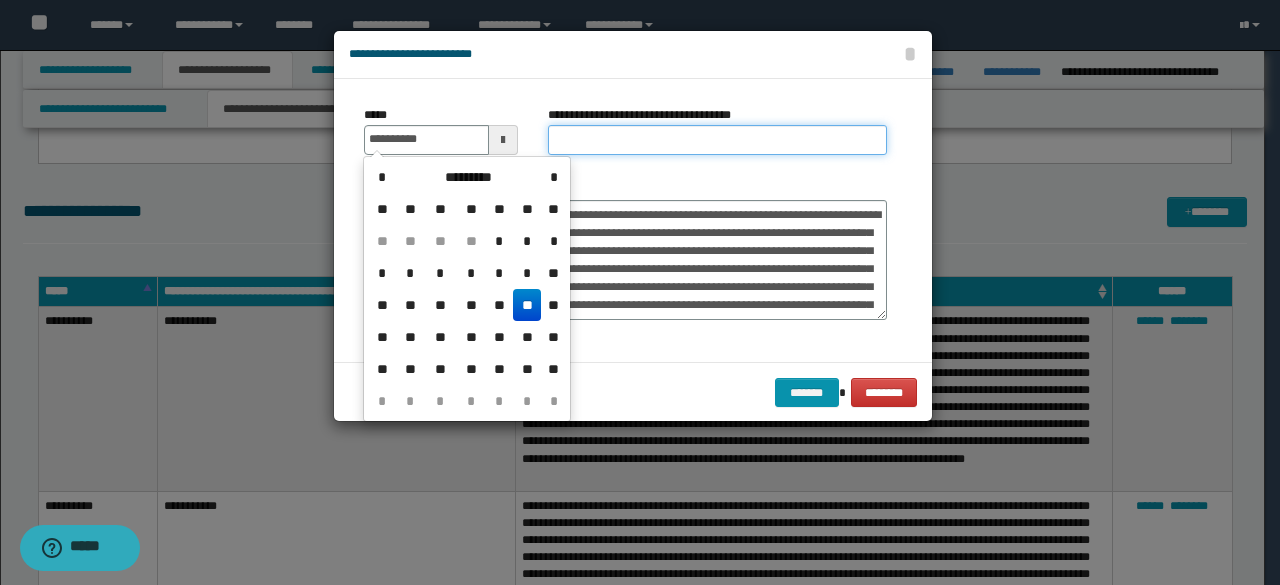 type on "**********" 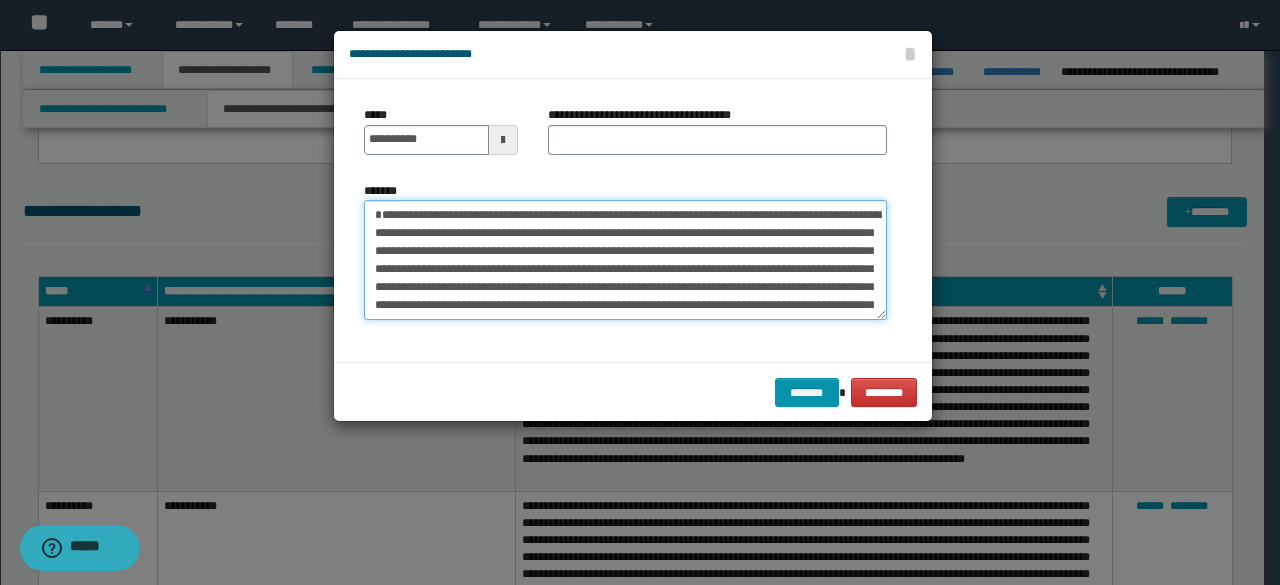 drag, startPoint x: 459, startPoint y: 216, endPoint x: 371, endPoint y: 217, distance: 88.005684 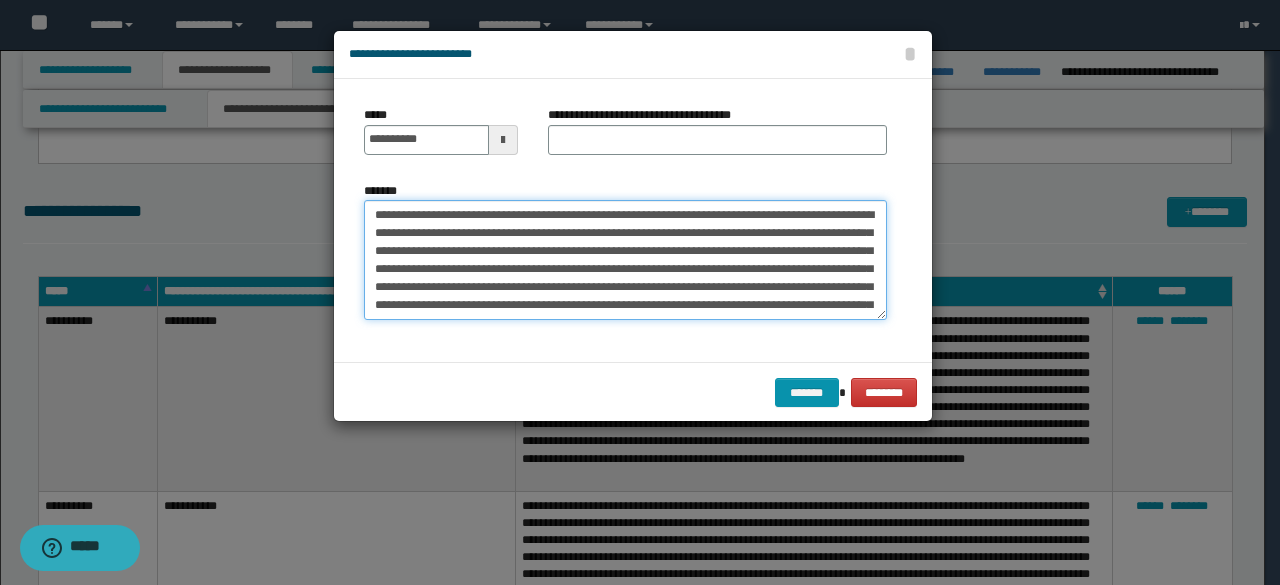 type on "**********" 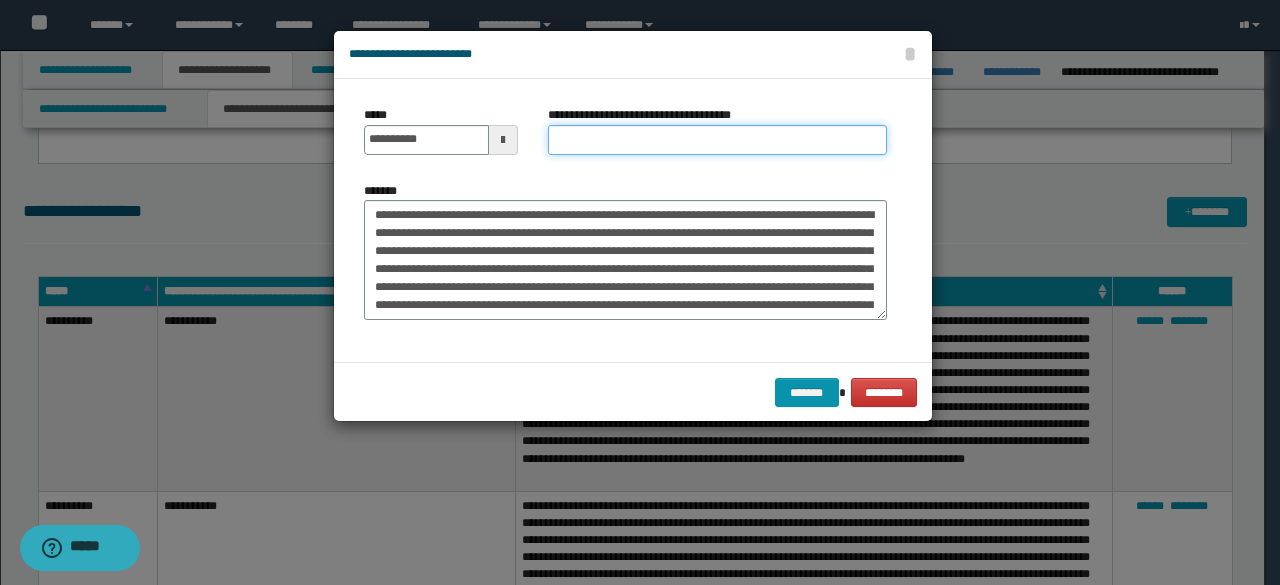 click on "**********" at bounding box center (717, 140) 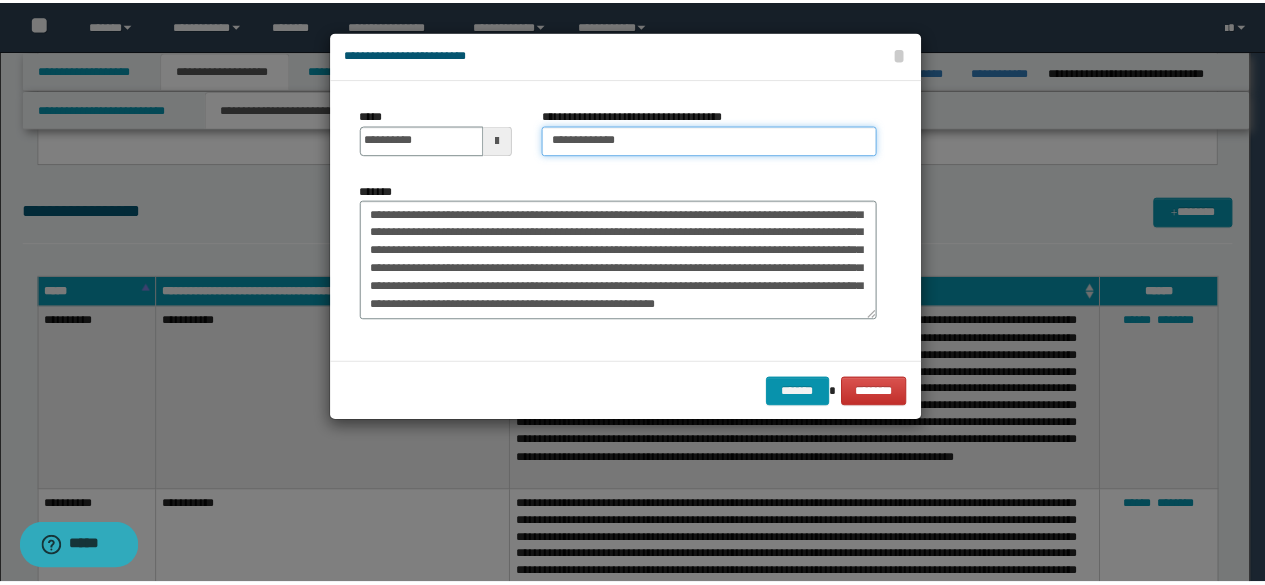 scroll, scrollTop: 342, scrollLeft: 0, axis: vertical 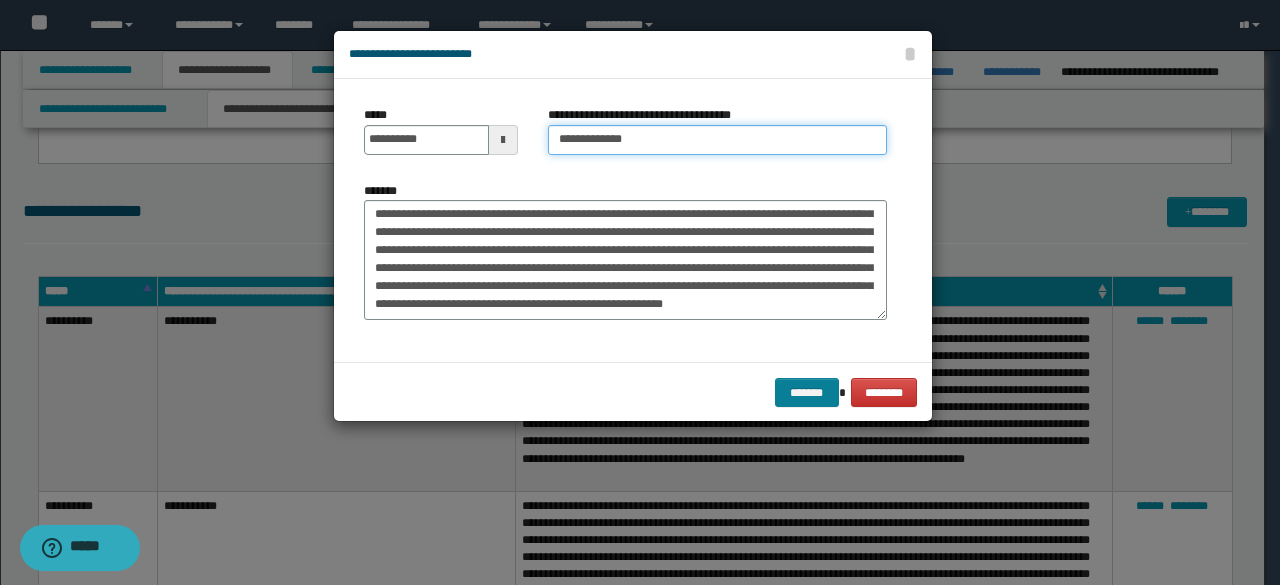 type on "**********" 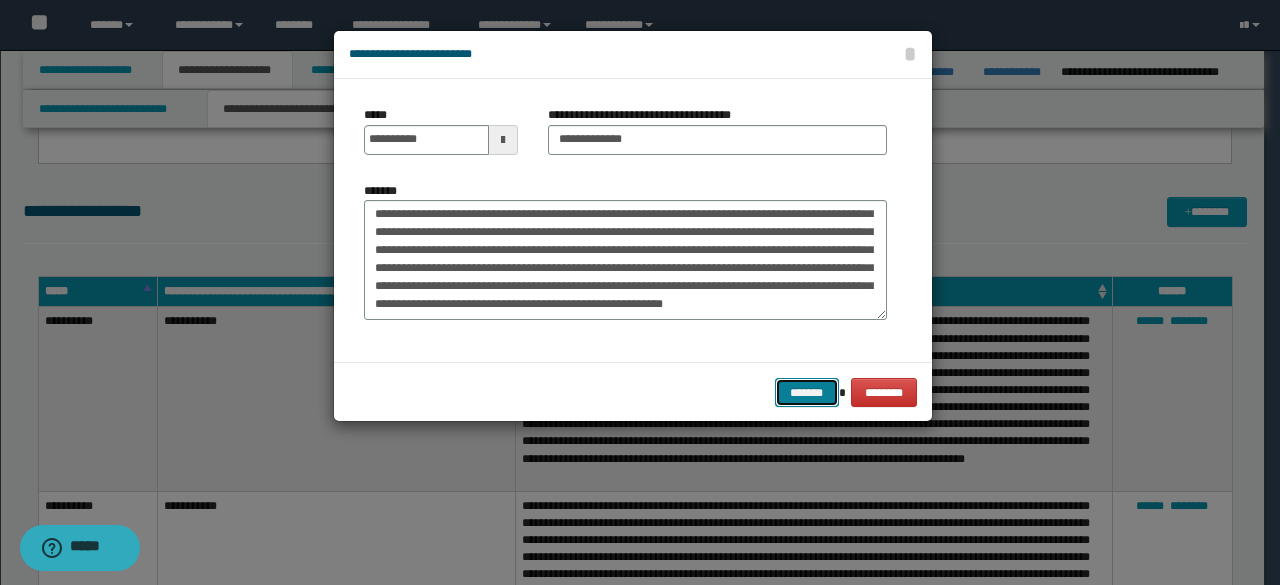 click on "*******" at bounding box center [807, 392] 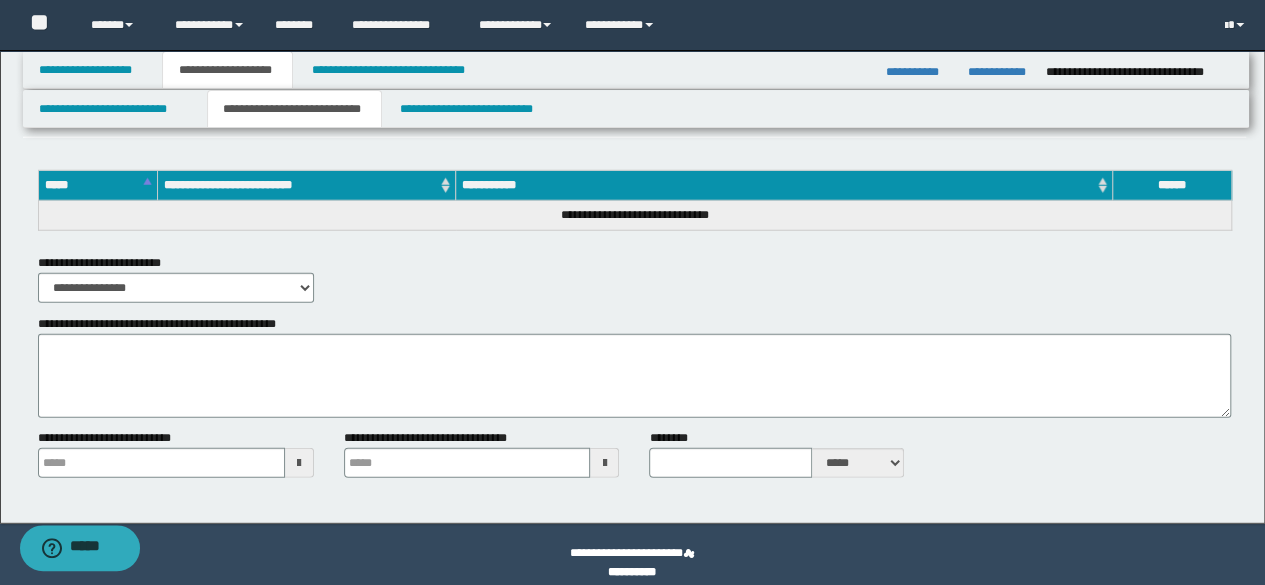 scroll, scrollTop: 6354, scrollLeft: 0, axis: vertical 